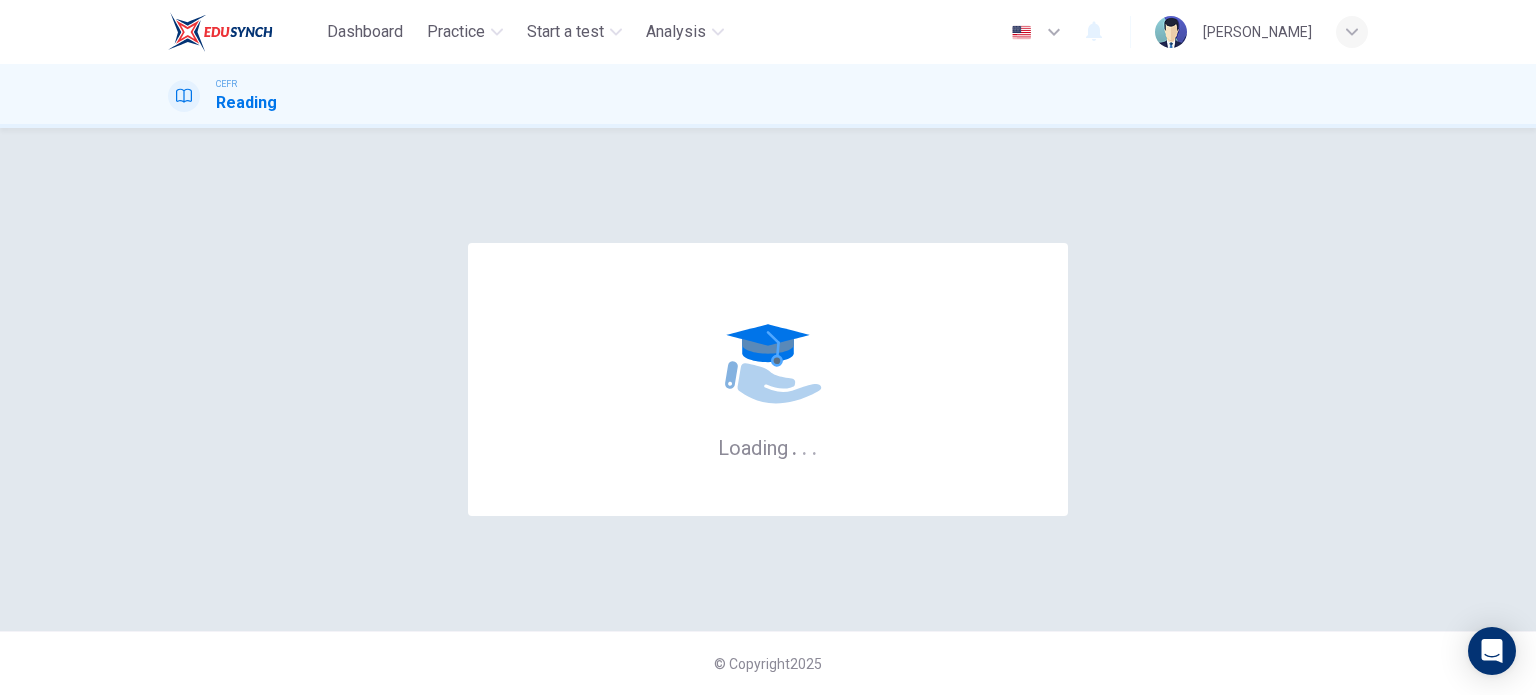 scroll, scrollTop: 0, scrollLeft: 0, axis: both 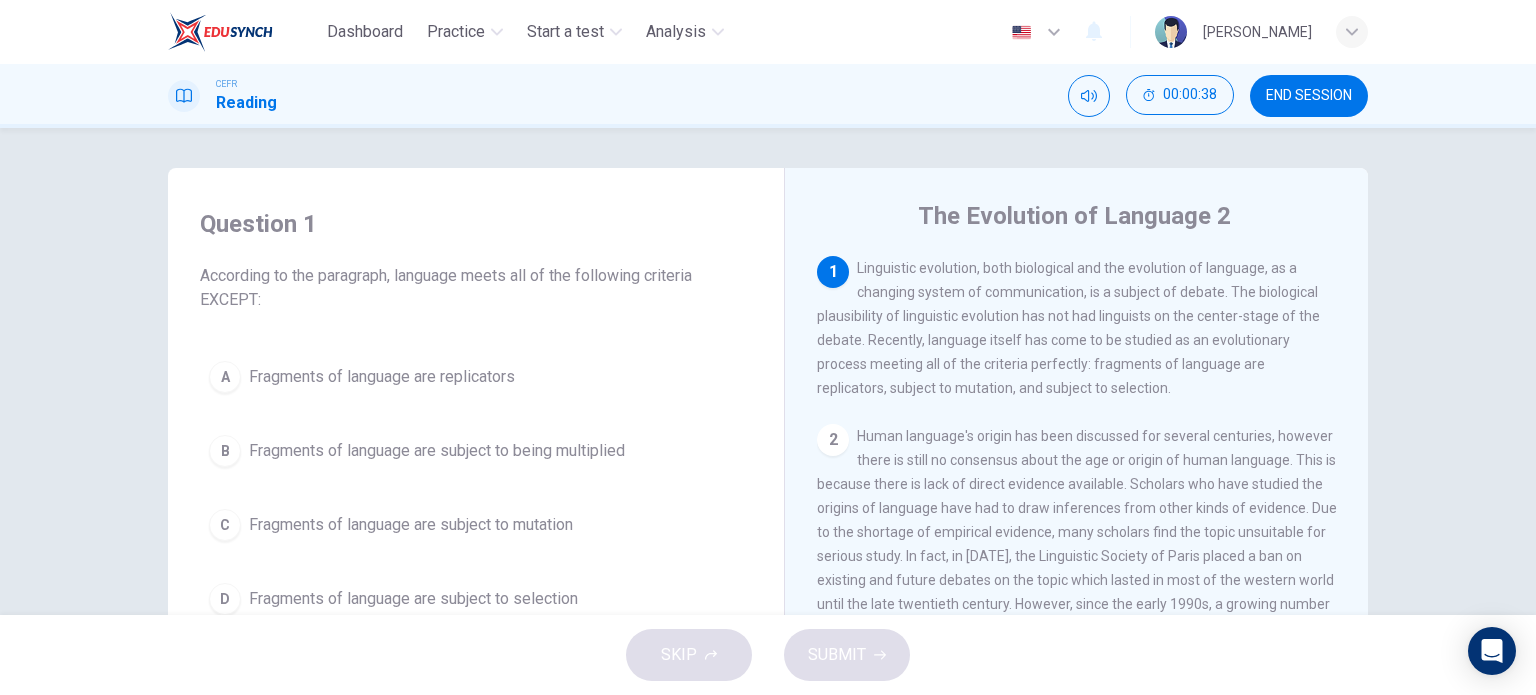 click on "Fragments of language are subject to being multiplied" at bounding box center (437, 451) 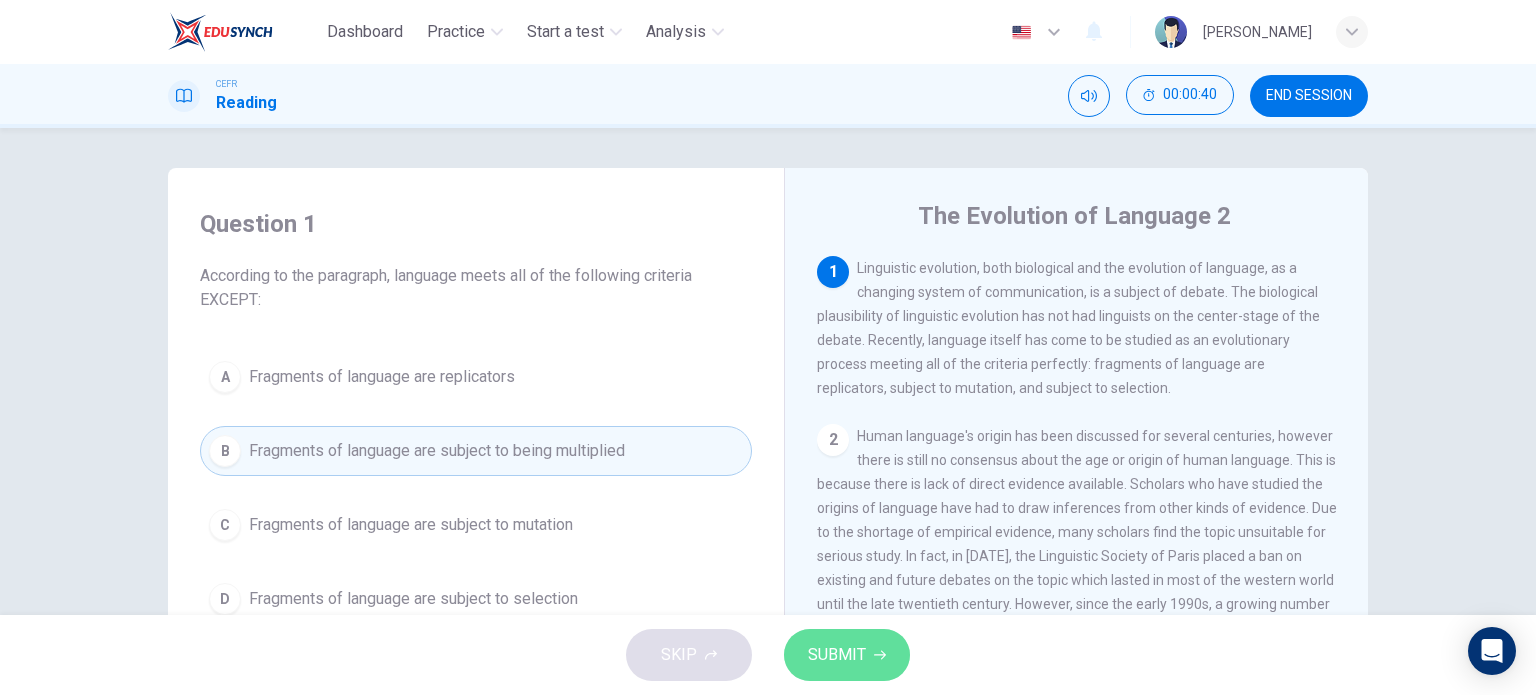 click on "SUBMIT" at bounding box center (837, 655) 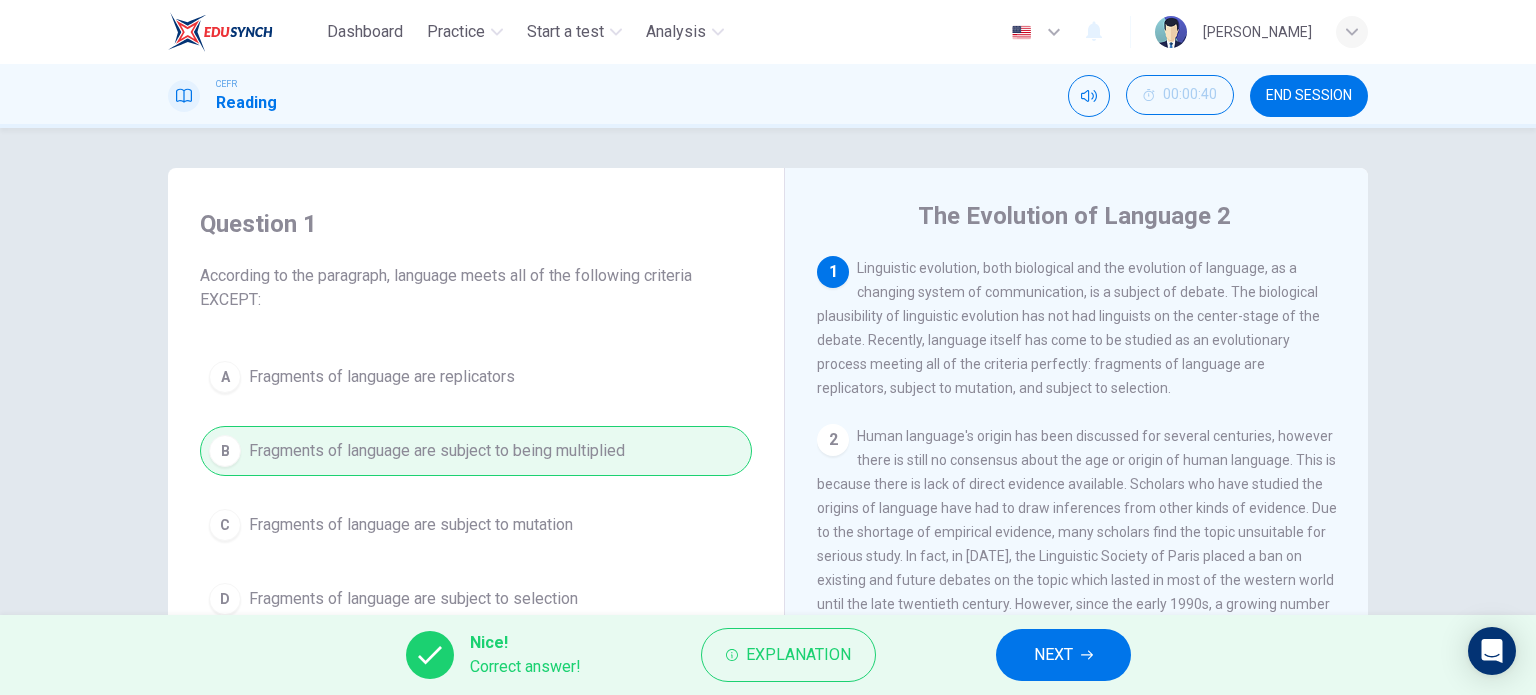 click on "NEXT" at bounding box center [1053, 655] 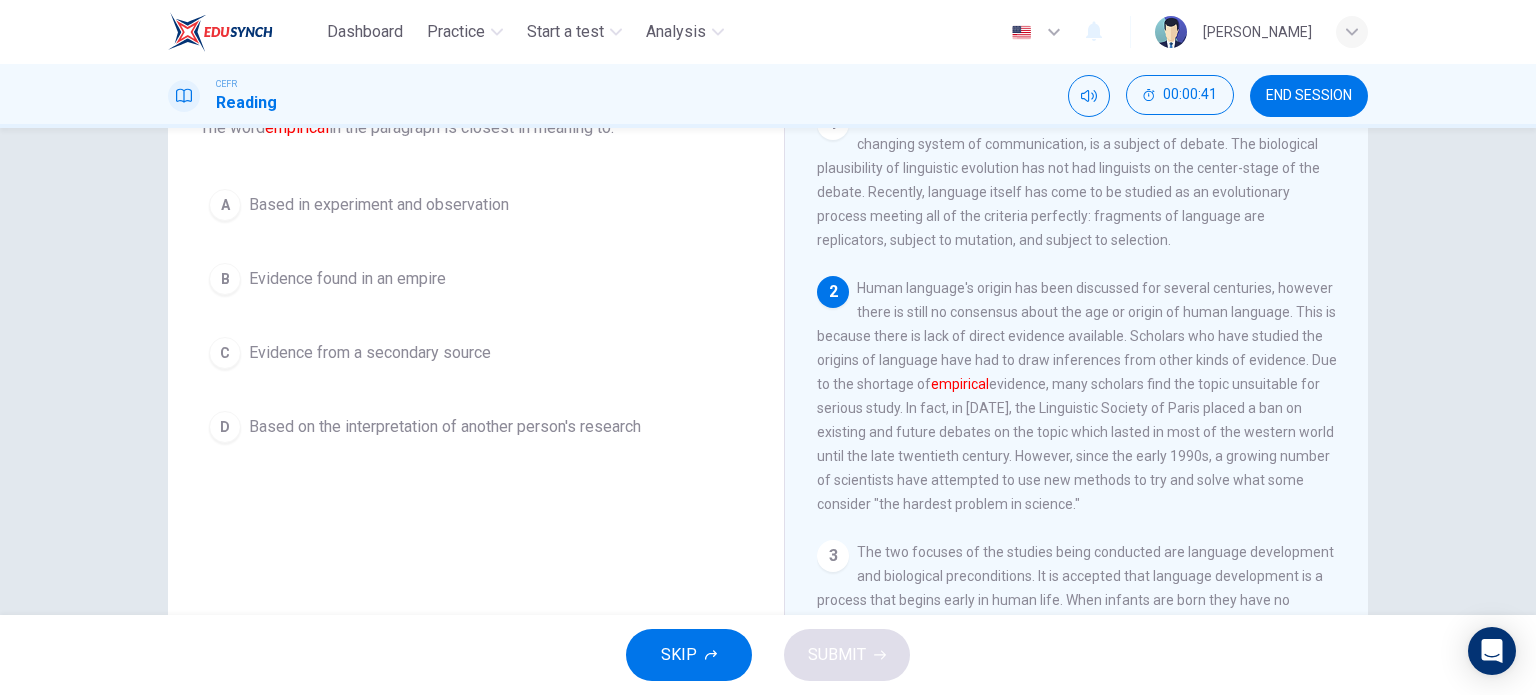 scroll, scrollTop: 100, scrollLeft: 0, axis: vertical 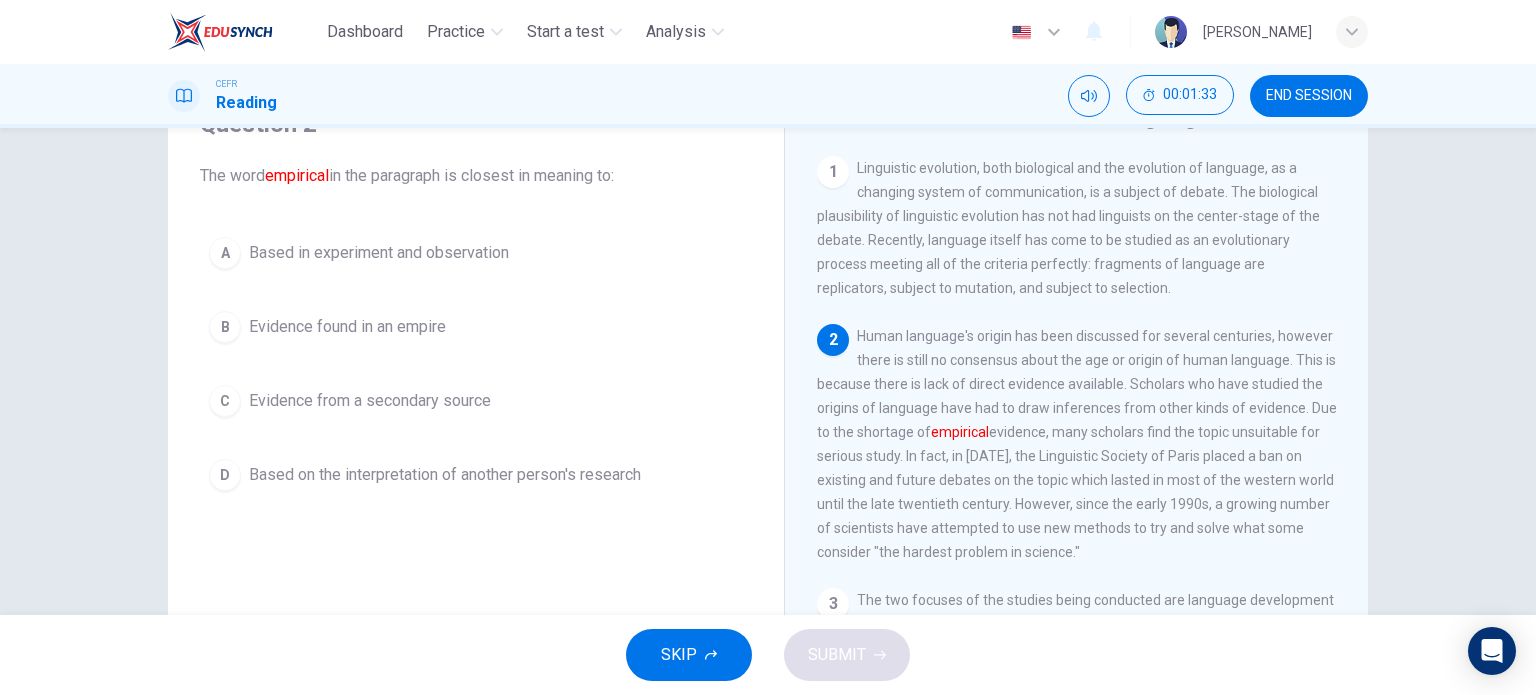 click on "Based in experiment and observation" at bounding box center [379, 253] 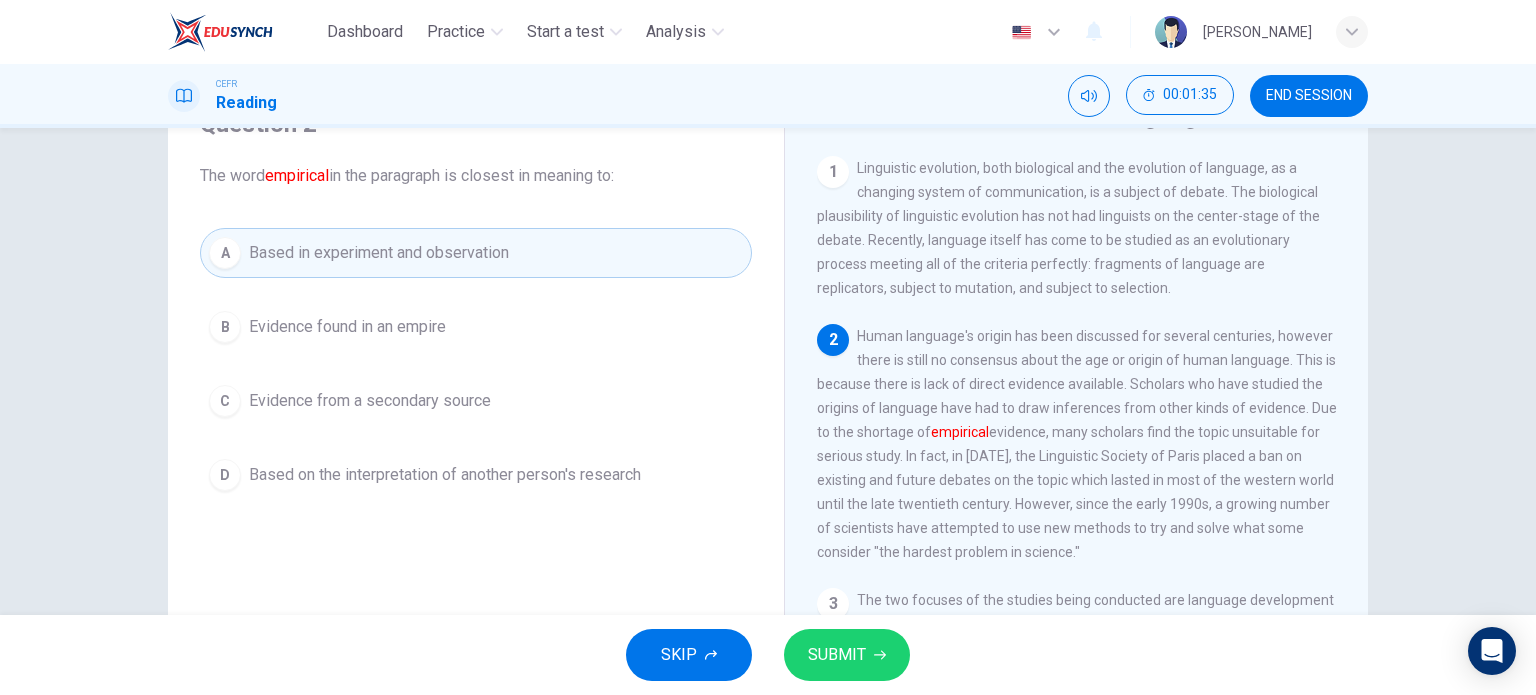 click on "SUBMIT" at bounding box center (837, 655) 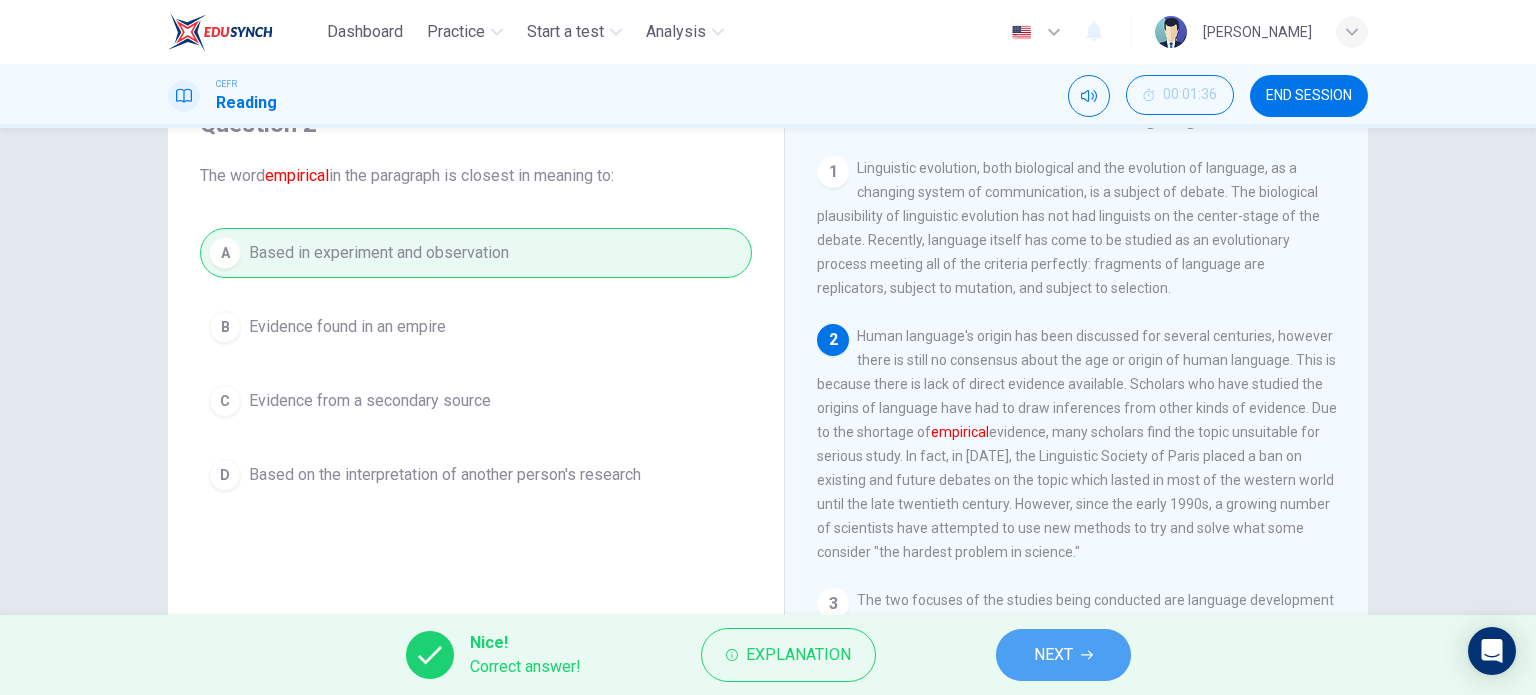 click on "NEXT" at bounding box center [1053, 655] 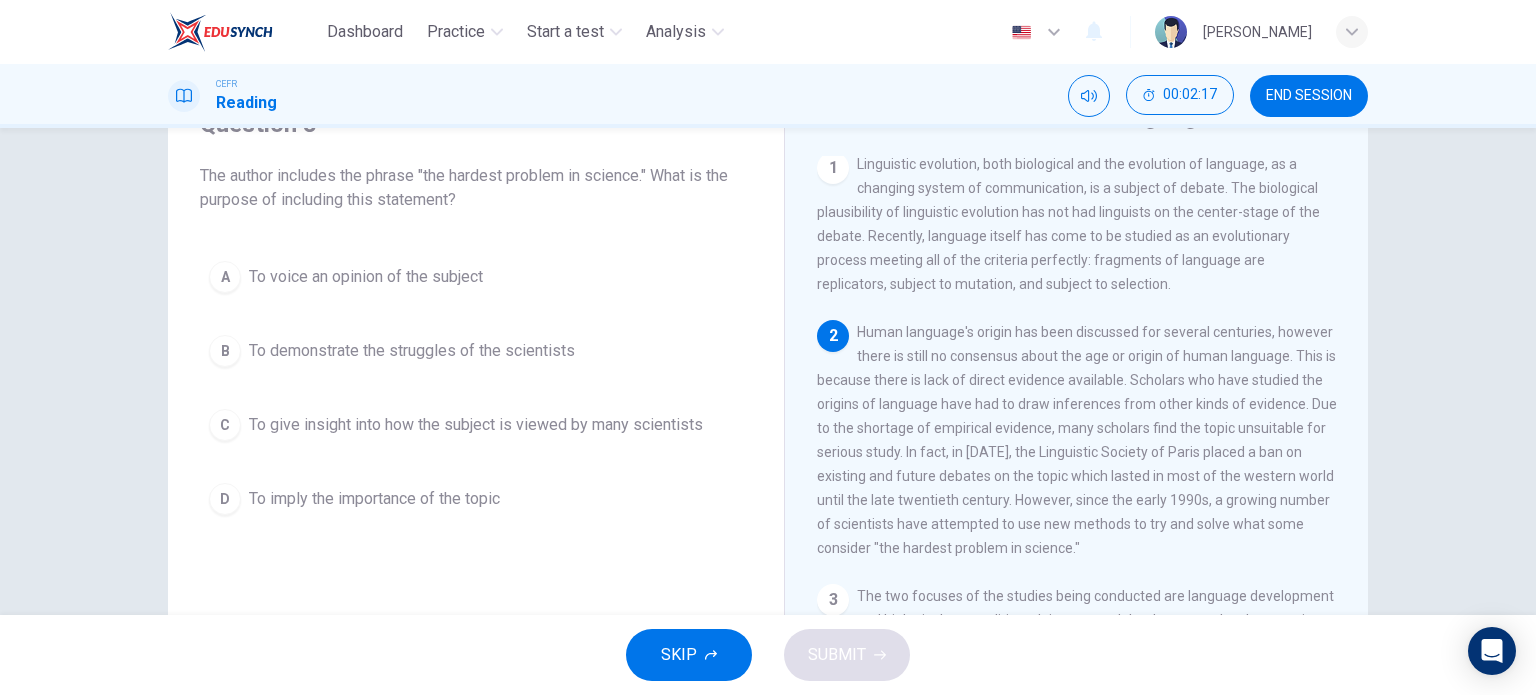 scroll, scrollTop: 0, scrollLeft: 0, axis: both 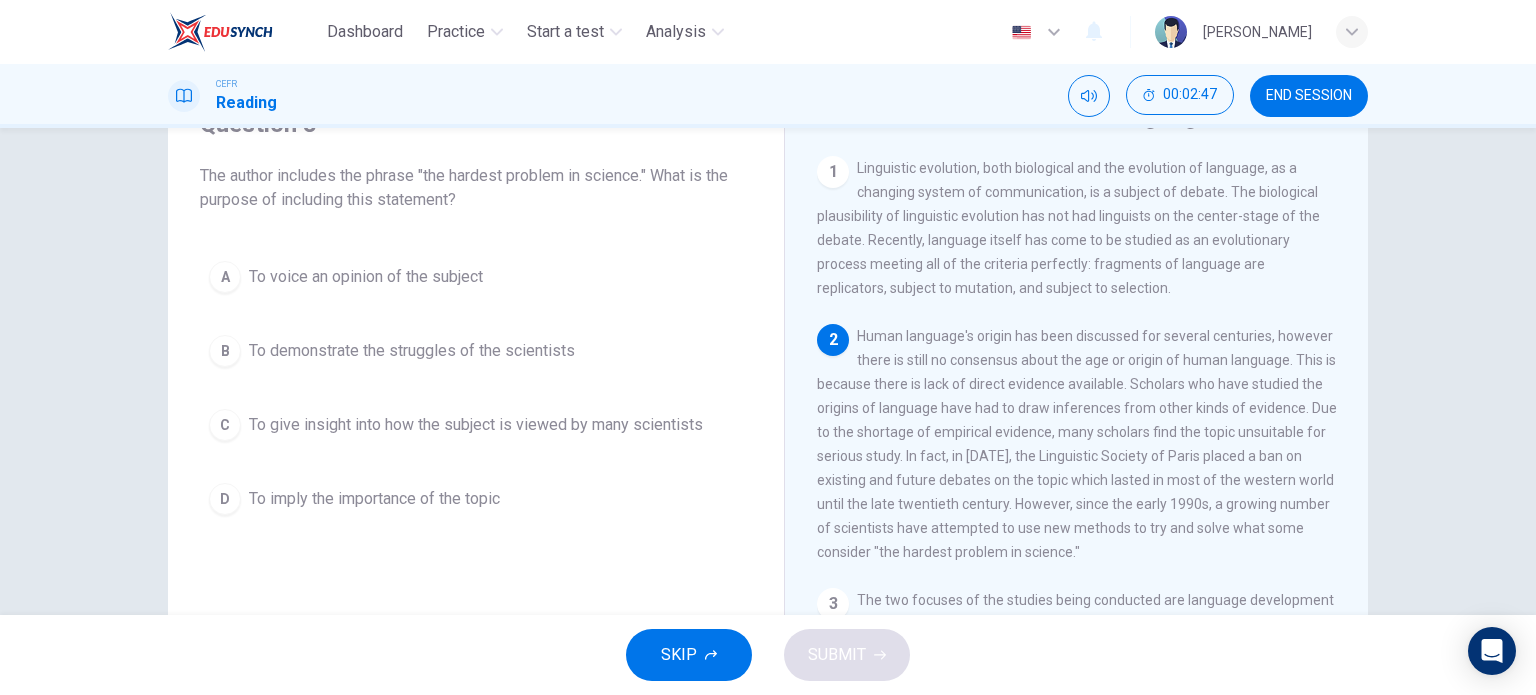 click on "To demonstrate the struggles of the scientists" at bounding box center (412, 351) 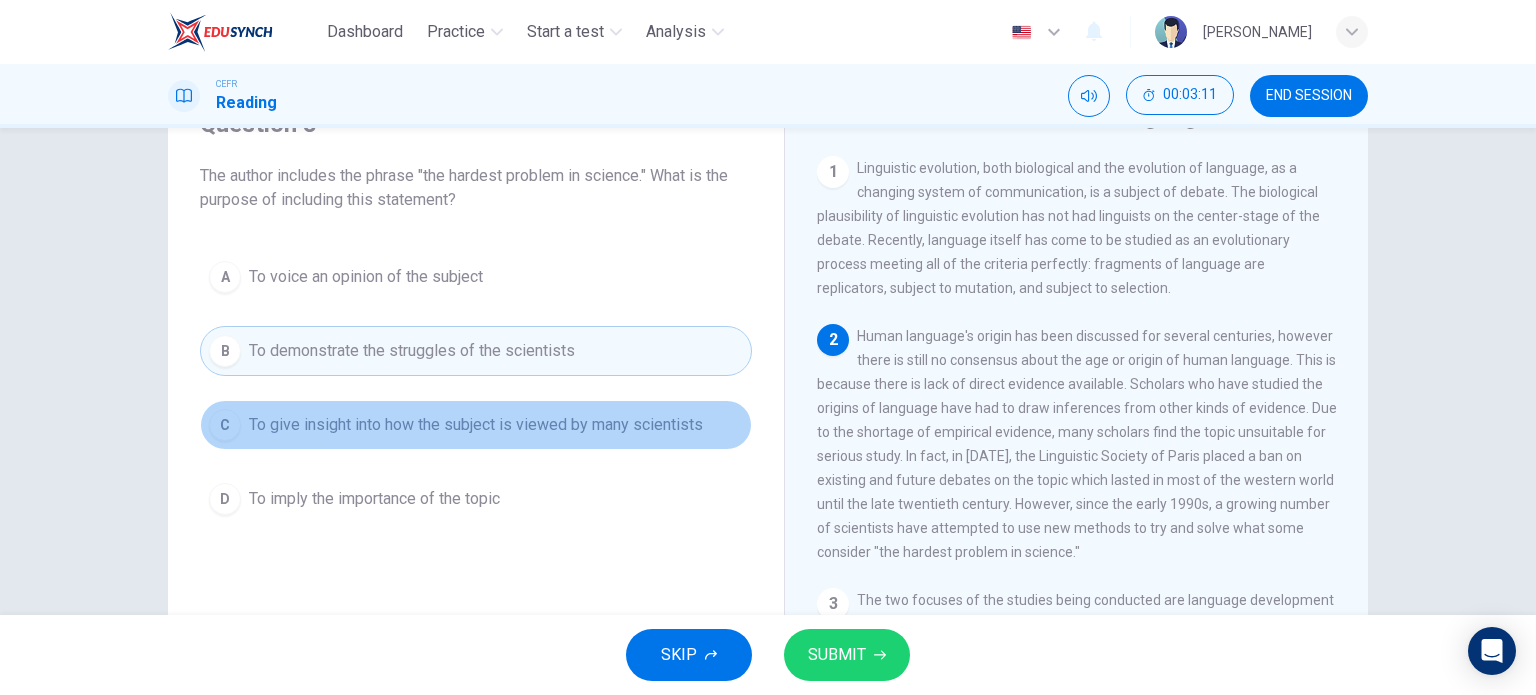 click on "To give insight into how the subject is viewed by many scientists" at bounding box center (476, 425) 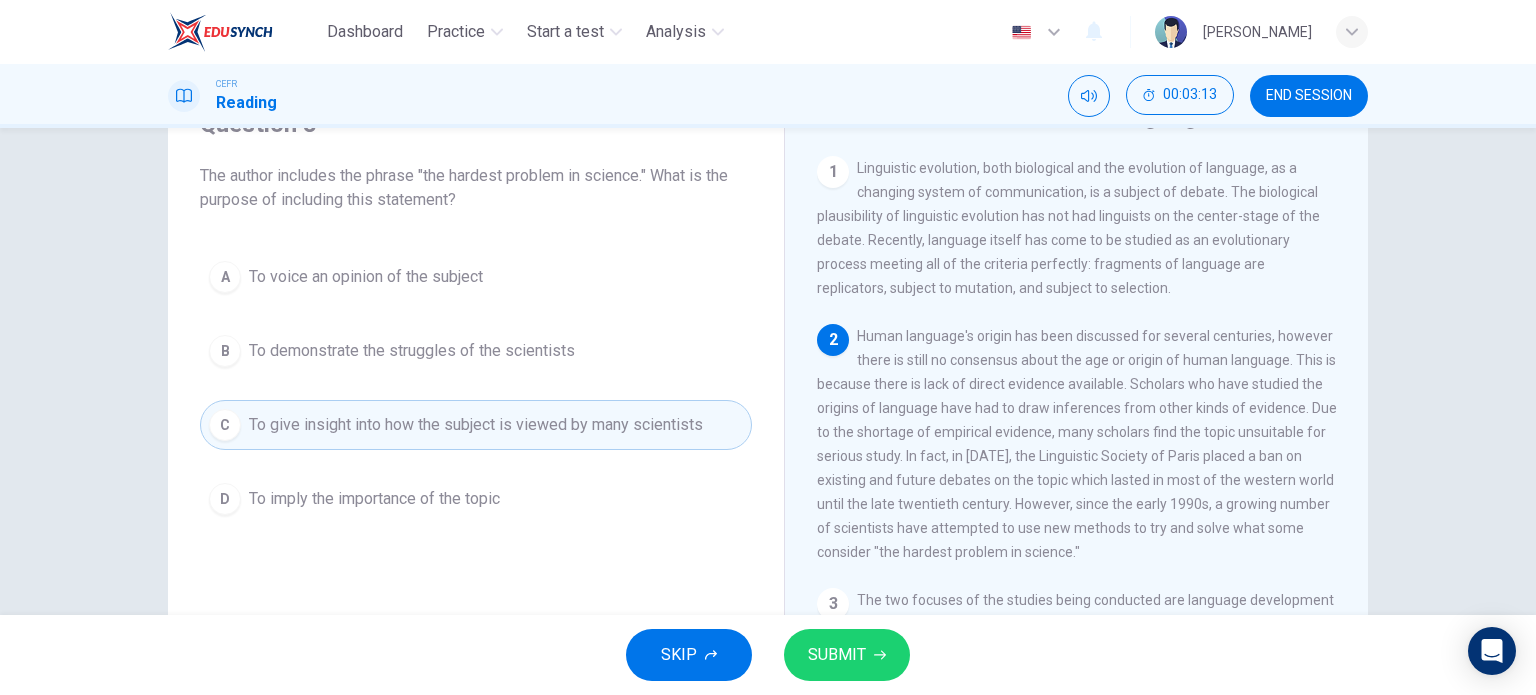 click on "SUBMIT" at bounding box center [837, 655] 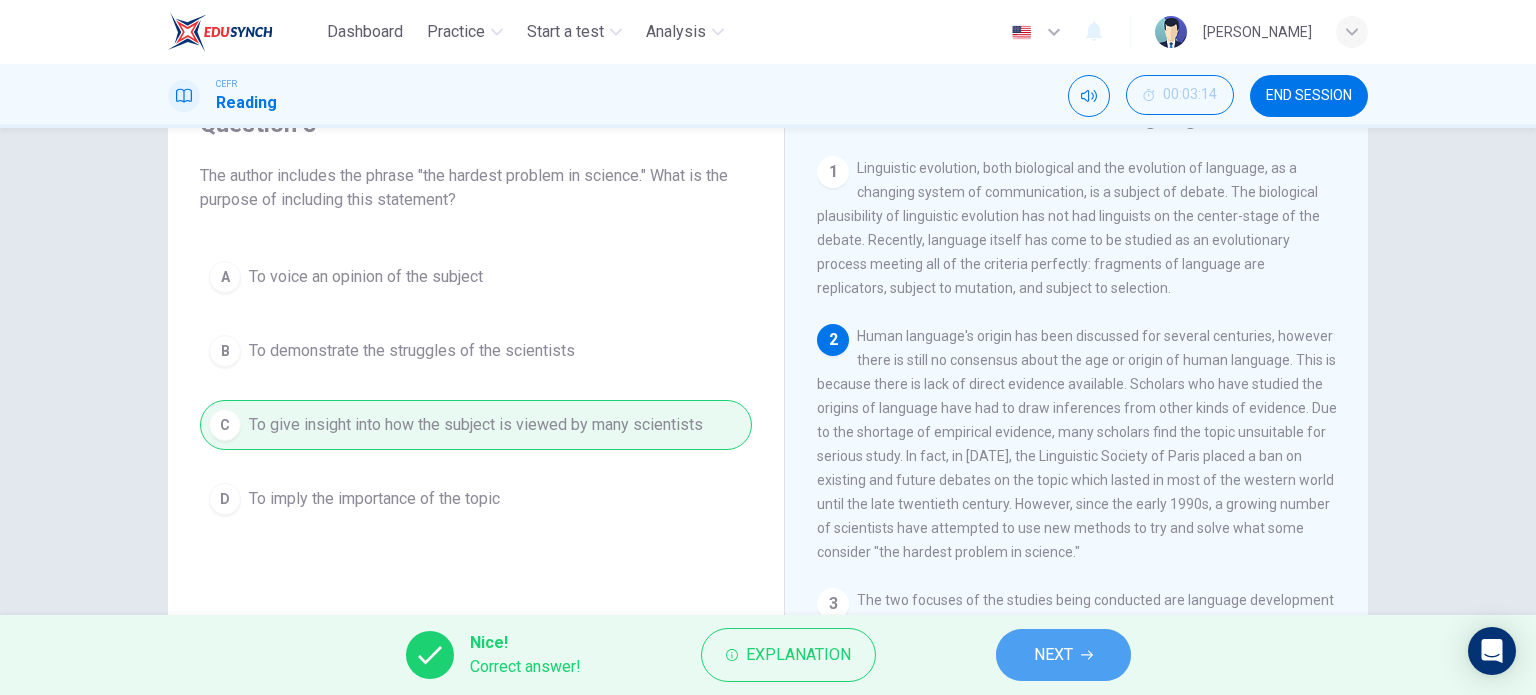 click on "NEXT" at bounding box center (1053, 655) 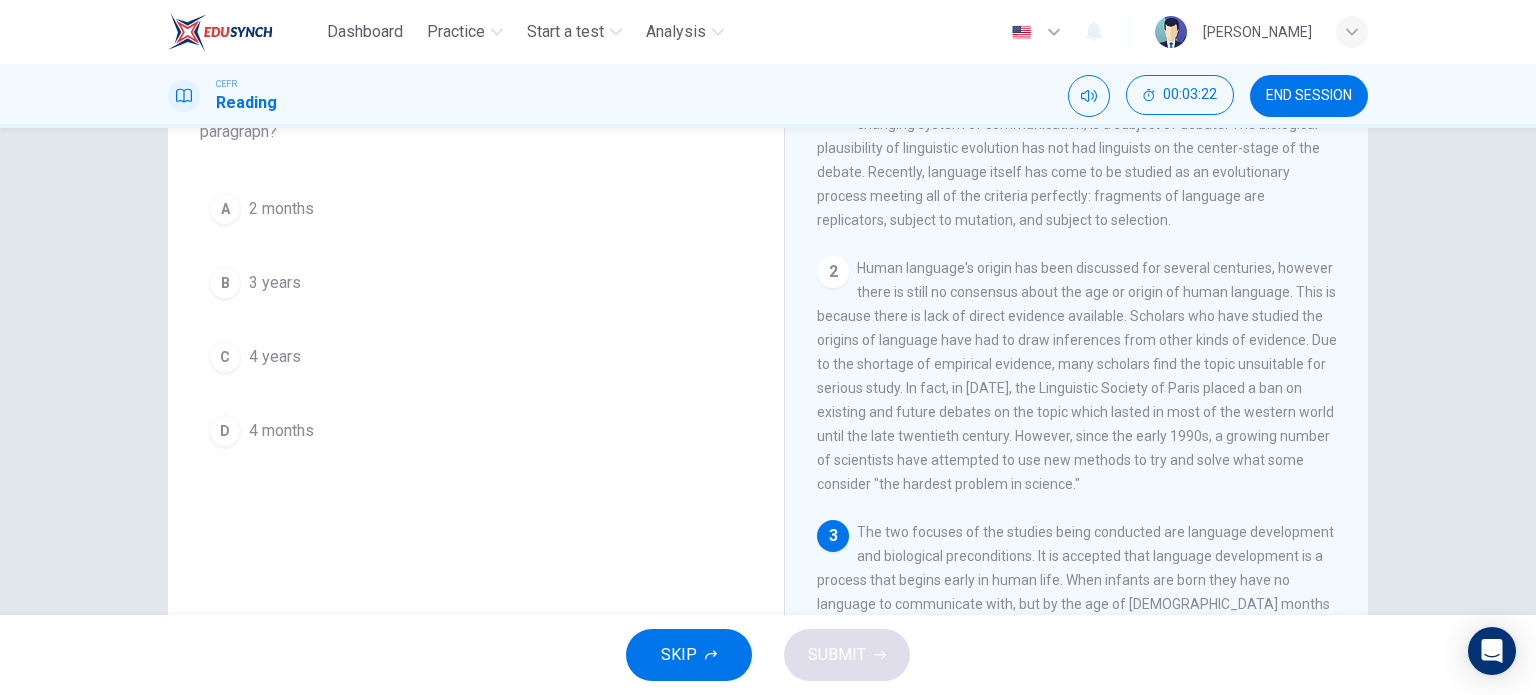 scroll, scrollTop: 200, scrollLeft: 0, axis: vertical 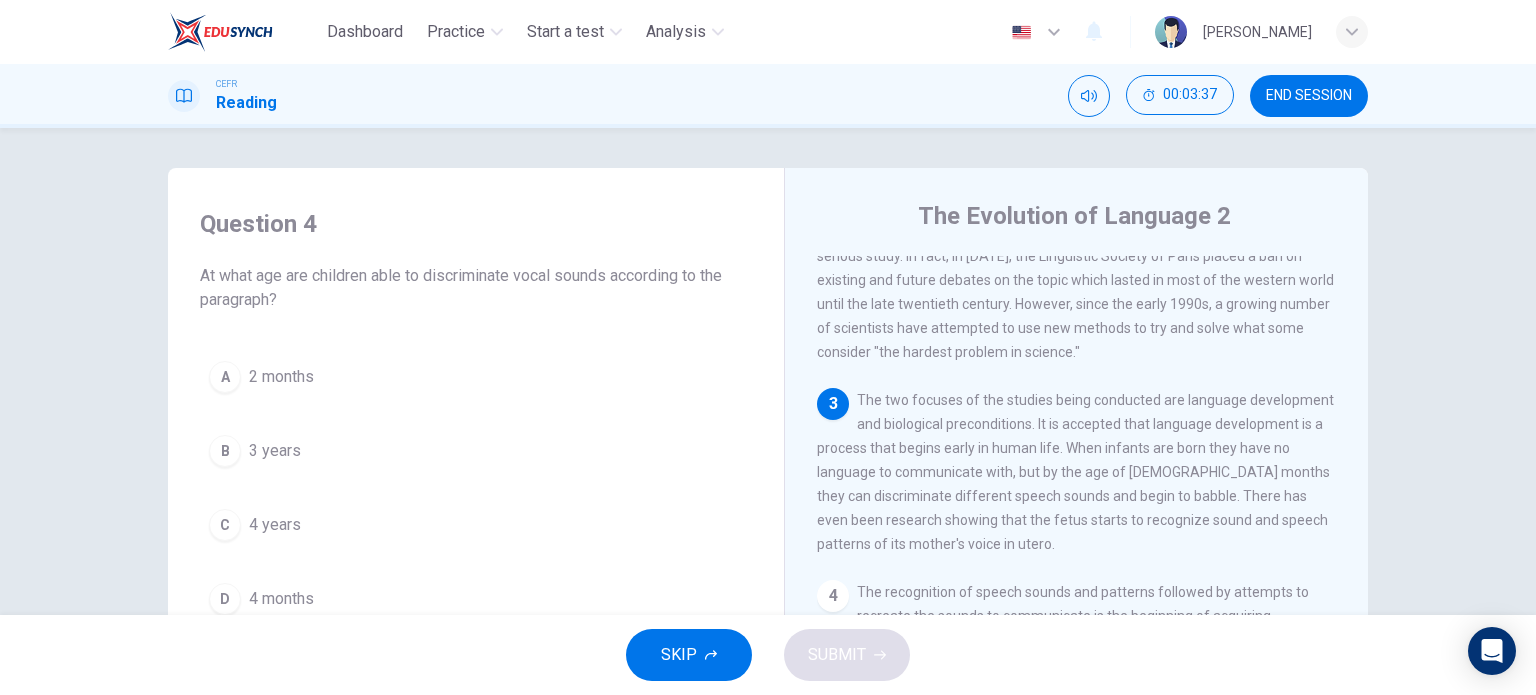 click on "4 months" at bounding box center (281, 599) 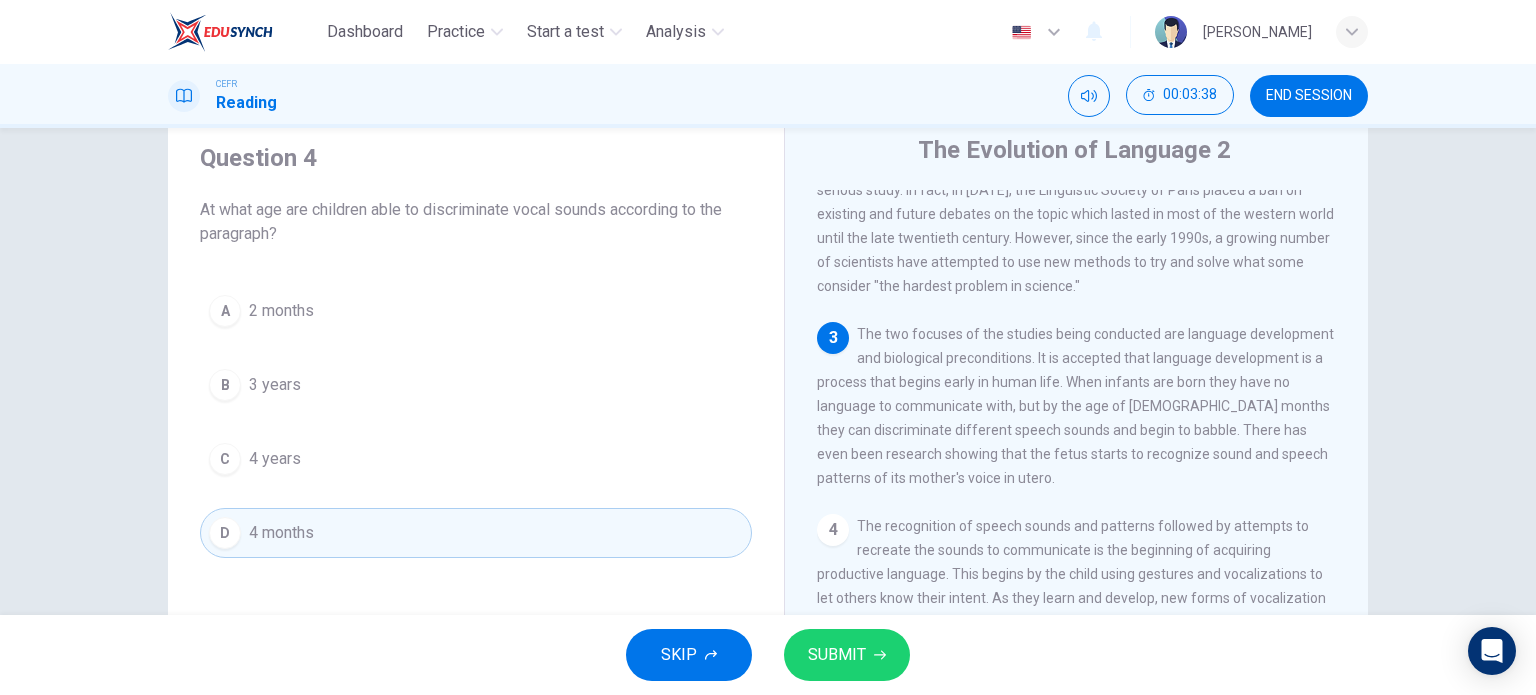 scroll, scrollTop: 100, scrollLeft: 0, axis: vertical 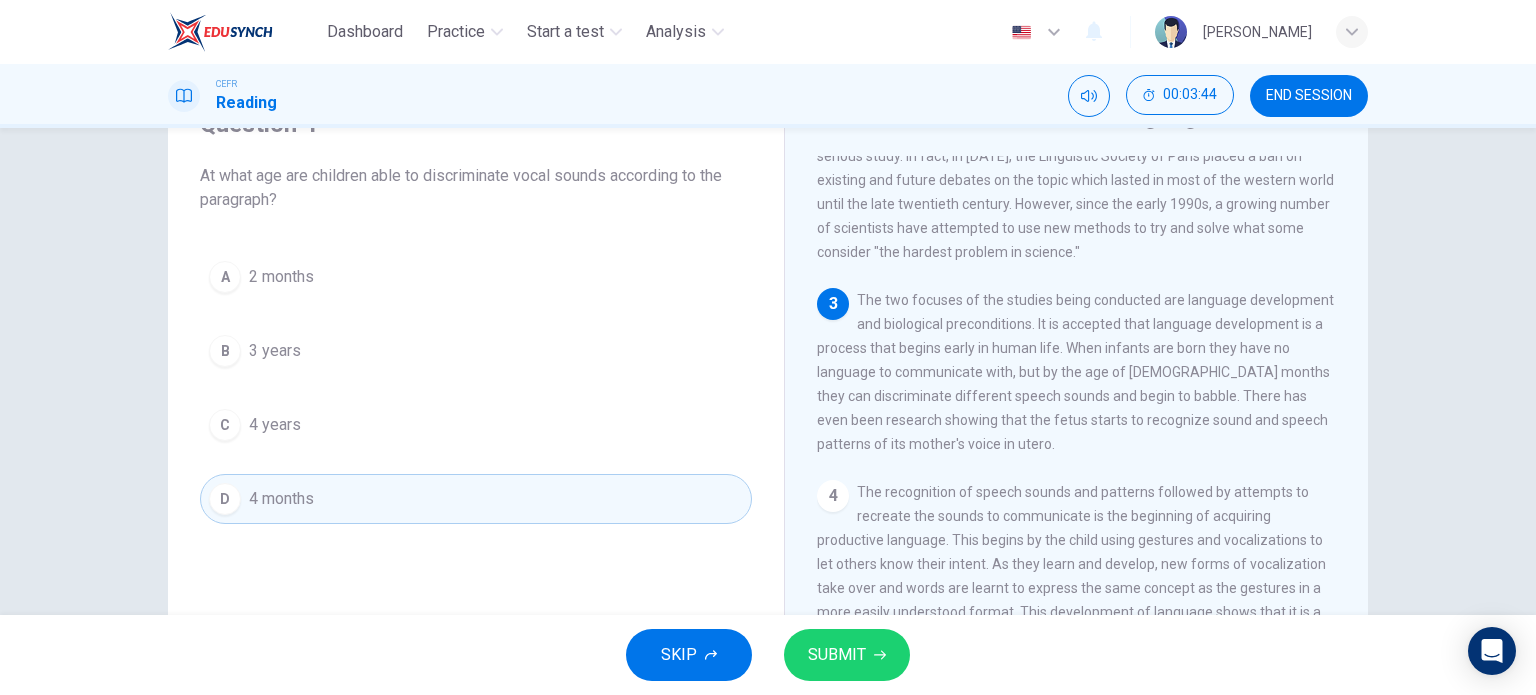 click on "SKIP SUBMIT" at bounding box center (768, 655) 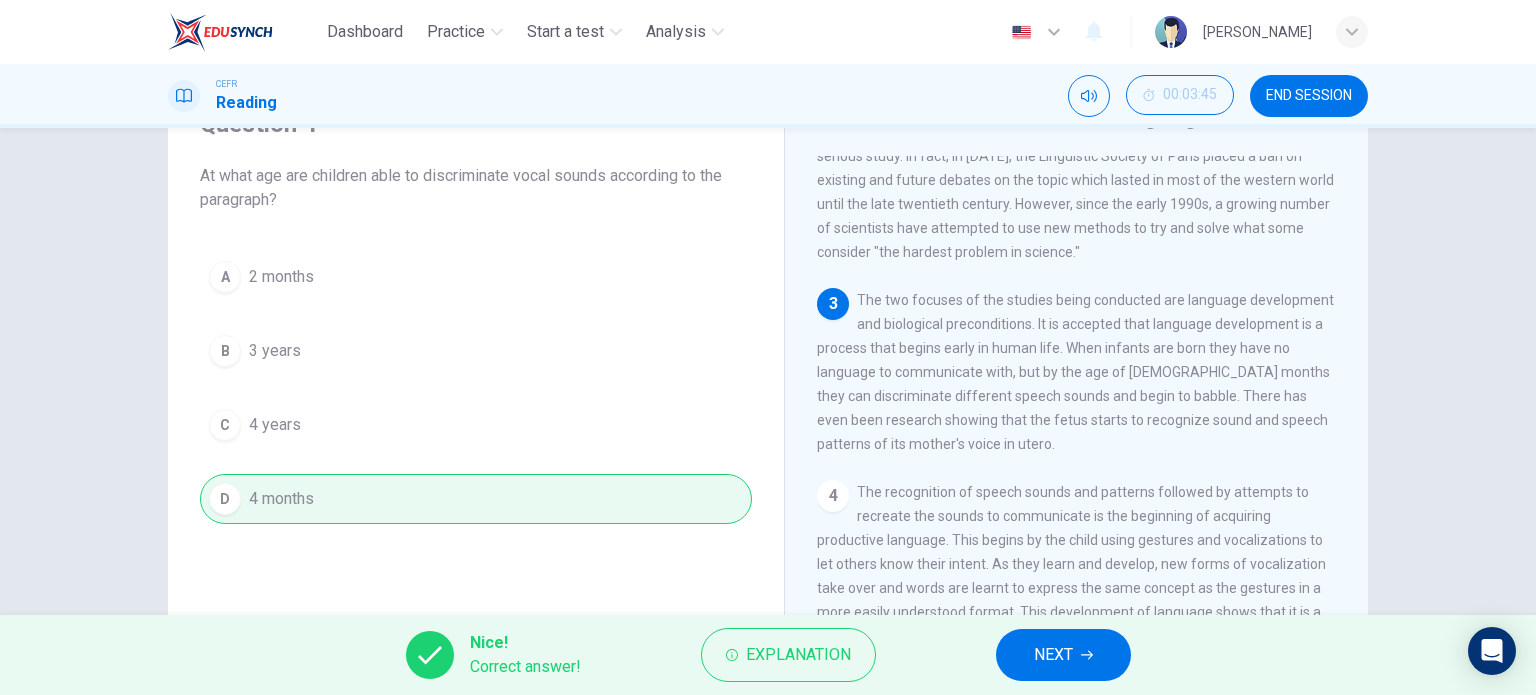 click on "NEXT" at bounding box center (1053, 655) 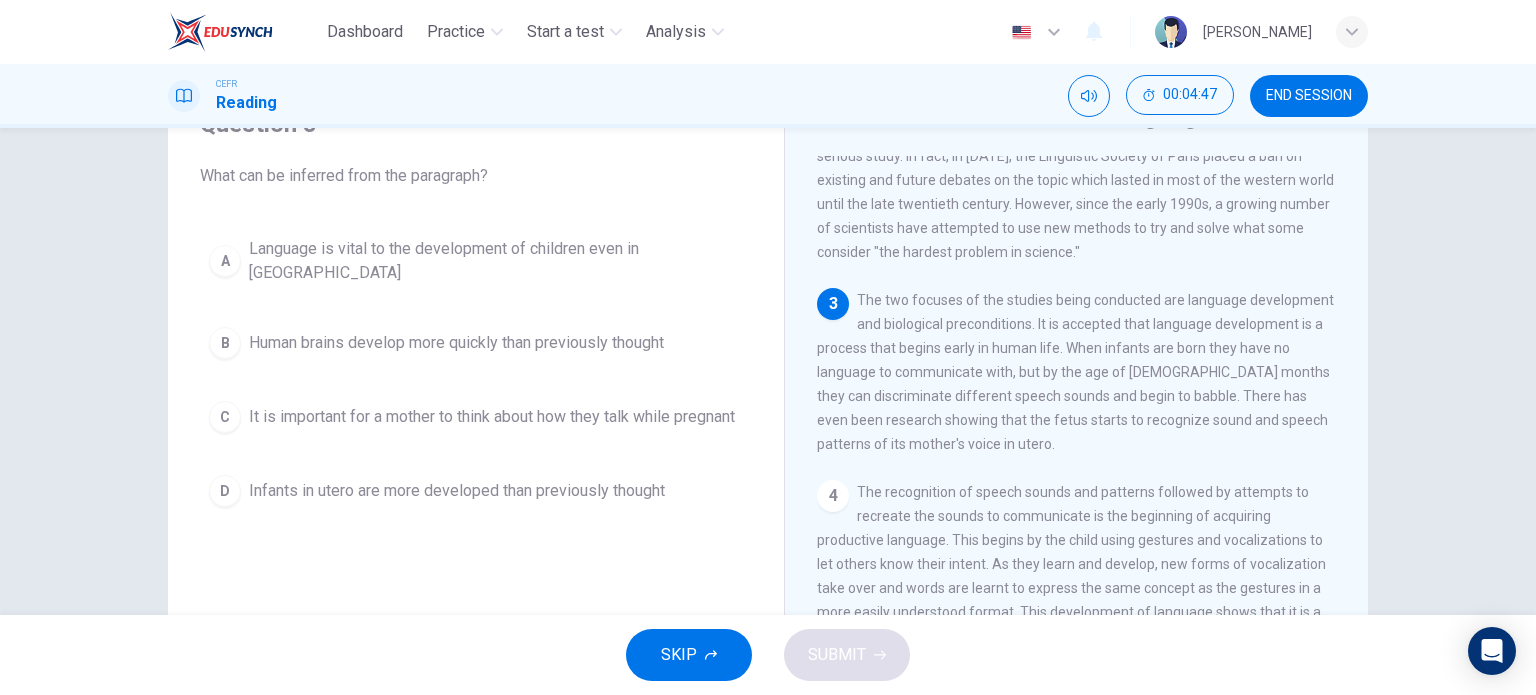 click on "Language is vital to the development of children even in utero" at bounding box center [496, 261] 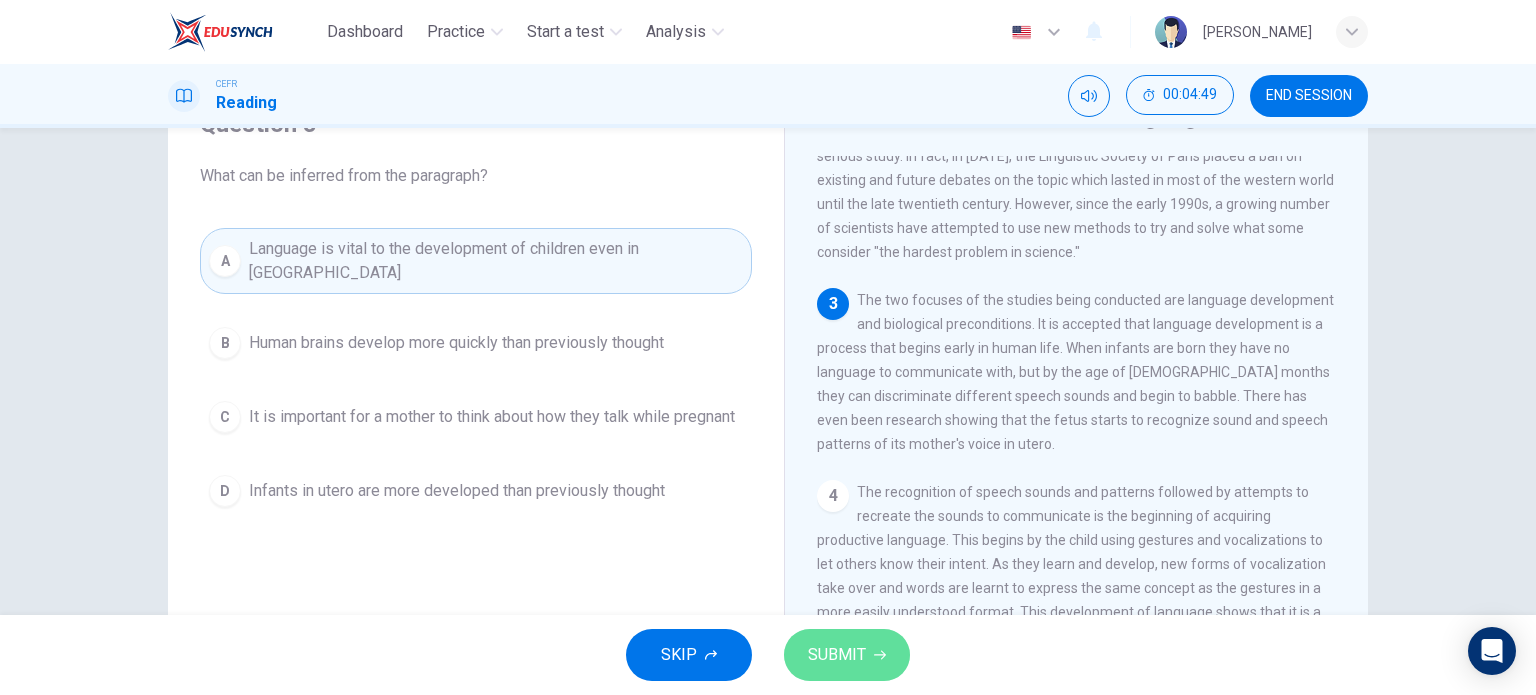 click on "SUBMIT" at bounding box center [837, 655] 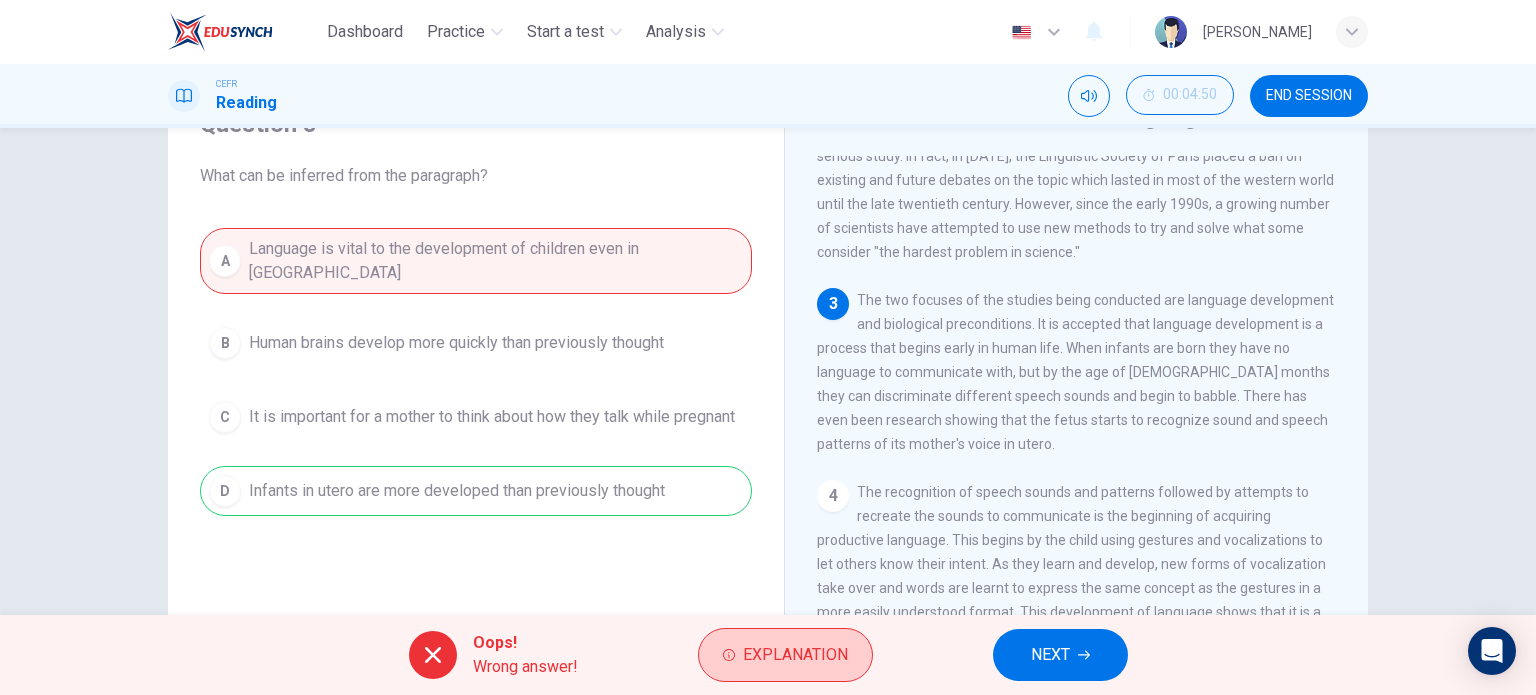 click on "Explanation" at bounding box center (795, 655) 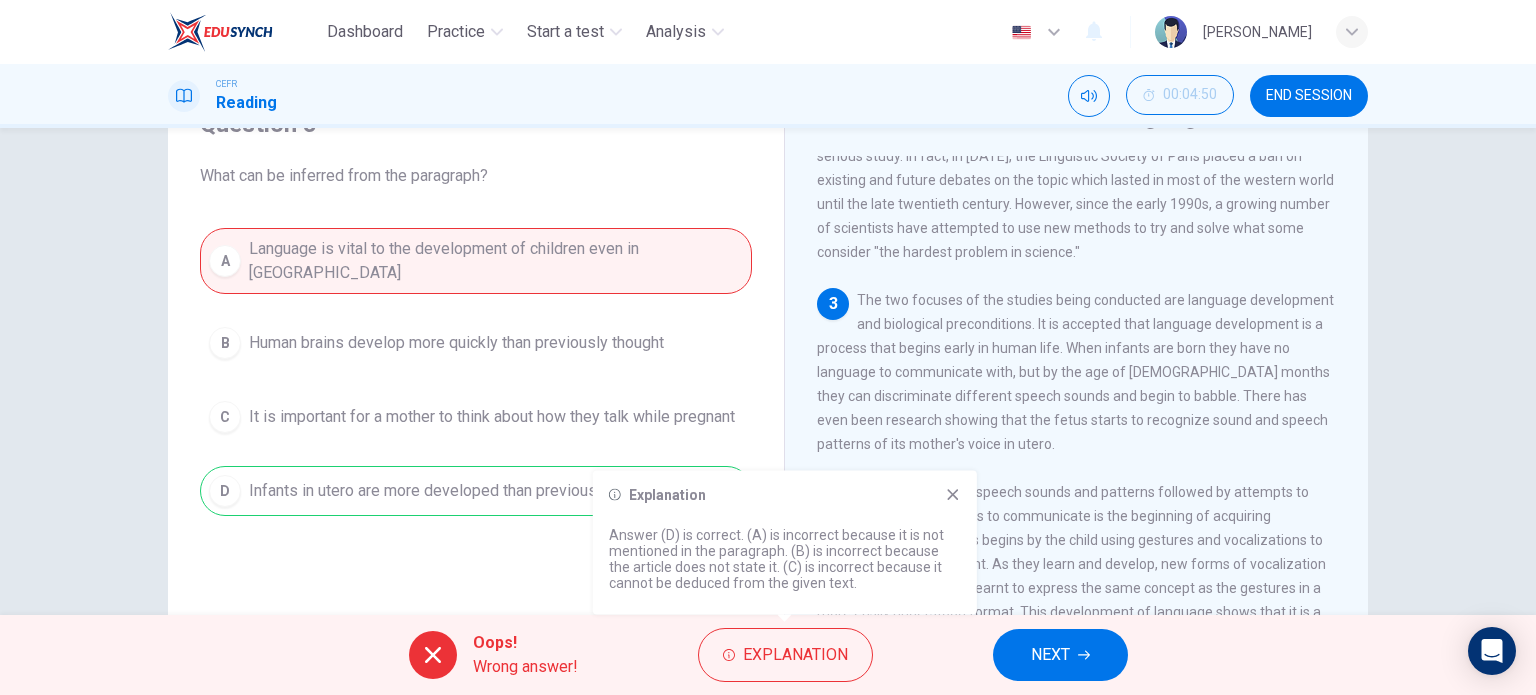 click on "A Language is vital to the development of children even in utero B Human brains develop more quickly than previously thought C It is important for a mother to think about how they talk while pregnant D Infants in utero are more developed than previously thought" at bounding box center [476, 372] 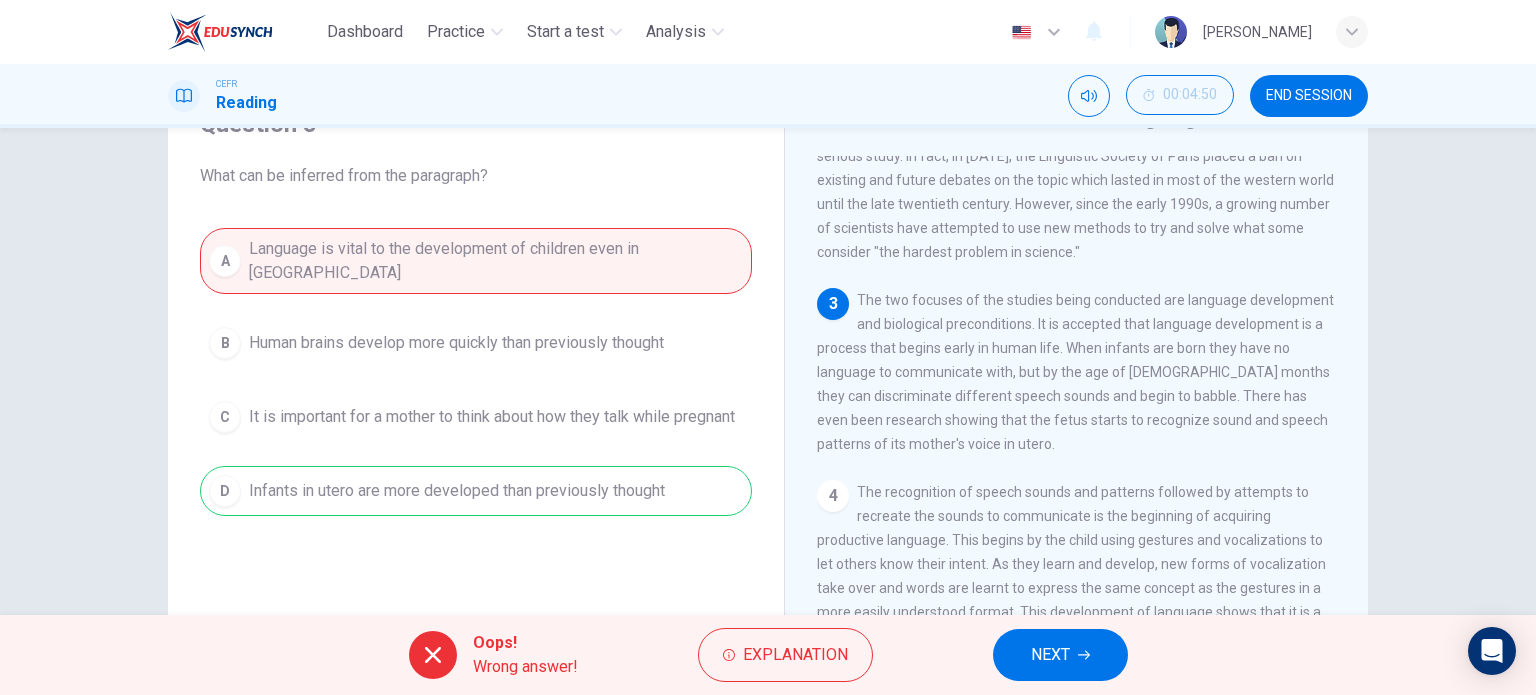 click on "NEXT" at bounding box center [1050, 655] 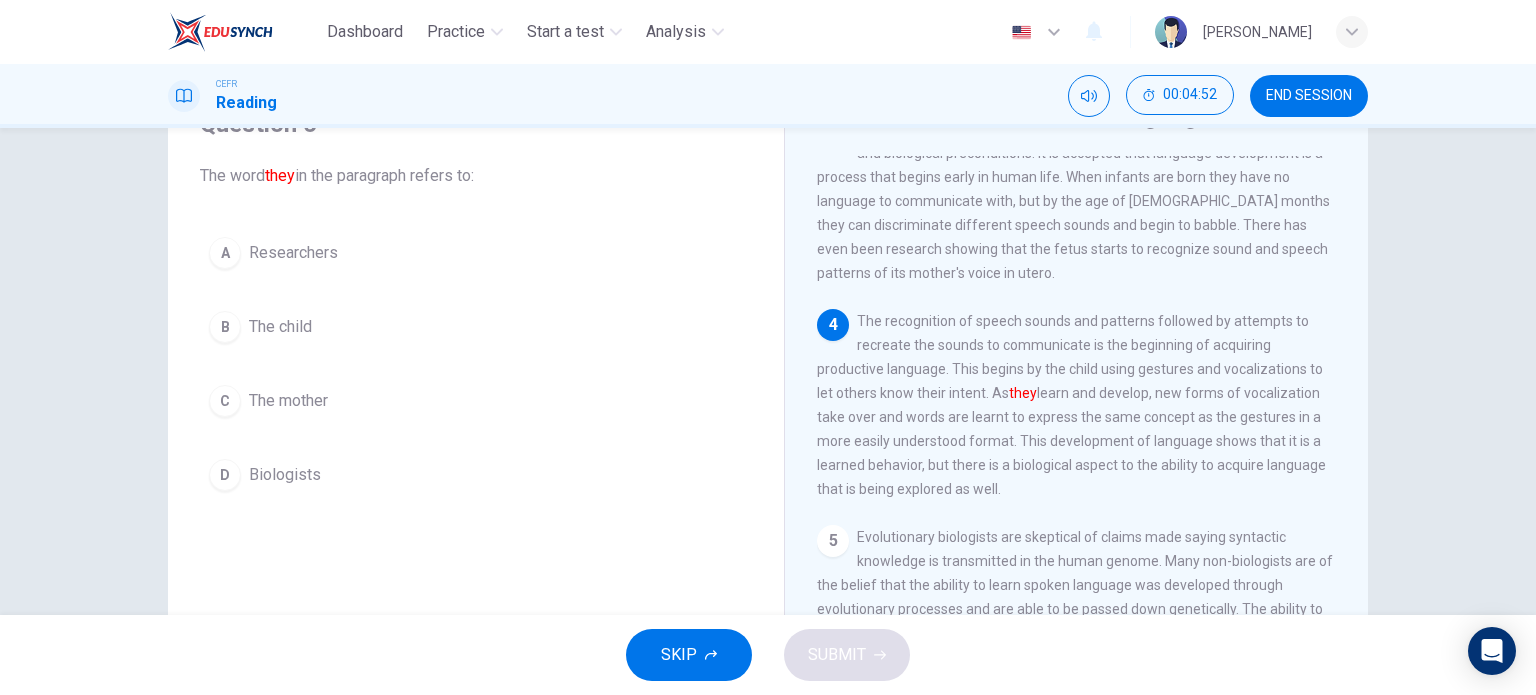 scroll, scrollTop: 500, scrollLeft: 0, axis: vertical 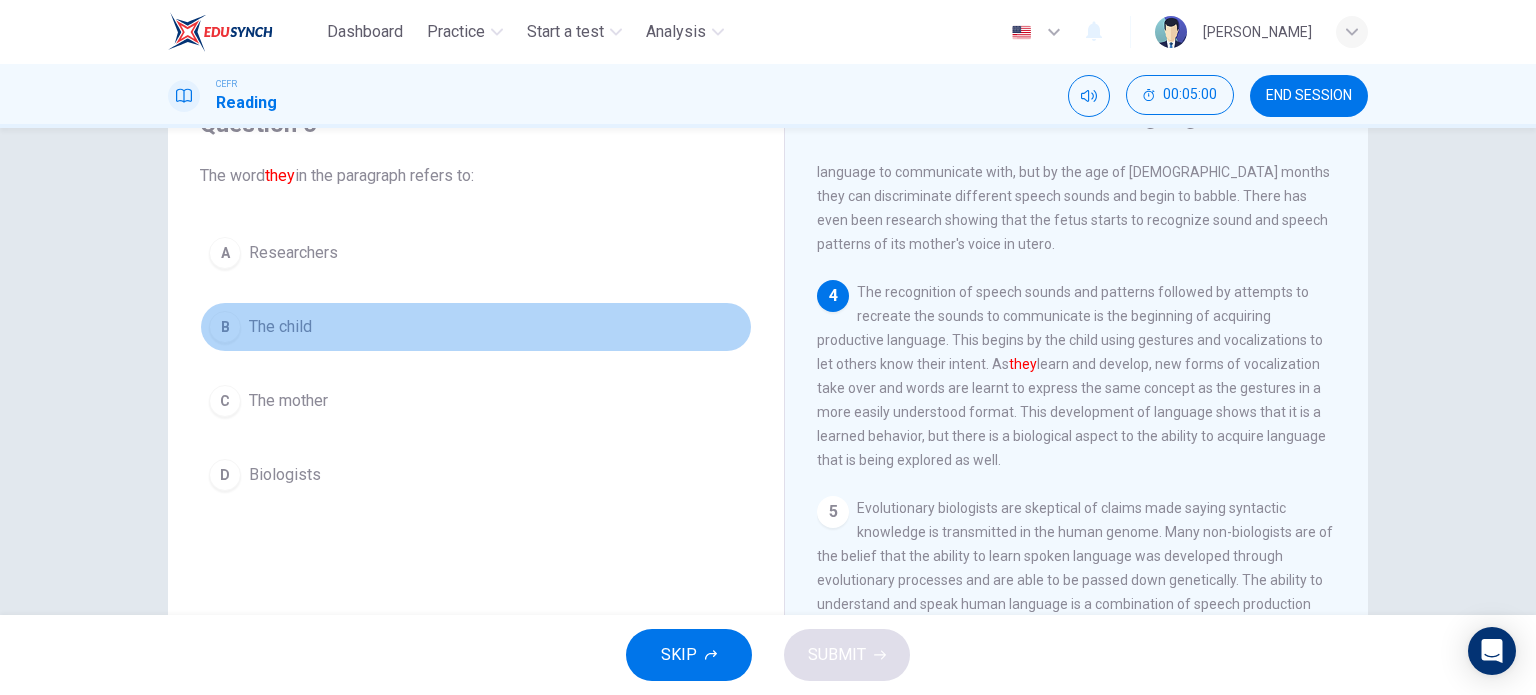click on "The child" at bounding box center (280, 327) 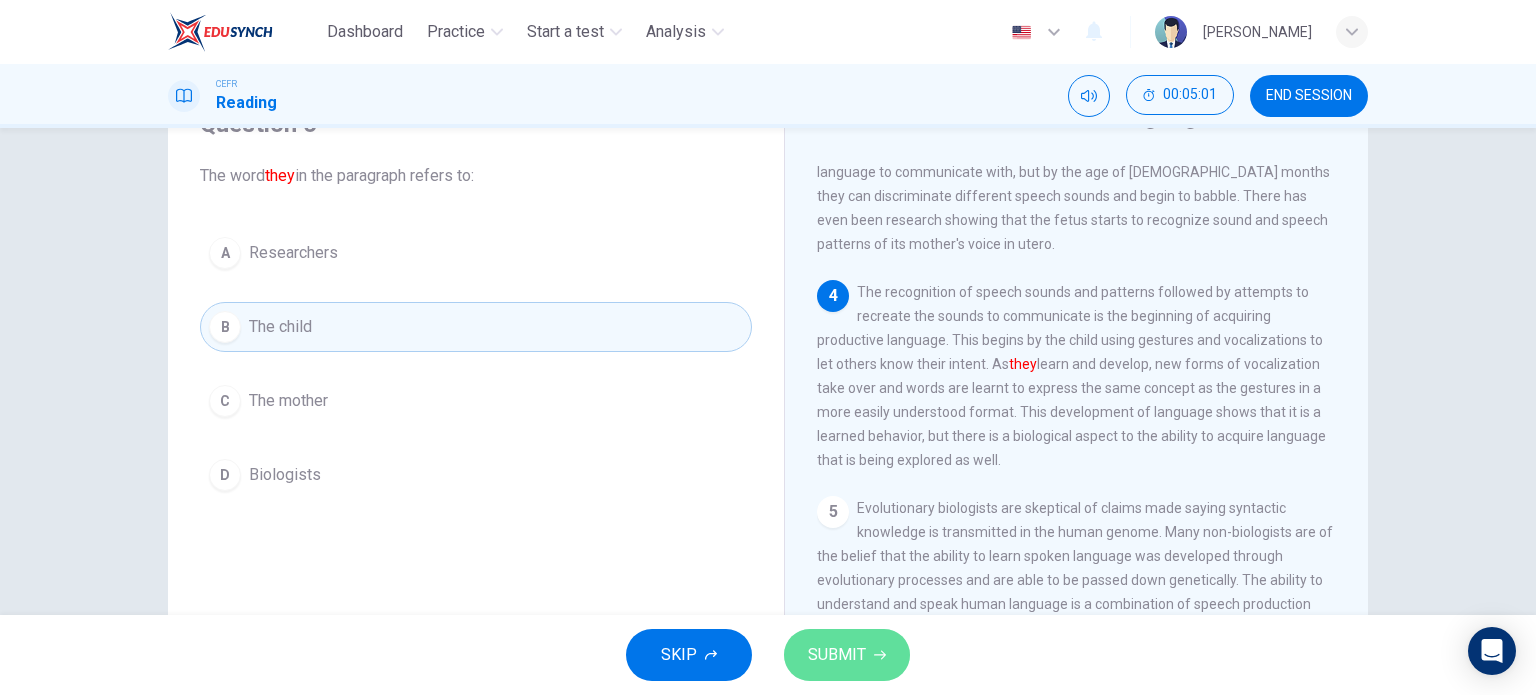 click on "SUBMIT" at bounding box center (837, 655) 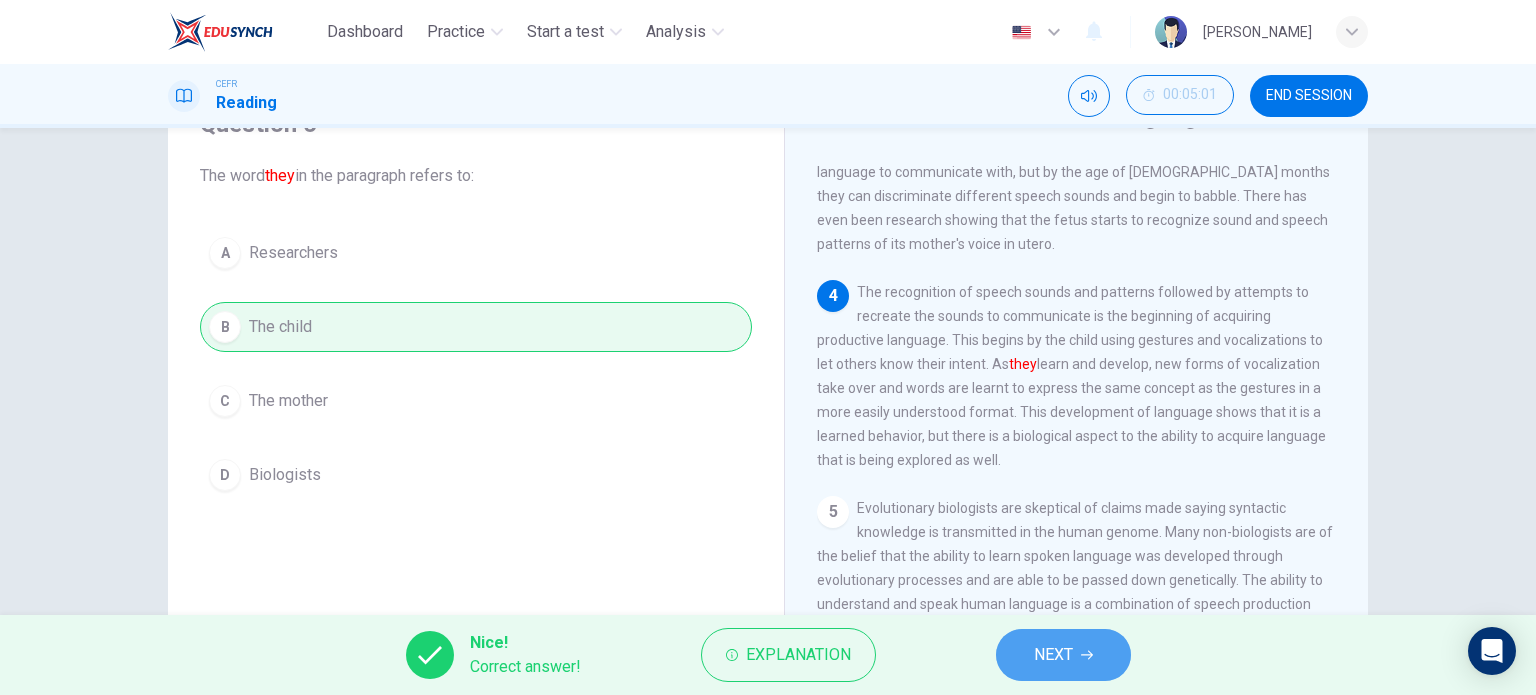 drag, startPoint x: 1034, startPoint y: 661, endPoint x: 1024, endPoint y: 655, distance: 11.661903 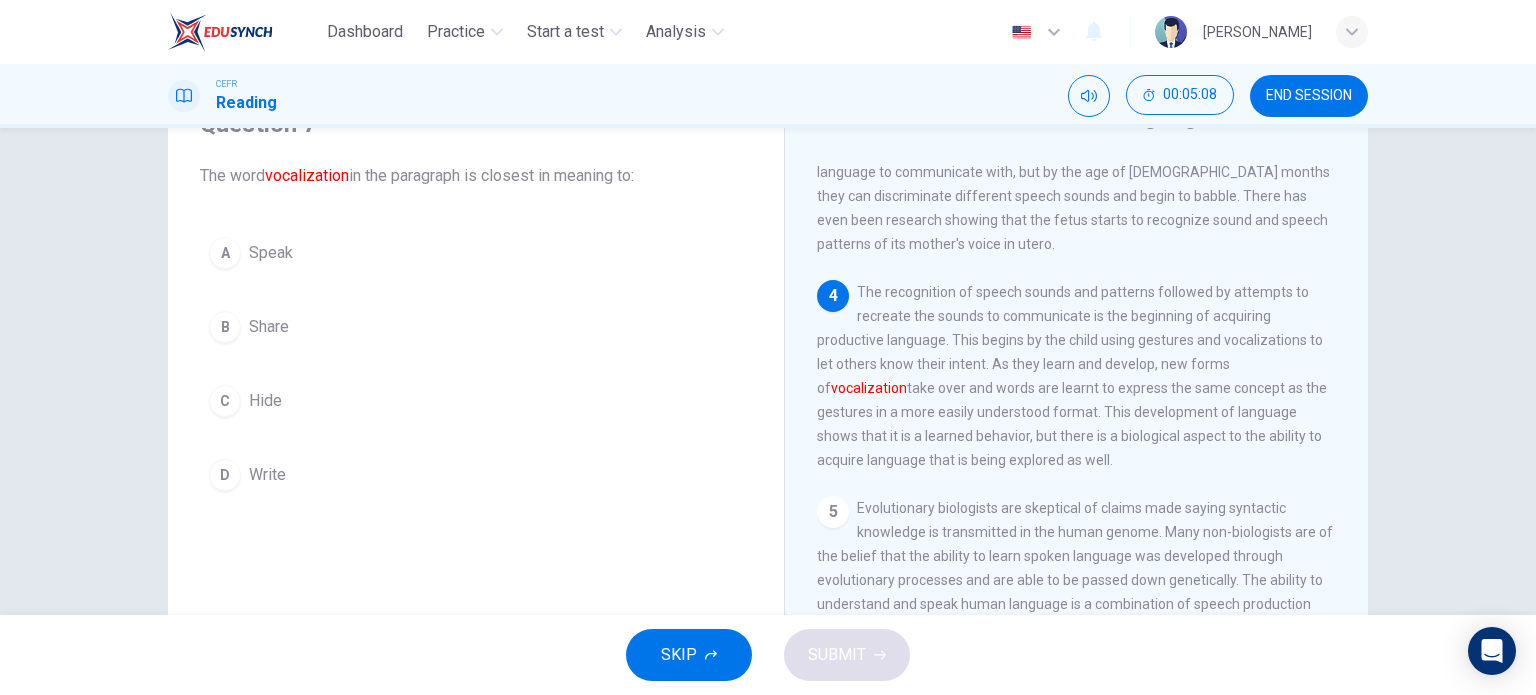 click on "A Speak B Share C Hide D Write" at bounding box center (476, 364) 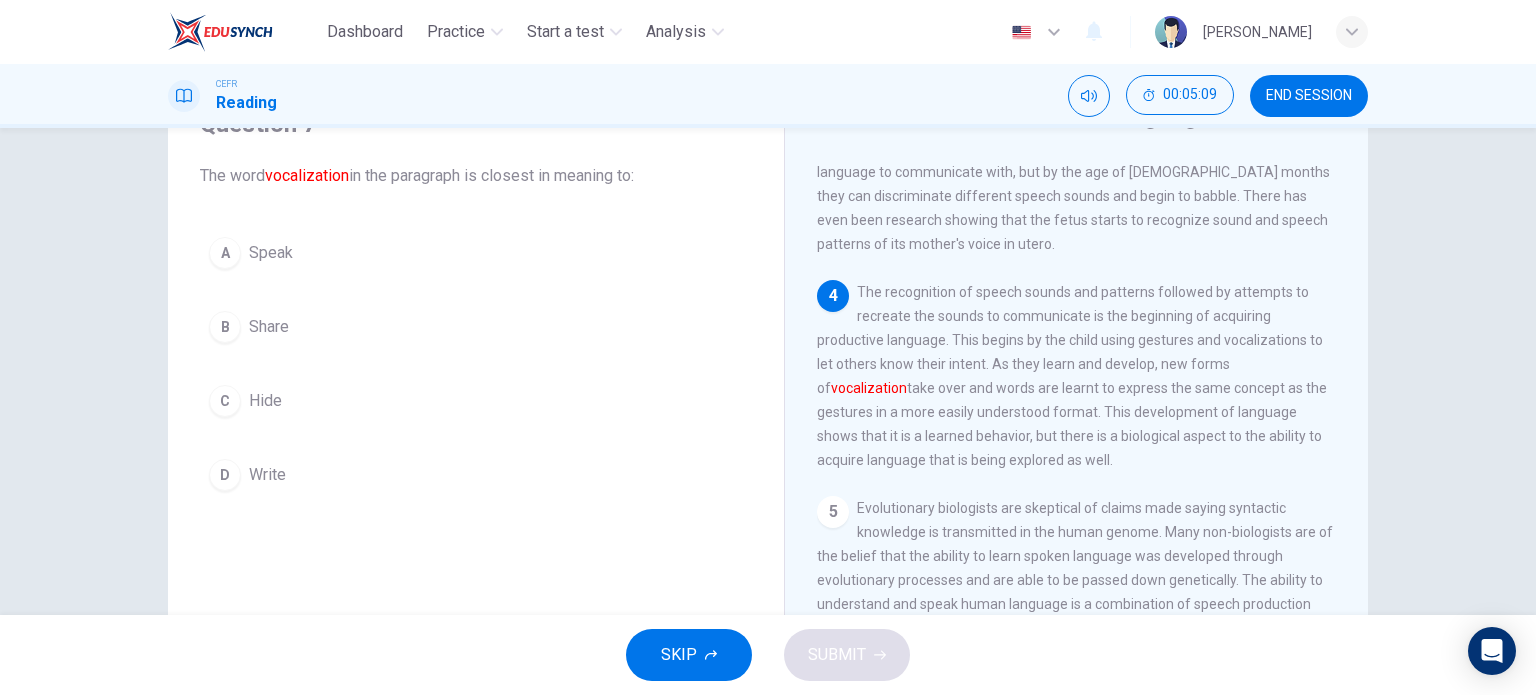 click on "Speak" at bounding box center (271, 253) 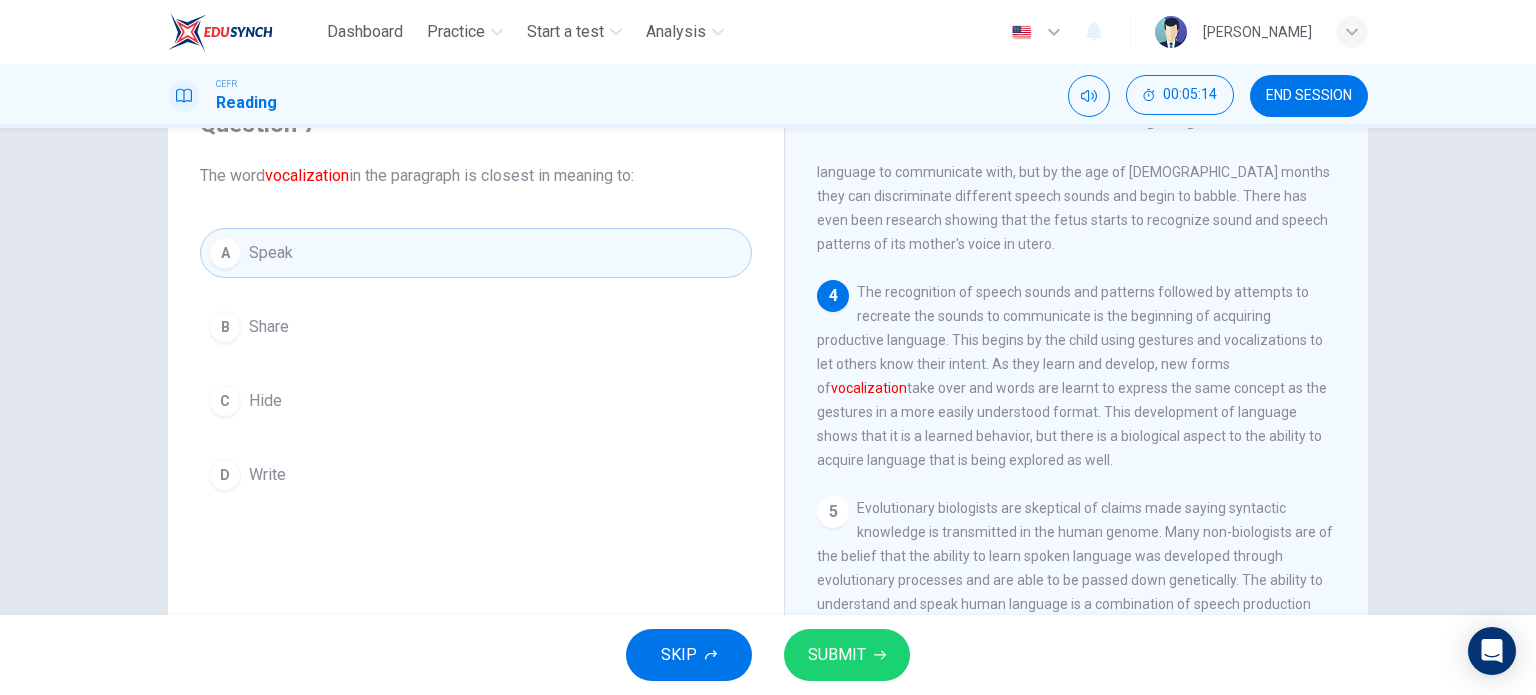click on "SUBMIT" at bounding box center (837, 655) 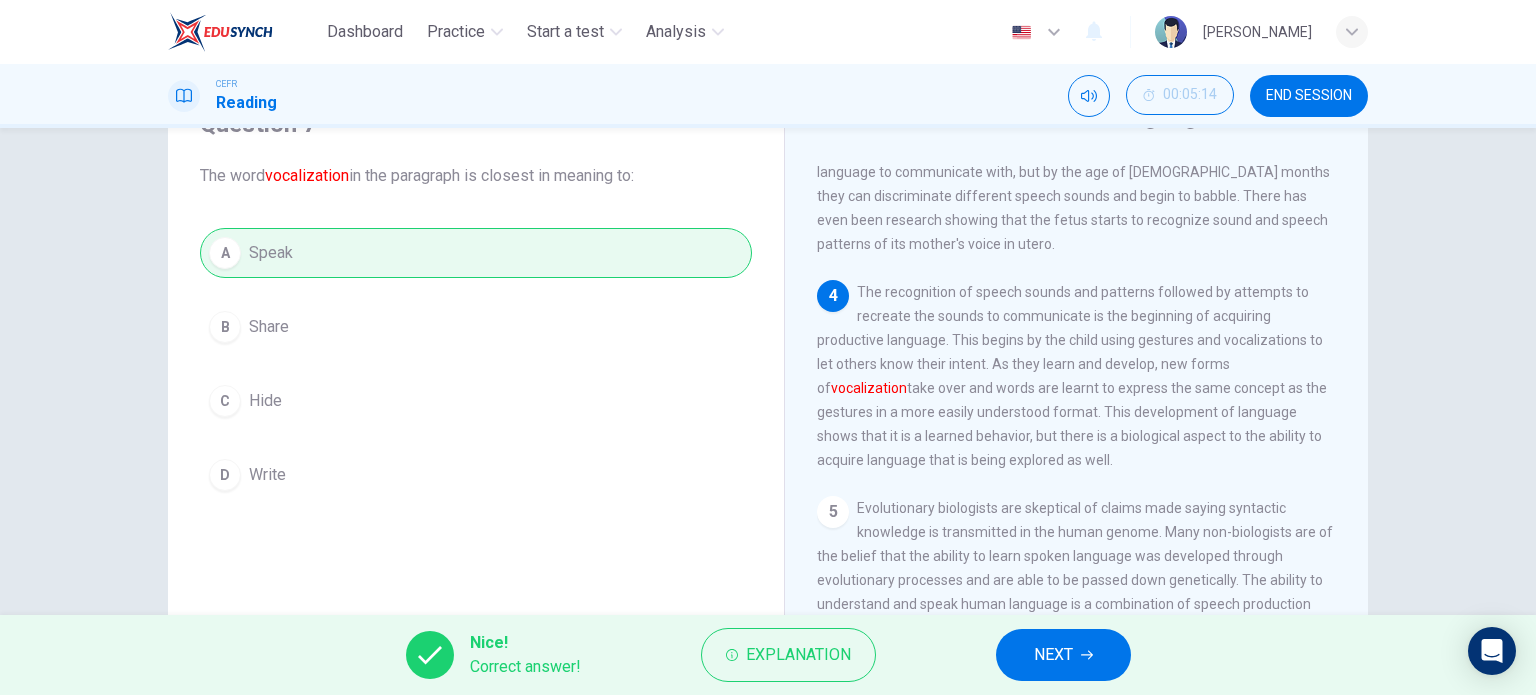 click on "NEXT" at bounding box center [1063, 655] 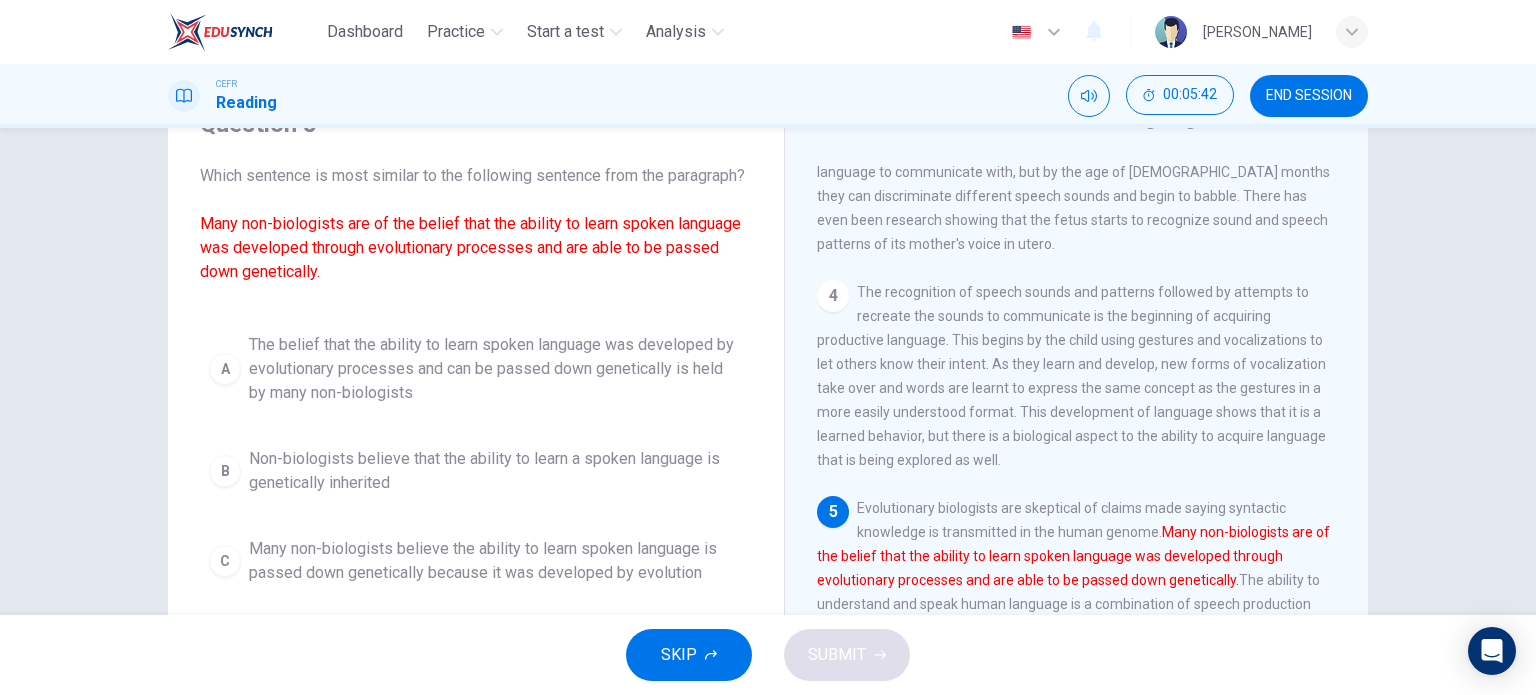 click on "The belief that the ability to learn spoken language was developed by evolutionary processes and can be passed down genetically is held by many non-biologists" at bounding box center [496, 369] 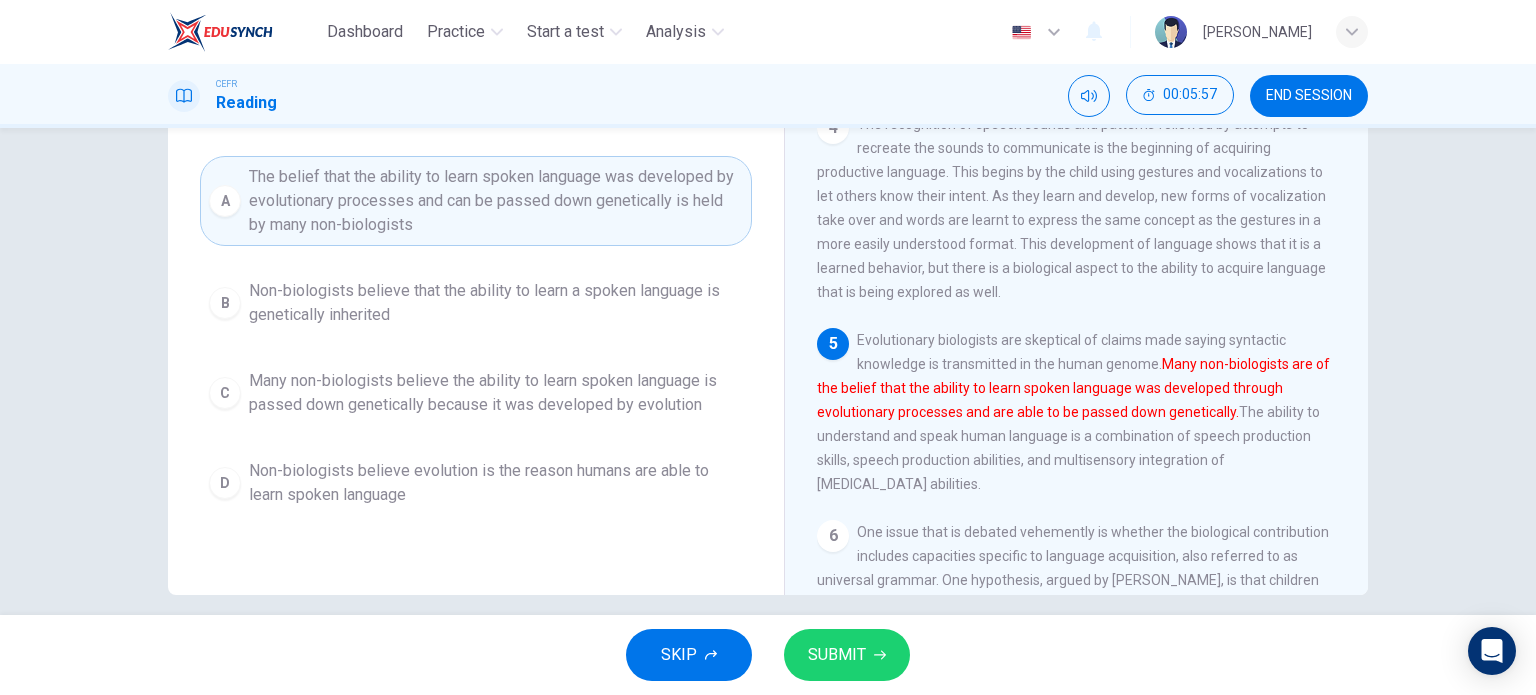 scroll, scrollTop: 288, scrollLeft: 0, axis: vertical 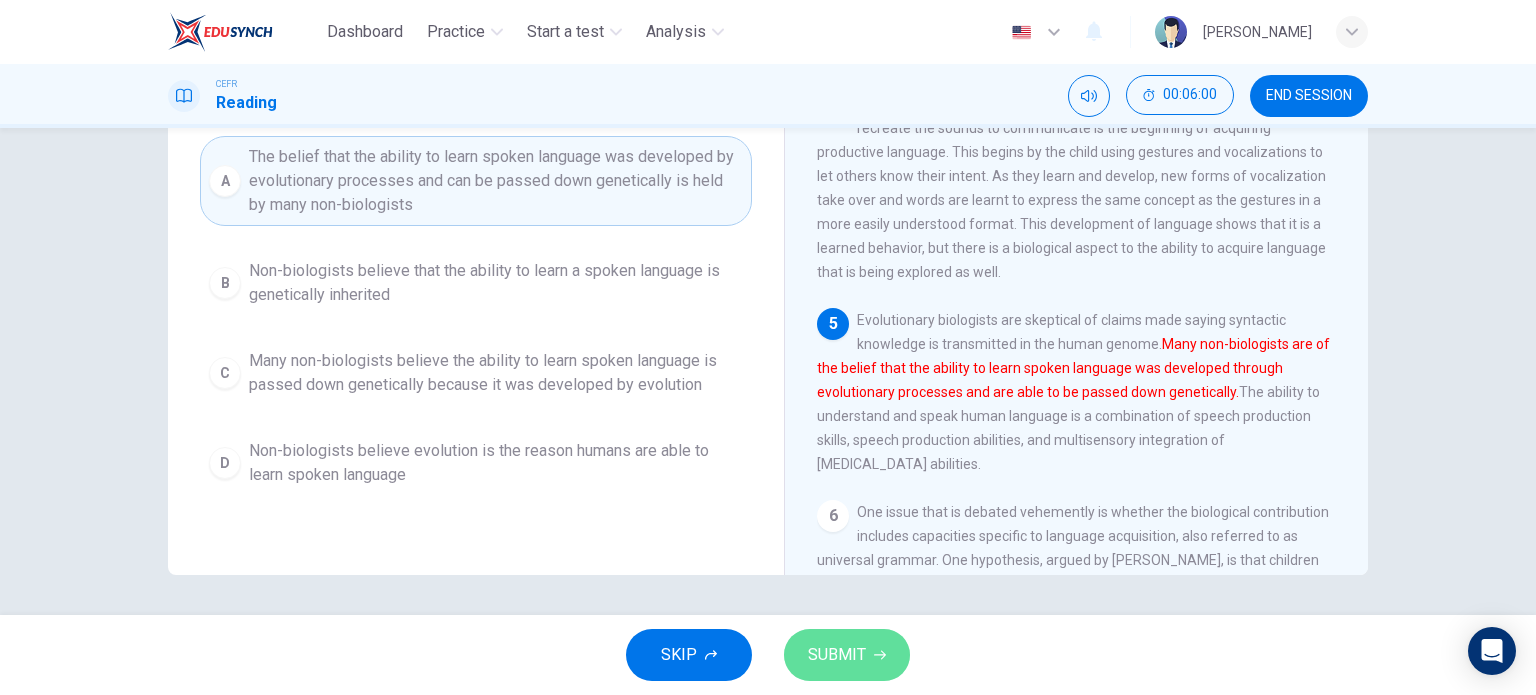 click on "SUBMIT" at bounding box center (837, 655) 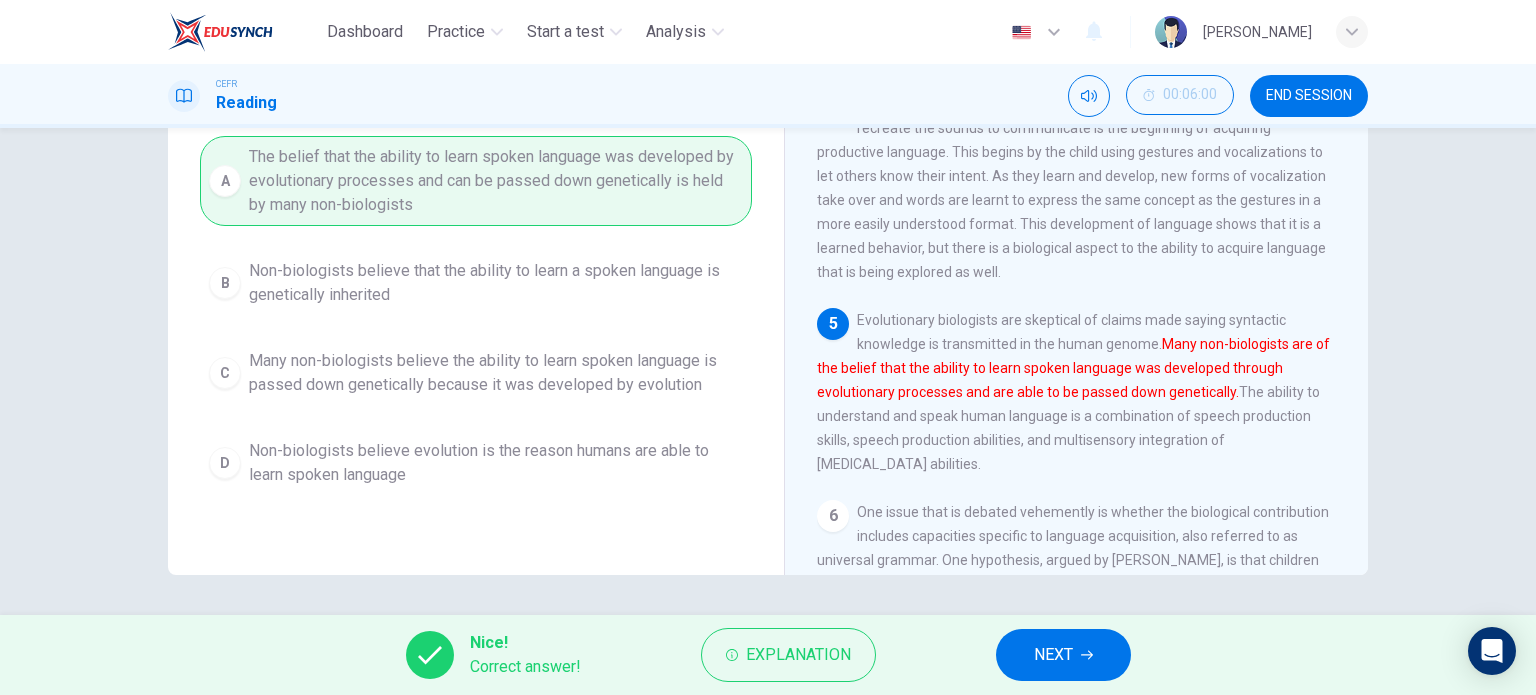 click on "NEXT" at bounding box center (1053, 655) 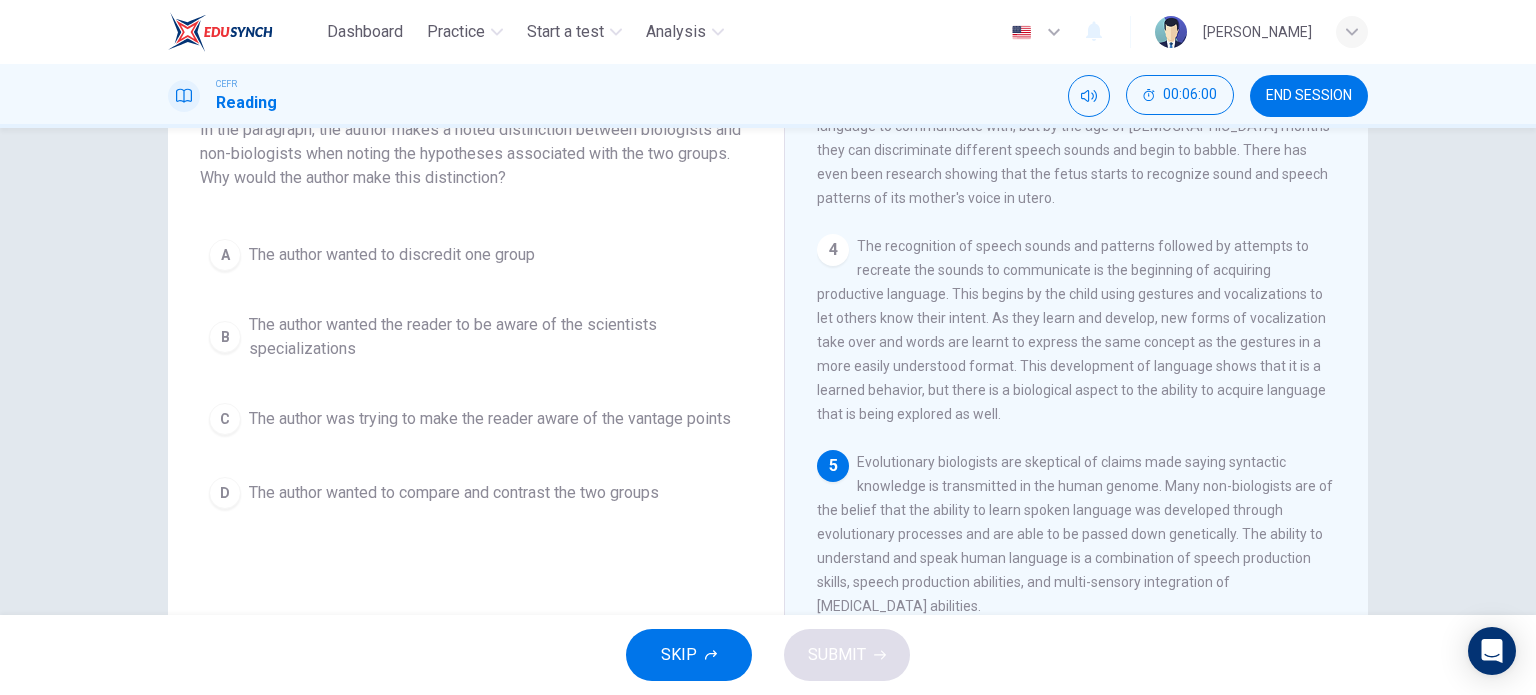 scroll, scrollTop: 116, scrollLeft: 0, axis: vertical 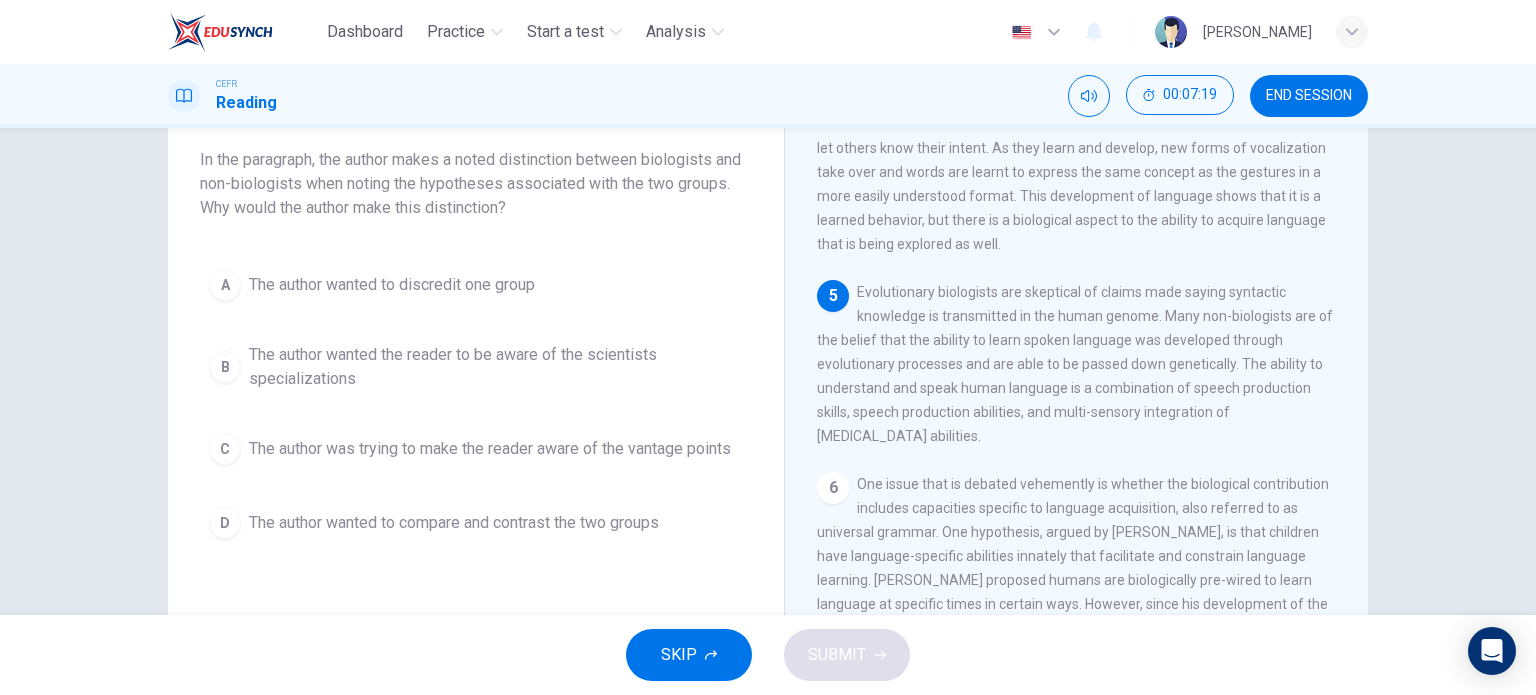 click on "The author wanted to compare and contrast the two groups" at bounding box center (454, 523) 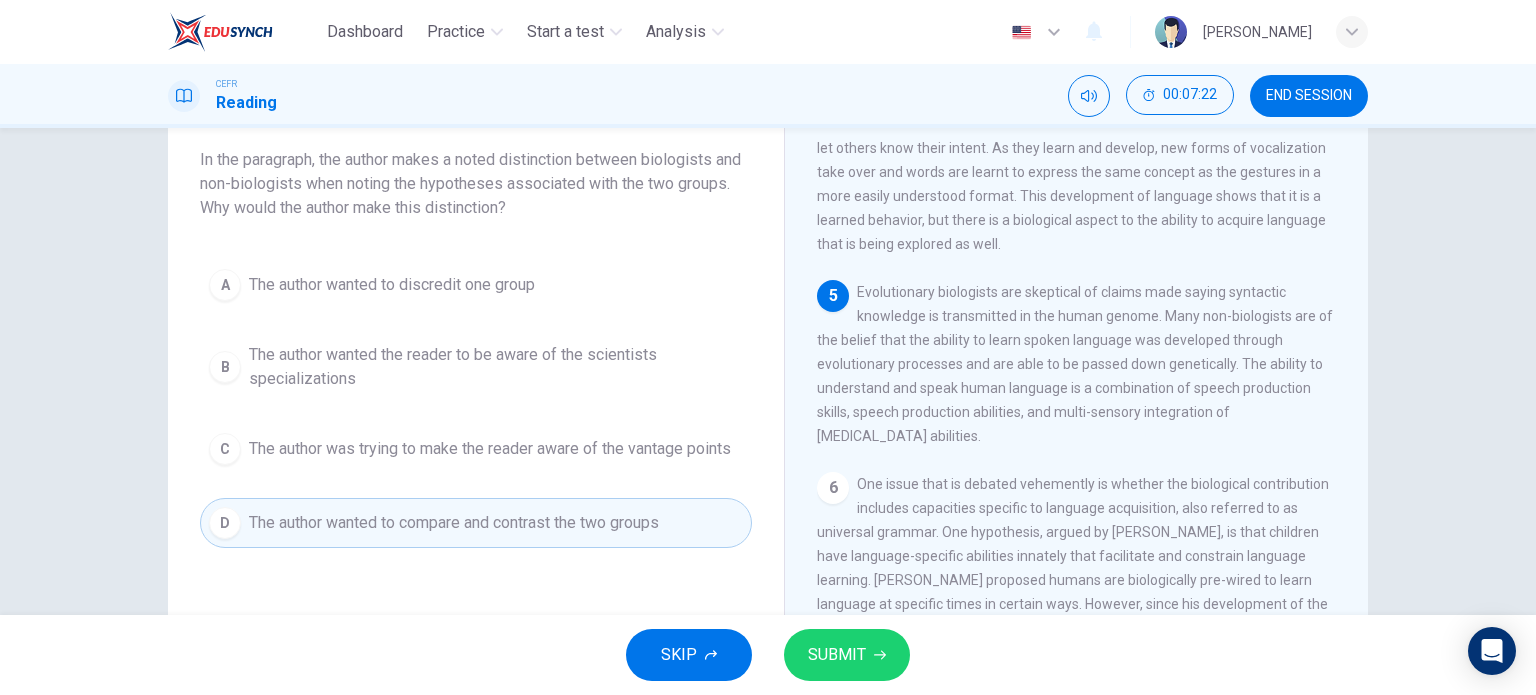 click on "SUBMIT" at bounding box center [837, 655] 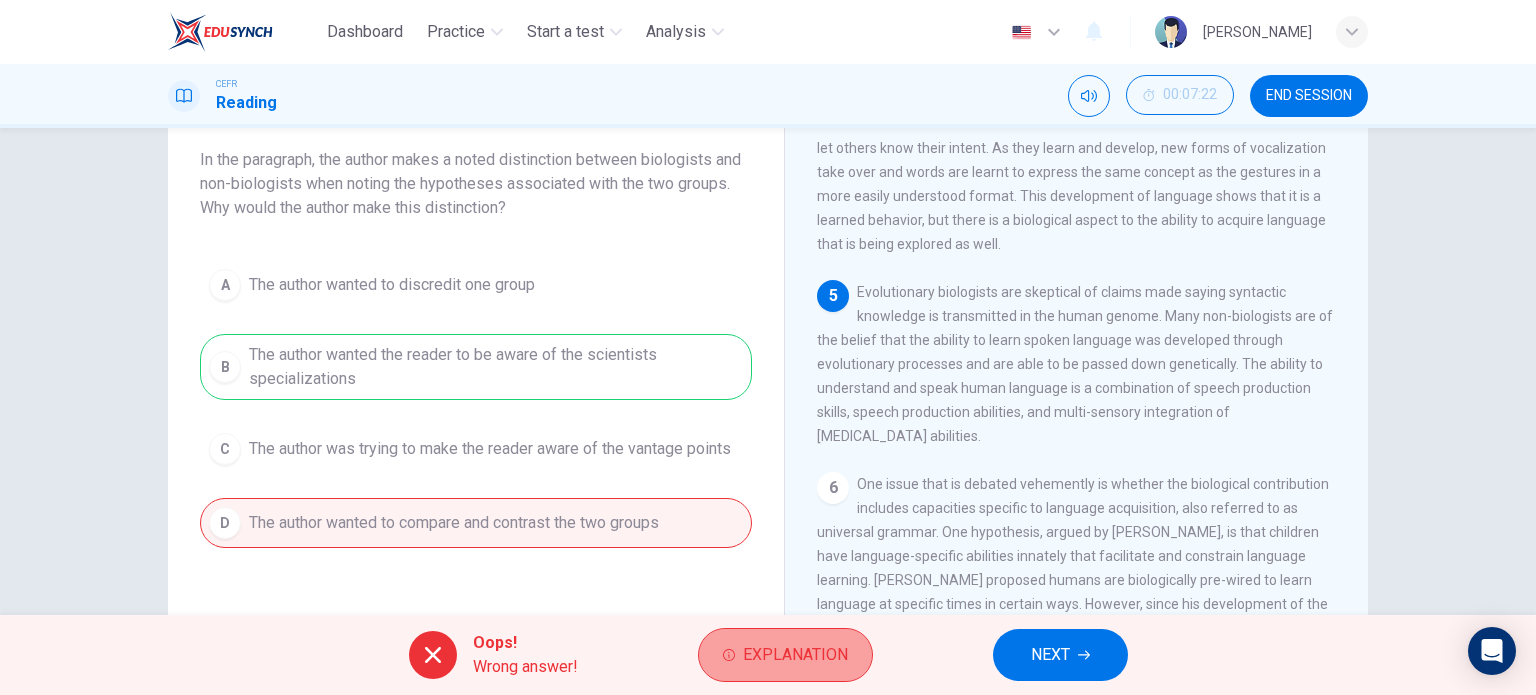 click on "Explanation" at bounding box center (795, 655) 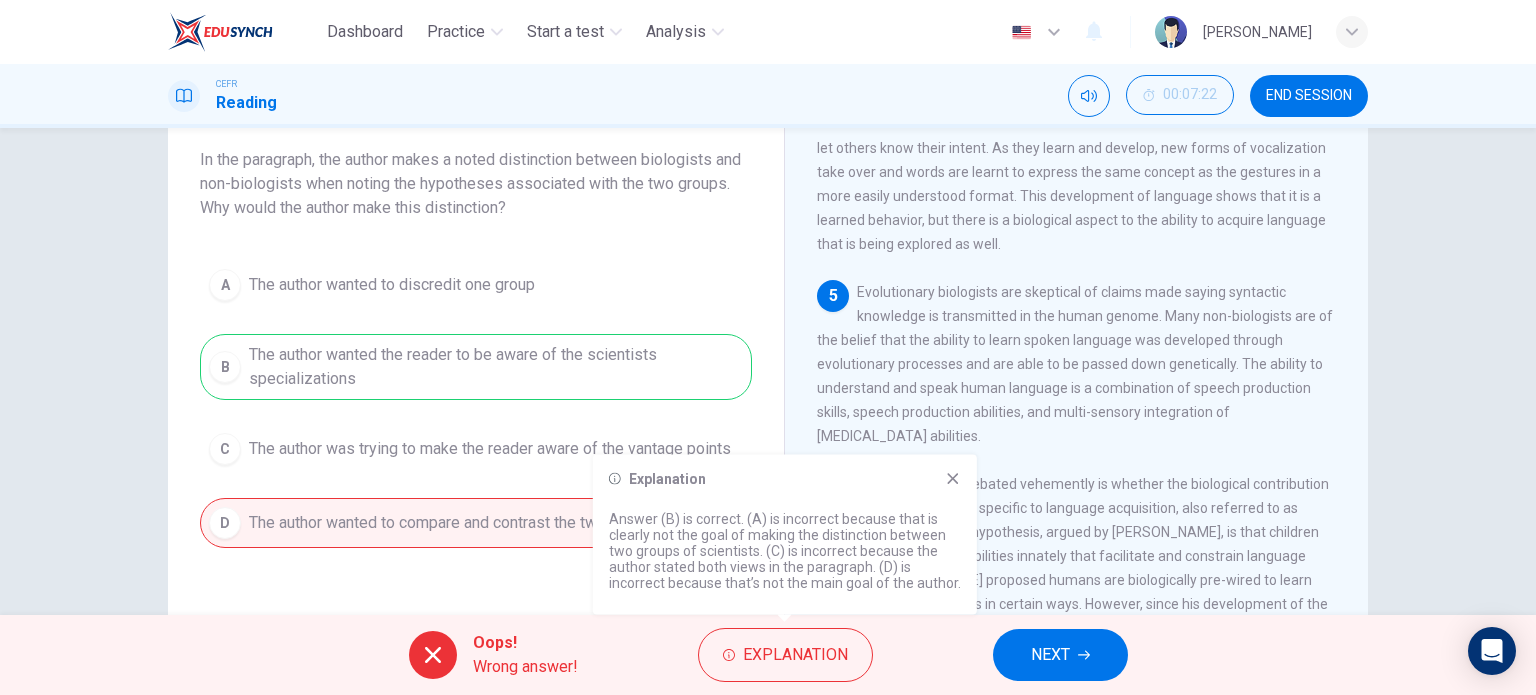click 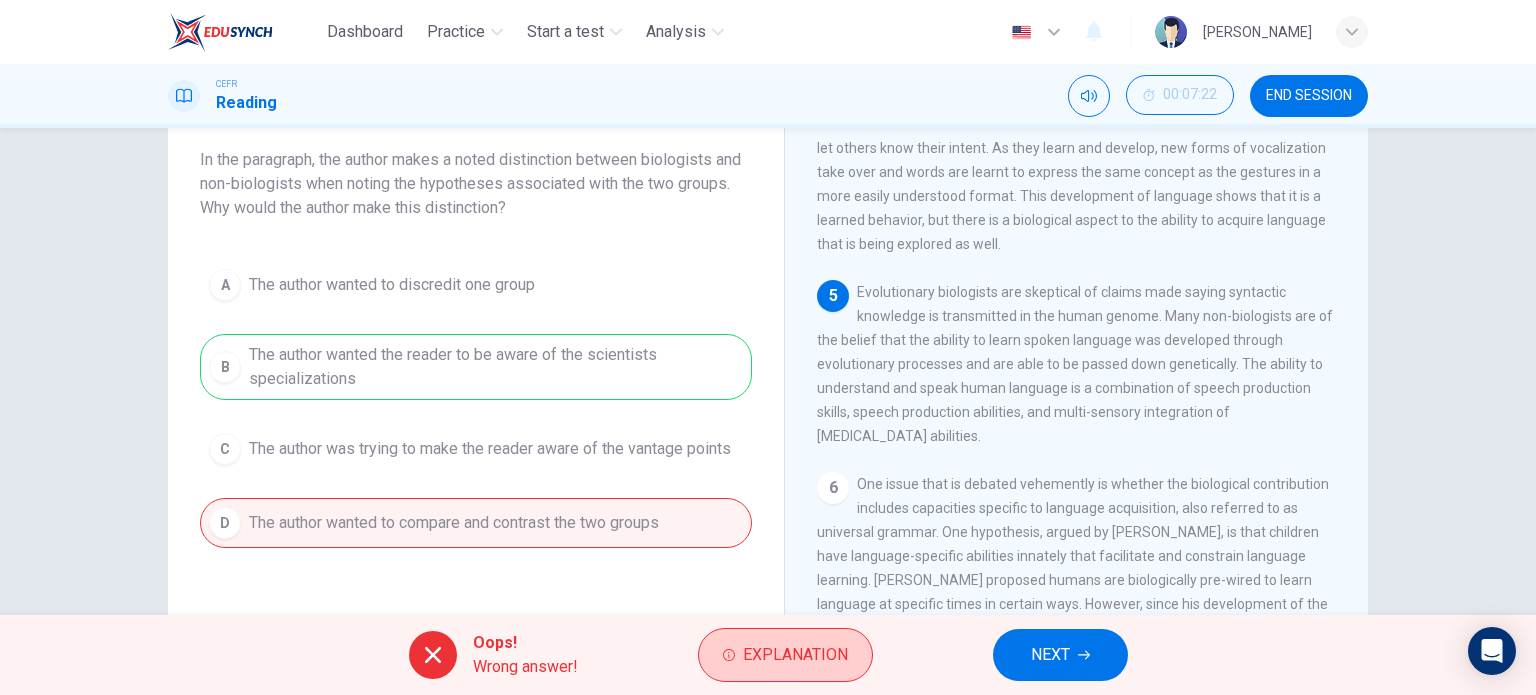 click on "Explanation" at bounding box center [785, 655] 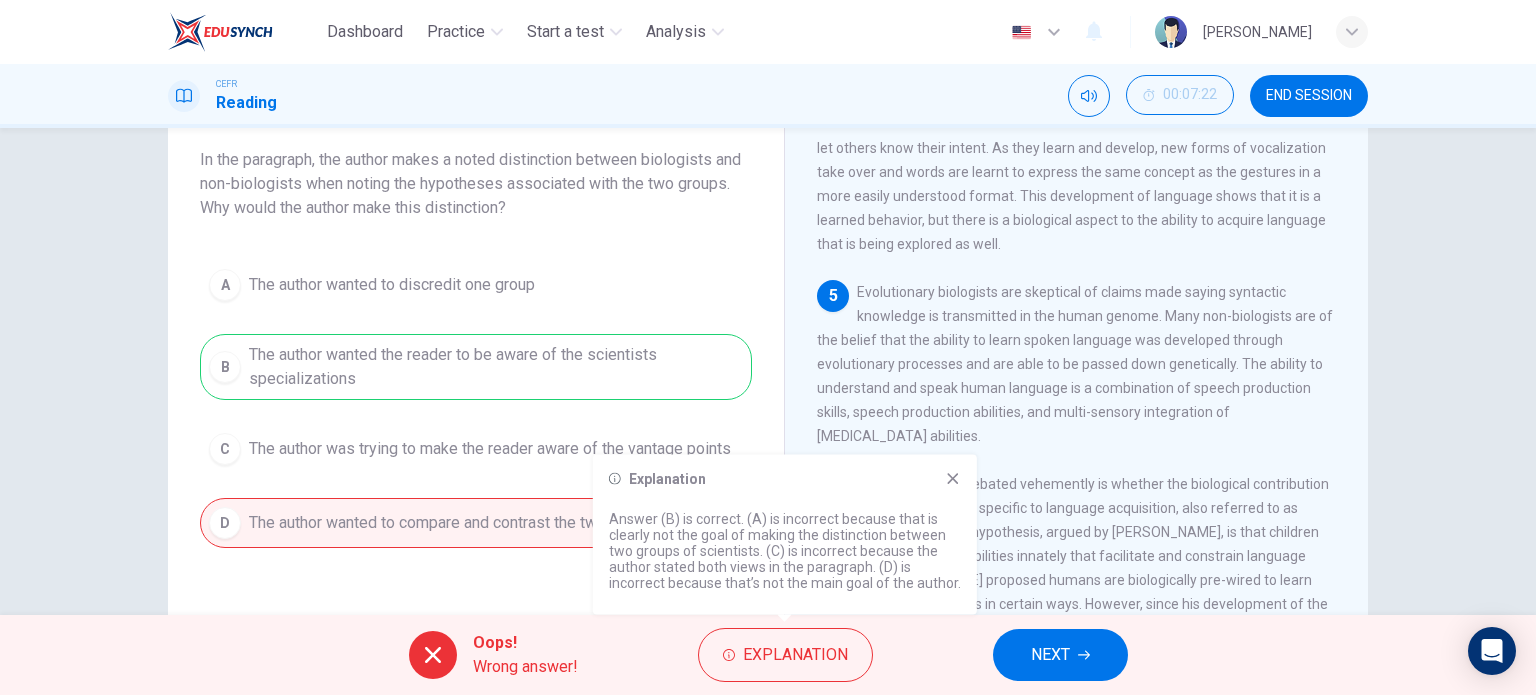 click 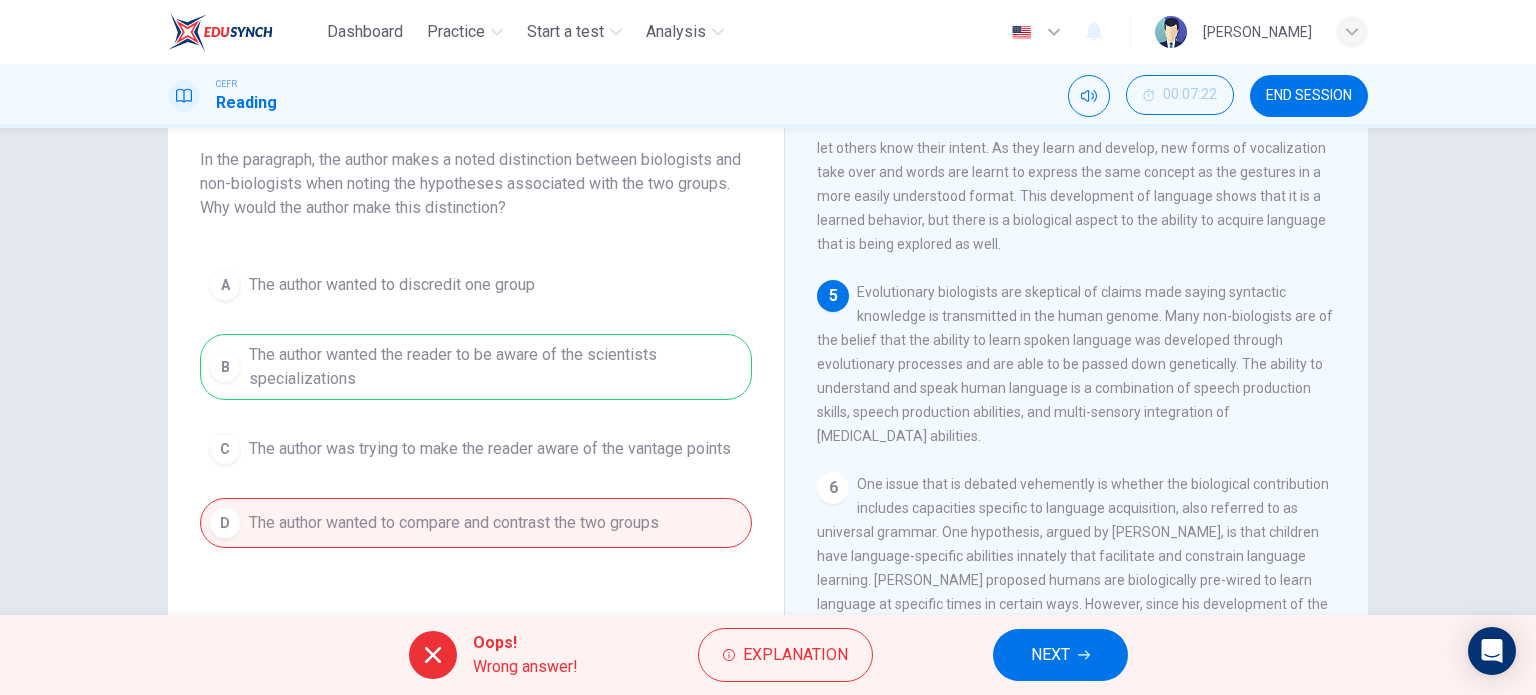 click on "NEXT" at bounding box center (1050, 655) 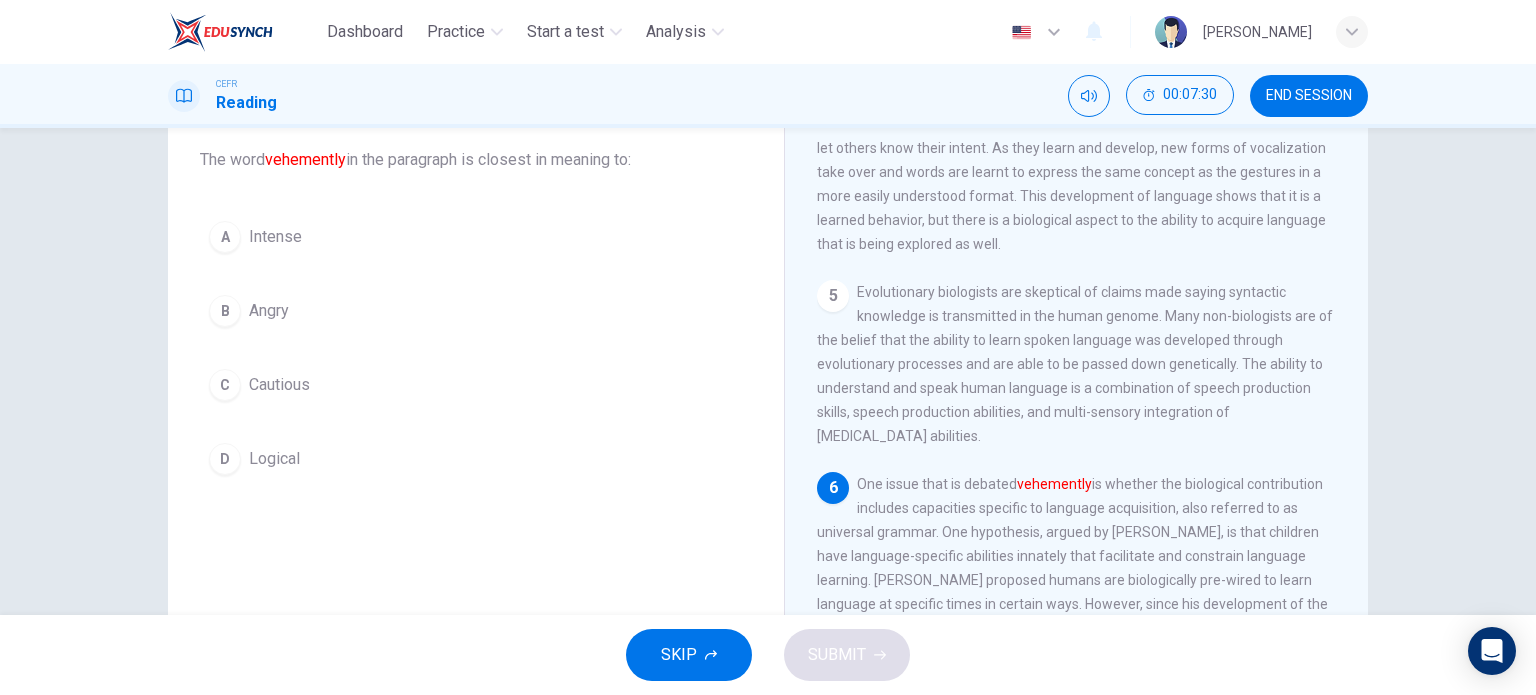 click on "A Intense" at bounding box center (476, 237) 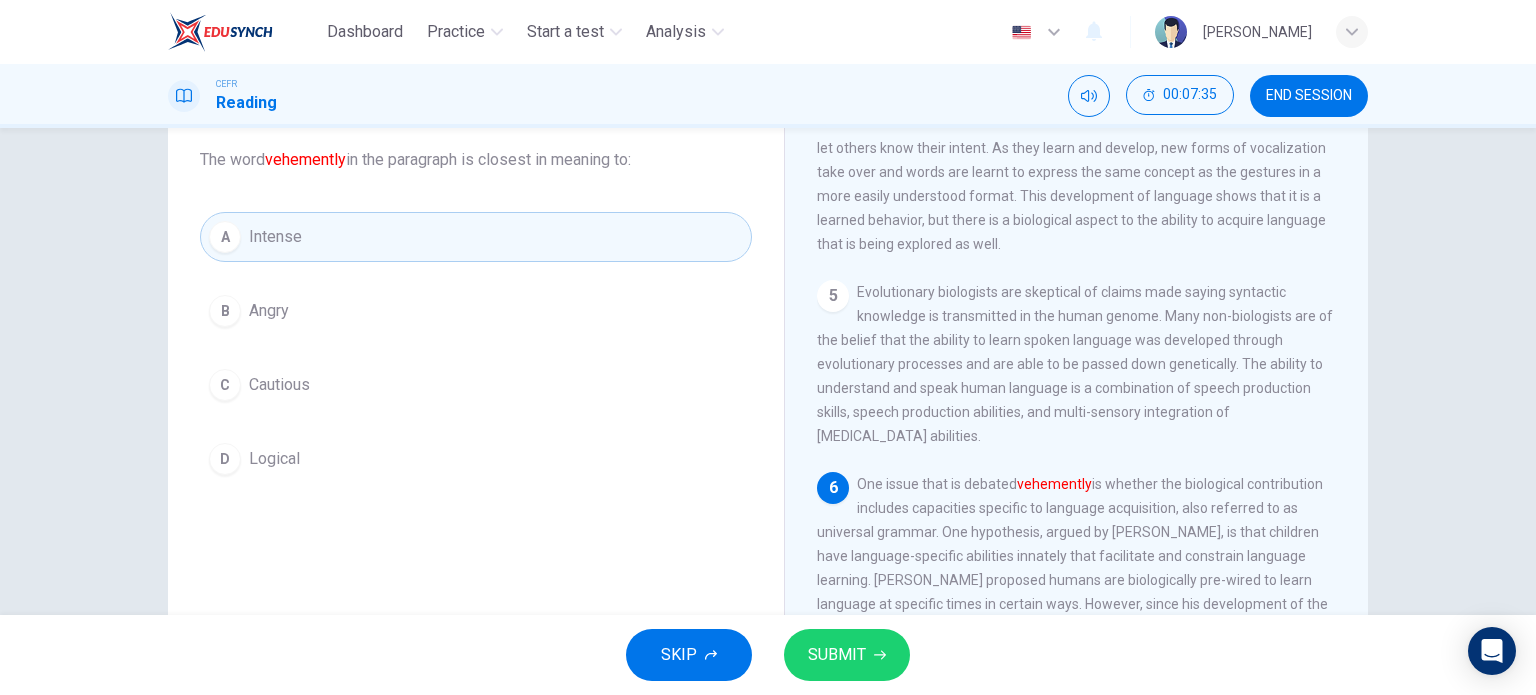 click on "SUBMIT" at bounding box center [837, 655] 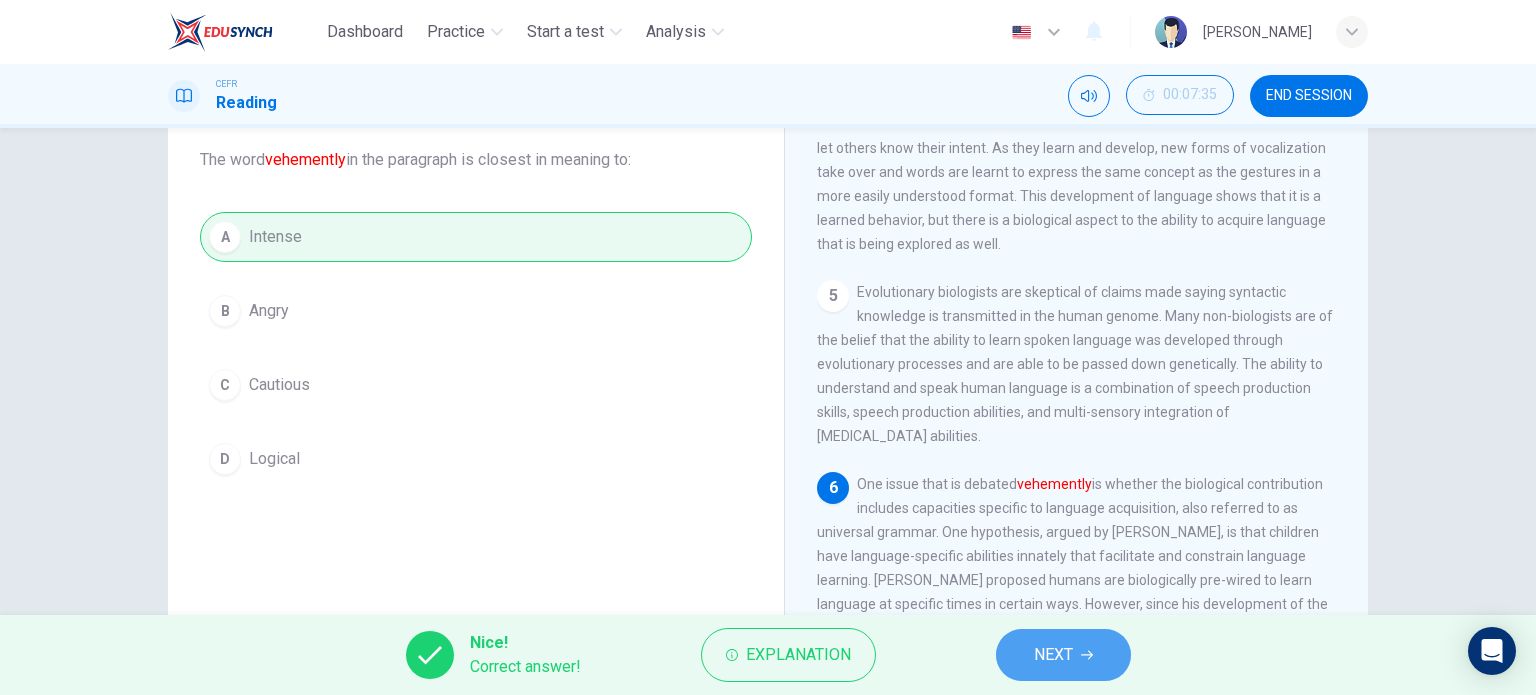 click on "NEXT" at bounding box center (1053, 655) 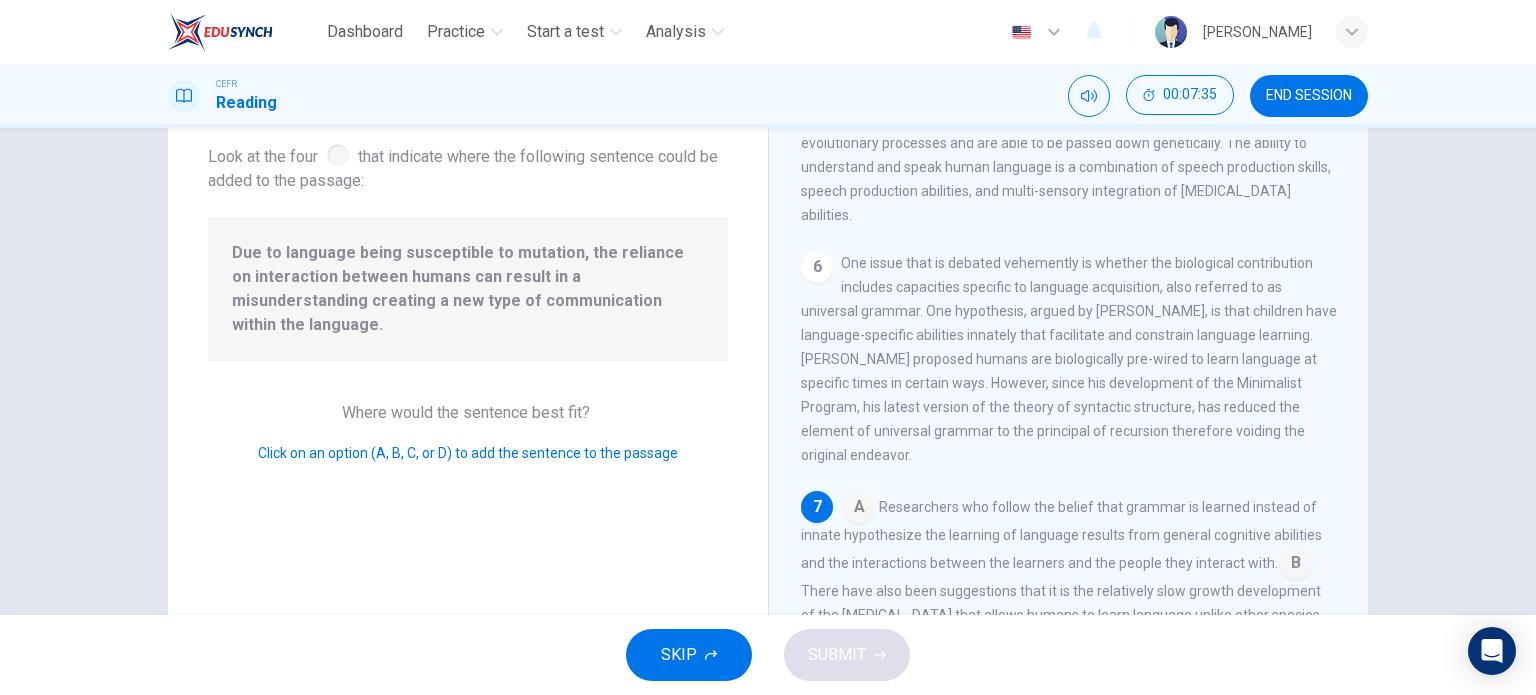 scroll, scrollTop: 958, scrollLeft: 0, axis: vertical 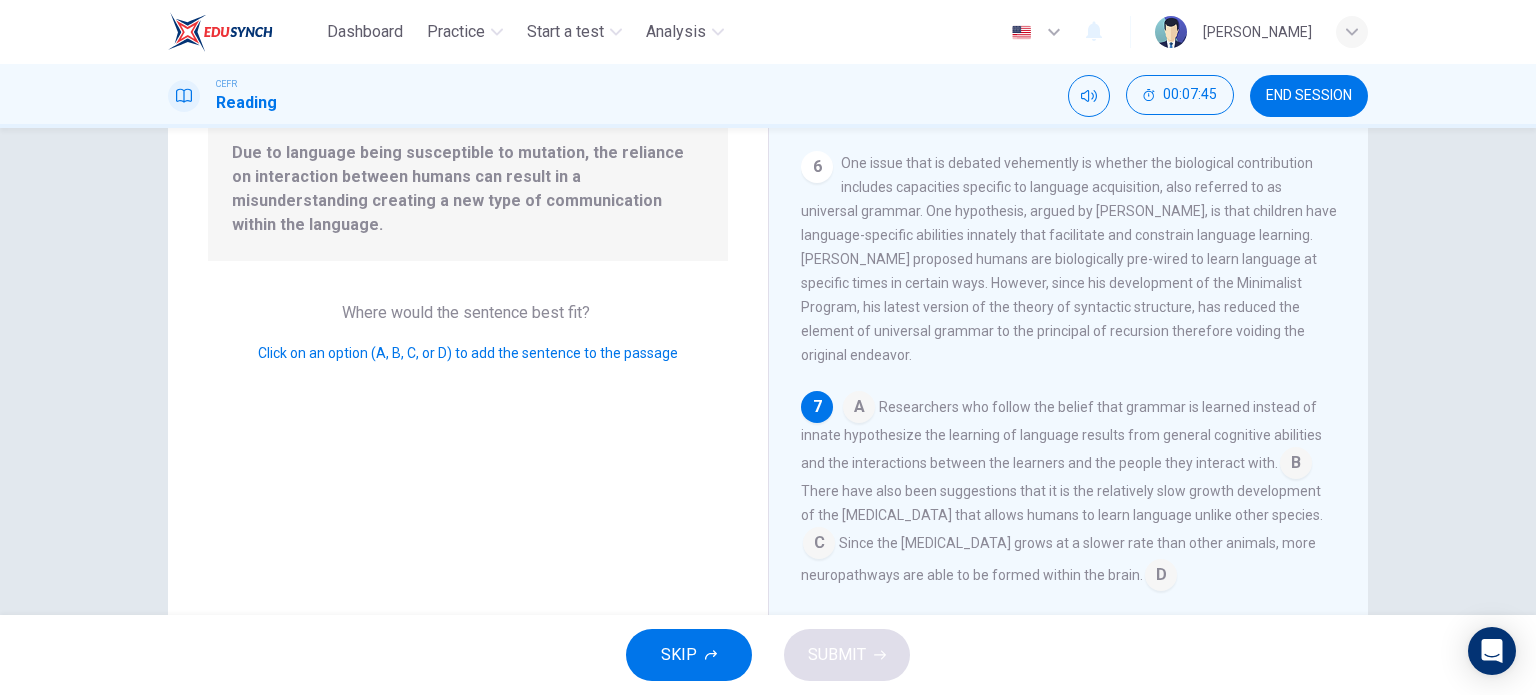 click at bounding box center [859, 409] 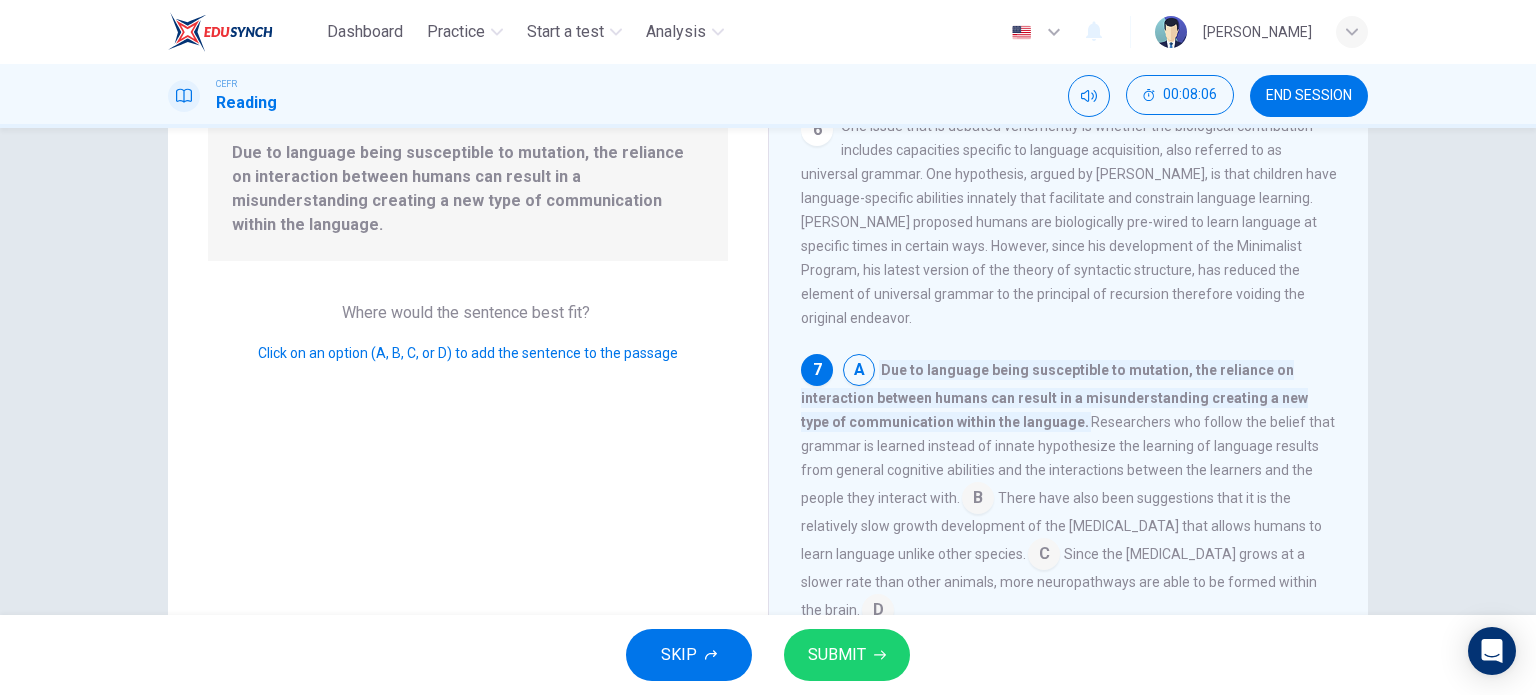 scroll, scrollTop: 1030, scrollLeft: 0, axis: vertical 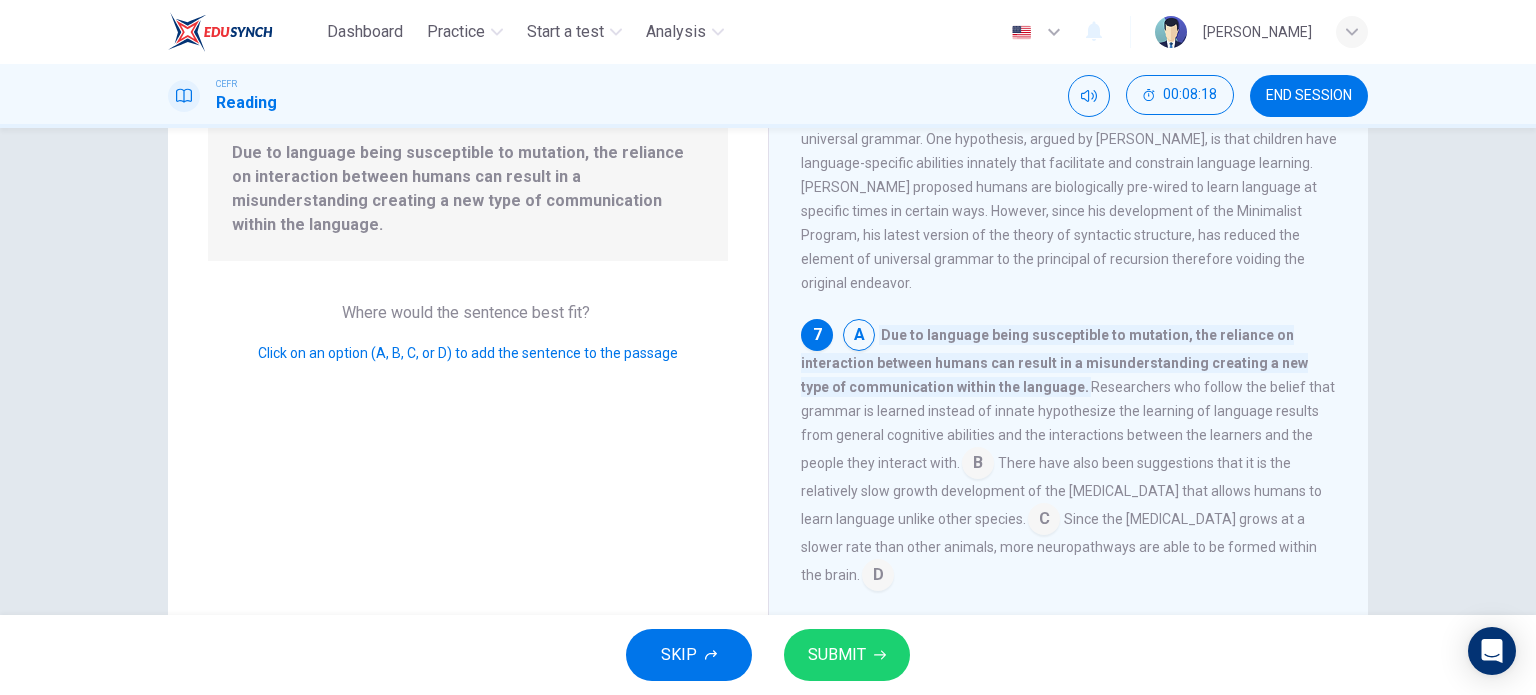 click at bounding box center [978, 465] 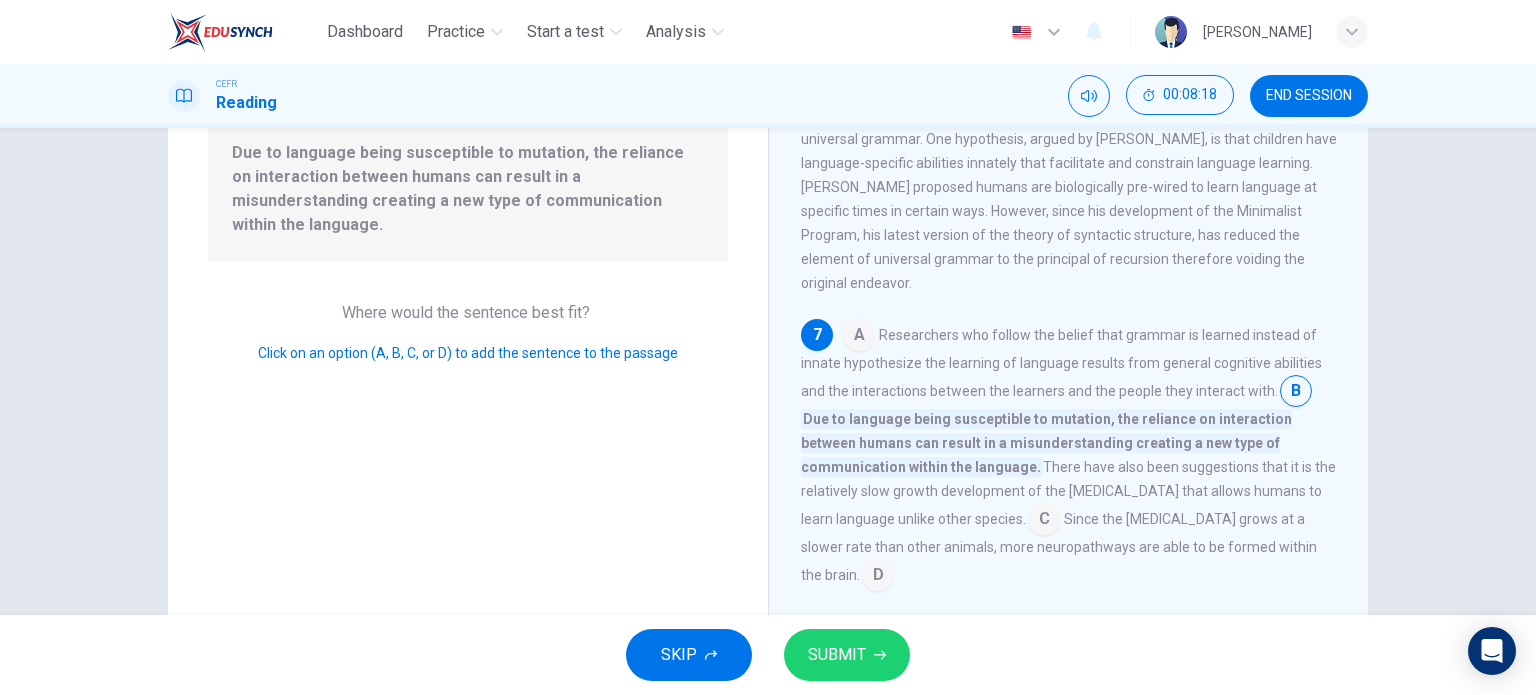 scroll, scrollTop: 1006, scrollLeft: 0, axis: vertical 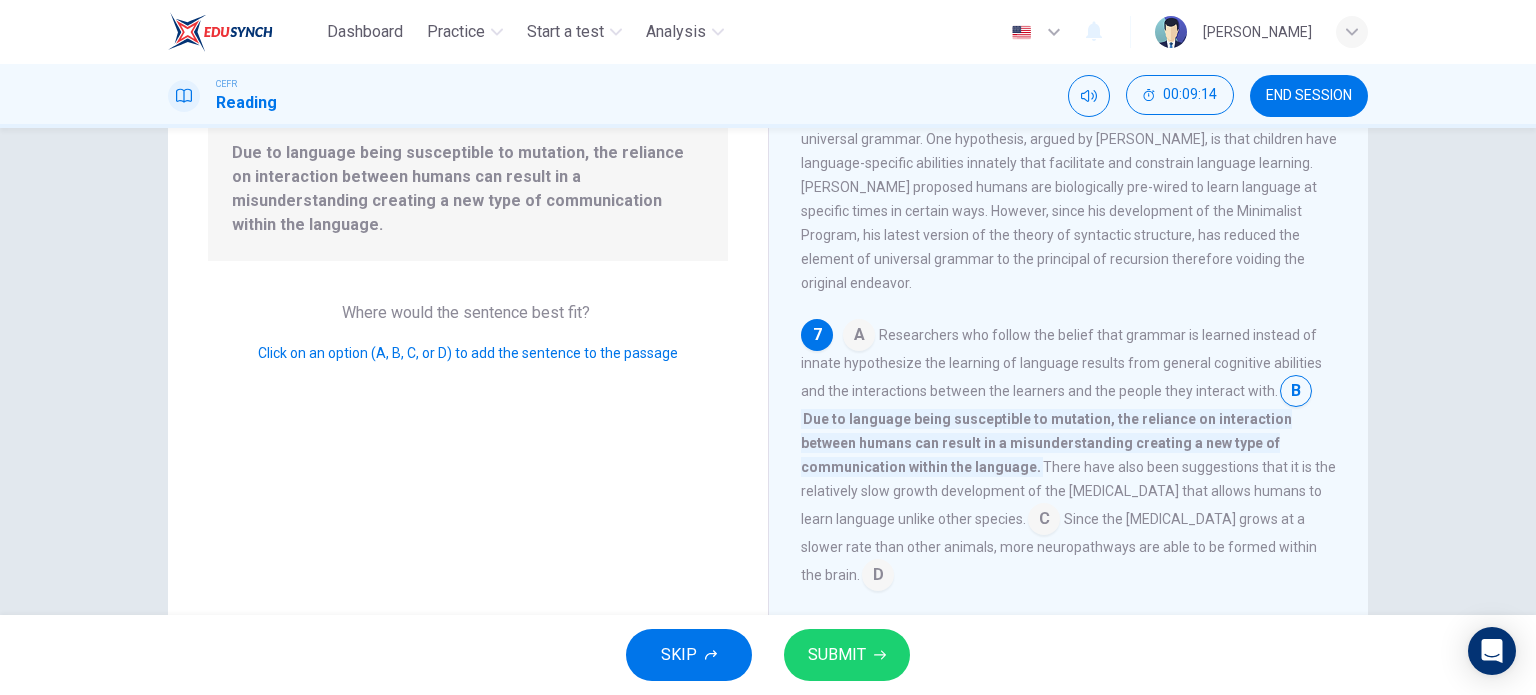 click on "SUBMIT" at bounding box center (847, 655) 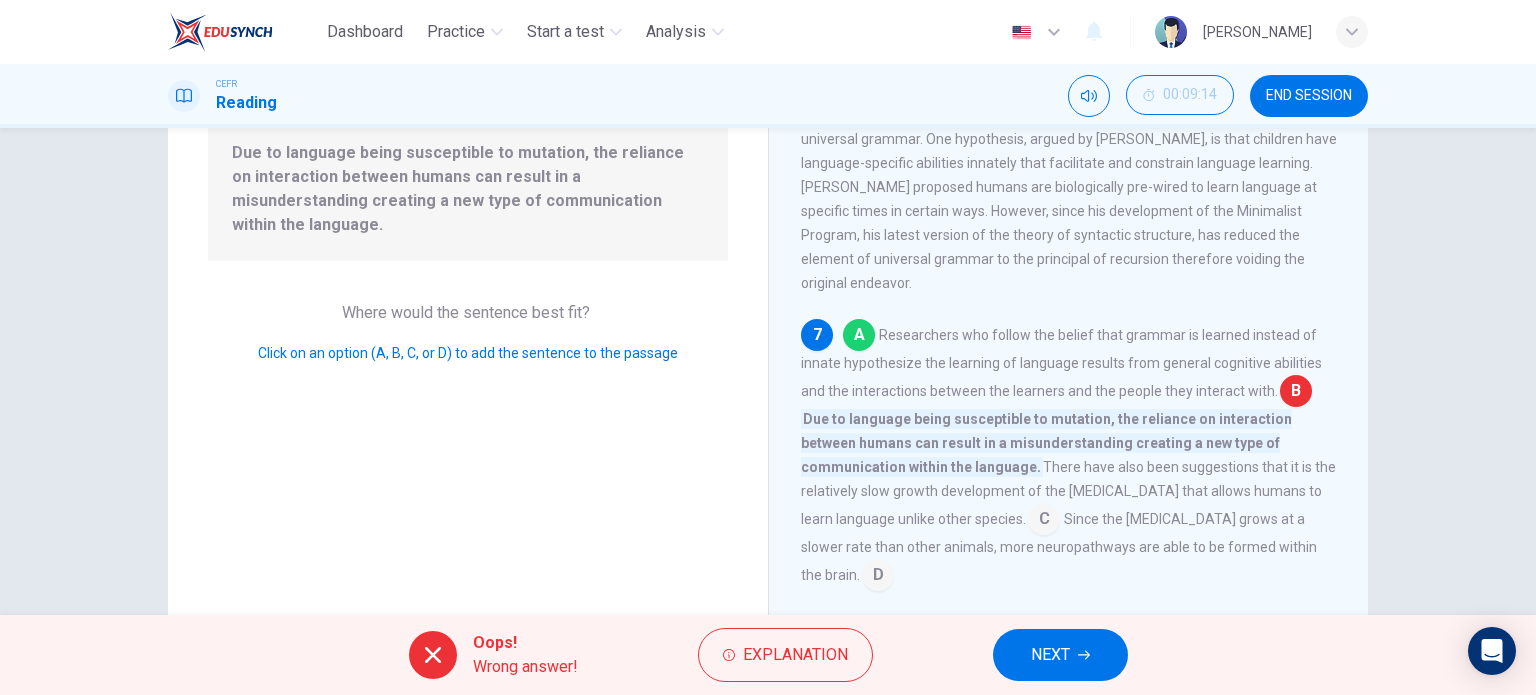 click on "NEXT" at bounding box center [1050, 655] 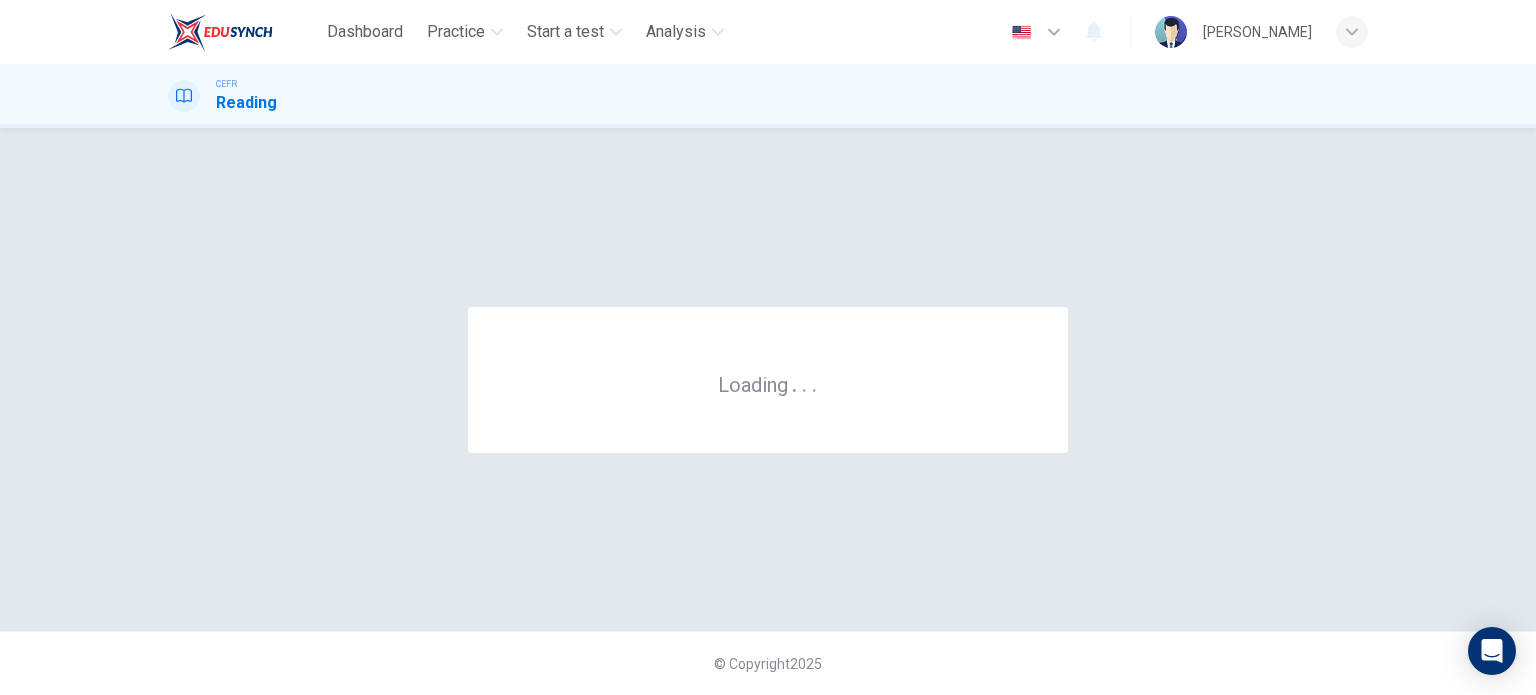 scroll, scrollTop: 0, scrollLeft: 0, axis: both 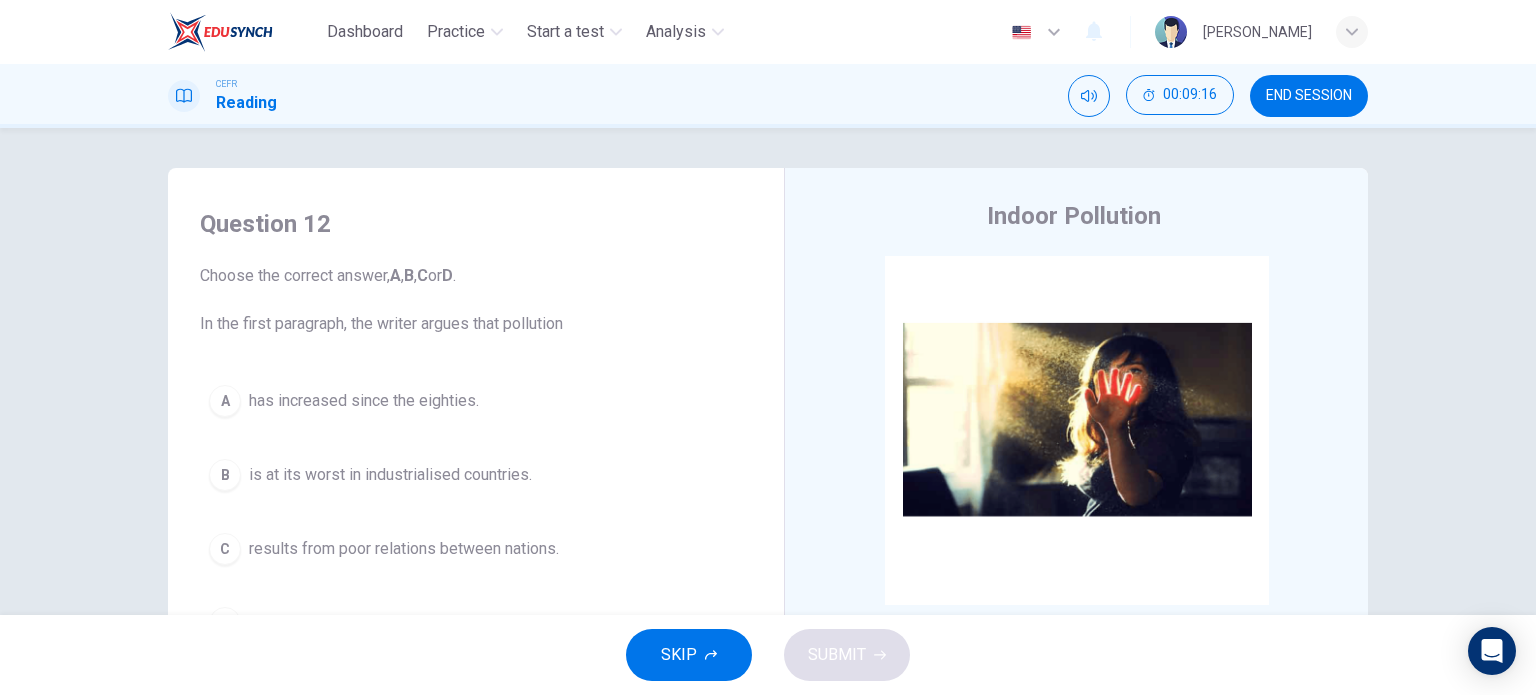 click on "END SESSION" at bounding box center (1309, 96) 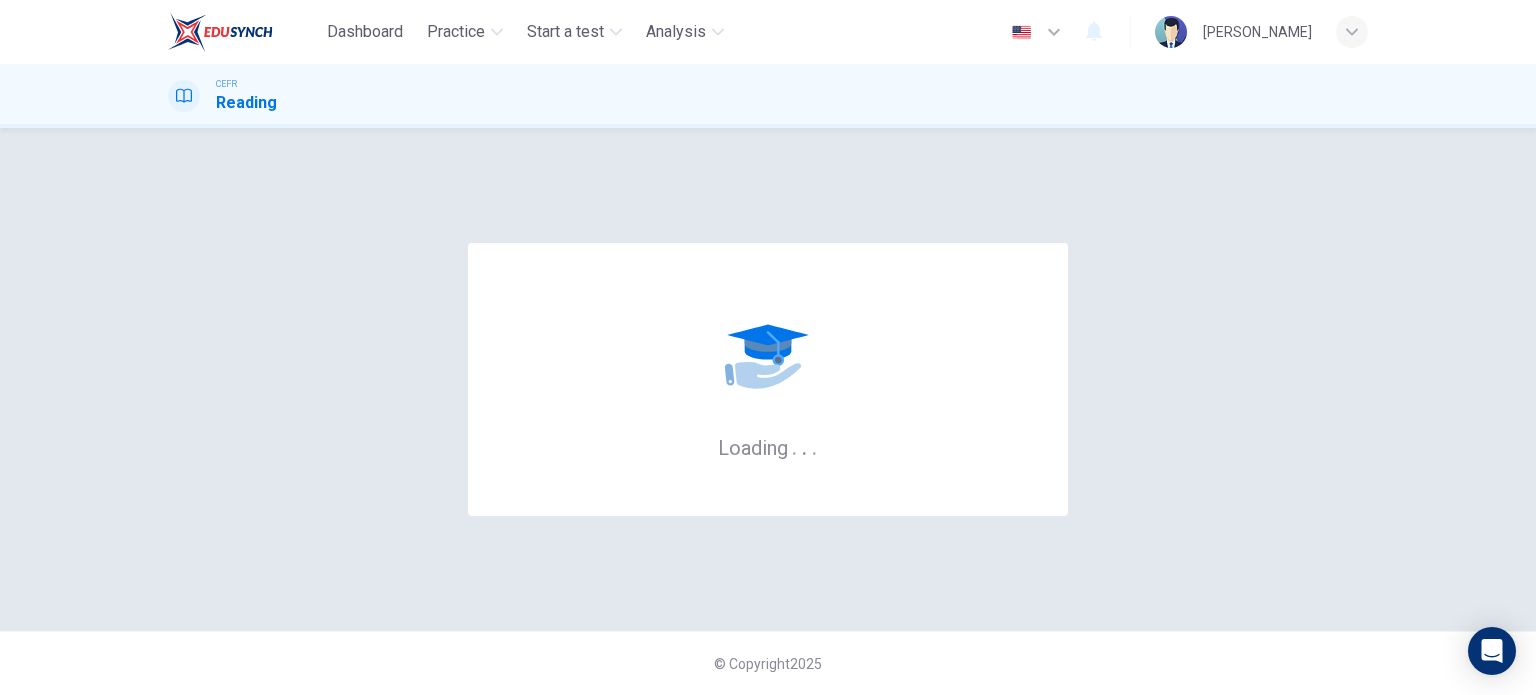 scroll, scrollTop: 0, scrollLeft: 0, axis: both 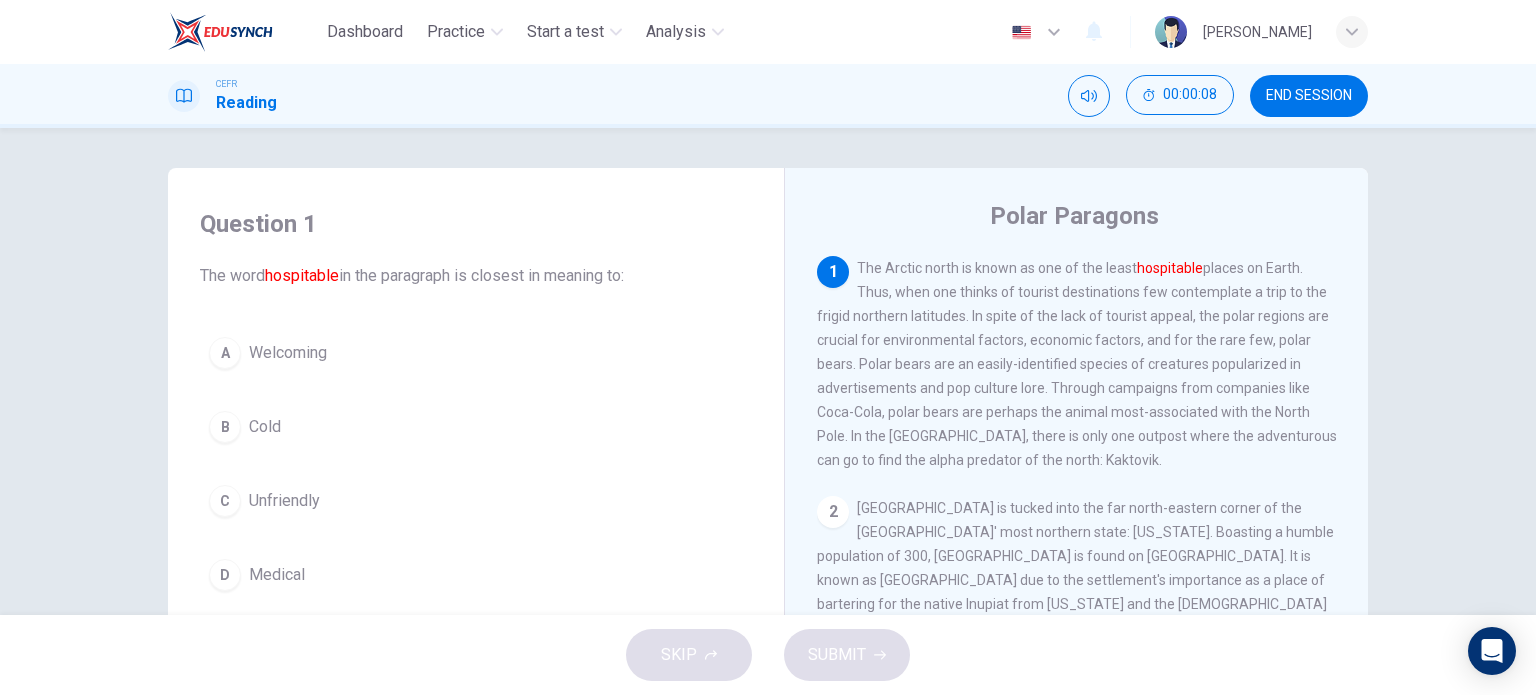 click on "A Welcoming" at bounding box center (476, 353) 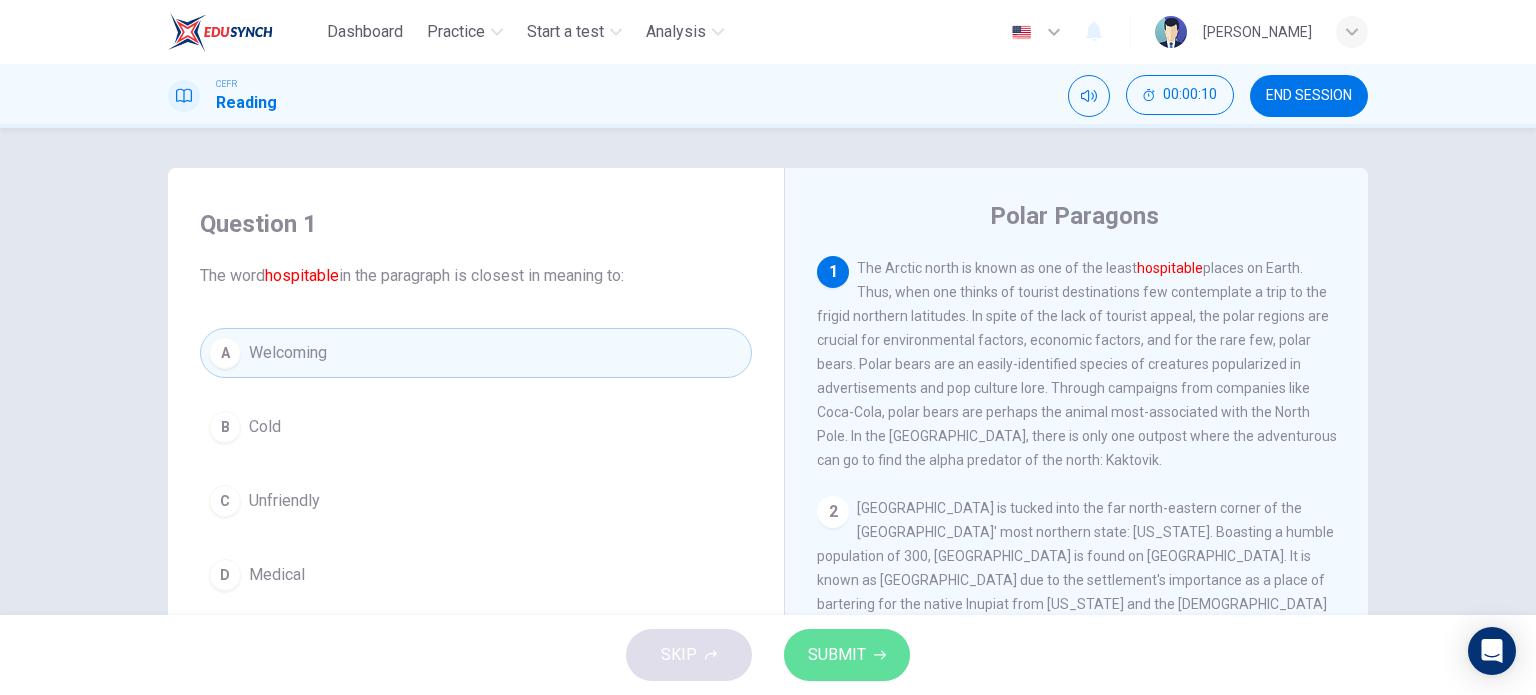 click on "SUBMIT" at bounding box center (837, 655) 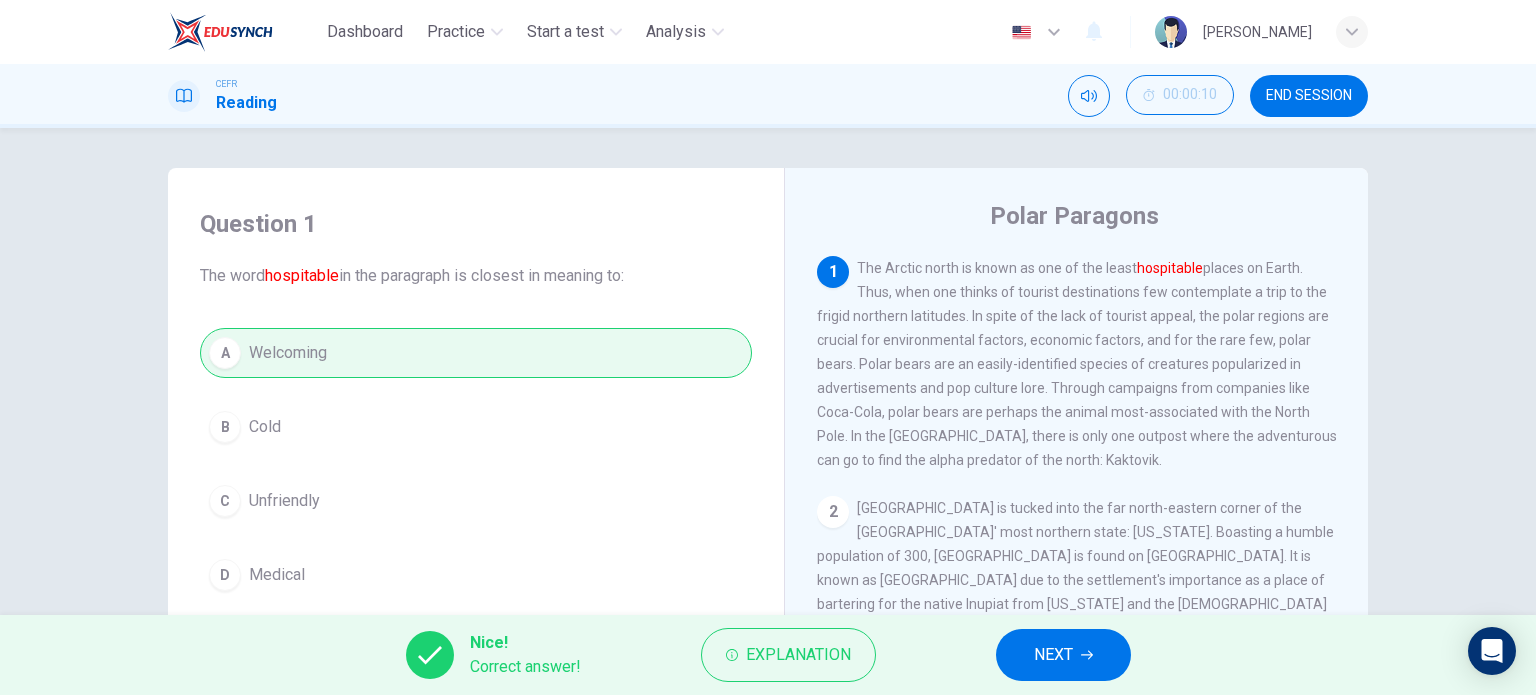 click on "NEXT" at bounding box center (1053, 655) 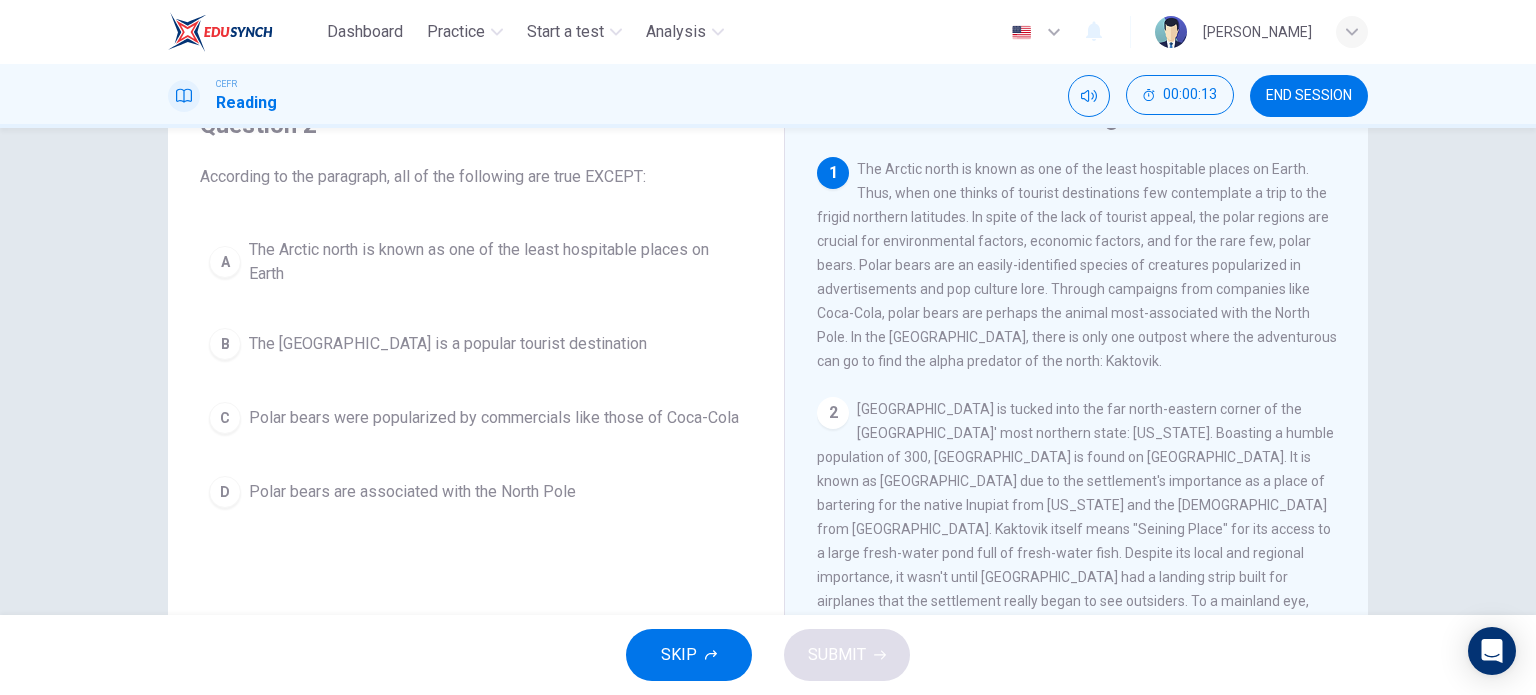 scroll, scrollTop: 100, scrollLeft: 0, axis: vertical 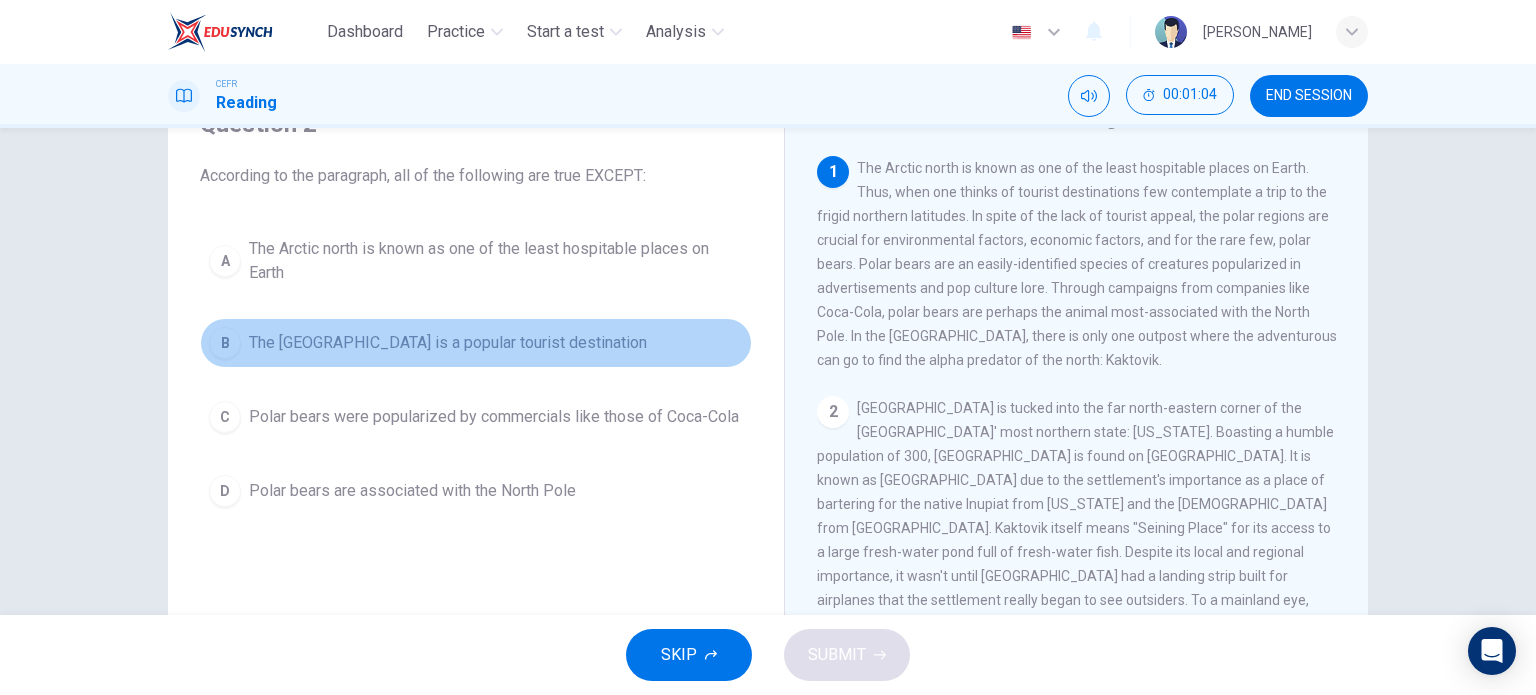 click on "The North Pole is a popular tourist destination" at bounding box center [448, 343] 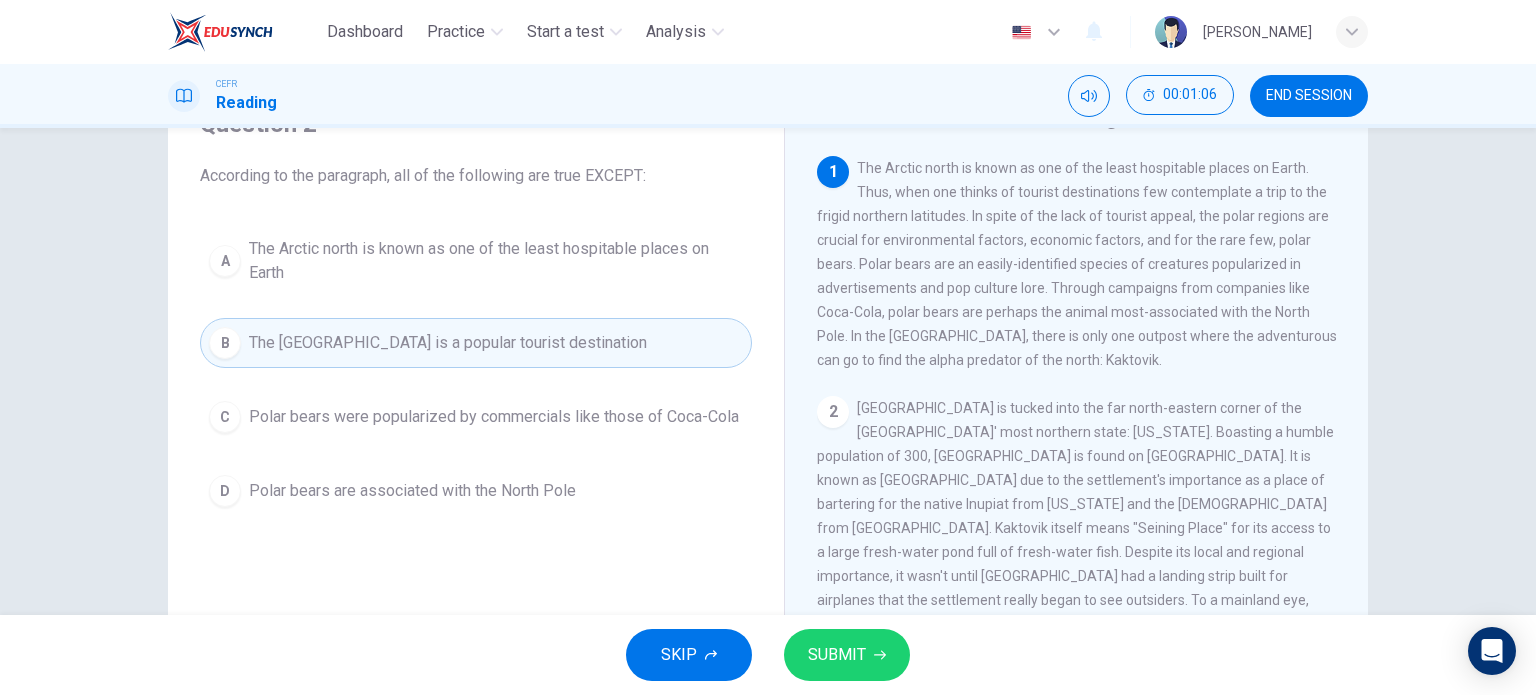 click on "SUBMIT" at bounding box center [847, 655] 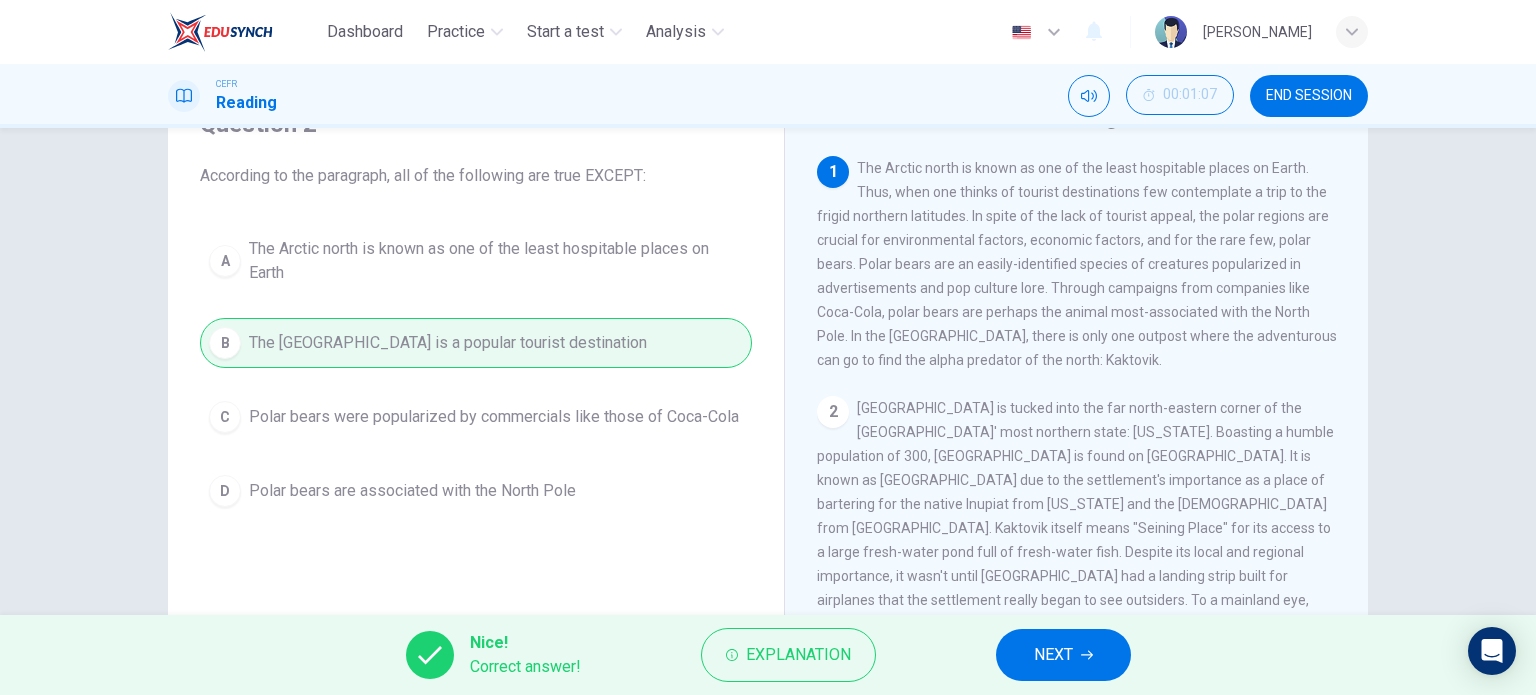 click on "NEXT" at bounding box center [1053, 655] 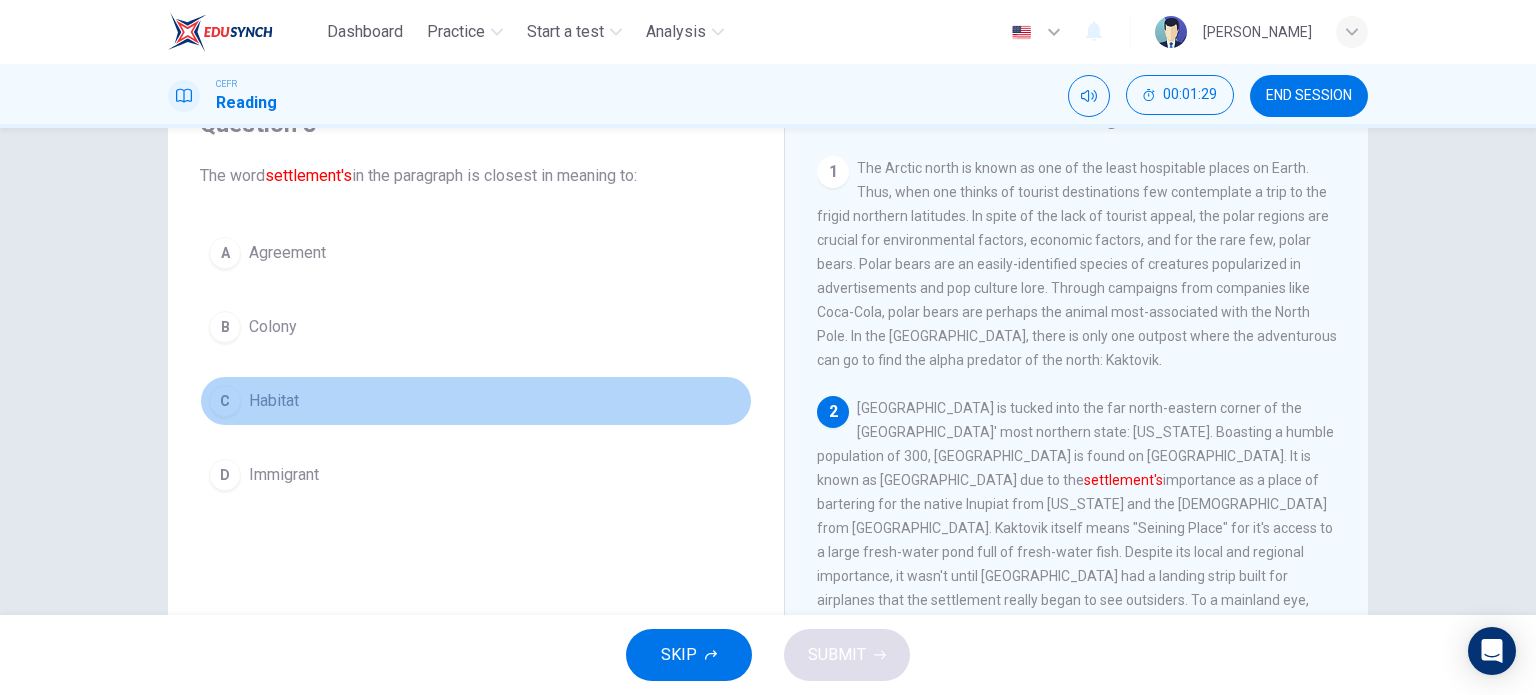click on "Habitat" at bounding box center [274, 401] 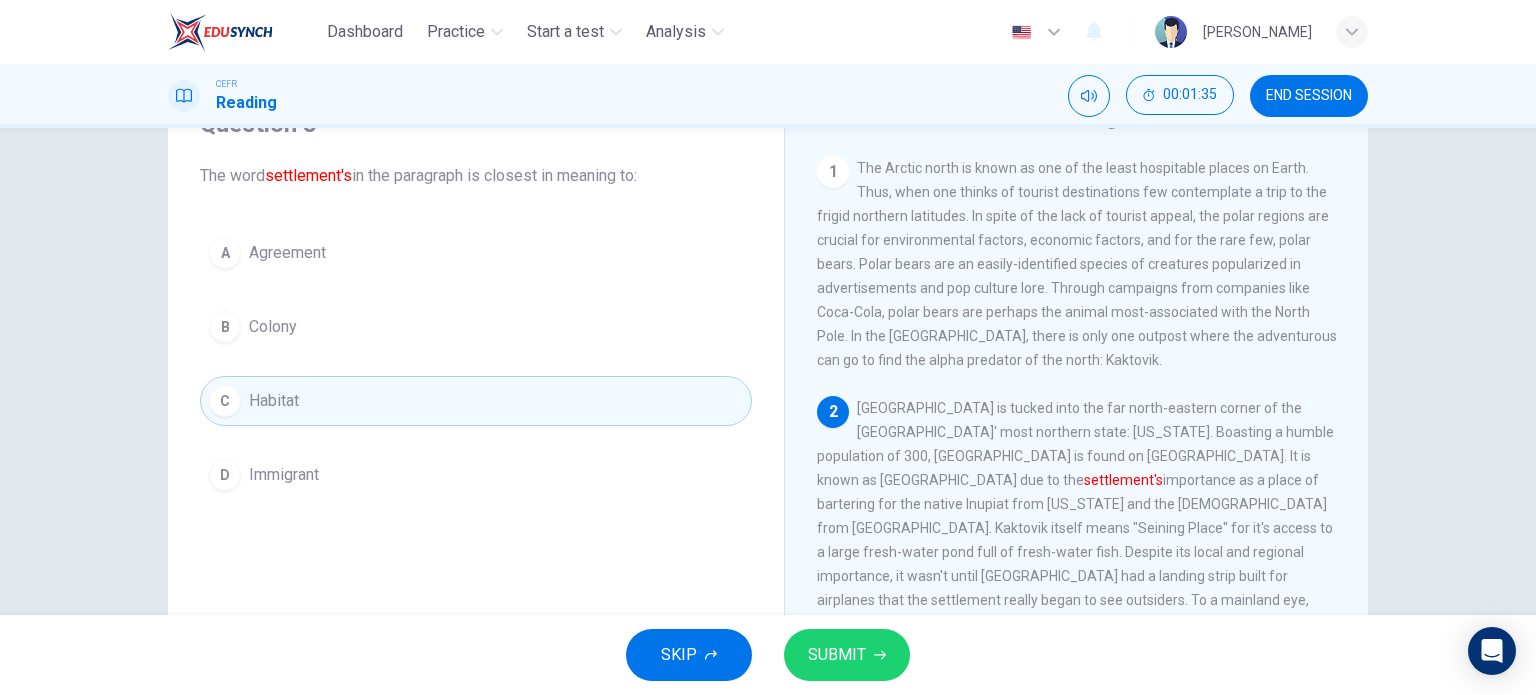 click on "SUBMIT" at bounding box center (837, 655) 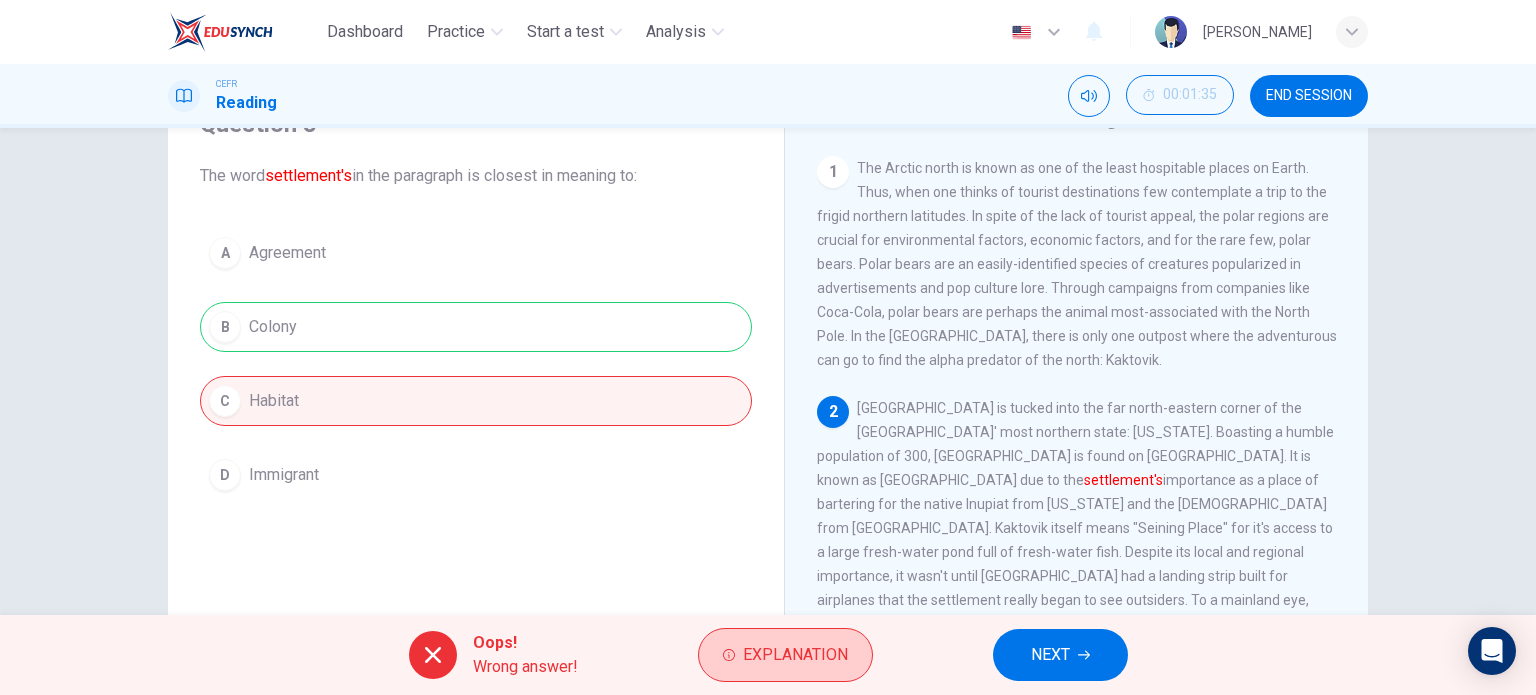 click on "Explanation" at bounding box center [795, 655] 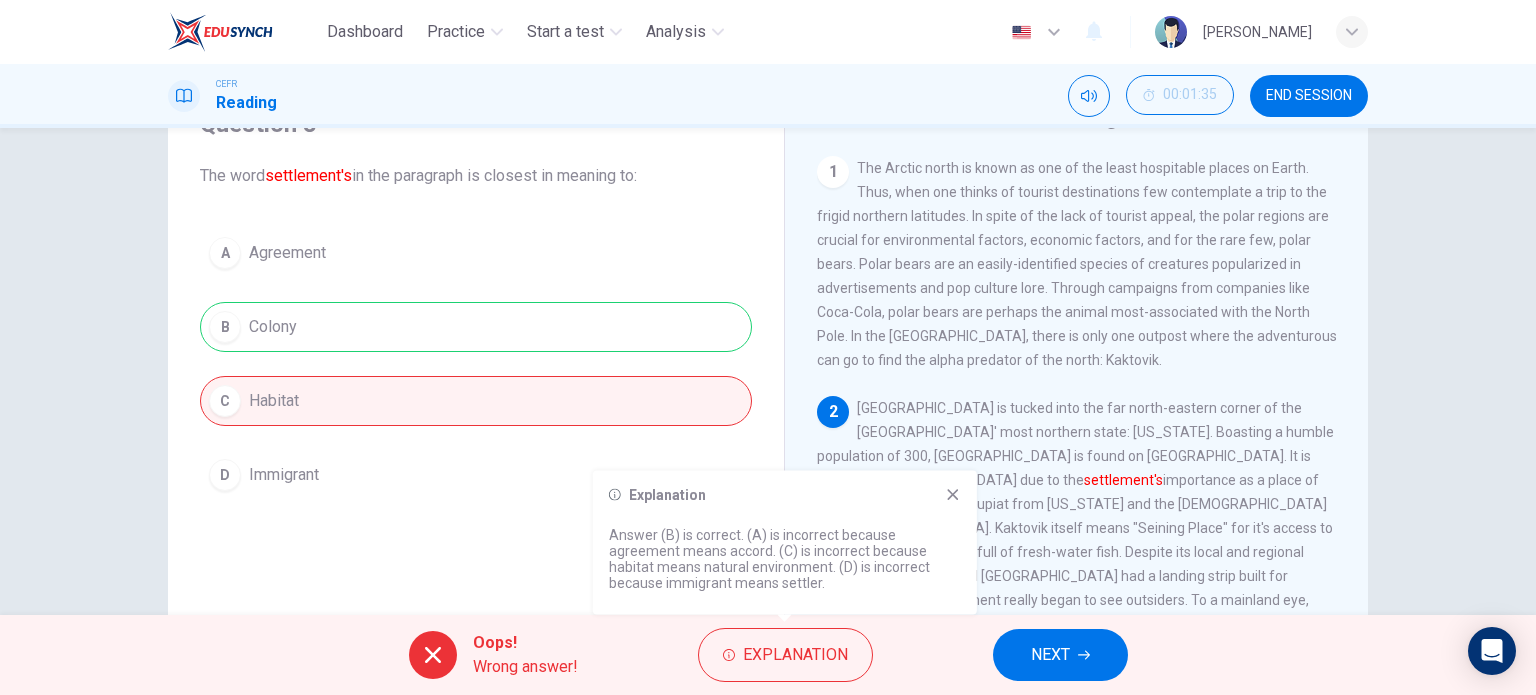 click 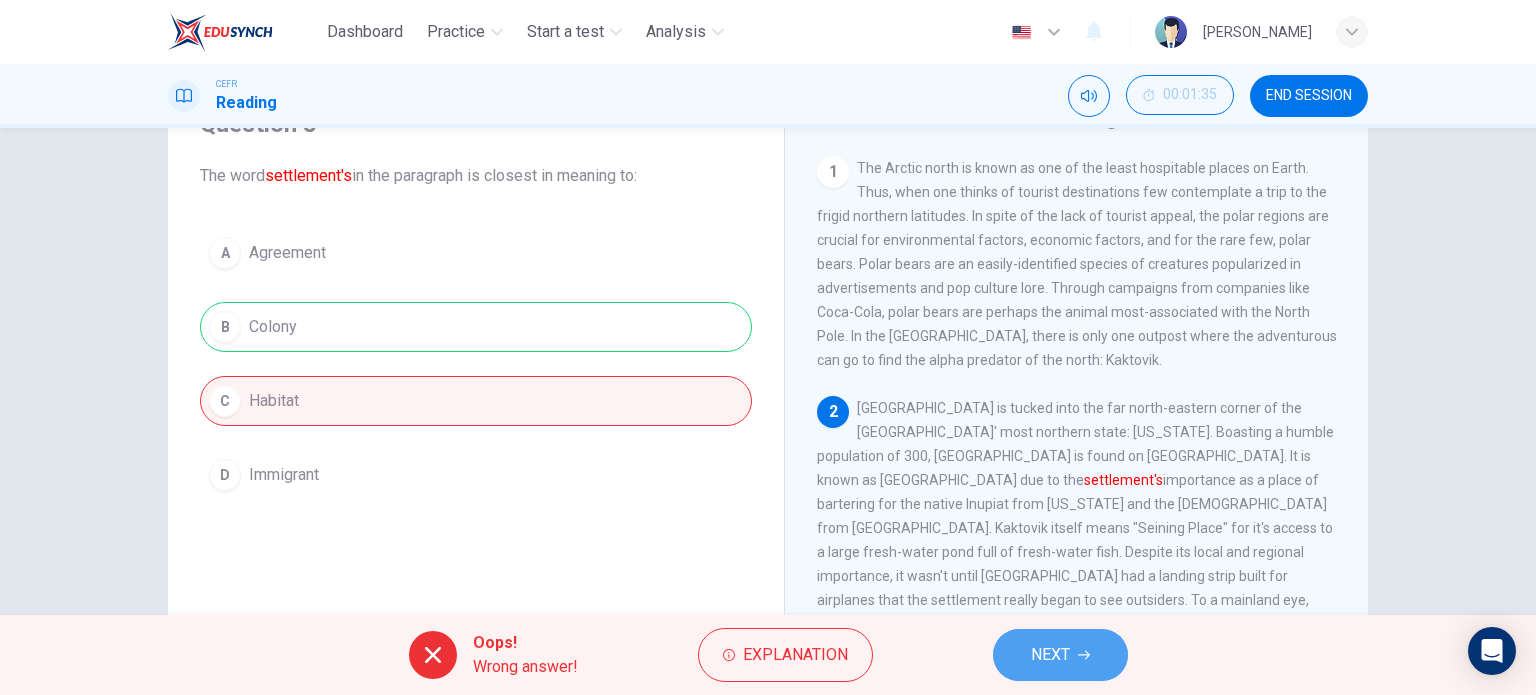 click on "NEXT" at bounding box center (1050, 655) 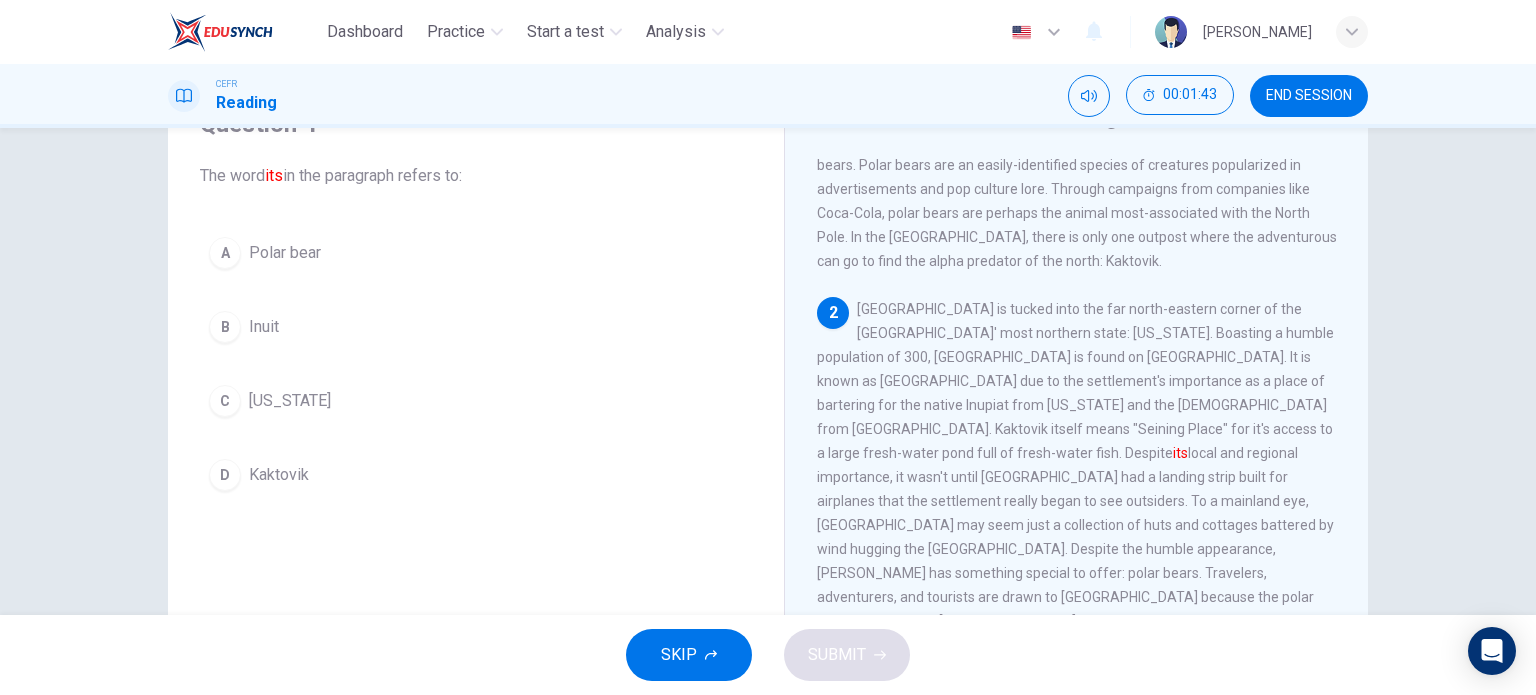 scroll, scrollTop: 100, scrollLeft: 0, axis: vertical 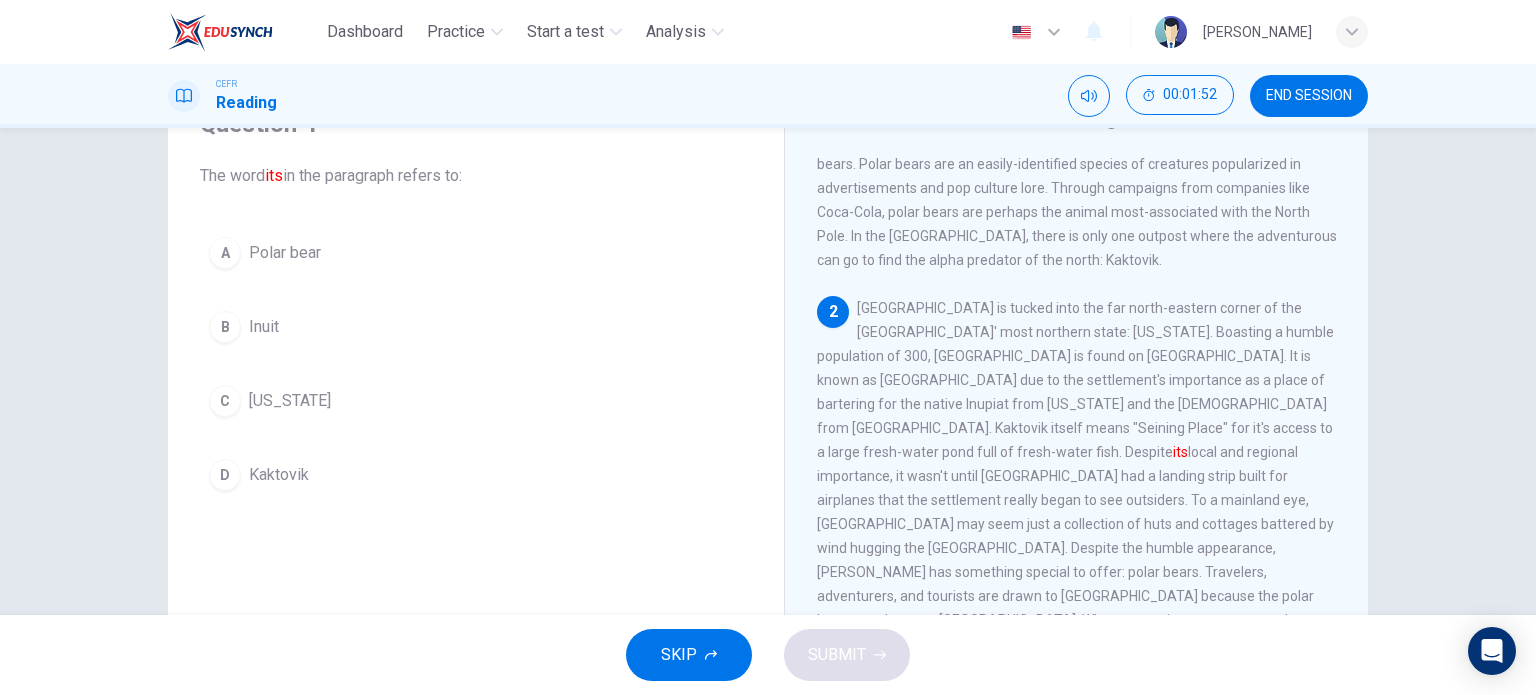 click on "D Kaktovik" at bounding box center (476, 475) 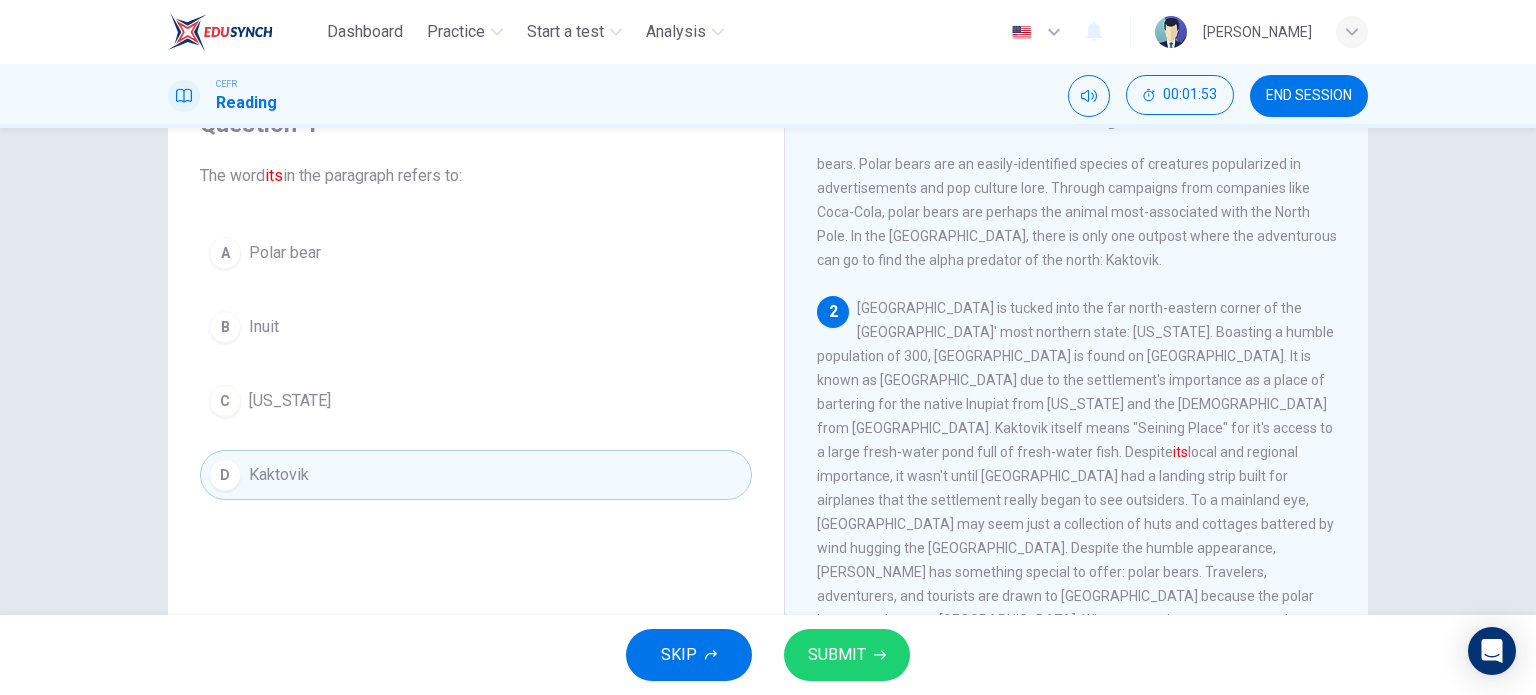 click on "SUBMIT" at bounding box center [837, 655] 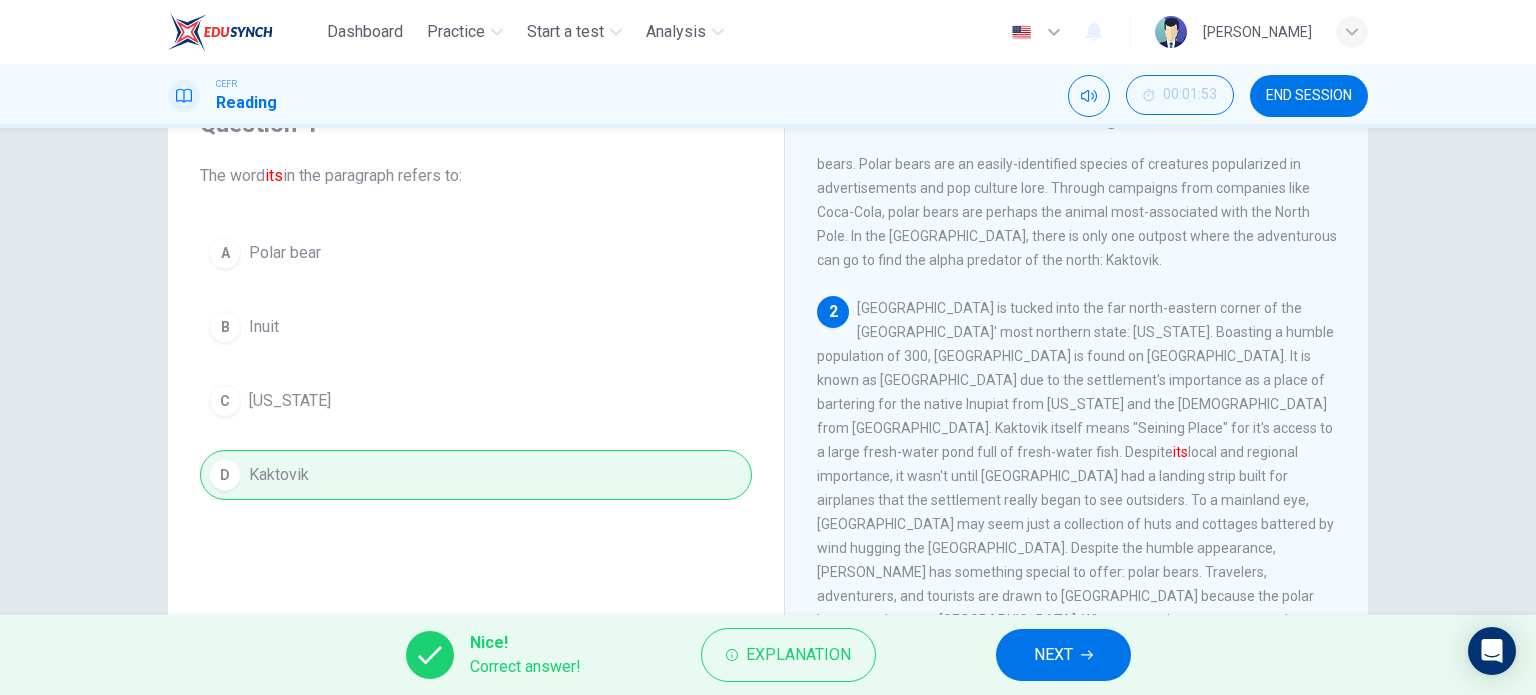 click on "NEXT" at bounding box center [1063, 655] 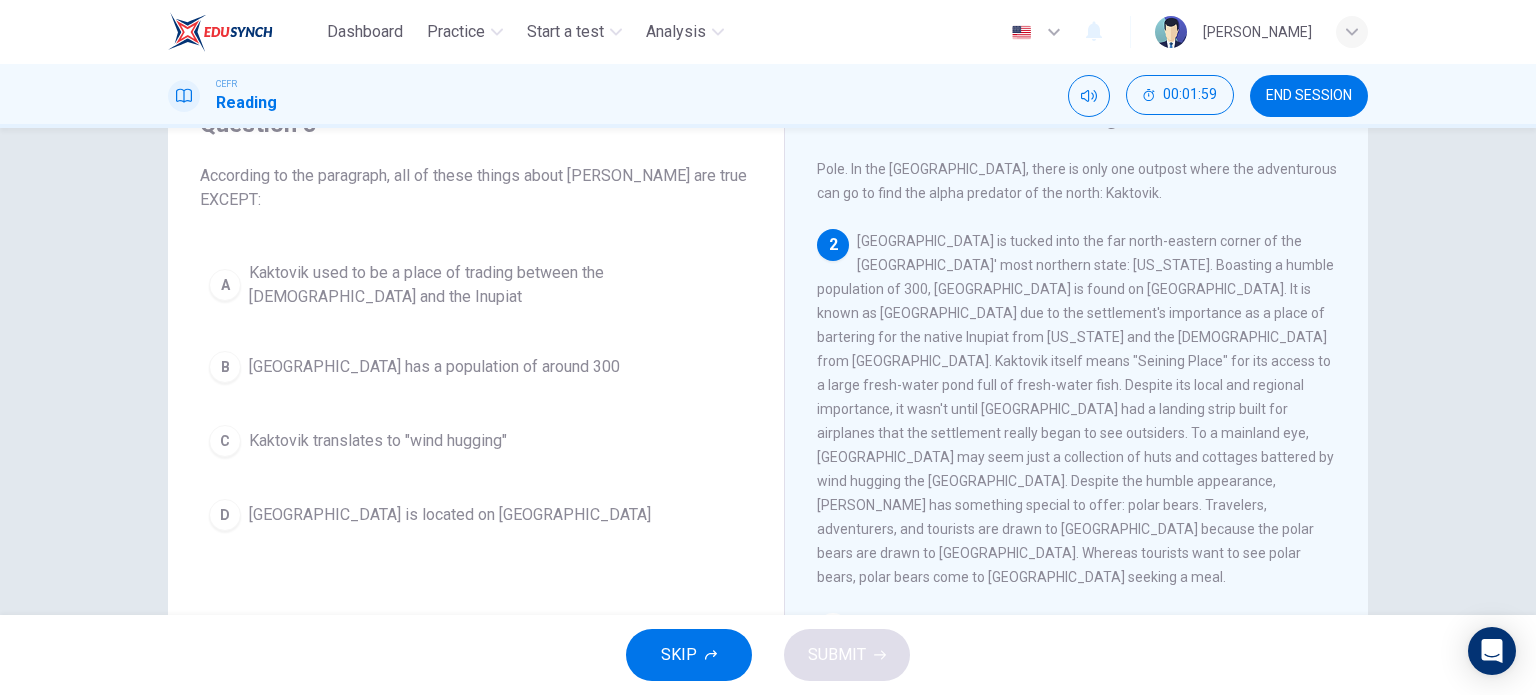 scroll, scrollTop: 200, scrollLeft: 0, axis: vertical 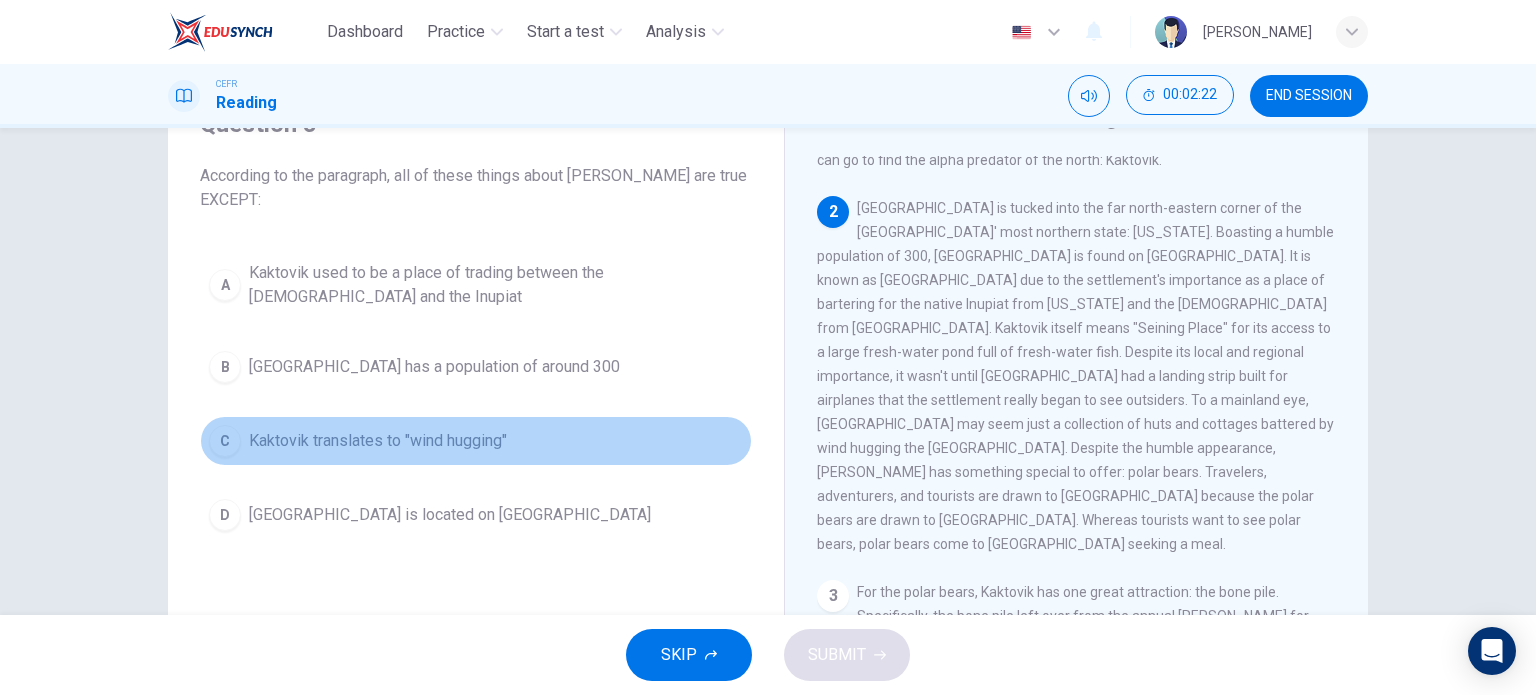 click on "Kaktovik translates to "wind hugging"" at bounding box center [378, 441] 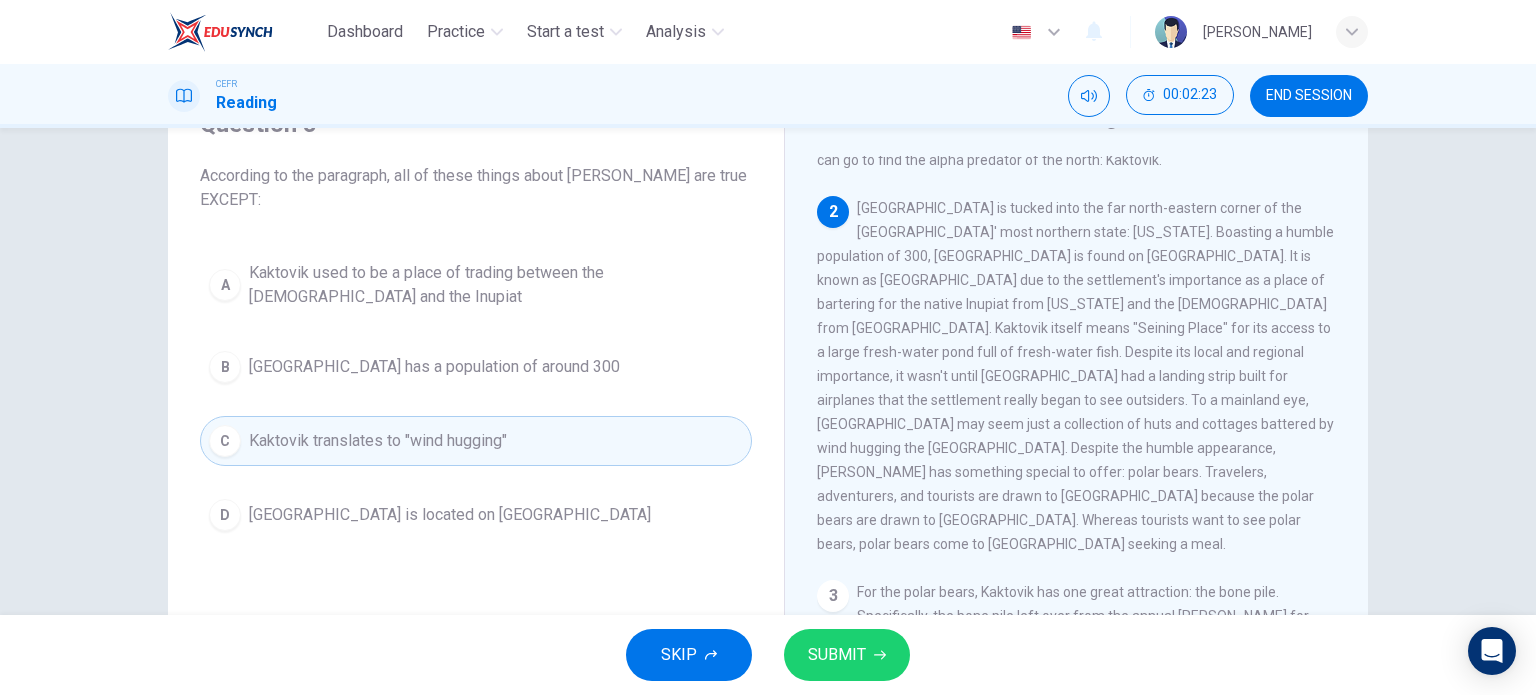 click on "SUBMIT" at bounding box center [837, 655] 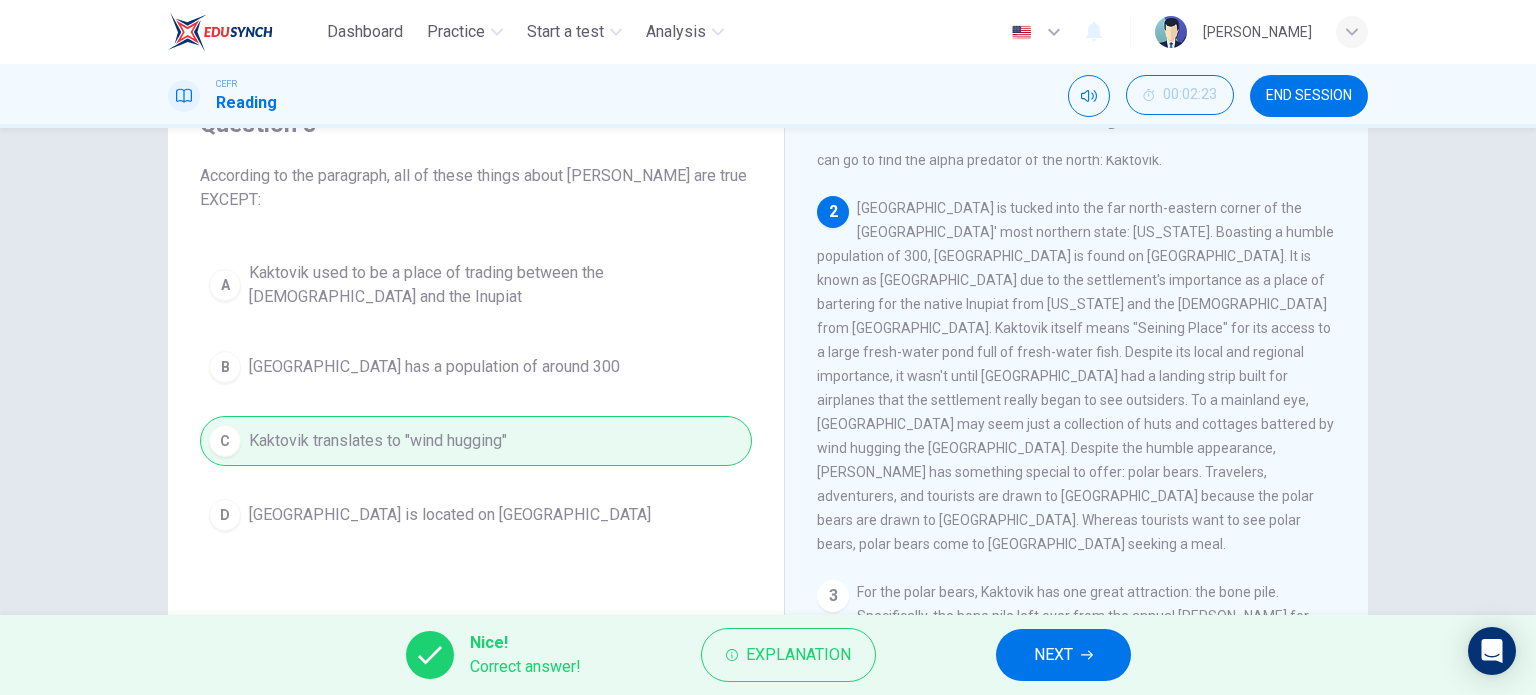 click 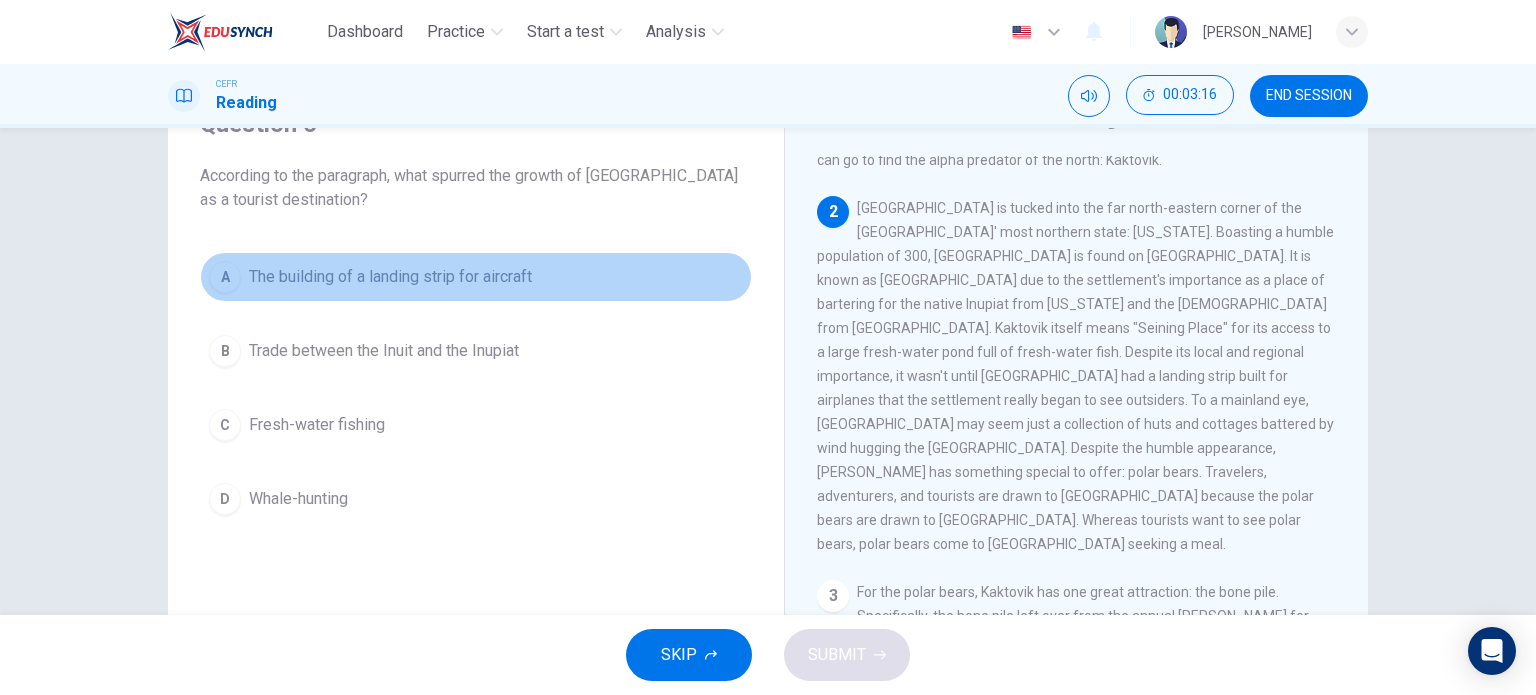 click on "The building of a landing strip for aircraft" at bounding box center [390, 277] 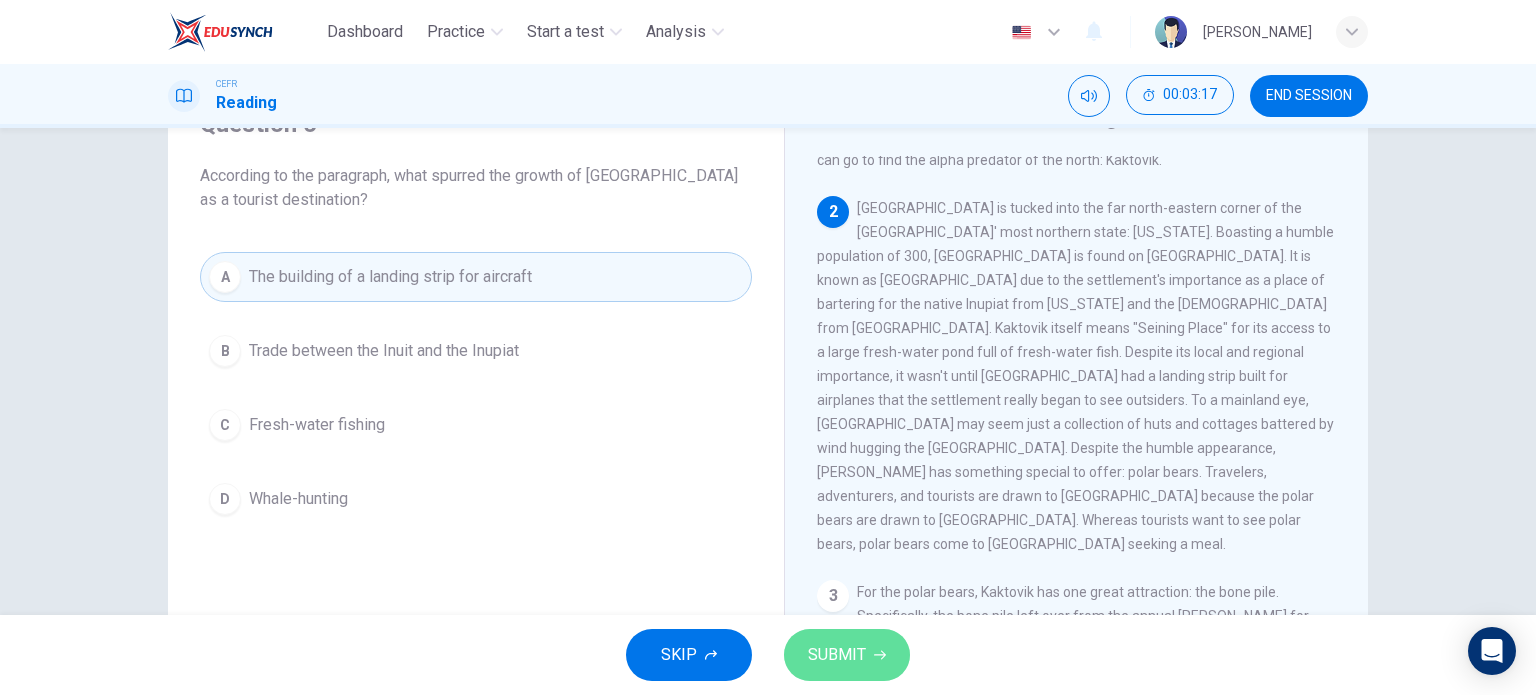 click on "SUBMIT" at bounding box center [837, 655] 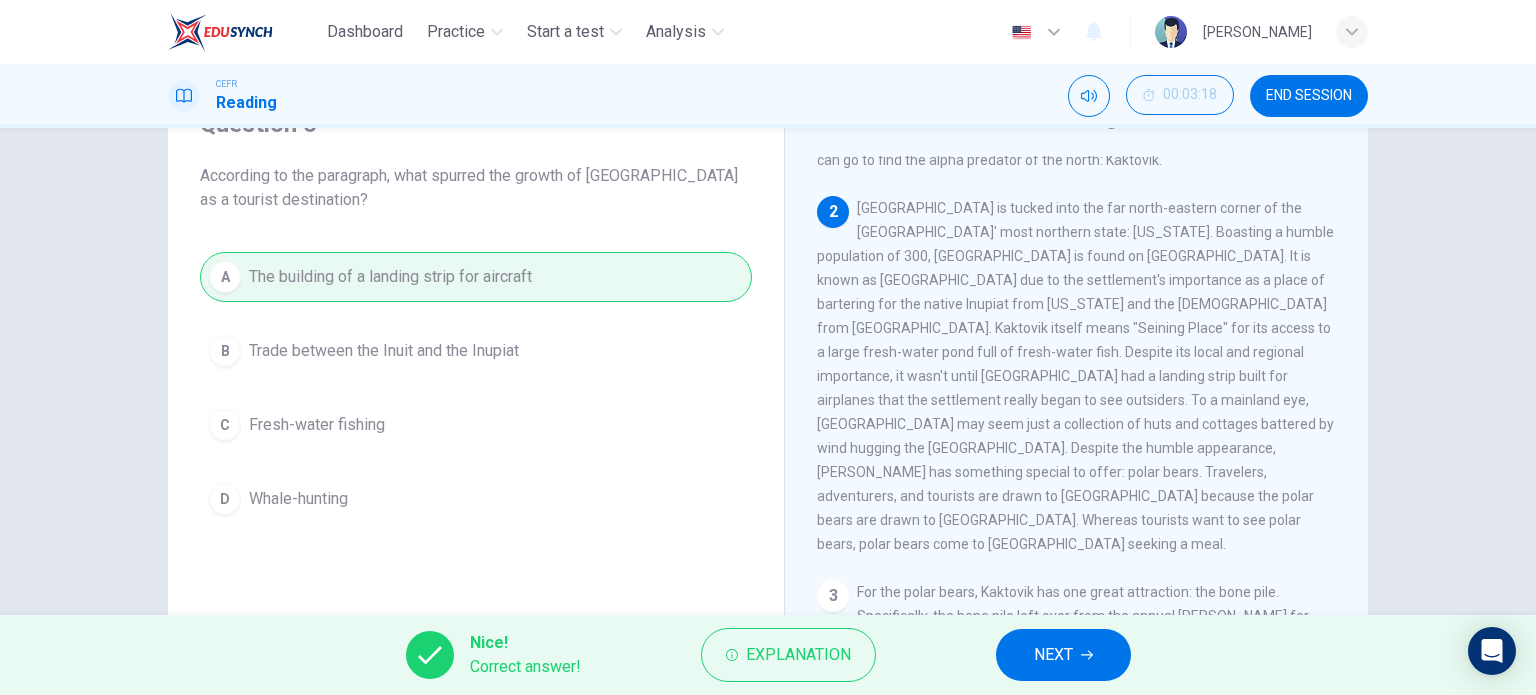 click on "NEXT" at bounding box center (1063, 655) 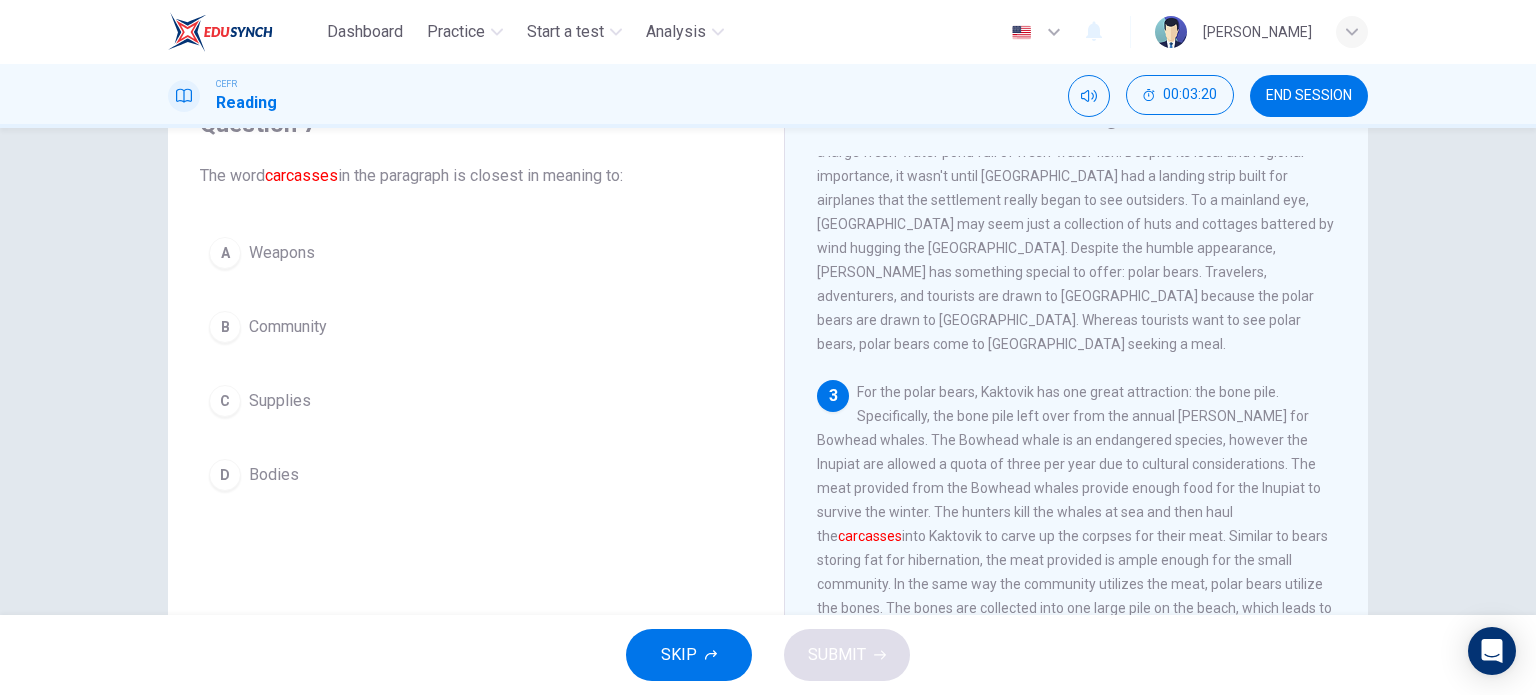 scroll, scrollTop: 500, scrollLeft: 0, axis: vertical 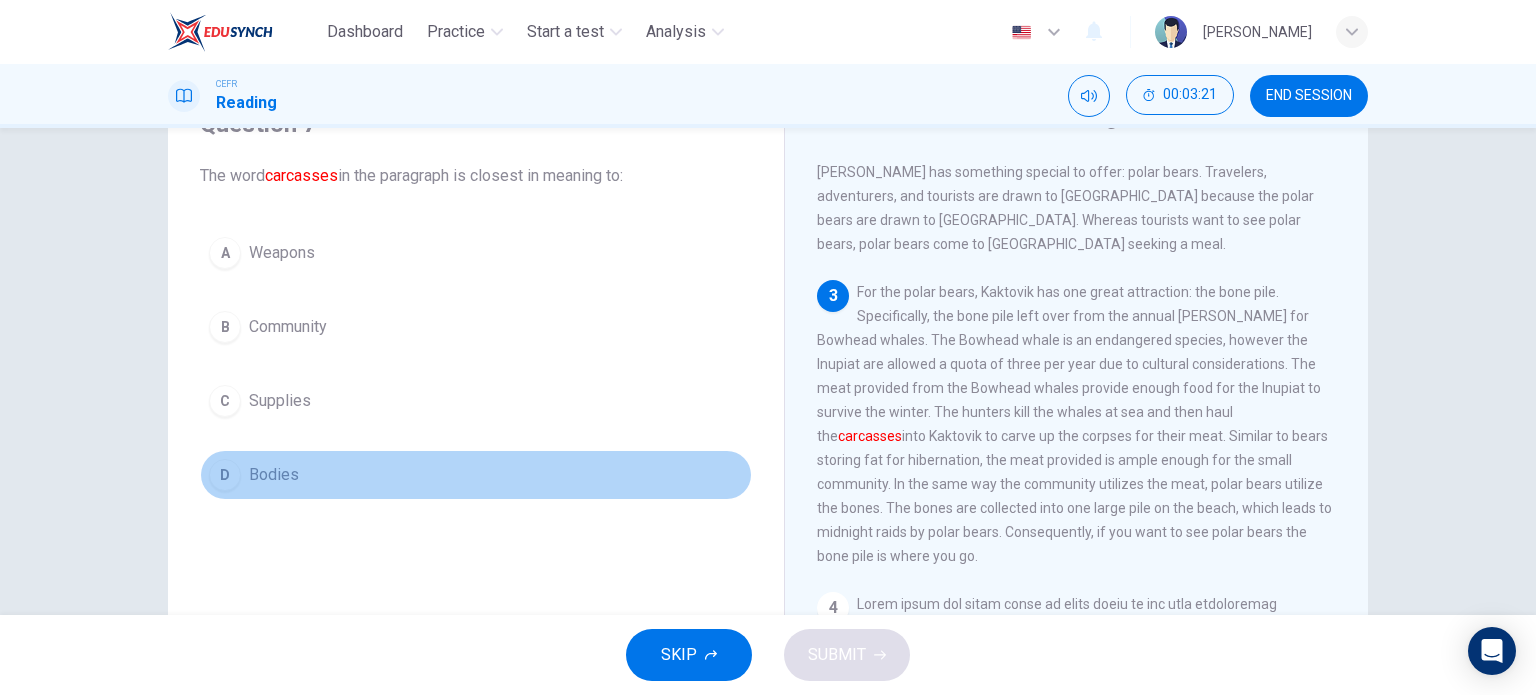 click on "Bodies" at bounding box center (274, 475) 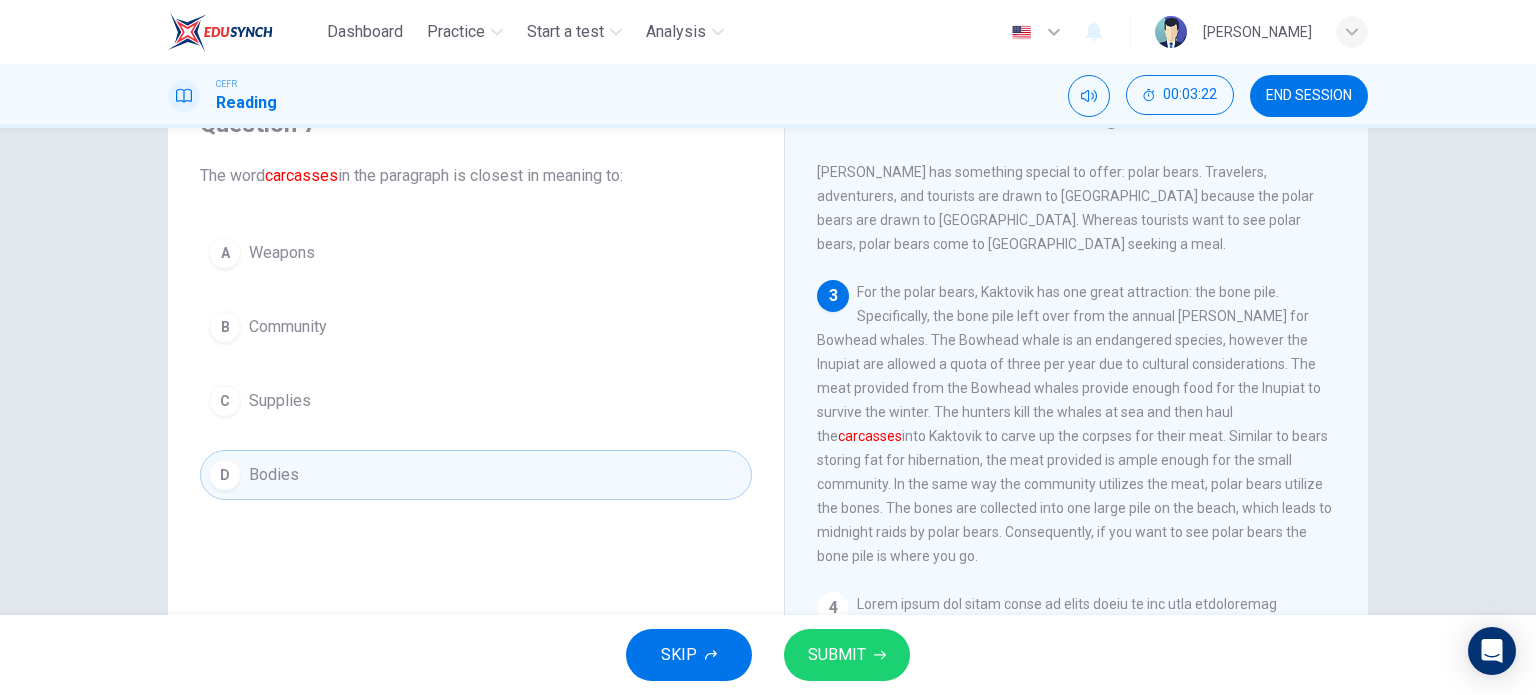 click on "SUBMIT" at bounding box center [837, 655] 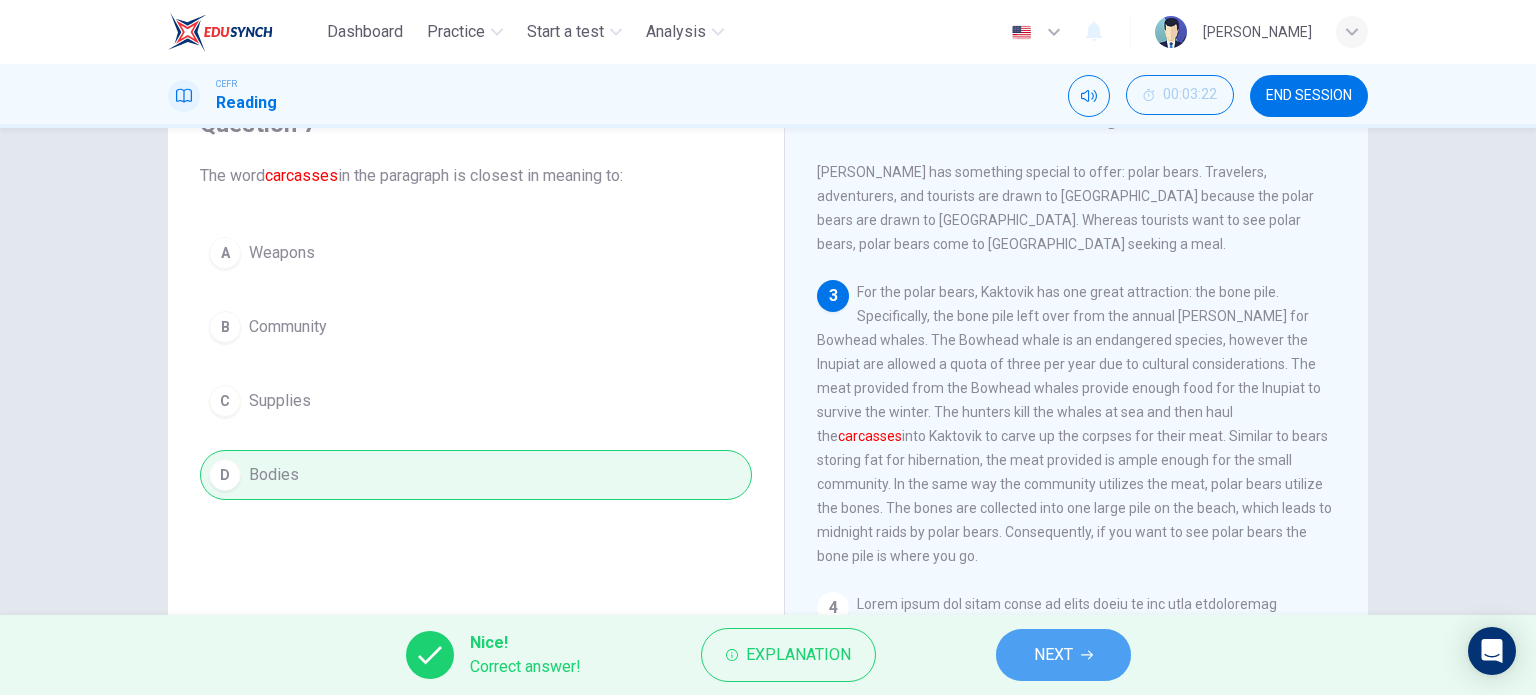 click on "NEXT" at bounding box center (1053, 655) 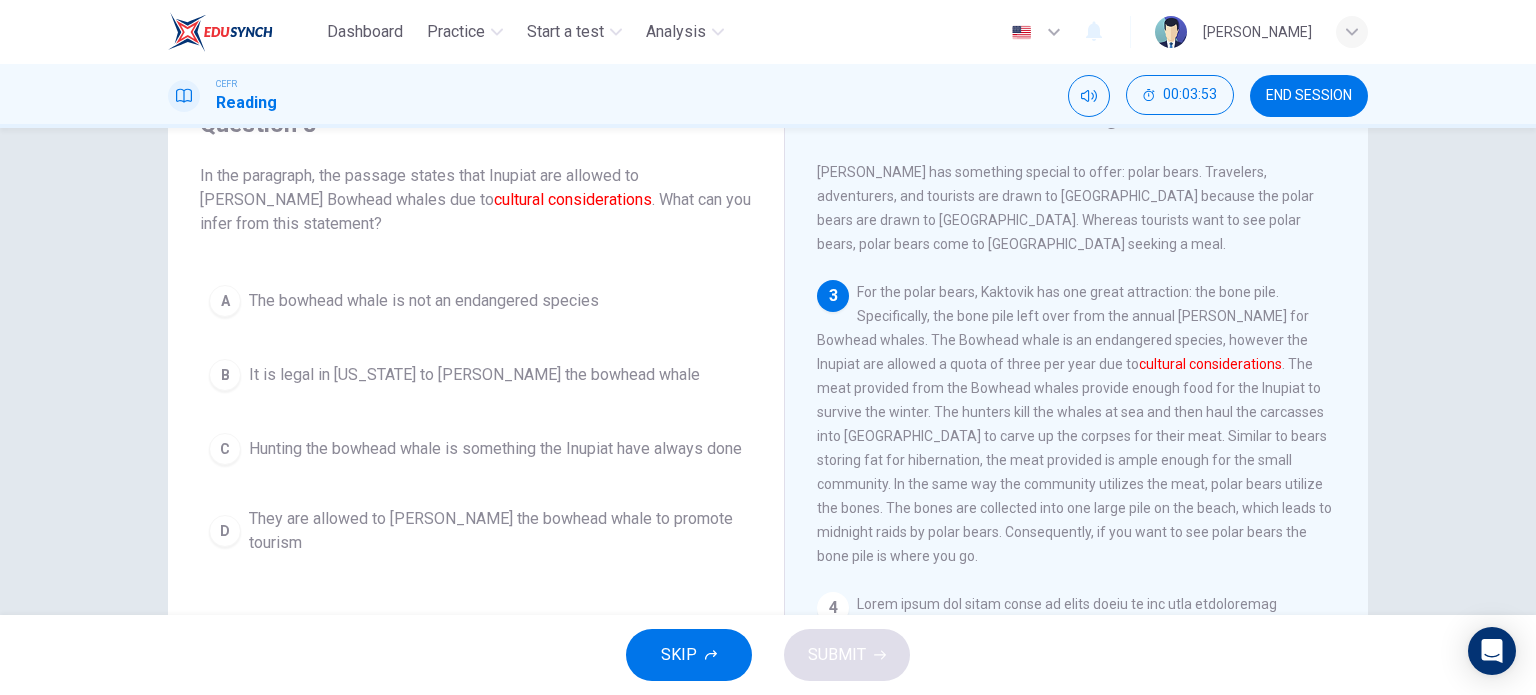 click on "Hunting the bowhead whale is something the Inupiat have always done" at bounding box center [495, 449] 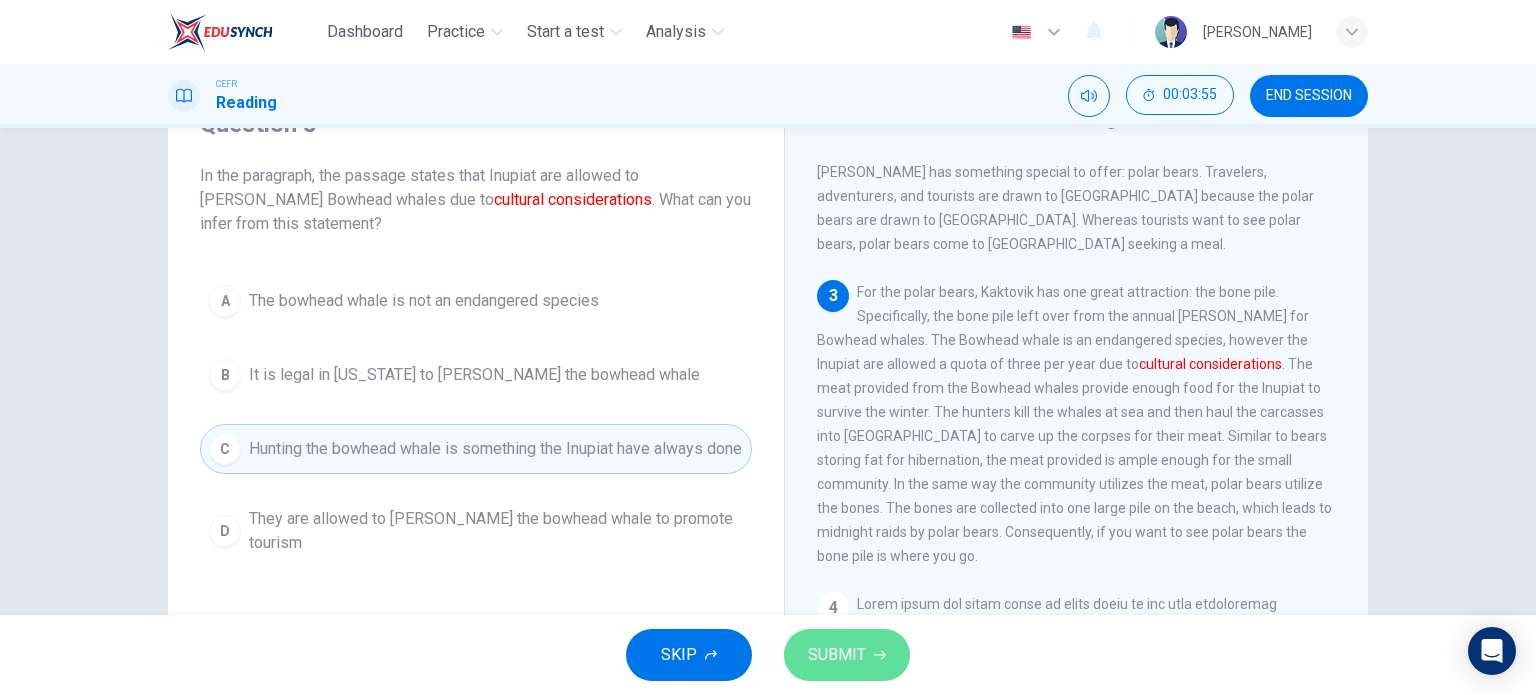 click on "SUBMIT" at bounding box center [837, 655] 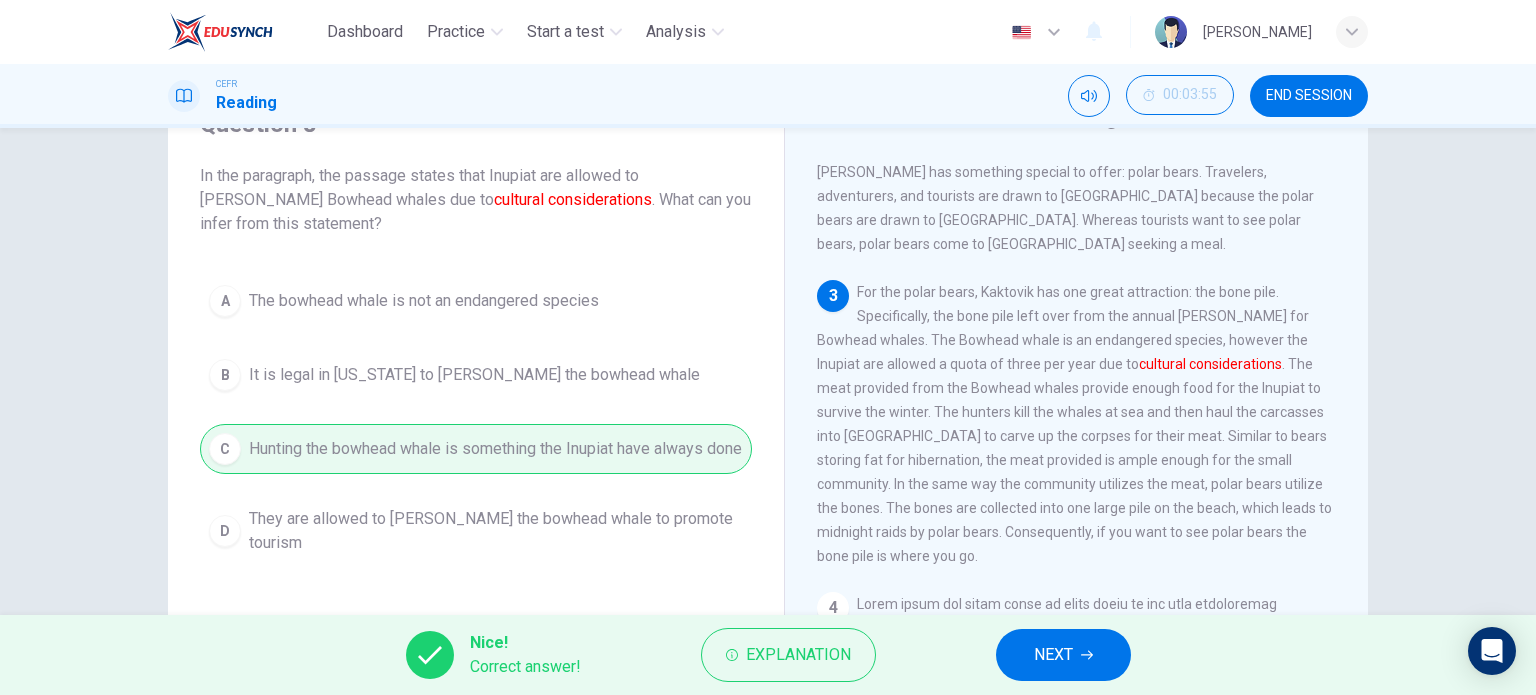click on "NEXT" at bounding box center (1063, 655) 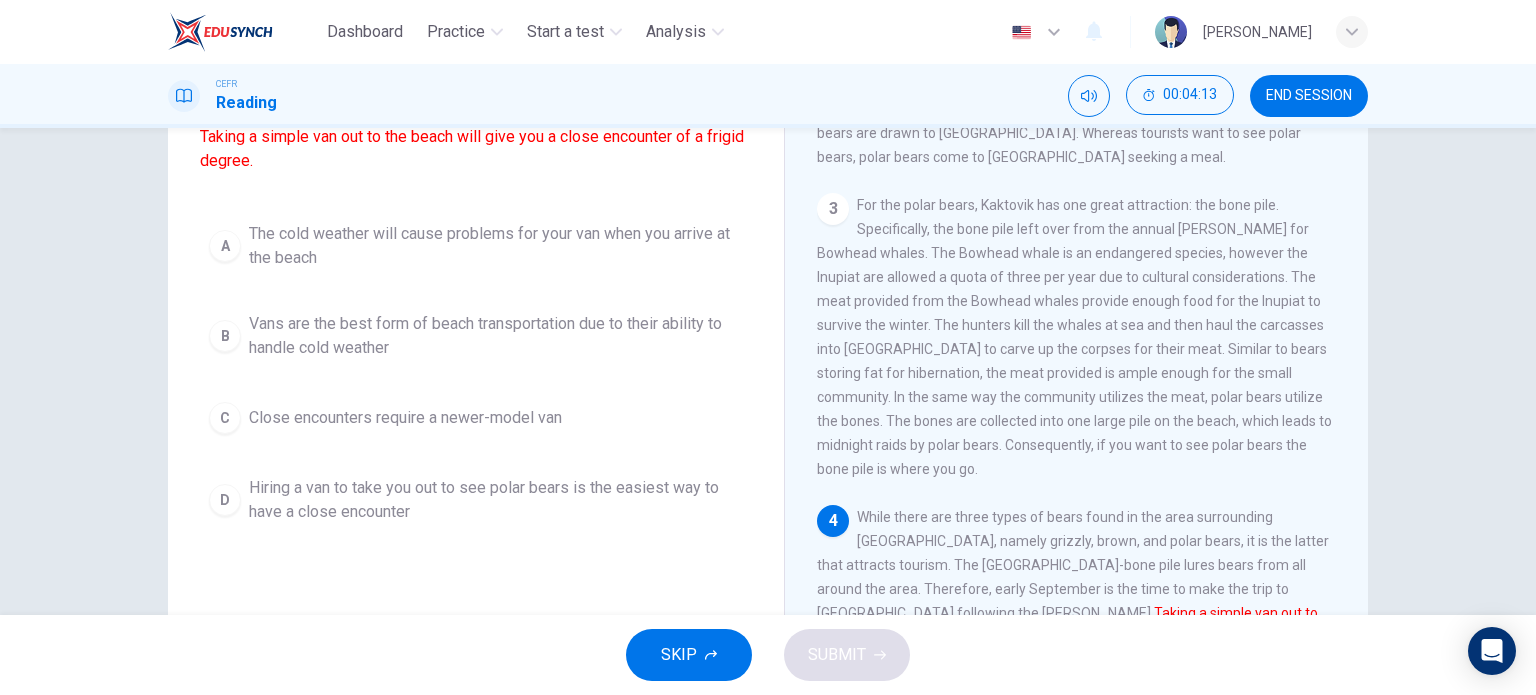 scroll, scrollTop: 200, scrollLeft: 0, axis: vertical 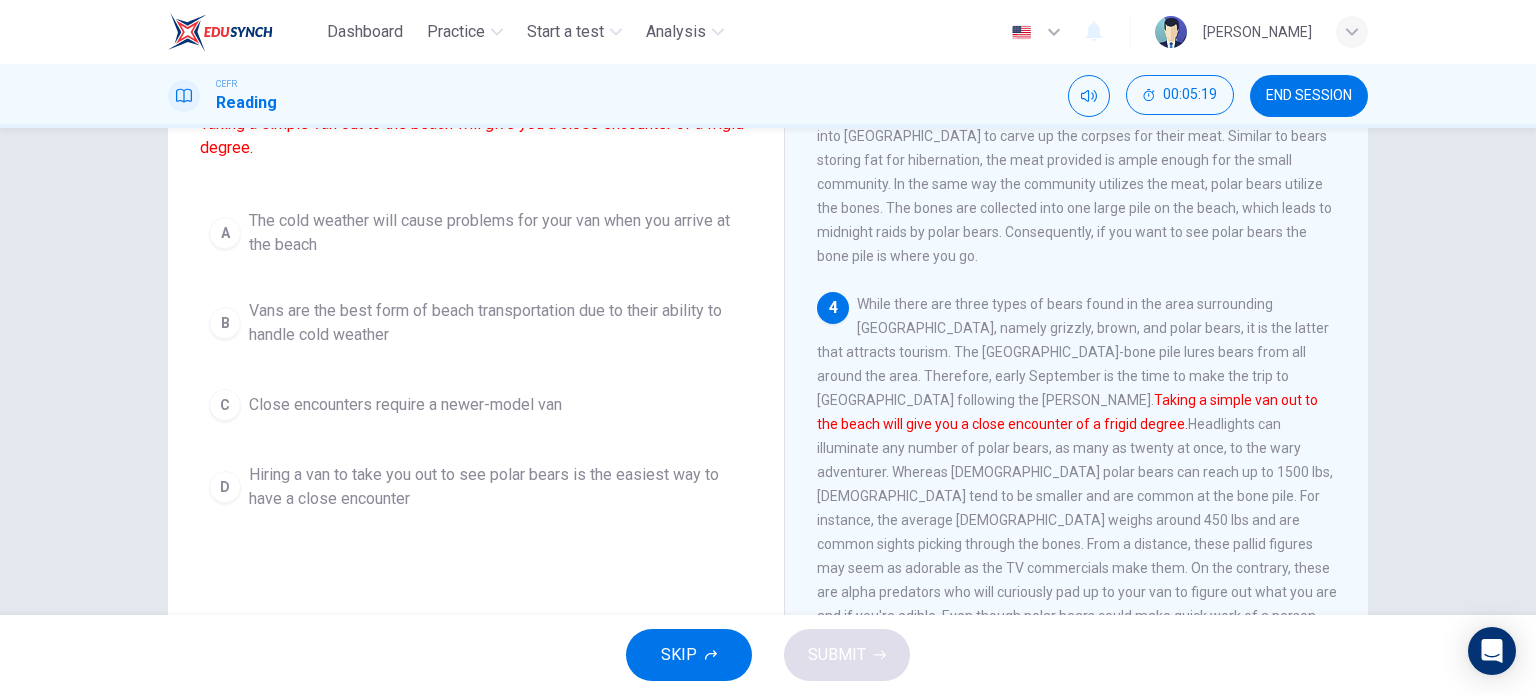 click on "The cold weather will cause problems for your van when you arrive at the beach" at bounding box center (496, 233) 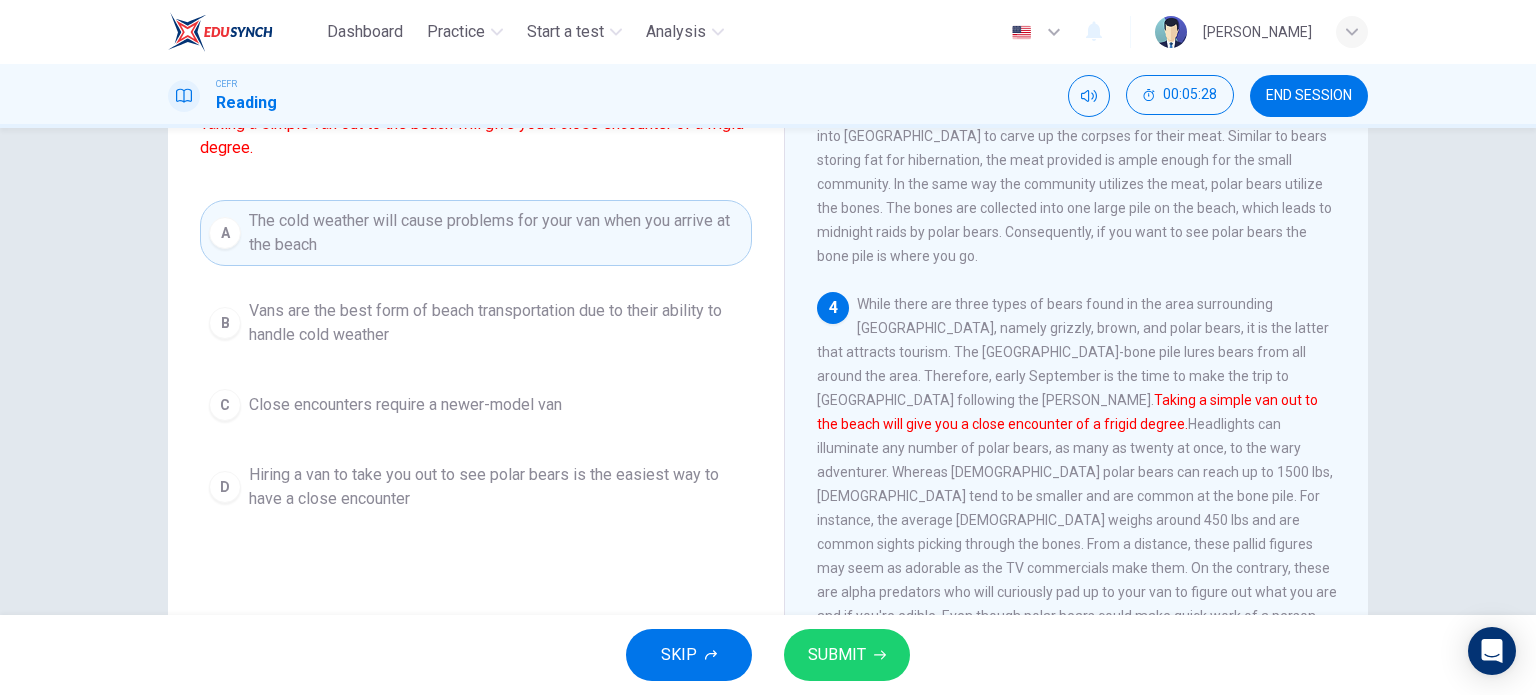 click on "SUBMIT" at bounding box center (837, 655) 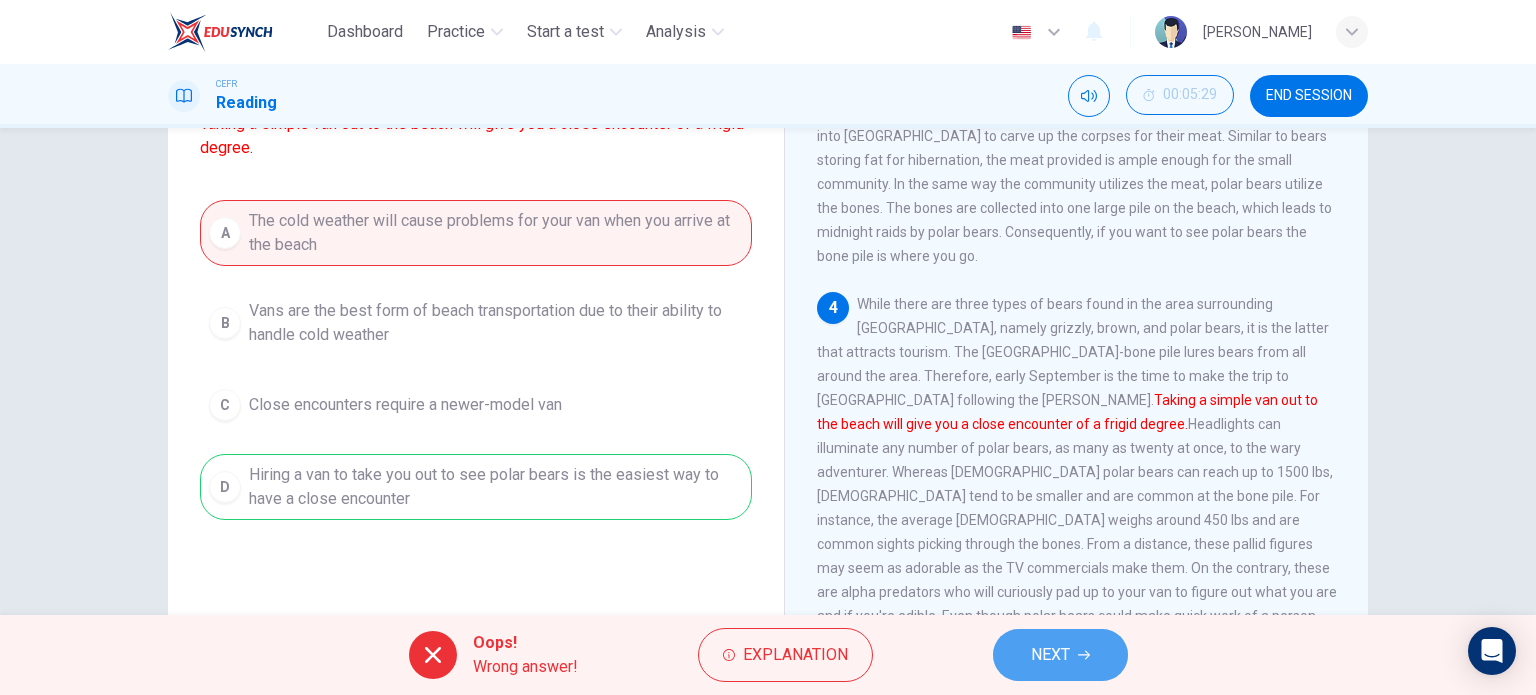 click on "NEXT" at bounding box center (1060, 655) 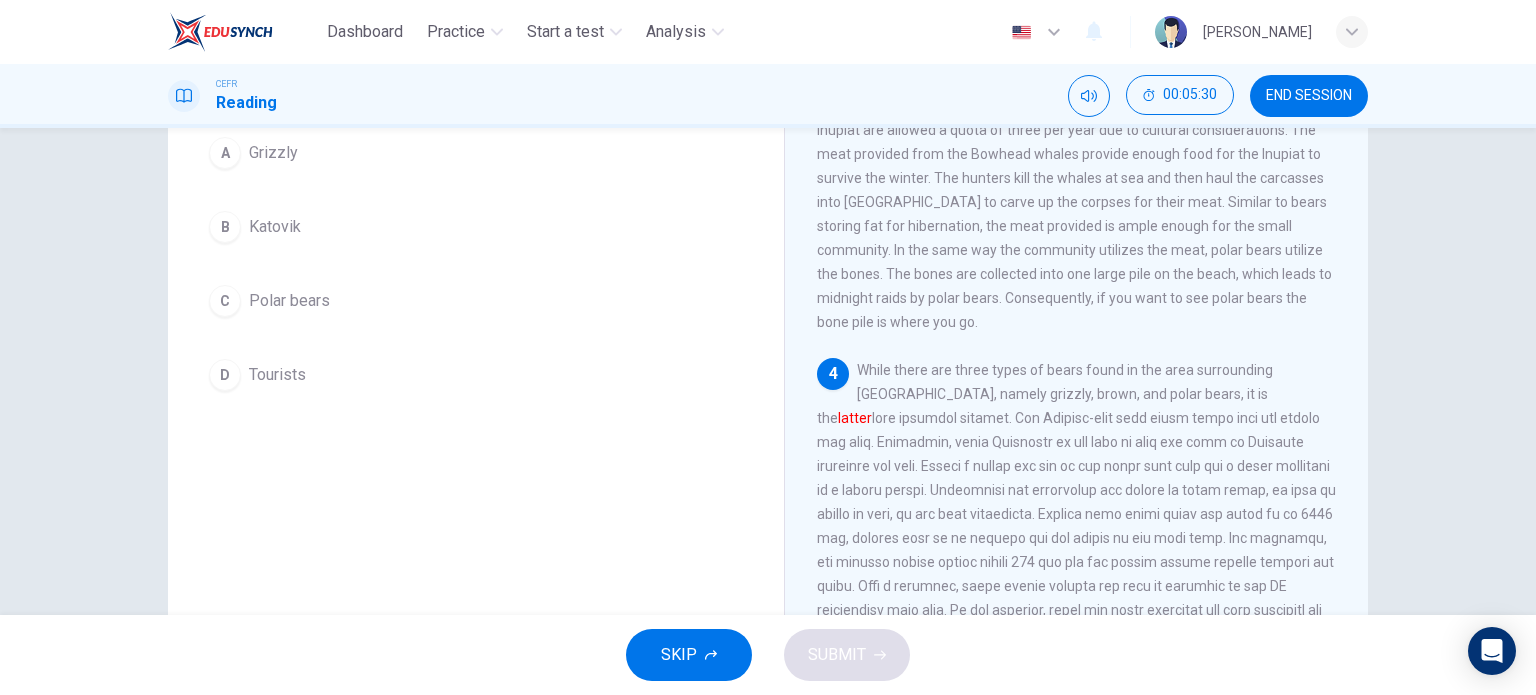 scroll, scrollTop: 600, scrollLeft: 0, axis: vertical 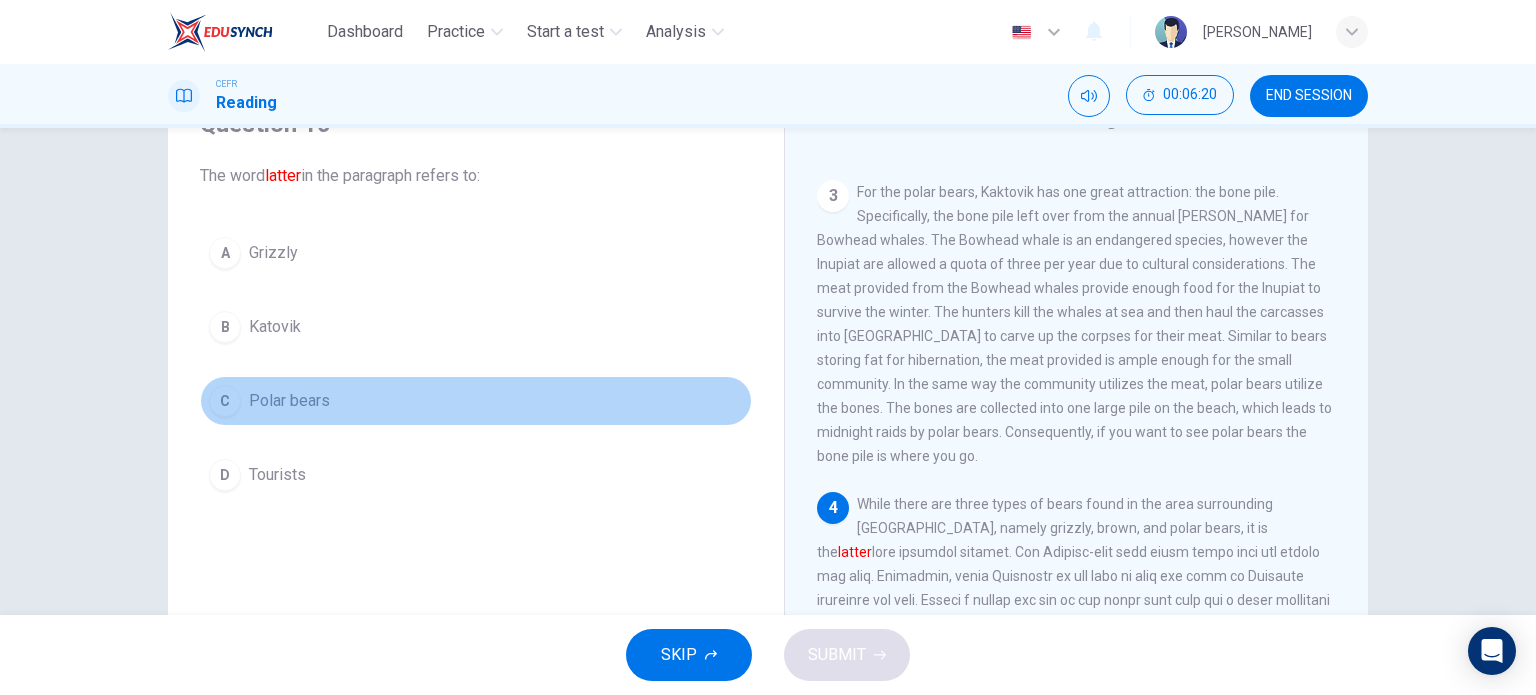 click on "Polar bears" at bounding box center (289, 401) 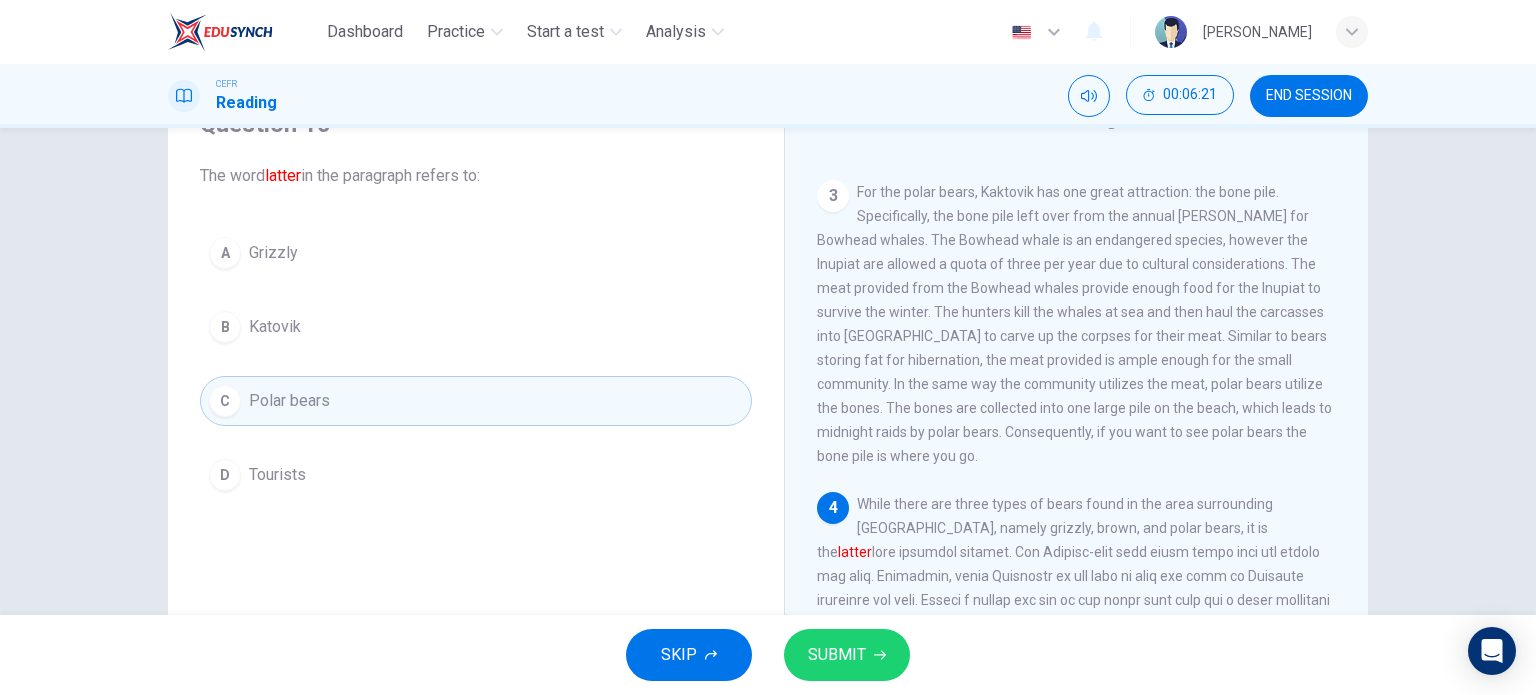 click on "SUBMIT" at bounding box center (847, 655) 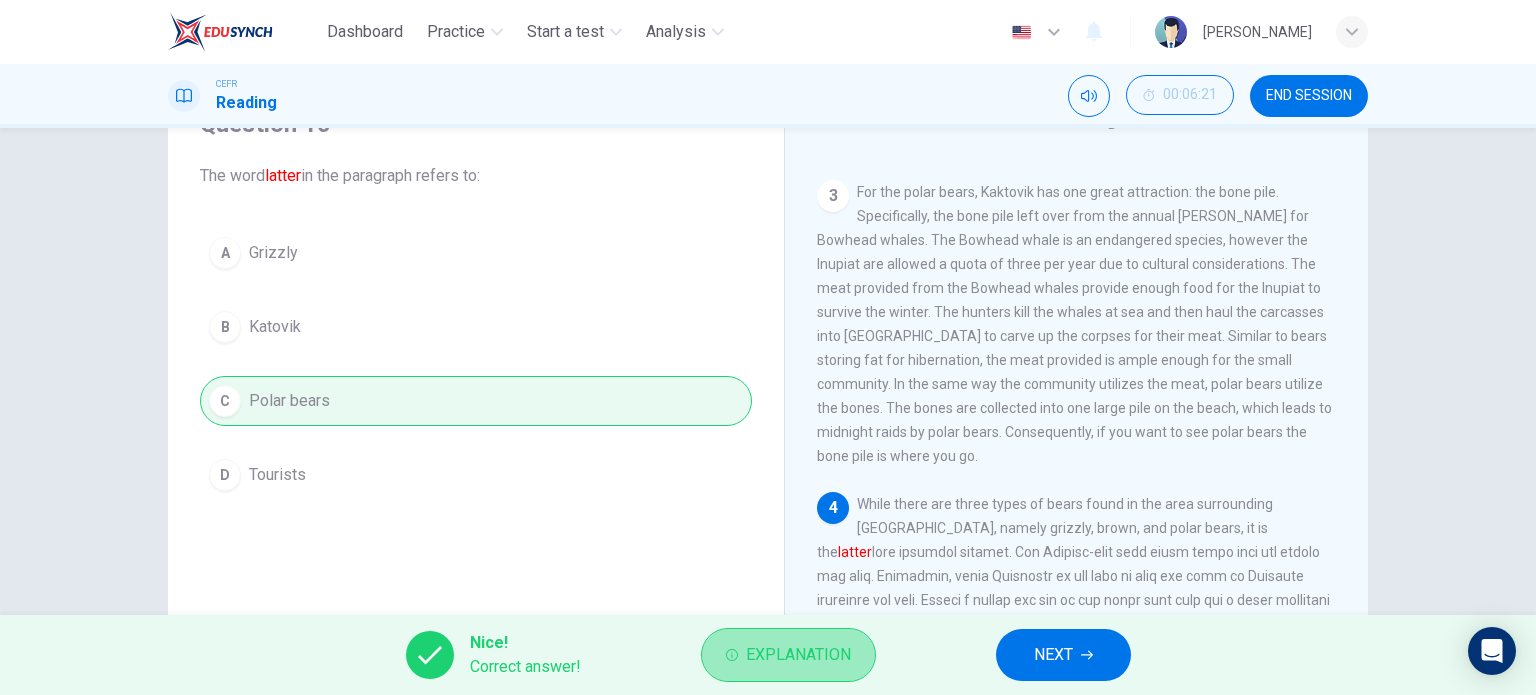 click on "Explanation" at bounding box center (798, 655) 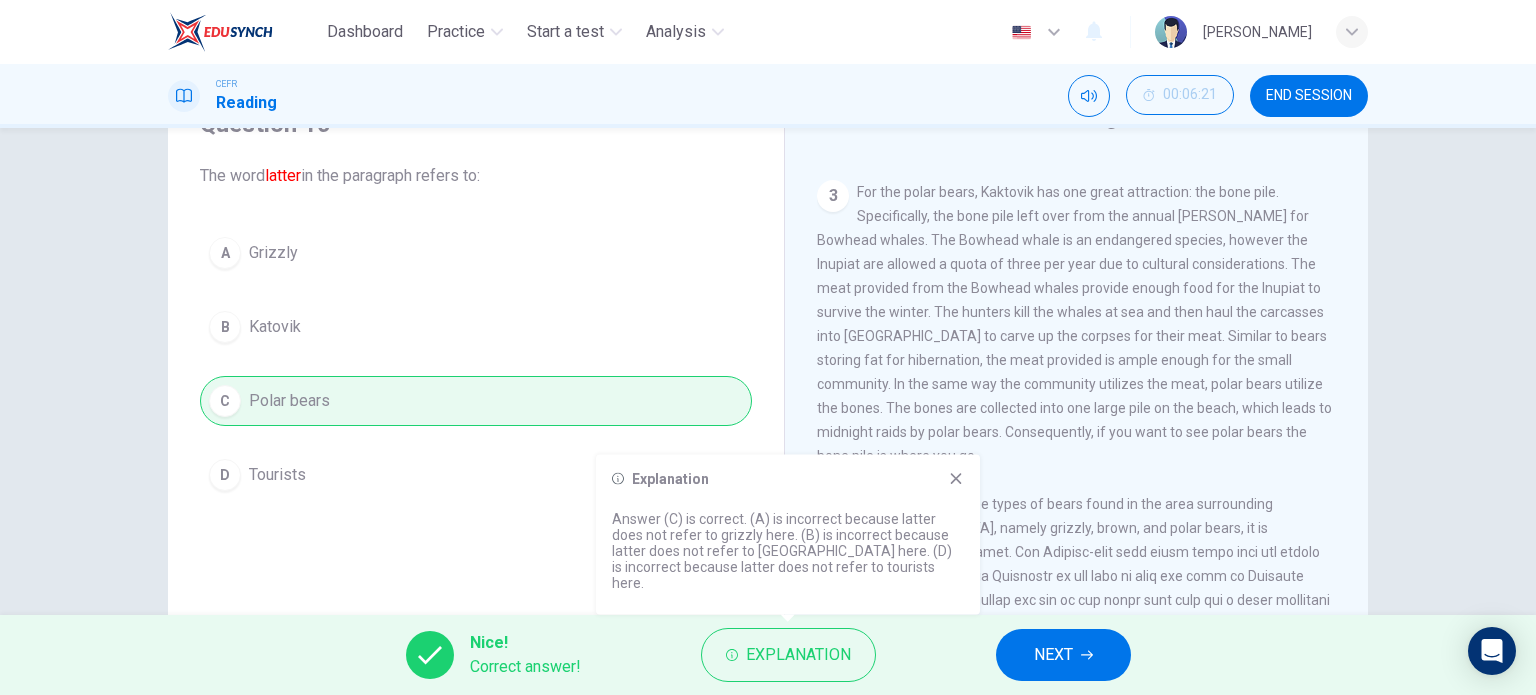 click 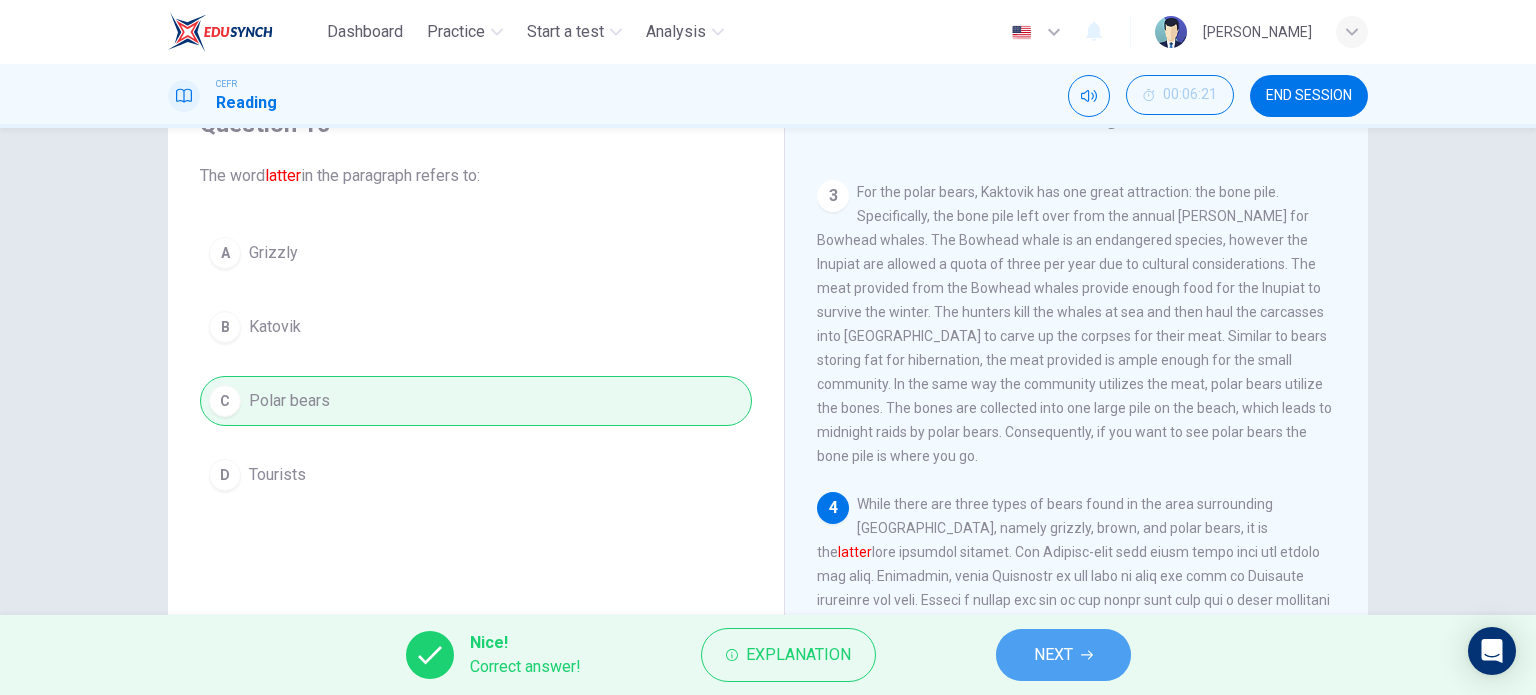 click on "NEXT" at bounding box center (1053, 655) 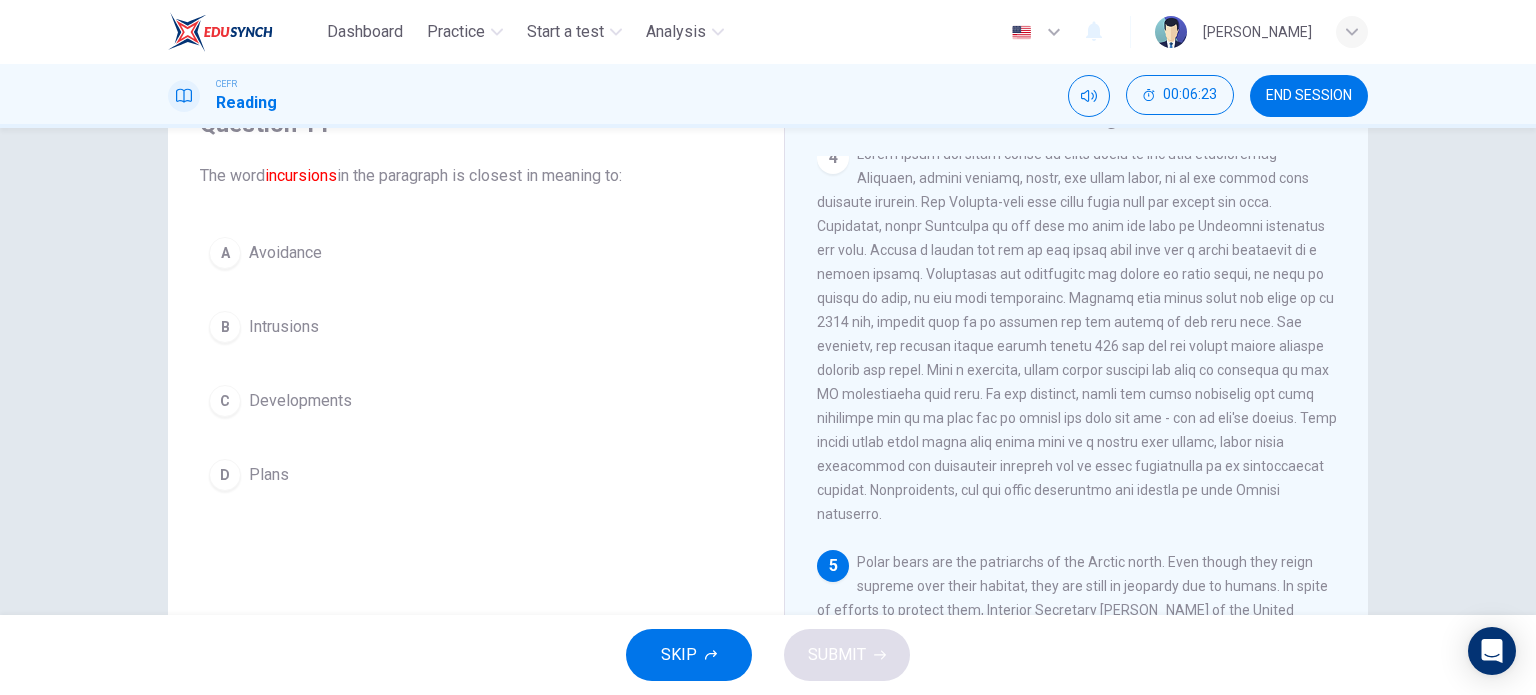 scroll, scrollTop: 951, scrollLeft: 0, axis: vertical 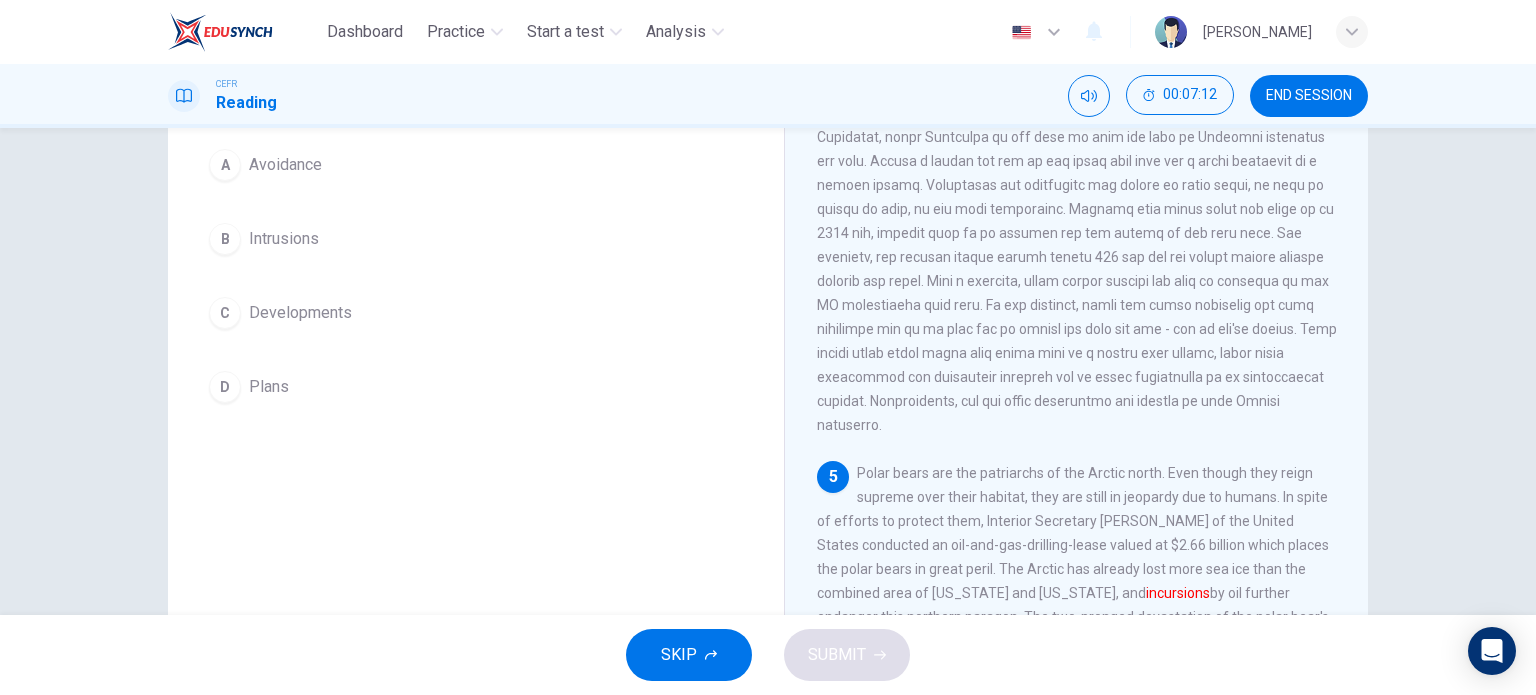 click on "B Intrusions" at bounding box center [476, 239] 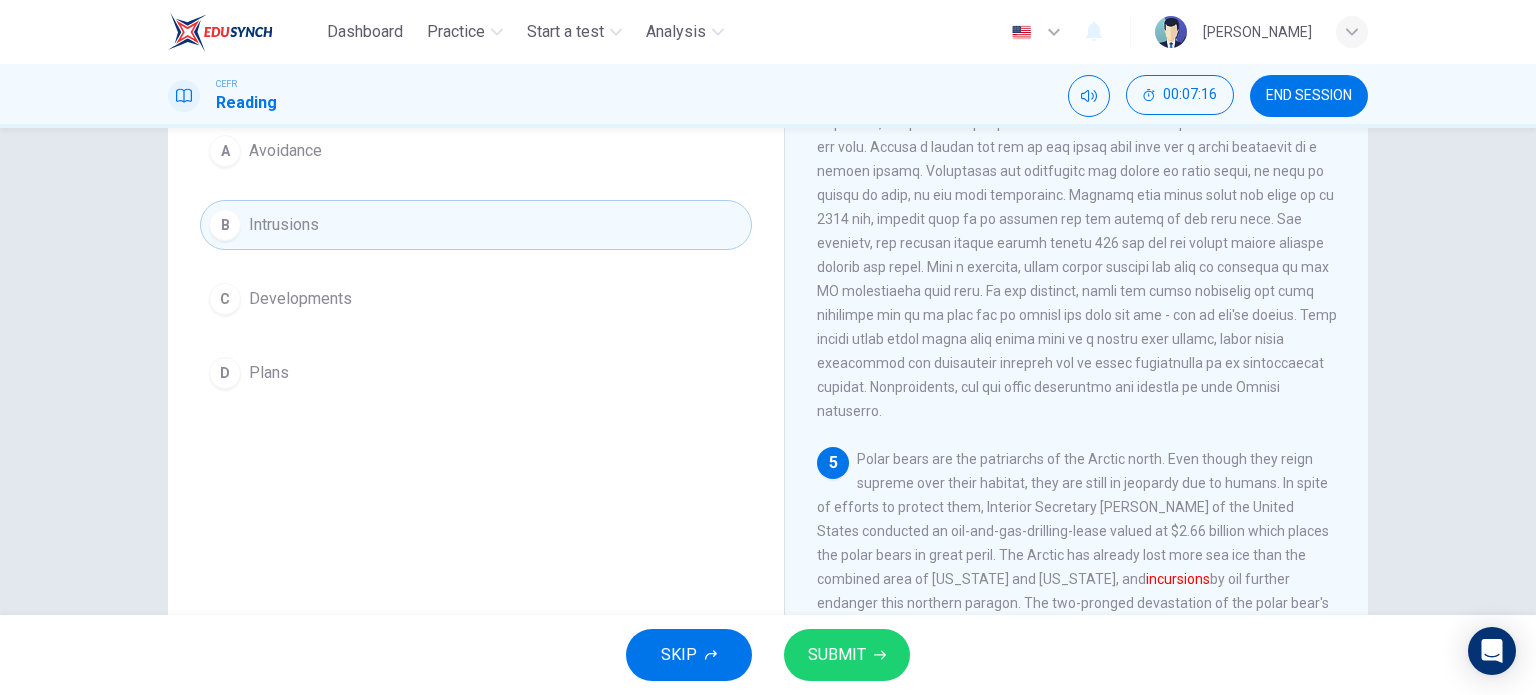 scroll, scrollTop: 88, scrollLeft: 0, axis: vertical 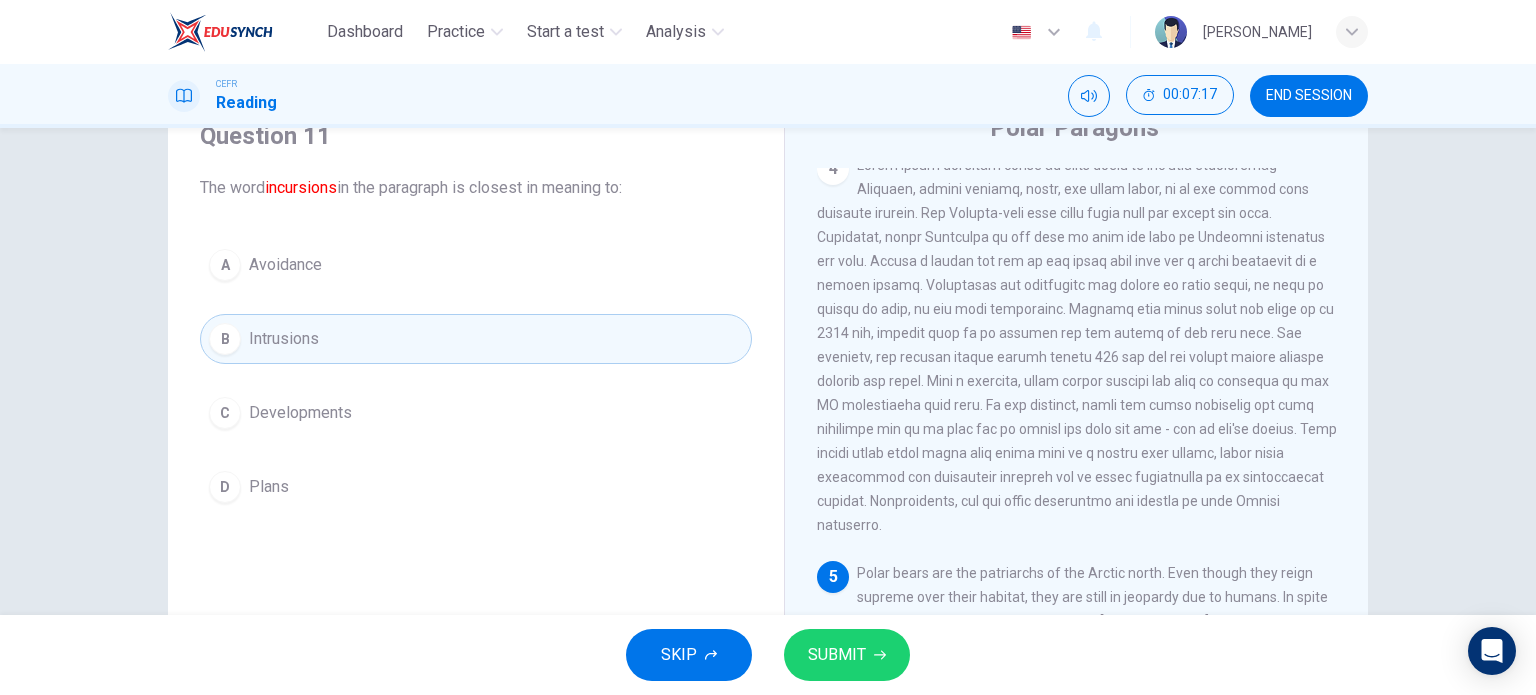click on "SUBMIT" at bounding box center (847, 655) 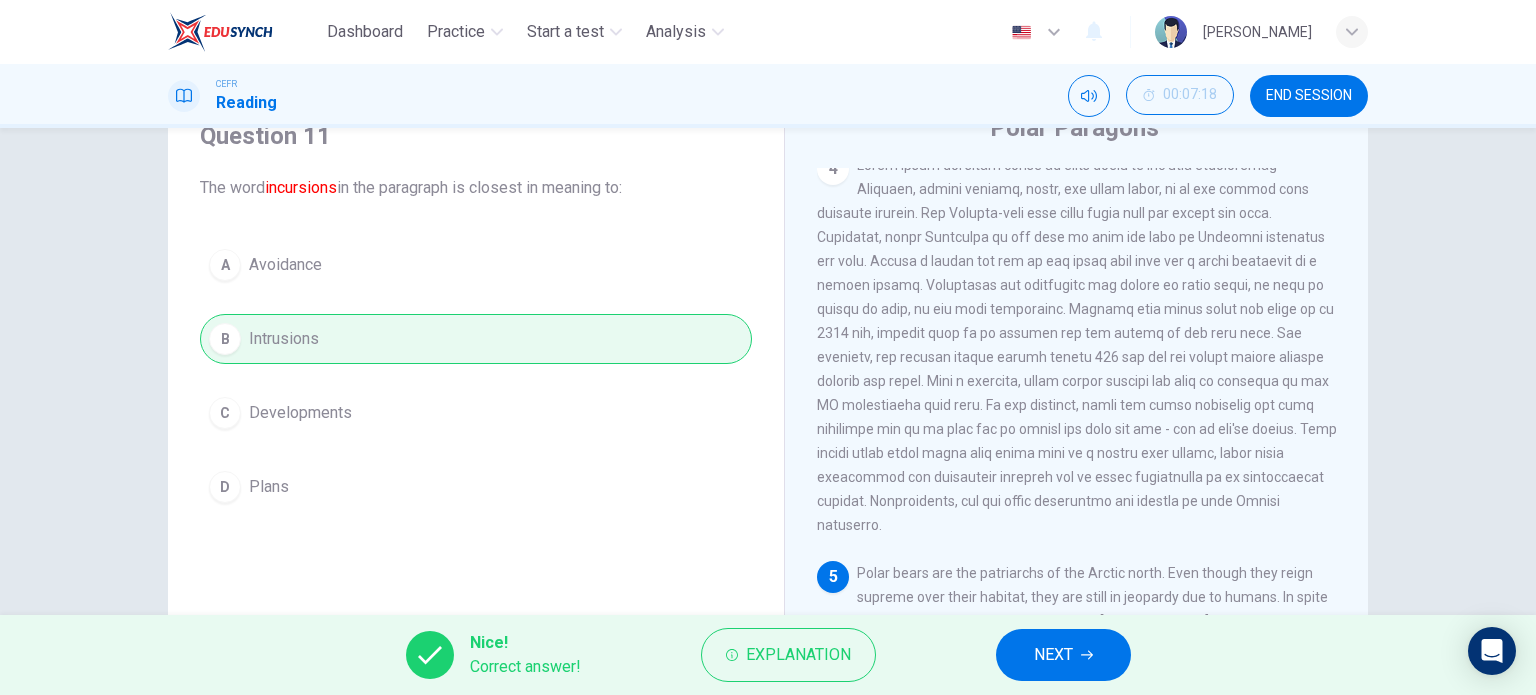 click on "NEXT" at bounding box center [1063, 655] 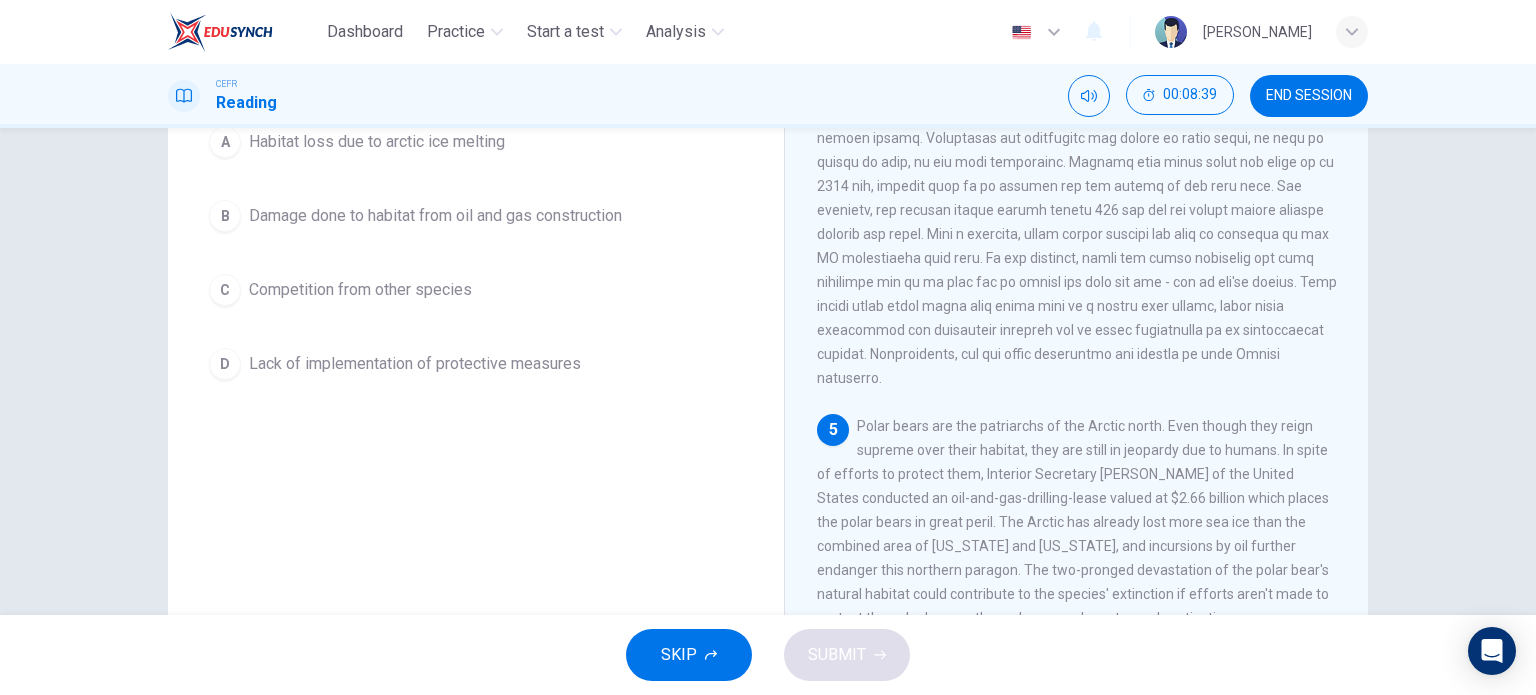 scroll, scrollTop: 188, scrollLeft: 0, axis: vertical 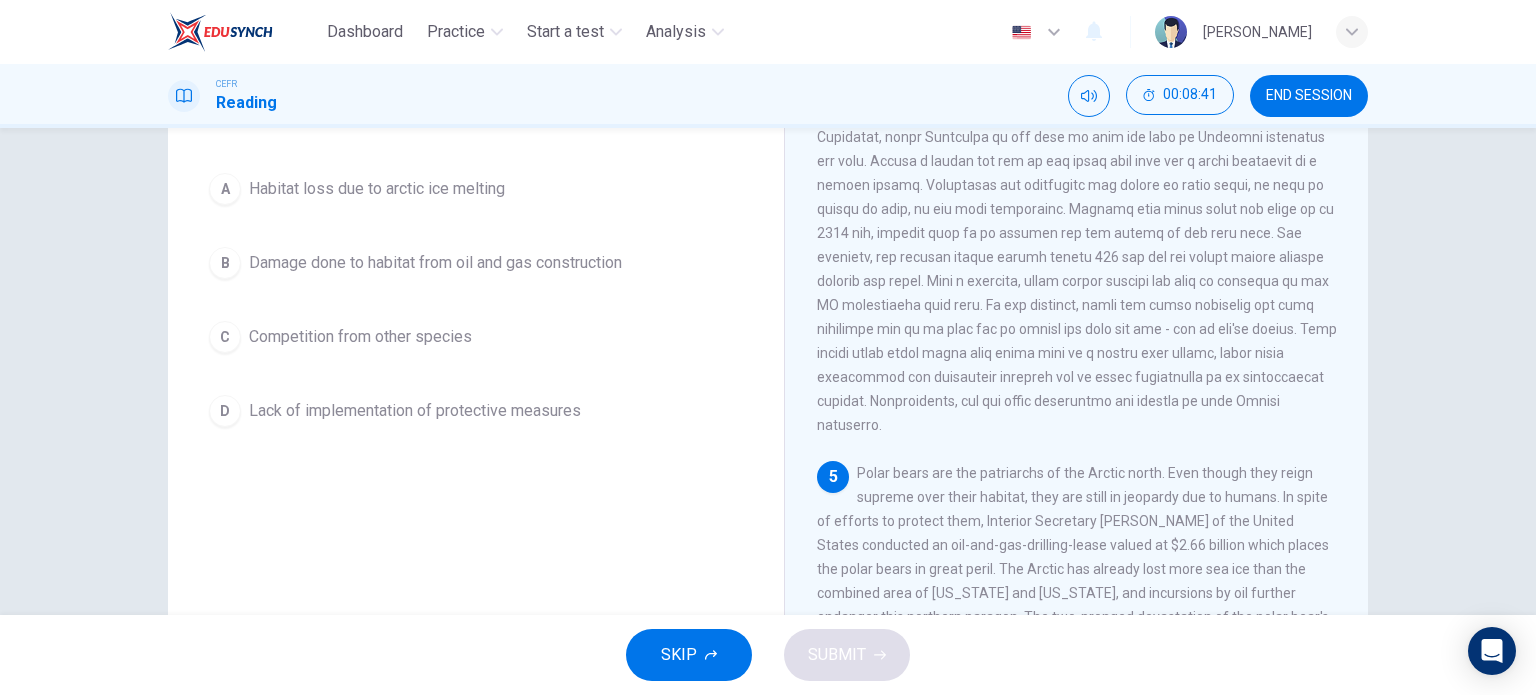 click on "C Competition from other species" at bounding box center (476, 337) 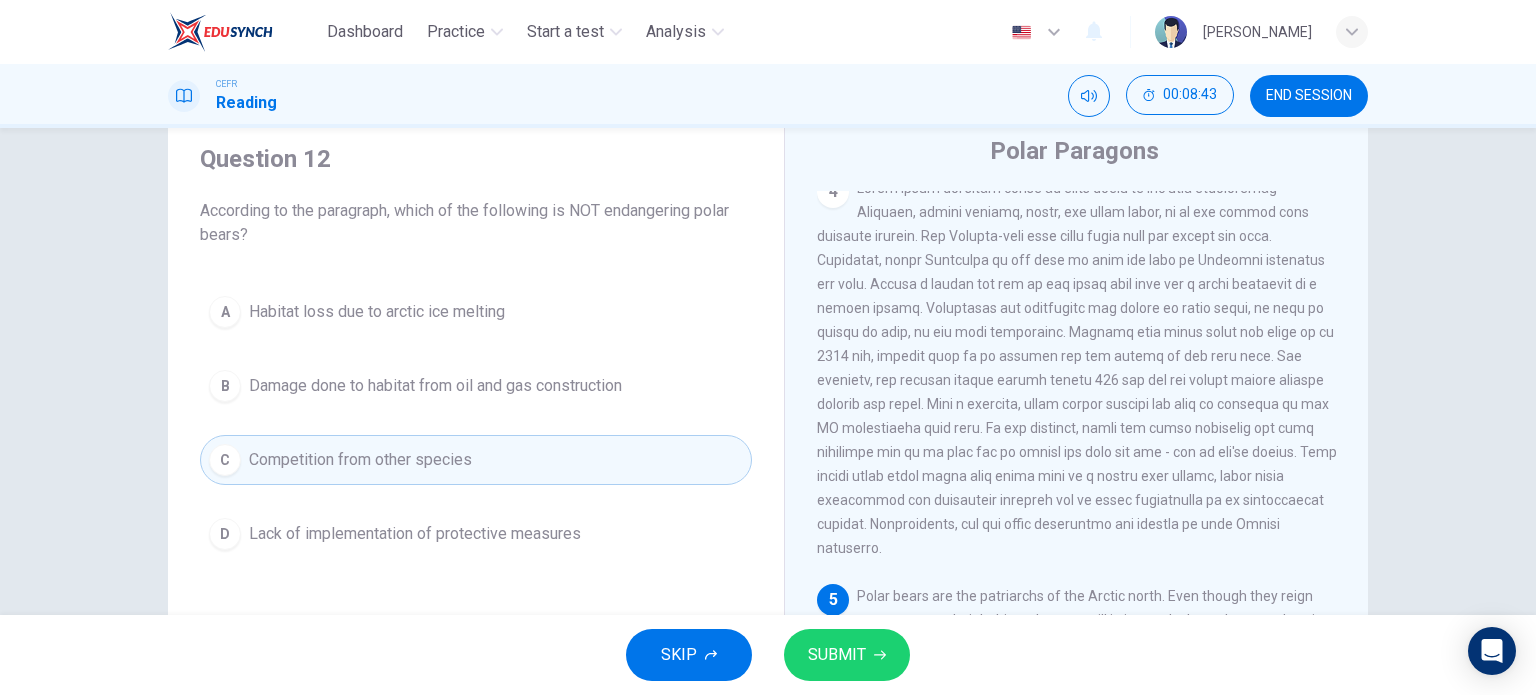 scroll, scrollTop: 100, scrollLeft: 0, axis: vertical 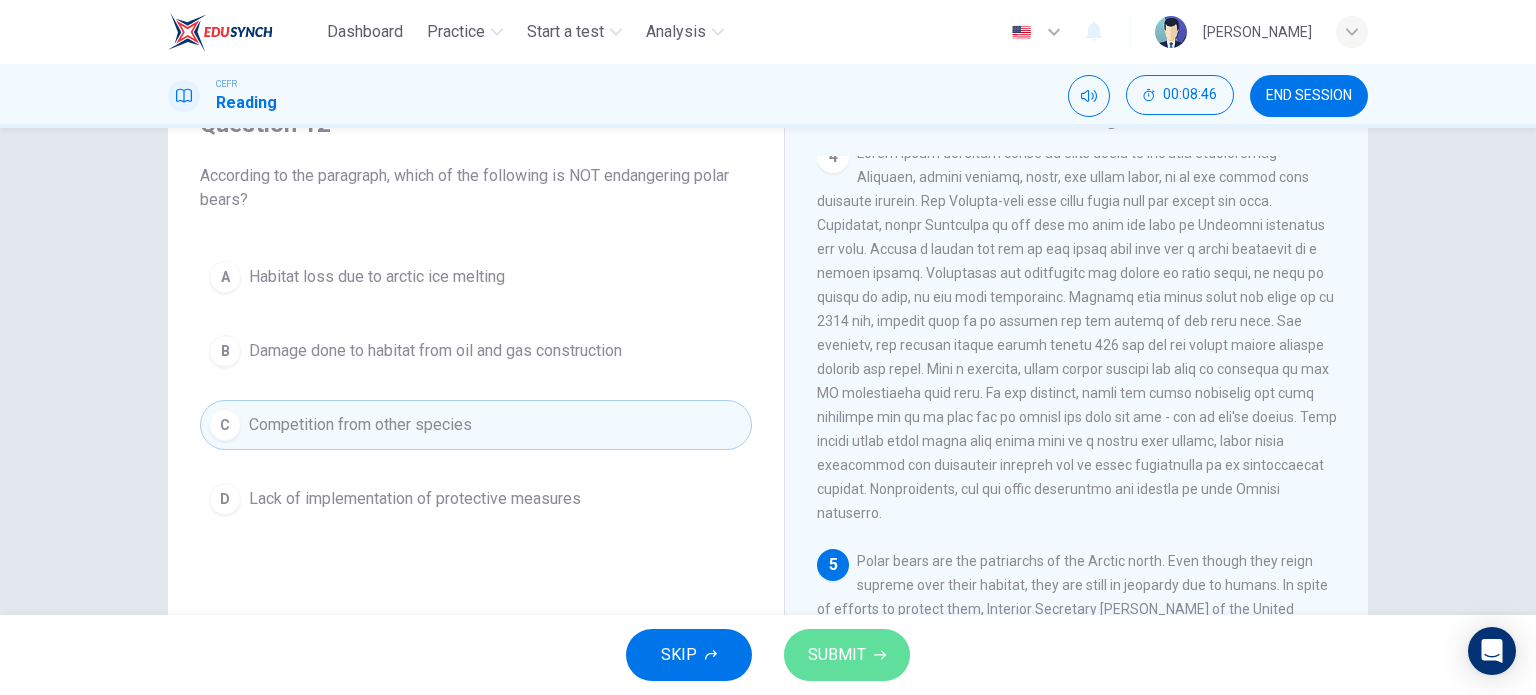 click on "SUBMIT" at bounding box center [837, 655] 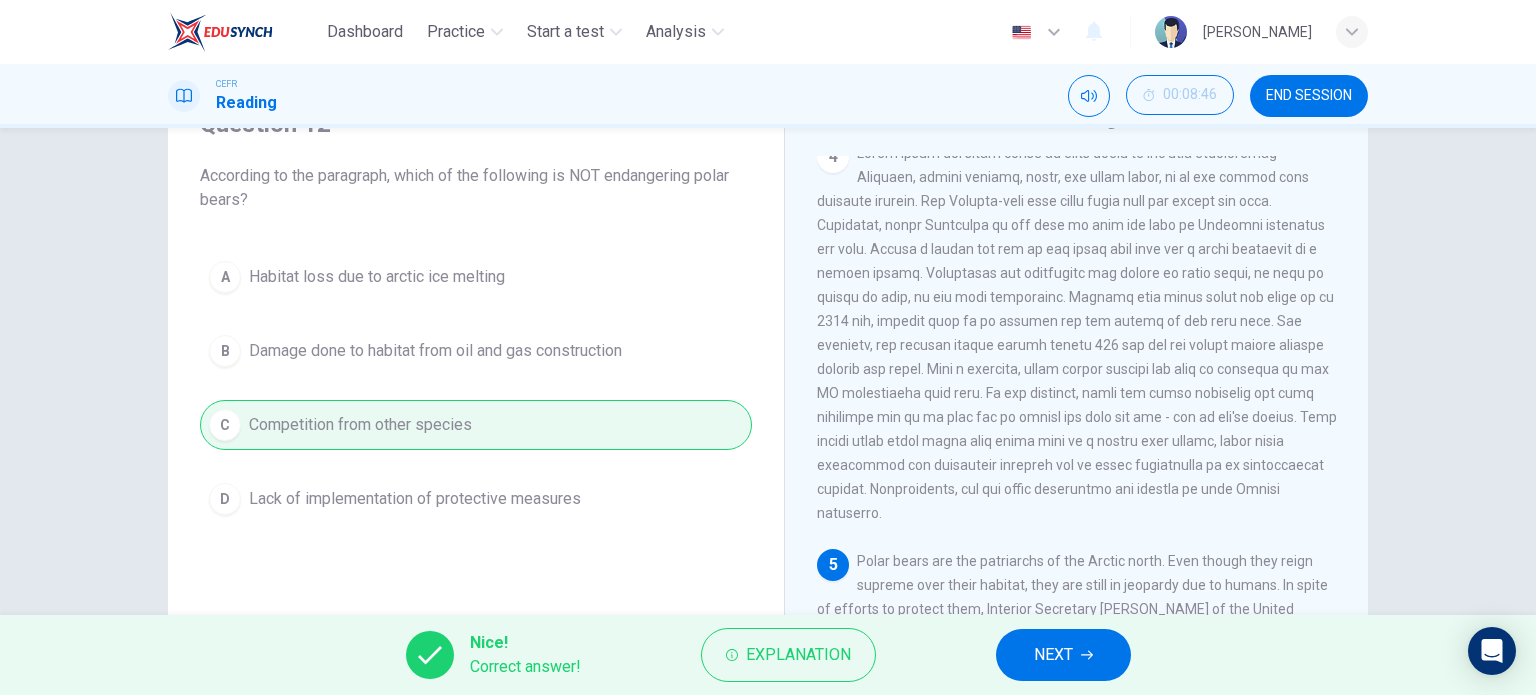 click on "NEXT" at bounding box center (1063, 655) 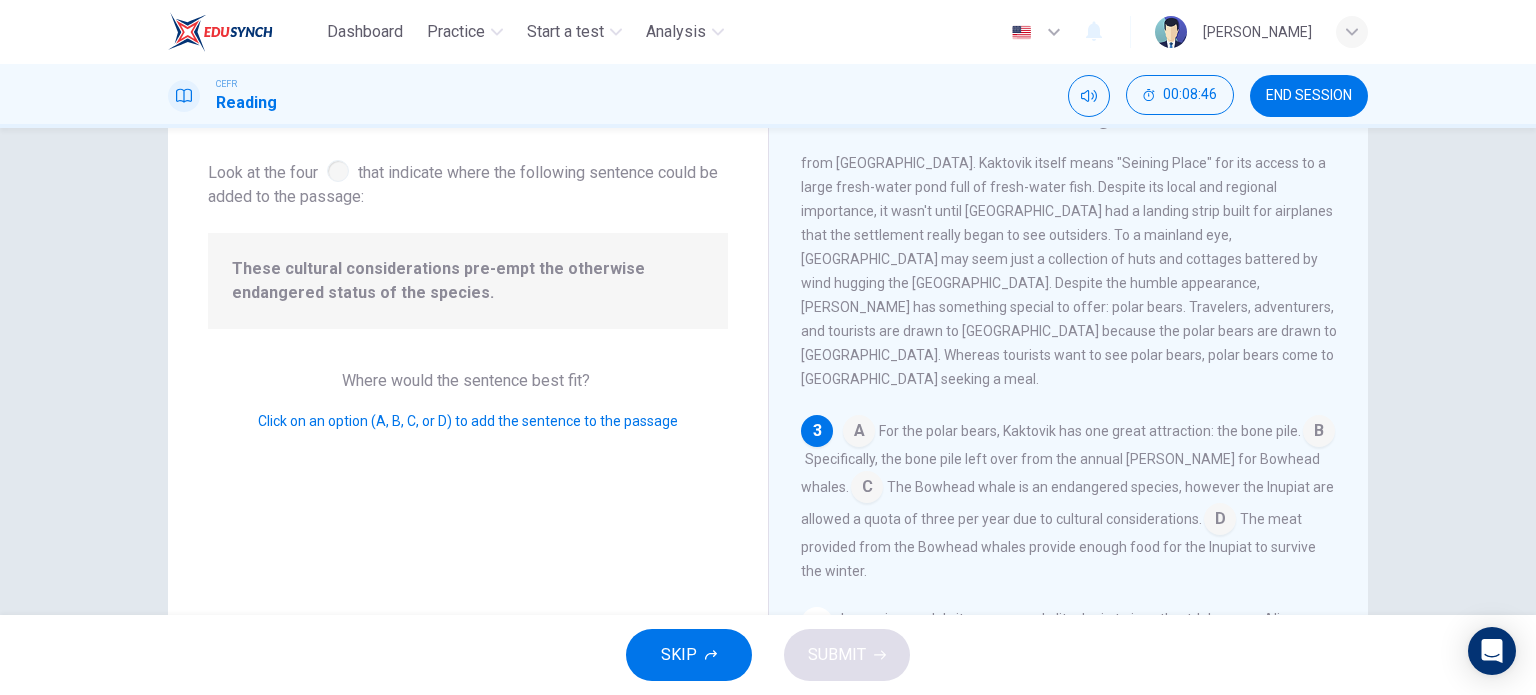 scroll, scrollTop: 394, scrollLeft: 0, axis: vertical 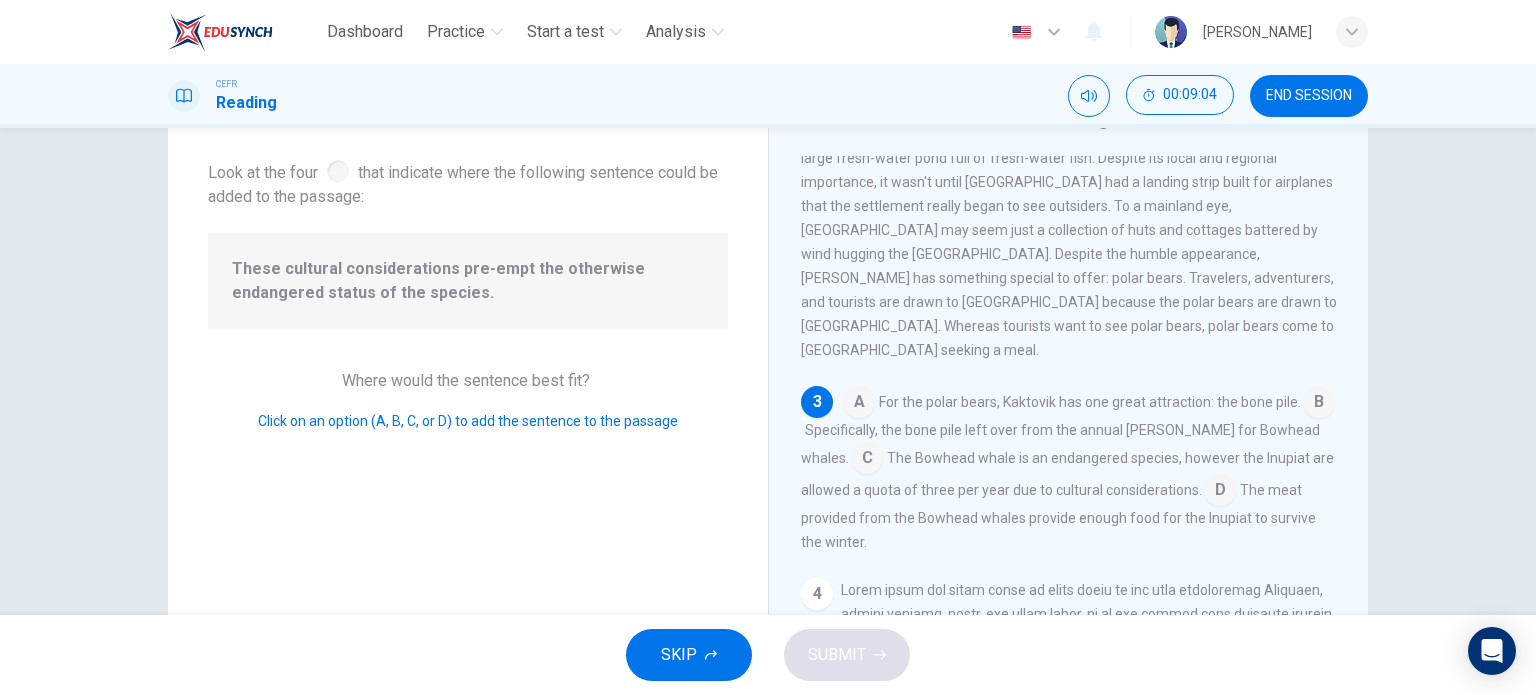 click at bounding box center (1220, 492) 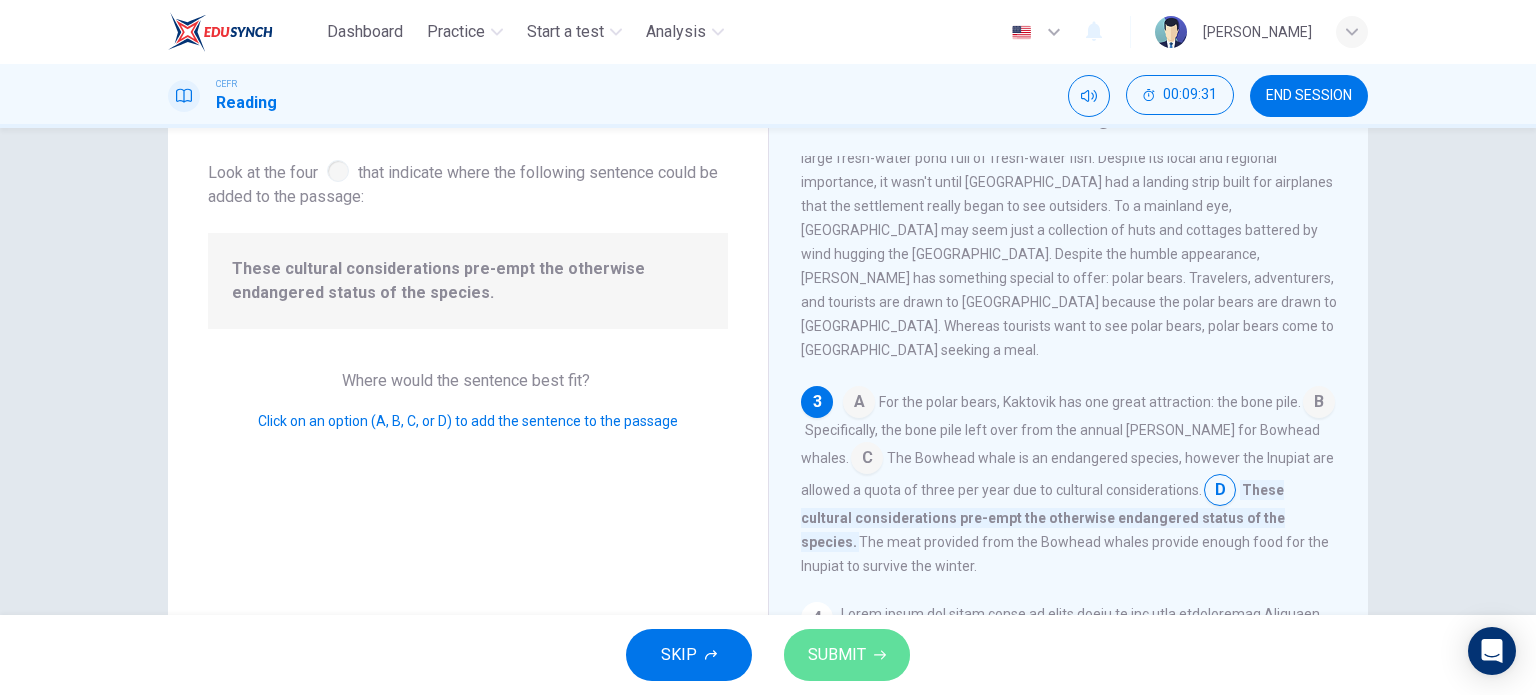 click on "SUBMIT" at bounding box center [847, 655] 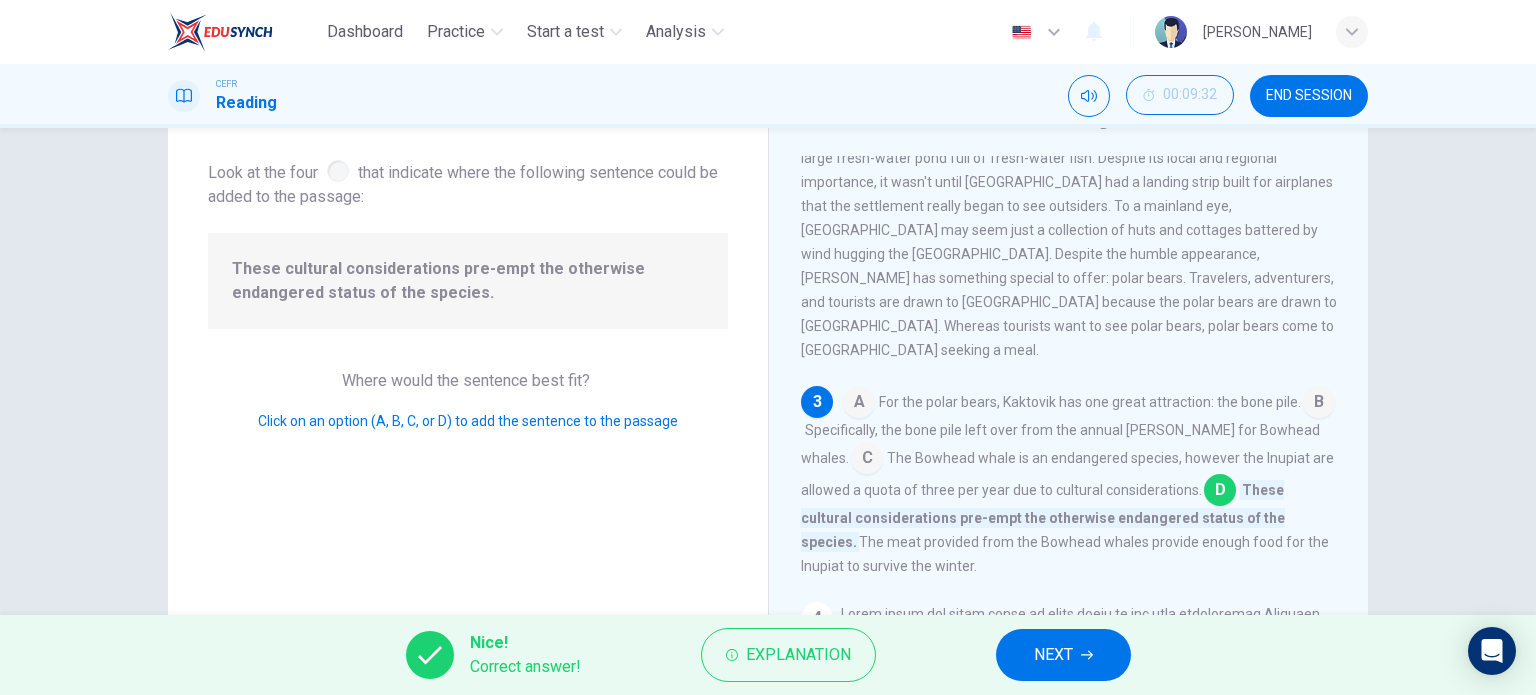 drag, startPoint x: 1044, startPoint y: 653, endPoint x: 960, endPoint y: 627, distance: 87.93179 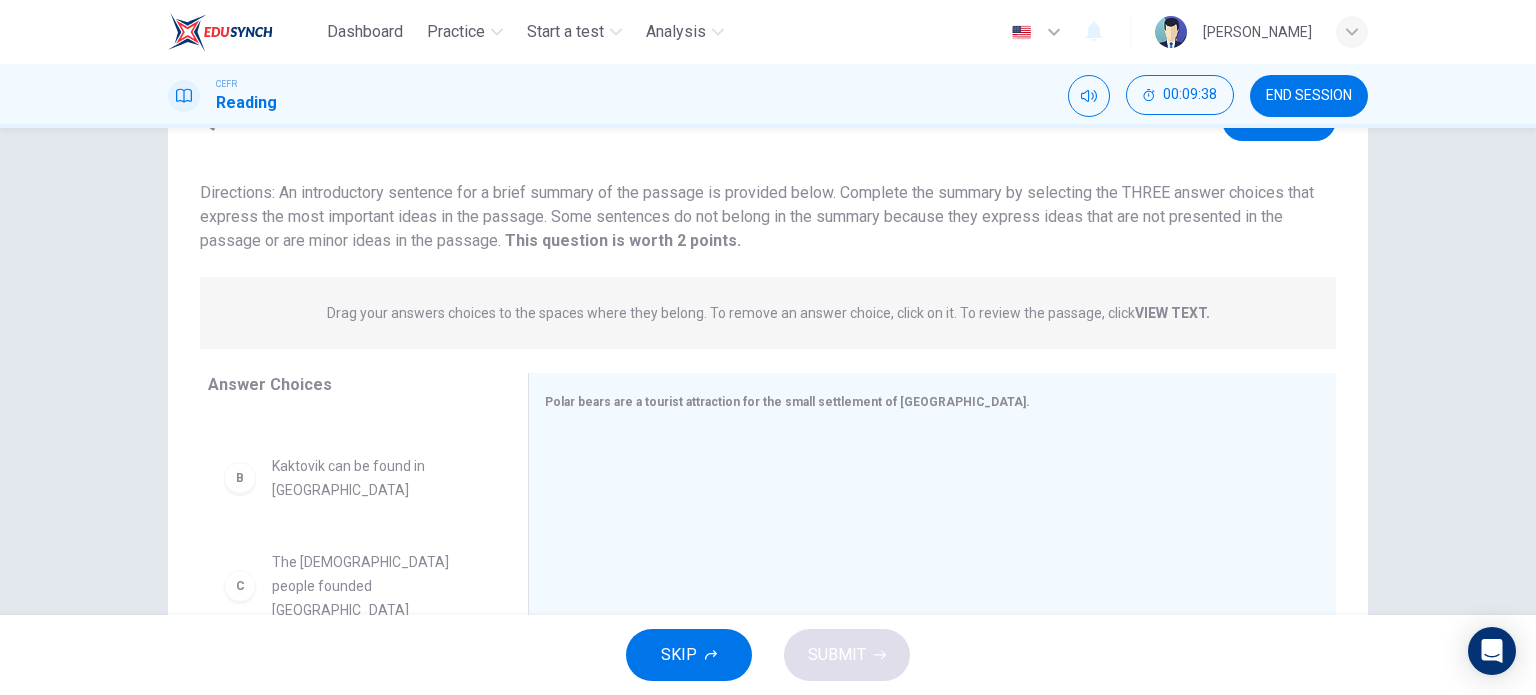 scroll, scrollTop: 100, scrollLeft: 0, axis: vertical 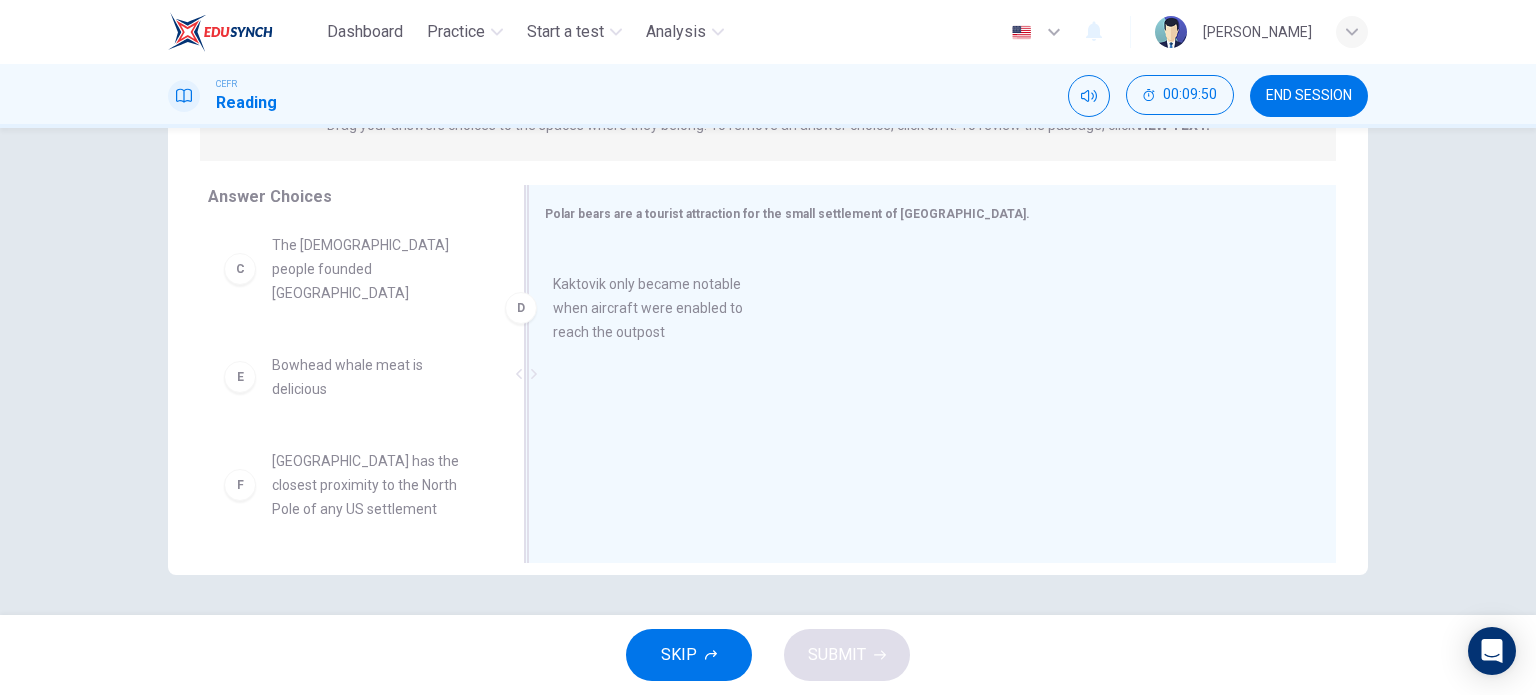 drag, startPoint x: 376, startPoint y: 384, endPoint x: 707, endPoint y: 329, distance: 335.53836 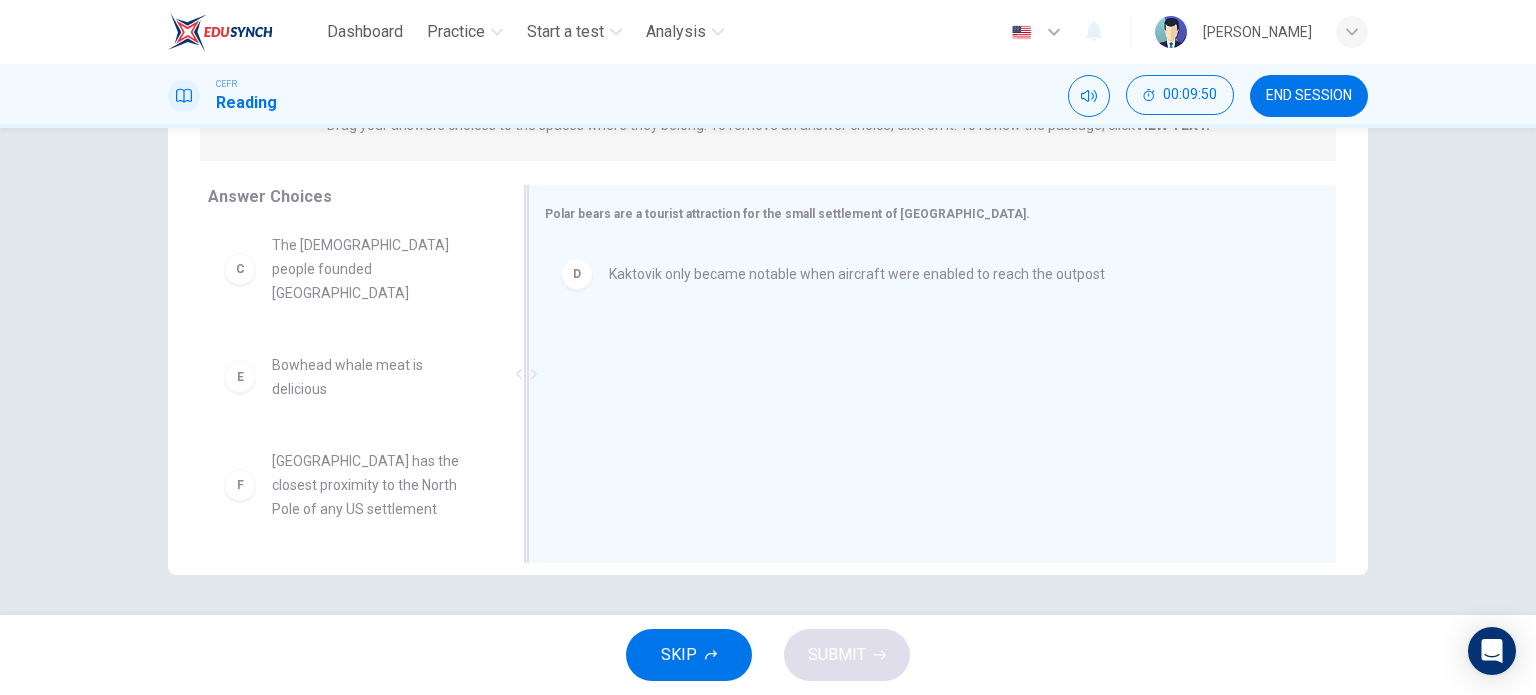 scroll, scrollTop: 180, scrollLeft: 0, axis: vertical 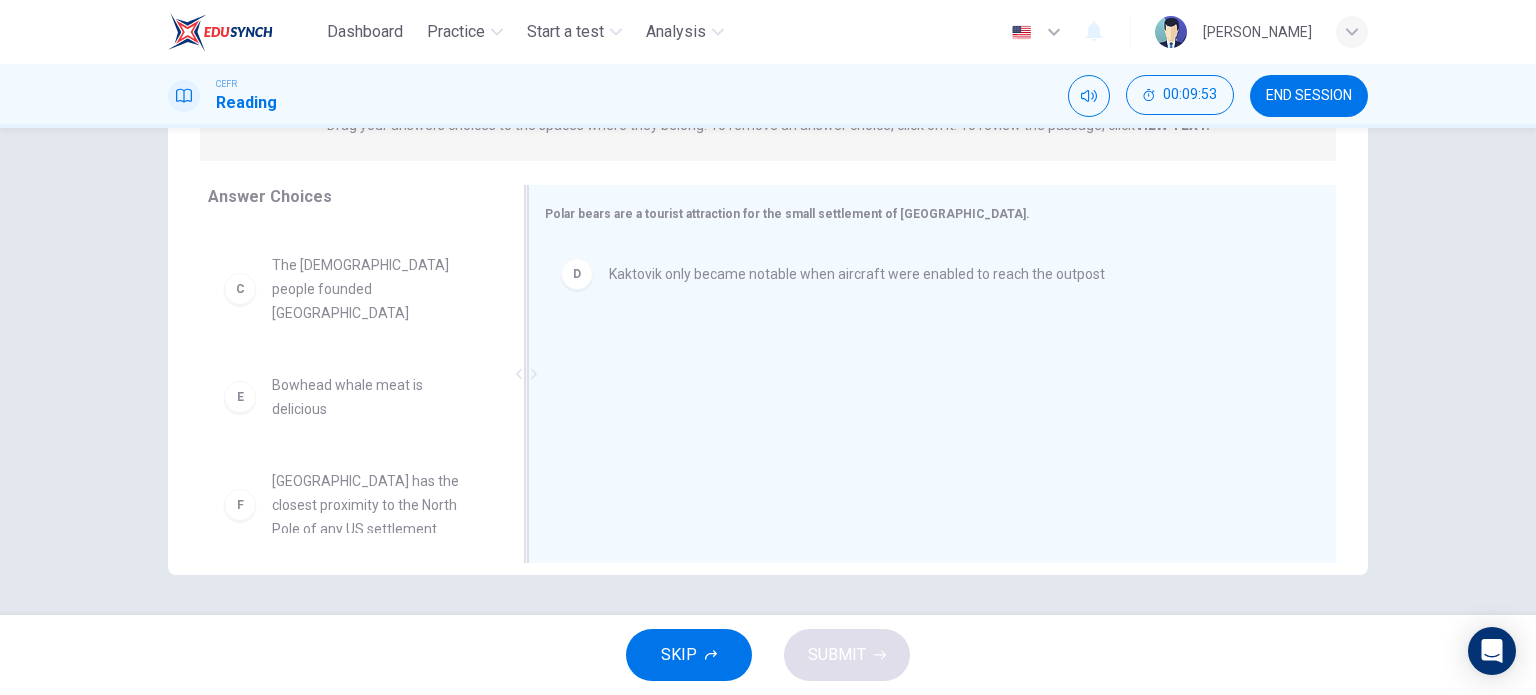 drag, startPoint x: 391, startPoint y: 485, endPoint x: 693, endPoint y: 420, distance: 308.91583 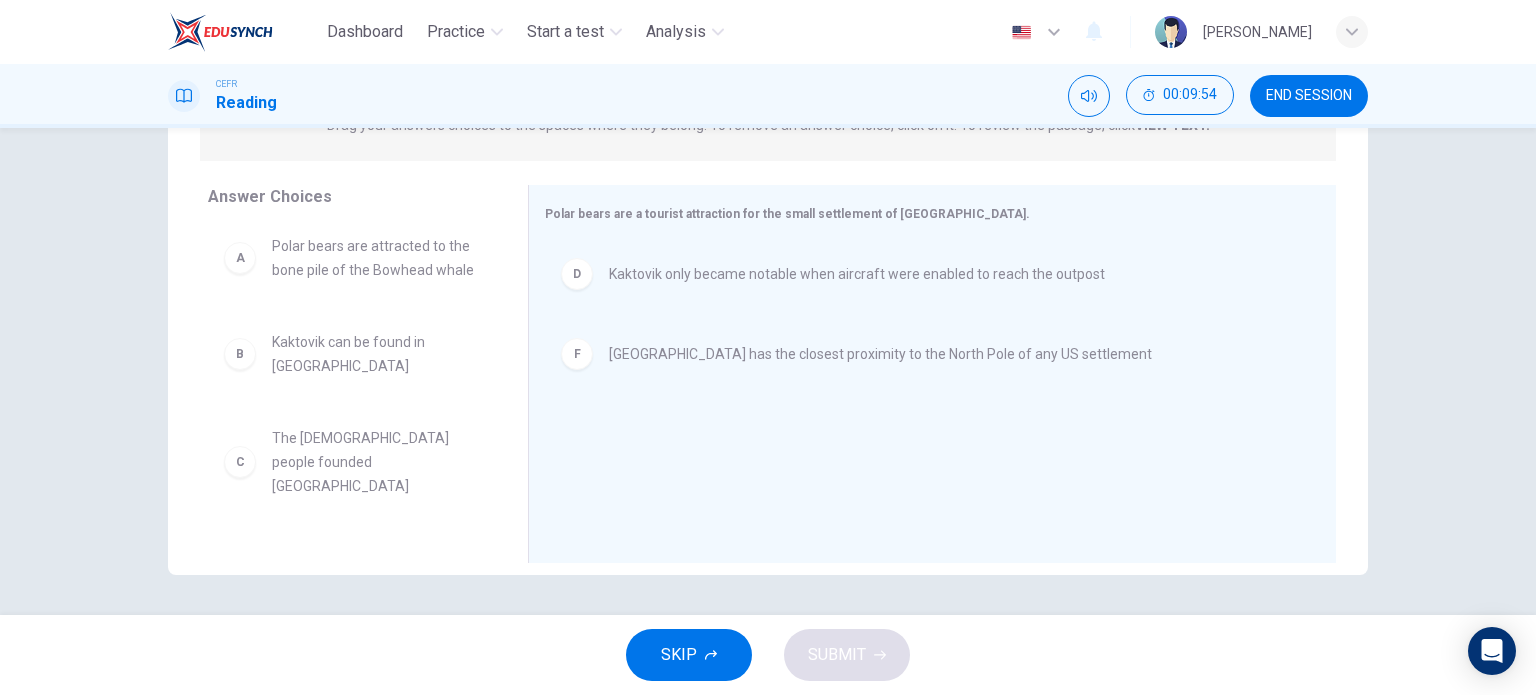 scroll, scrollTop: 0, scrollLeft: 0, axis: both 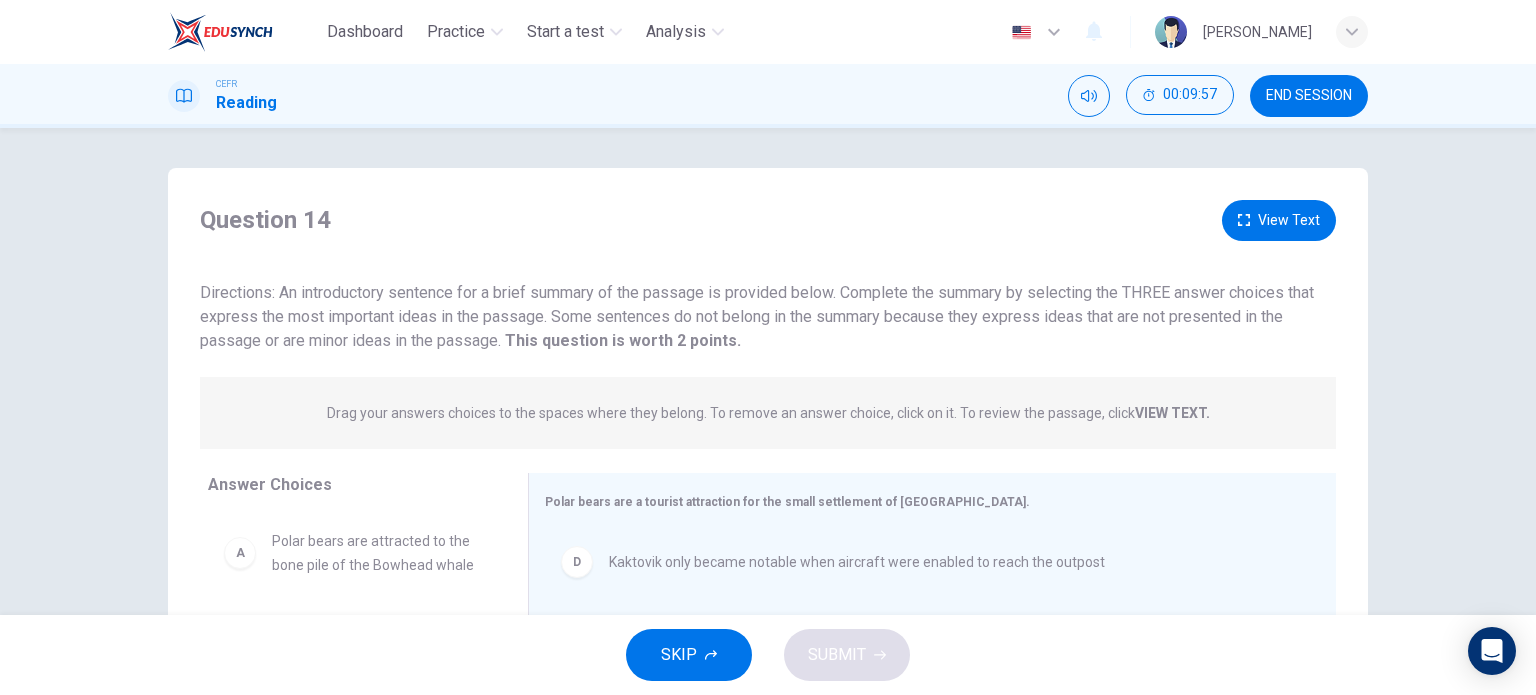 click on "View Text" at bounding box center [1279, 220] 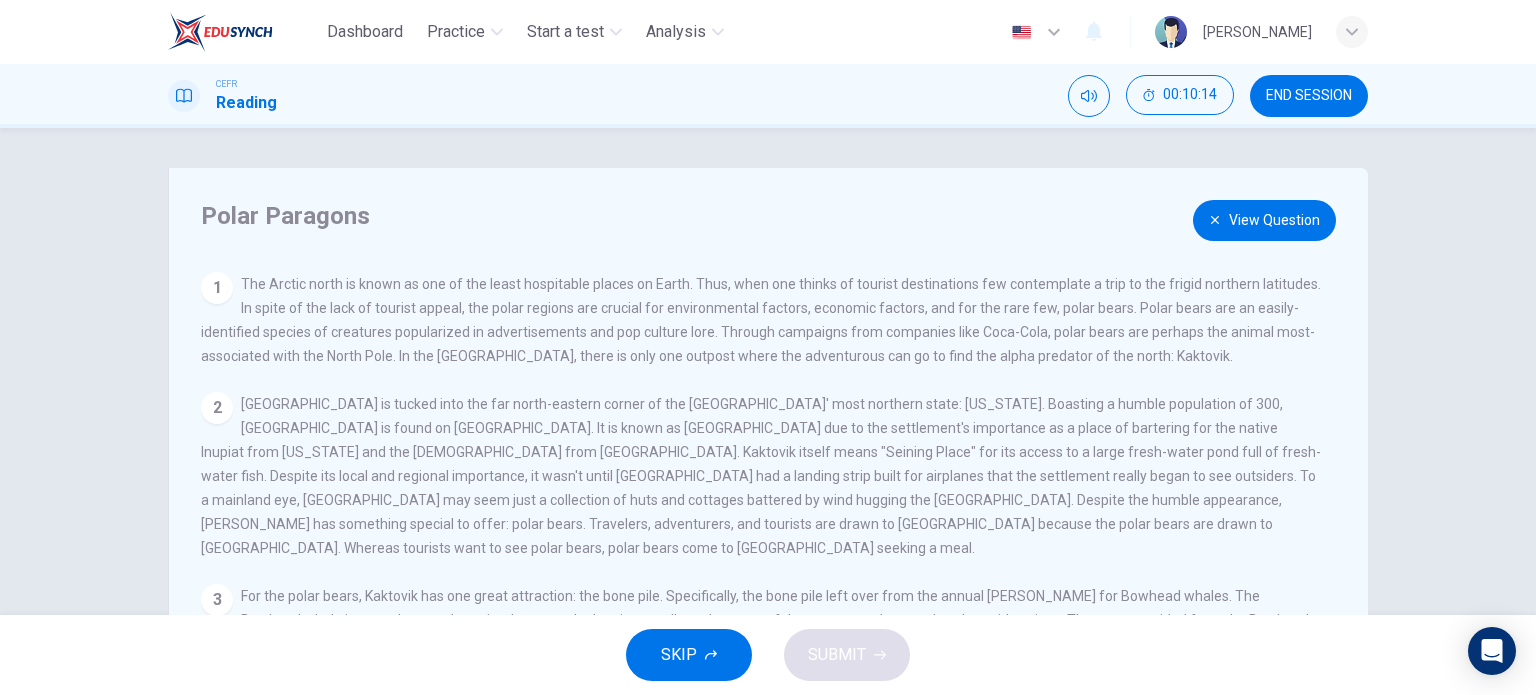 click on "View Question" at bounding box center [1264, 220] 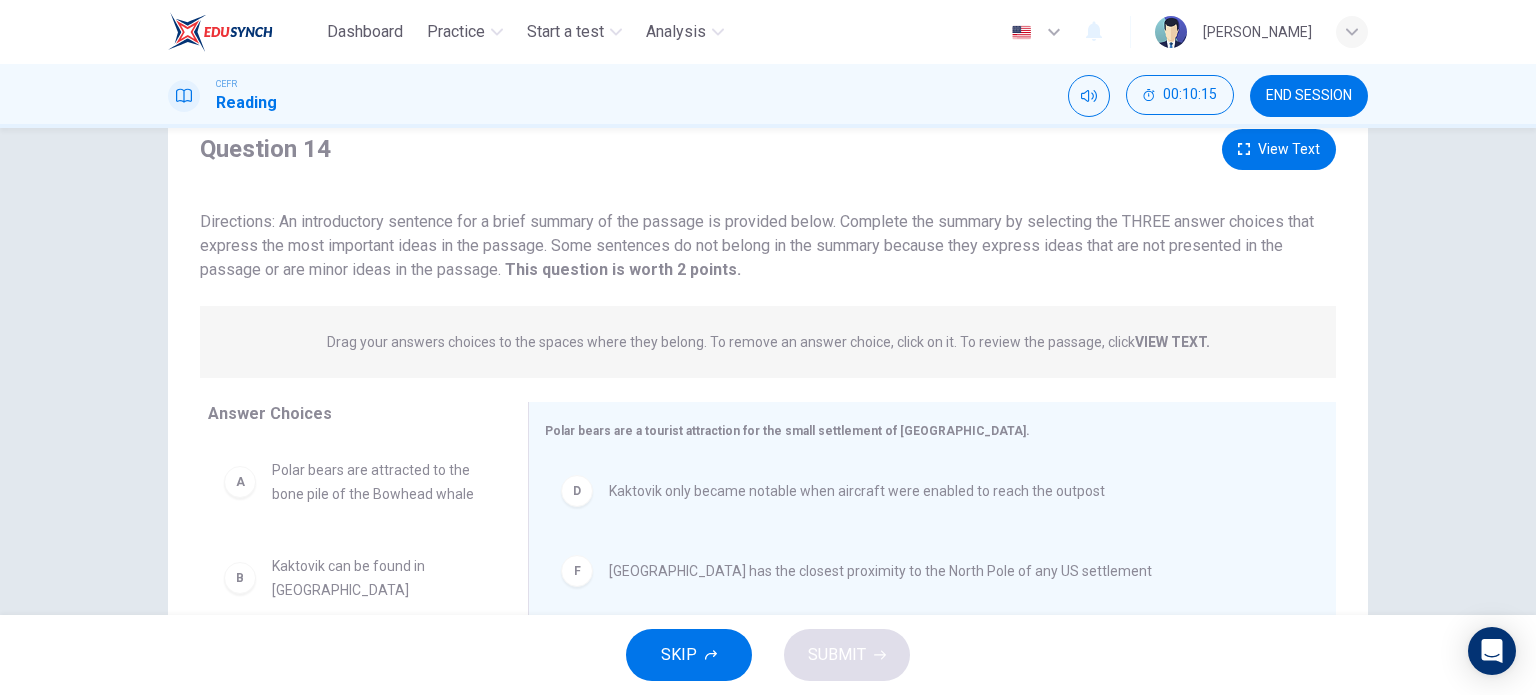 scroll, scrollTop: 100, scrollLeft: 0, axis: vertical 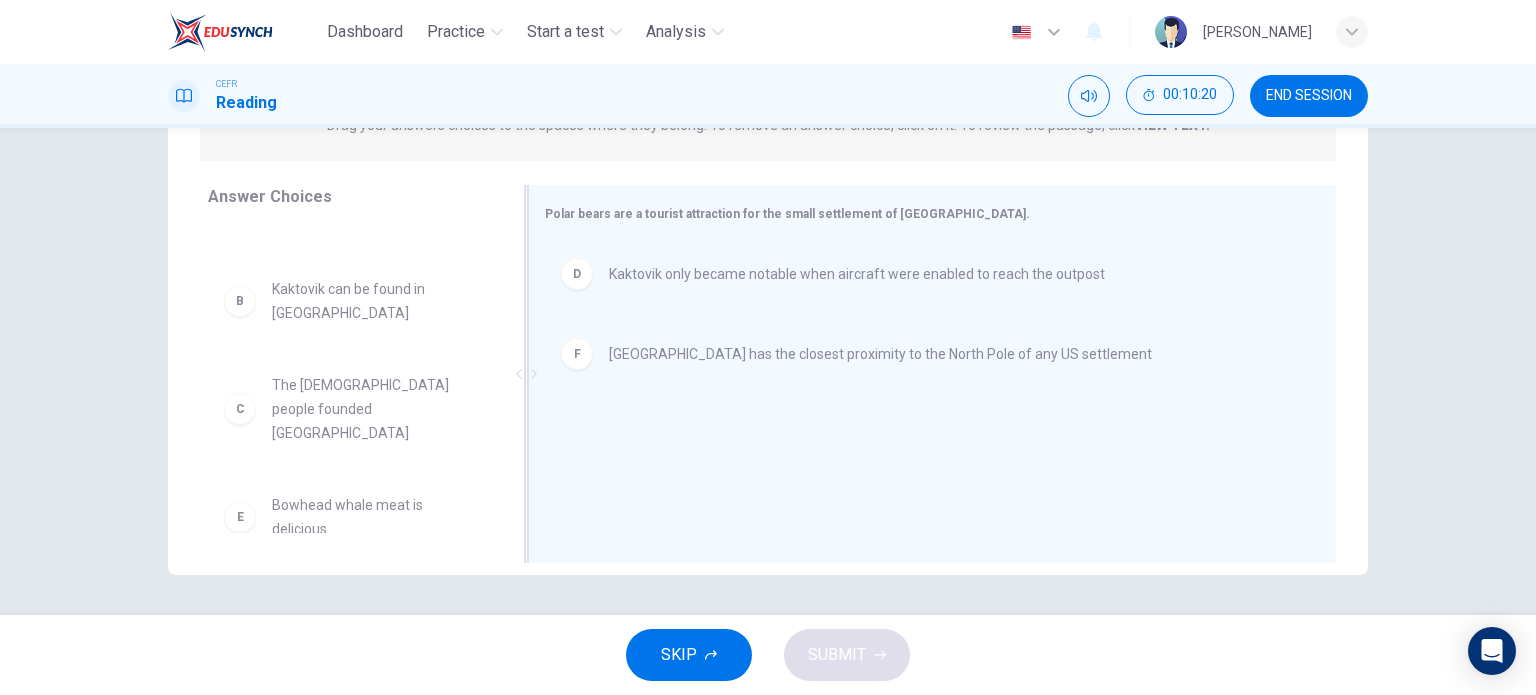 drag, startPoint x: 385, startPoint y: 403, endPoint x: 676, endPoint y: 407, distance: 291.0275 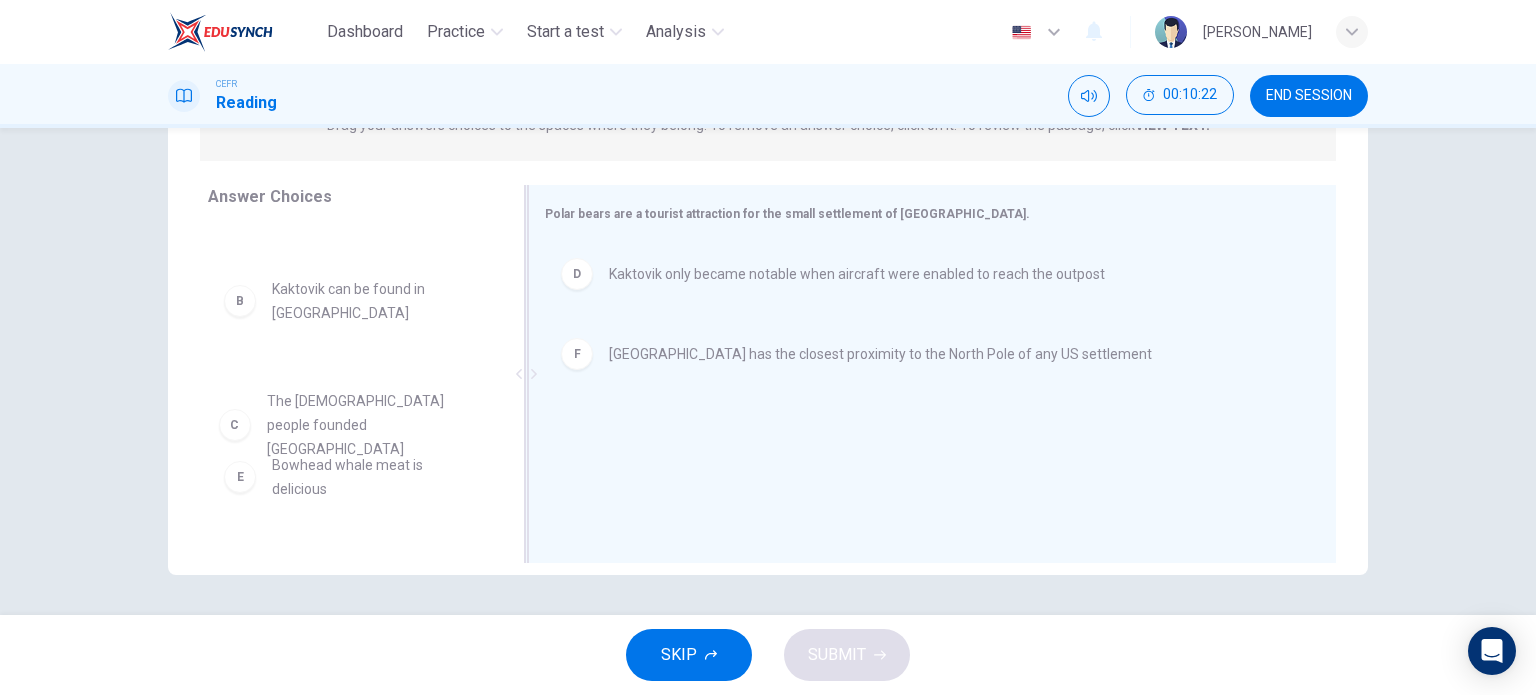 drag, startPoint x: 375, startPoint y: 396, endPoint x: 648, endPoint y: 400, distance: 273.0293 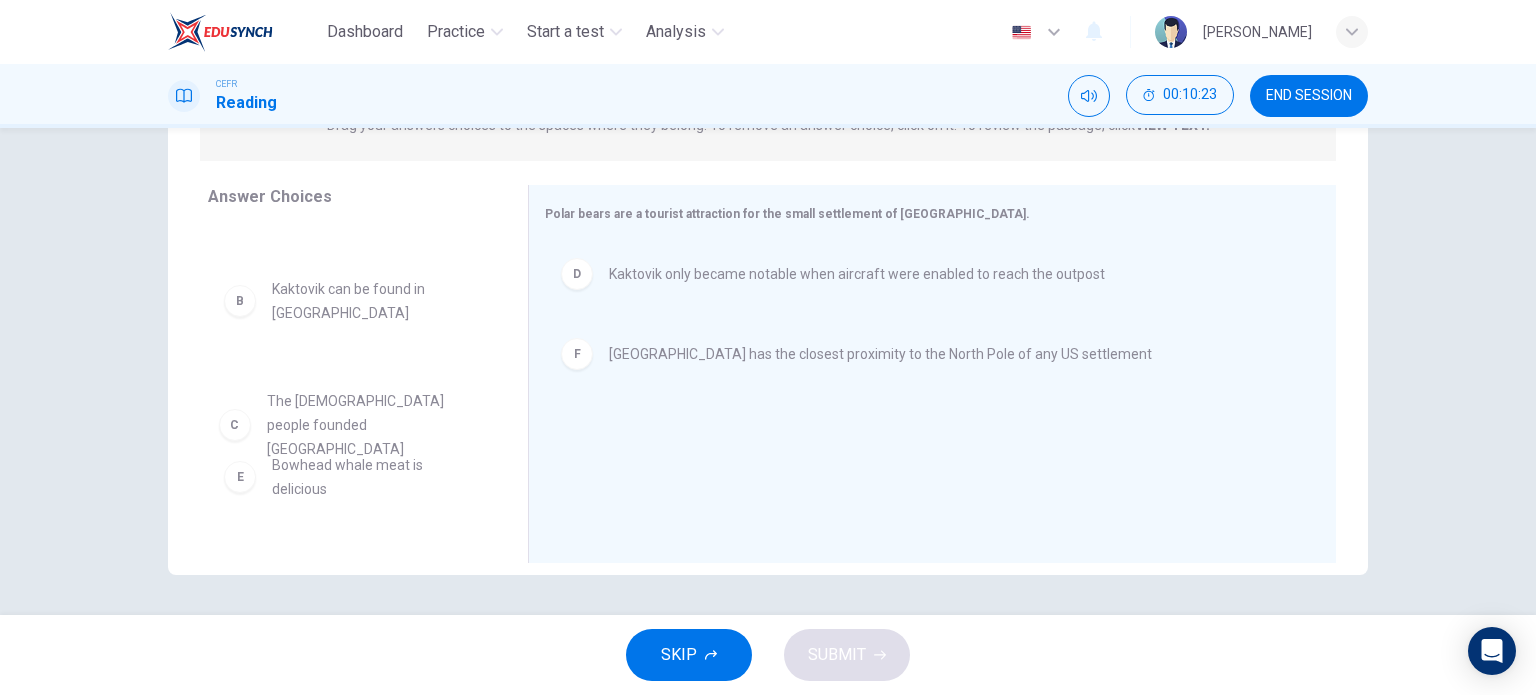 drag, startPoint x: 356, startPoint y: 408, endPoint x: 497, endPoint y: 446, distance: 146.03082 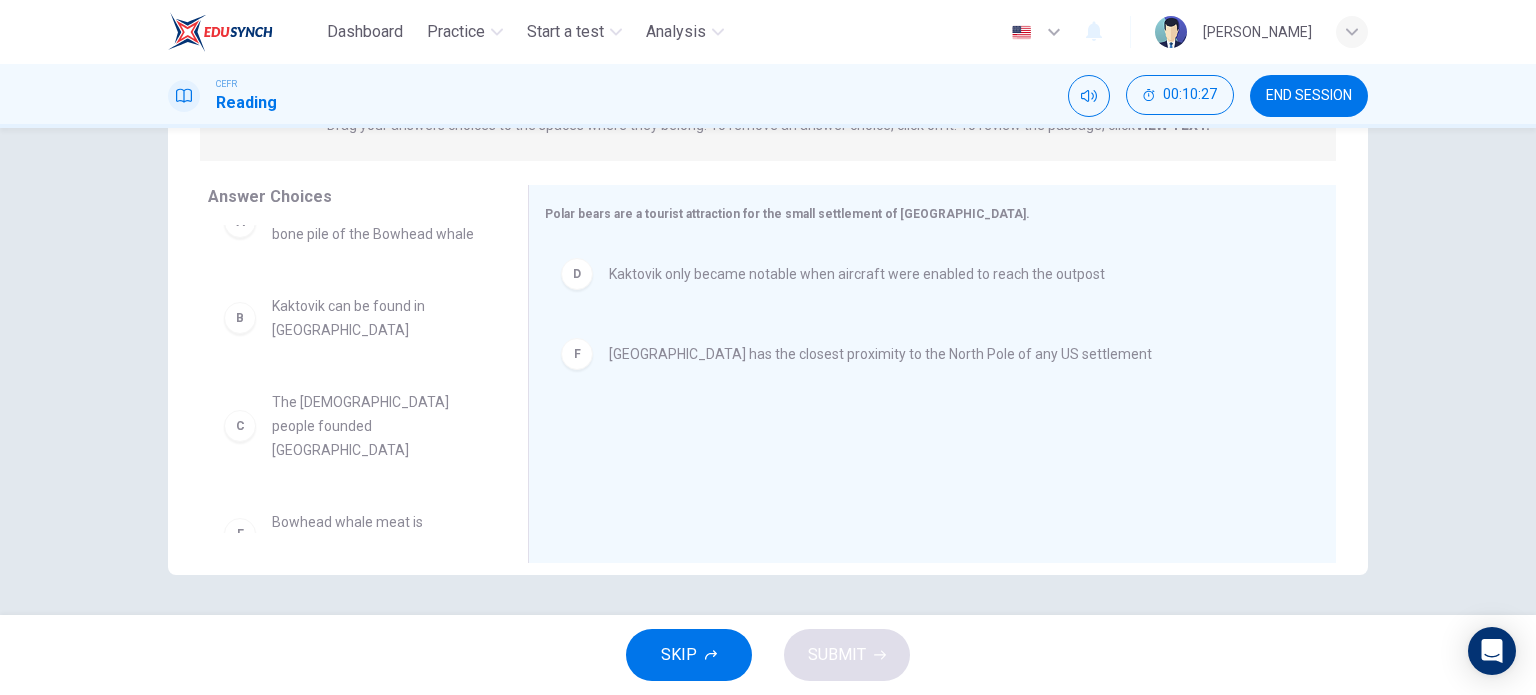 scroll, scrollTop: 60, scrollLeft: 0, axis: vertical 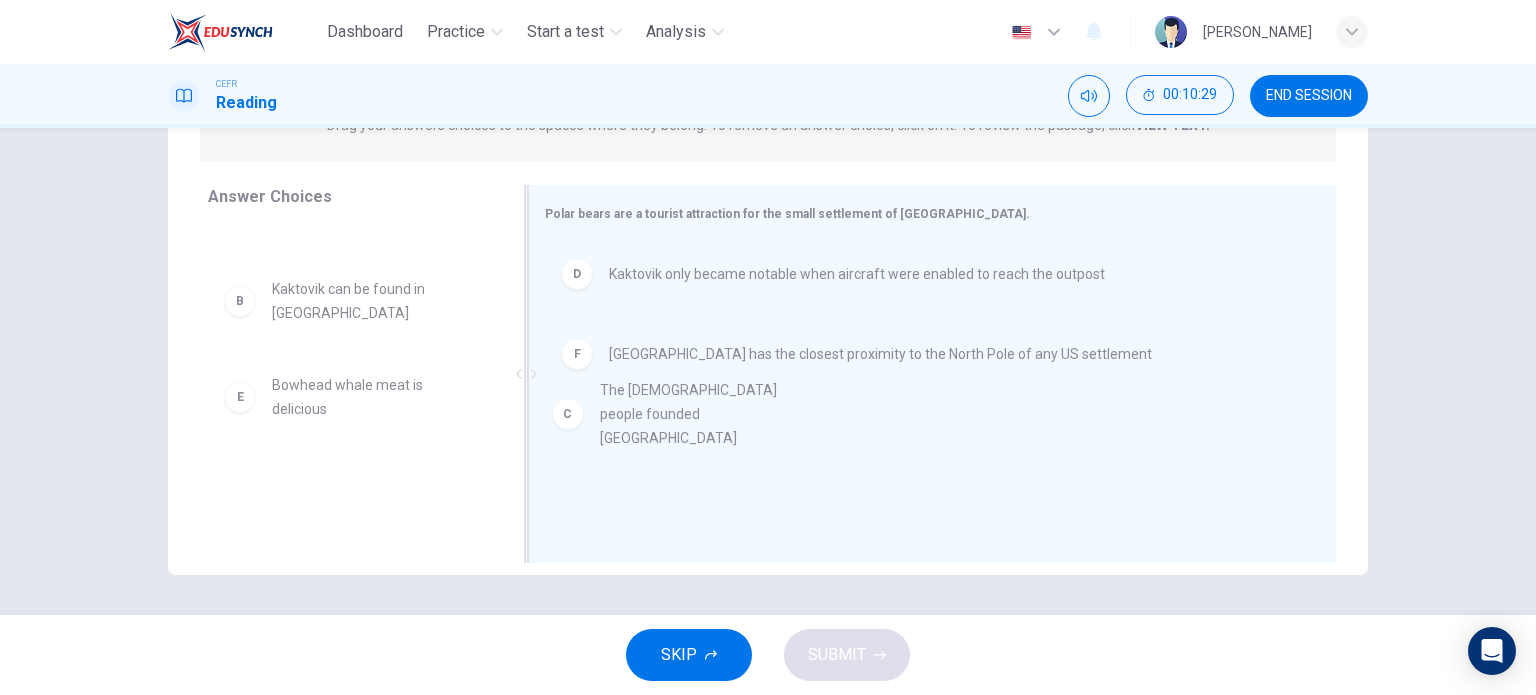 drag, startPoint x: 364, startPoint y: 404, endPoint x: 711, endPoint y: 412, distance: 347.0922 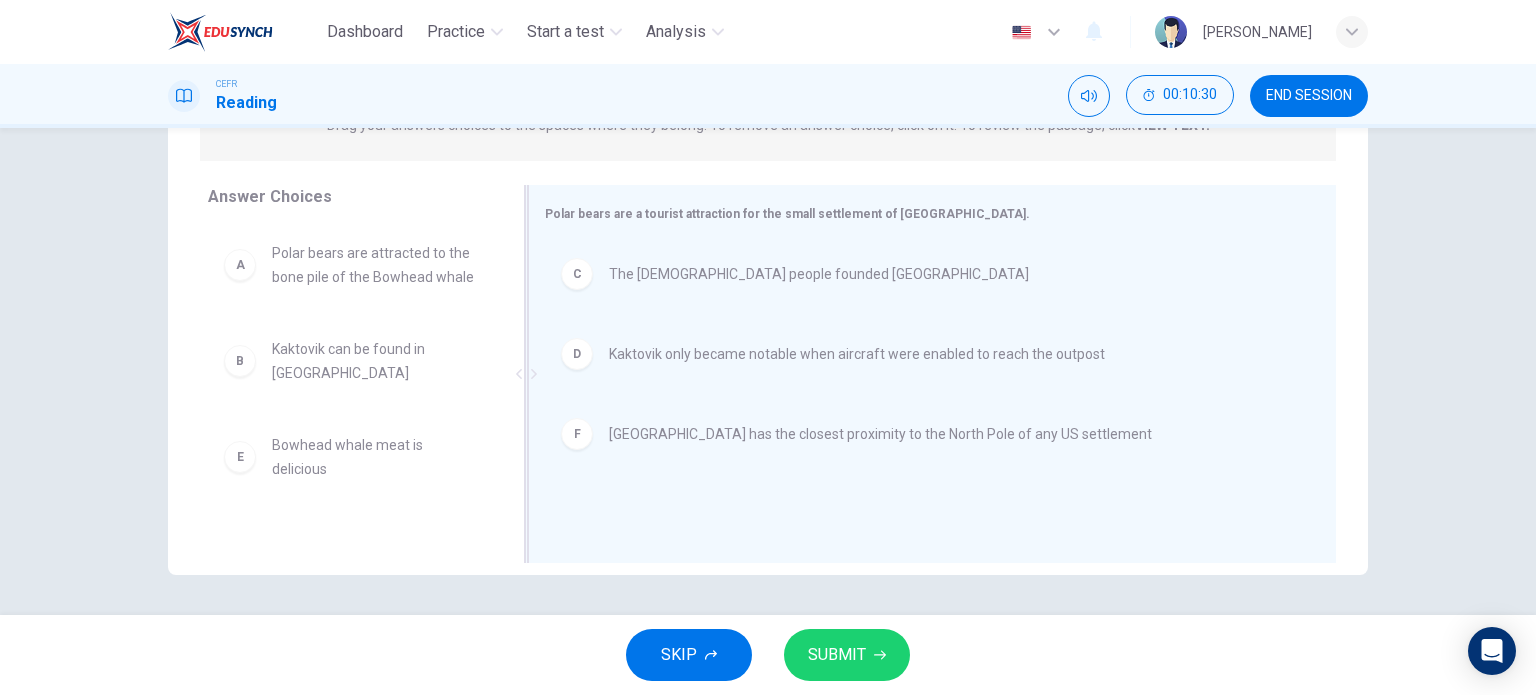 scroll, scrollTop: 0, scrollLeft: 0, axis: both 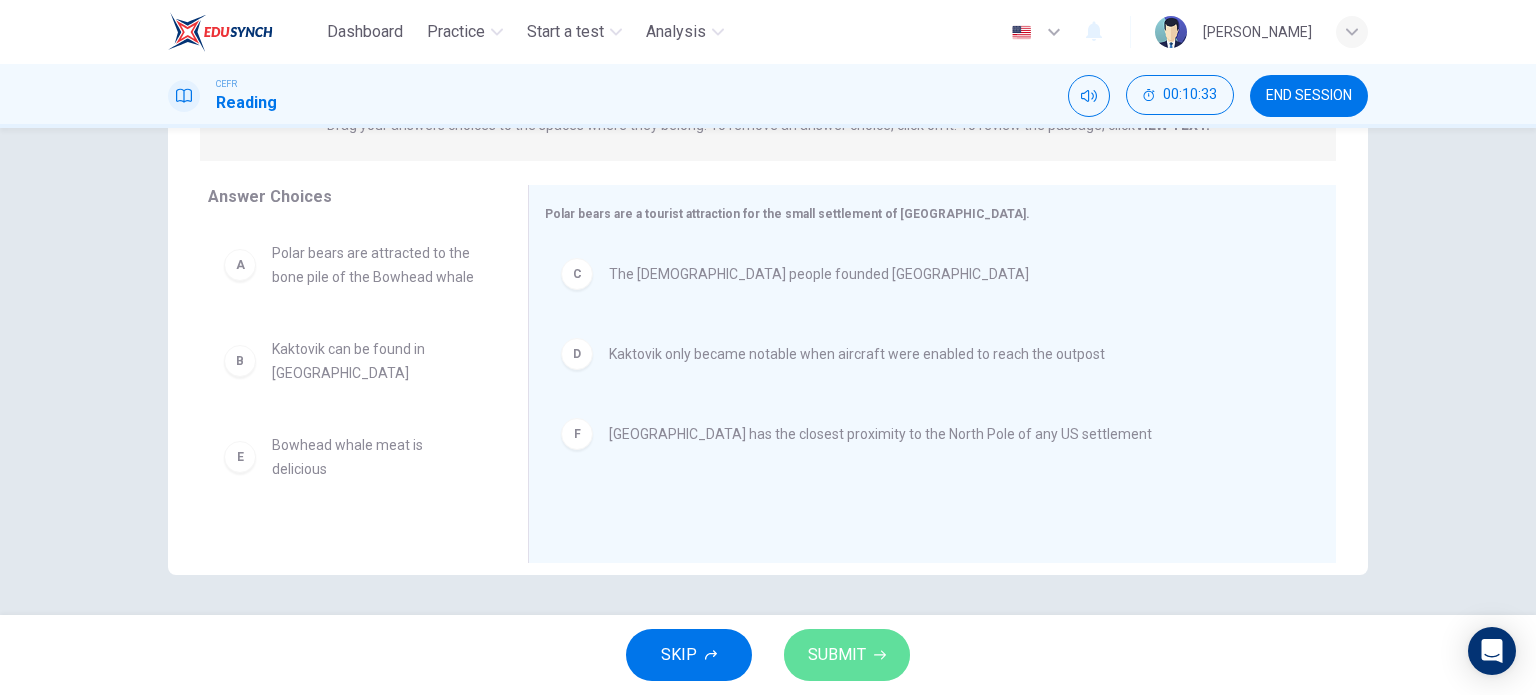 click on "SUBMIT" at bounding box center (837, 655) 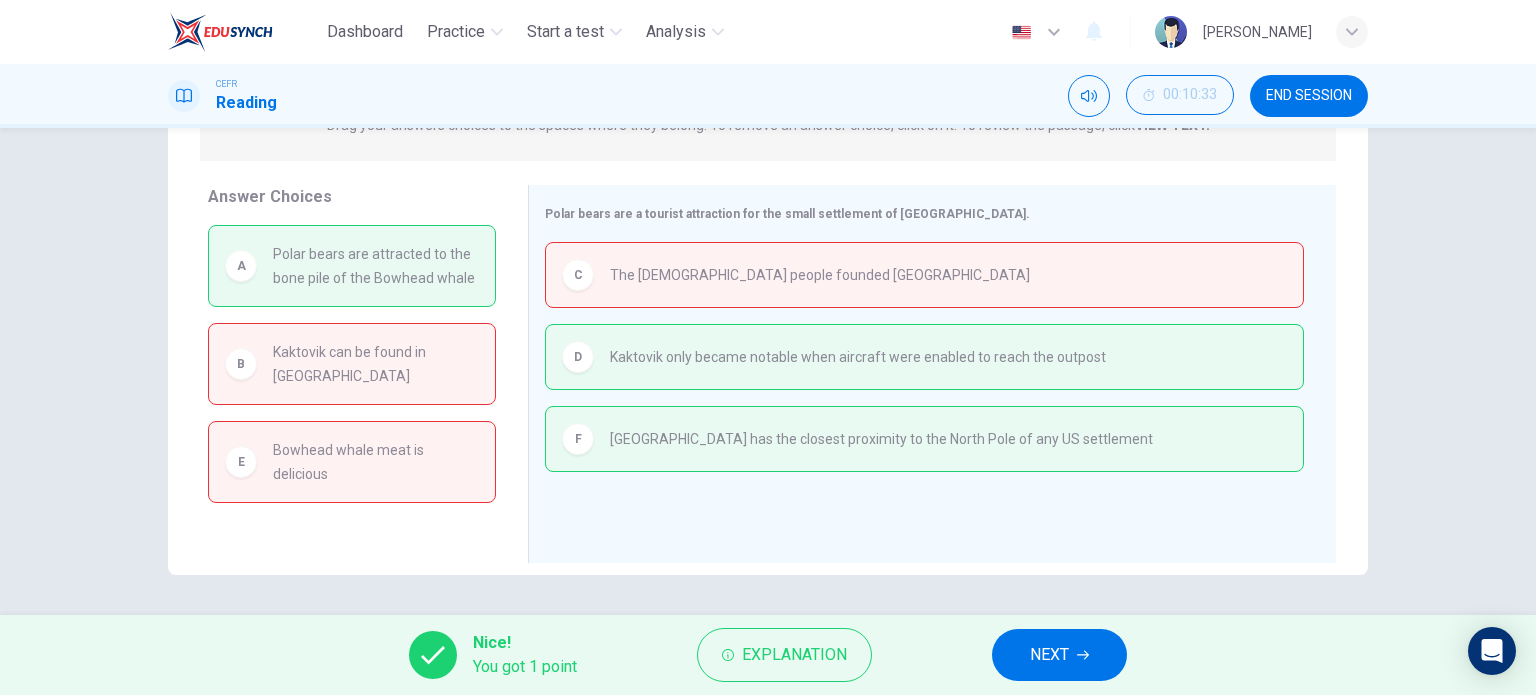 click on "NEXT" at bounding box center [1049, 655] 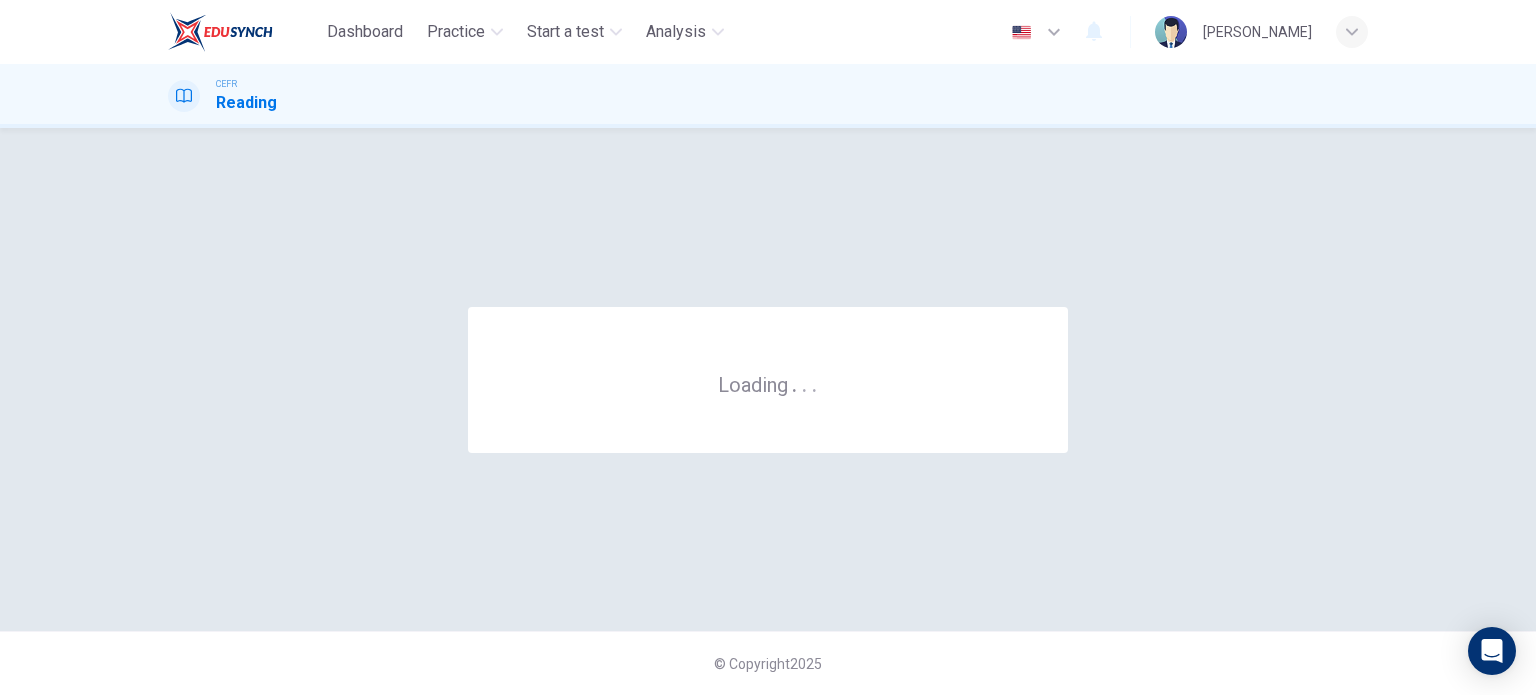 scroll, scrollTop: 0, scrollLeft: 0, axis: both 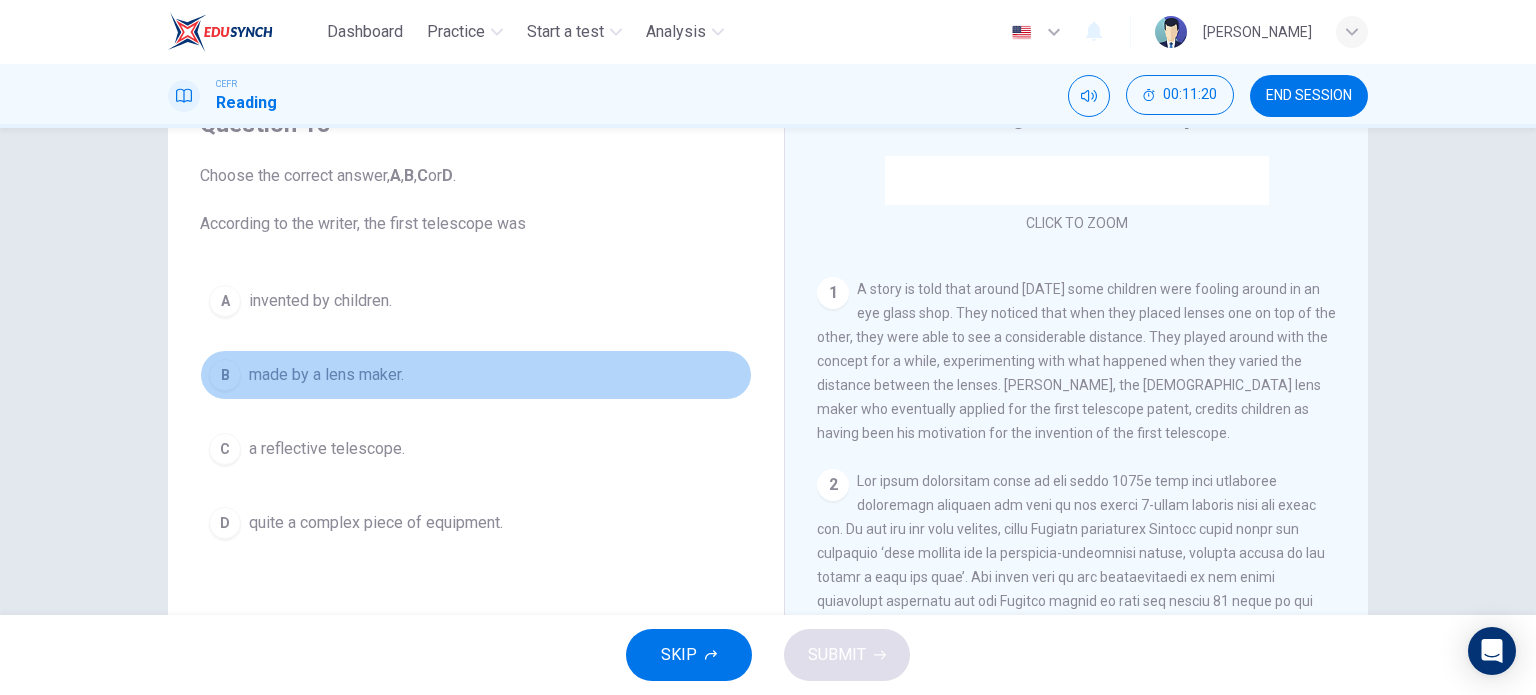 click on "made by a lens maker." at bounding box center [326, 375] 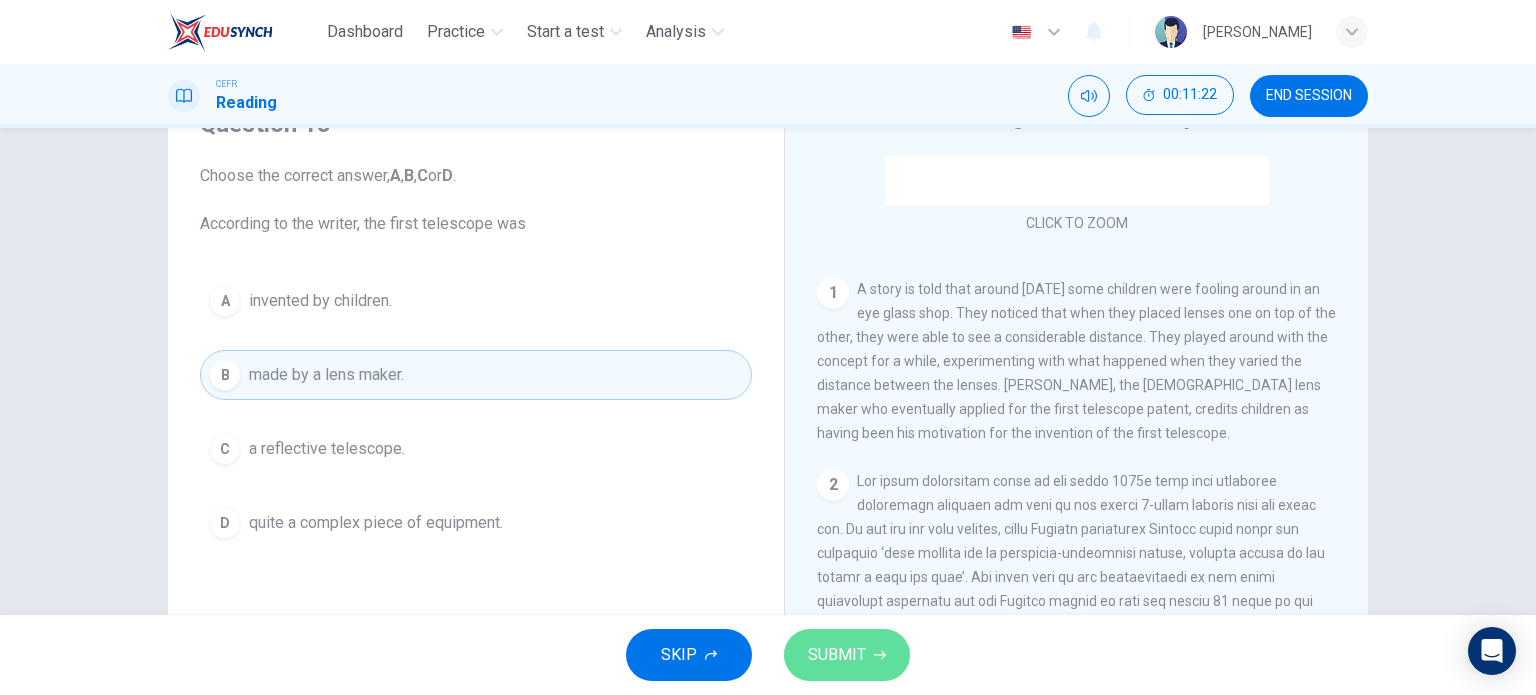 click on "SUBMIT" at bounding box center (837, 655) 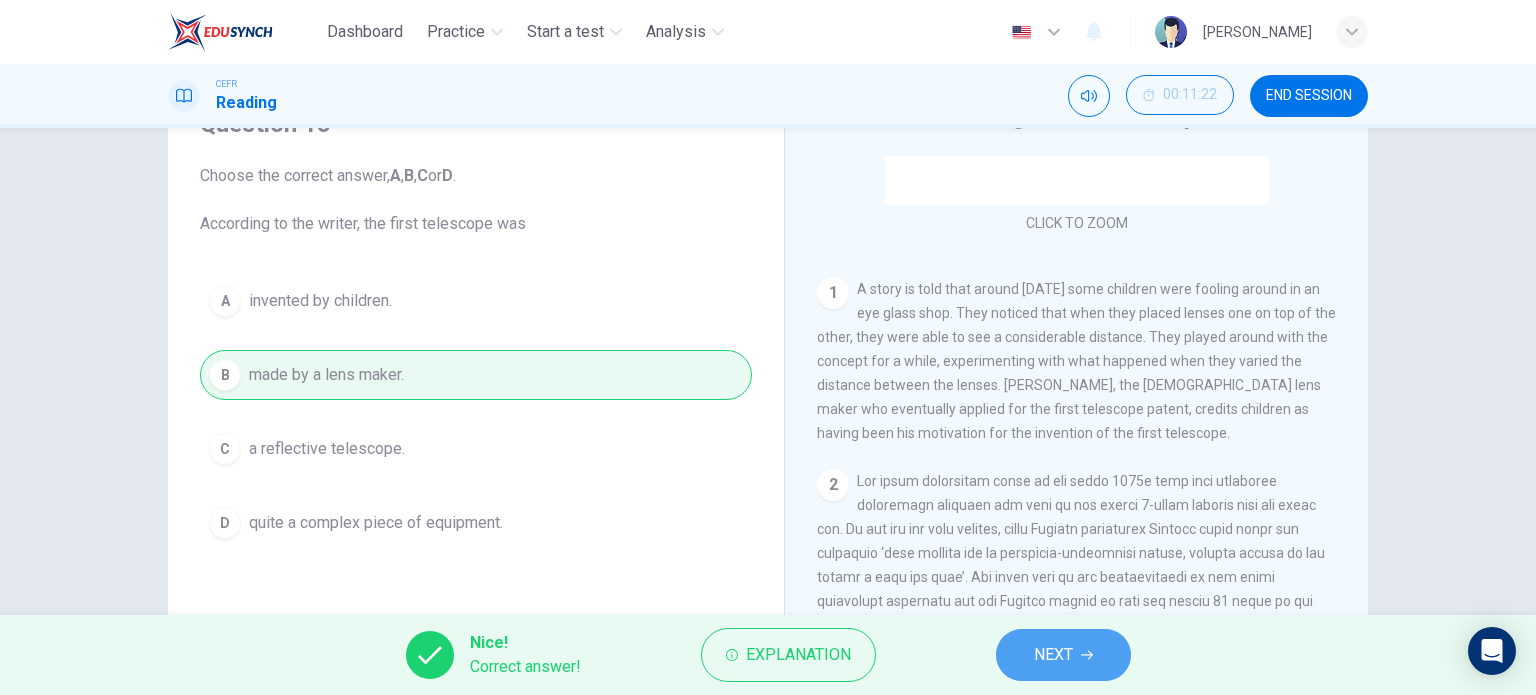 click on "NEXT" at bounding box center (1053, 655) 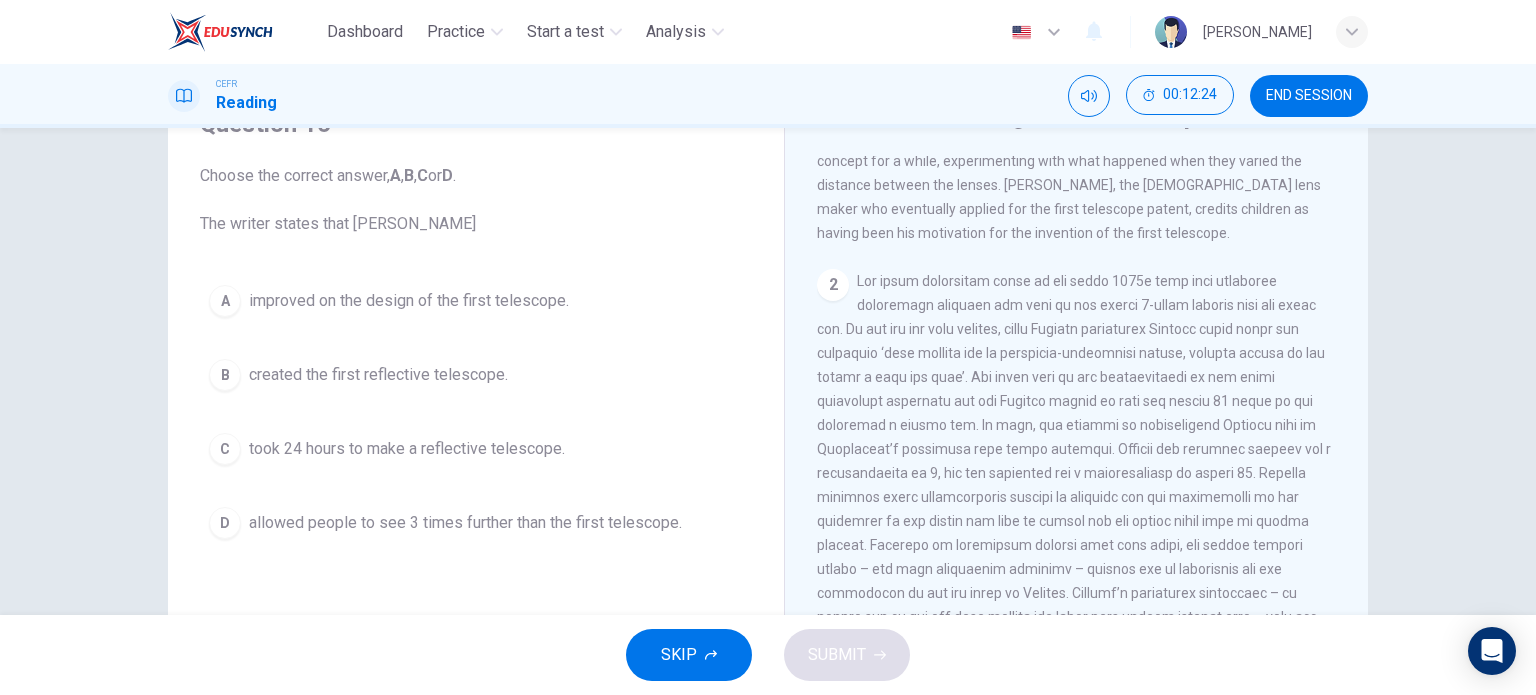 scroll, scrollTop: 600, scrollLeft: 0, axis: vertical 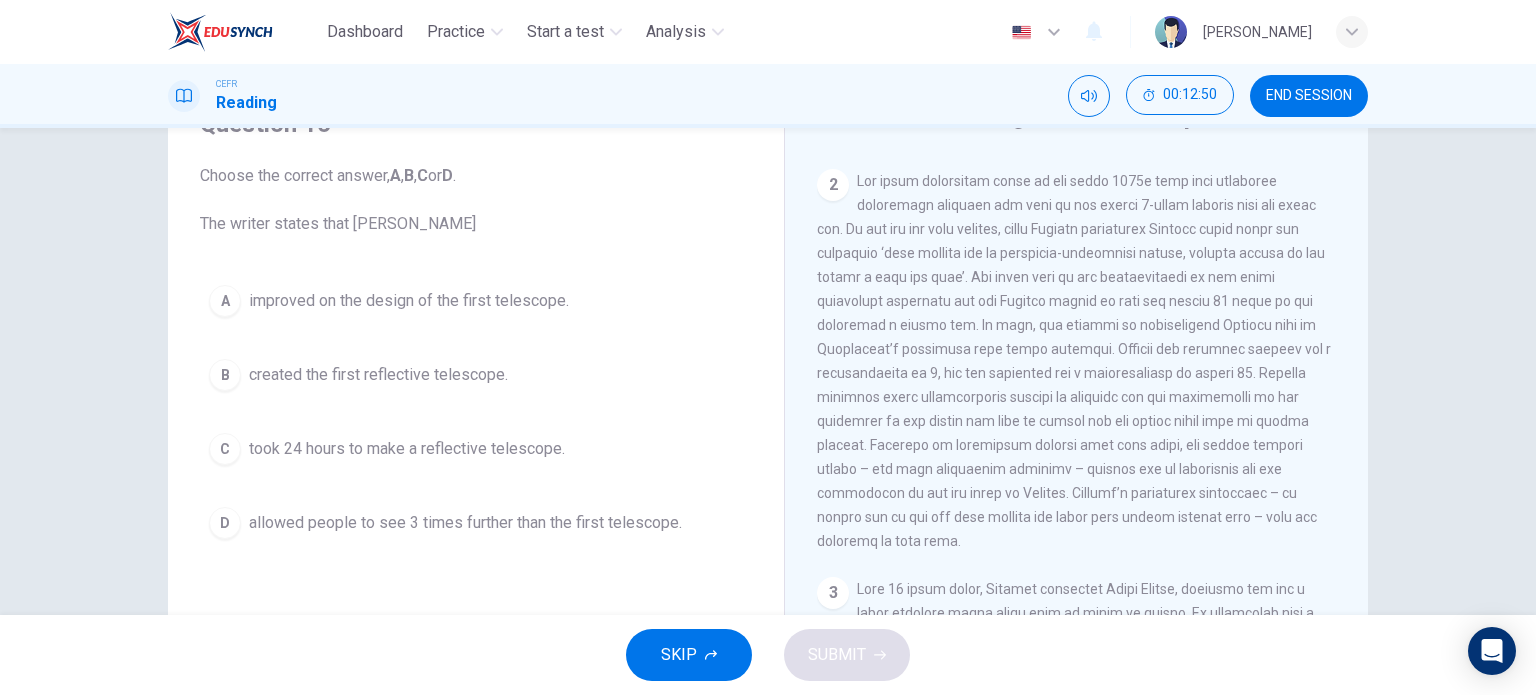 click on "A improved on the design of the first telescope." at bounding box center [476, 301] 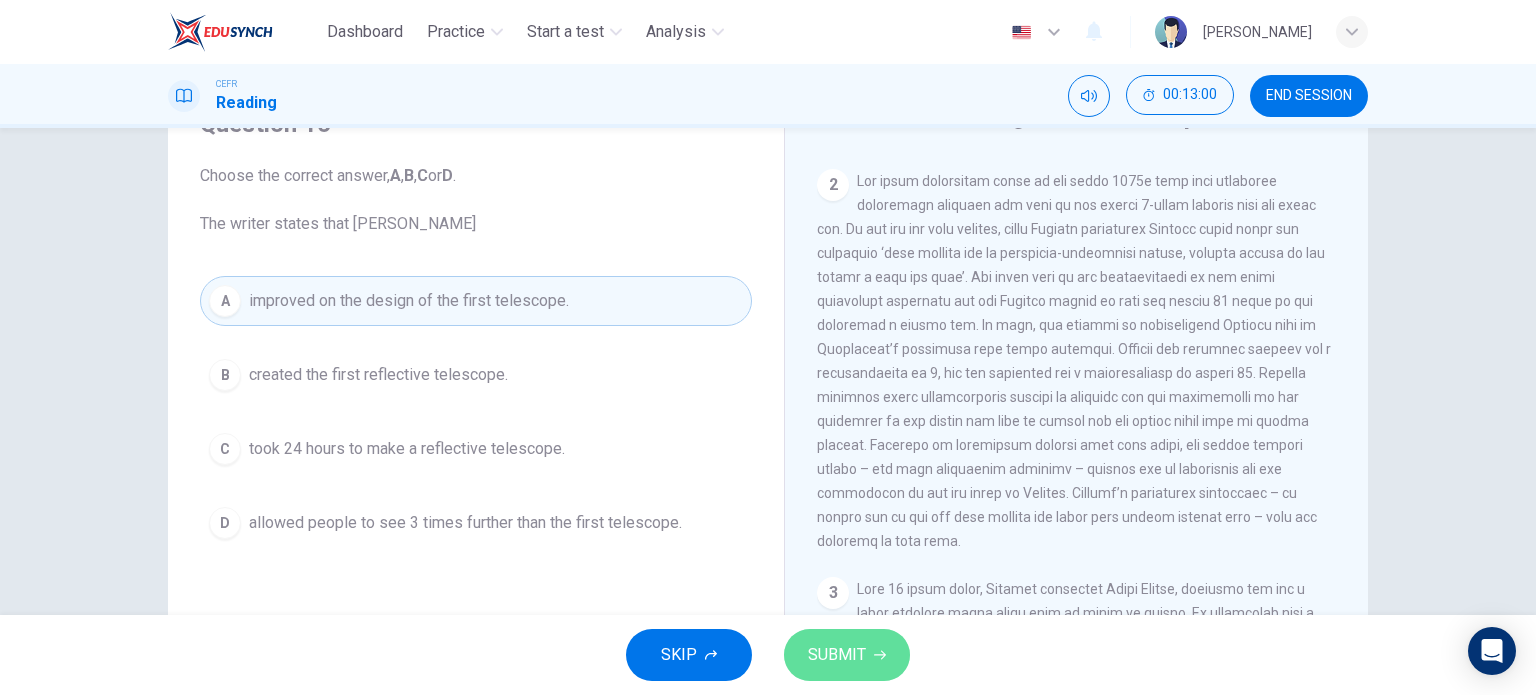 click on "SUBMIT" at bounding box center [837, 655] 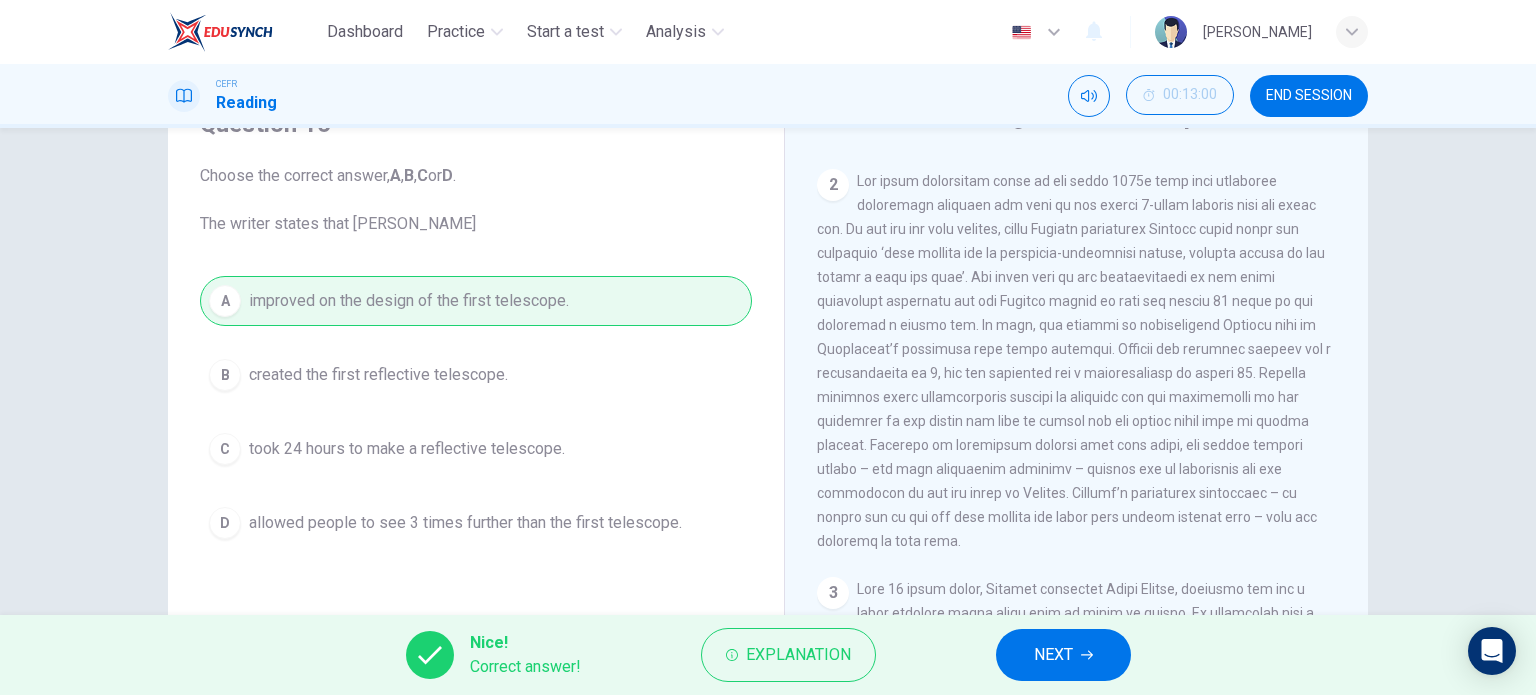 click on "NEXT" at bounding box center [1053, 655] 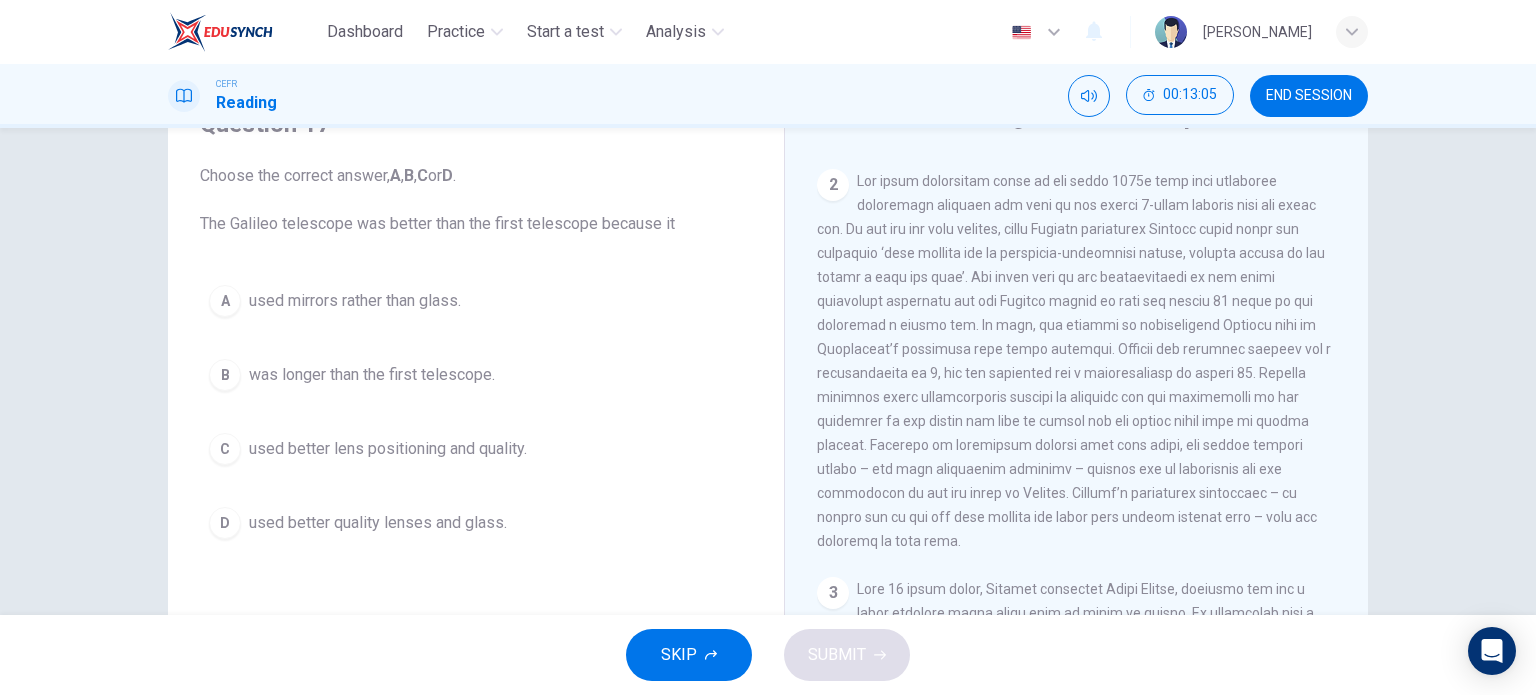 click on "C used better lens positioning and quality." at bounding box center [476, 449] 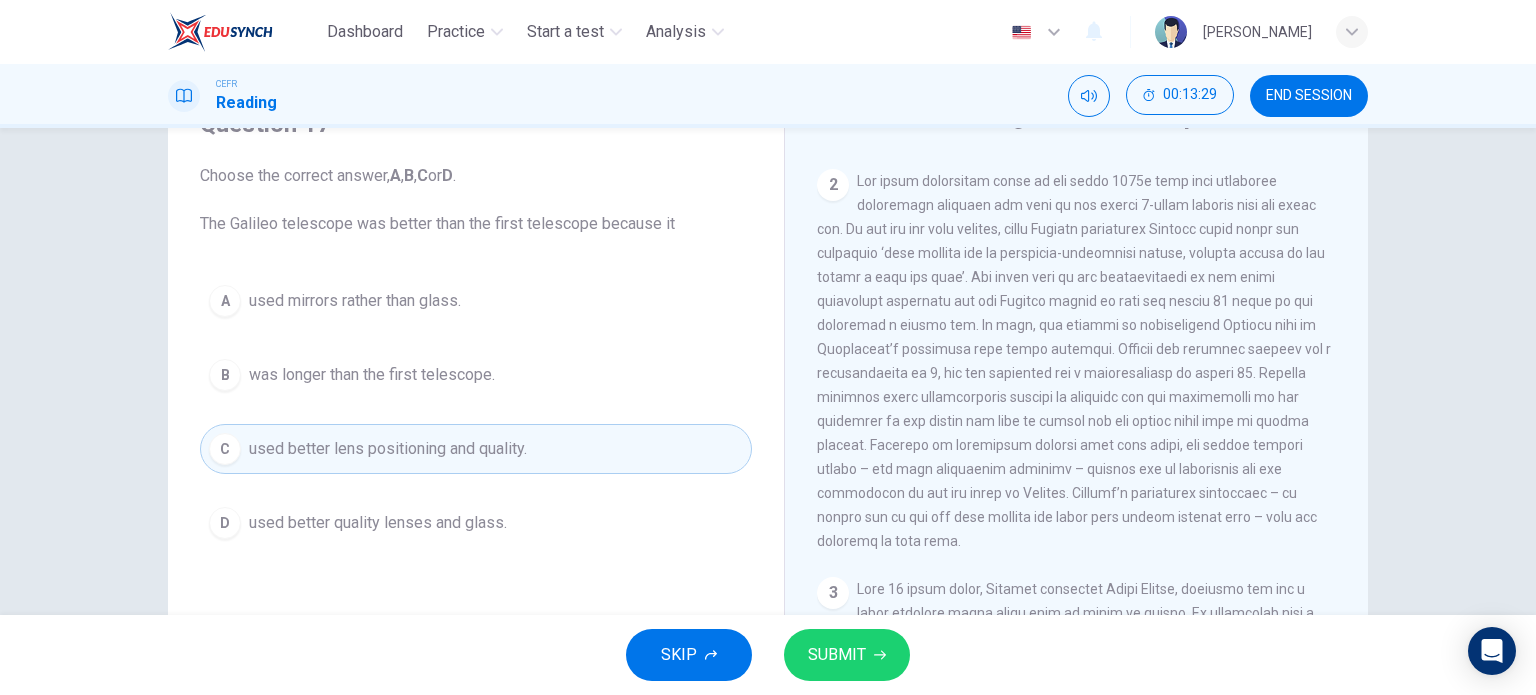 click on "SUBMIT" at bounding box center (847, 655) 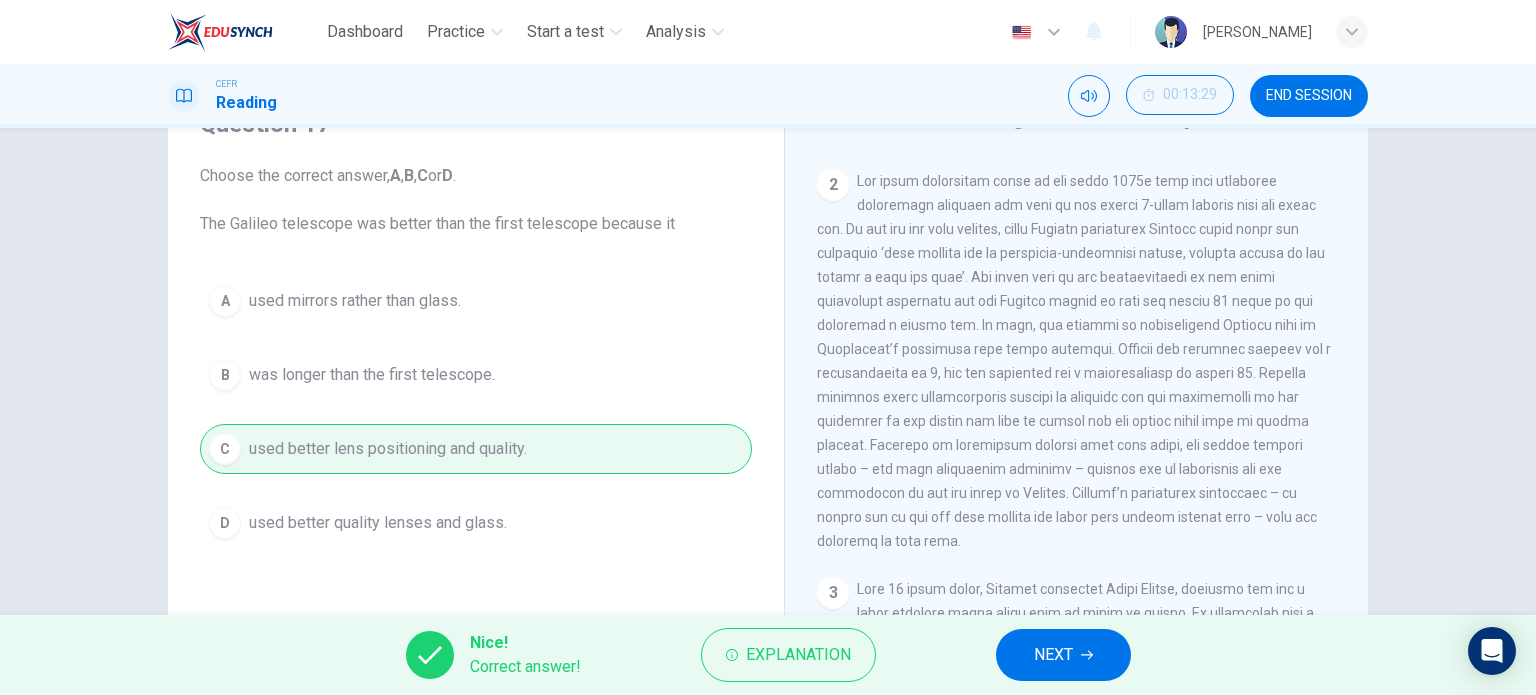 click on "NEXT" at bounding box center [1053, 655] 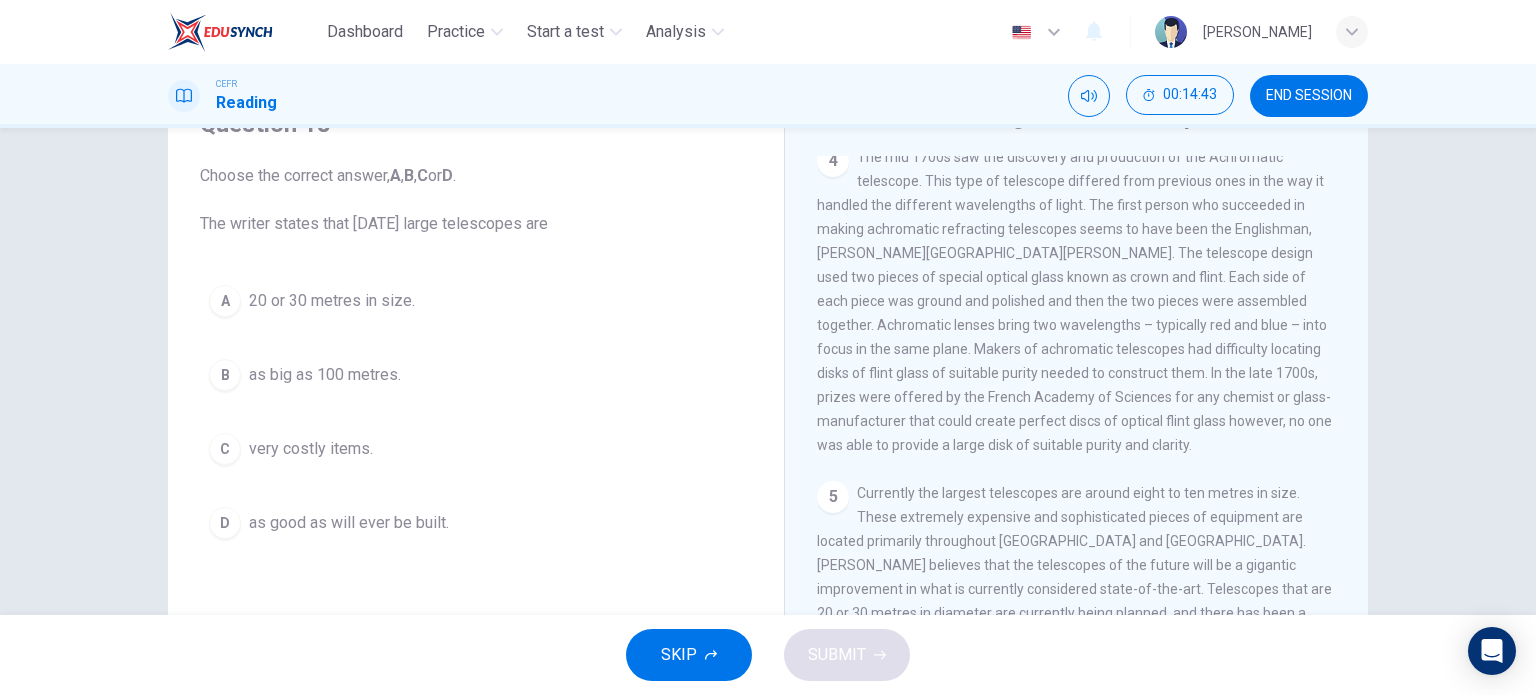 scroll, scrollTop: 1446, scrollLeft: 0, axis: vertical 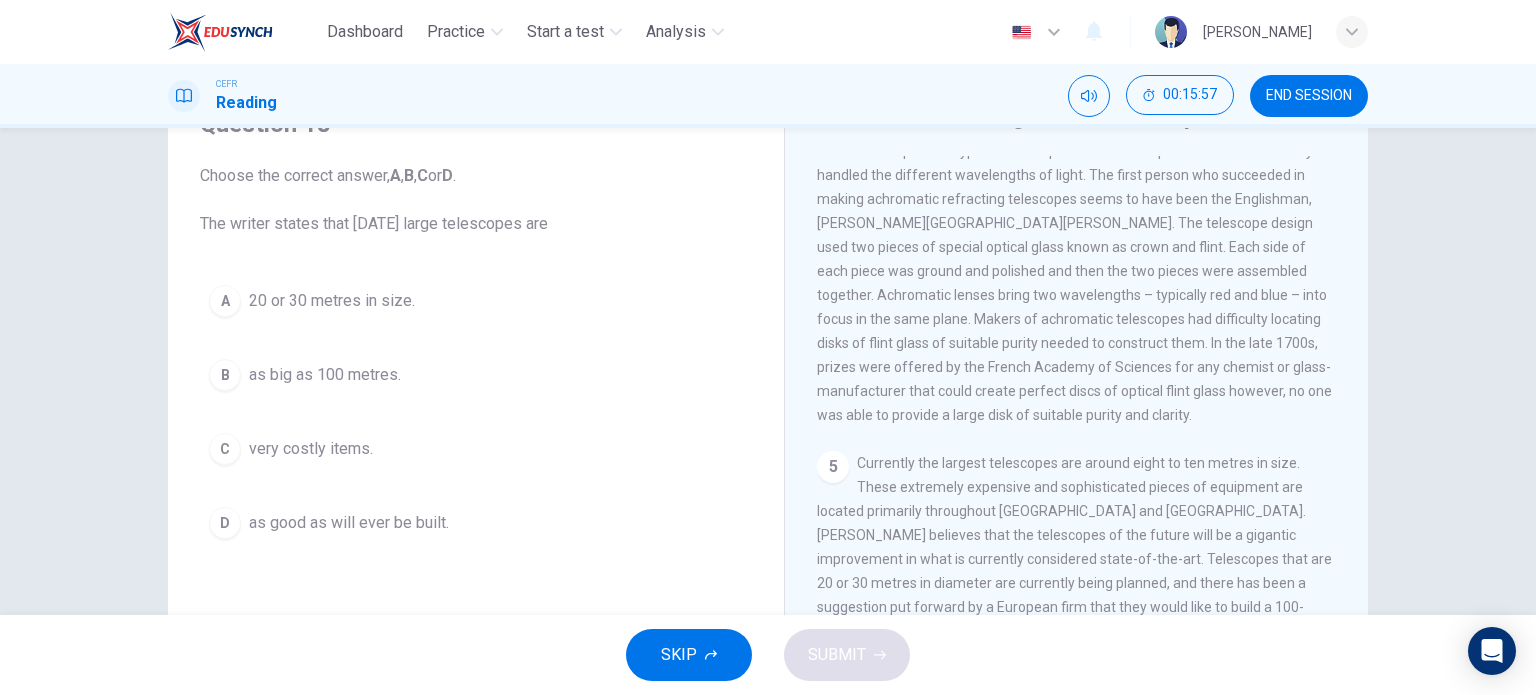 click on "very costly items." at bounding box center (311, 449) 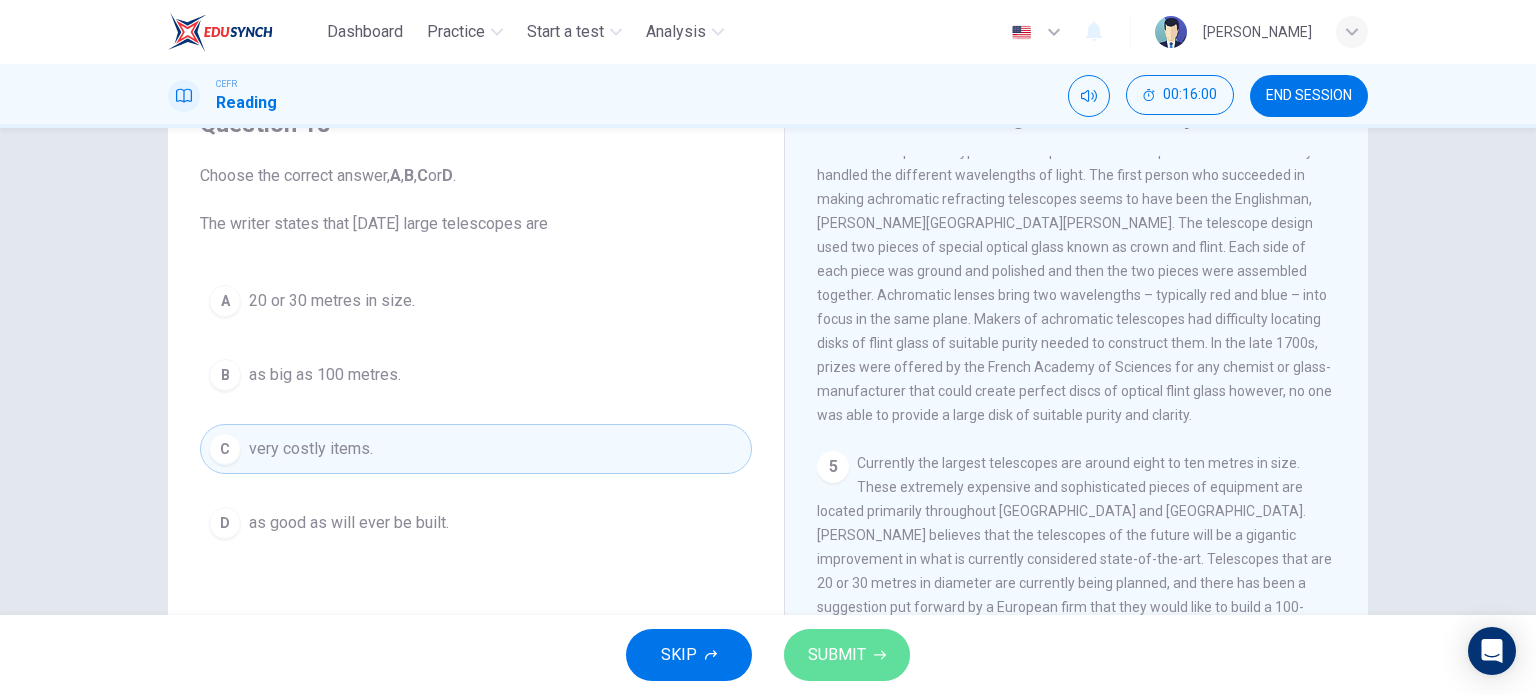 click on "SUBMIT" at bounding box center (837, 655) 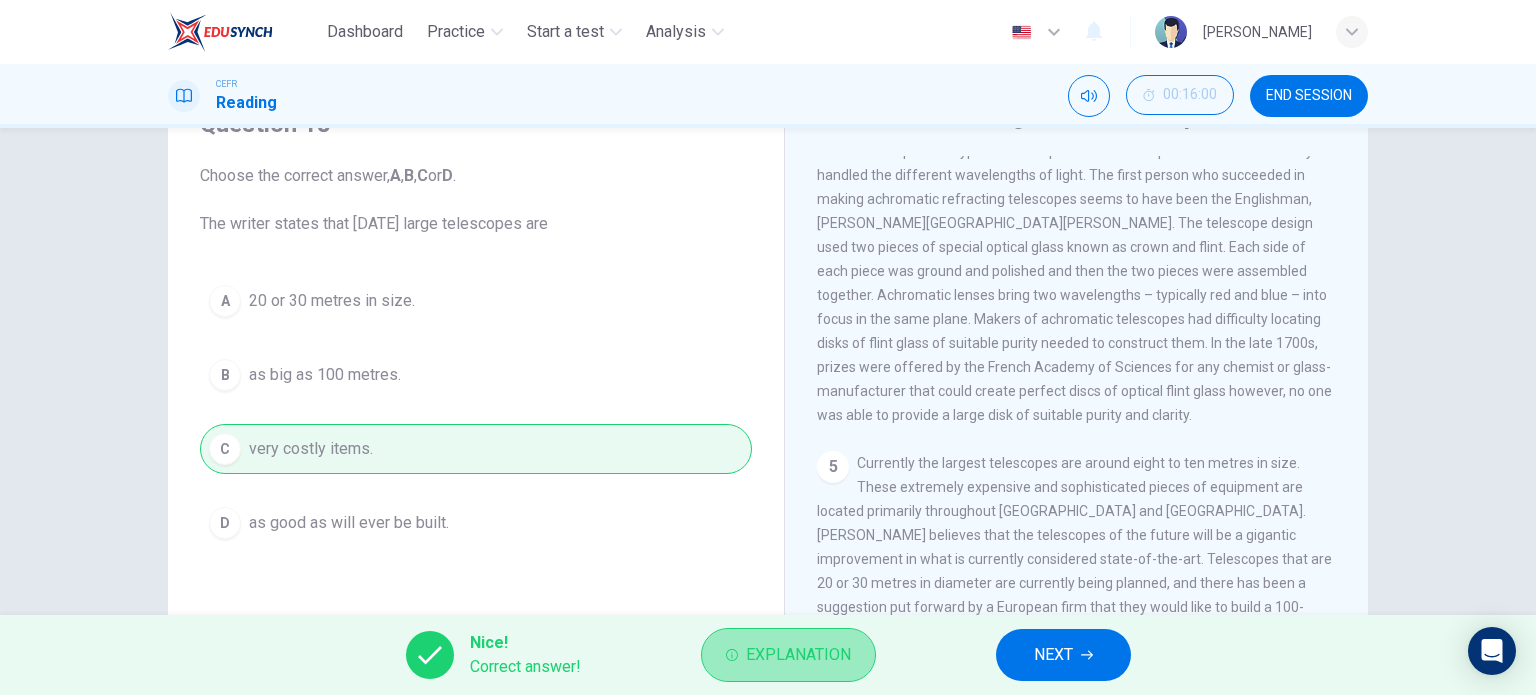 click on "Explanation" at bounding box center (798, 655) 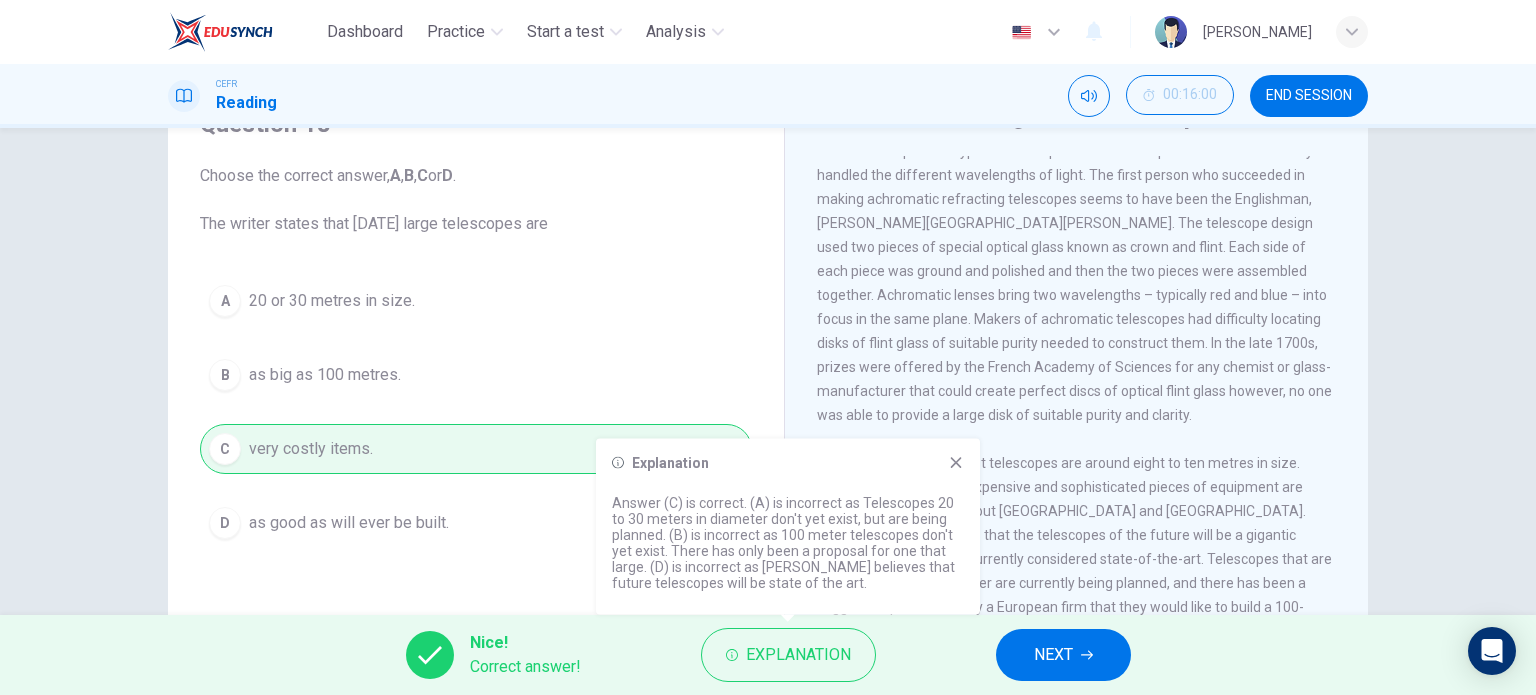 click 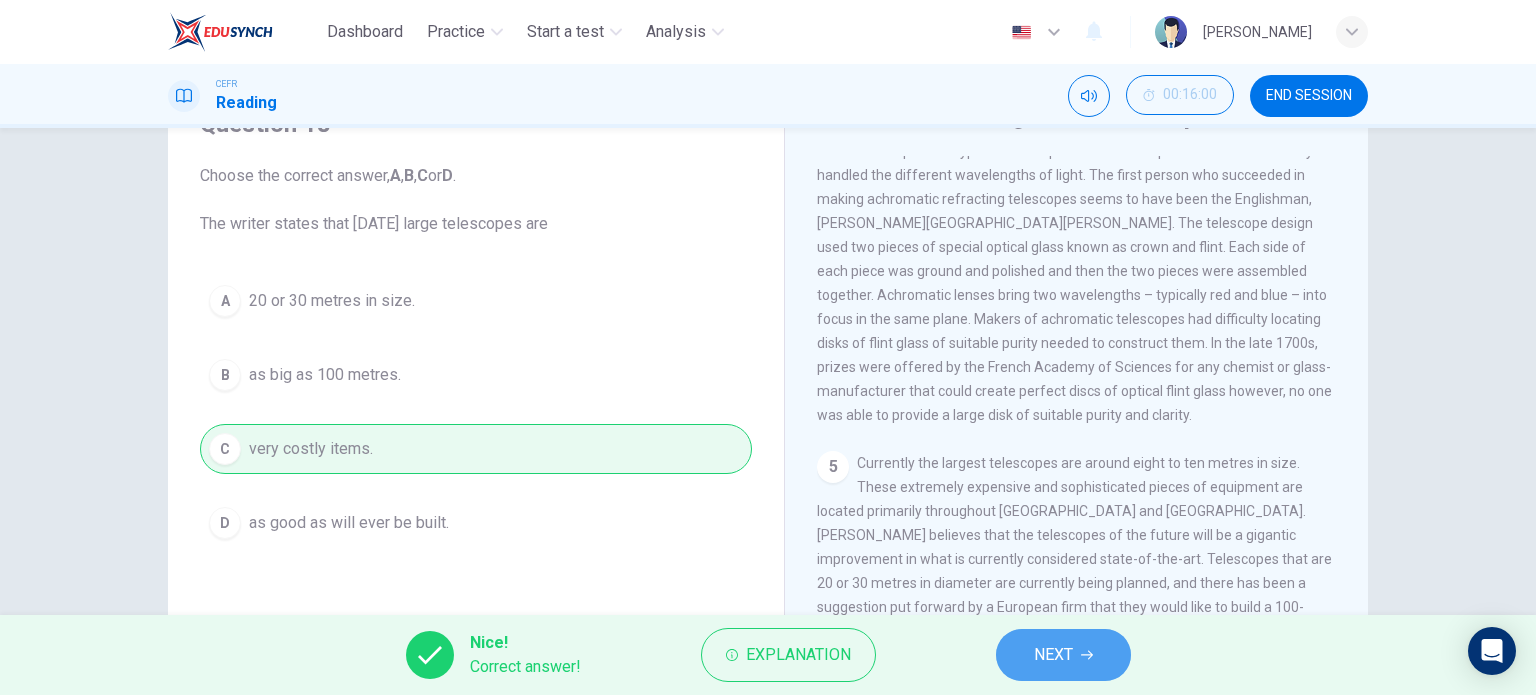 click on "NEXT" at bounding box center [1063, 655] 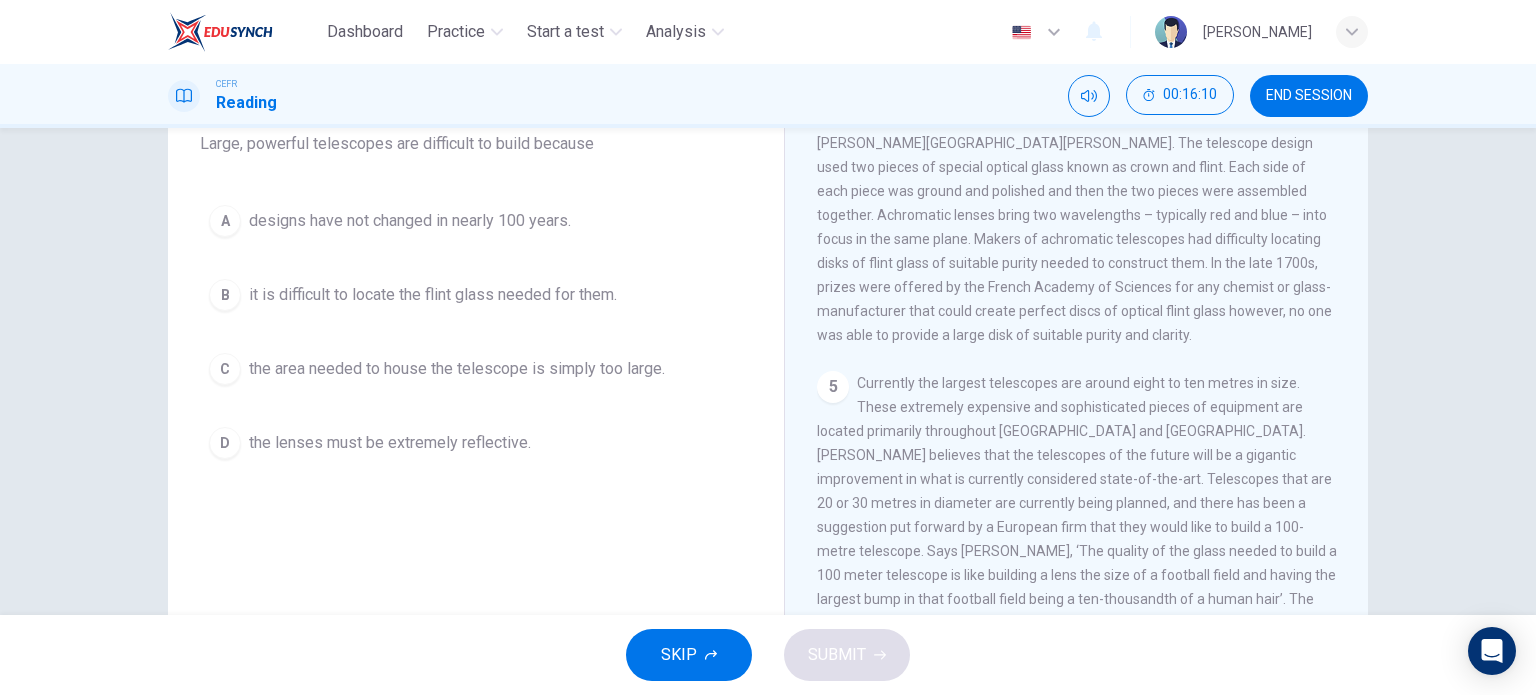 scroll, scrollTop: 288, scrollLeft: 0, axis: vertical 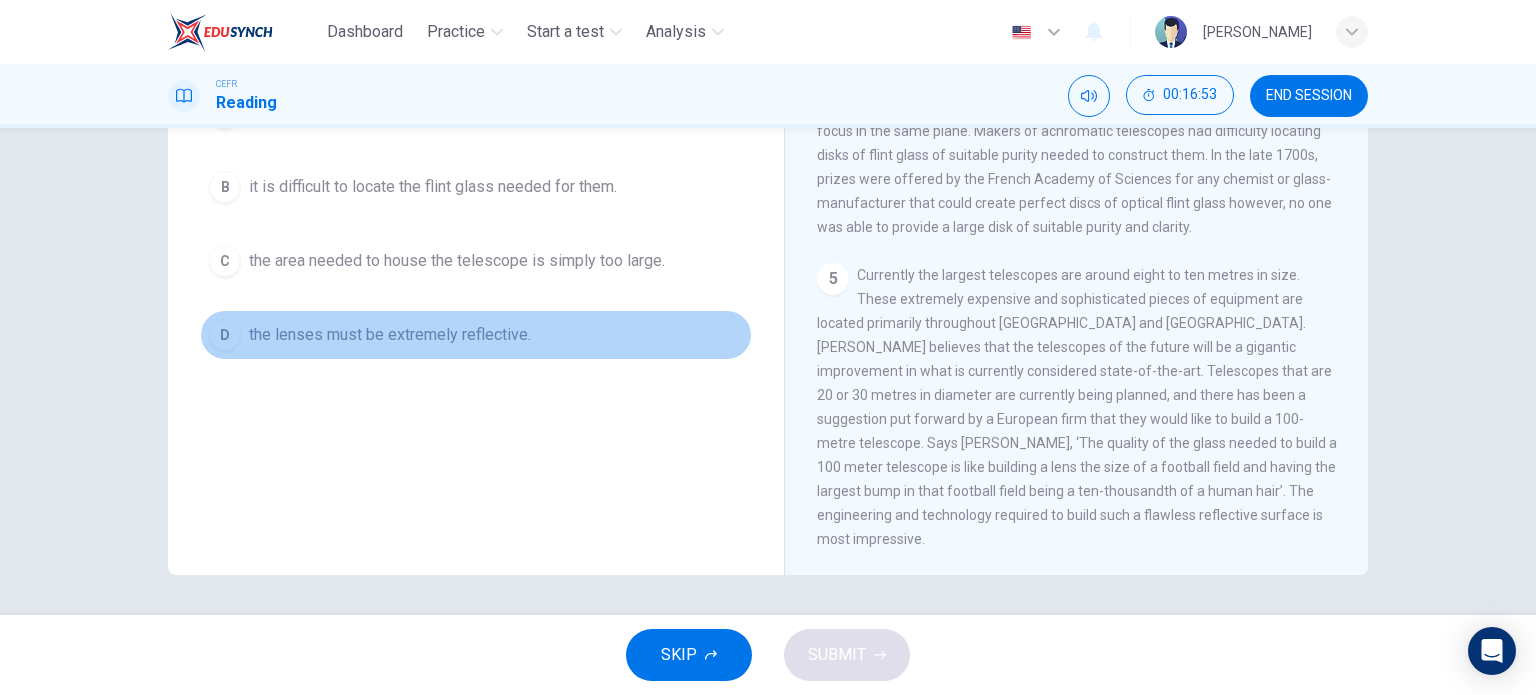 click on "D the lenses must be extremely reflective." at bounding box center (476, 335) 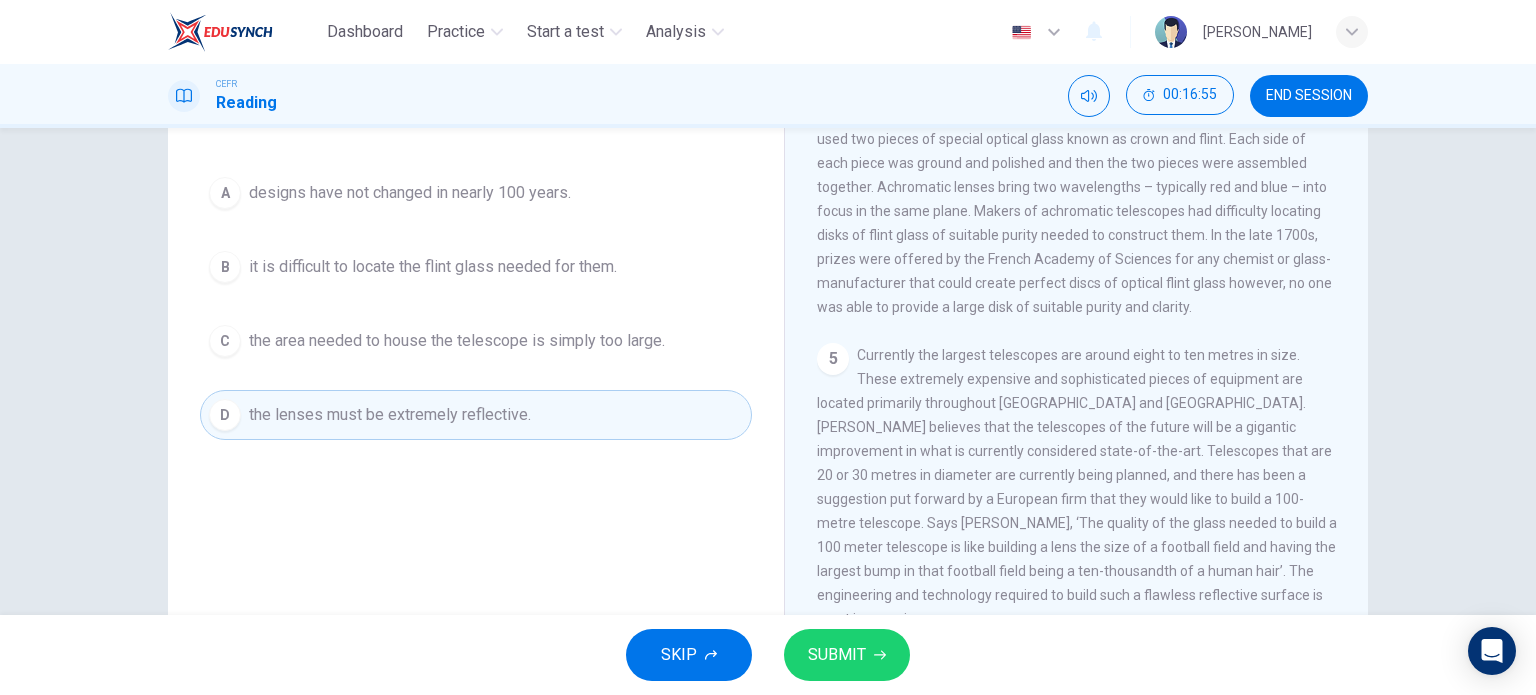 scroll, scrollTop: 188, scrollLeft: 0, axis: vertical 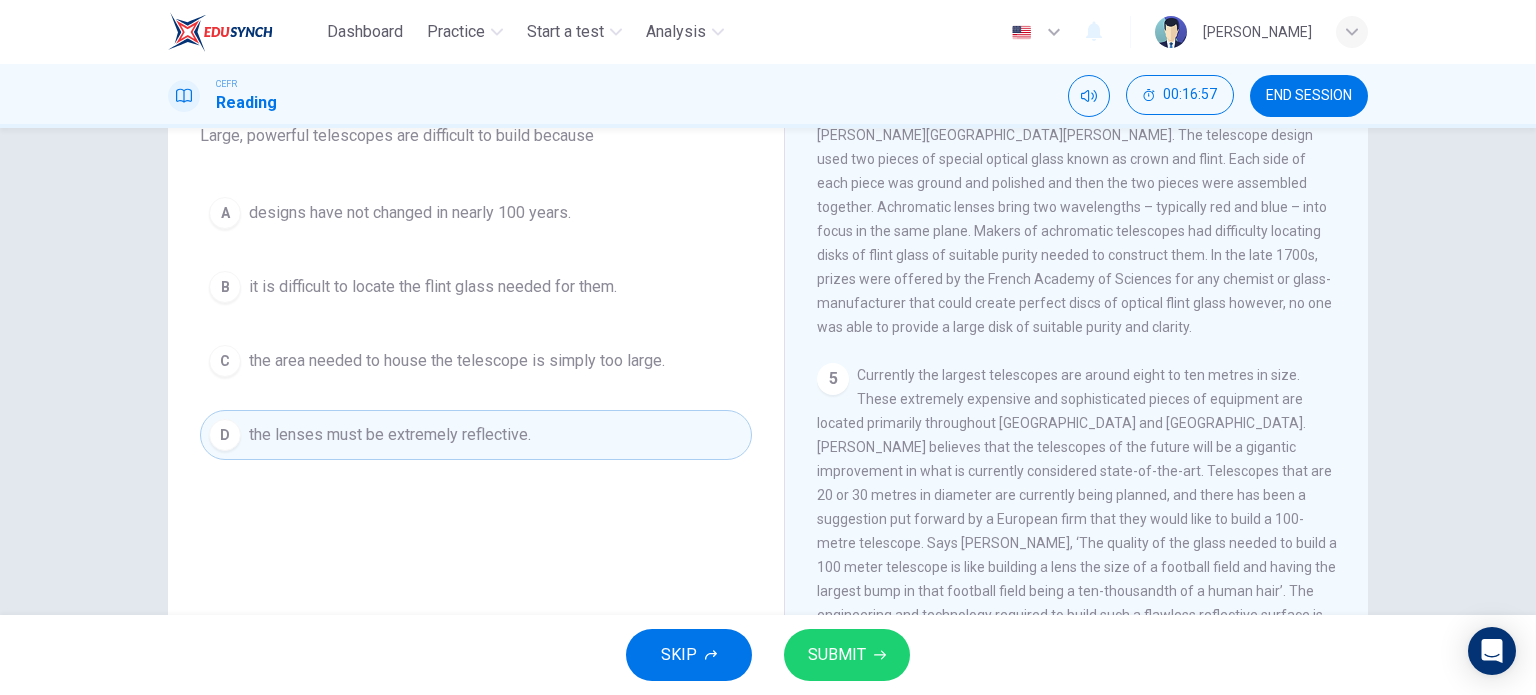 click on "SUBMIT" at bounding box center (847, 655) 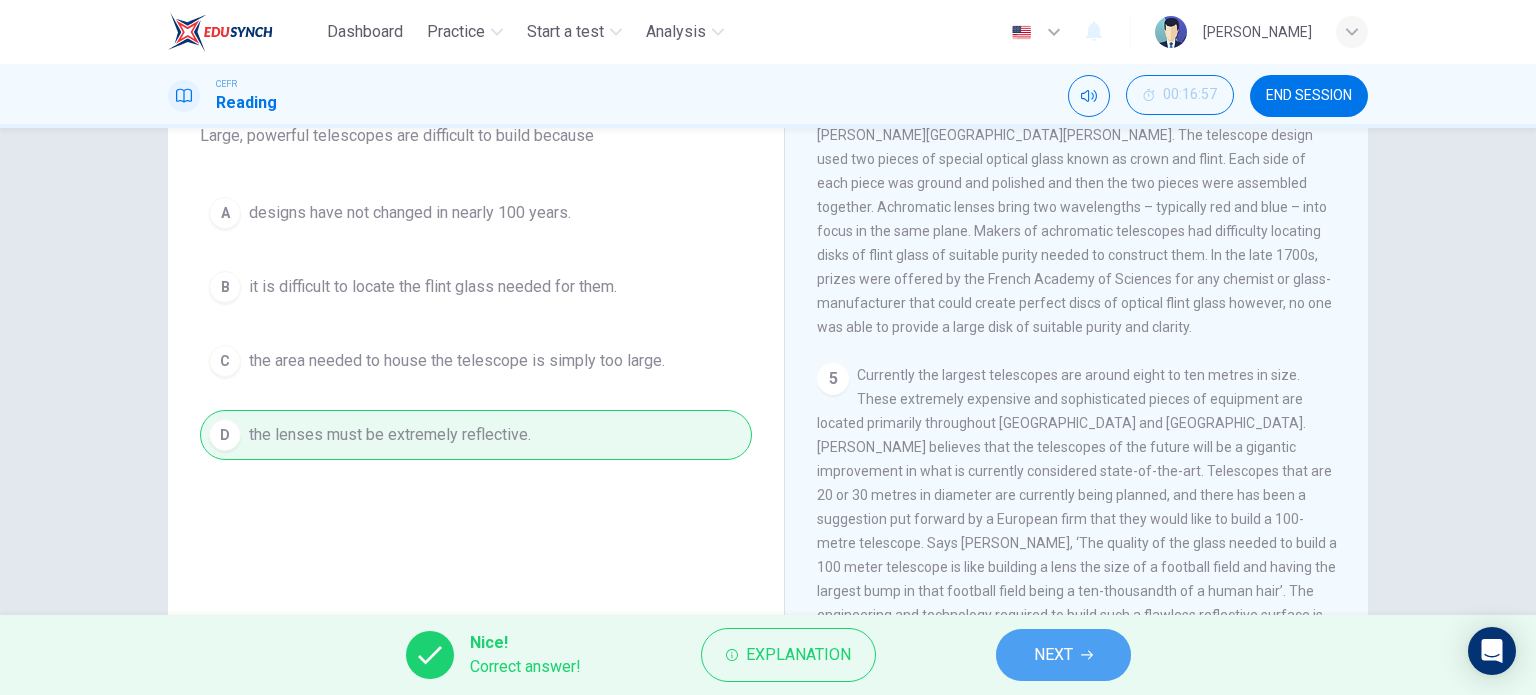 click on "NEXT" at bounding box center (1053, 655) 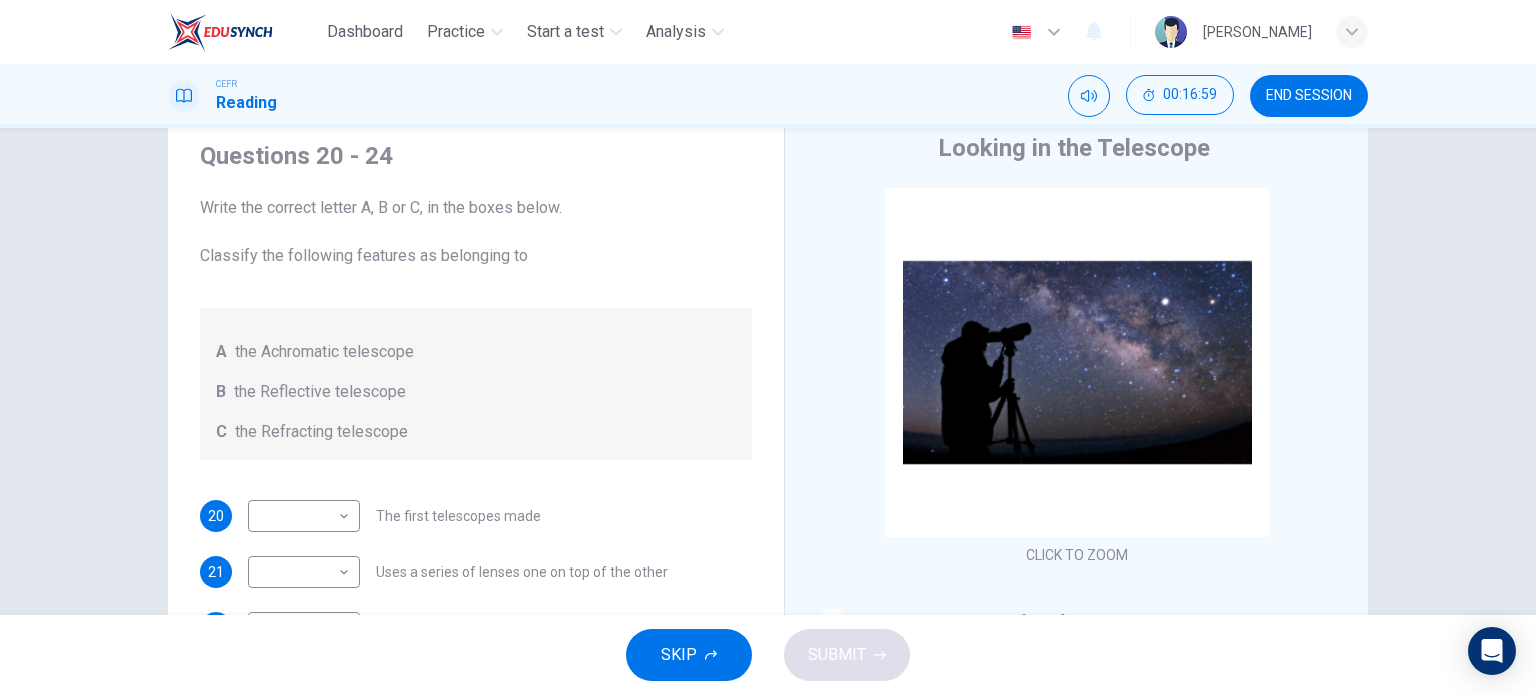 scroll, scrollTop: 0, scrollLeft: 0, axis: both 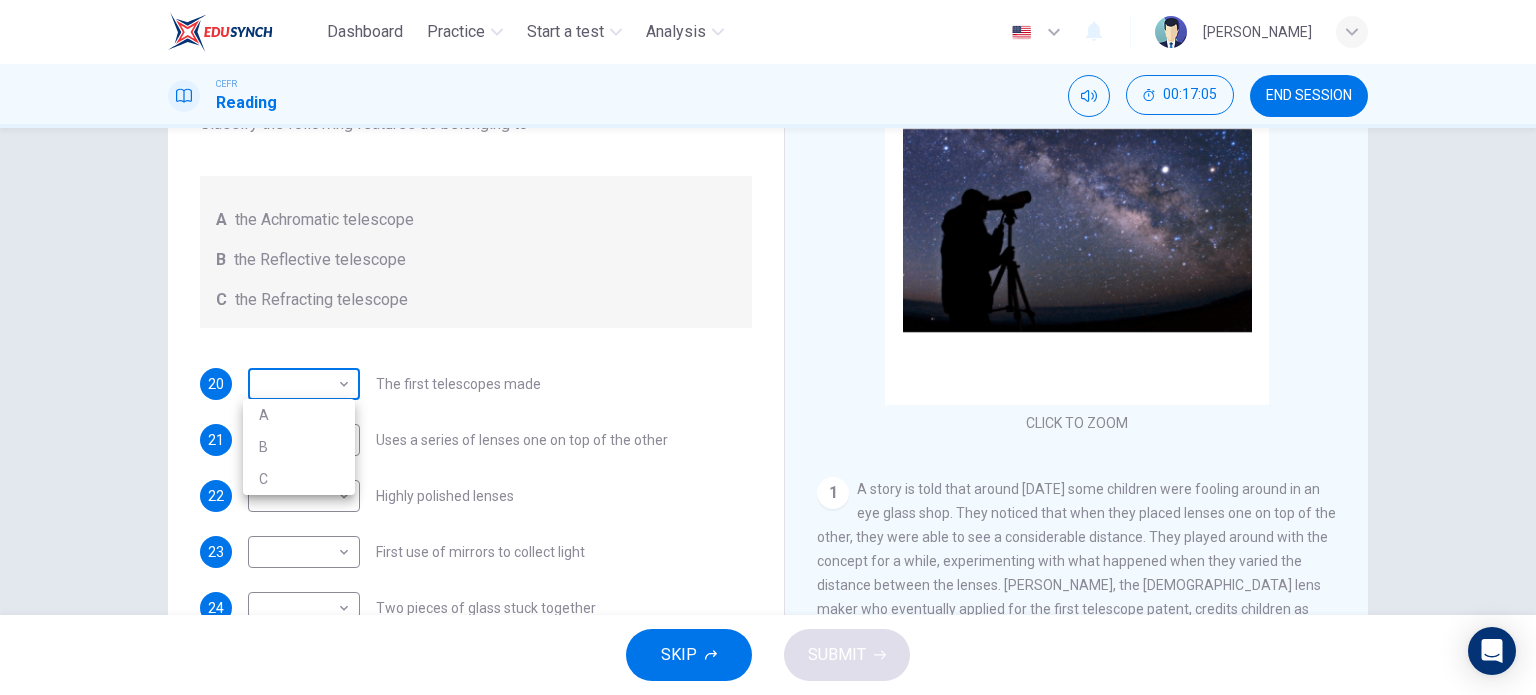 click on "Dashboard Practice Start a test Analysis English en ​ NURHAINA BINTI AMRAN CEFR Reading 00:17:05 END SESSION Questions 20 - 24 Write the correct letter A, B or C, in the boxes below.
Classify the following features as belonging to A the Achromatic telescope B the Reflective telescope C the Refracting telescope 20 ​ ​ The first telescopes made 21 ​ ​ Uses a series of lenses one on top of the other 22 ​ ​ Highly polished lenses 23 ​ ​ First use of mirrors to collect light 24 ​ ​ Two pieces of glass stuck together Looking in the Telescope CLICK TO ZOOM Click to Zoom 1 2 3 4 5 SKIP SUBMIT EduSynch - Online Language Proficiency Testing
Highlight an image Highlight Ask AI Turn off Delete Important Important Important Important Important Important Change a color Write a memo Go to Liner Ask AI Dashboard Practice Start a test Analysis Notifications © Copyright  2025 A B C" at bounding box center [768, 347] 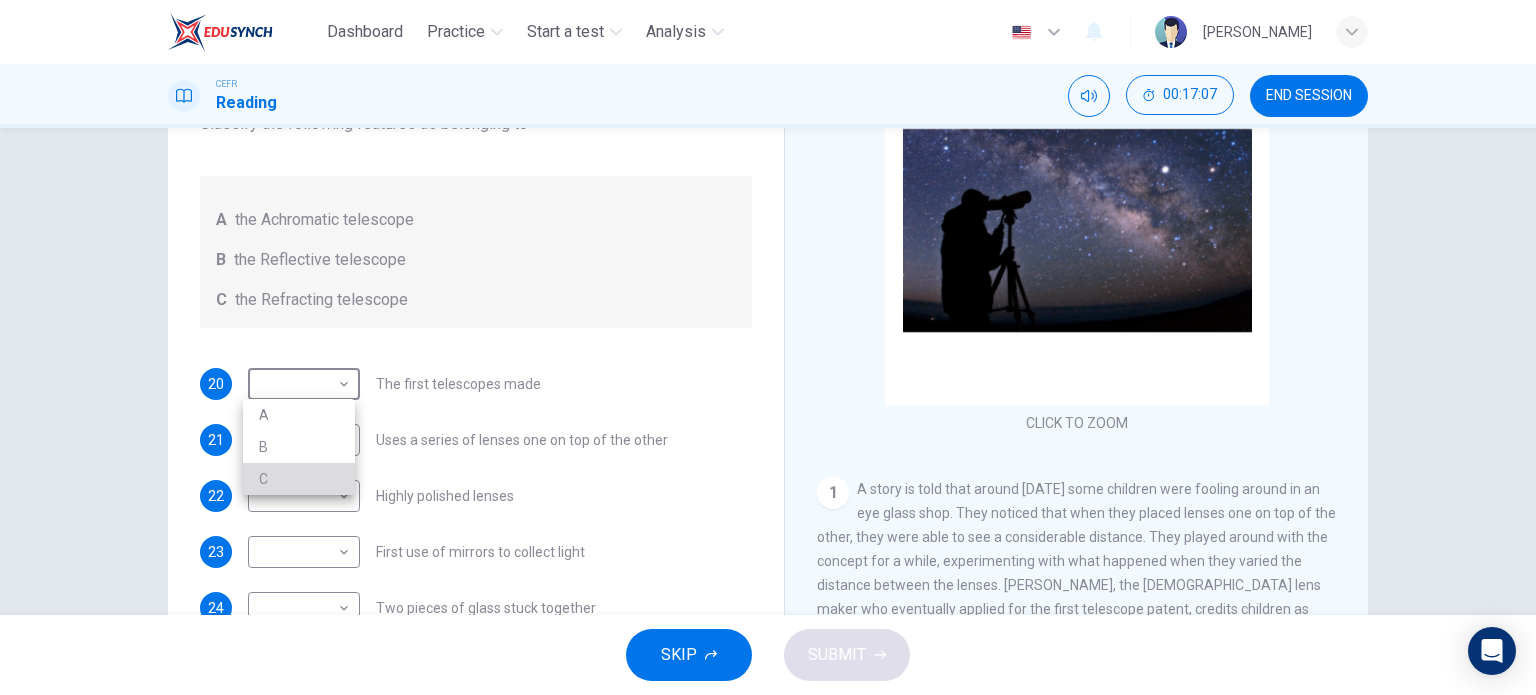 click on "C" at bounding box center (299, 479) 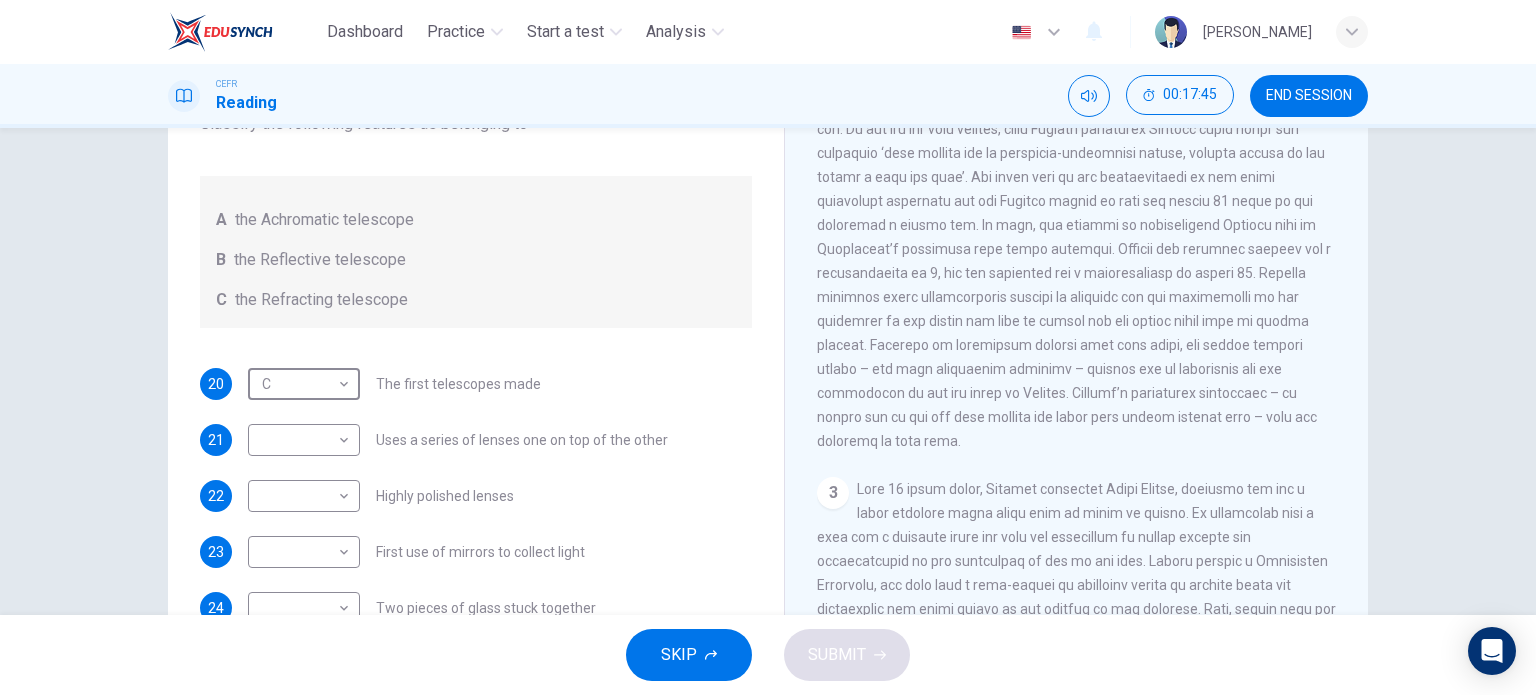 scroll, scrollTop: 700, scrollLeft: 0, axis: vertical 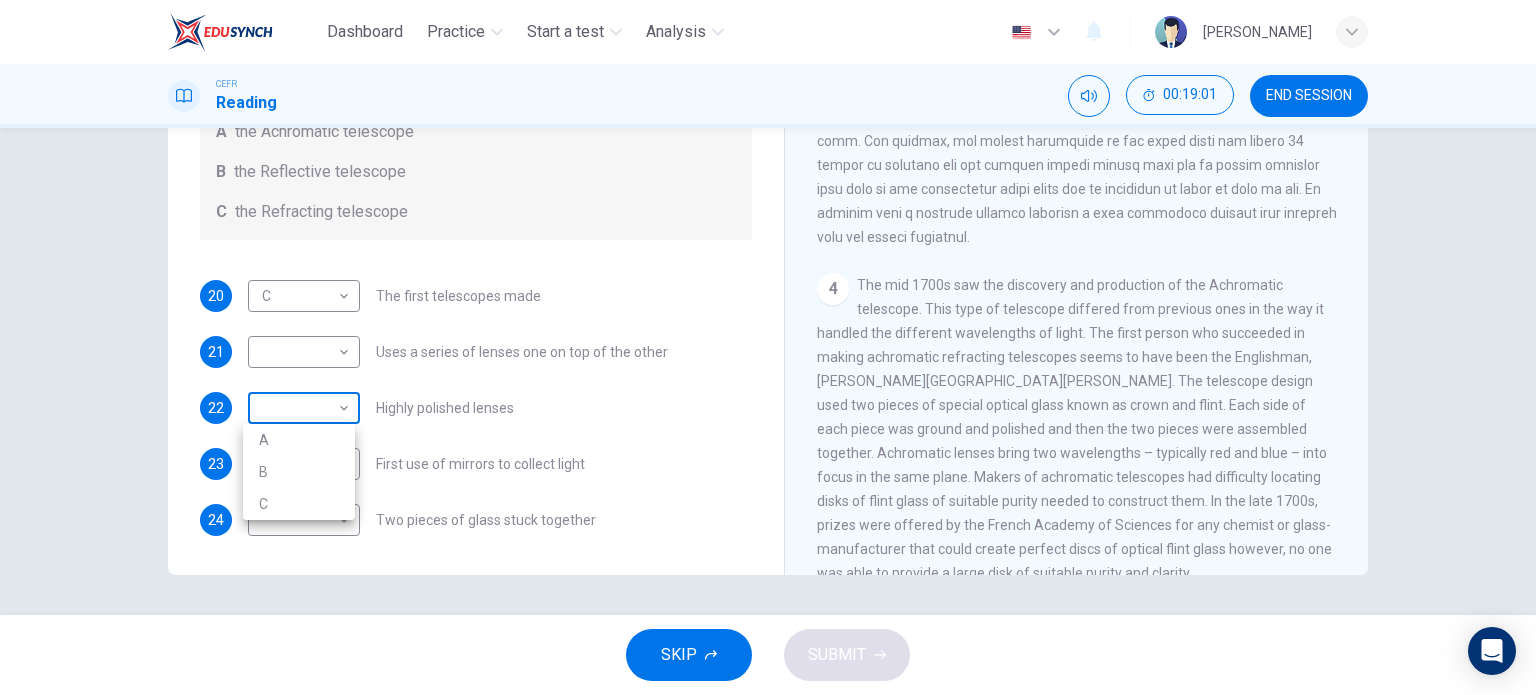 click on "Dashboard Practice Start a test Analysis English en ​ NURHAINA BINTI AMRAN CEFR Reading 00:19:01 END SESSION Questions 20 - 24 Write the correct letter A, B or C, in the boxes below.
Classify the following features as belonging to A the Achromatic telescope B the Reflective telescope C the Refracting telescope 20 C C ​ The first telescopes made 21 ​ ​ Uses a series of lenses one on top of the other 22 ​ ​ Highly polished lenses 23 ​ ​ First use of mirrors to collect light 24 ​ ​ Two pieces of glass stuck together Looking in the Telescope CLICK TO ZOOM Click to Zoom 1 2 3 4 5 SKIP SUBMIT EduSynch - Online Language Proficiency Testing
Highlight an image Highlight Ask AI Turn off Delete Important Important Important Important Important Important Change a color Write a memo Go to Liner Ask AI Dashboard Practice Start a test Analysis Notifications © Copyright  2025 A B C" at bounding box center [768, 347] 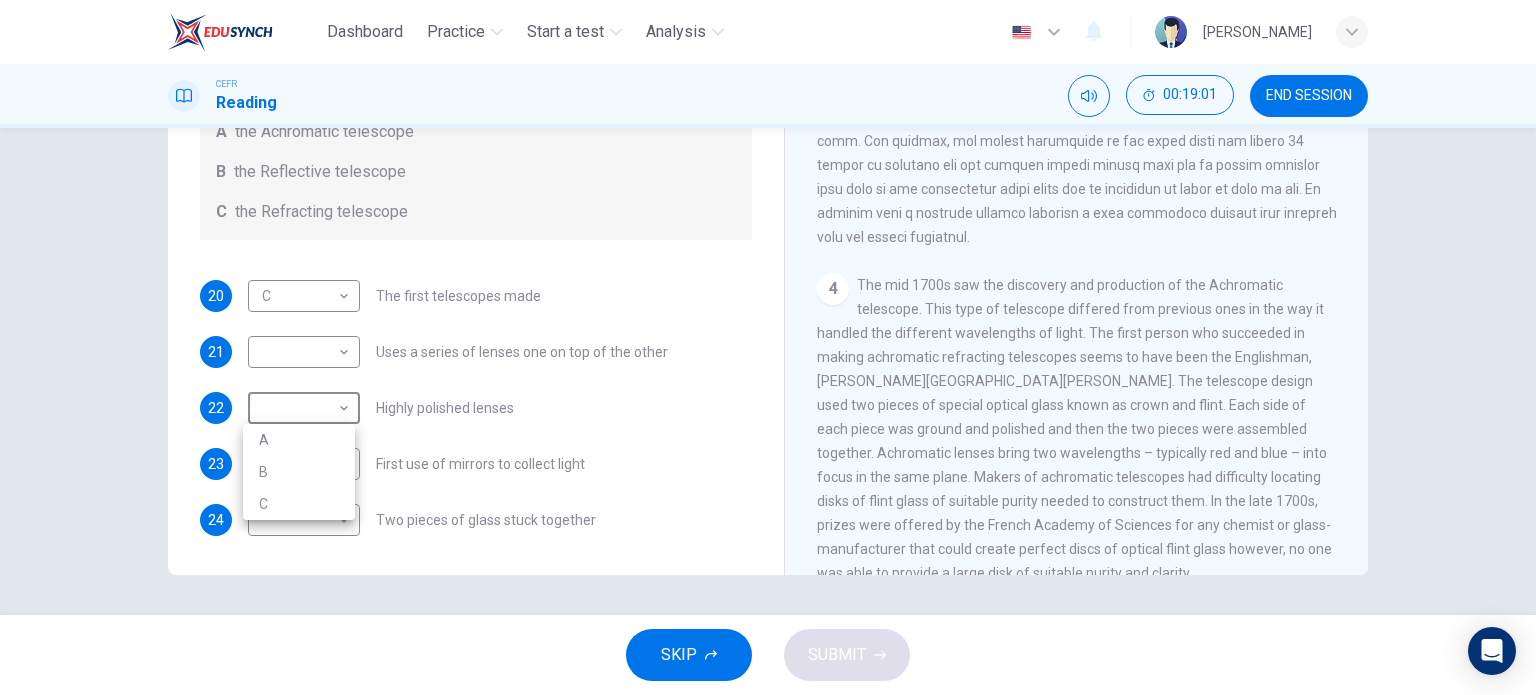 click on "C" at bounding box center (299, 504) 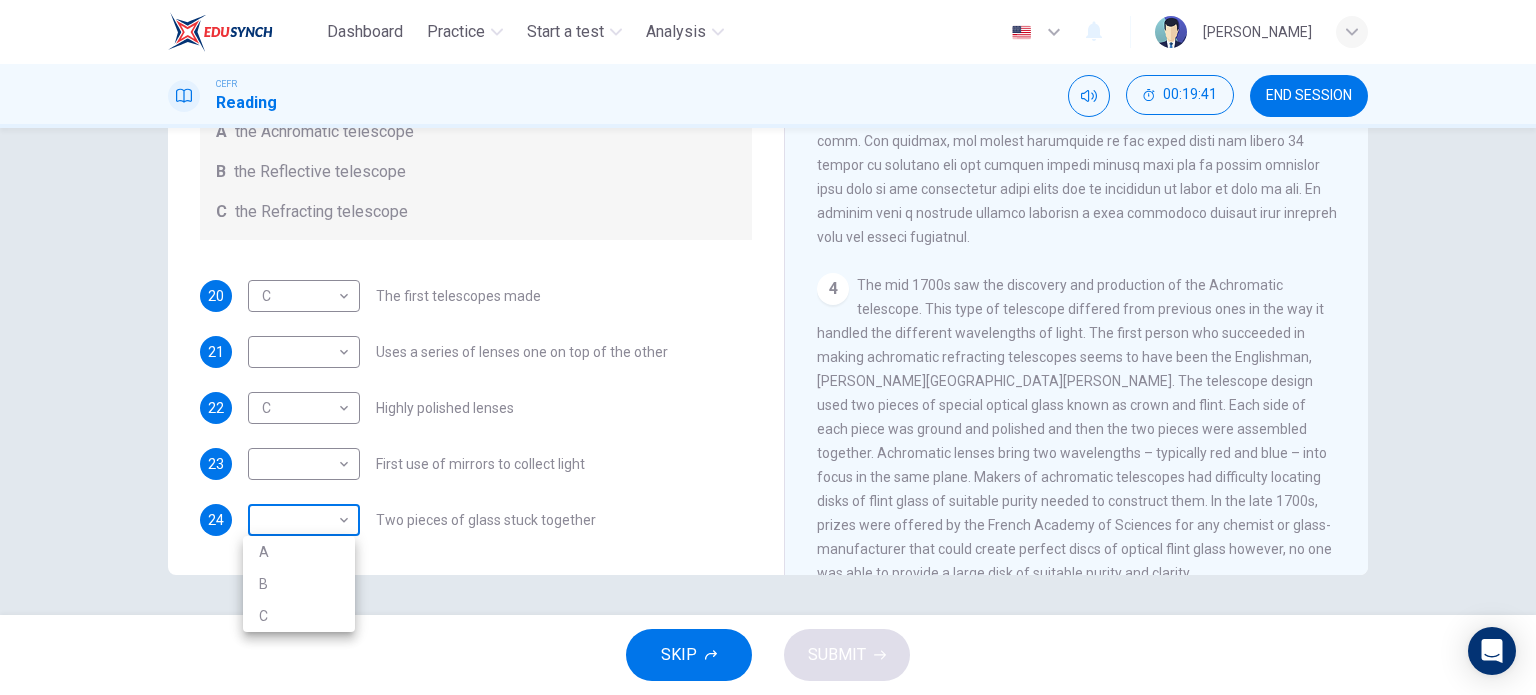 click on "Dashboard Practice Start a test Analysis English en ​ NURHAINA BINTI AMRAN CEFR Reading 00:19:41 END SESSION Questions 20 - 24 Write the correct letter A, B or C, in the boxes below.
Classify the following features as belonging to A the Achromatic telescope B the Reflective telescope C the Refracting telescope 20 C C ​ The first telescopes made 21 ​ ​ Uses a series of lenses one on top of the other 22 C C ​ Highly polished lenses 23 ​ ​ First use of mirrors to collect light 24 ​ ​ Two pieces of glass stuck together Looking in the Telescope CLICK TO ZOOM Click to Zoom 1 2 3 4 5 SKIP SUBMIT EduSynch - Online Language Proficiency Testing
Highlight an image Highlight Ask AI Turn off Delete Important Important Important Important Important Important Change a color Write a memo Go to Liner Ask AI Dashboard Practice Start a test Analysis Notifications © Copyright  2025 A B C" at bounding box center (768, 347) 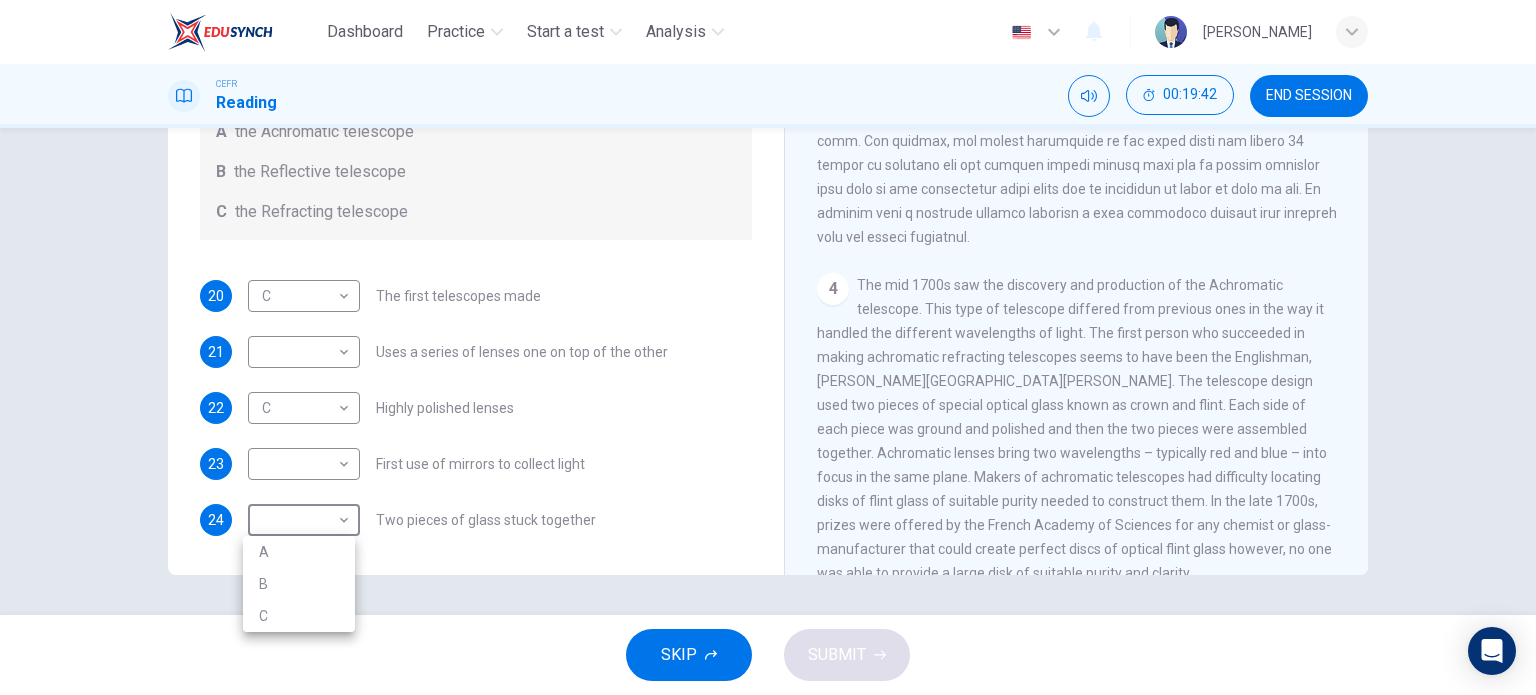 click on "A" at bounding box center (299, 552) 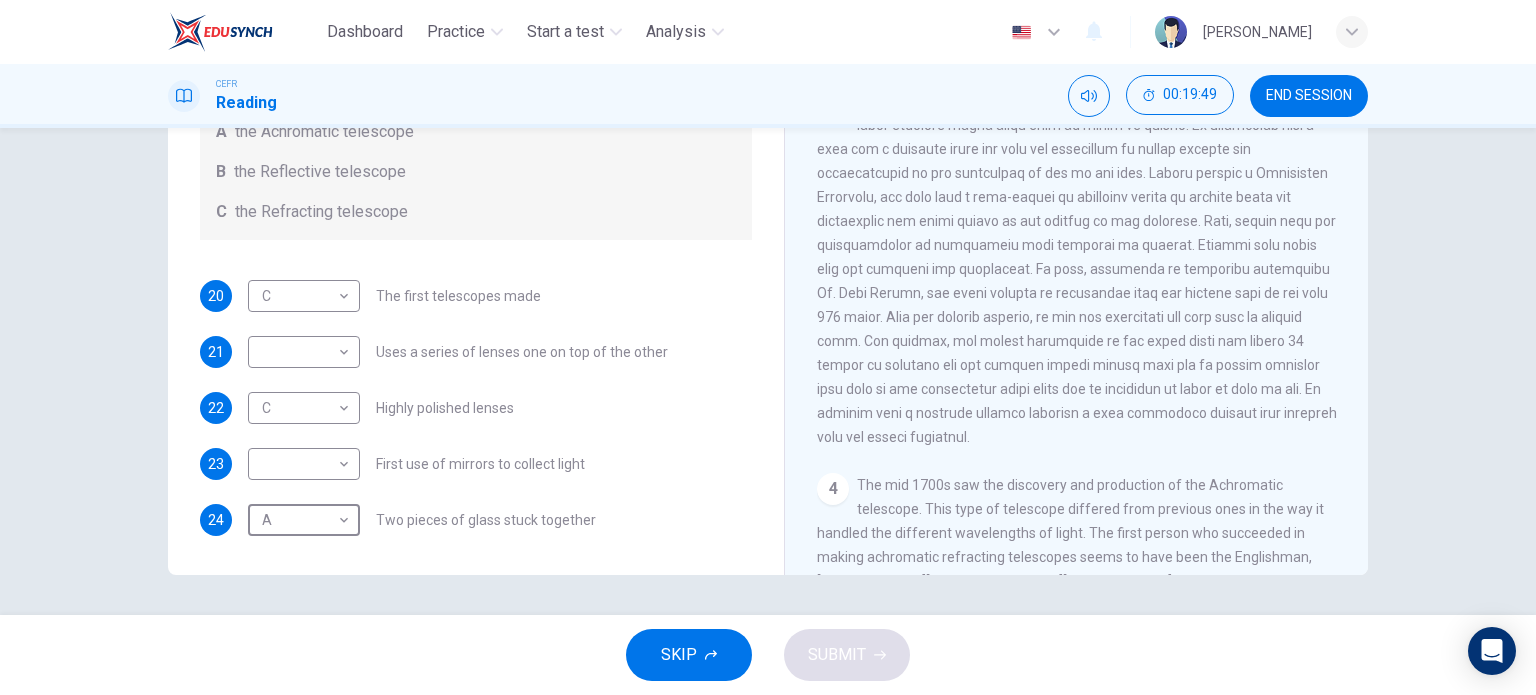 scroll, scrollTop: 800, scrollLeft: 0, axis: vertical 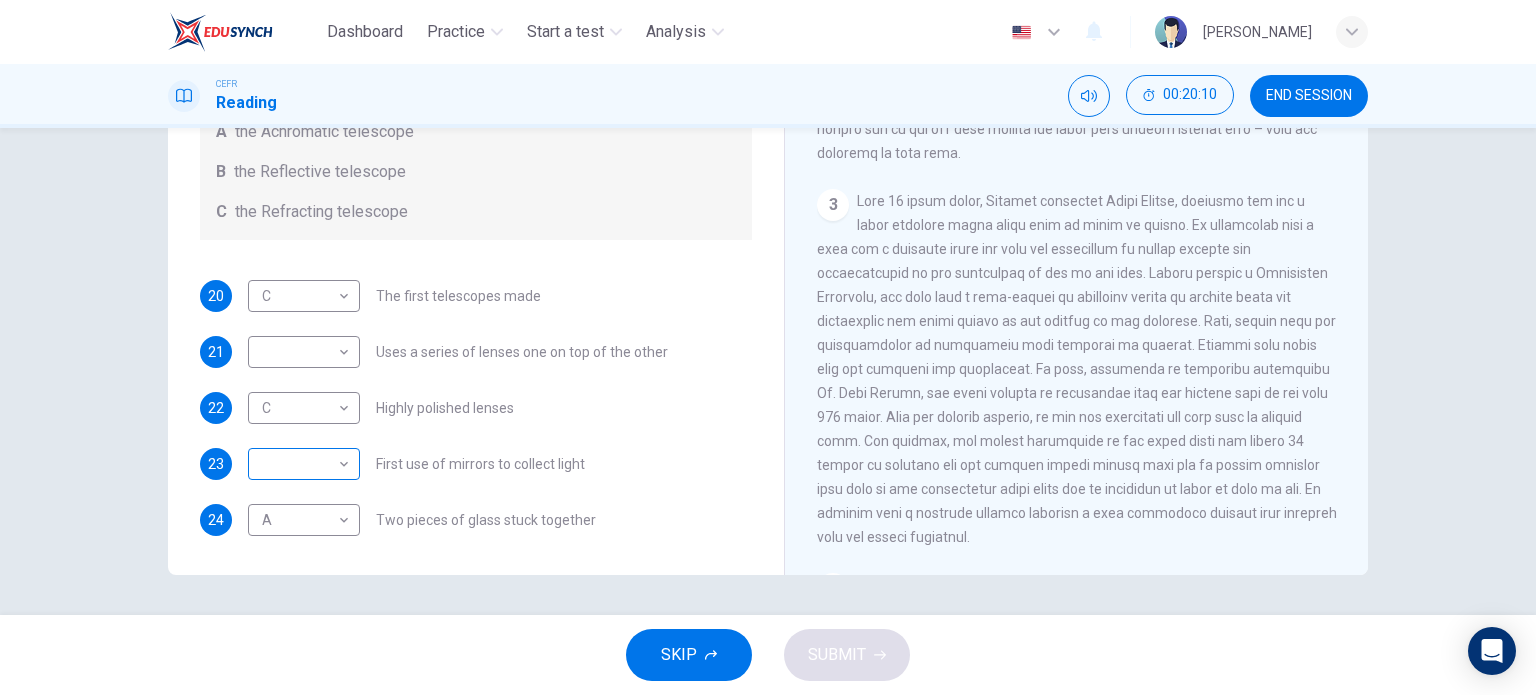 click on "​ ​" at bounding box center (304, 464) 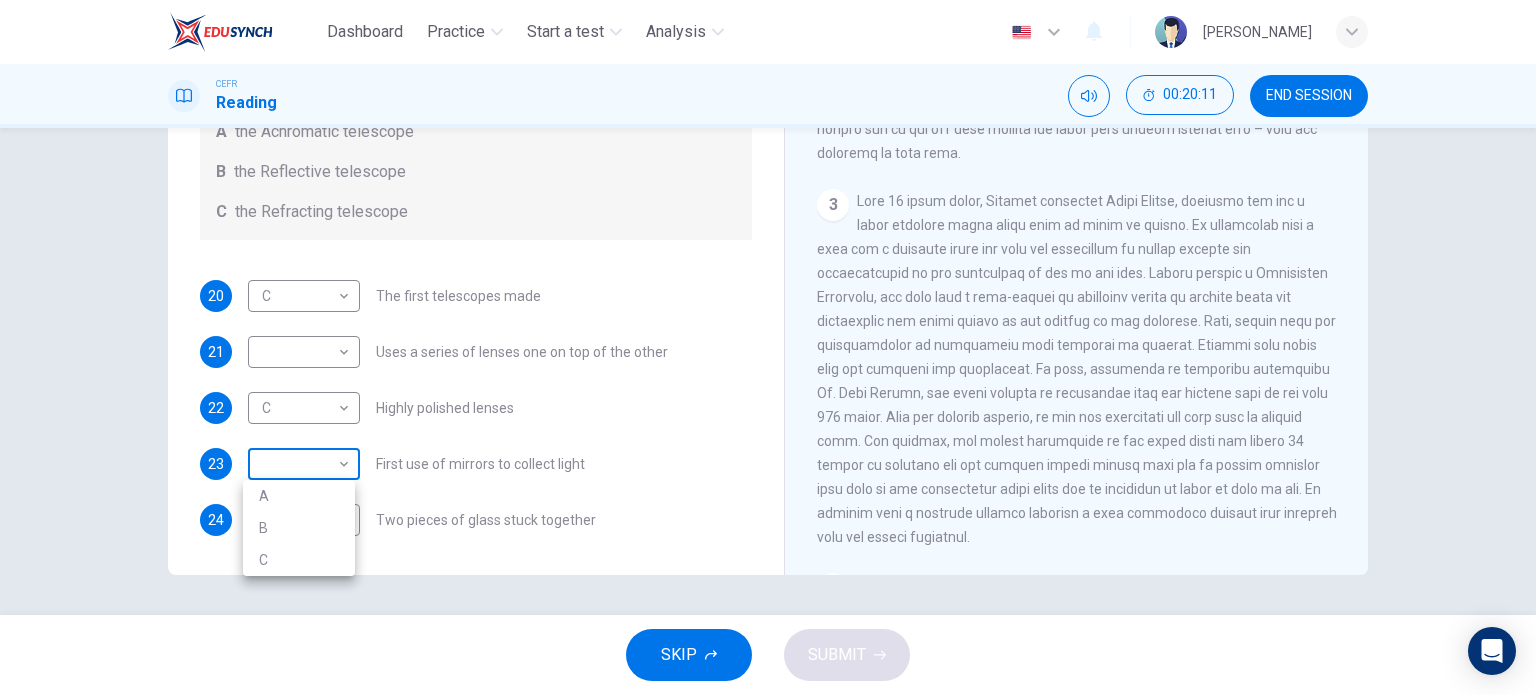 click on "Dashboard Practice Start a test Analysis English en ​ NURHAINA BINTI AMRAN CEFR Reading 00:20:11 END SESSION Questions 20 - 24 Write the correct letter A, B or C, in the boxes below.
Classify the following features as belonging to A the Achromatic telescope B the Reflective telescope C the Refracting telescope 20 C C ​ The first telescopes made 21 ​ ​ Uses a series of lenses one on top of the other 22 C C ​ Highly polished lenses 23 ​ ​ First use of mirrors to collect light 24 A A ​ Two pieces of glass stuck together Looking in the Telescope CLICK TO ZOOM Click to Zoom 1 2 3 4 5 SKIP SUBMIT EduSynch - Online Language Proficiency Testing
Highlight an image Highlight Ask AI Turn off Delete Important Important Important Important Important Important Change a color Write a memo Go to Liner Ask AI Dashboard Practice Start a test Analysis Notifications © Copyright  2025 A B C" at bounding box center (768, 347) 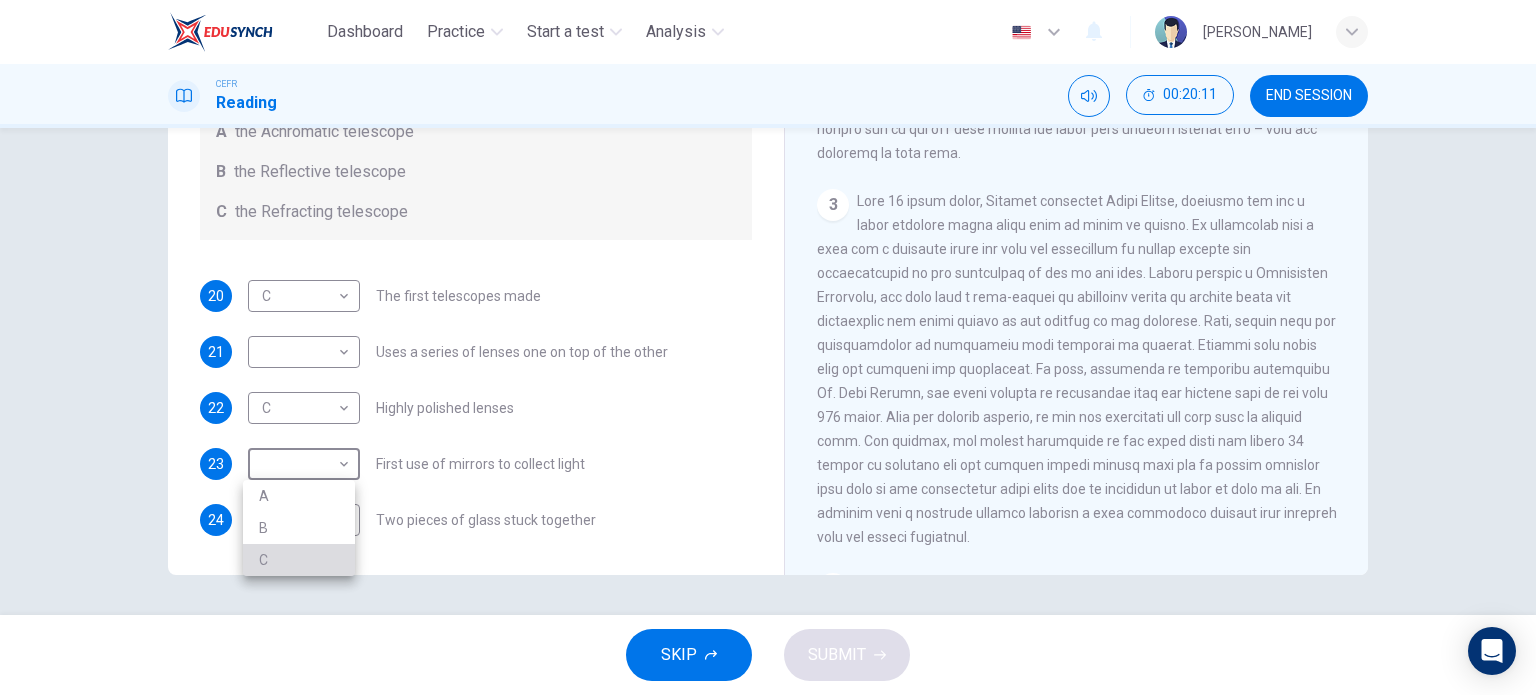 click on "C" at bounding box center [299, 560] 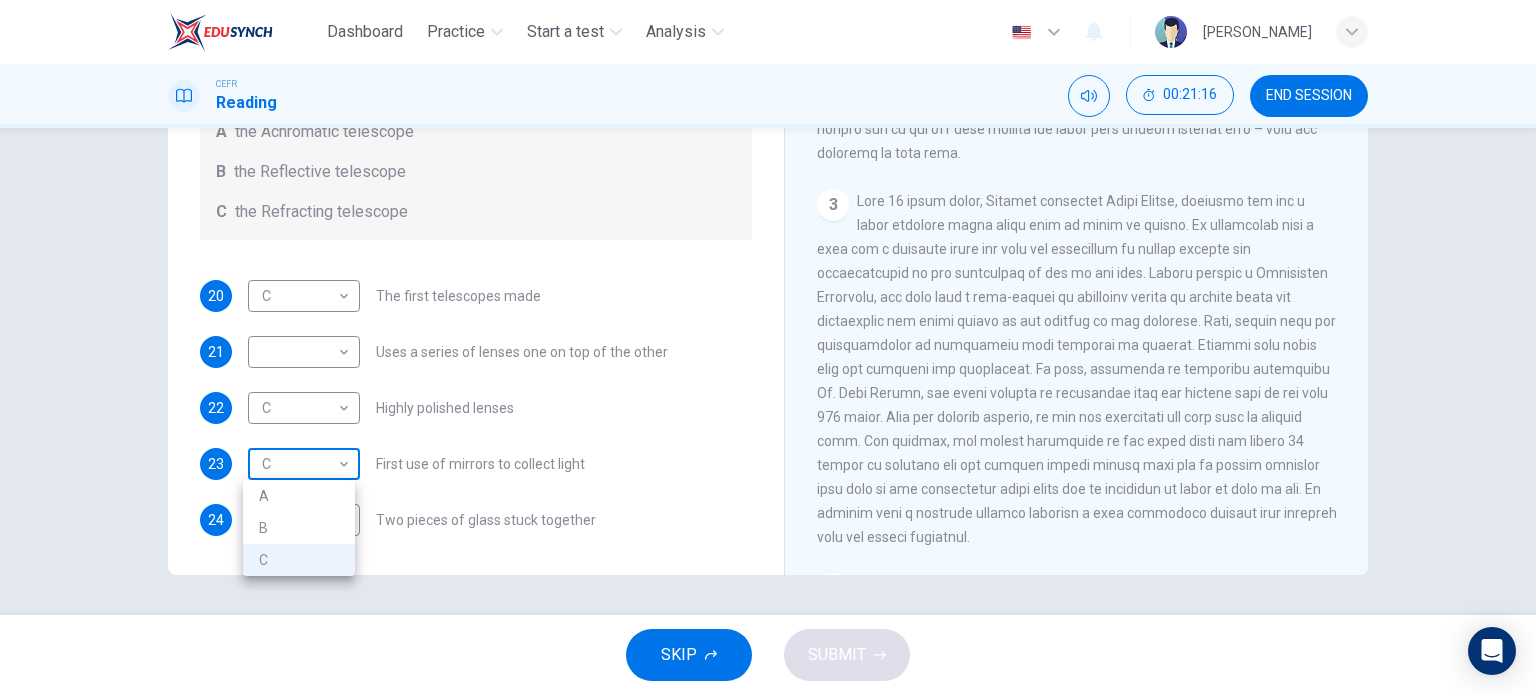 click on "Dashboard Practice Start a test Analysis English en ​ NURHAINA BINTI AMRAN CEFR Reading 00:21:16 END SESSION Questions 20 - 24 Write the correct letter A, B or C, in the boxes below.
Classify the following features as belonging to A the Achromatic telescope B the Reflective telescope C the Refracting telescope 20 C C ​ The first telescopes made 21 ​ ​ Uses a series of lenses one on top of the other 22 C C ​ Highly polished lenses 23 C C ​ First use of mirrors to collect light 24 A A ​ Two pieces of glass stuck together Looking in the Telescope CLICK TO ZOOM Click to Zoom 1 2 3 4 5 SKIP SUBMIT EduSynch - Online Language Proficiency Testing
Highlight an image Highlight Ask AI Turn off Delete Important Important Important Important Important Important Change a color Write a memo Go to Liner Ask AI Dashboard Practice Start a test Analysis Notifications © Copyright  2025 A B C" at bounding box center [768, 347] 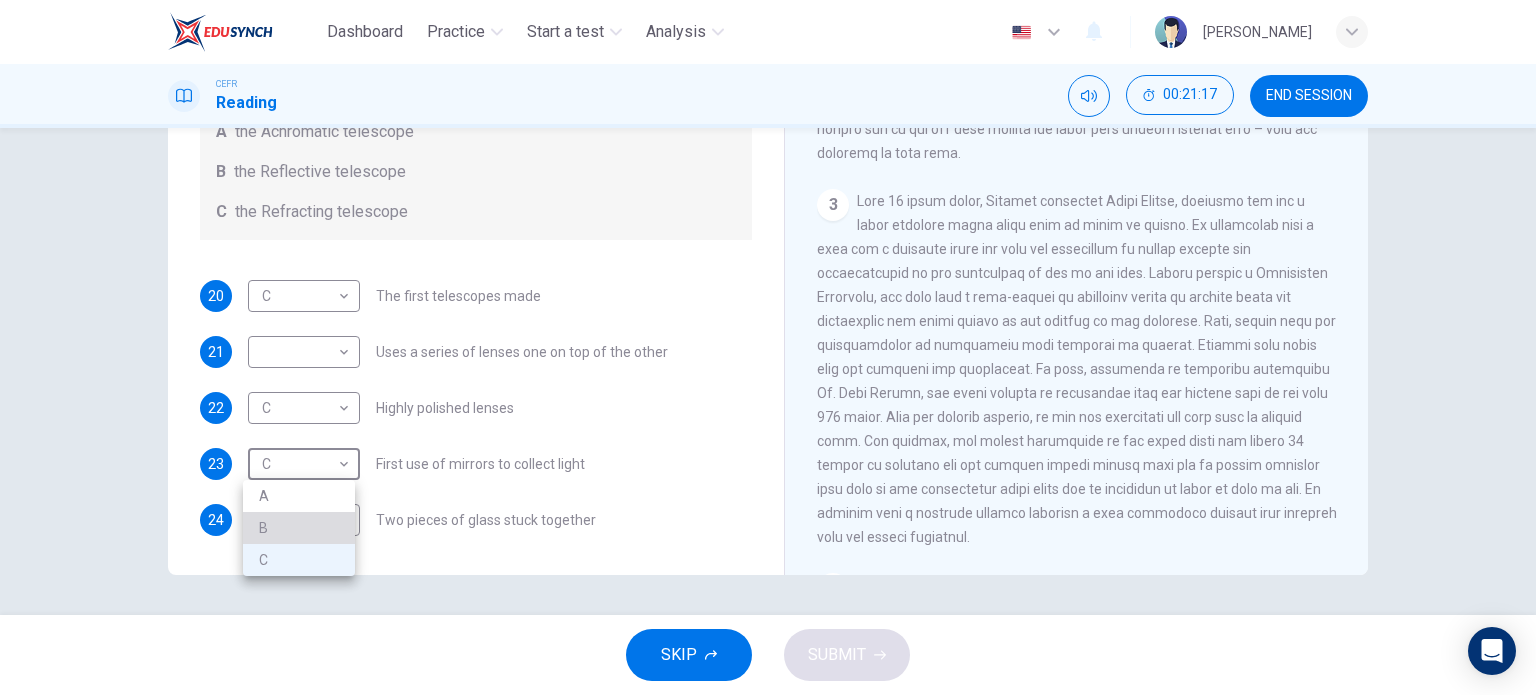 click on "B" at bounding box center [299, 528] 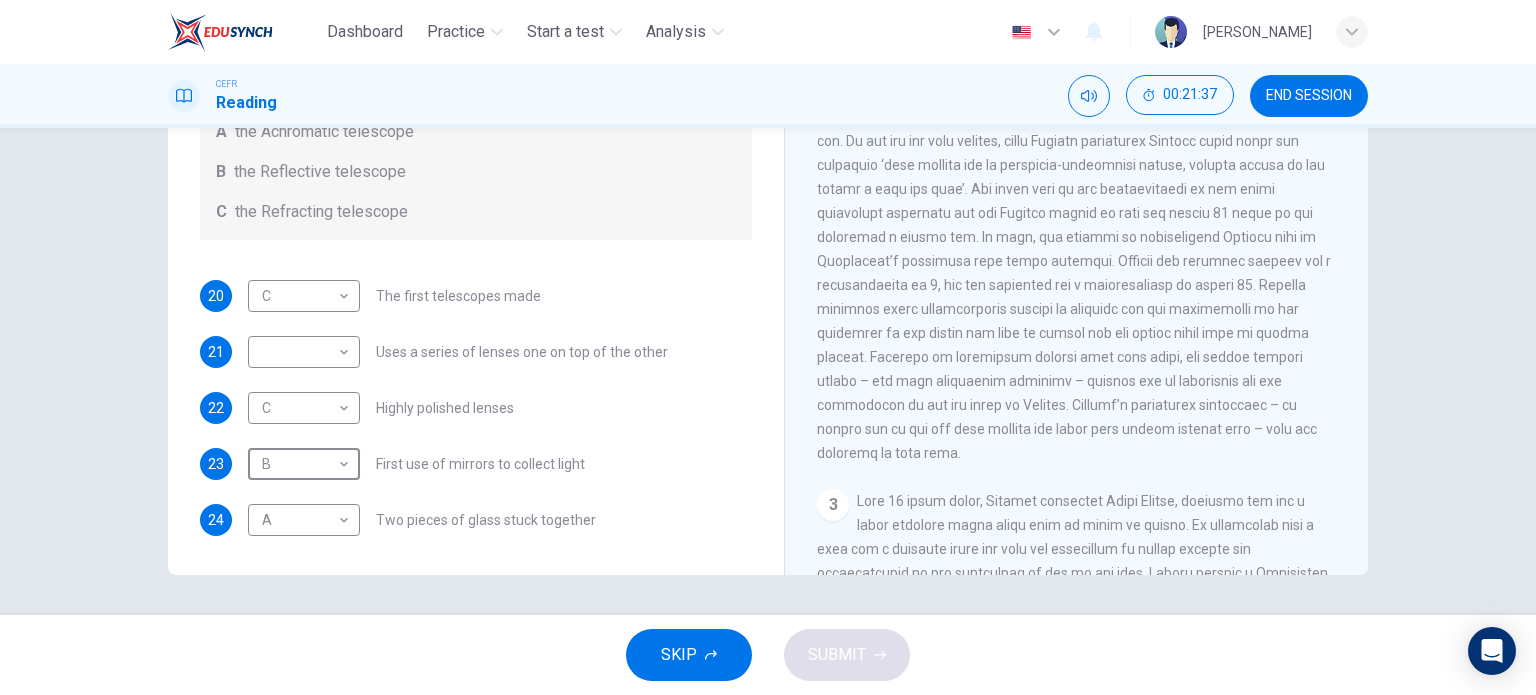 scroll, scrollTop: 400, scrollLeft: 0, axis: vertical 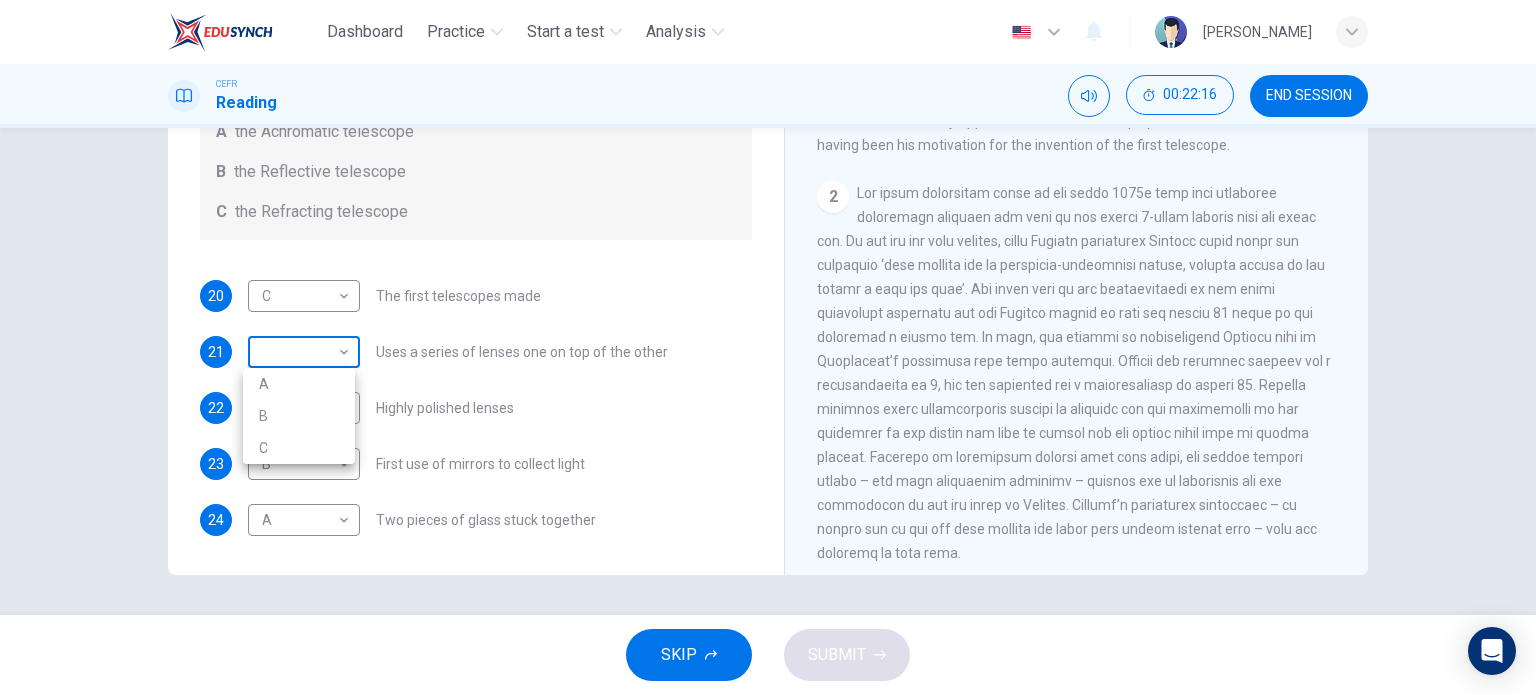 click on "Dashboard Practice Start a test Analysis English en ​ NURHAINA BINTI AMRAN CEFR Reading 00:22:16 END SESSION Questions 20 - 24 Write the correct letter A, B or C, in the boxes below.
Classify the following features as belonging to A the Achromatic telescope B the Reflective telescope C the Refracting telescope 20 C C ​ The first telescopes made 21 ​ ​ Uses a series of lenses one on top of the other 22 C C ​ Highly polished lenses 23 B B ​ First use of mirrors to collect light 24 A A ​ Two pieces of glass stuck together Looking in the Telescope CLICK TO ZOOM Click to Zoom 1 2 3 4 5 SKIP SUBMIT EduSynch - Online Language Proficiency Testing
Highlight an image Highlight Ask AI Turn off Delete Important Important Important Important Important Important Change a color Write a memo Go to Liner Ask AI Dashboard Practice Start a test Analysis Notifications © Copyright  2025 A B C" at bounding box center [768, 347] 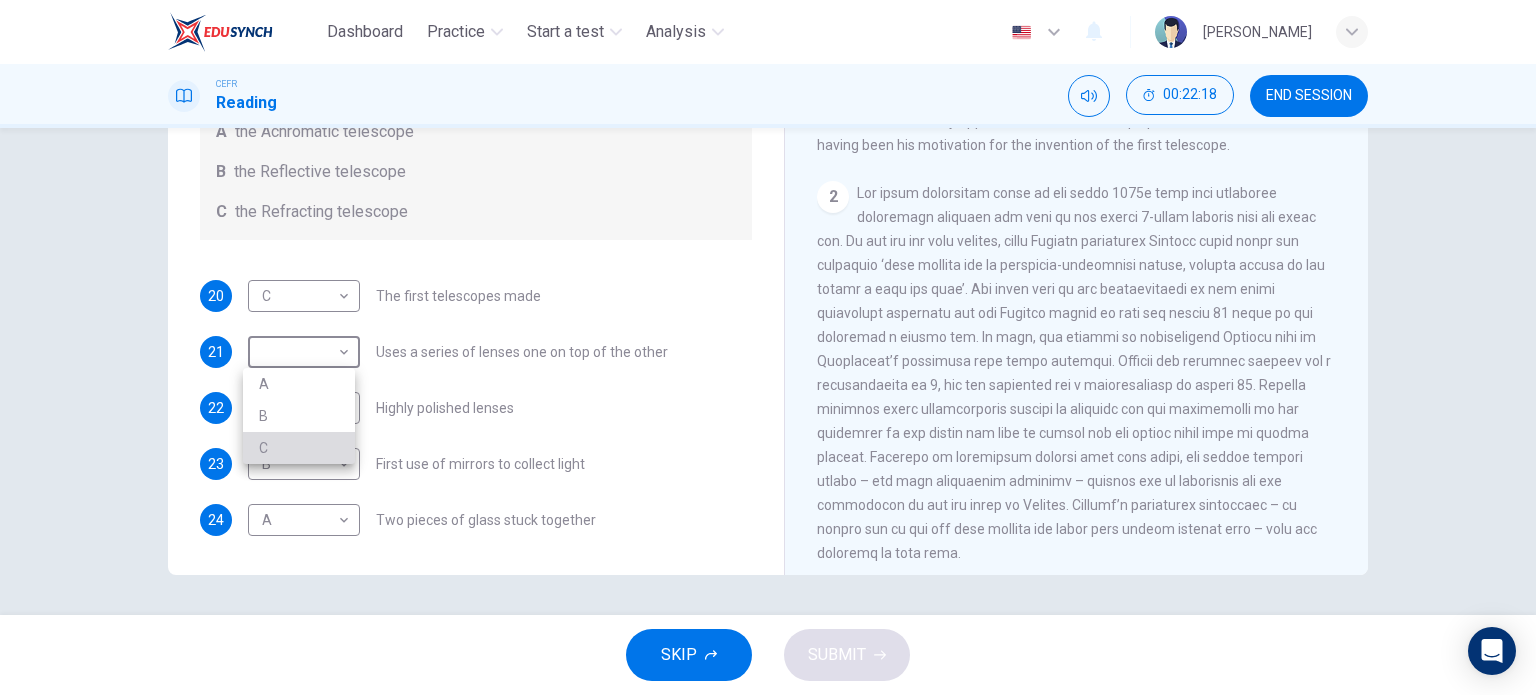 click on "C" at bounding box center (299, 448) 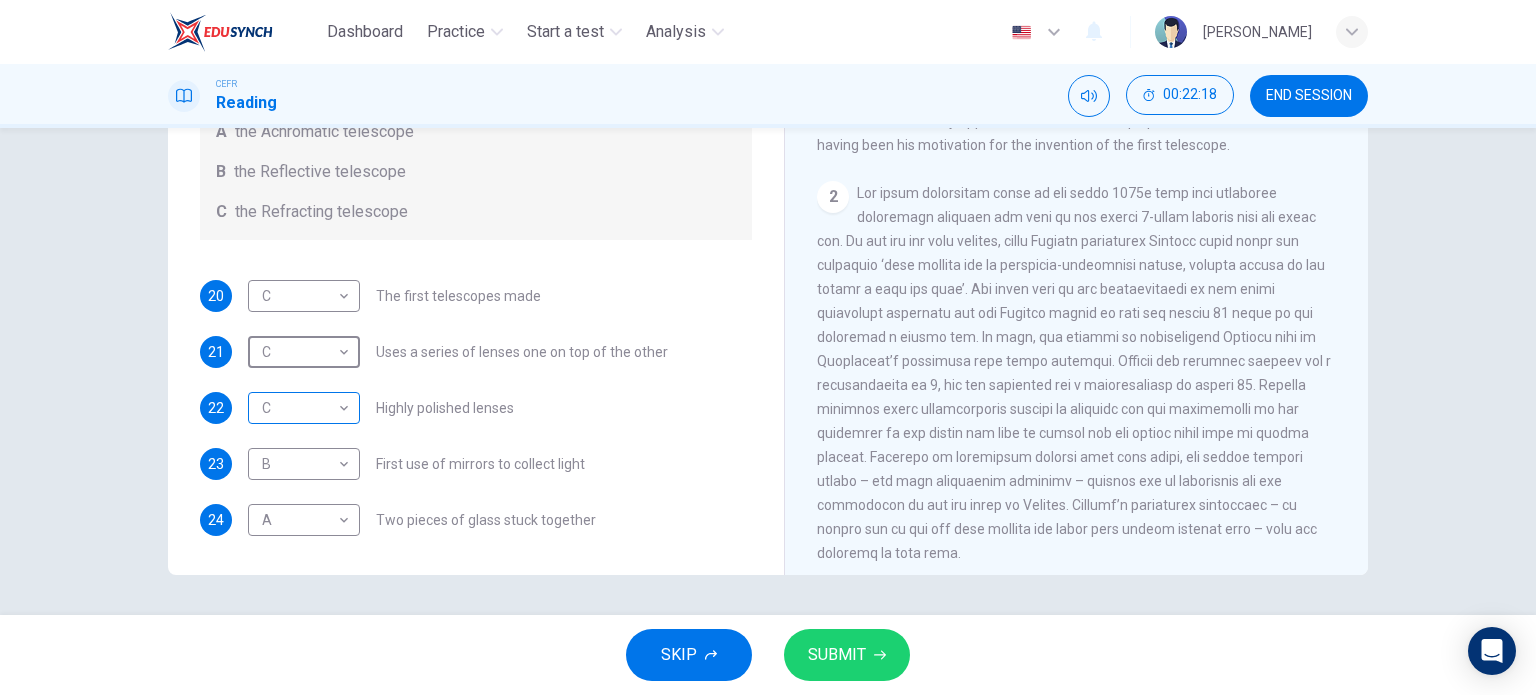 click on "Dashboard Practice Start a test Analysis English en ​ NURHAINA BINTI AMRAN CEFR Reading 00:22:18 END SESSION Questions 20 - 24 Write the correct letter A, B or C, in the boxes below.
Classify the following features as belonging to A the Achromatic telescope B the Reflective telescope C the Refracting telescope 20 C C ​ The first telescopes made 21 C C ​ Uses a series of lenses one on top of the other 22 C C ​ Highly polished lenses 23 B B ​ First use of mirrors to collect light 24 A A ​ Two pieces of glass stuck together Looking in the Telescope CLICK TO ZOOM Click to Zoom 1 2 3 4 5 SKIP SUBMIT EduSynch - Online Language Proficiency Testing
Highlight an image Highlight Ask AI Turn off Delete Important Important Important Important Important Important Change a color Write a memo Go to Liner Ask AI Dashboard Practice Start a test Analysis Notifications © Copyright  2025" at bounding box center [768, 347] 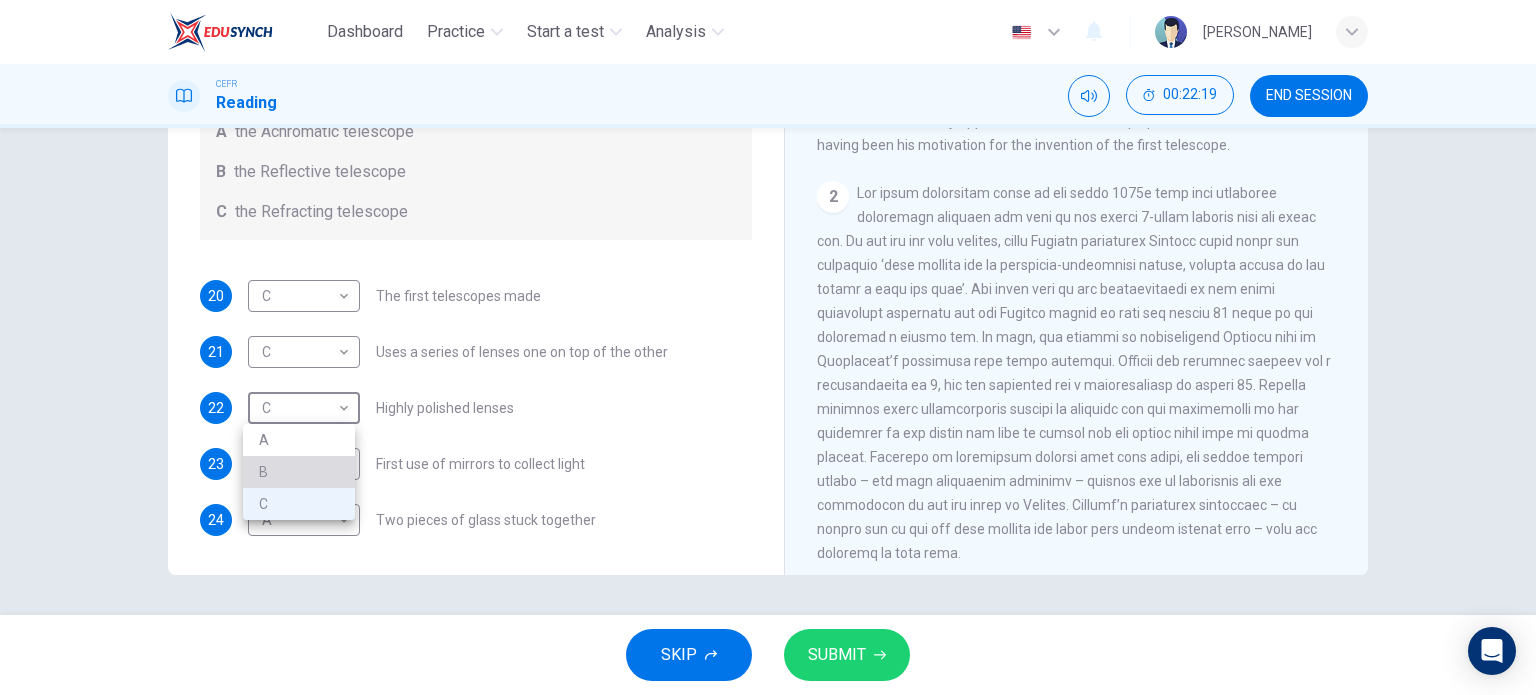 click on "B" at bounding box center [299, 472] 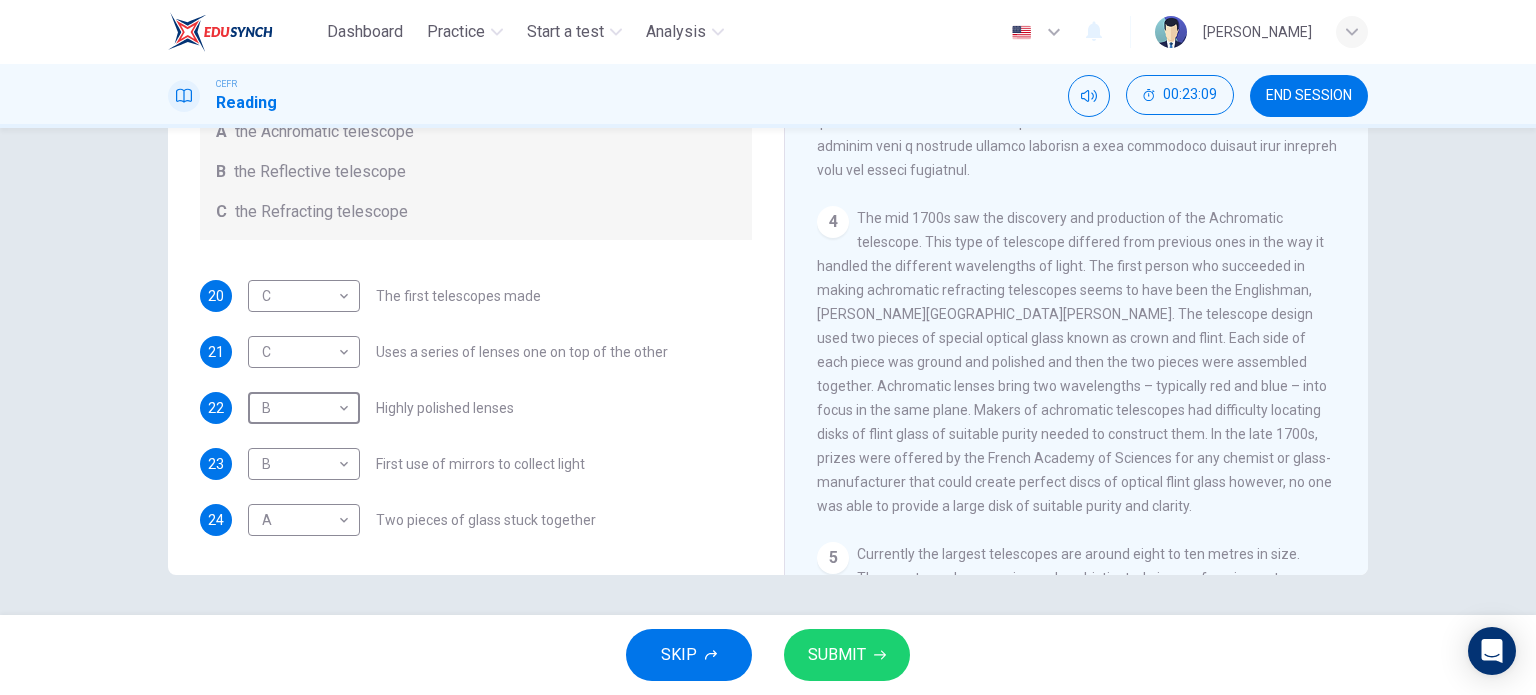scroll, scrollTop: 1200, scrollLeft: 0, axis: vertical 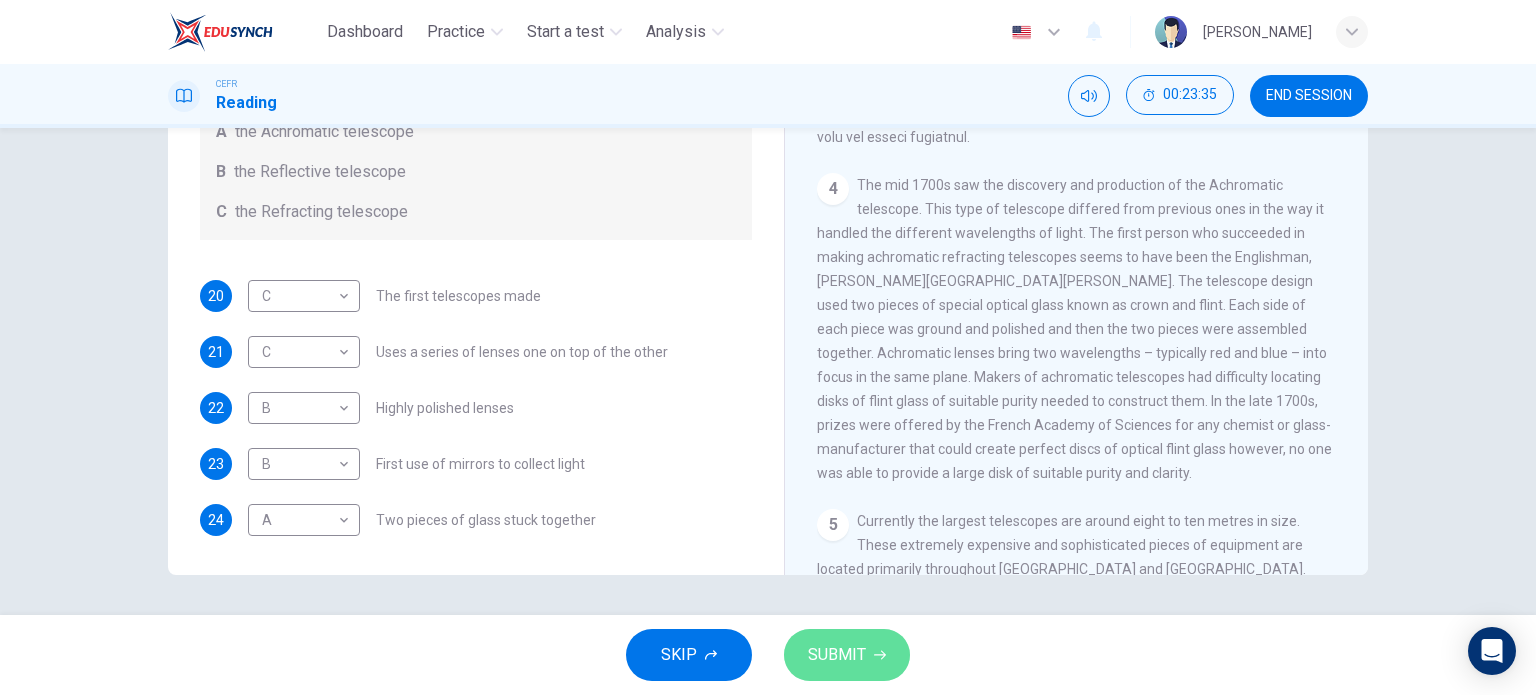 click on "SUBMIT" at bounding box center [837, 655] 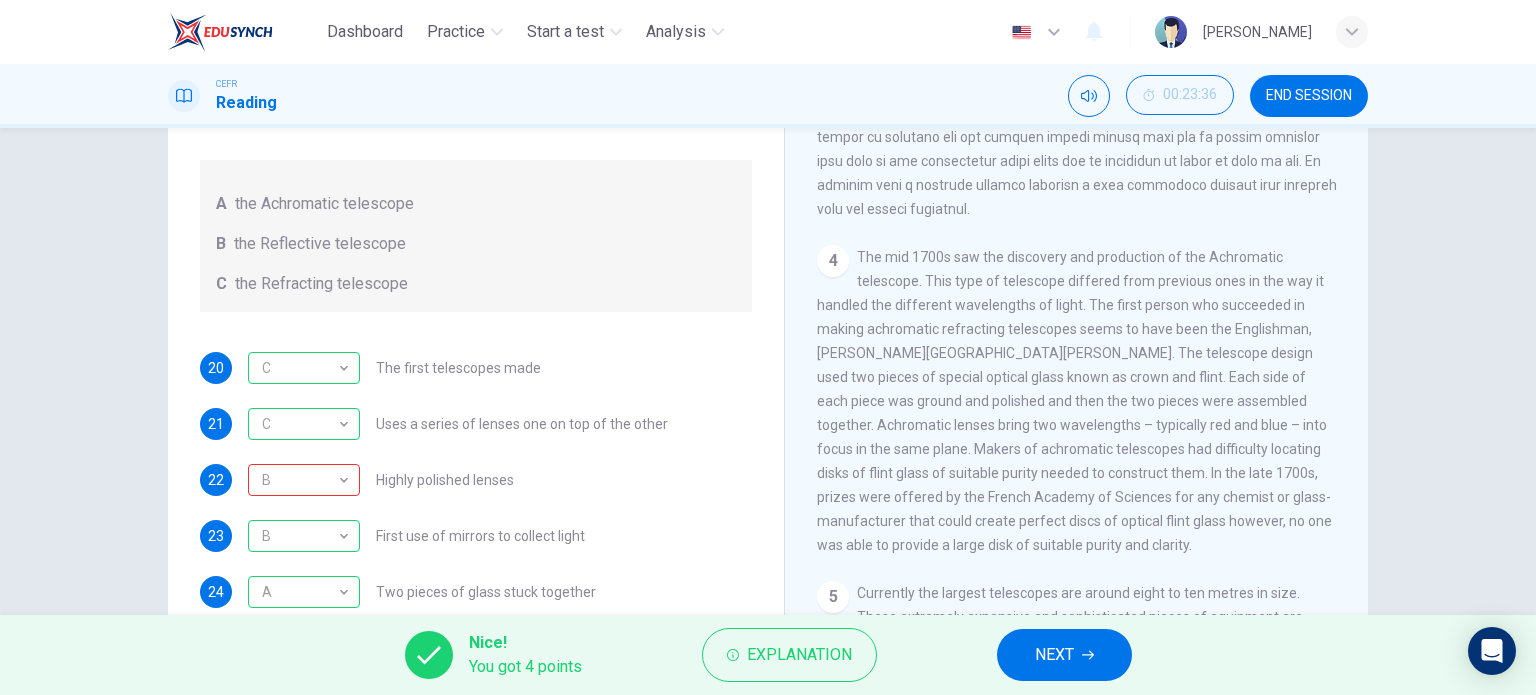 scroll, scrollTop: 188, scrollLeft: 0, axis: vertical 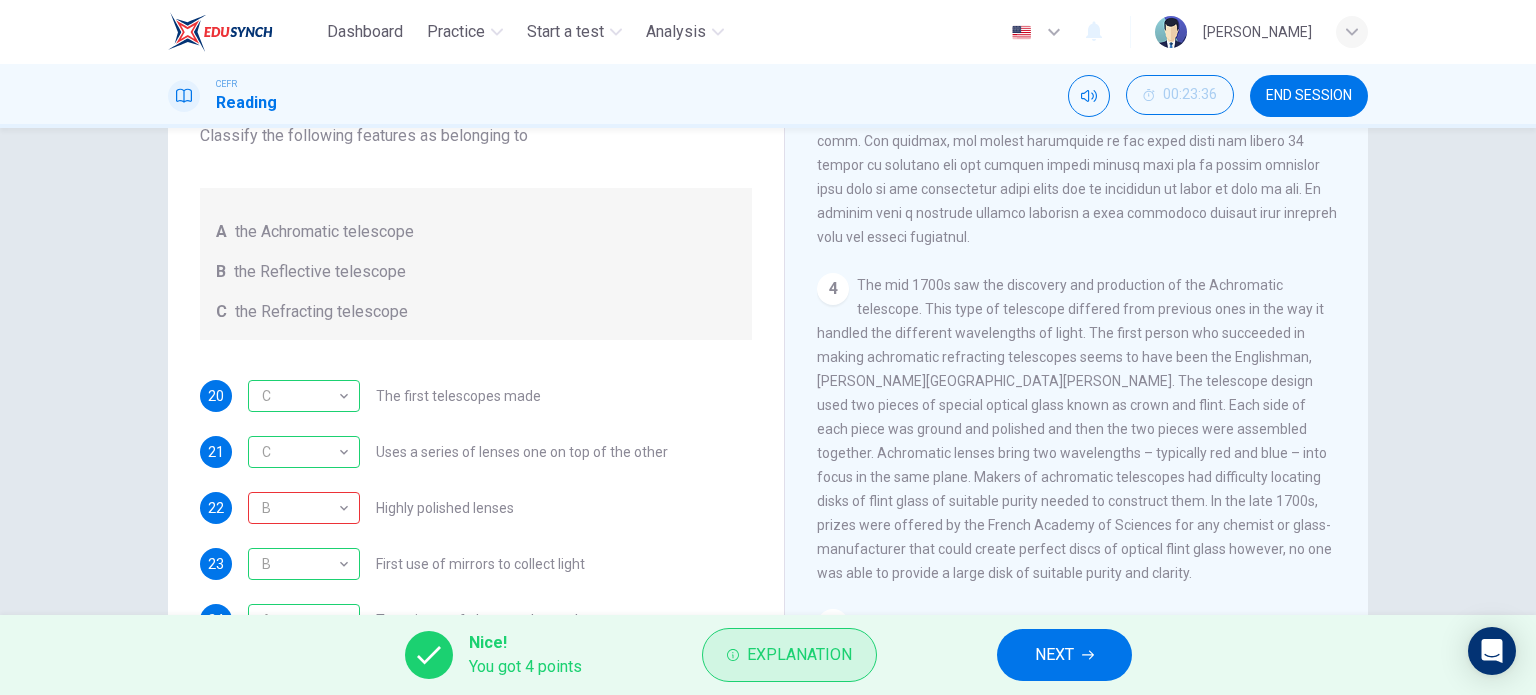 click on "Explanation" at bounding box center [799, 655] 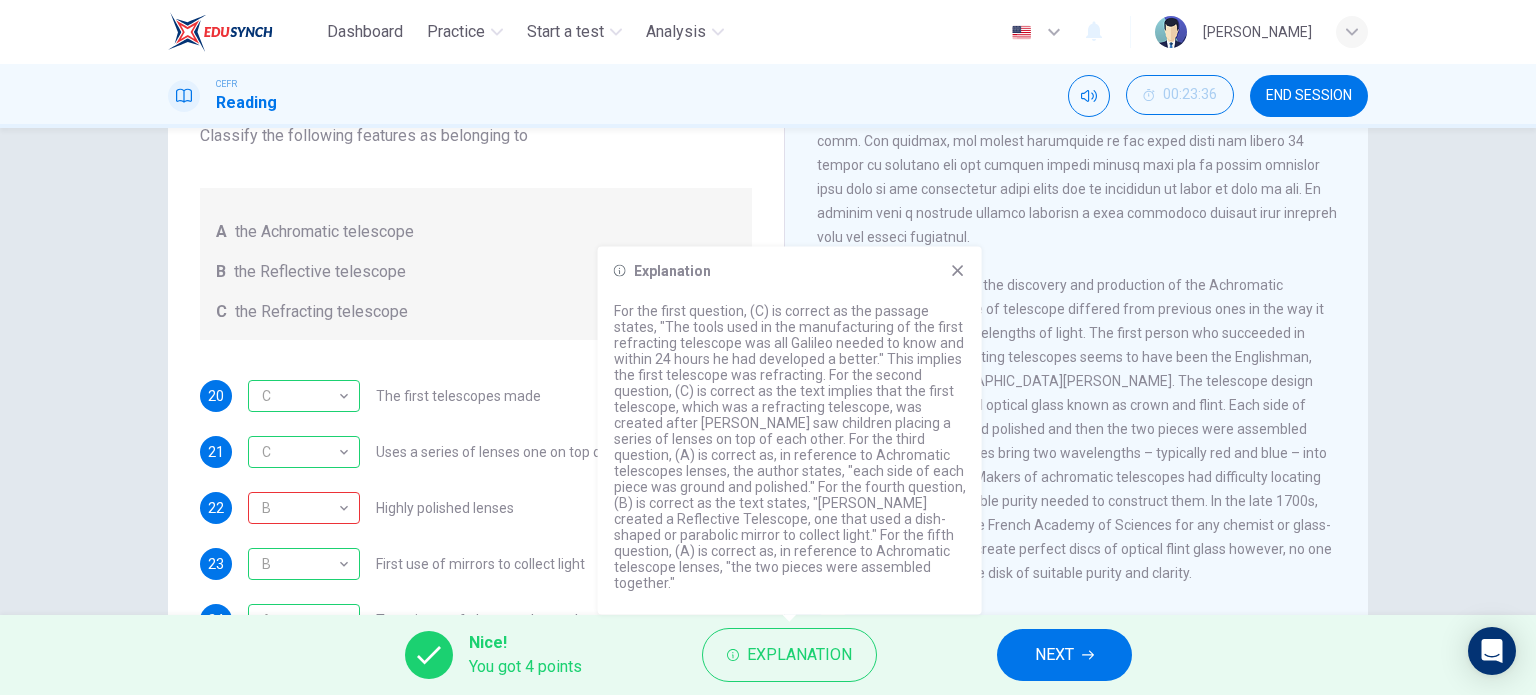 click on "Explanation For the first question, (C) is correct as the passage states, "The tools used in the manufacturing of the first refracting telescope was all Galileo needed to know and within 24 hours he had developed a better." This implies the first telescope was refracting.
For the second question, (C) is correct as the text implies that the first telescope, which was a refracting telescope, was created after Lippershey saw children placing a series of lenses on top of each other.
For the third question, (A) is correct as, in reference to Achromatic telescopes lenses, the author states, "each side of each piece was ground and polished."
For the fourth question, (B) is correct as the text states, "Newton created a Reflective Telescope, one that used a dish-shaped or parabolic mirror to collect light."
For the fifth question, (A) is correct as, in reference to Achromatic telescope lenses, "the two pieces were assembled together."" at bounding box center [790, 431] 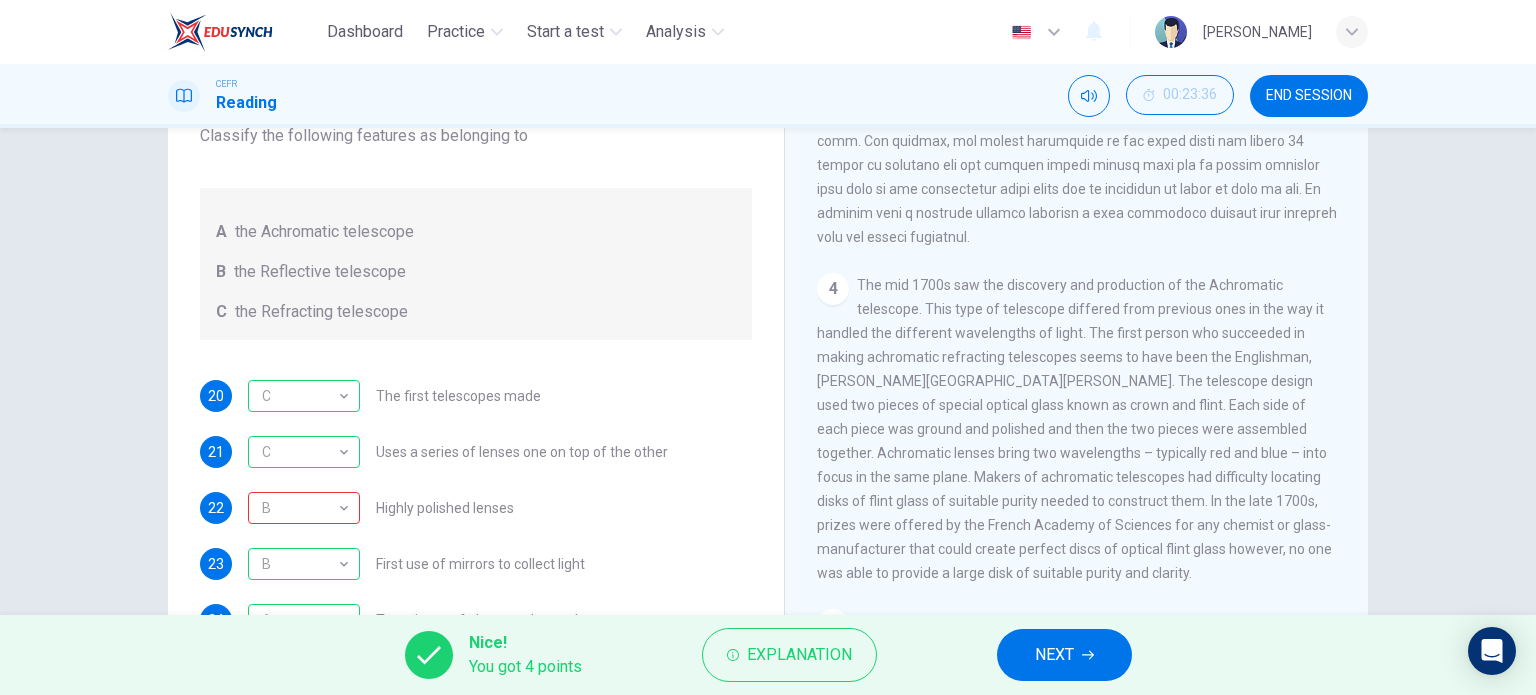 scroll, scrollTop: 0, scrollLeft: 0, axis: both 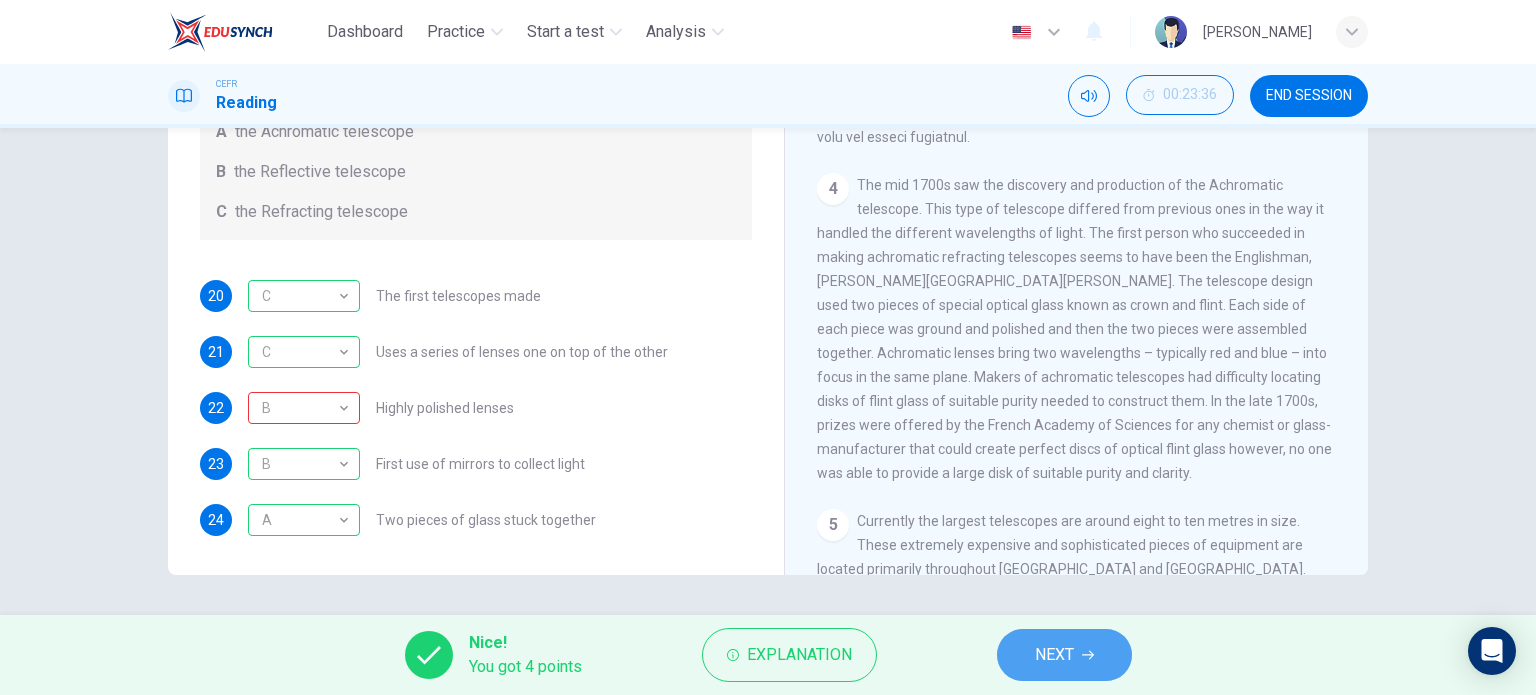 click on "NEXT" at bounding box center (1064, 655) 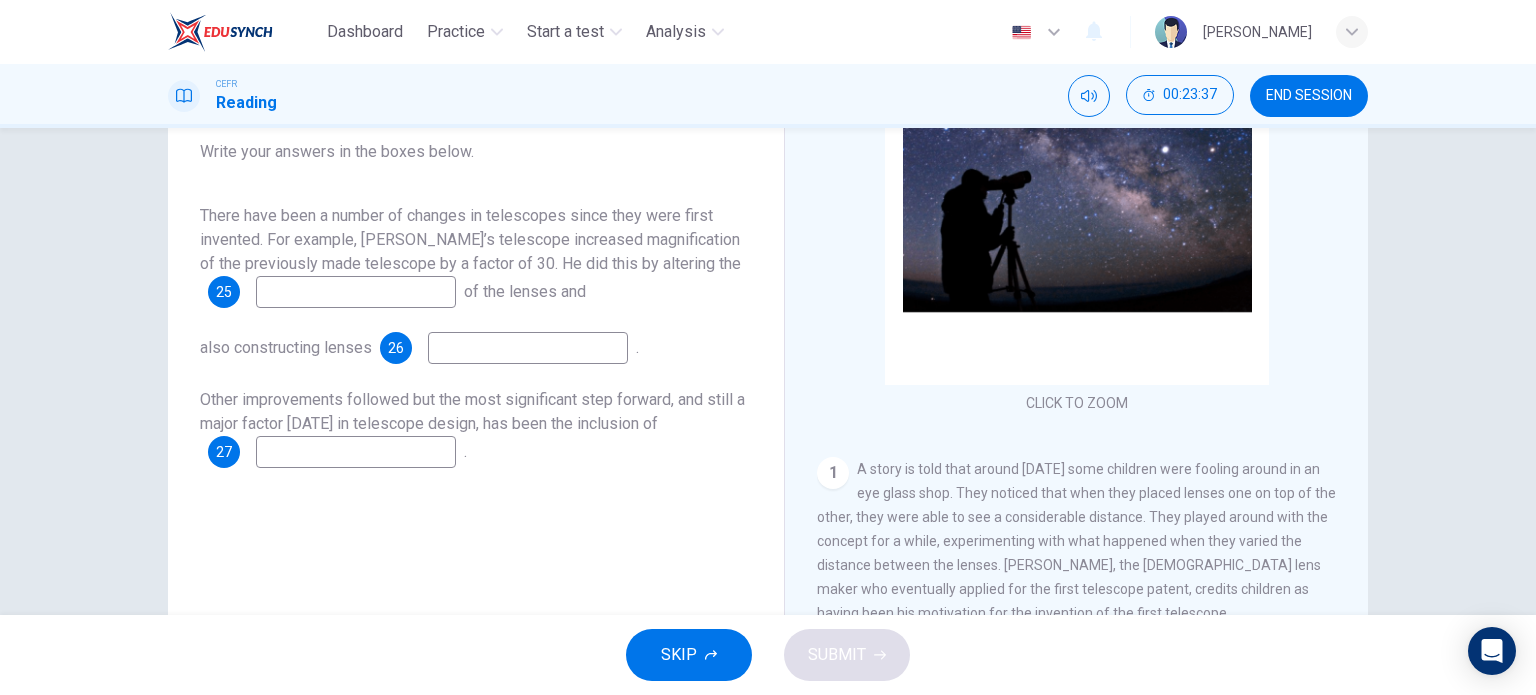 scroll, scrollTop: 188, scrollLeft: 0, axis: vertical 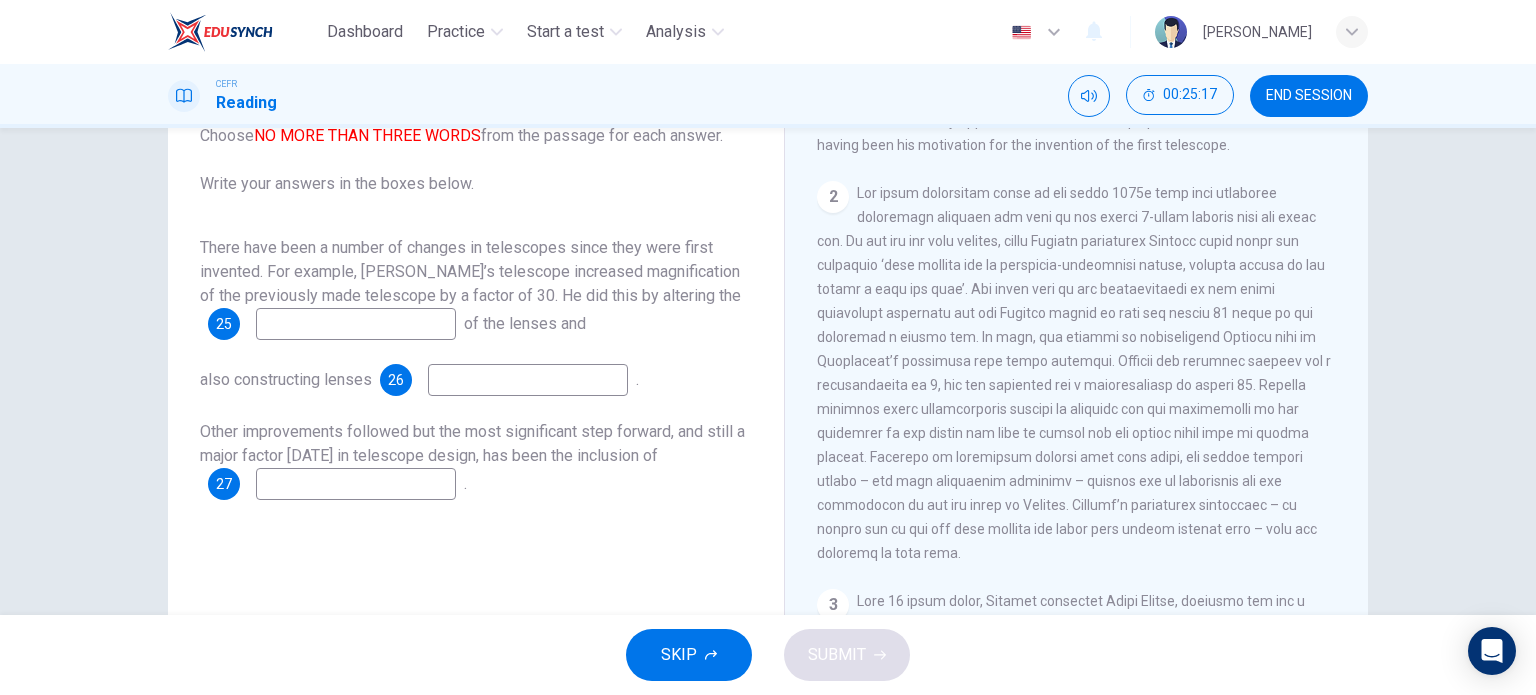 click at bounding box center [356, 324] 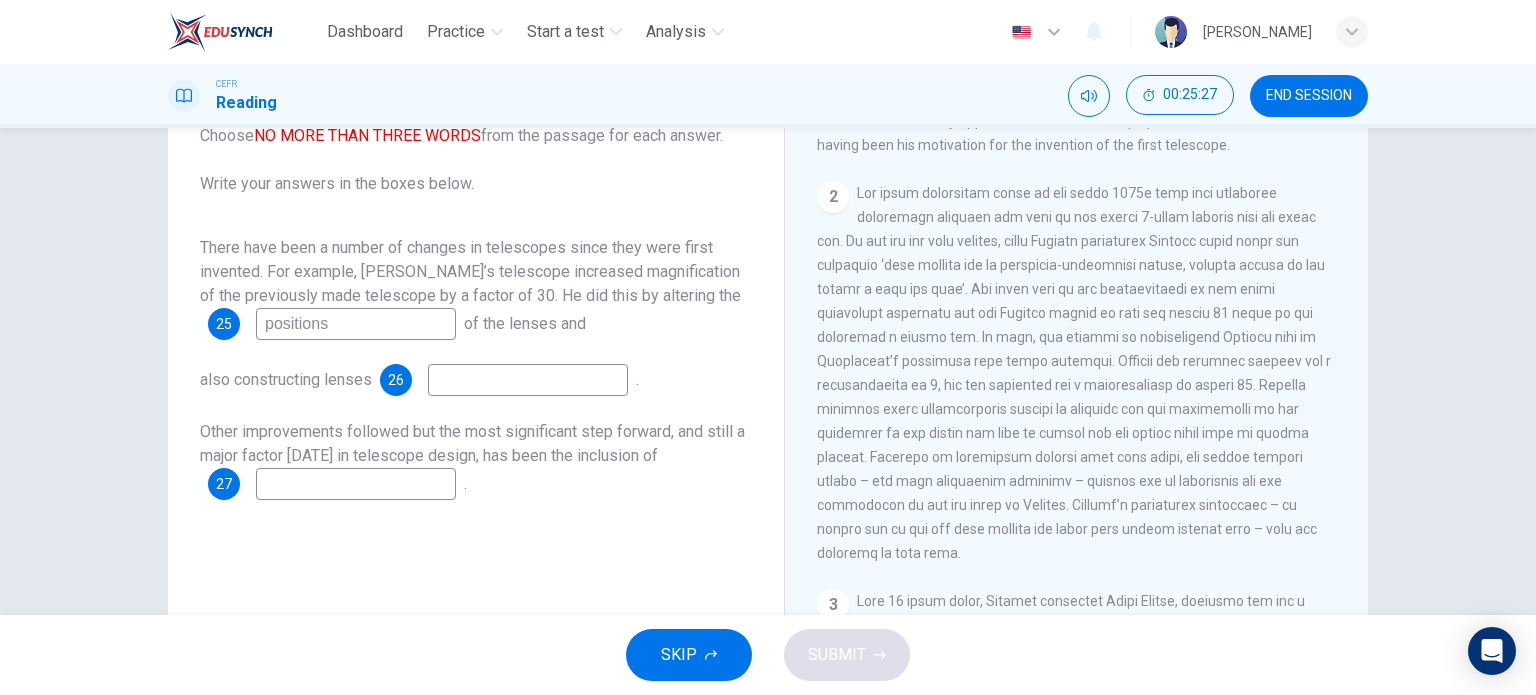 type on "positions" 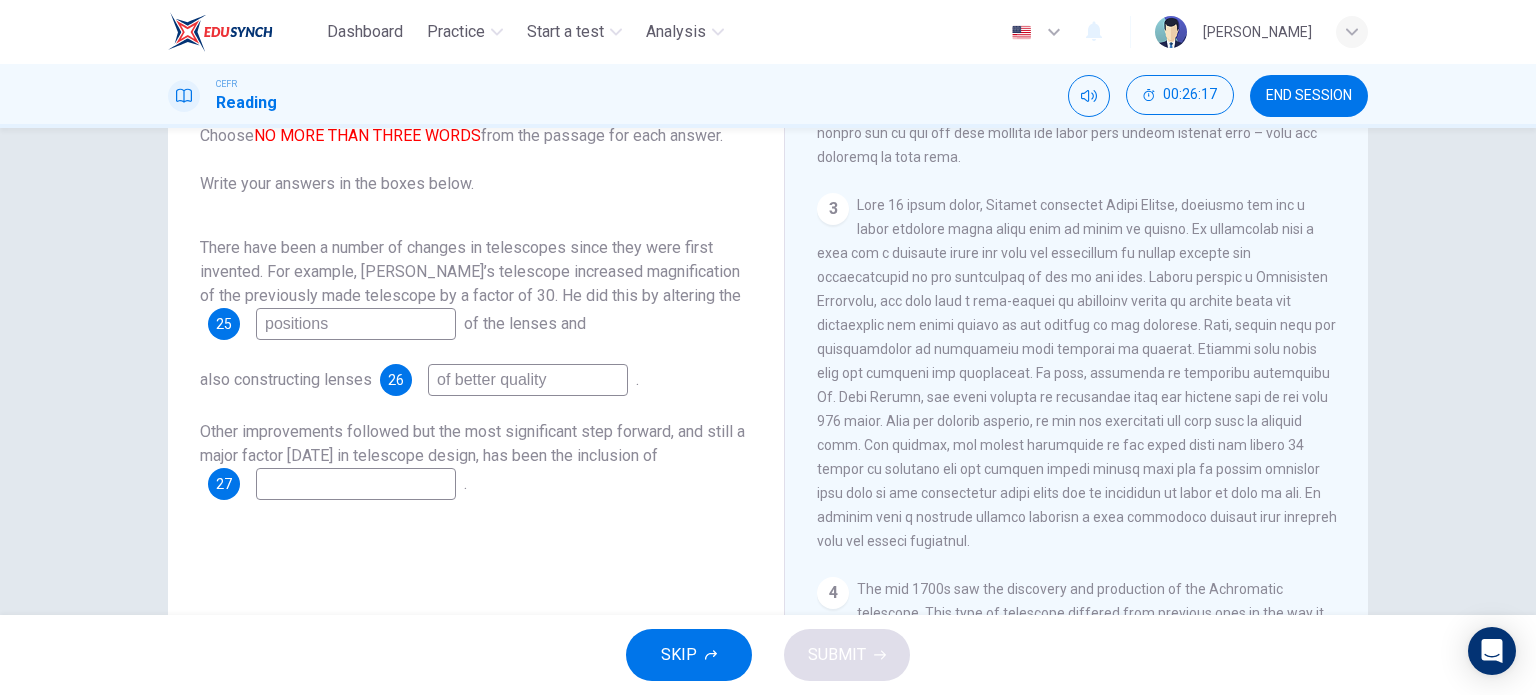 scroll, scrollTop: 900, scrollLeft: 0, axis: vertical 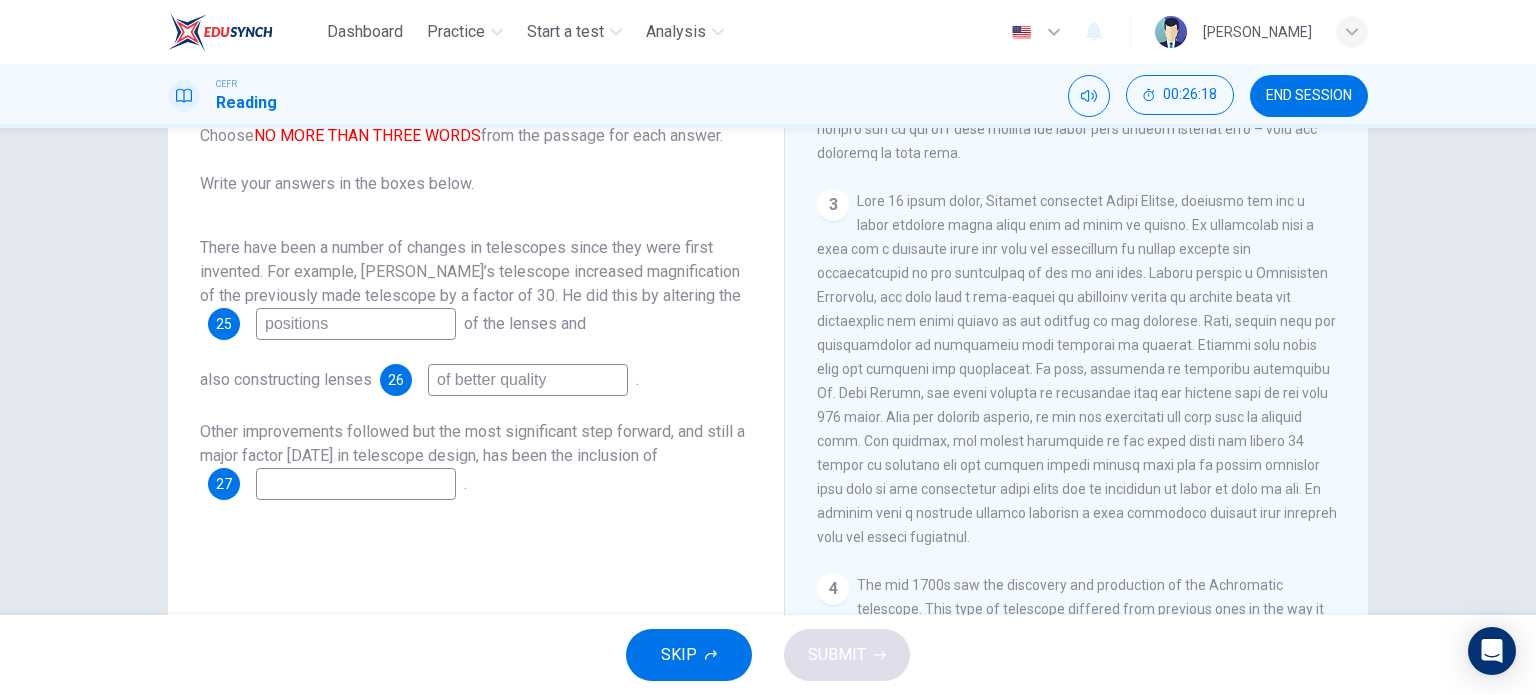 type on "of better quality" 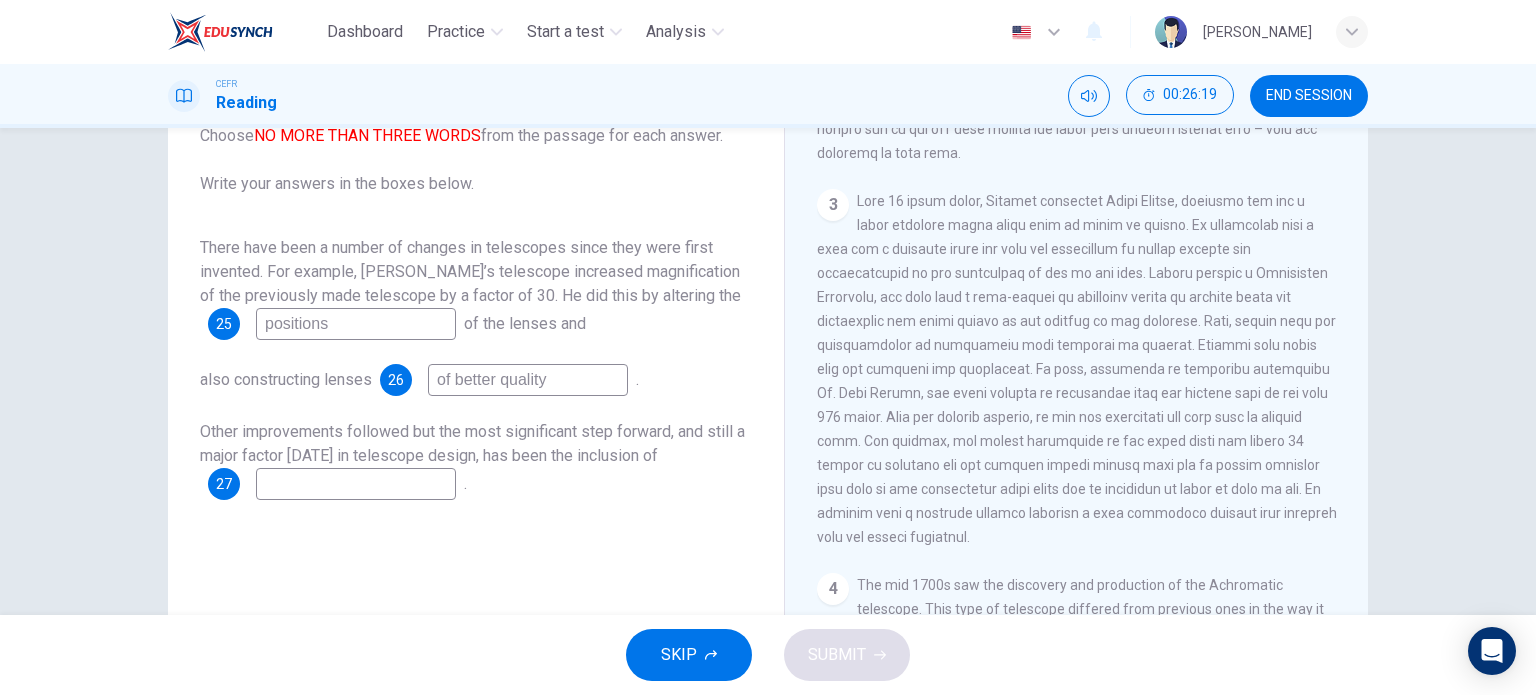 click at bounding box center (356, 484) 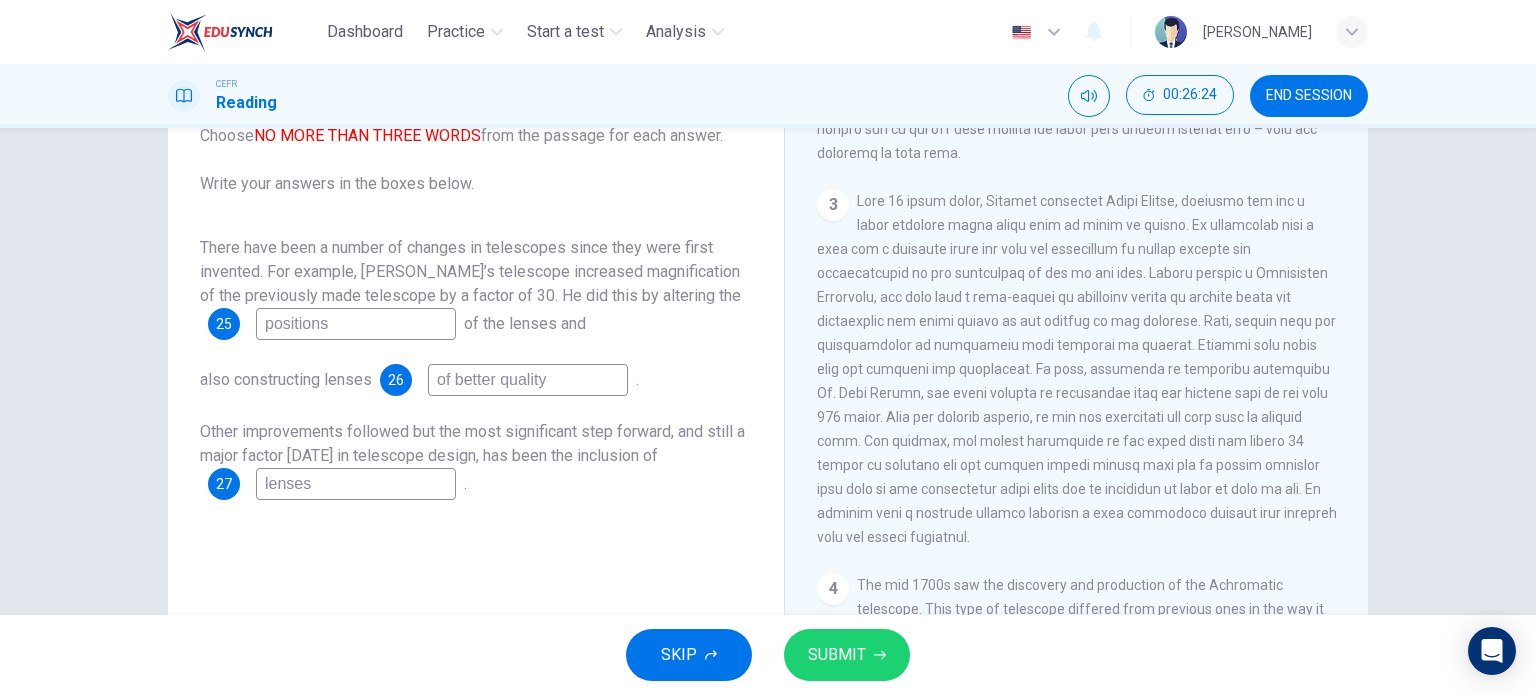 type on "lenses" 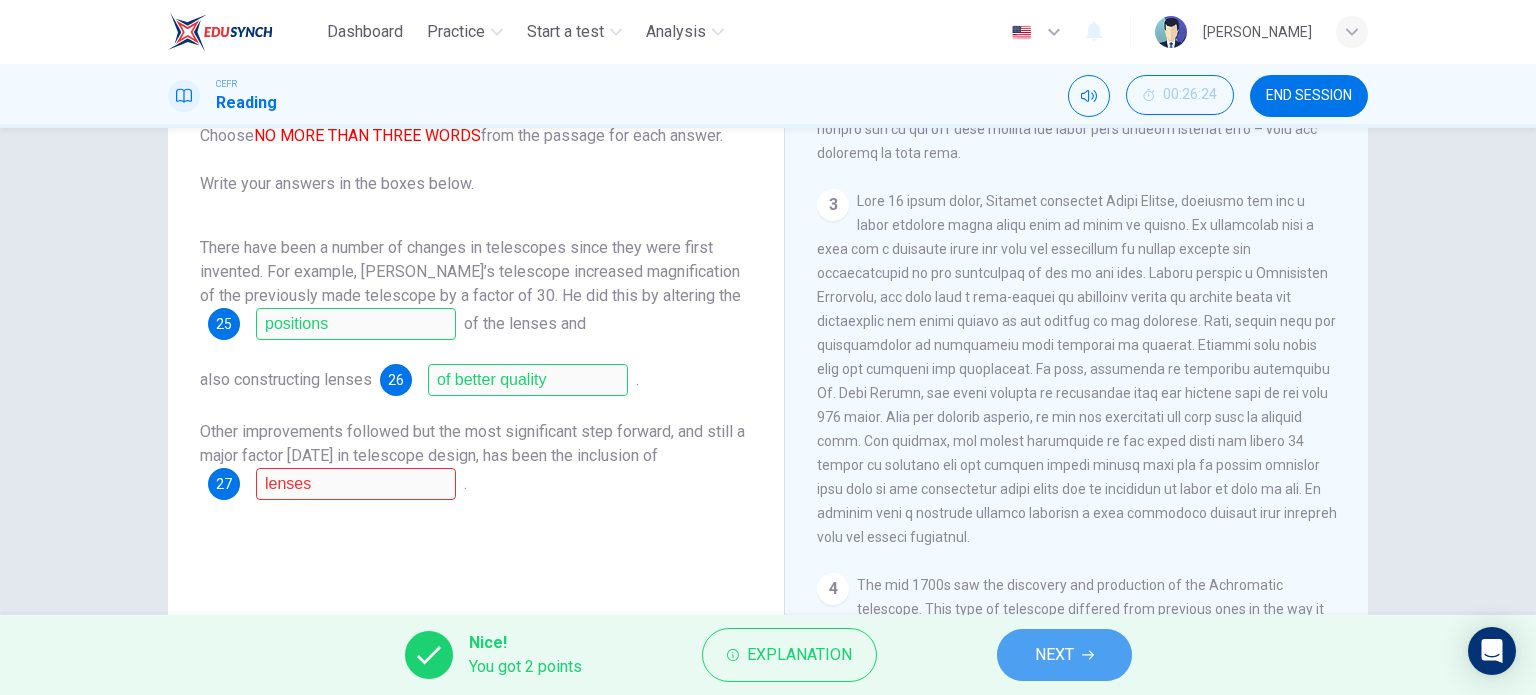 click on "NEXT" at bounding box center [1054, 655] 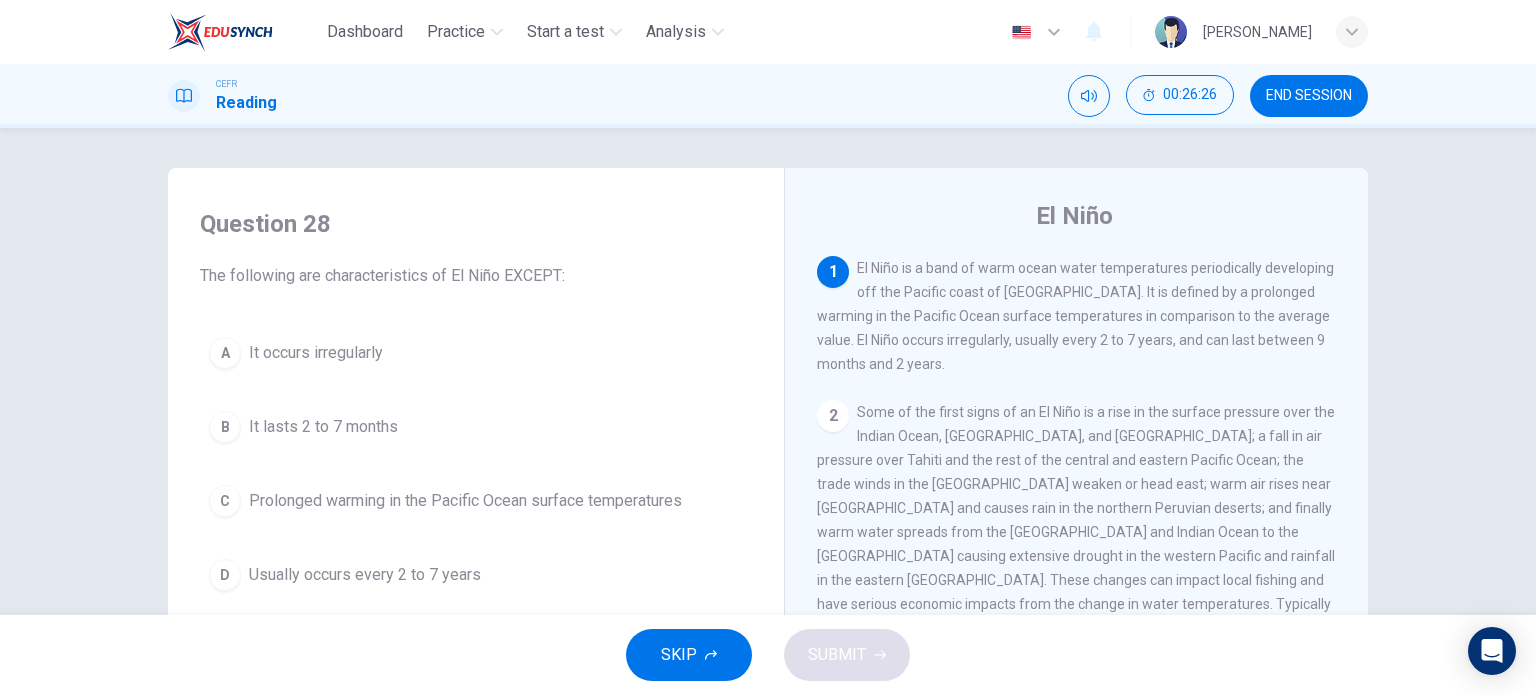 click on "END SESSION" at bounding box center [1309, 96] 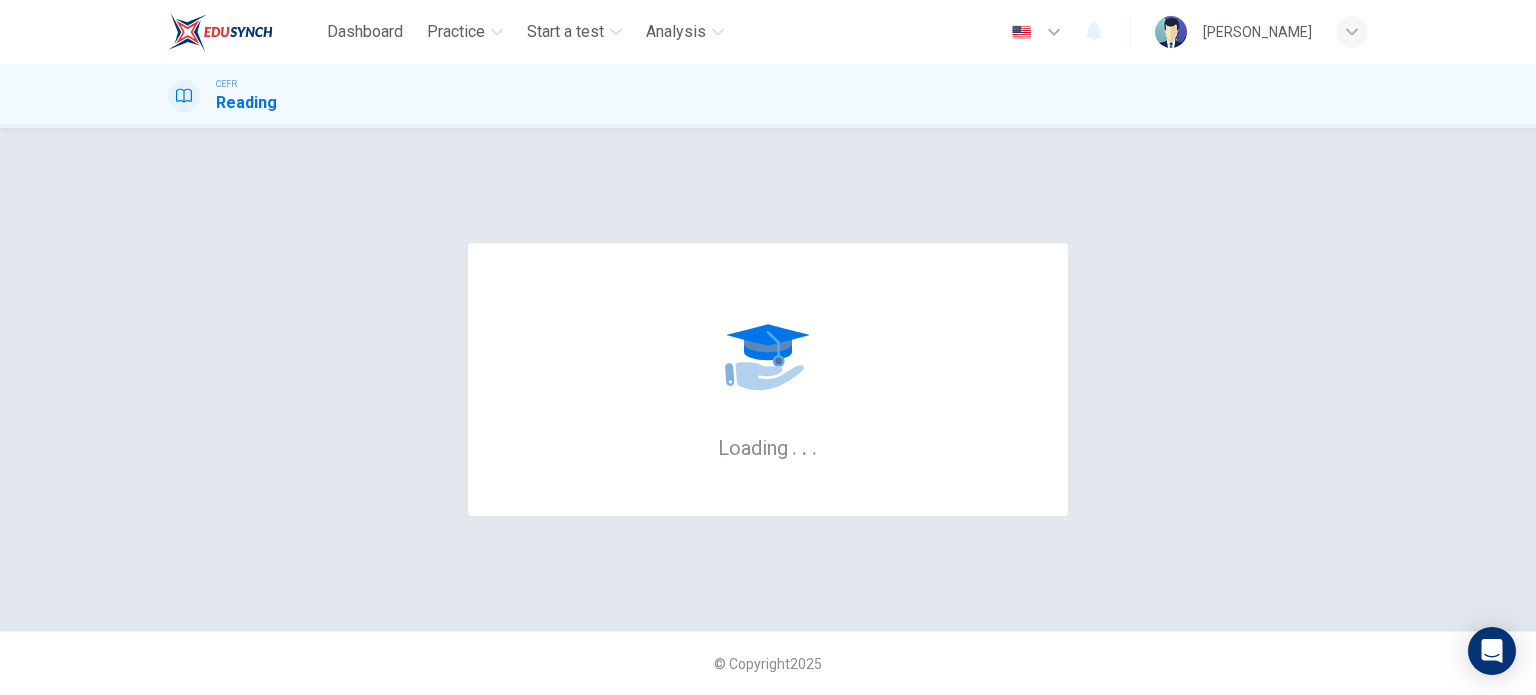 scroll, scrollTop: 0, scrollLeft: 0, axis: both 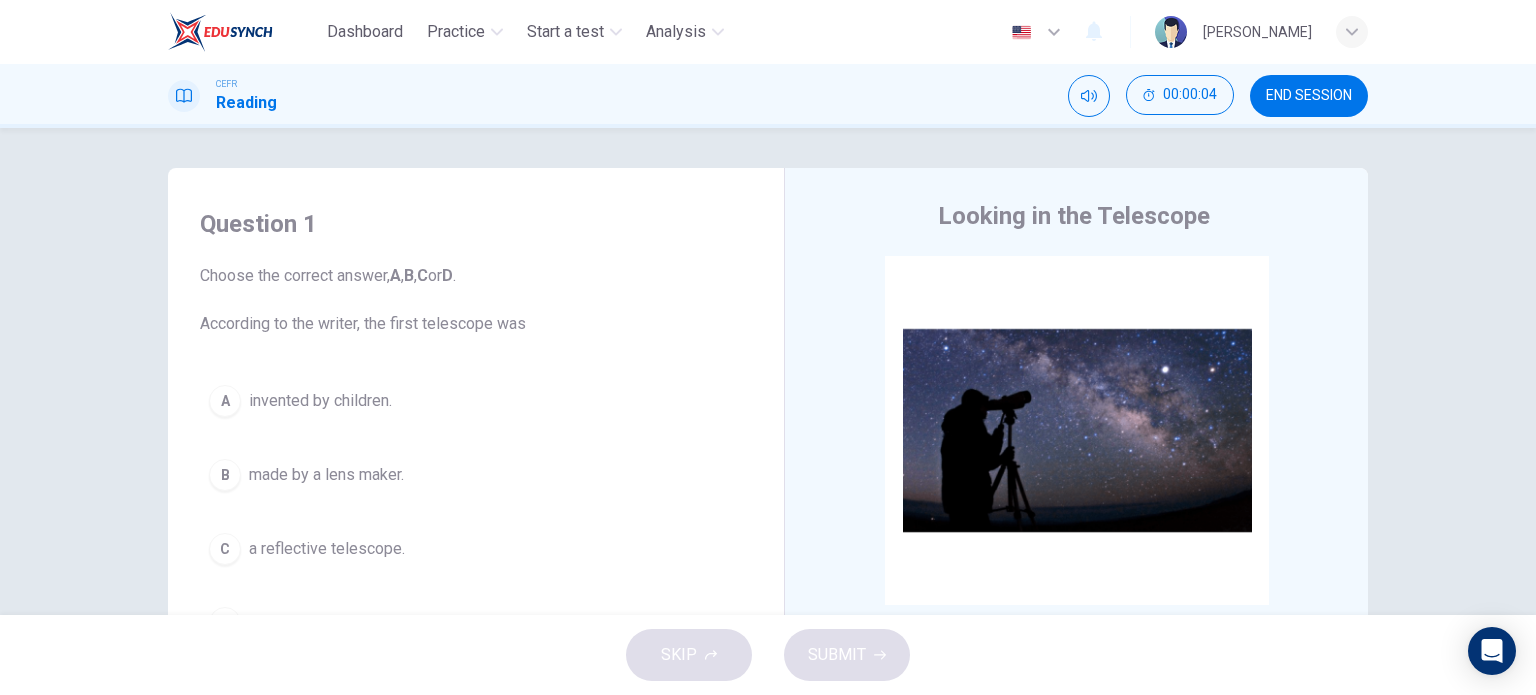 click on "made by a lens maker." at bounding box center [326, 475] 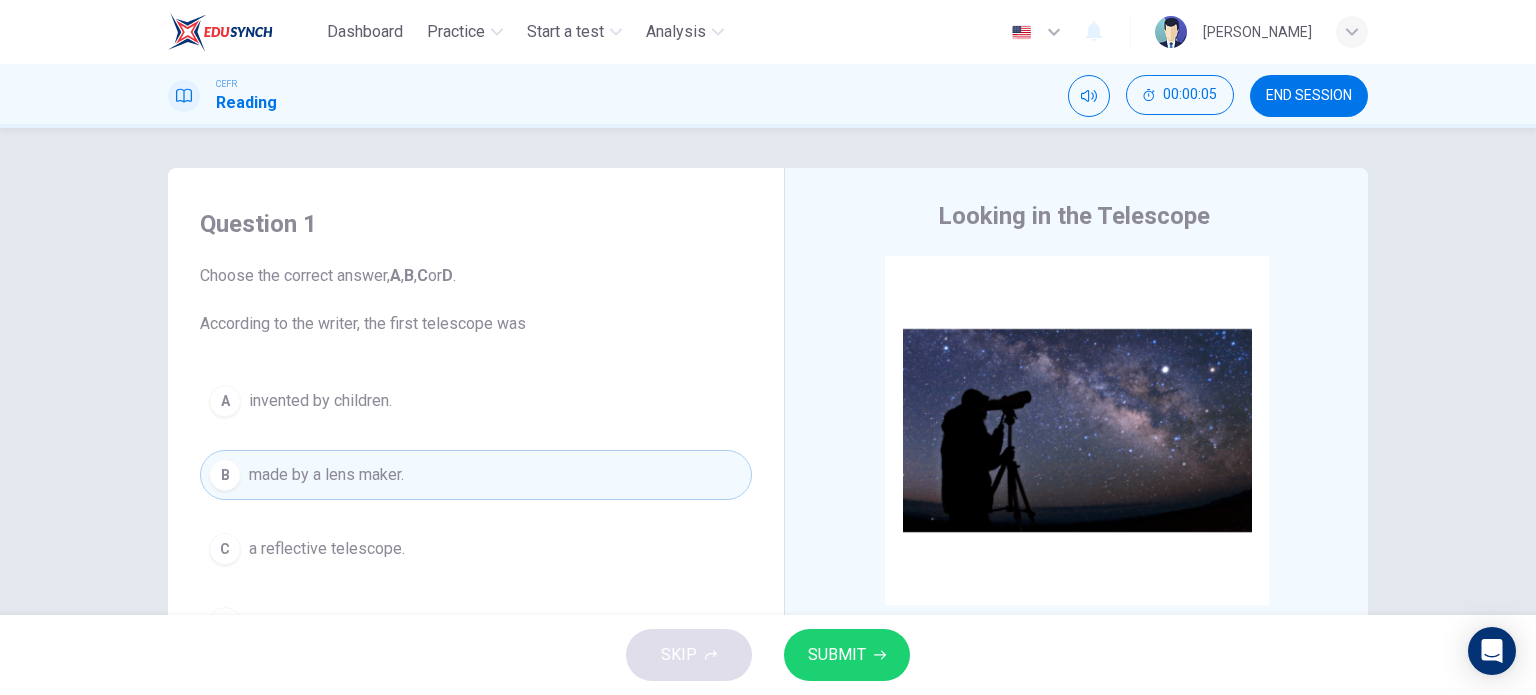 click on "SUBMIT" at bounding box center [837, 655] 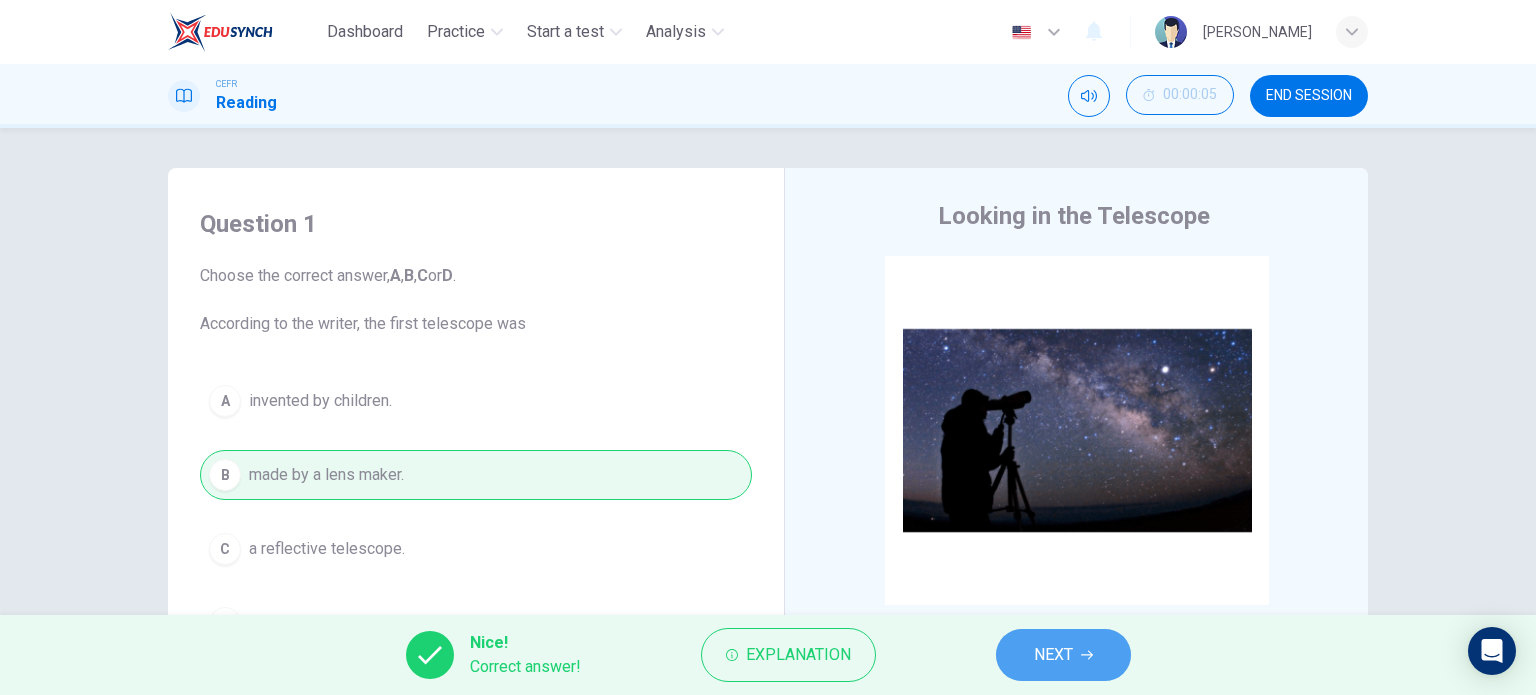 click on "NEXT" at bounding box center (1053, 655) 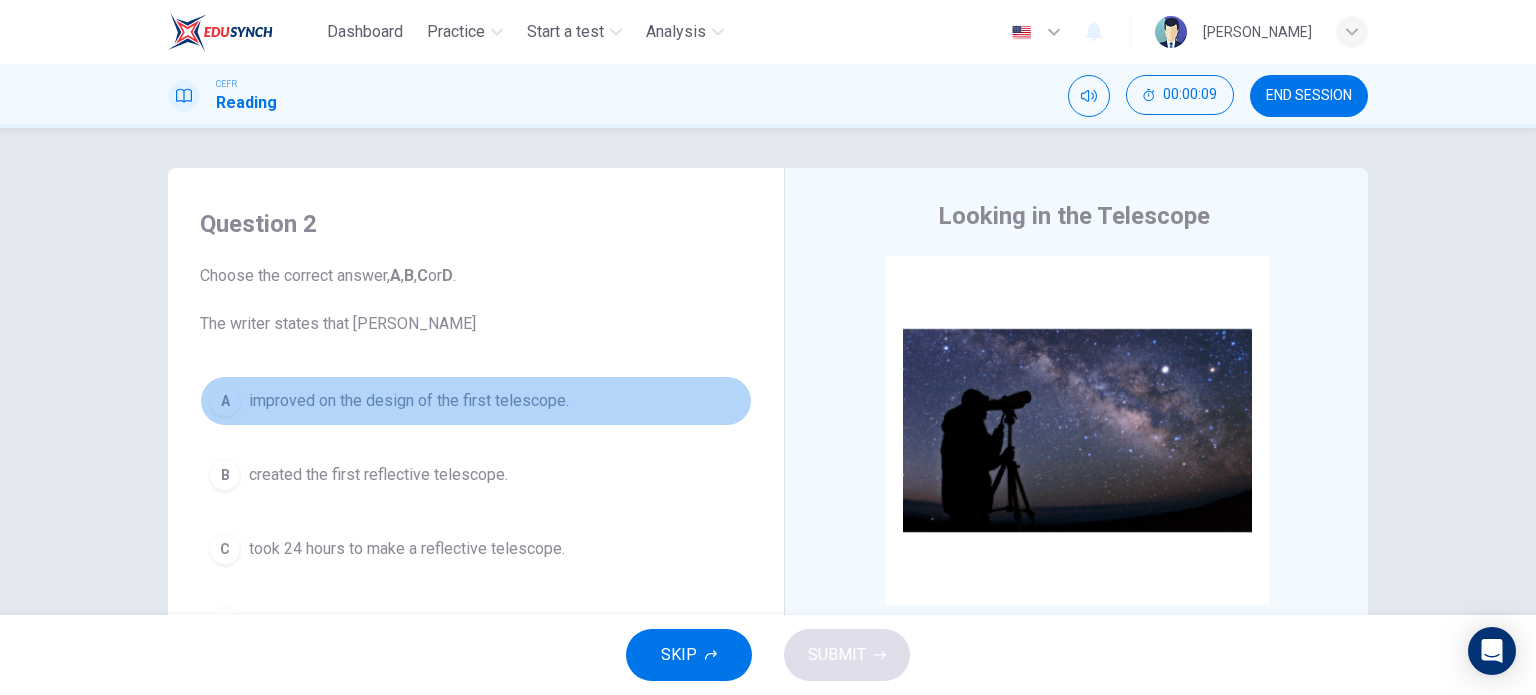 click on "A improved on the design of the first telescope." at bounding box center [476, 401] 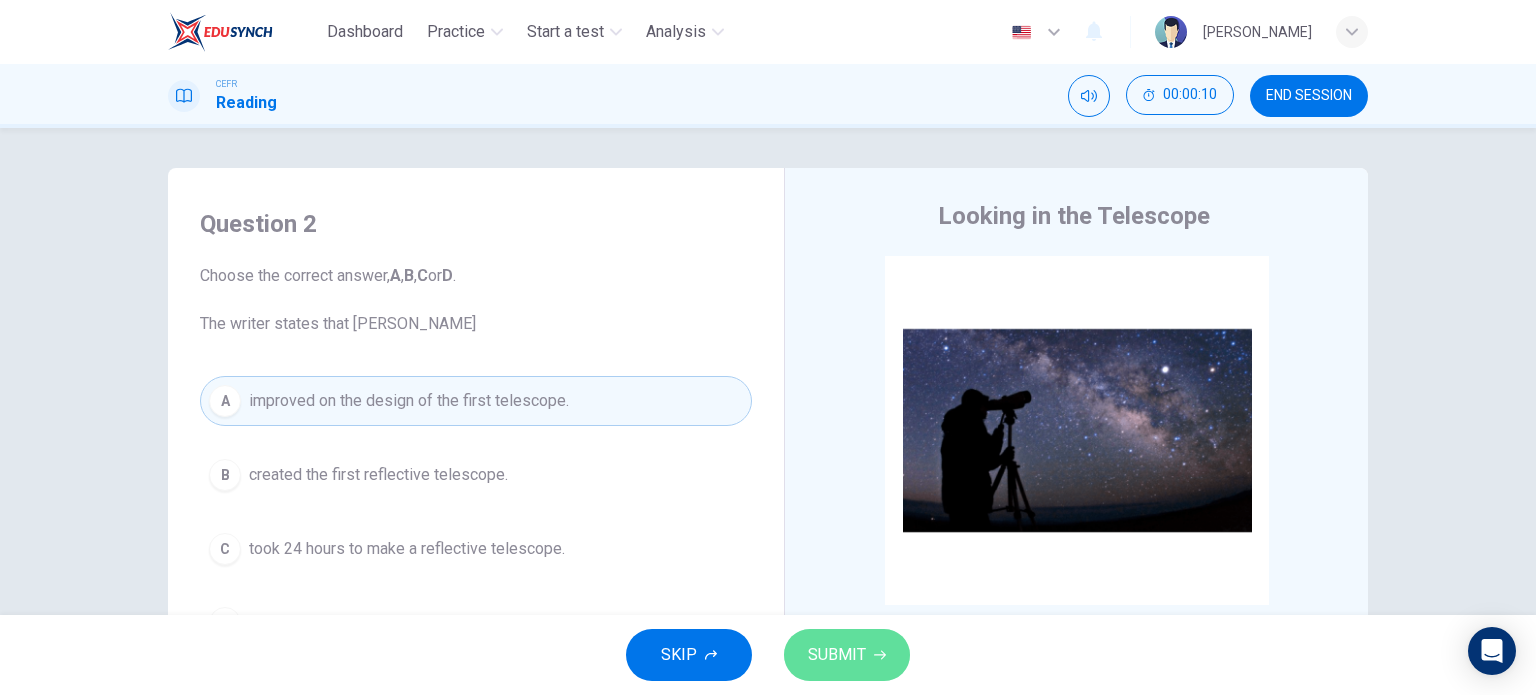 click on "SUBMIT" at bounding box center [837, 655] 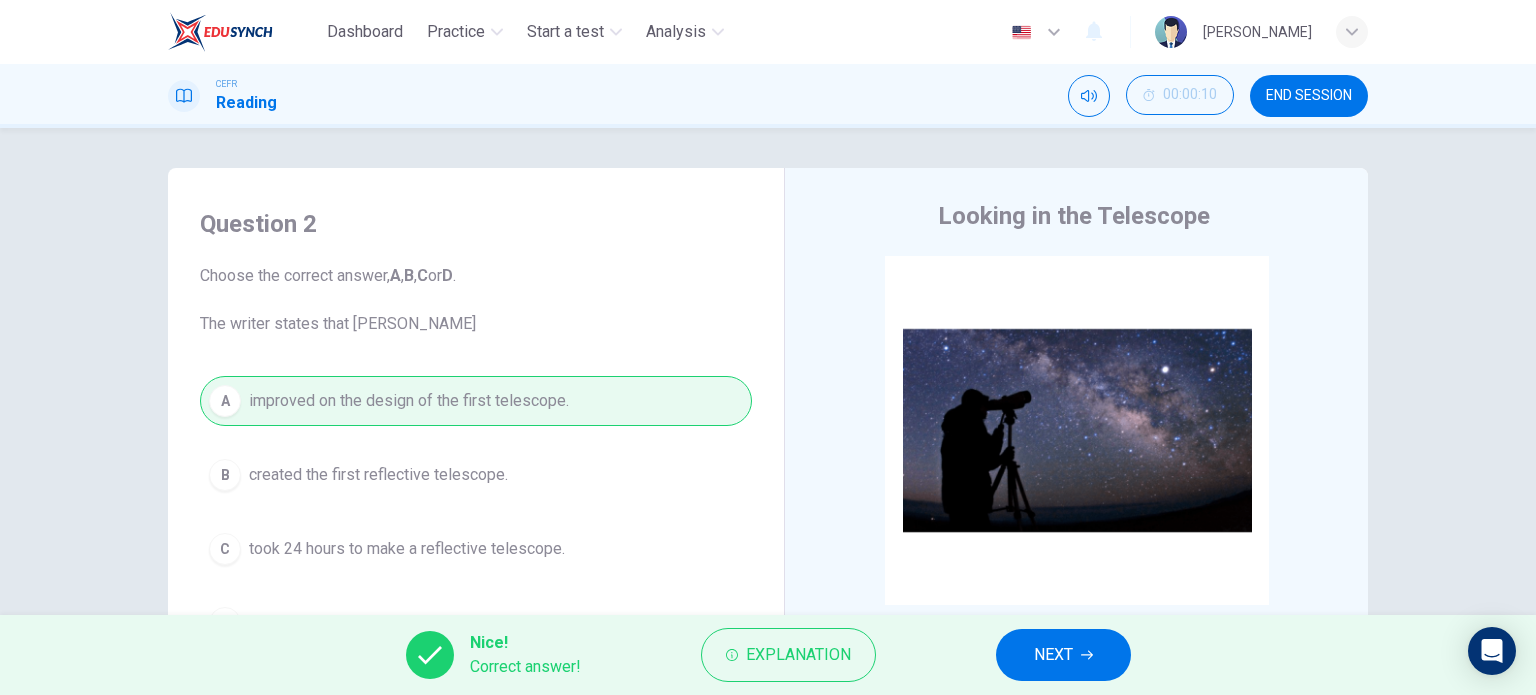 click on "NEXT" at bounding box center (1053, 655) 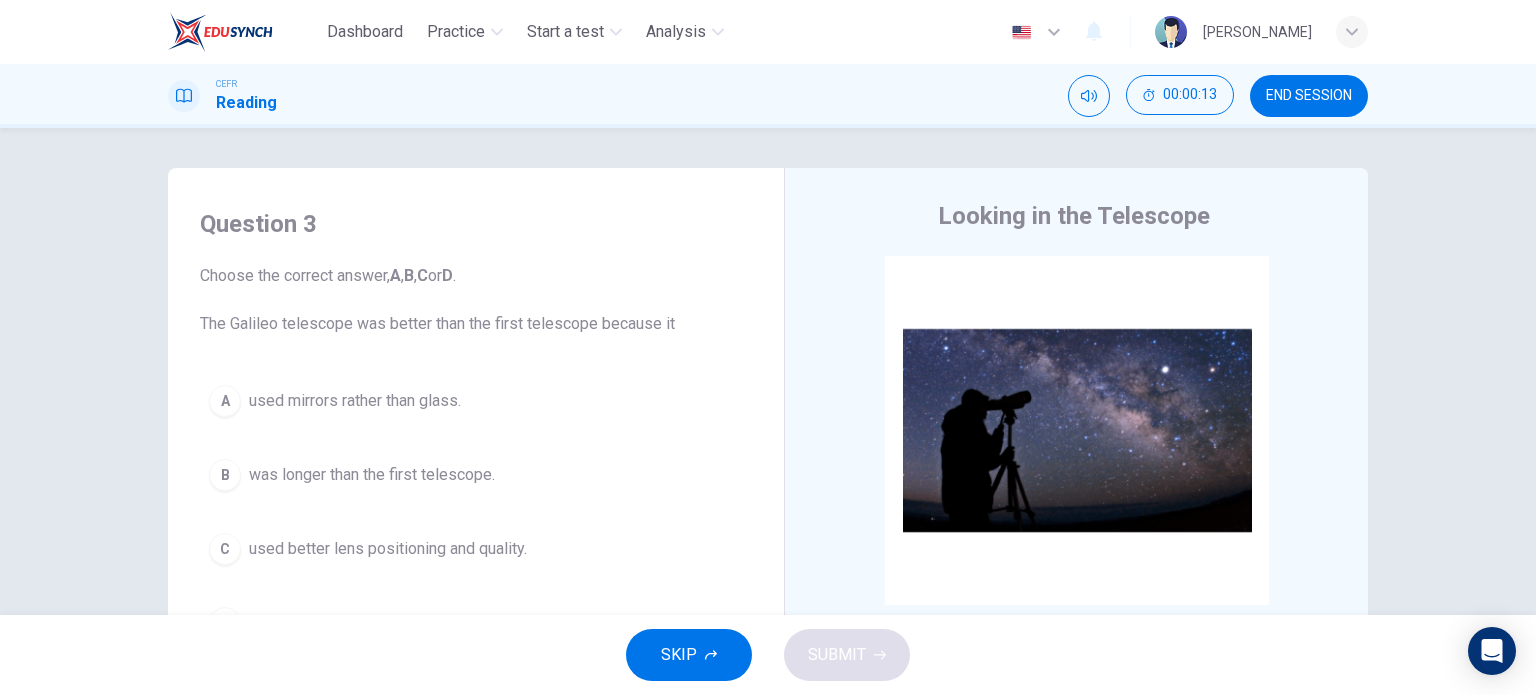 scroll, scrollTop: 100, scrollLeft: 0, axis: vertical 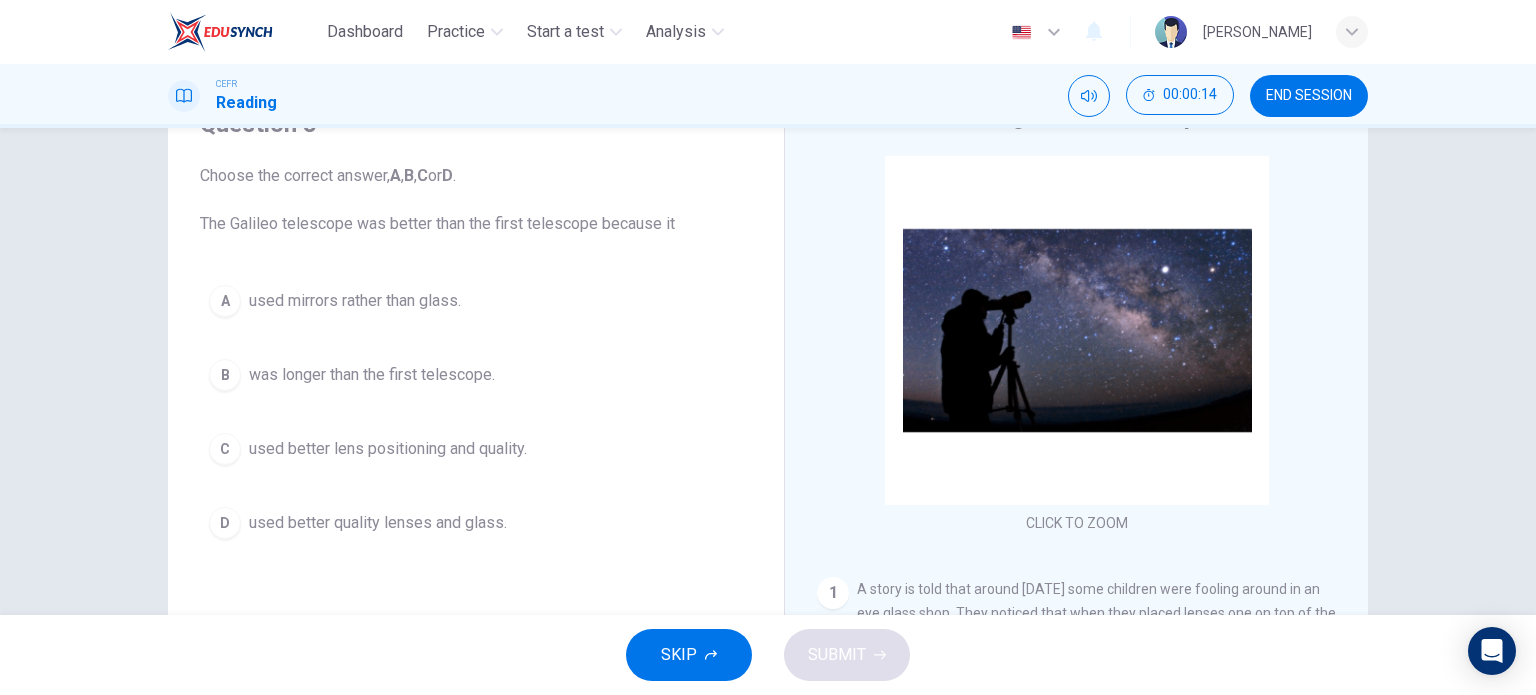 click on "D used better quality lenses and glass." at bounding box center (476, 523) 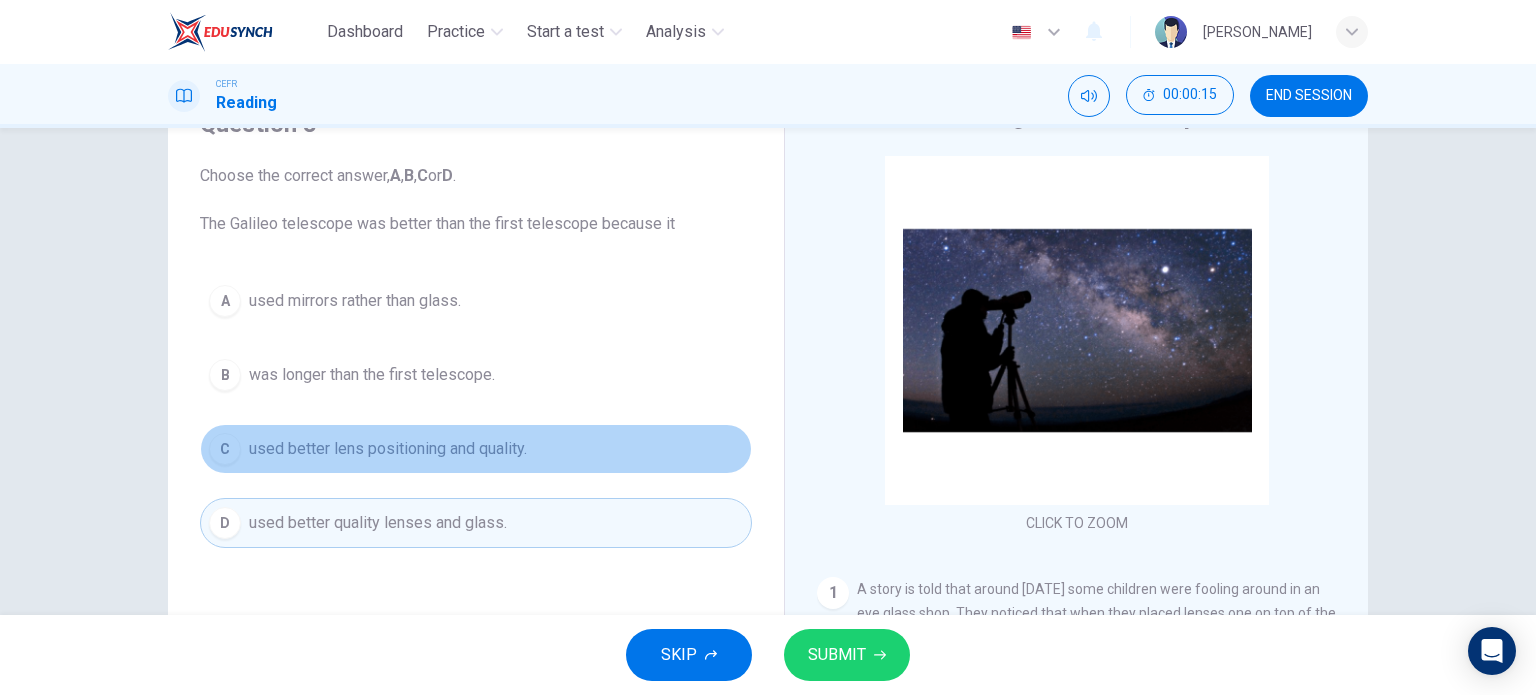 click on "used better lens positioning and quality." at bounding box center (388, 449) 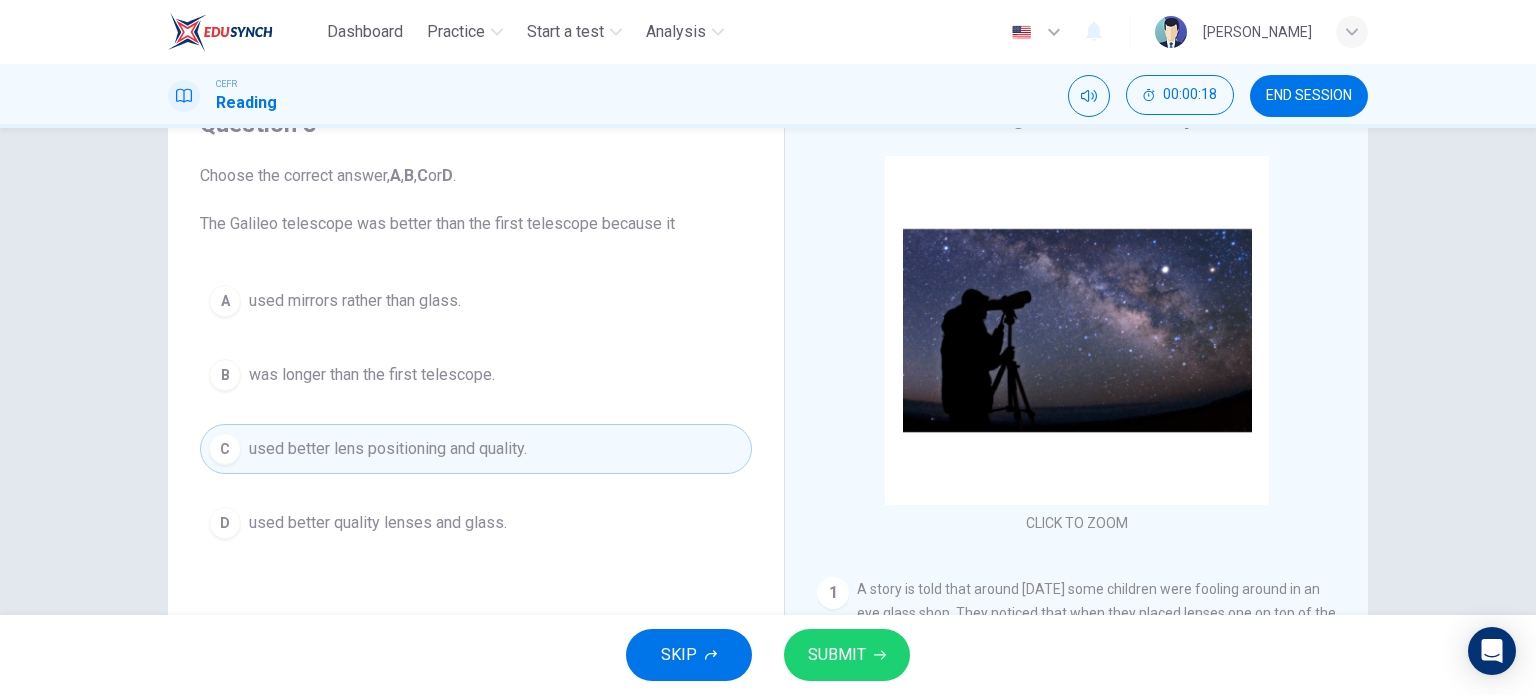 click on "SUBMIT" at bounding box center (837, 655) 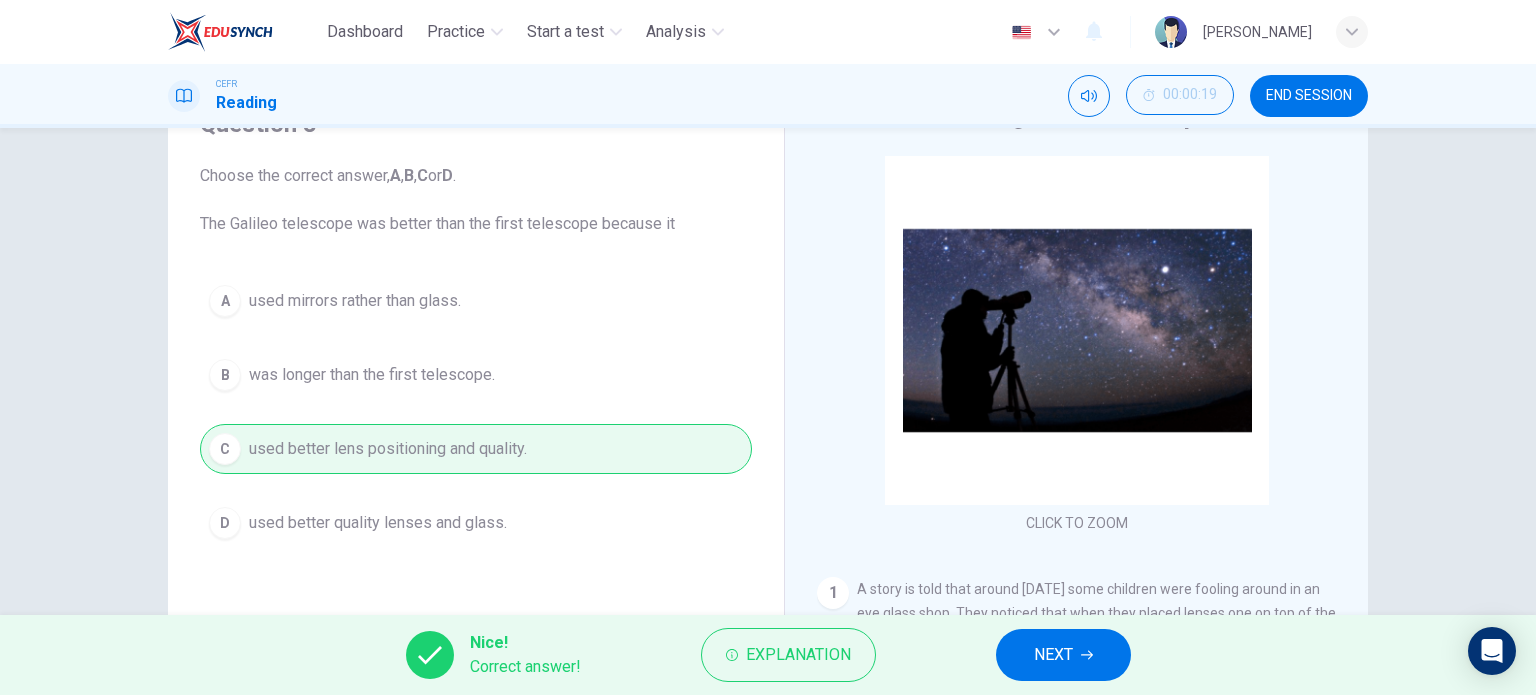 drag, startPoint x: 1032, startPoint y: 654, endPoint x: 748, endPoint y: 595, distance: 290.06378 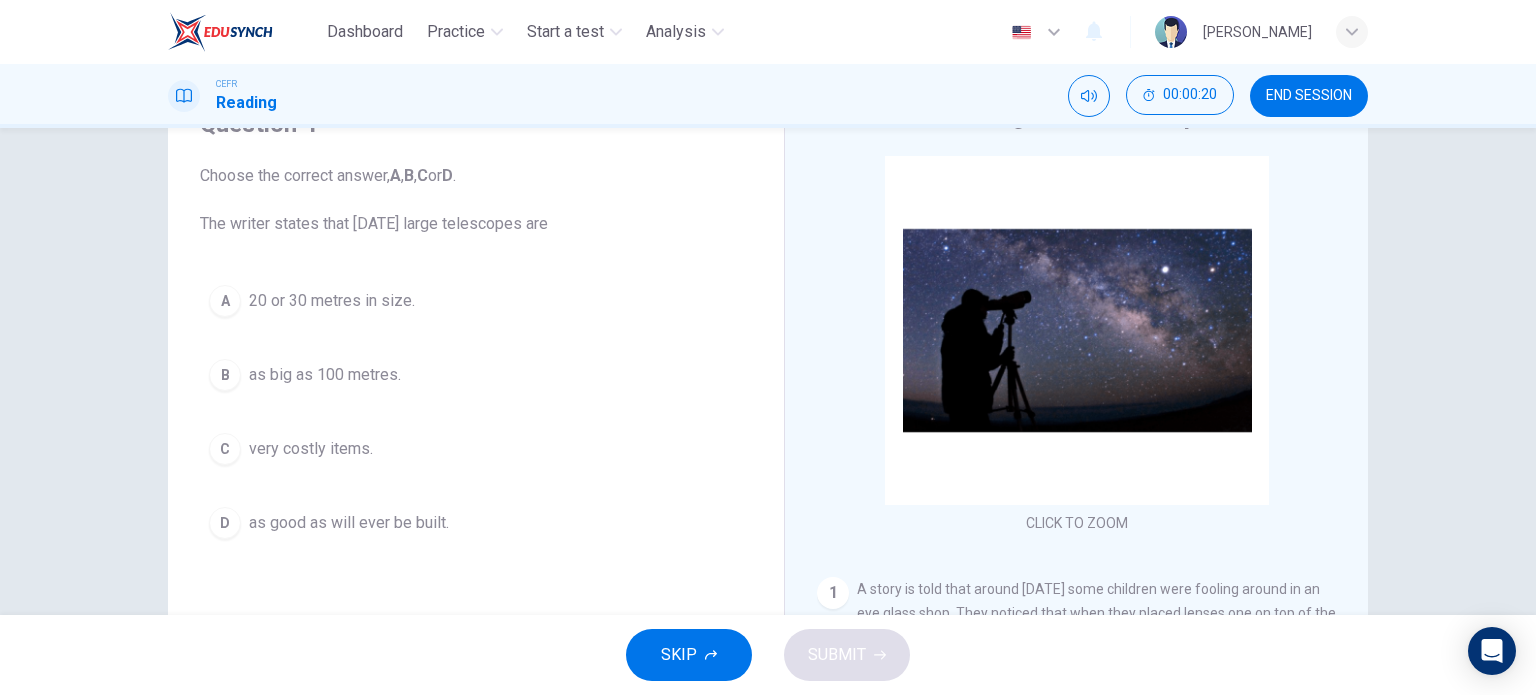 click on "very costly items." at bounding box center [311, 449] 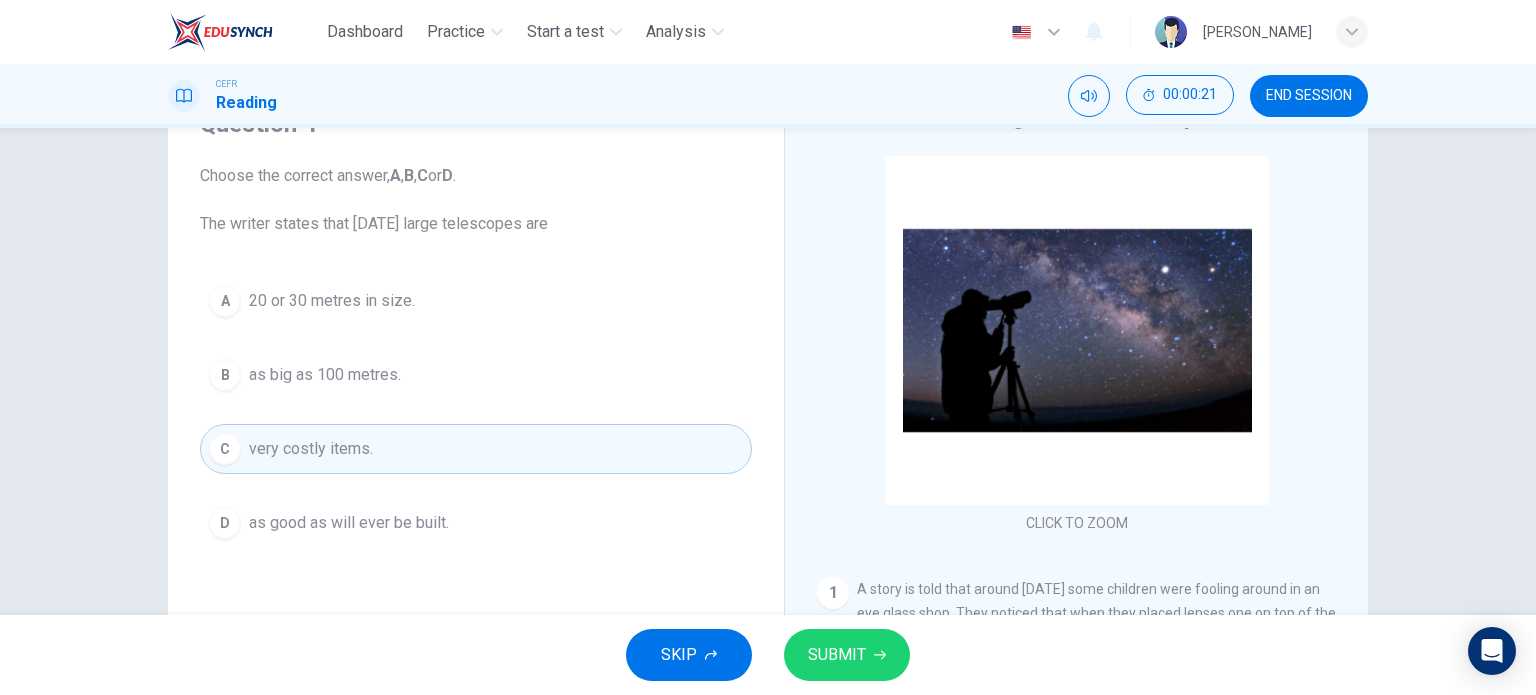 click on "SUBMIT" at bounding box center (837, 655) 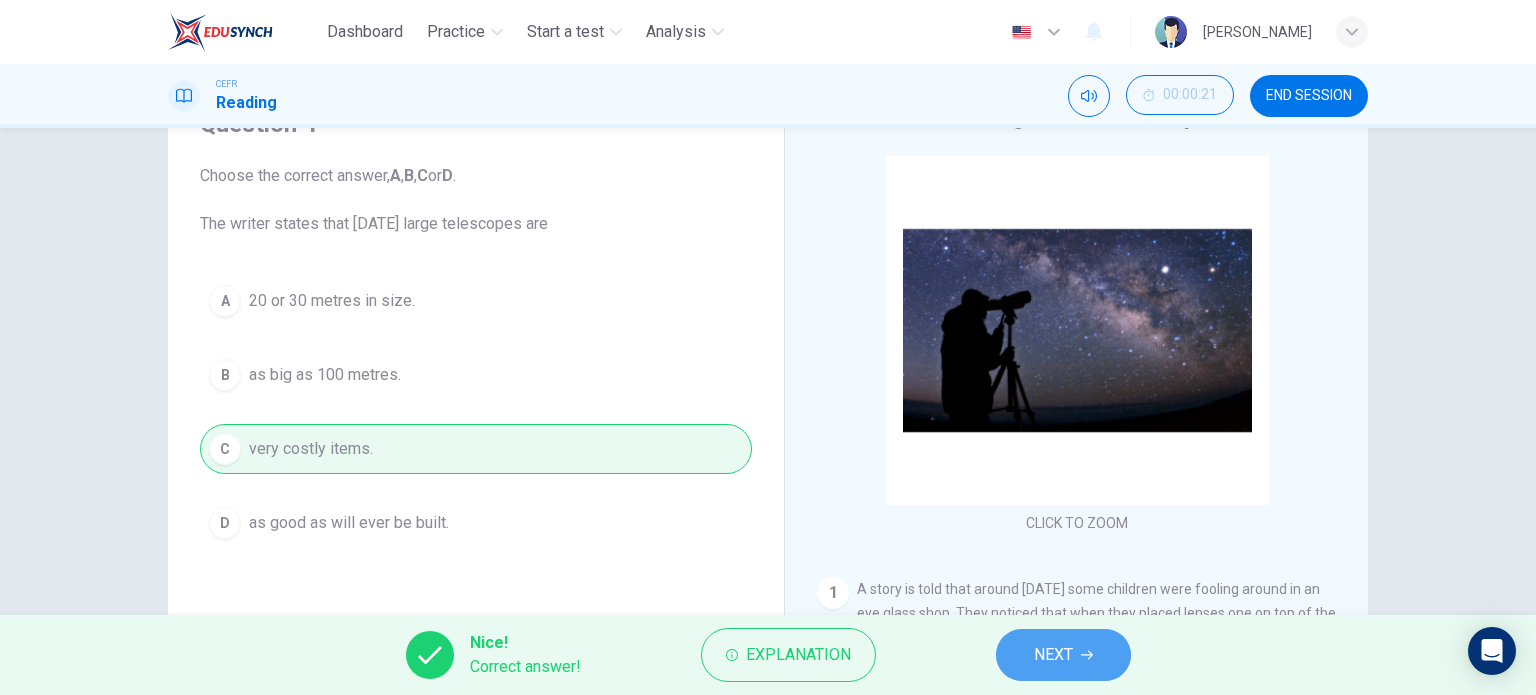 drag, startPoint x: 1030, startPoint y: 646, endPoint x: 971, endPoint y: 639, distance: 59.413803 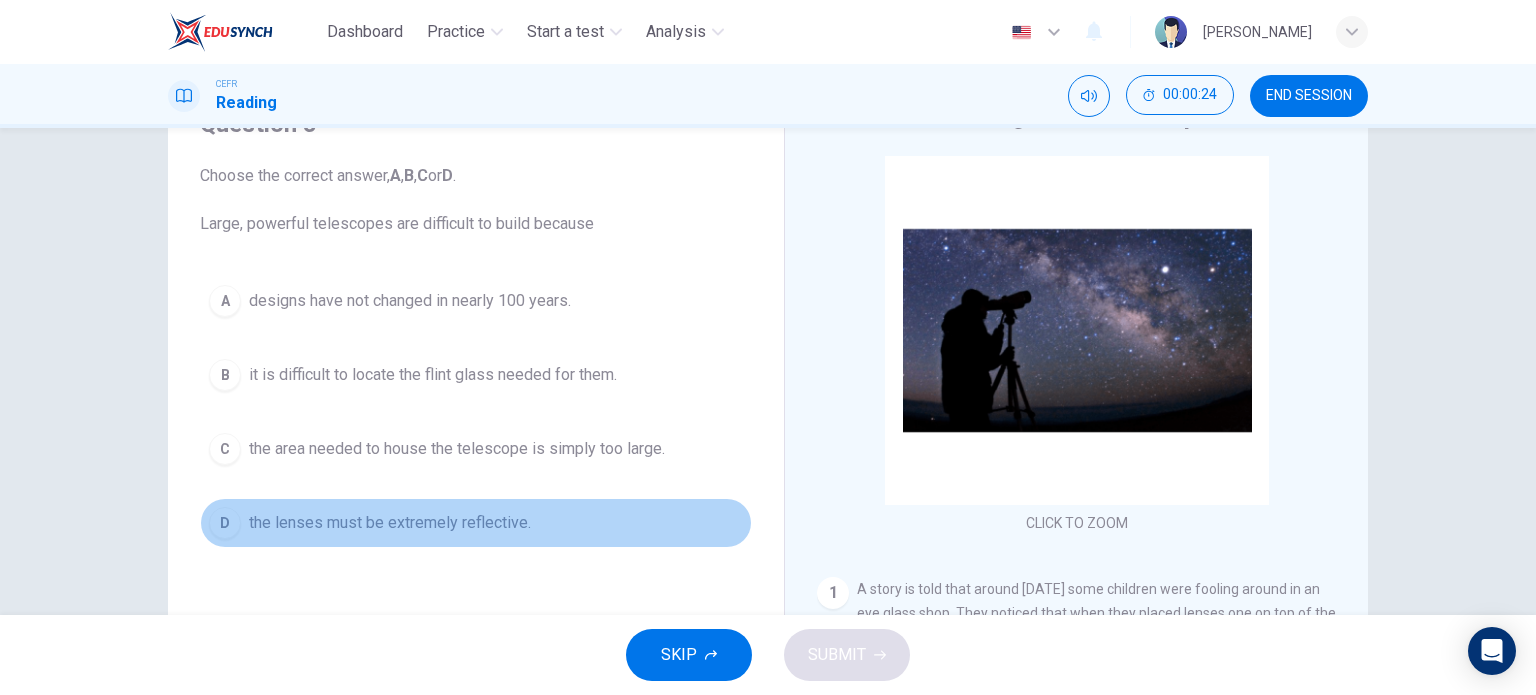 click on "D the lenses must be extremely reflective." at bounding box center [476, 523] 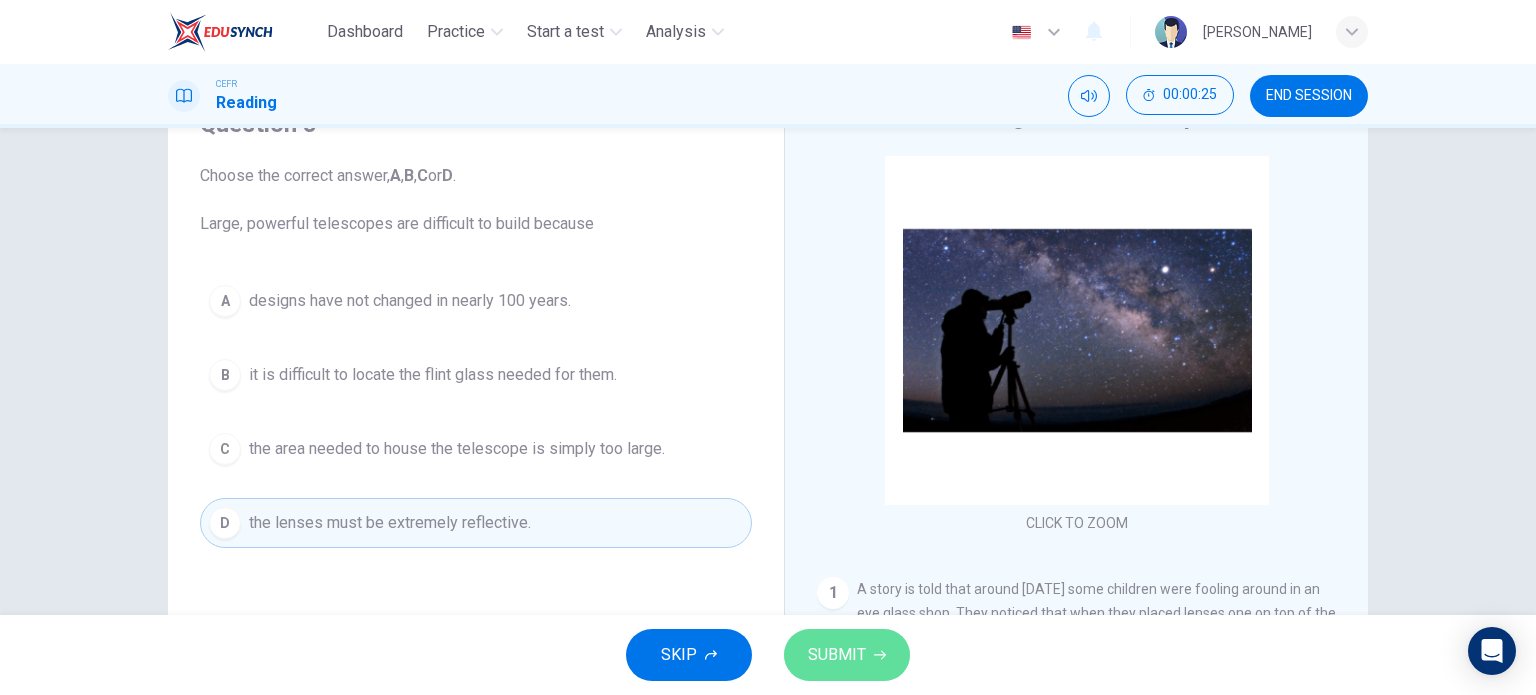 click on "SUBMIT" at bounding box center (837, 655) 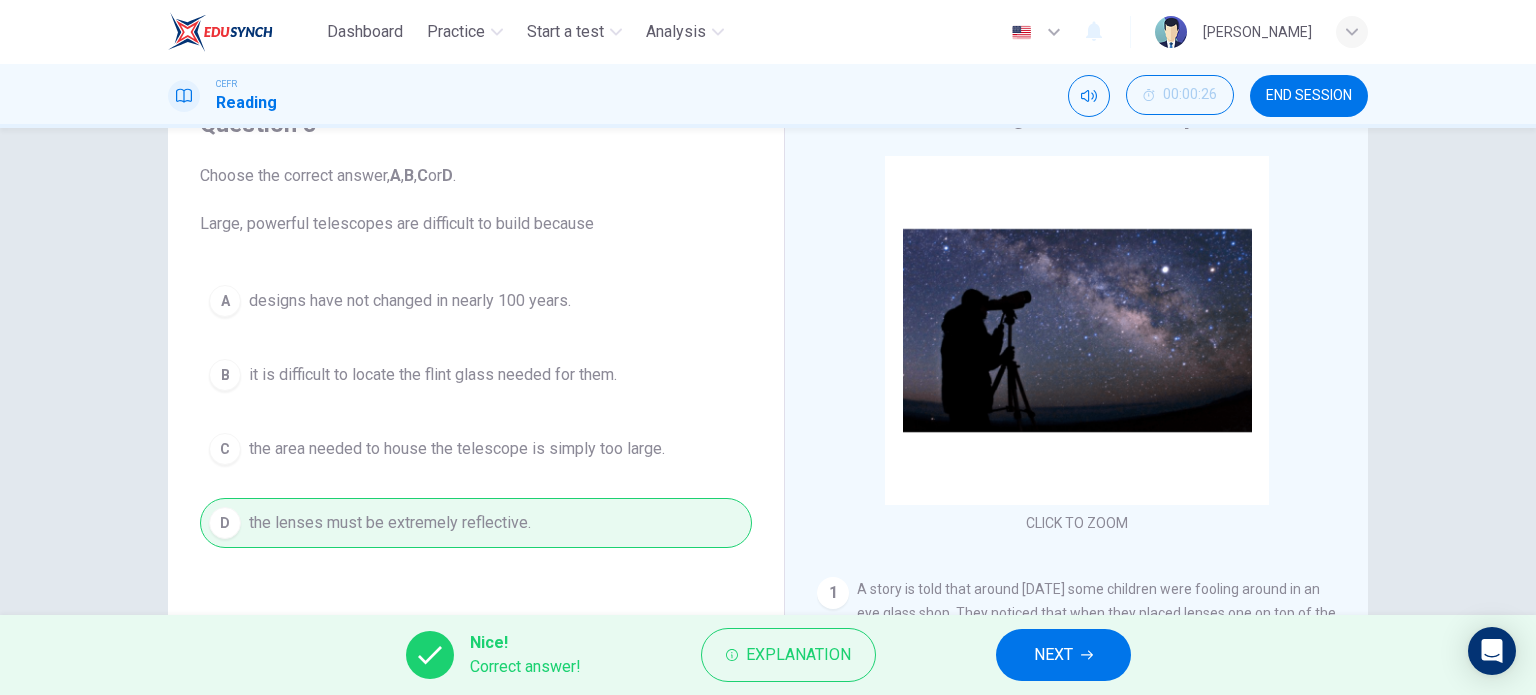 click on "NEXT" at bounding box center [1063, 655] 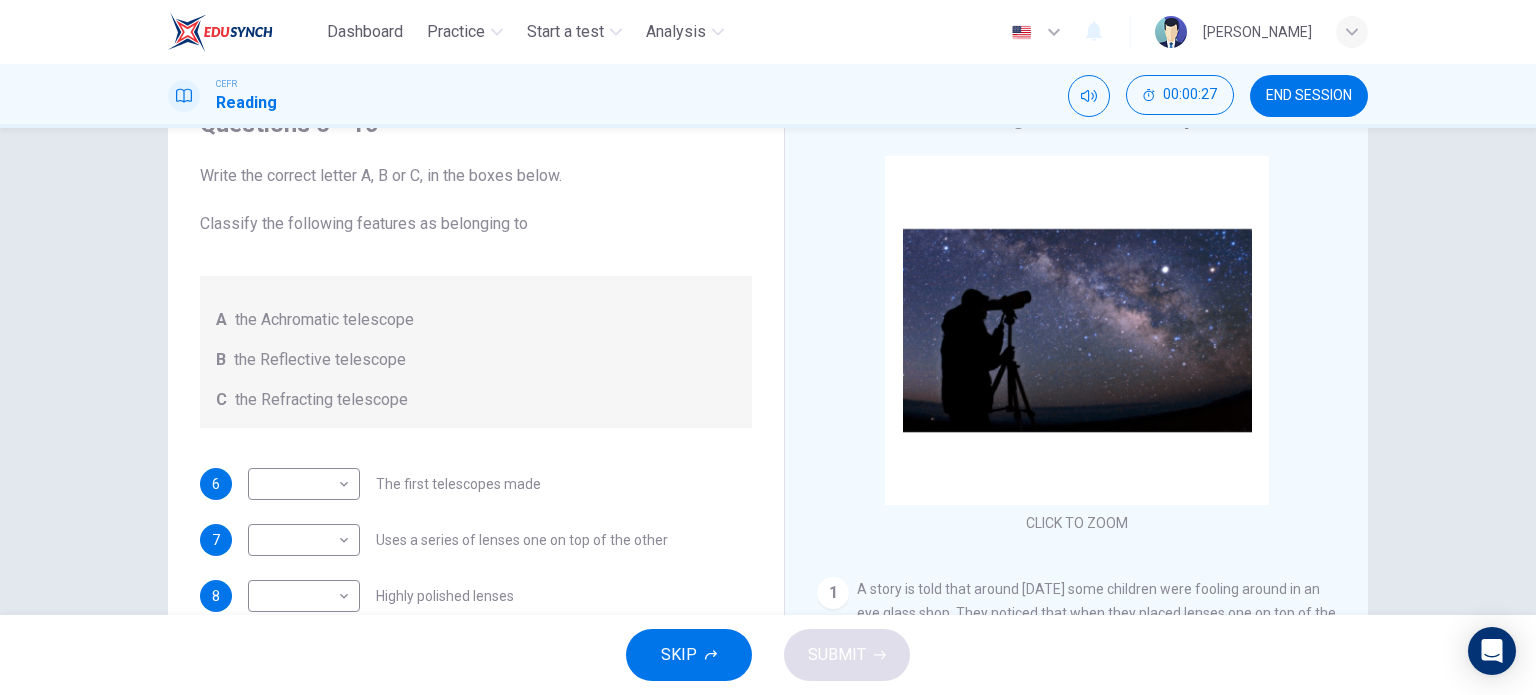 scroll, scrollTop: 0, scrollLeft: 0, axis: both 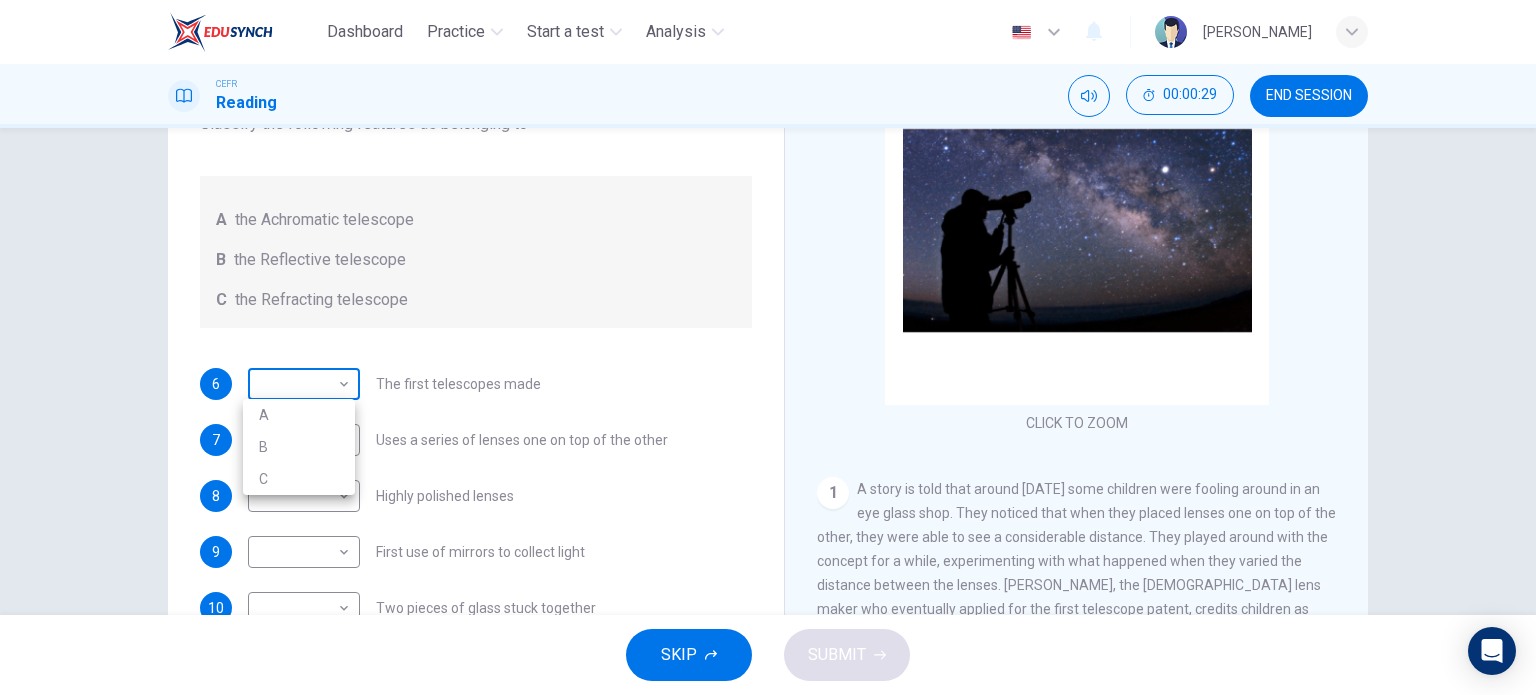 click on "Dashboard Practice Start a test Analysis English en ​ NURHAINA BINTI AMRAN CEFR Reading 00:00:29 END SESSION Questions 6 - 10 Write the correct letter A, B or C, in the boxes below.
Classify the following features as belonging to A the Achromatic telescope B the Reflective telescope C the Refracting telescope 6 ​ ​ The first telescopes made 7 ​ ​ Uses a series of lenses one on top of the other 8 ​ ​ Highly polished lenses 9 ​ ​ First use of mirrors to collect light 10 ​ ​ Two pieces of glass stuck together Looking in the Telescope CLICK TO ZOOM Click to Zoom 1 2 3 4 5 SKIP SUBMIT EduSynch - Online Language Proficiency Testing
Highlight an image Highlight Ask AI Turn off Delete Important Important Important Important Important Important Change a color Write a memo Go to Liner Ask AI Dashboard Practice Start a test Analysis Notifications © Copyright  2025 A B C" at bounding box center (768, 347) 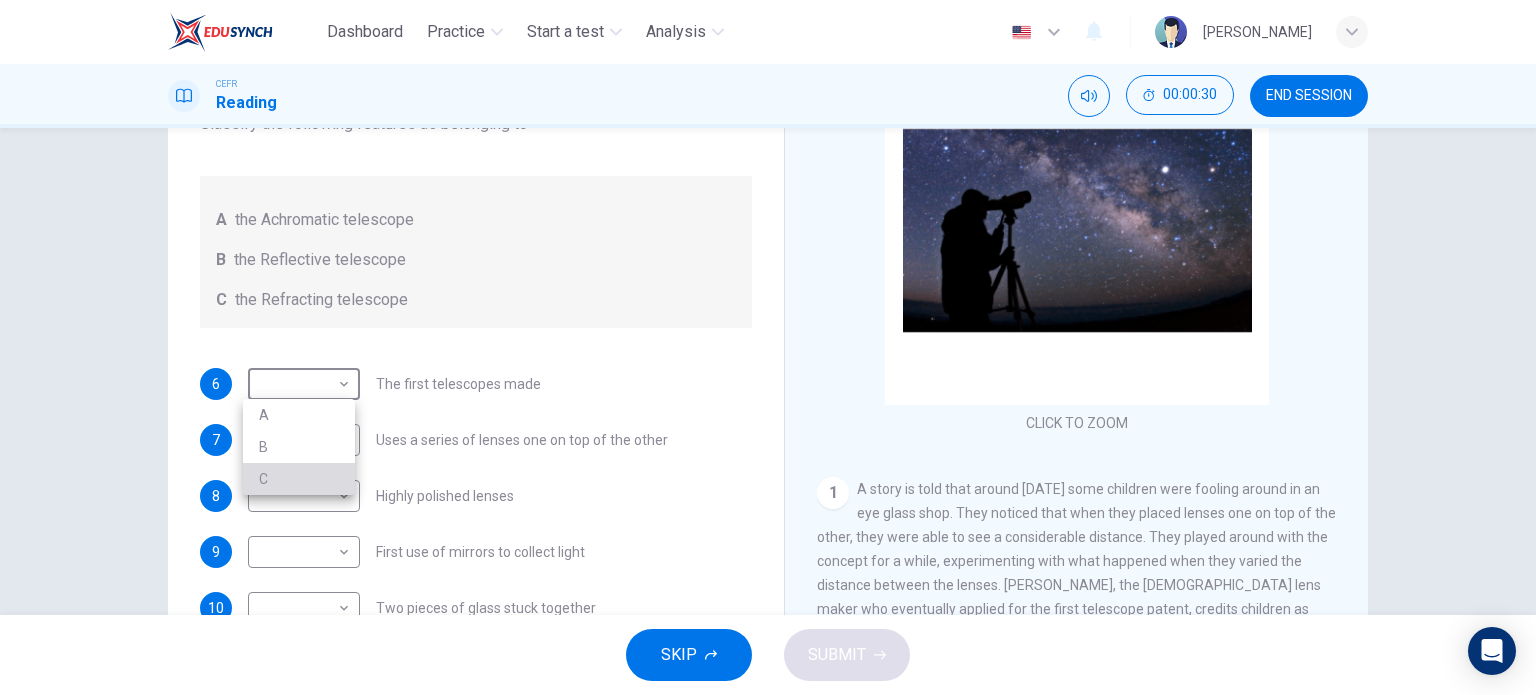 click on "C" at bounding box center [299, 479] 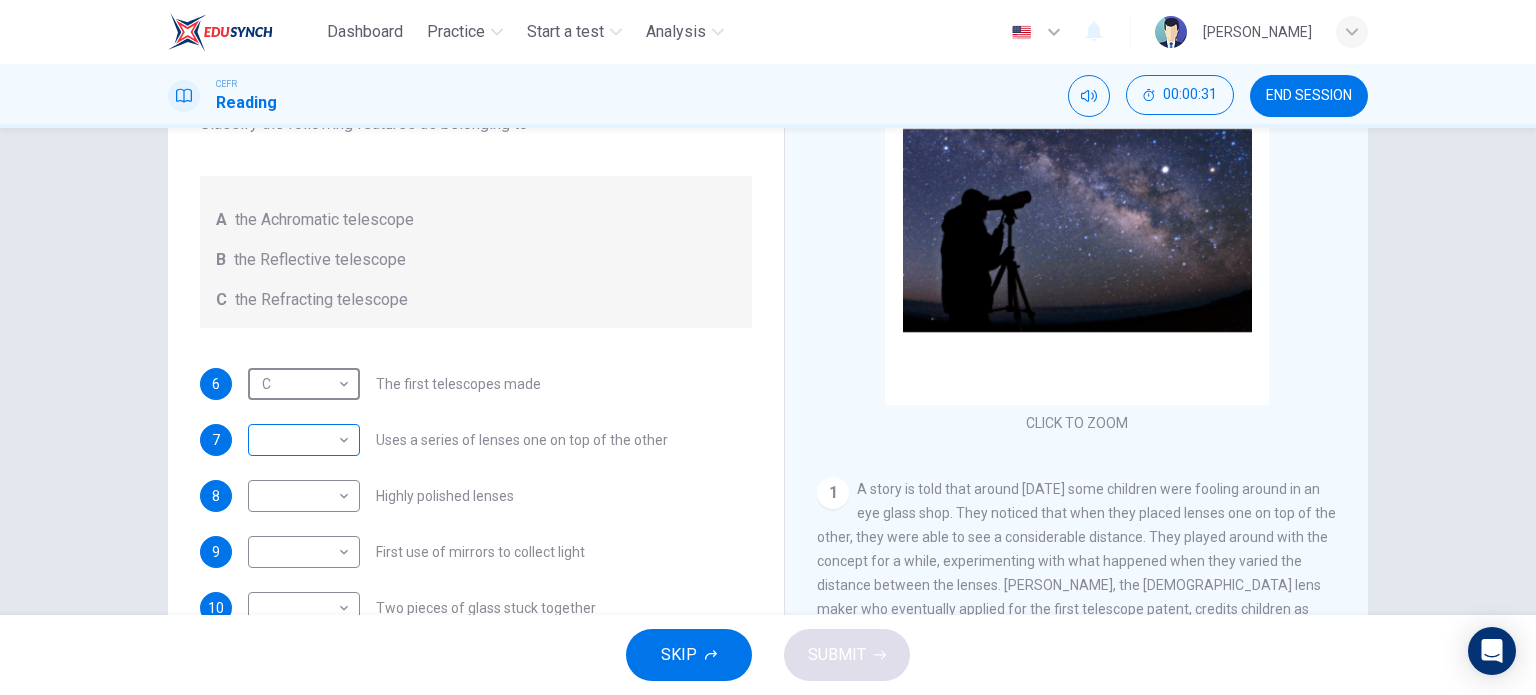 click on "Dashboard Practice Start a test Analysis English en ​ NURHAINA BINTI AMRAN CEFR Reading 00:00:31 END SESSION Questions 6 - 10 Write the correct letter A, B or C, in the boxes below.
Classify the following features as belonging to A the Achromatic telescope B the Reflective telescope C the Refracting telescope 6 C C ​ The first telescopes made 7 ​ ​ Uses a series of lenses one on top of the other 8 ​ ​ Highly polished lenses 9 ​ ​ First use of mirrors to collect light 10 ​ ​ Two pieces of glass stuck together Looking in the Telescope CLICK TO ZOOM Click to Zoom 1 2 3 4 5 SKIP SUBMIT EduSynch - Online Language Proficiency Testing
Highlight an image Highlight Ask AI Turn off Delete Important Important Important Important Important Important Change a color Write a memo Go to Liner Ask AI Dashboard Practice Start a test Analysis Notifications © Copyright  2025" at bounding box center [768, 347] 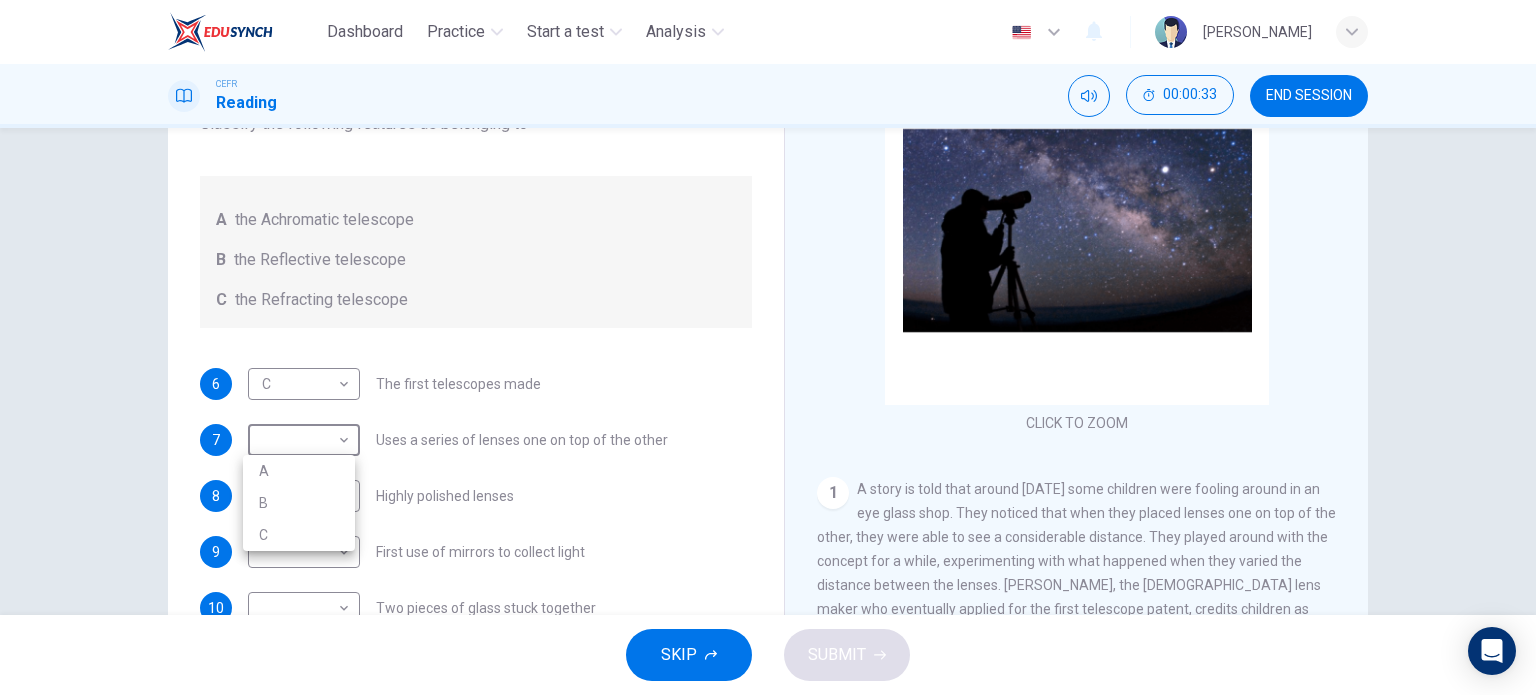 click on "C" at bounding box center (299, 535) 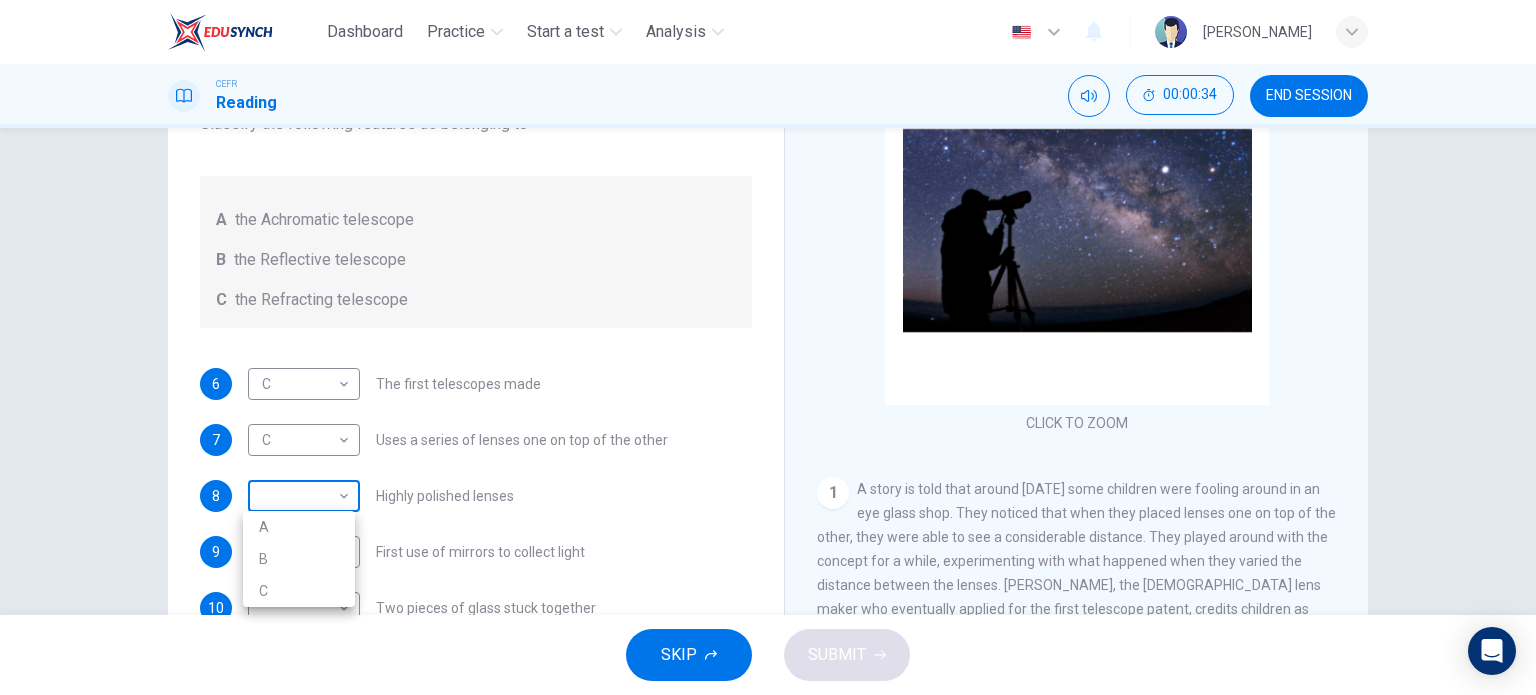 click on "Dashboard Practice Start a test Analysis English en ​ NURHAINA BINTI AMRAN CEFR Reading 00:00:34 END SESSION Questions 6 - 10 Write the correct letter A, B or C, in the boxes below.
Classify the following features as belonging to A the Achromatic telescope B the Reflective telescope C the Refracting telescope 6 C C ​ The first telescopes made 7 C C ​ Uses a series of lenses one on top of the other 8 ​ ​ Highly polished lenses 9 ​ ​ First use of mirrors to collect light 10 ​ ​ Two pieces of glass stuck together Looking in the Telescope CLICK TO ZOOM Click to Zoom 1 2 3 4 5 SKIP SUBMIT EduSynch - Online Language Proficiency Testing
Highlight an image Highlight Ask AI Turn off Delete Important Important Important Important Important Important Change a color Write a memo Go to Liner Ask AI Dashboard Practice Start a test Analysis Notifications © Copyright  2025 A B C" at bounding box center (768, 347) 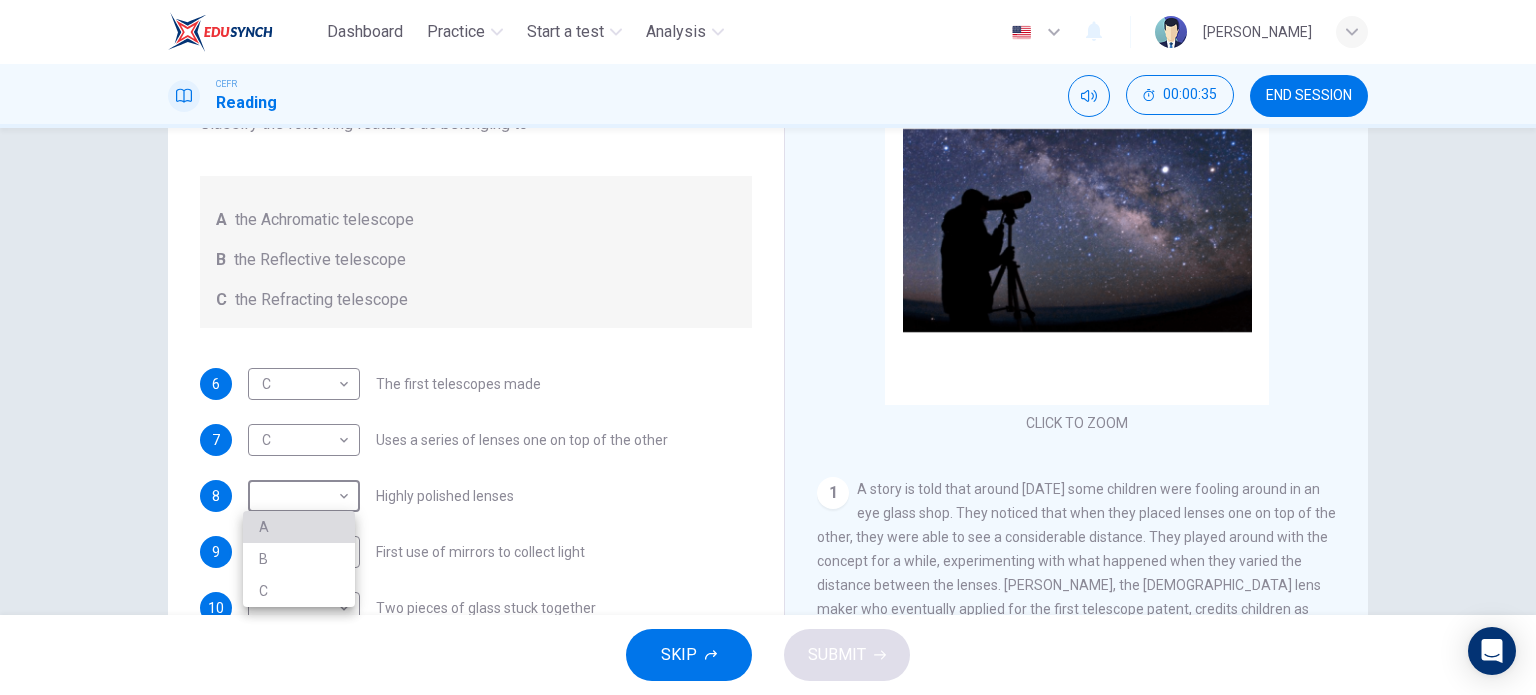 click on "A" at bounding box center (299, 527) 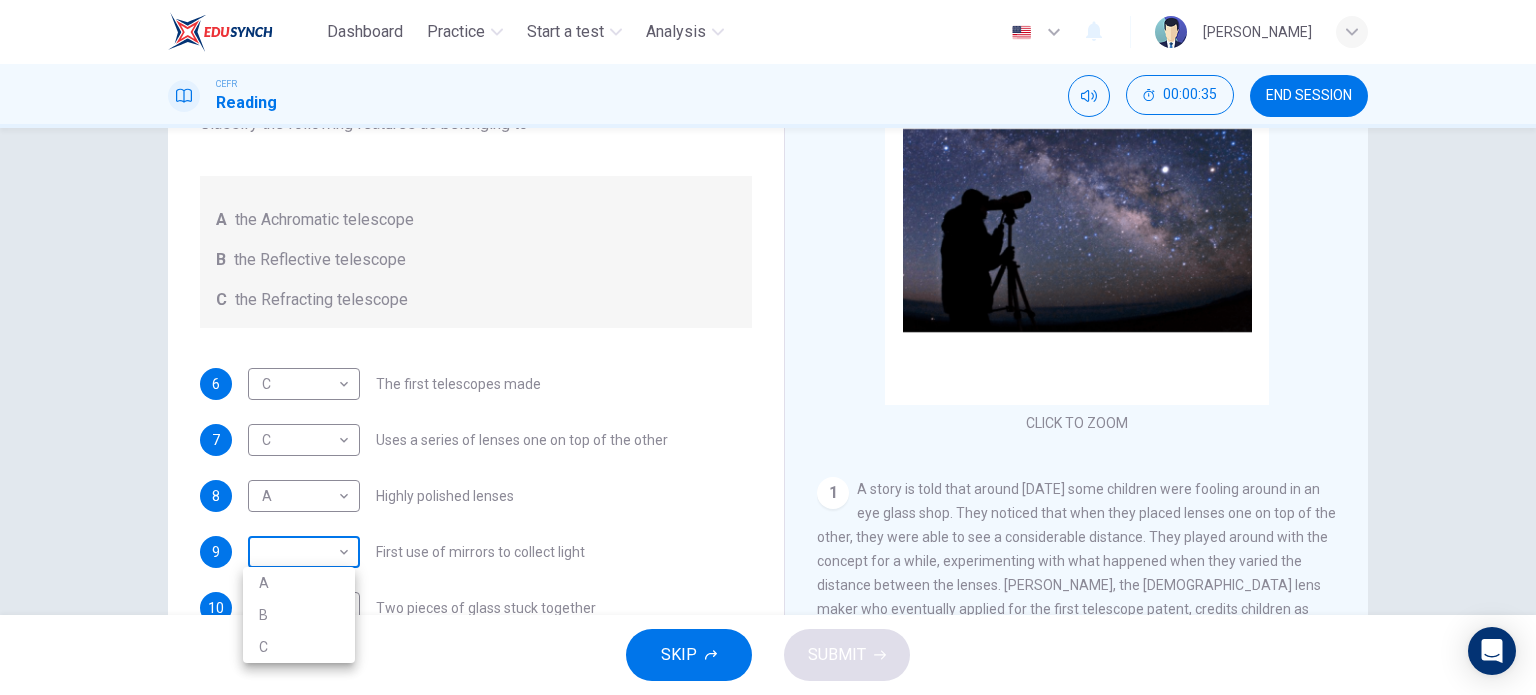 click on "Dashboard Practice Start a test Analysis English en ​ NURHAINA BINTI AMRAN CEFR Reading 00:00:35 END SESSION Questions 6 - 10 Write the correct letter A, B or C, in the boxes below.
Classify the following features as belonging to A the Achromatic telescope B the Reflective telescope C the Refracting telescope 6 C C ​ The first telescopes made 7 C C ​ Uses a series of lenses one on top of the other 8 A A ​ Highly polished lenses 9 ​ ​ First use of mirrors to collect light 10 ​ ​ Two pieces of glass stuck together Looking in the Telescope CLICK TO ZOOM Click to Zoom 1 2 3 4 5 SKIP SUBMIT EduSynch - Online Language Proficiency Testing
Highlight an image Highlight Ask AI Turn off Delete Important Important Important Important Important Important Change a color Write a memo Go to Liner Ask AI Dashboard Practice Start a test Analysis Notifications © Copyright  2025 A B C" at bounding box center [768, 347] 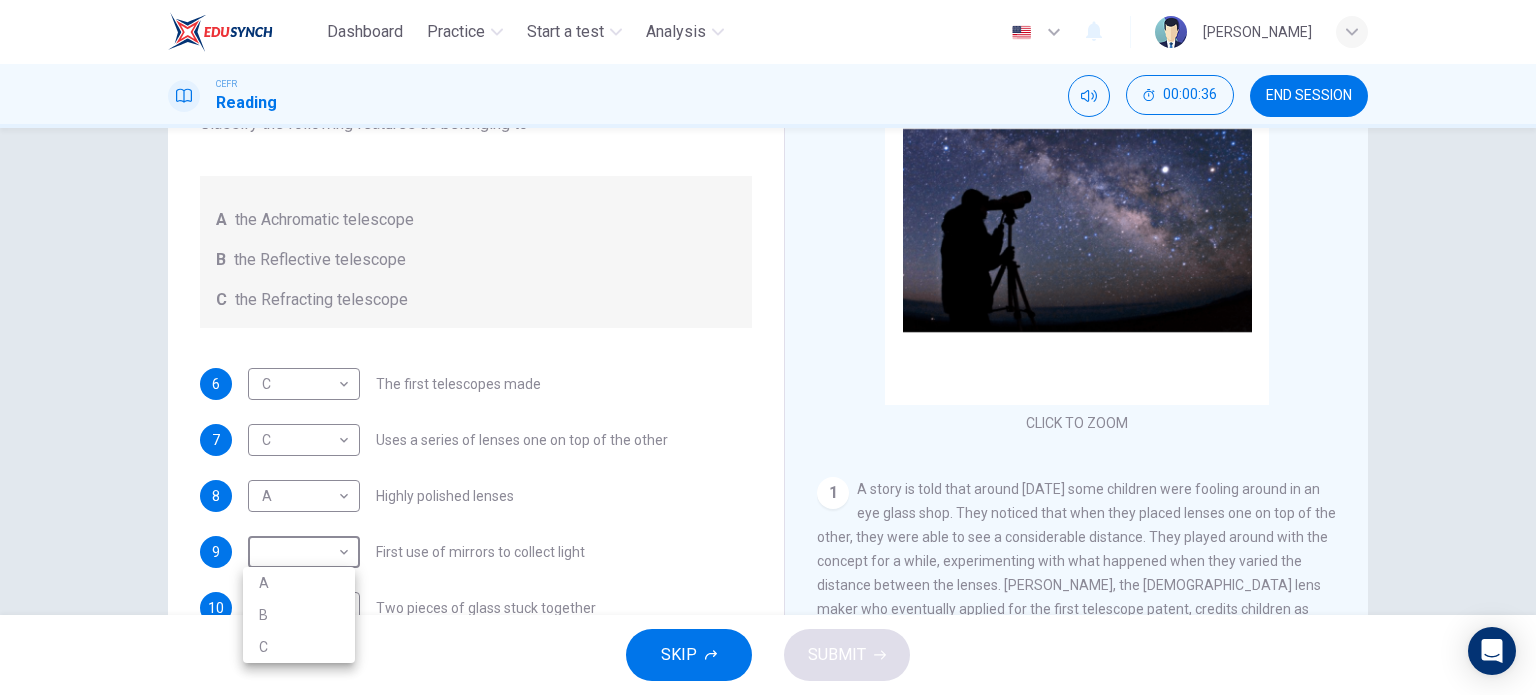 click on "B" at bounding box center [299, 615] 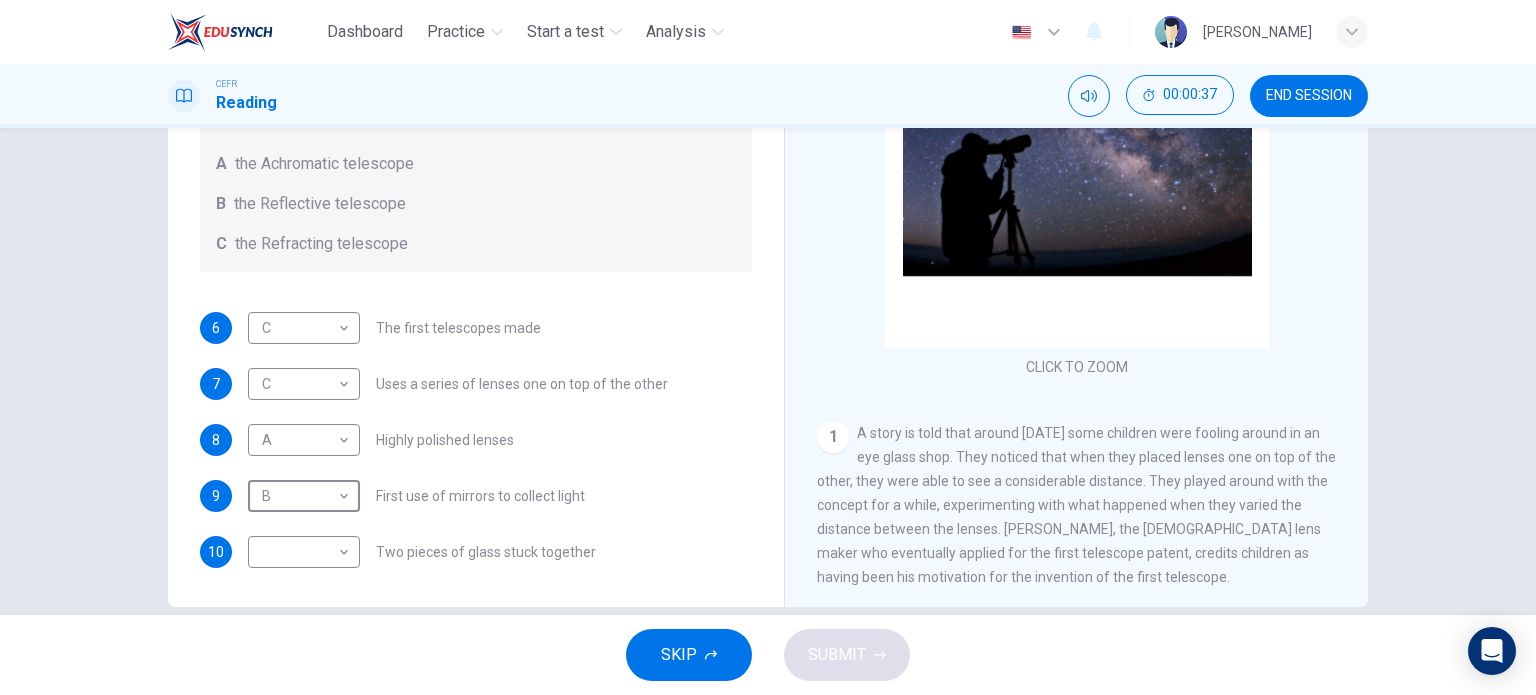 scroll, scrollTop: 288, scrollLeft: 0, axis: vertical 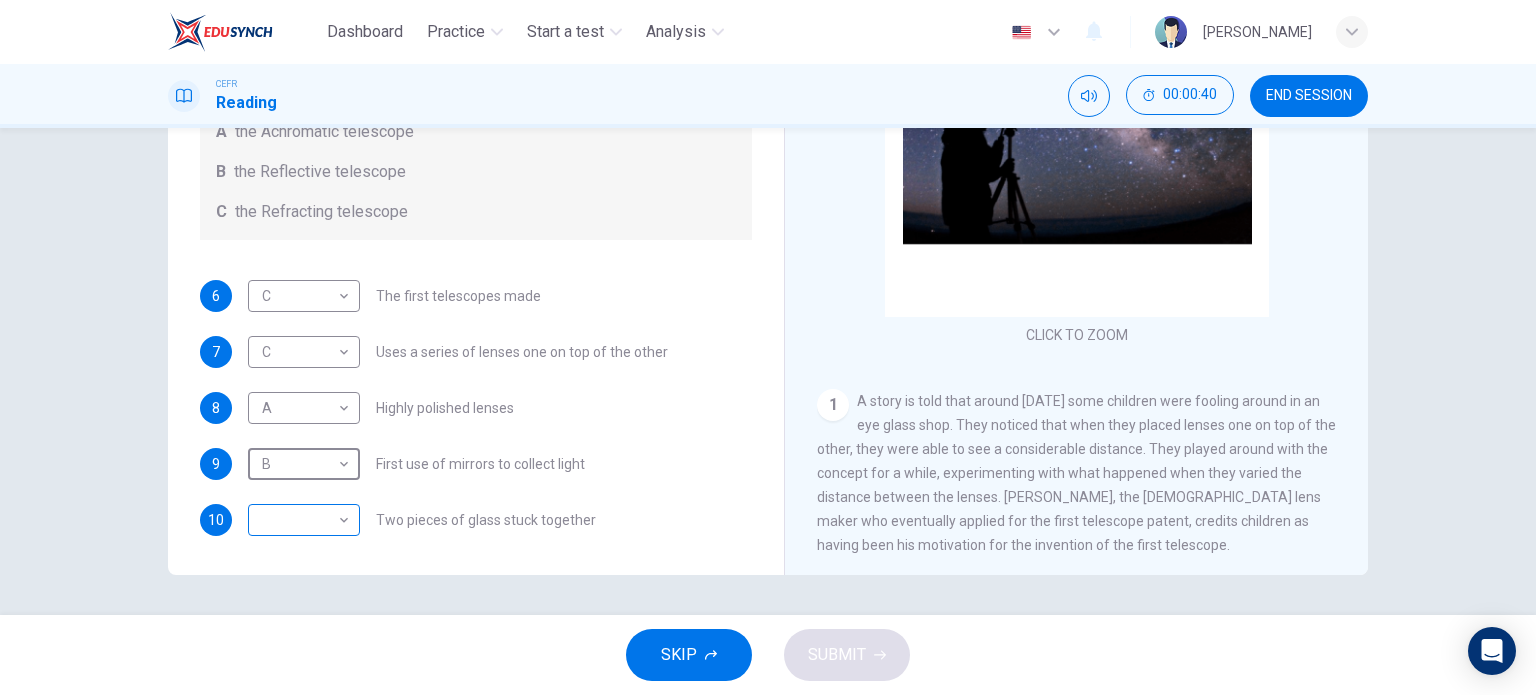 click on "Dashboard Practice Start a test Analysis English en ​ NURHAINA BINTI AMRAN CEFR Reading 00:00:40 END SESSION Questions 6 - 10 Write the correct letter A, B or C, in the boxes below.
Classify the following features as belonging to A the Achromatic telescope B the Reflective telescope C the Refracting telescope 6 C C ​ The first telescopes made 7 C C ​ Uses a series of lenses one on top of the other 8 A A ​ Highly polished lenses 9 B B ​ First use of mirrors to collect light 10 ​ ​ Two pieces of glass stuck together Looking in the Telescope CLICK TO ZOOM Click to Zoom 1 2 3 4 5 SKIP SUBMIT EduSynch - Online Language Proficiency Testing
Highlight an image Highlight Ask AI Turn off Delete Important Important Important Important Important Important Change a color Write a memo Go to Liner Ask AI Dashboard Practice Start a test Analysis Notifications © Copyright  2025" at bounding box center [768, 347] 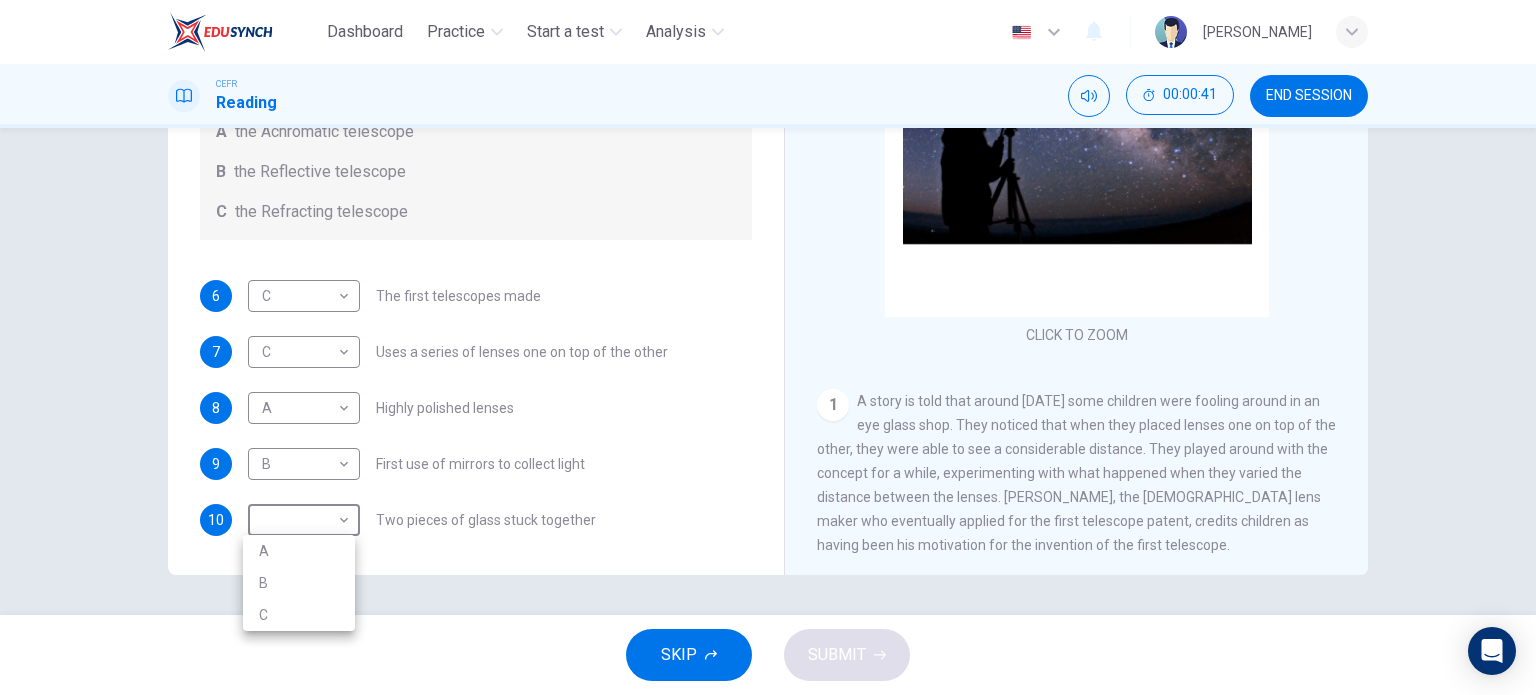 click on "A" at bounding box center [299, 551] 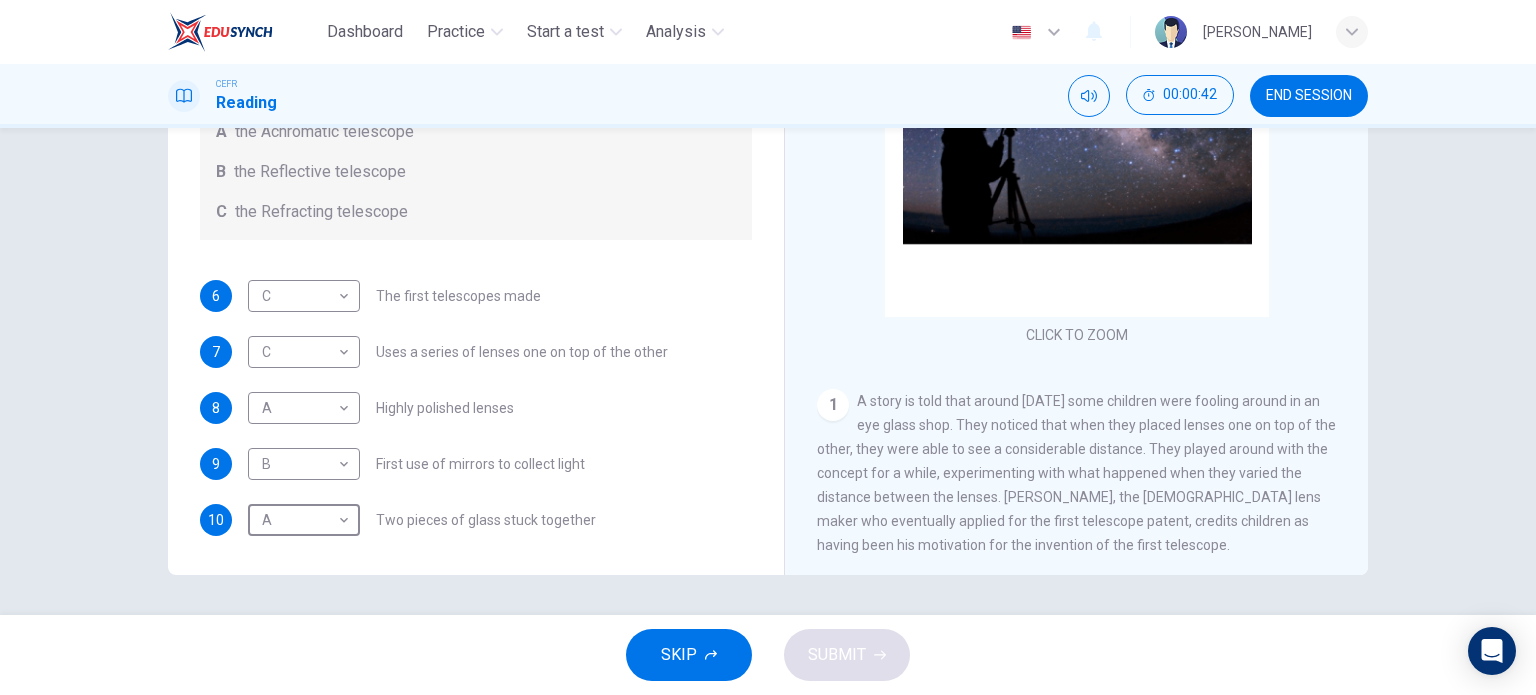 type on "A" 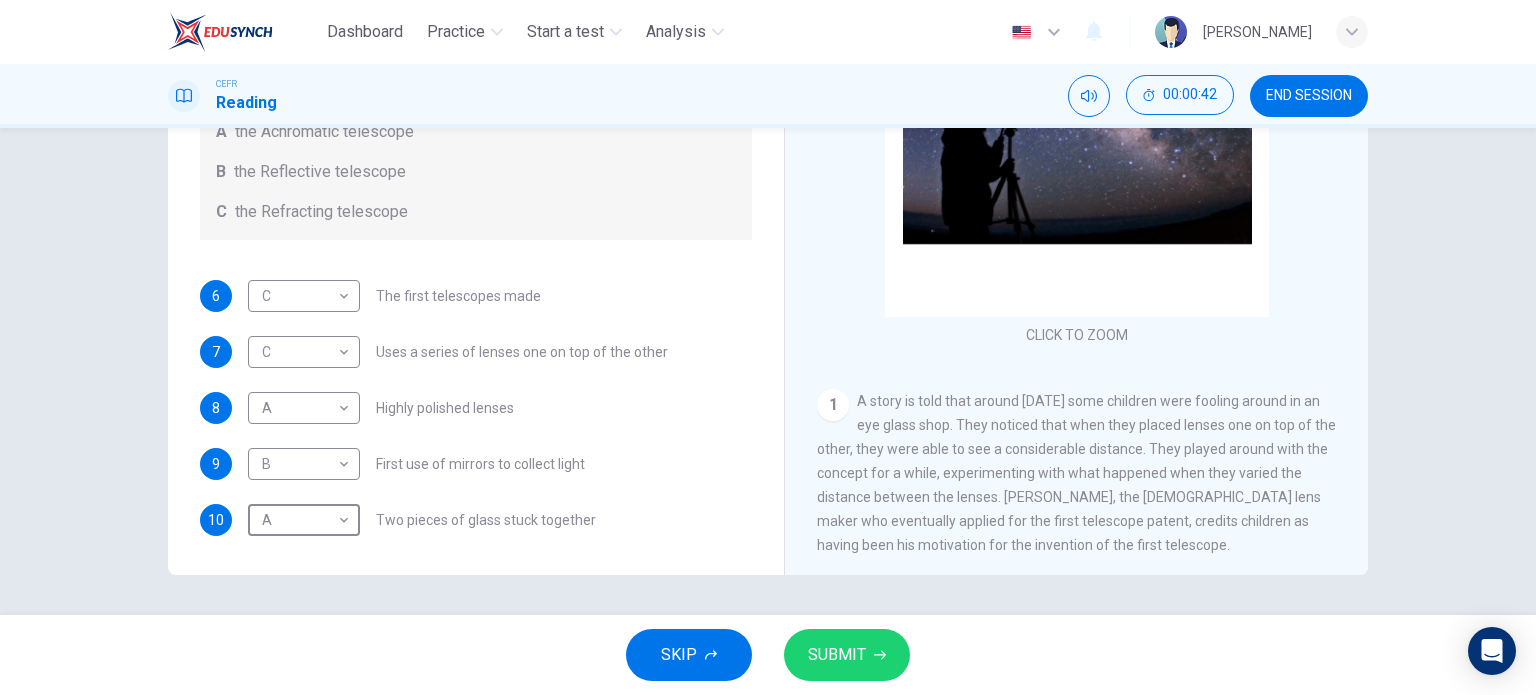 click on "SUBMIT" at bounding box center [847, 655] 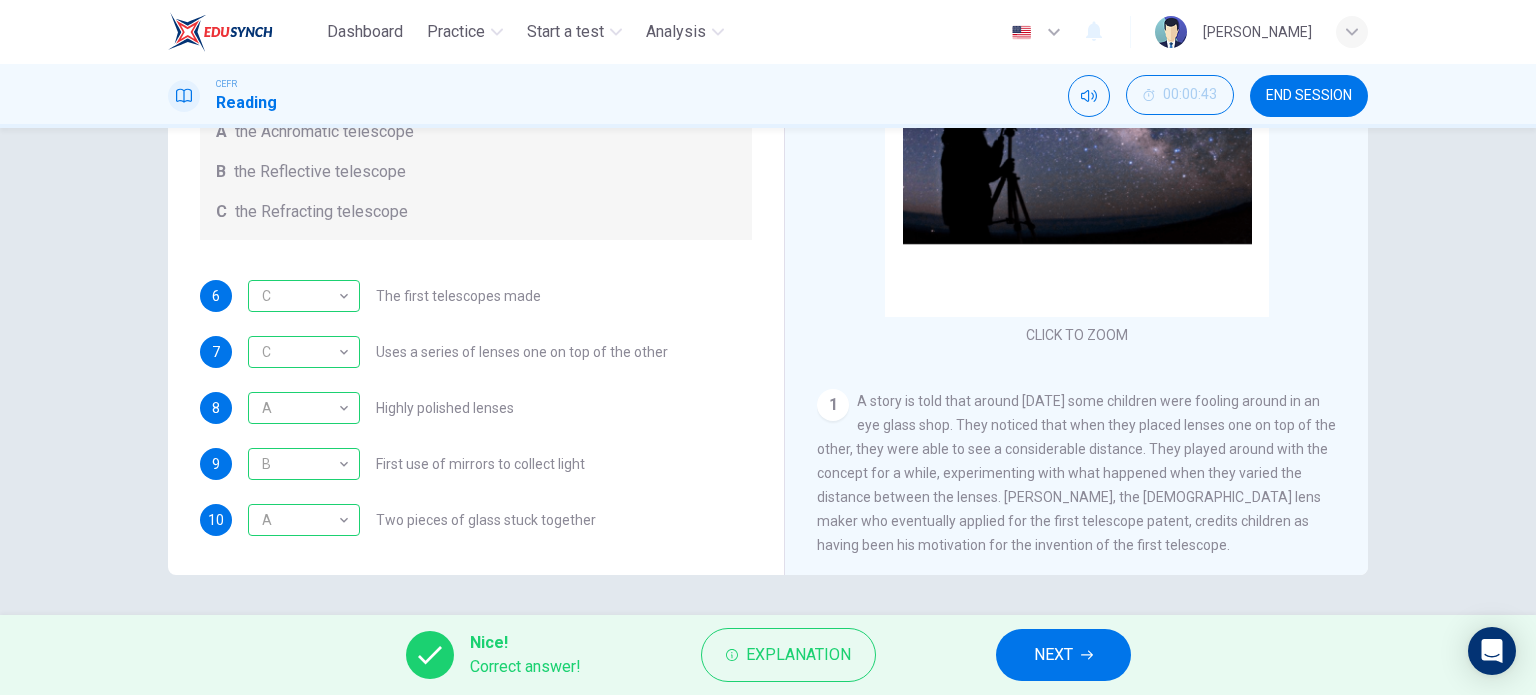 click on "NEXT" at bounding box center (1053, 655) 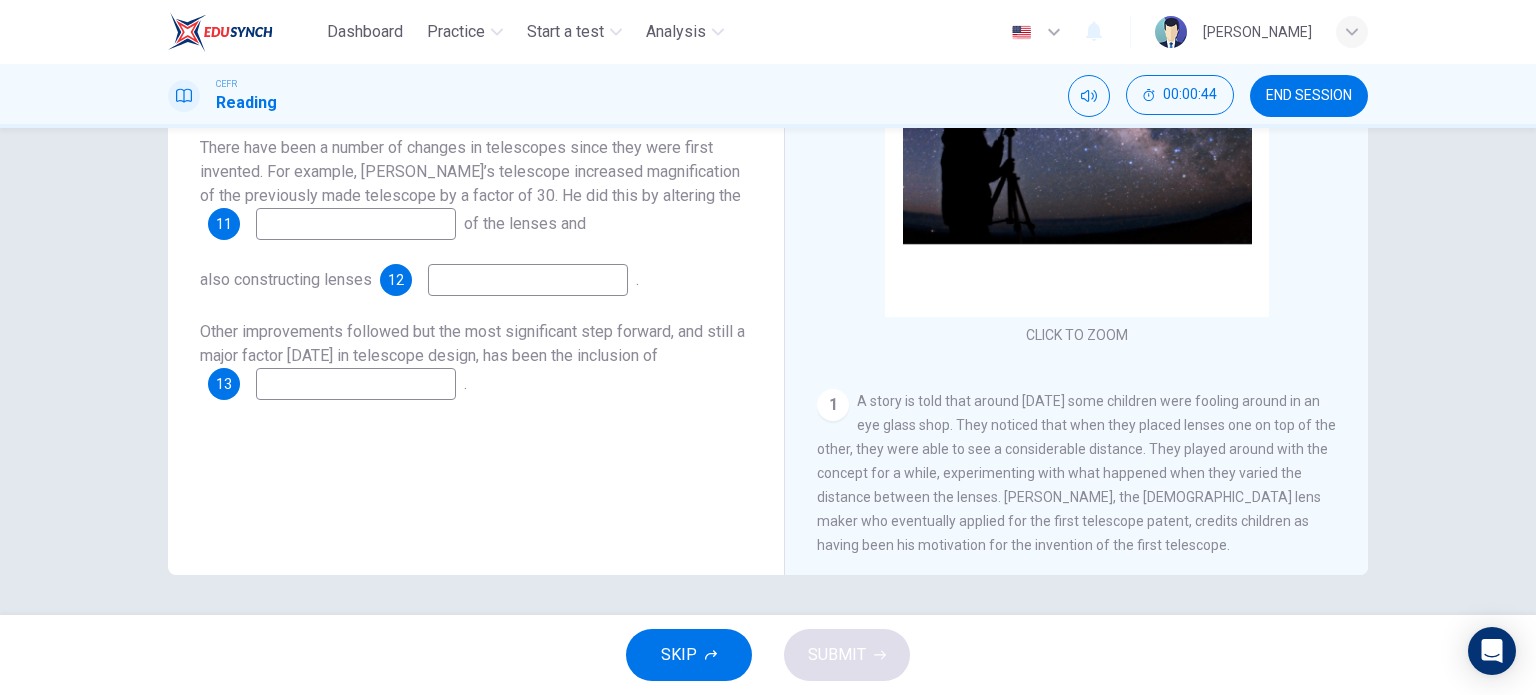 scroll, scrollTop: 188, scrollLeft: 0, axis: vertical 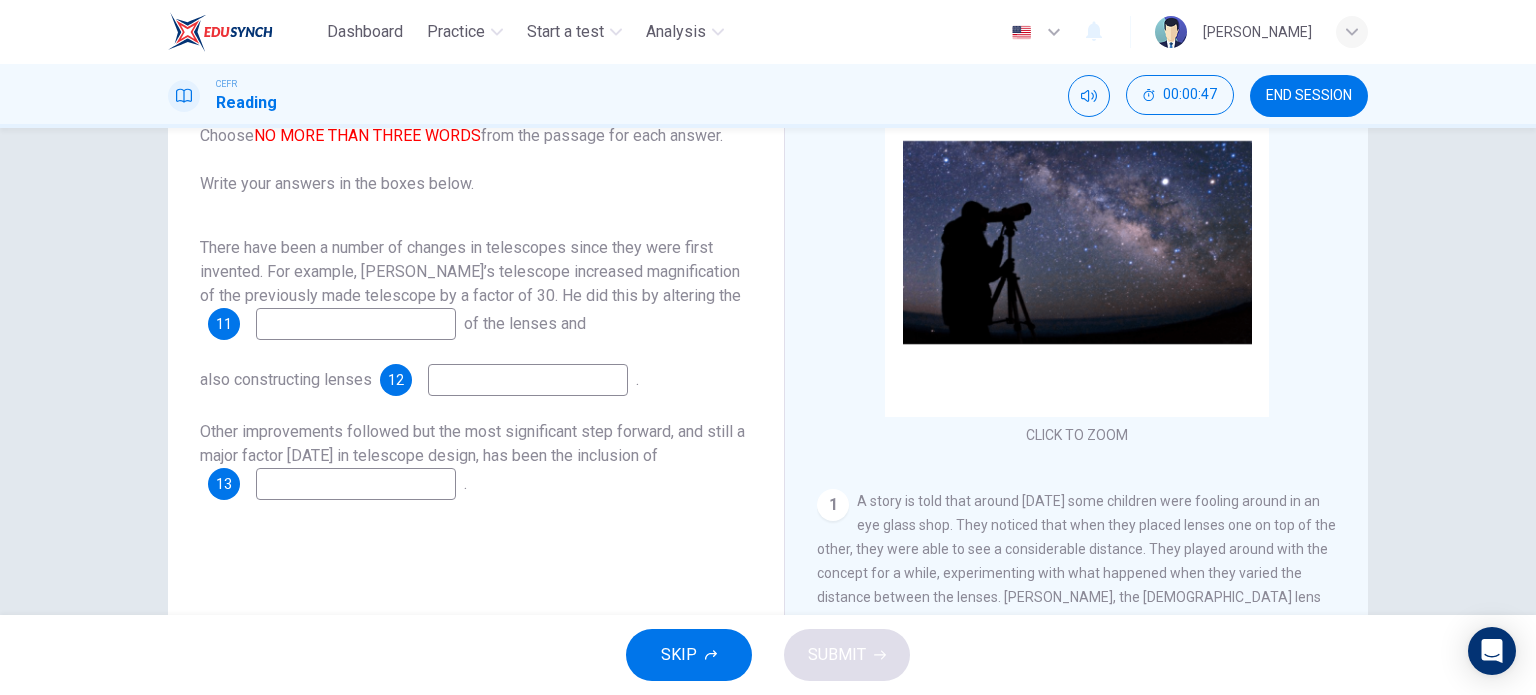 click at bounding box center (356, 324) 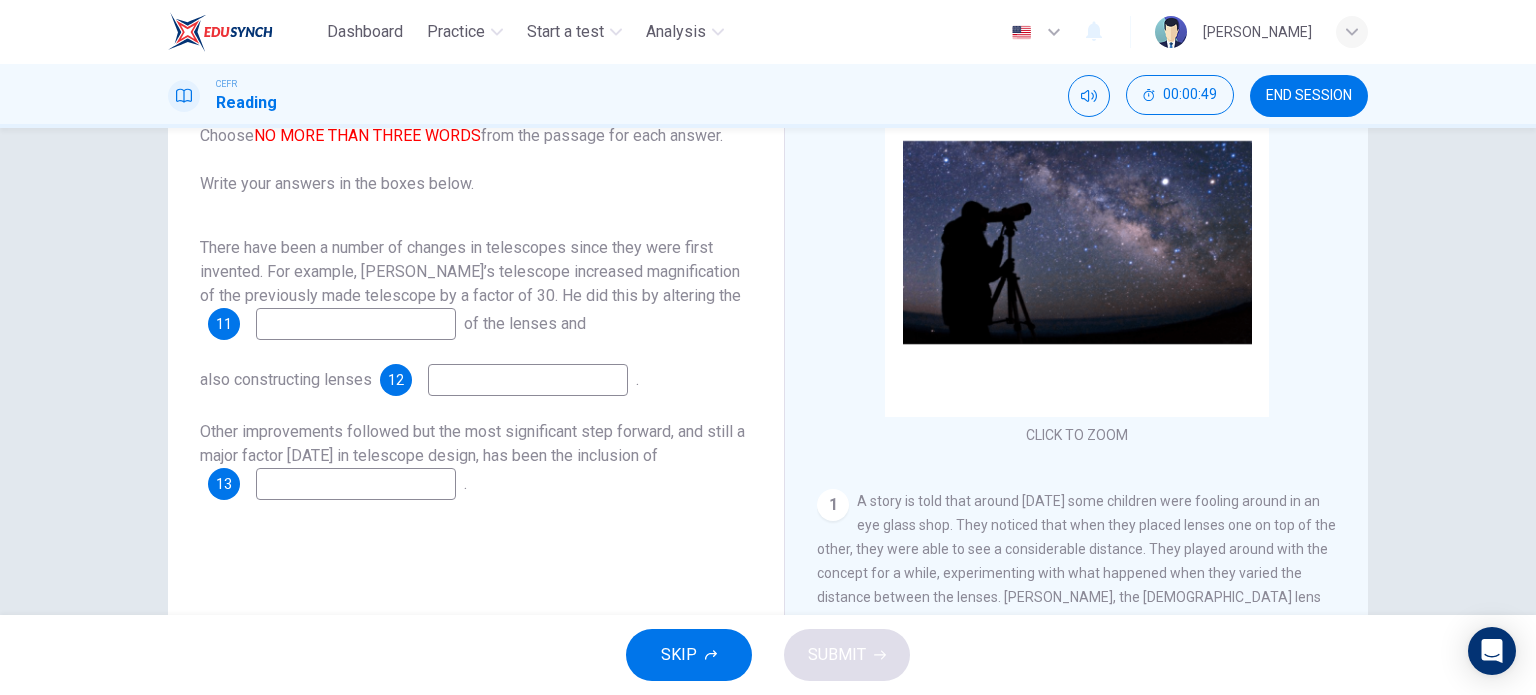 click at bounding box center (356, 484) 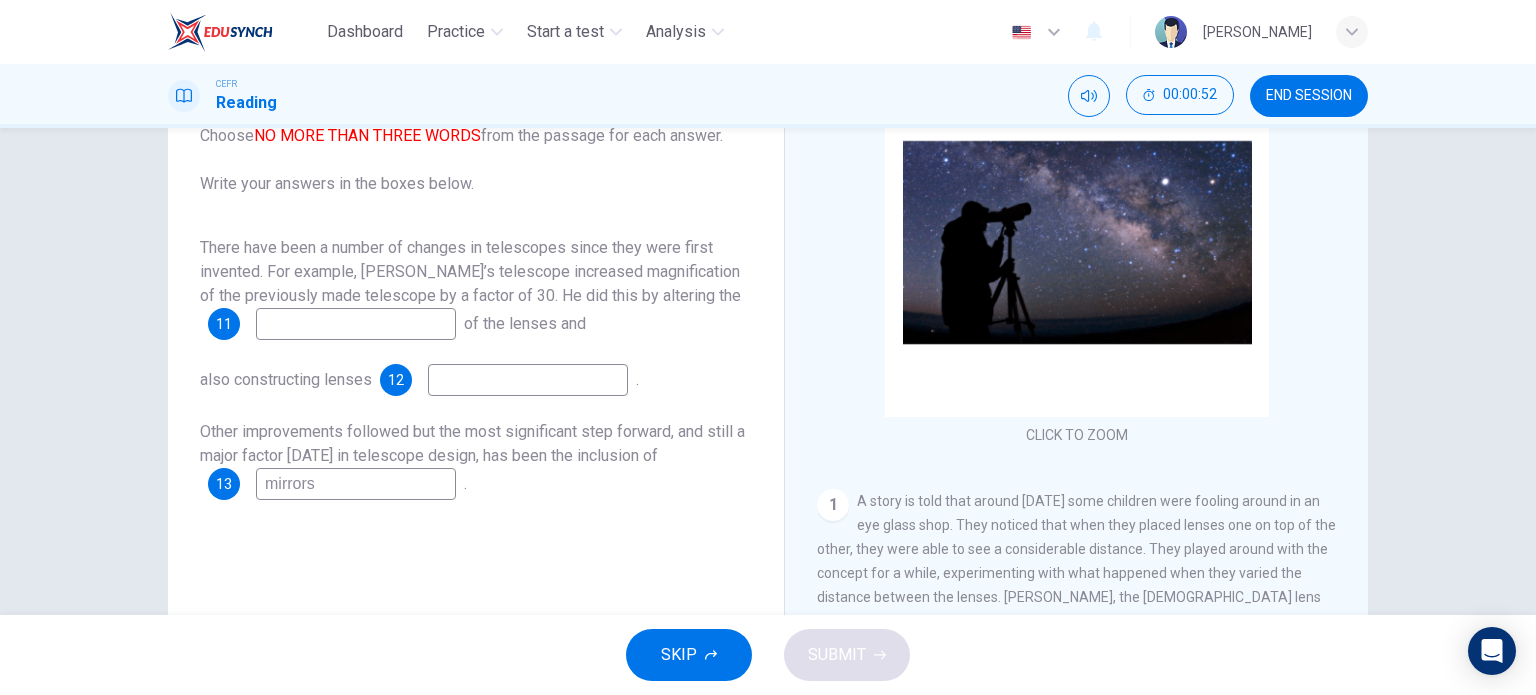 type on "mirrors" 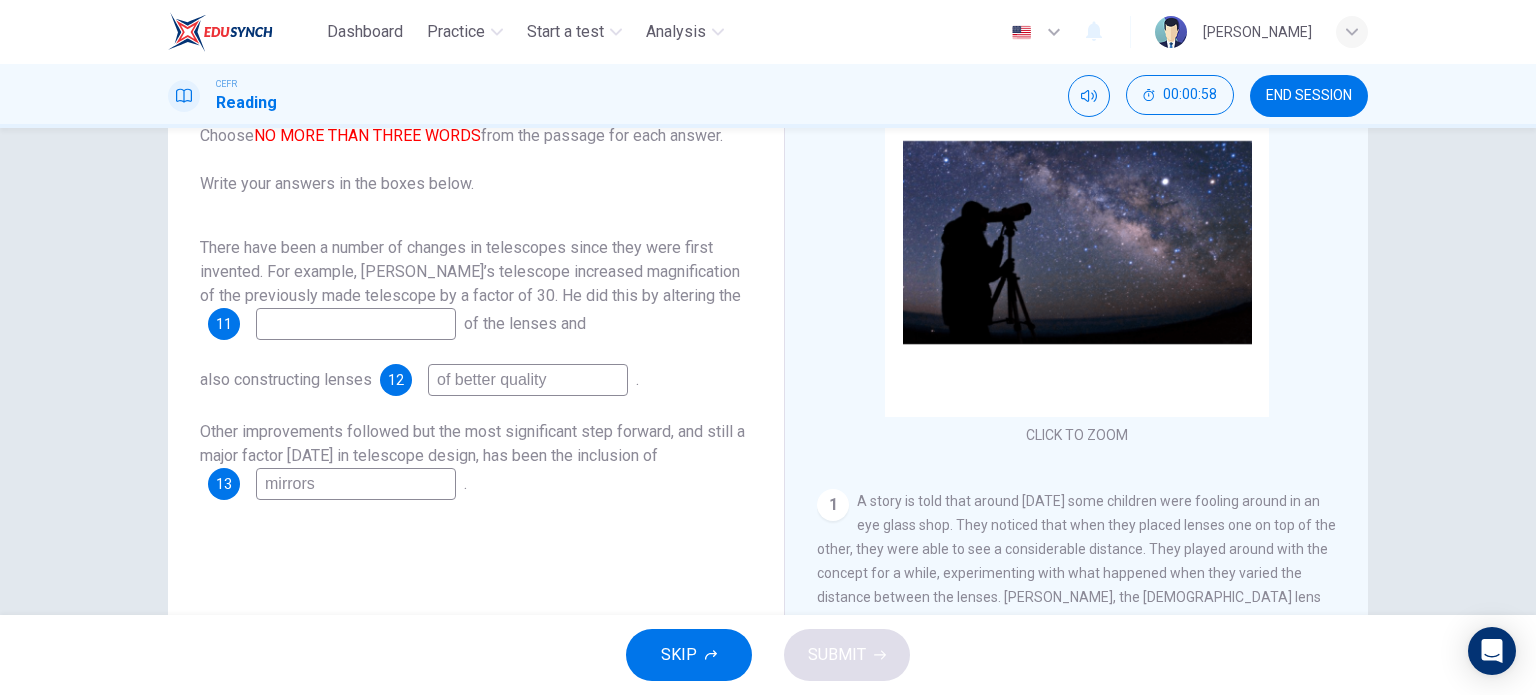 type on "of better quality" 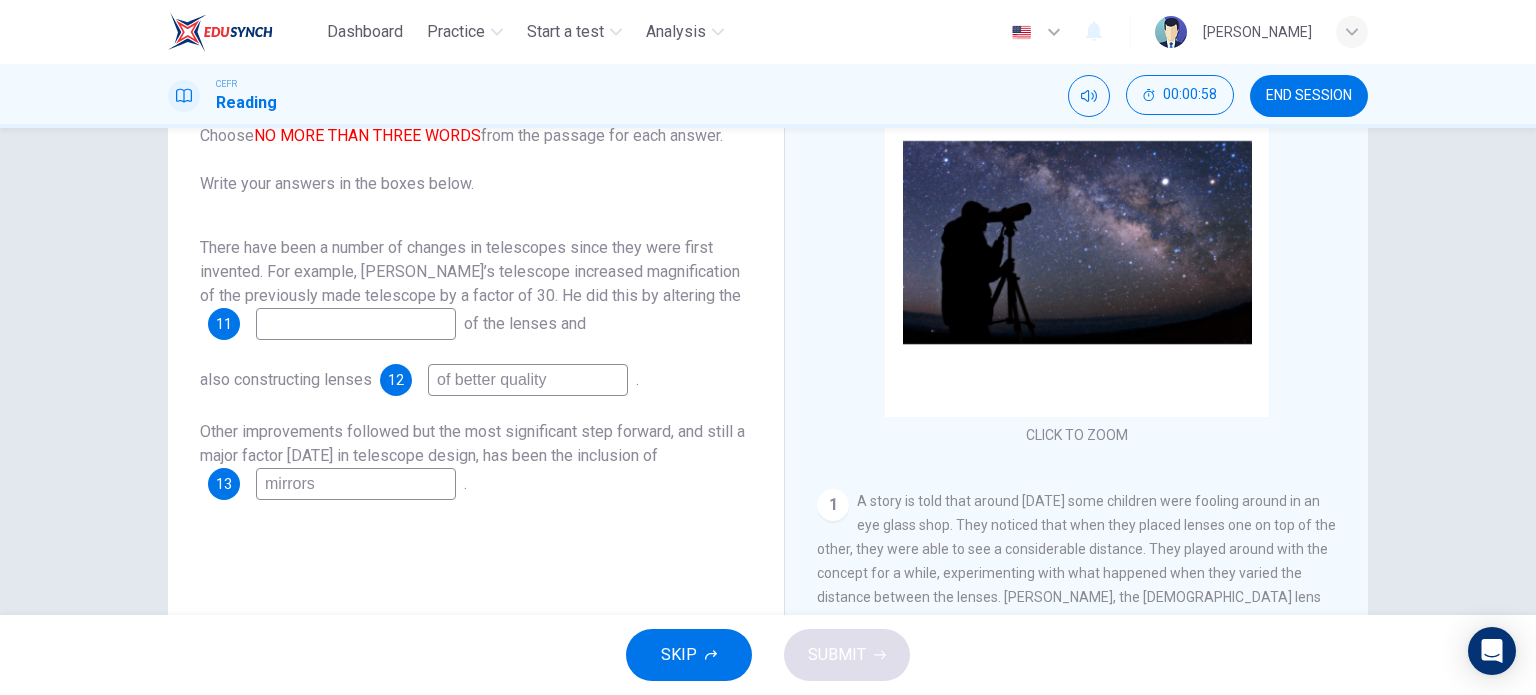 click at bounding box center (356, 324) 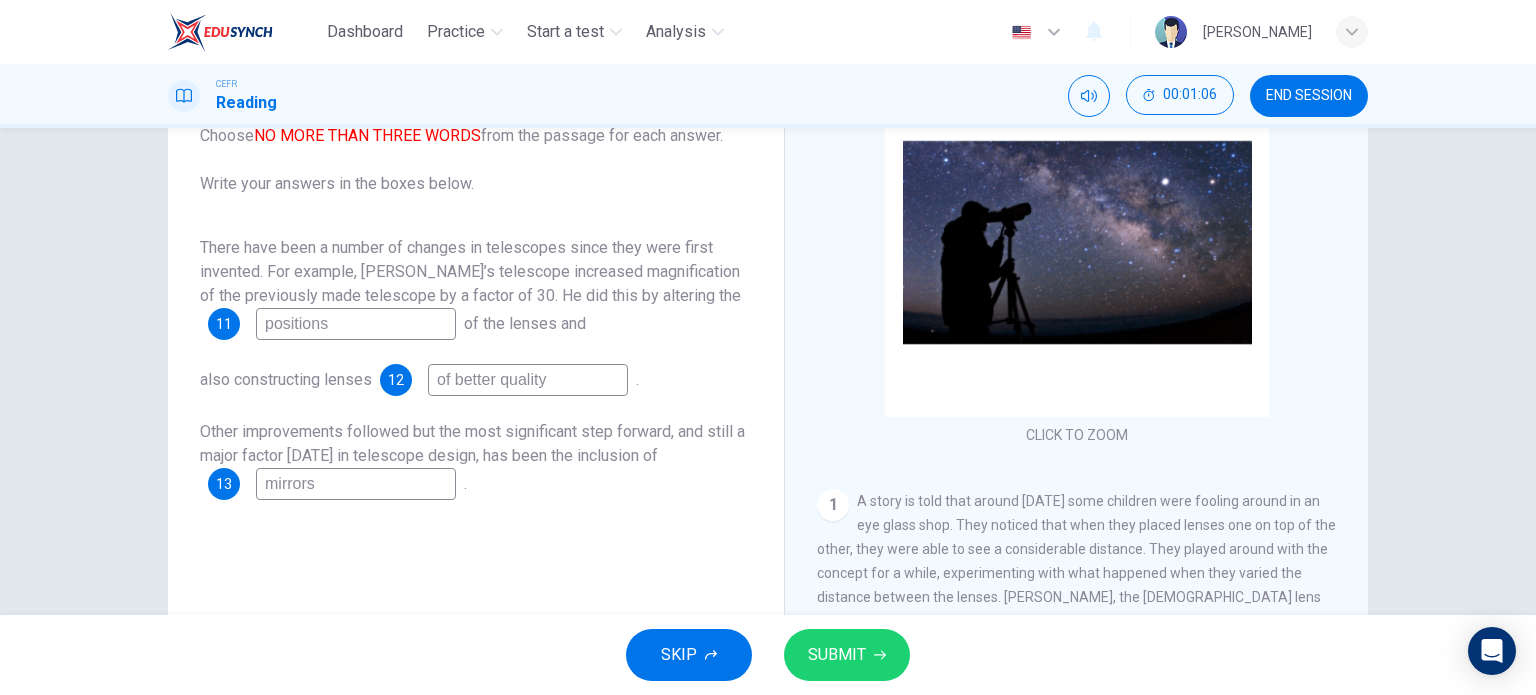 type on "positions" 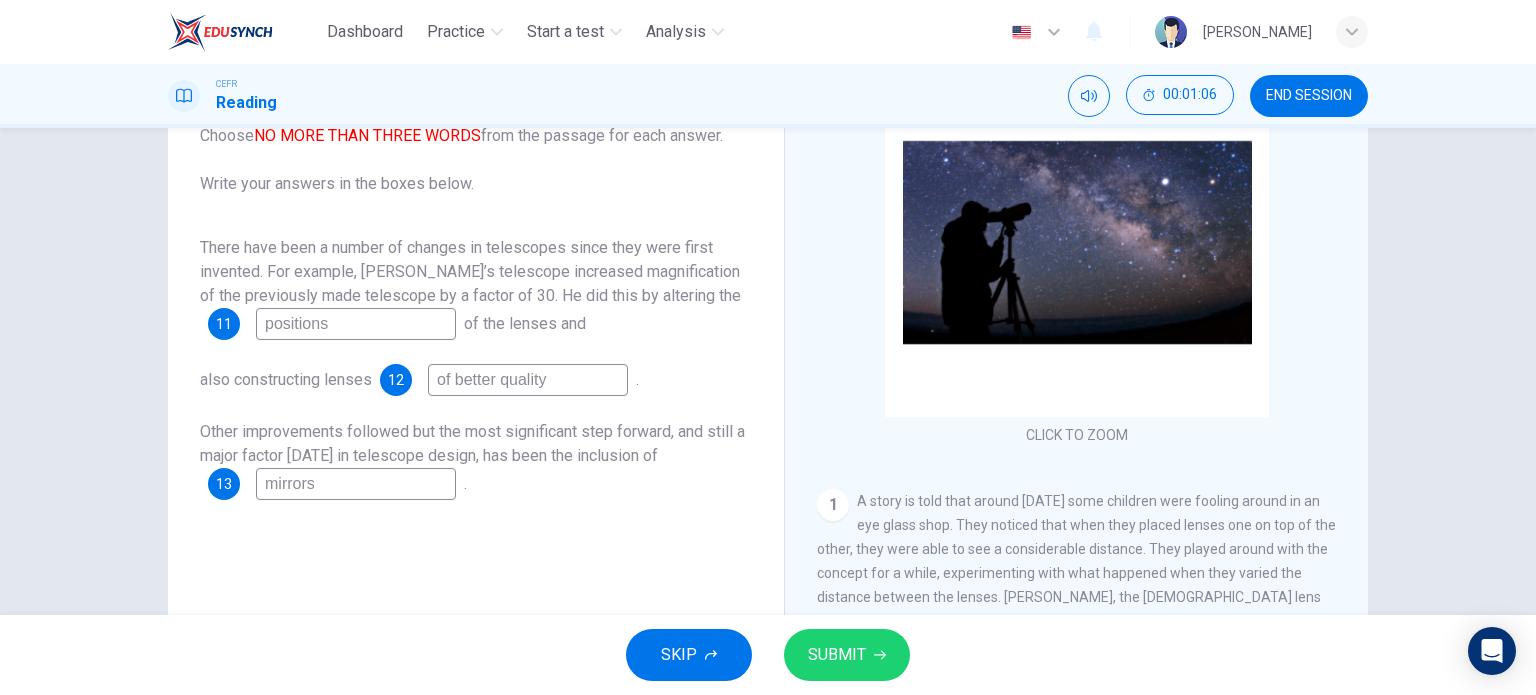 click 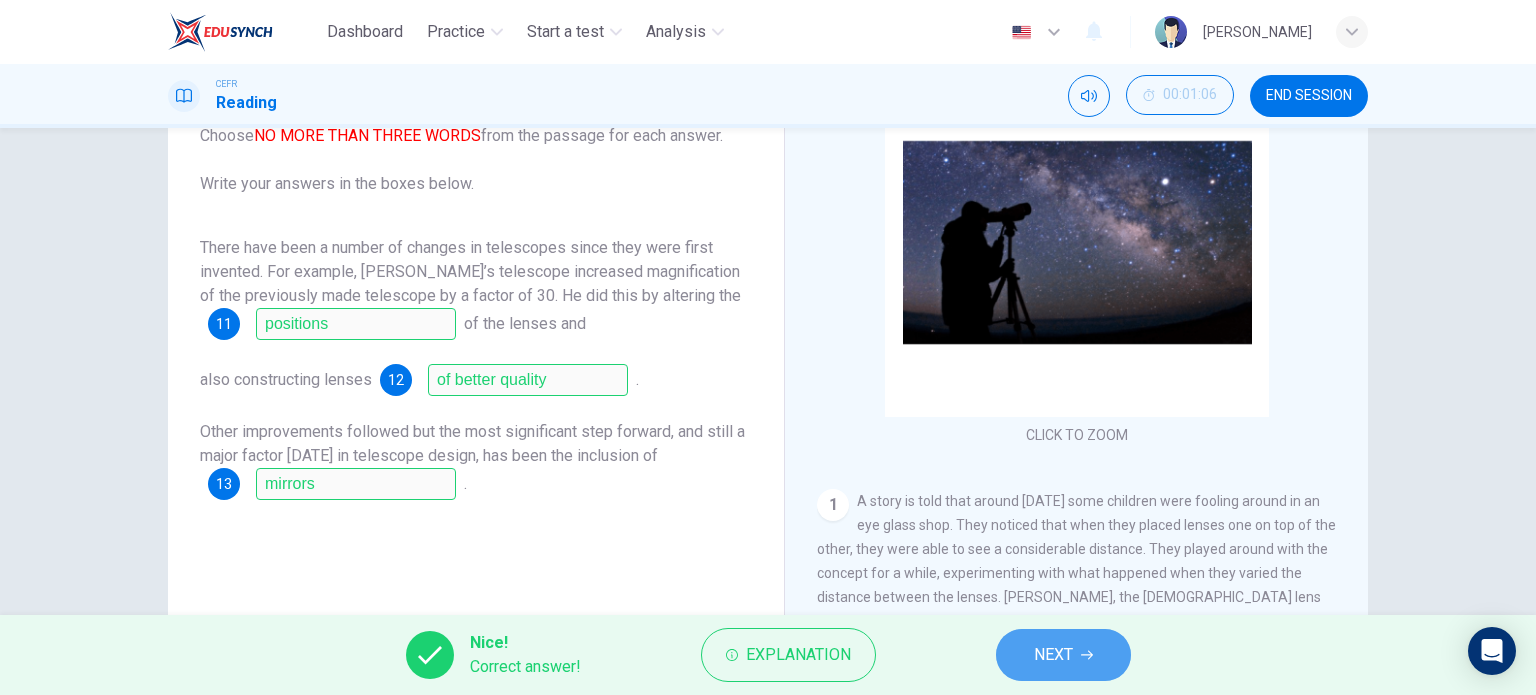 click on "NEXT" at bounding box center (1063, 655) 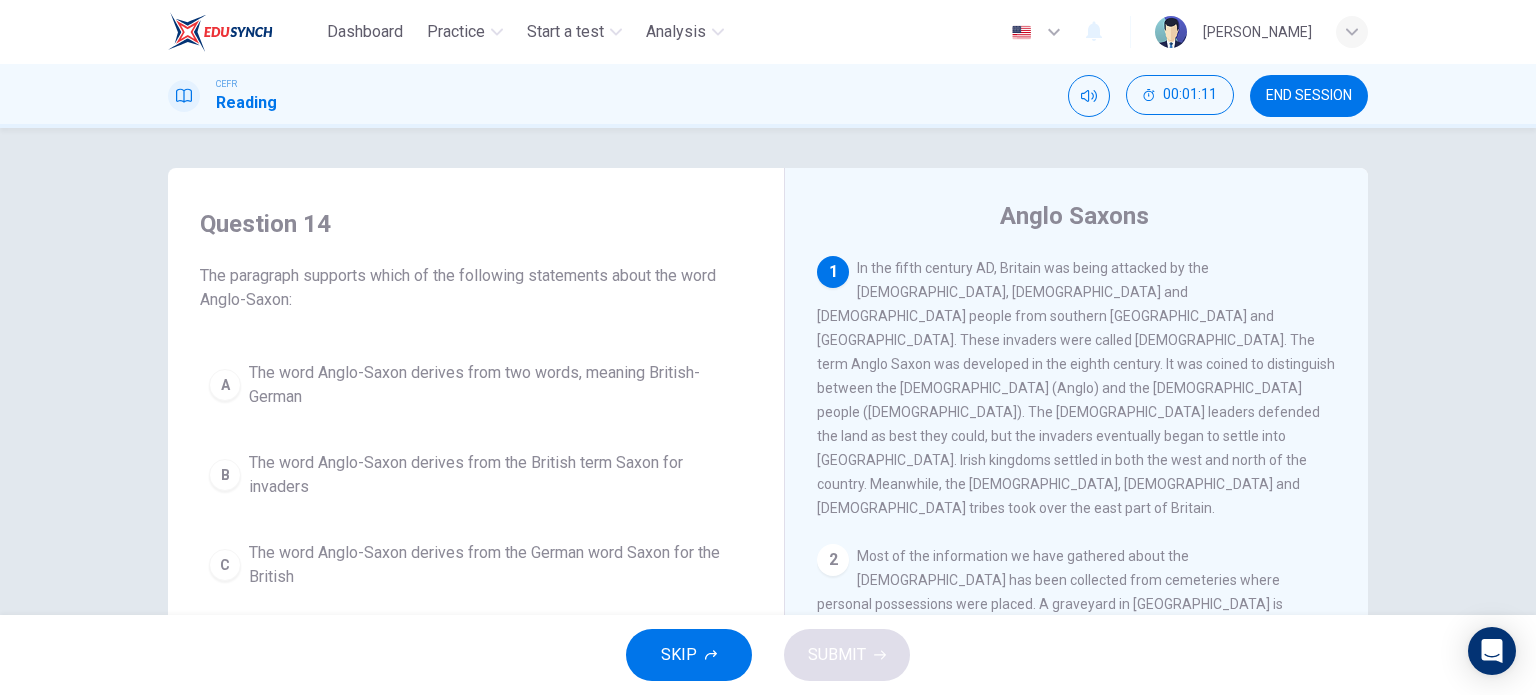 click on "The word Anglo-Saxon derives from two words, meaning British-German" at bounding box center (496, 385) 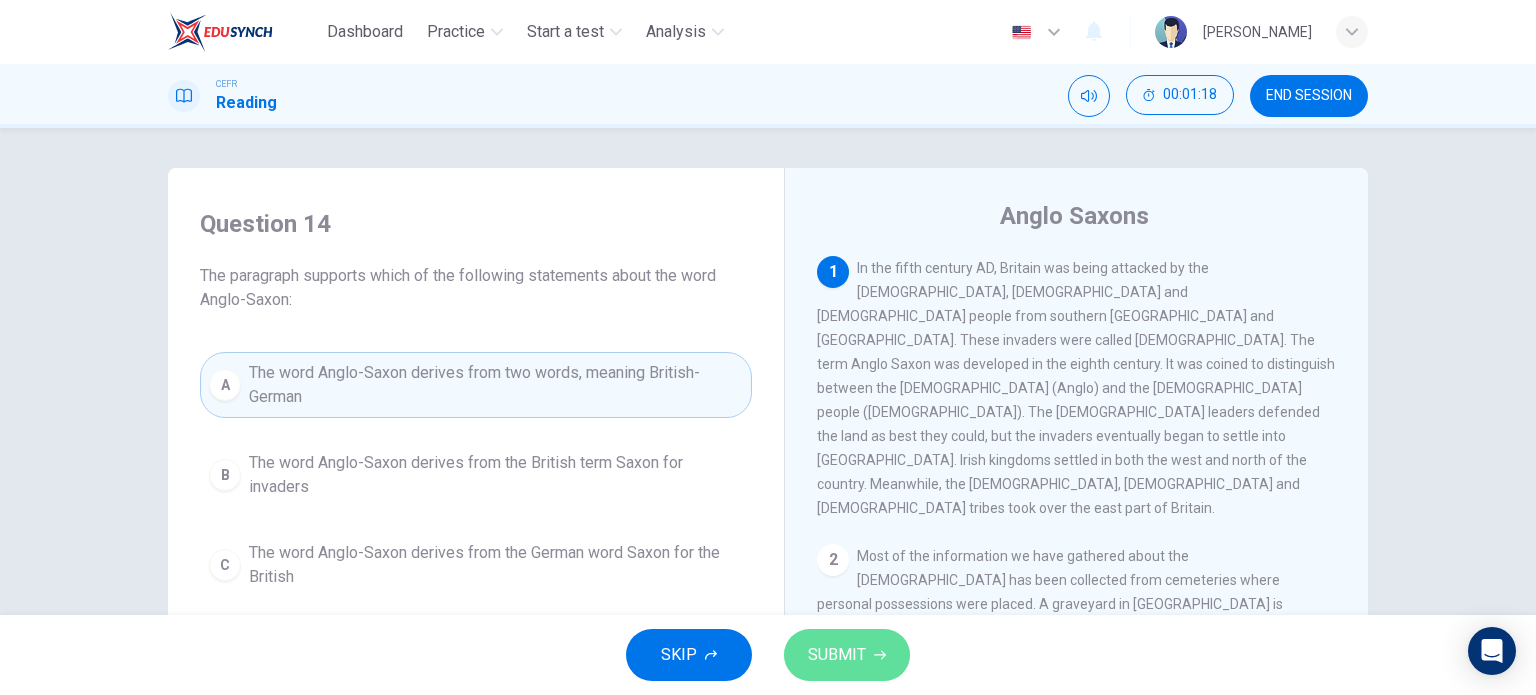 click on "SUBMIT" at bounding box center [847, 655] 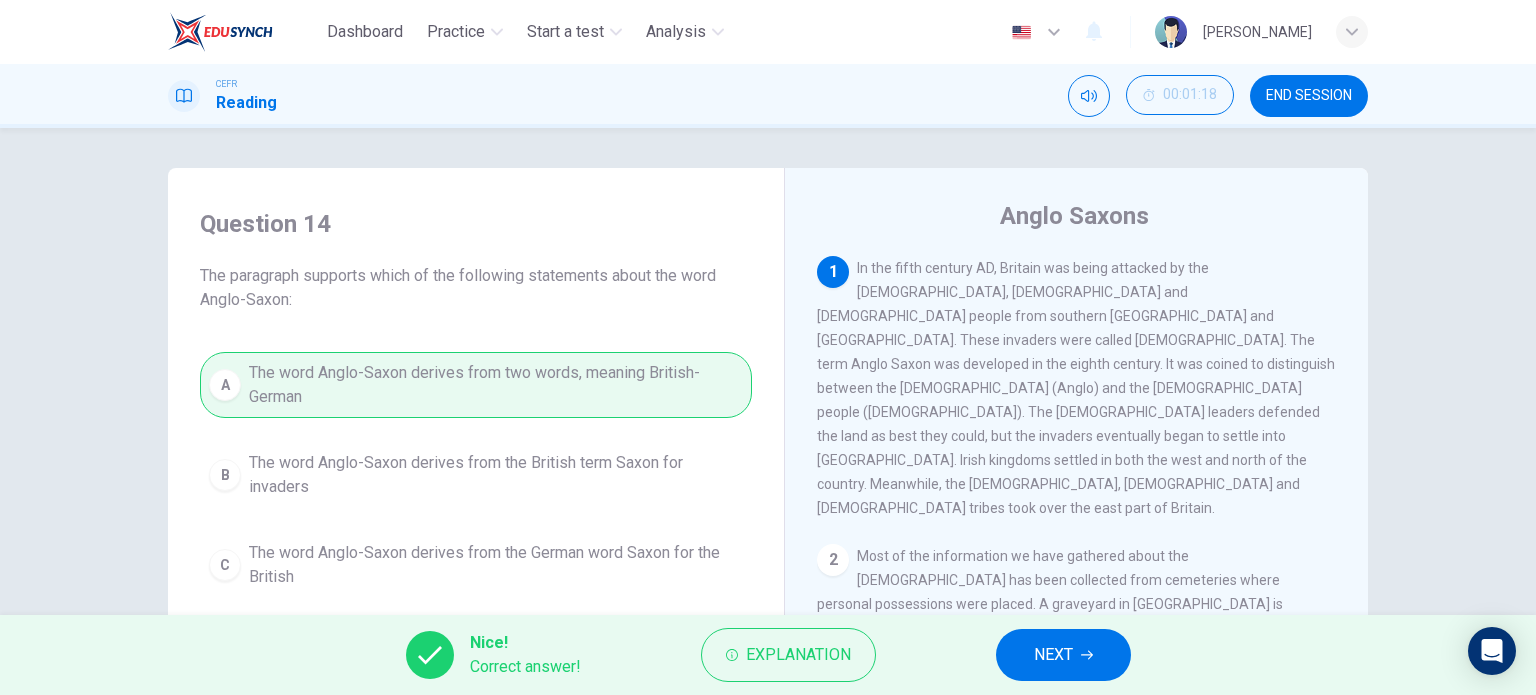 click on "NEXT" at bounding box center [1063, 655] 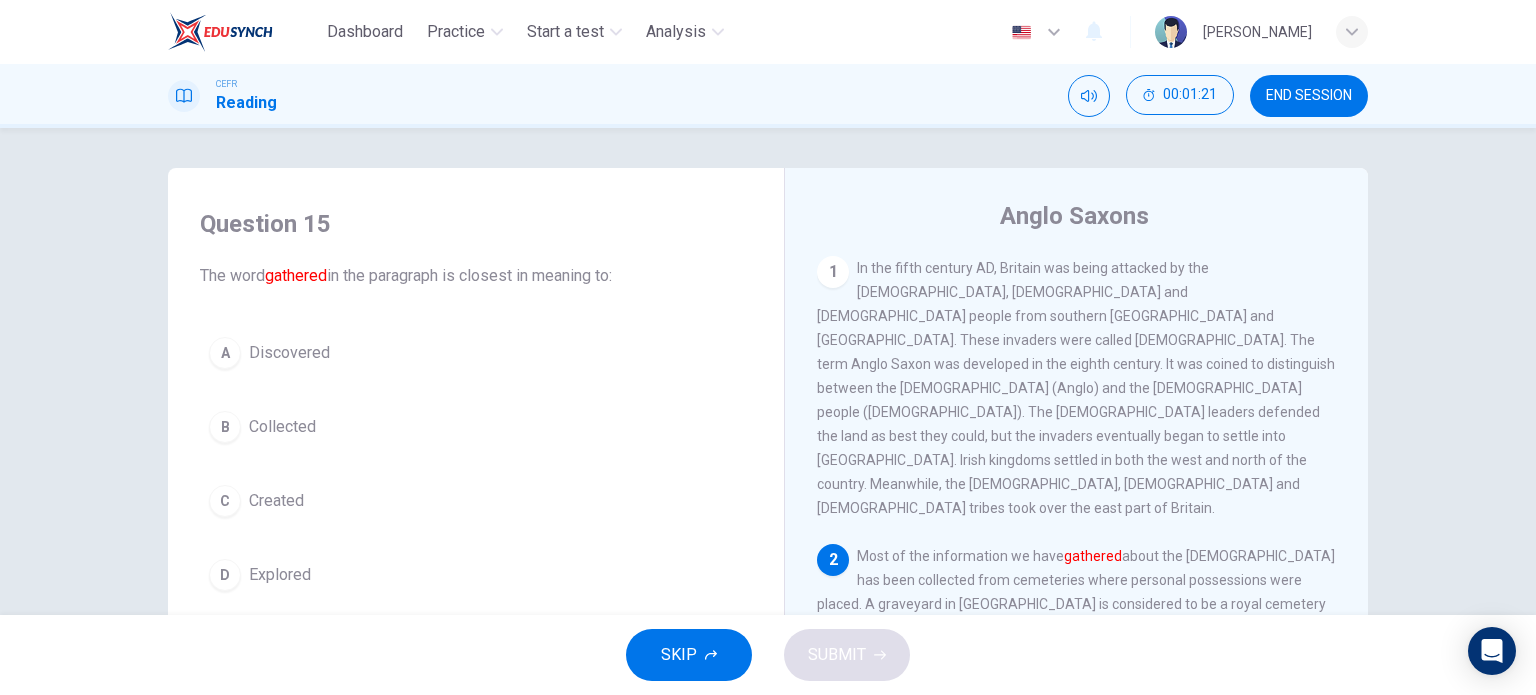 click on "Collected" at bounding box center (282, 427) 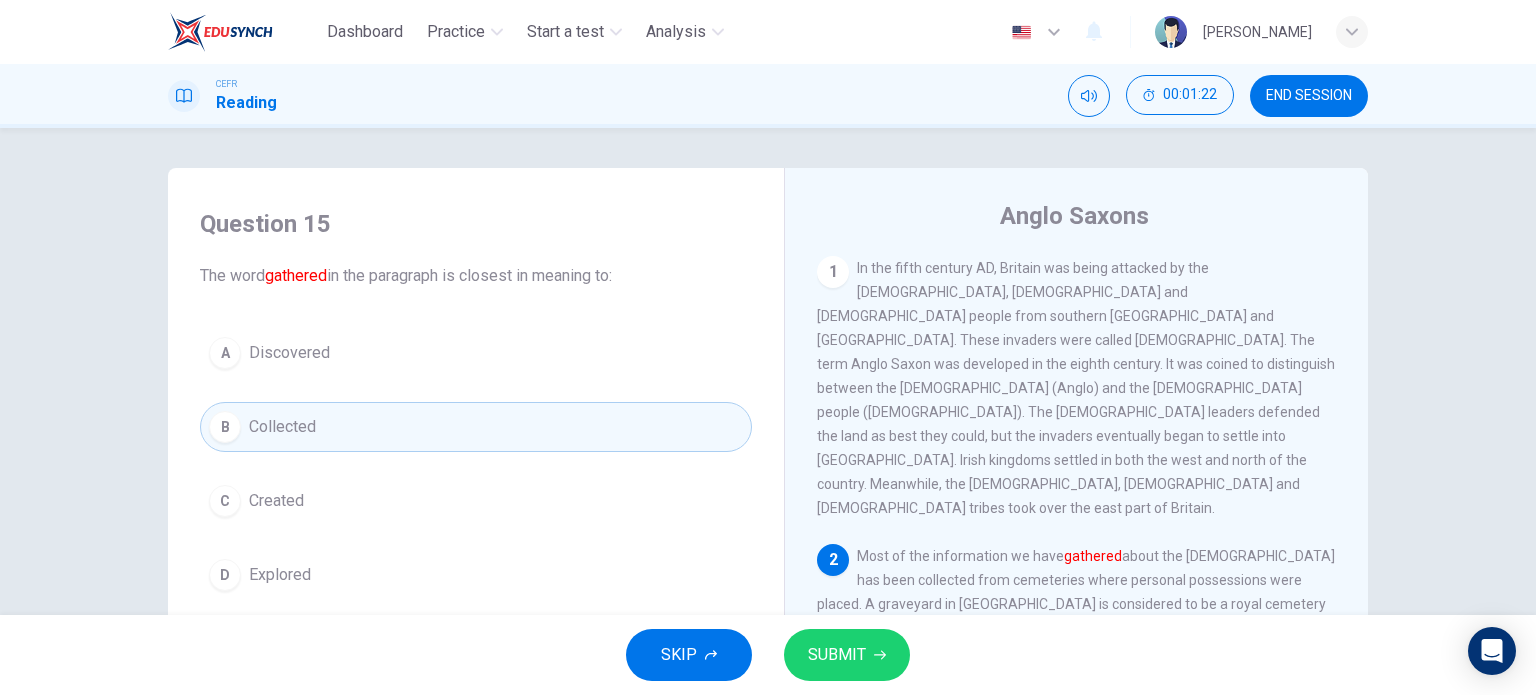 click on "SUBMIT" at bounding box center (837, 655) 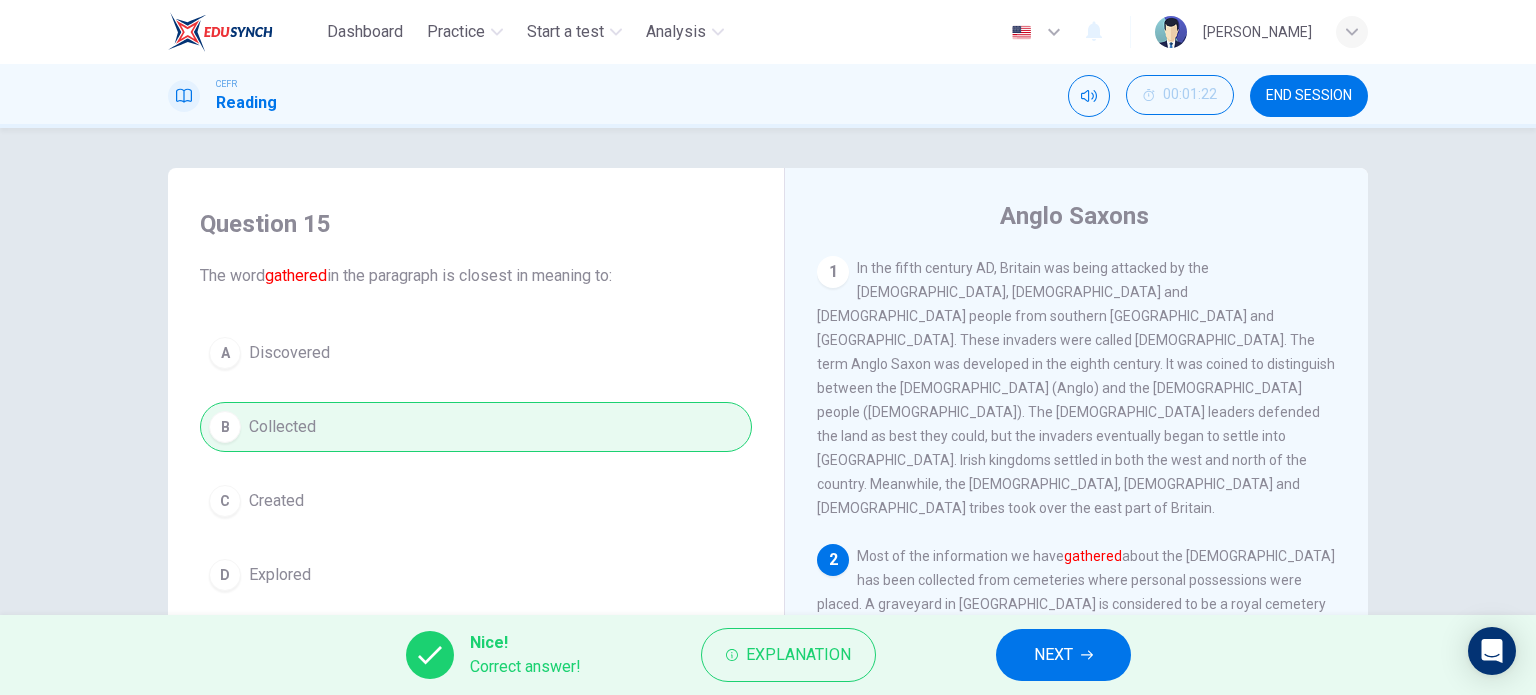 click on "NEXT" at bounding box center (1063, 655) 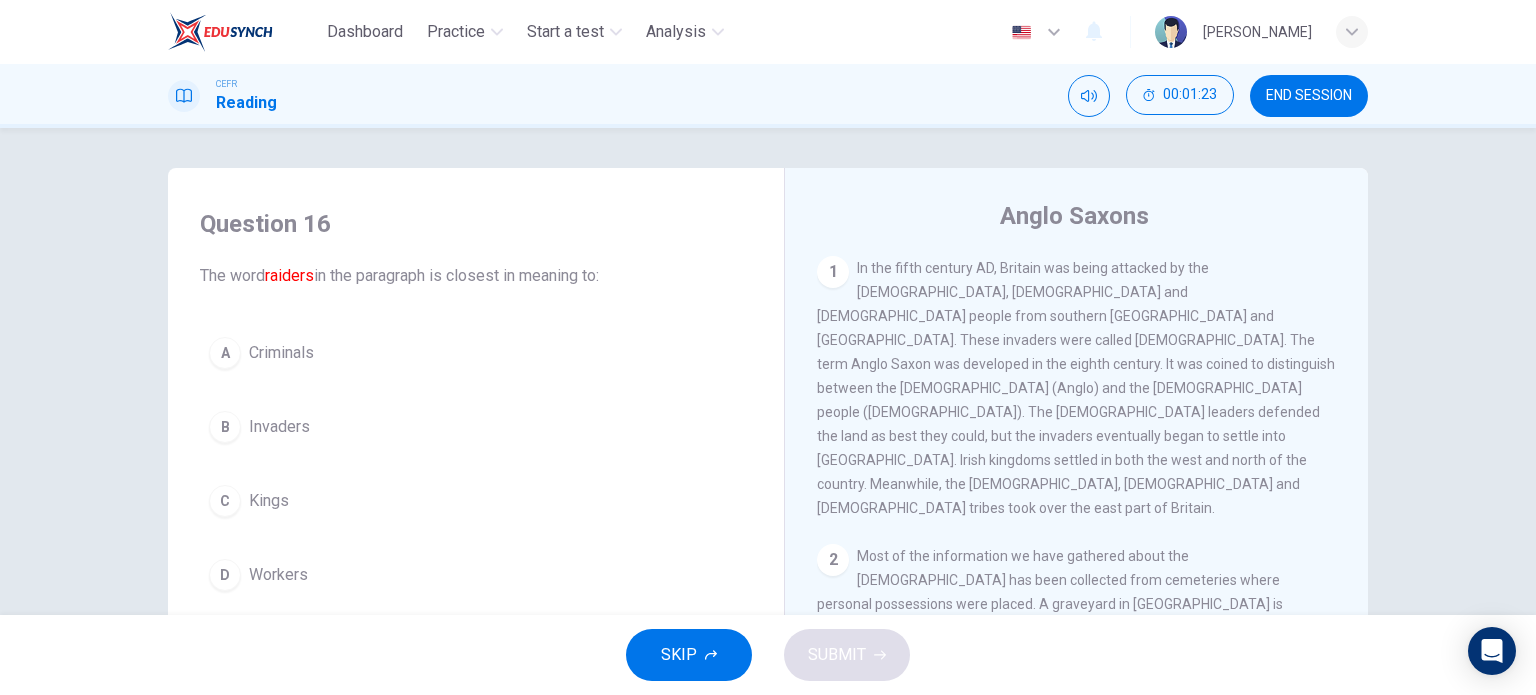 click on "Invaders" at bounding box center (279, 427) 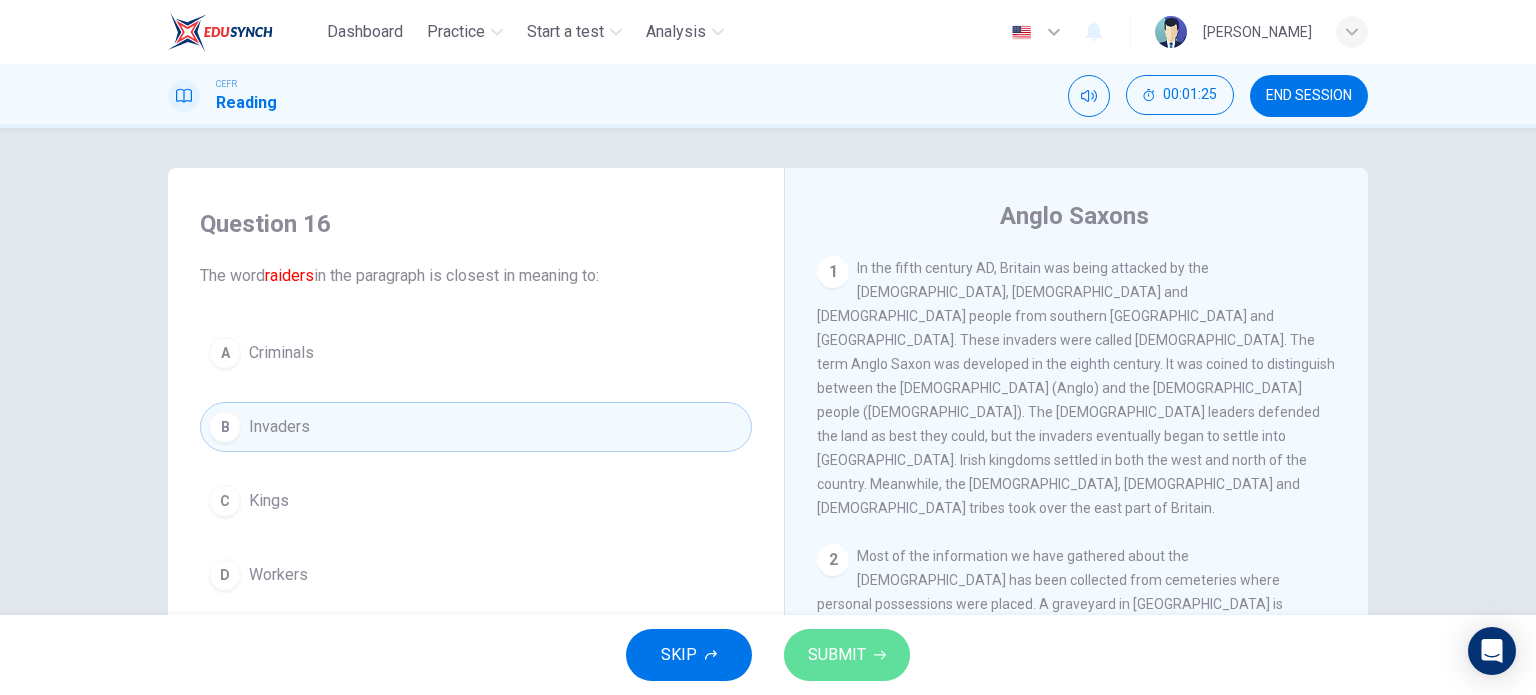 click on "SUBMIT" at bounding box center [837, 655] 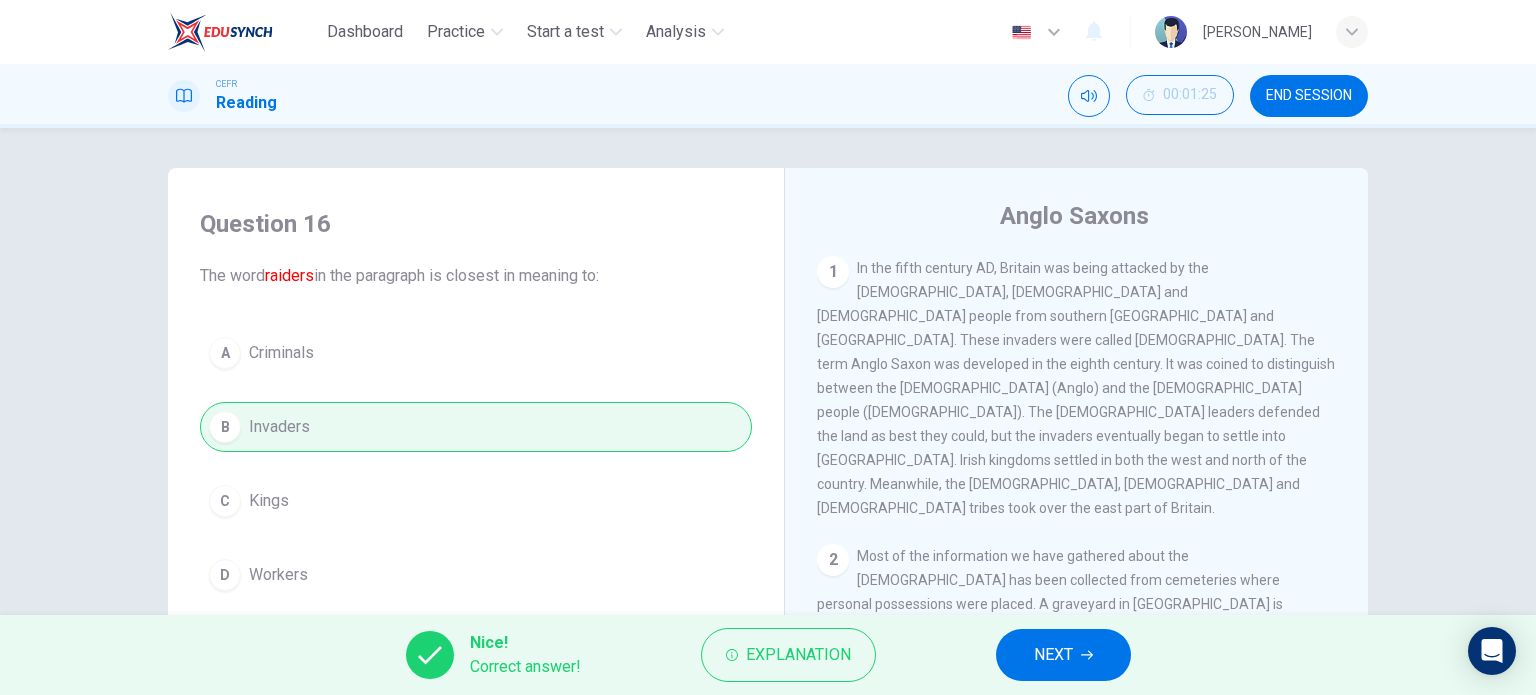 drag, startPoint x: 1091, startPoint y: 667, endPoint x: 1068, endPoint y: 647, distance: 30.479502 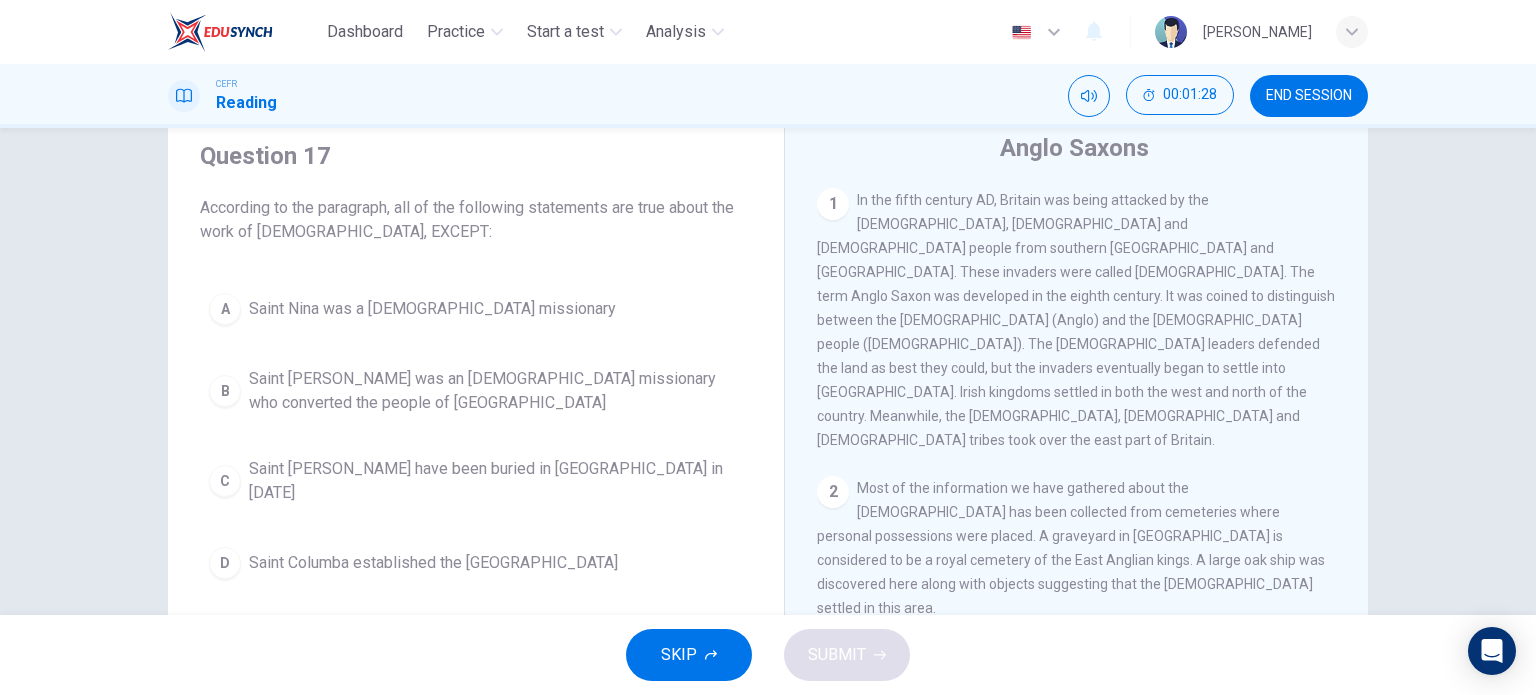 scroll, scrollTop: 100, scrollLeft: 0, axis: vertical 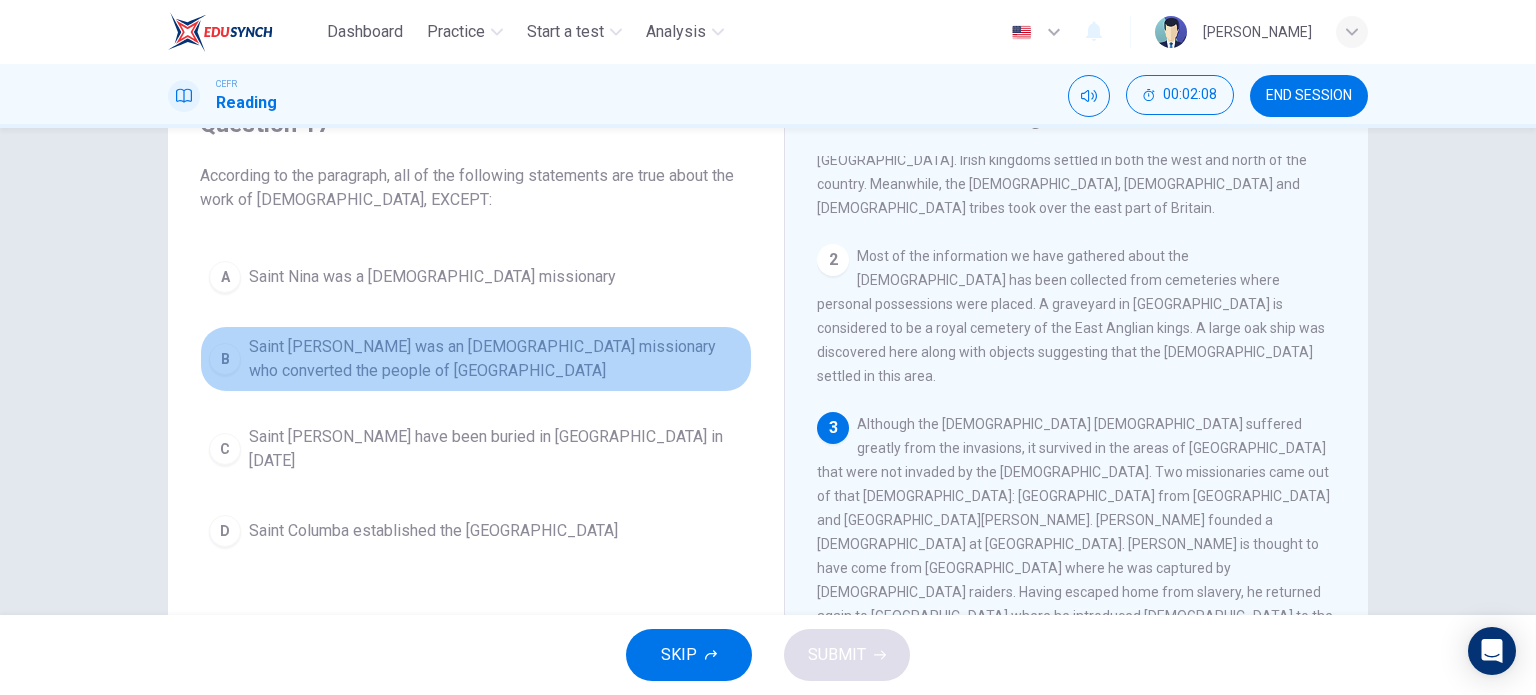click on "Saint Patrick was an Irish missionary who converted the people of Northern Ireland" at bounding box center (496, 359) 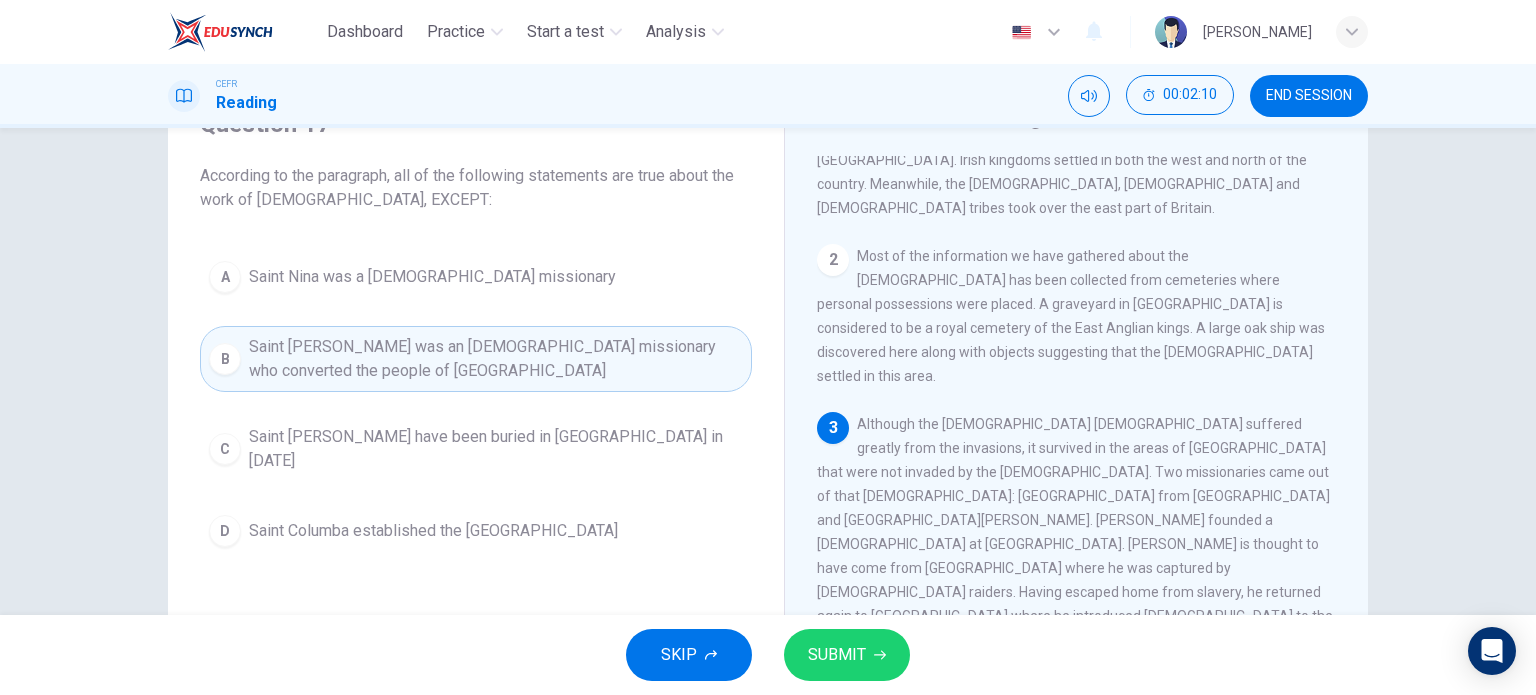 click on "SUBMIT" at bounding box center (837, 655) 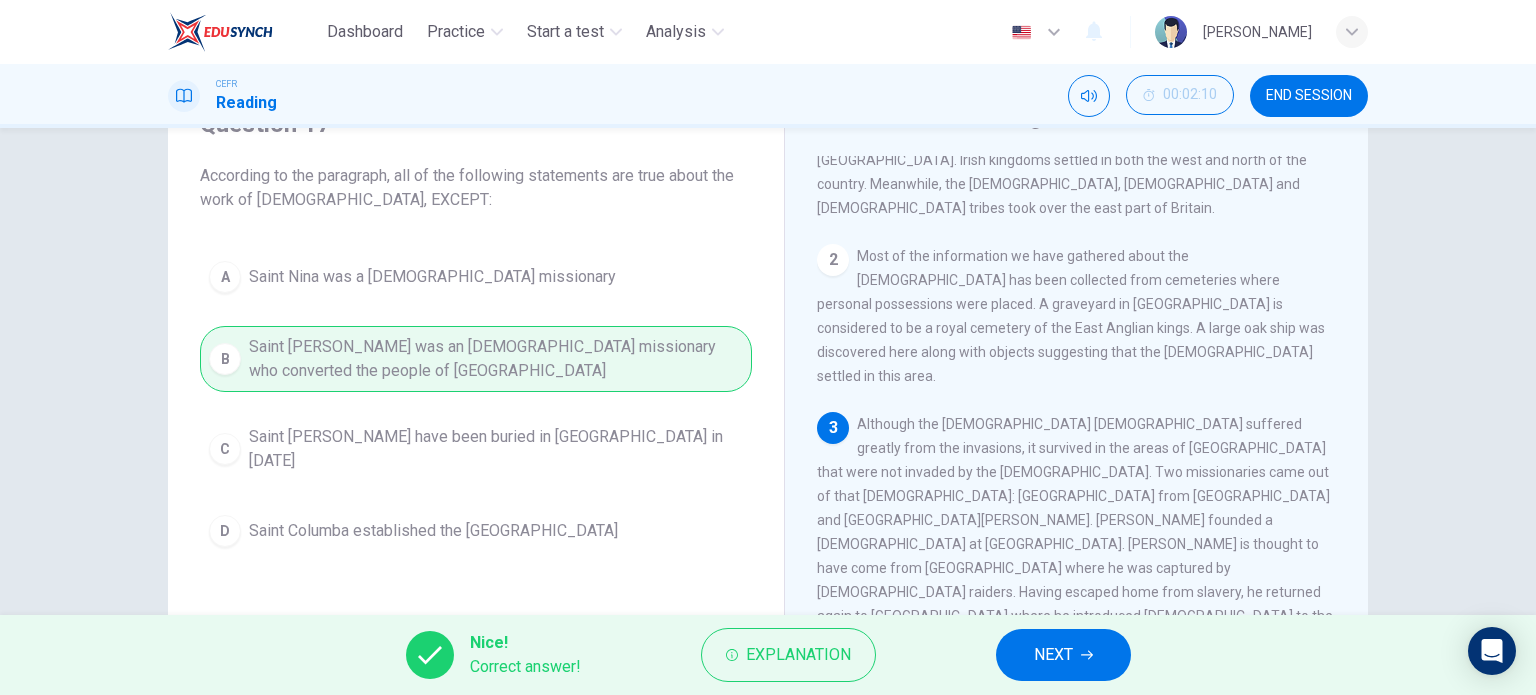 click on "NEXT" at bounding box center (1053, 655) 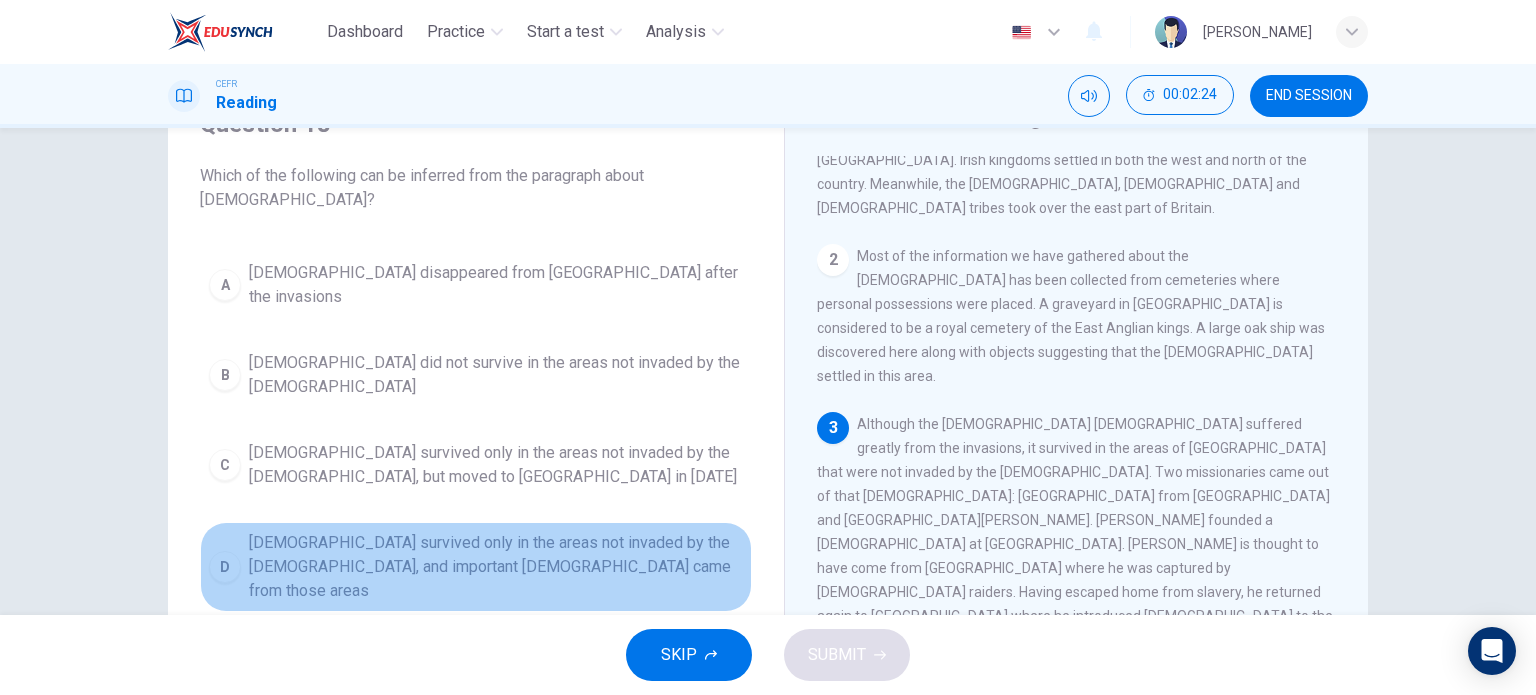 click on "Christianity survived only in the areas not invaded by the Anglo-Saxons, and important missionaries came from those areas" at bounding box center [496, 567] 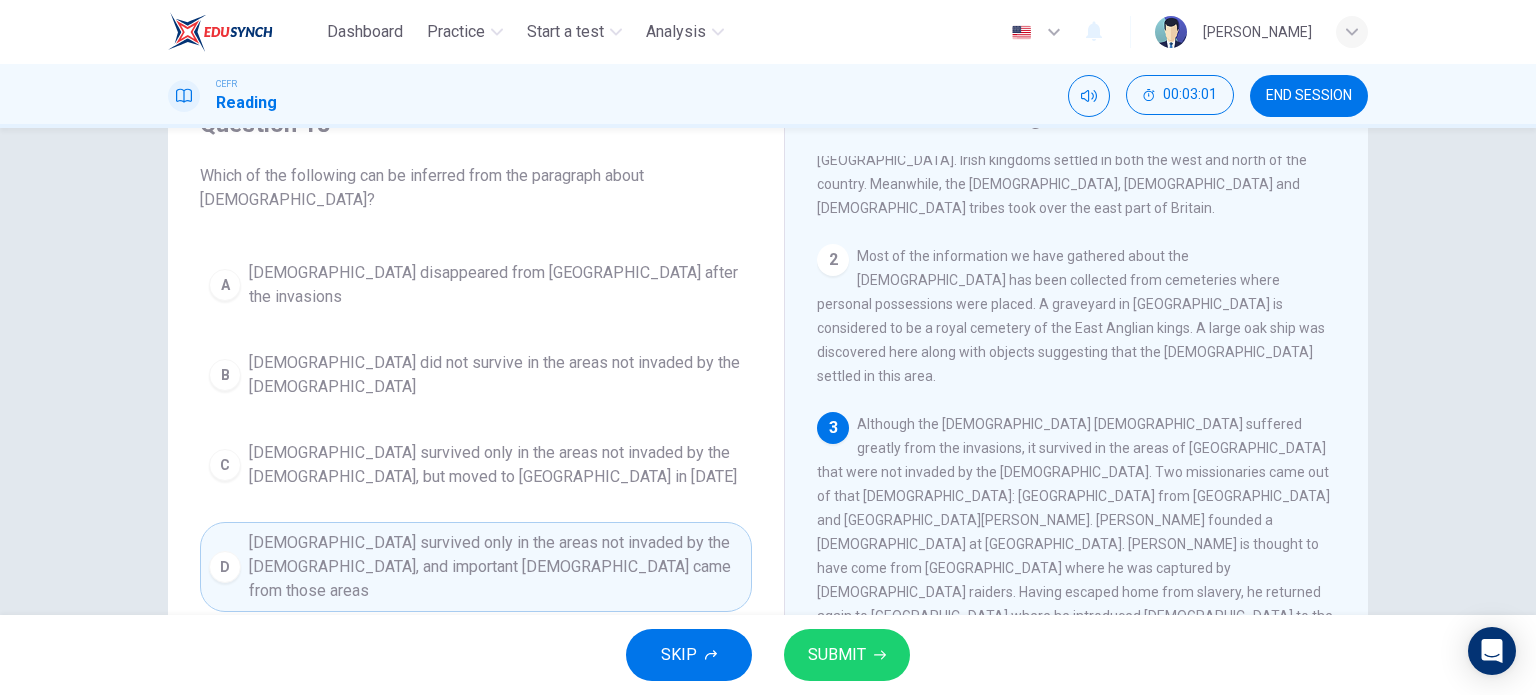 click 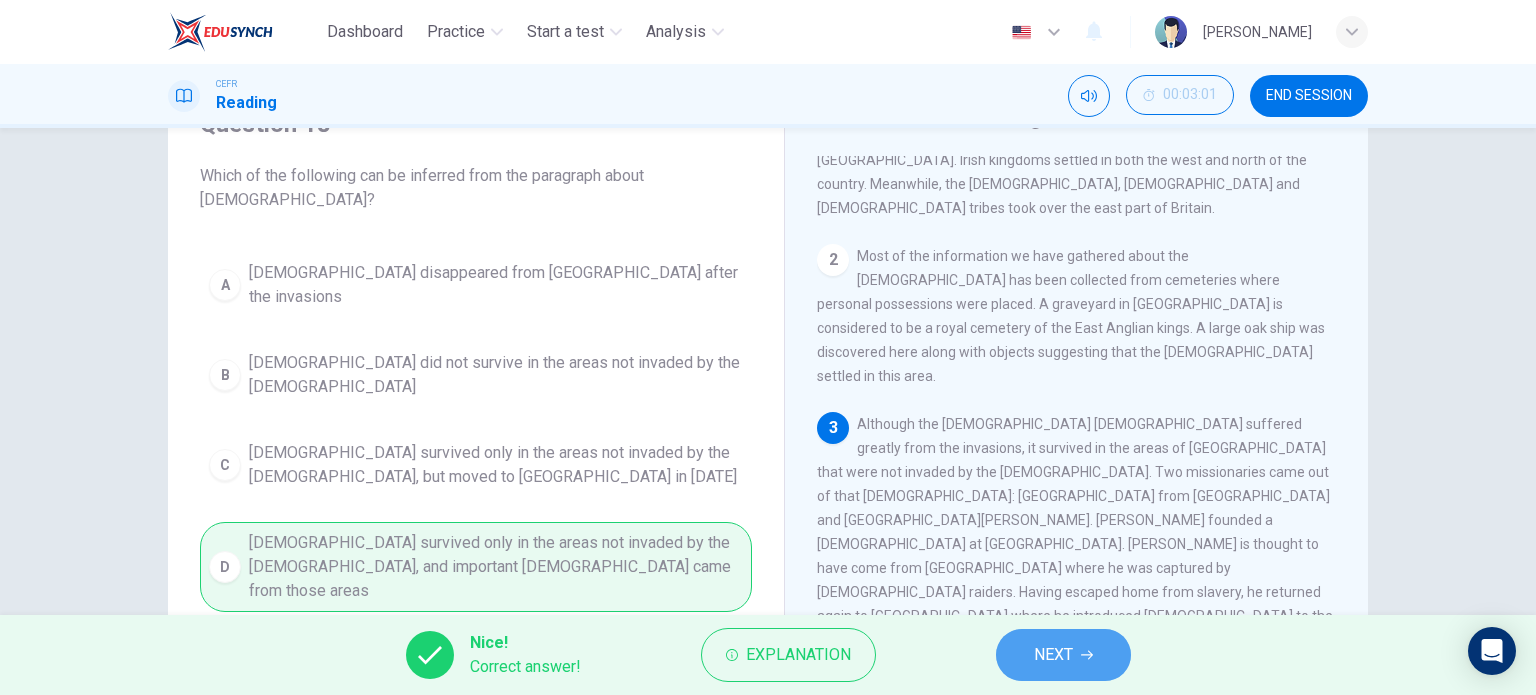 click on "NEXT" at bounding box center (1063, 655) 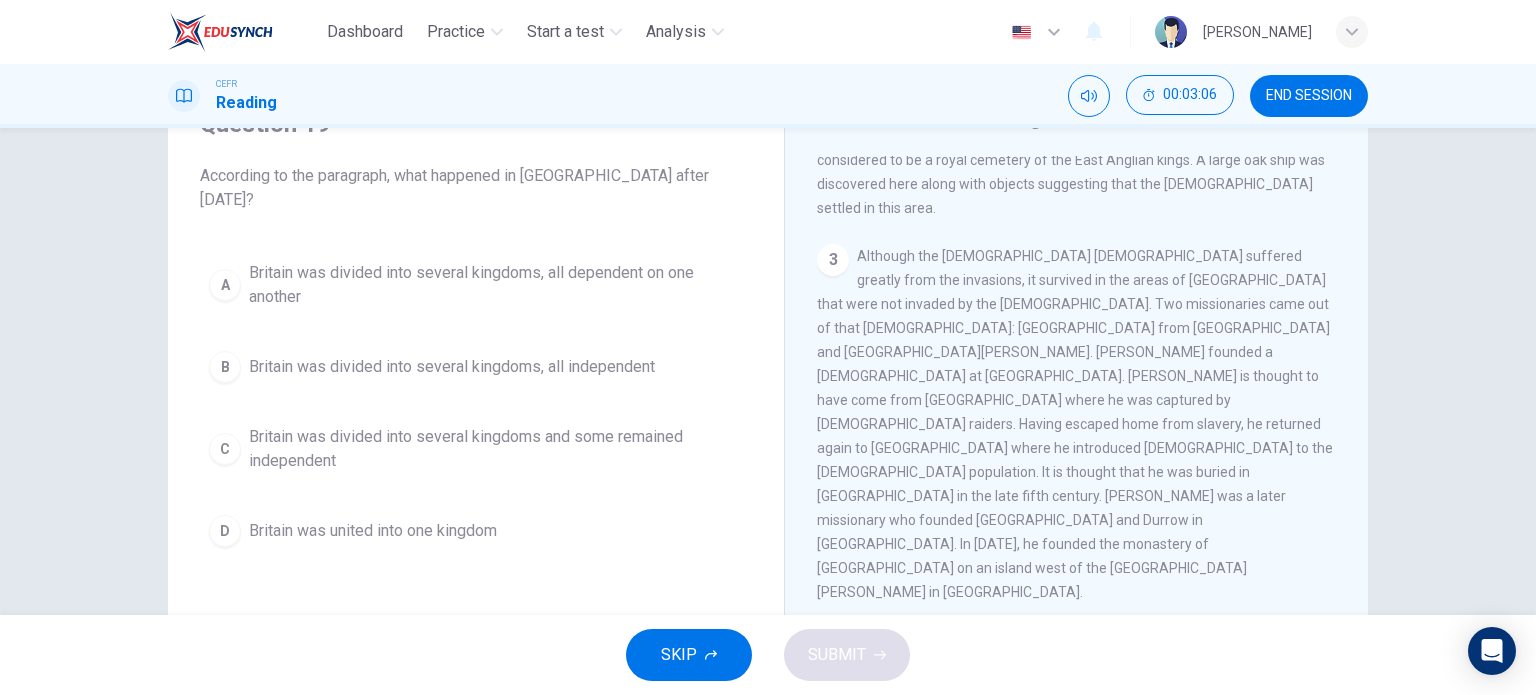 scroll, scrollTop: 400, scrollLeft: 0, axis: vertical 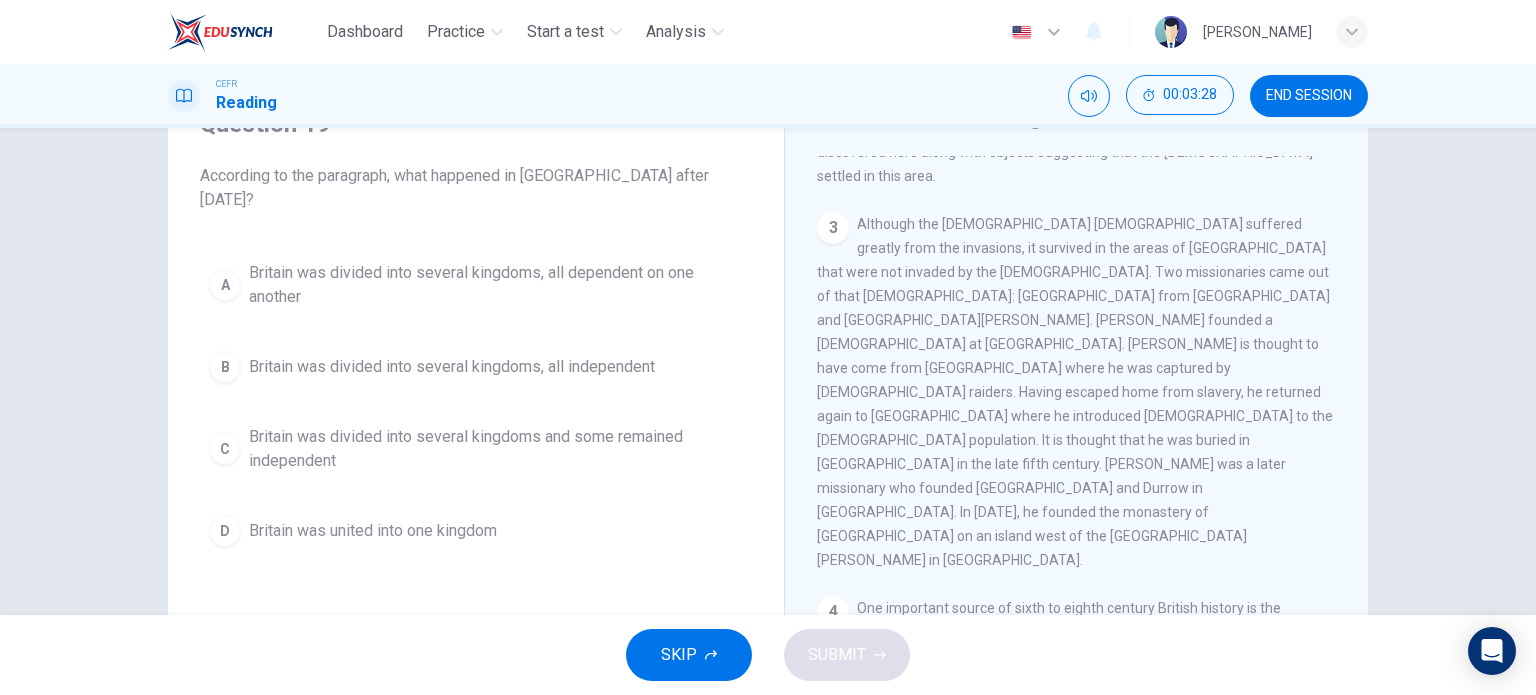 click on "Britain was divided into several kingdoms and some remained independent" at bounding box center (496, 449) 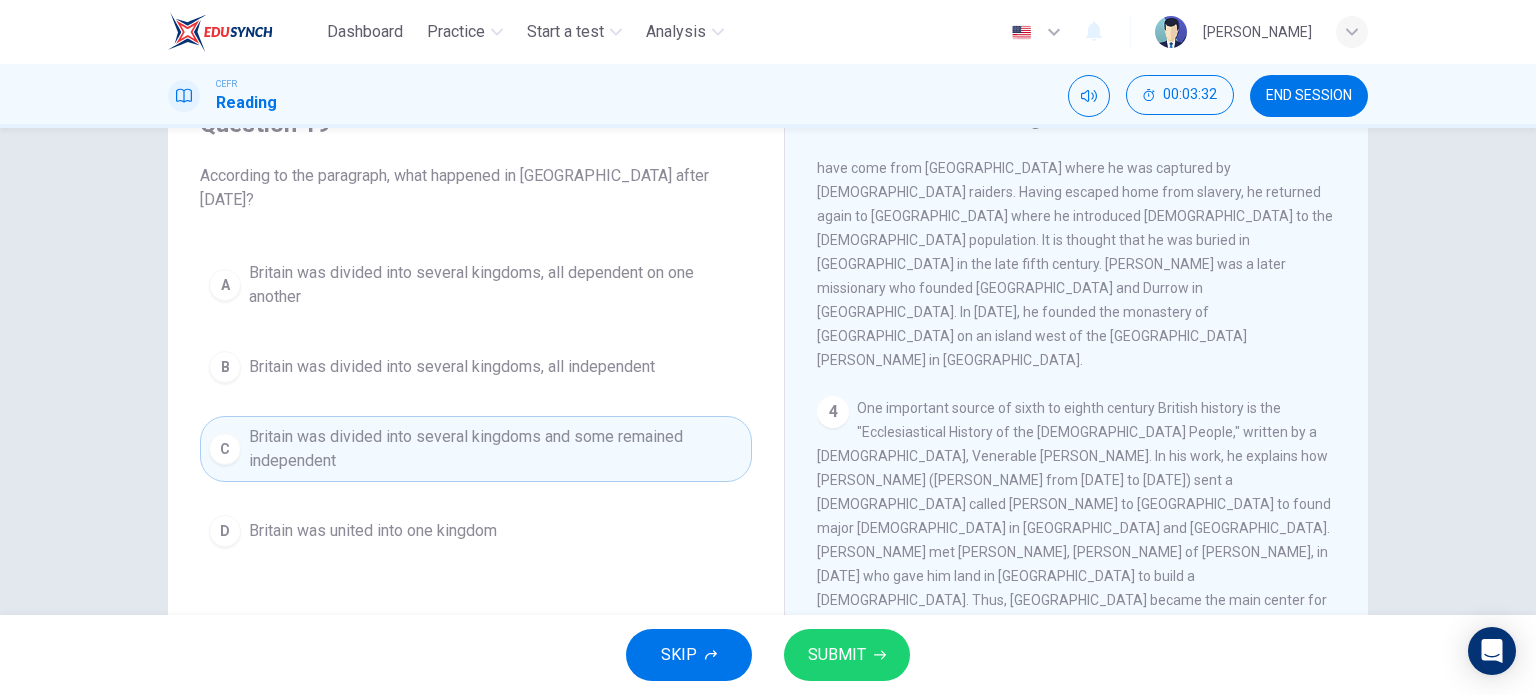 scroll, scrollTop: 700, scrollLeft: 0, axis: vertical 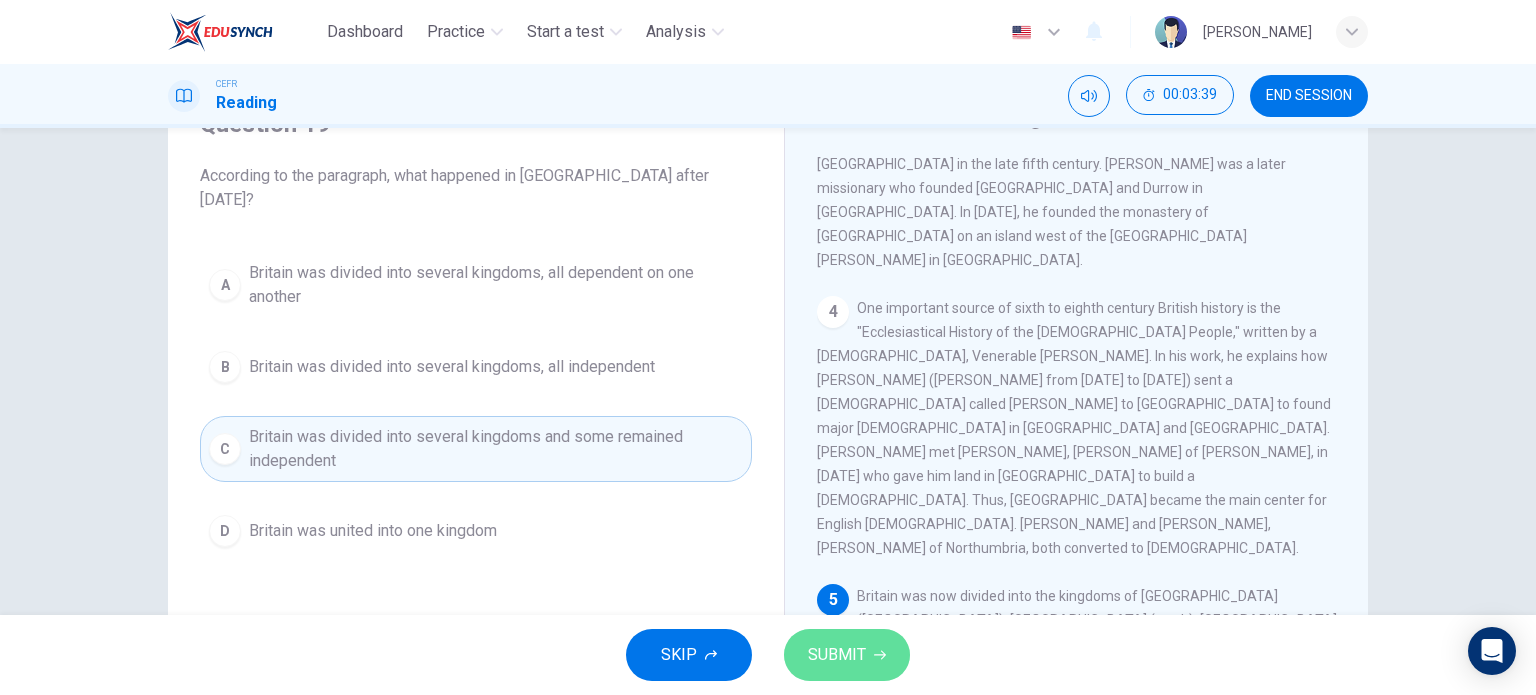 click on "SUBMIT" at bounding box center (837, 655) 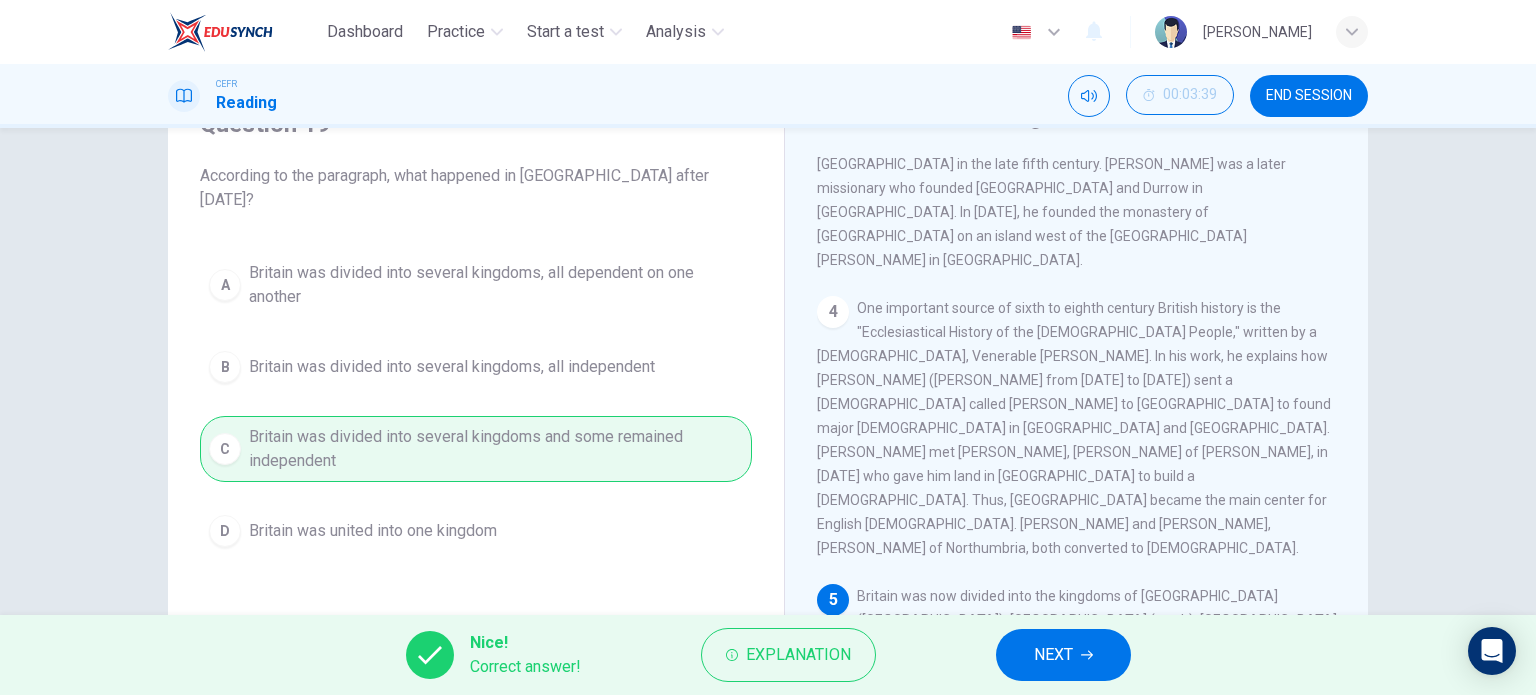 click on "NEXT" at bounding box center (1063, 655) 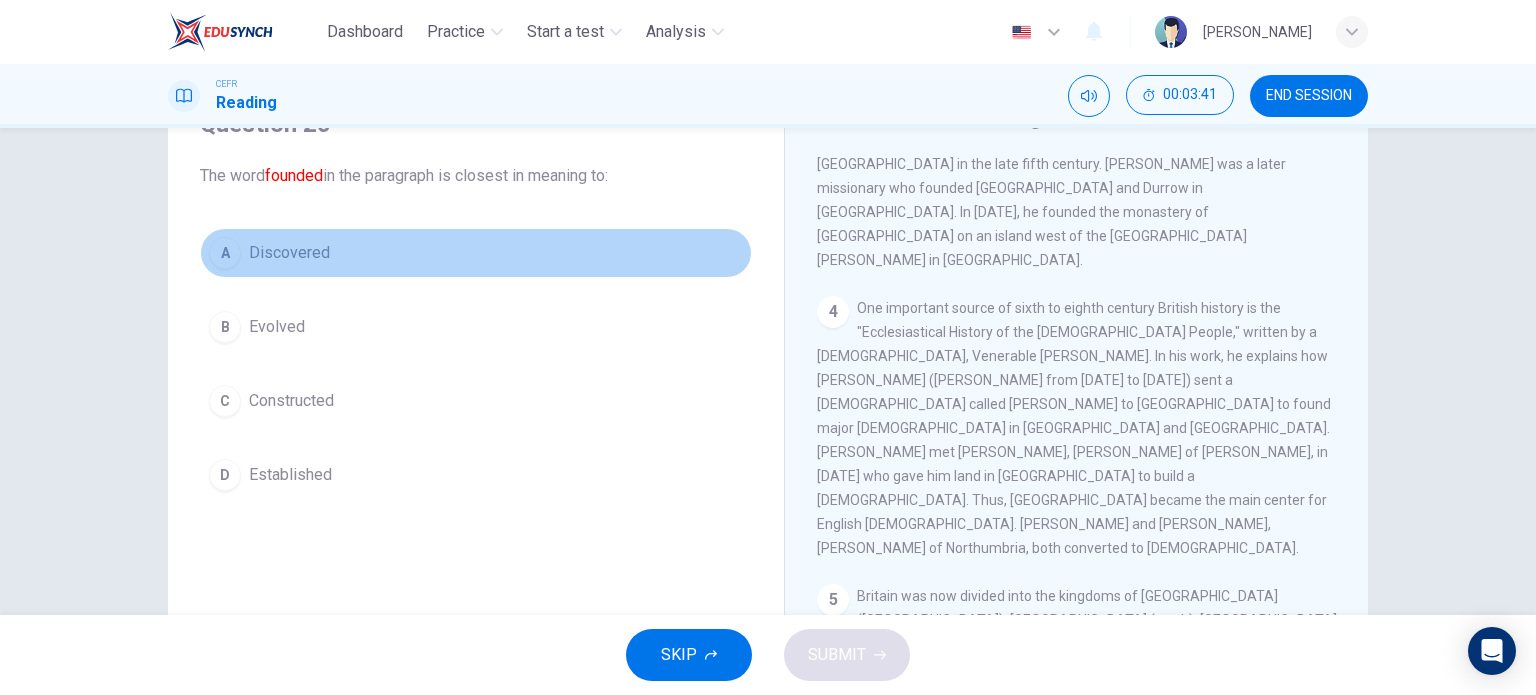 click on "Discovered" at bounding box center [289, 253] 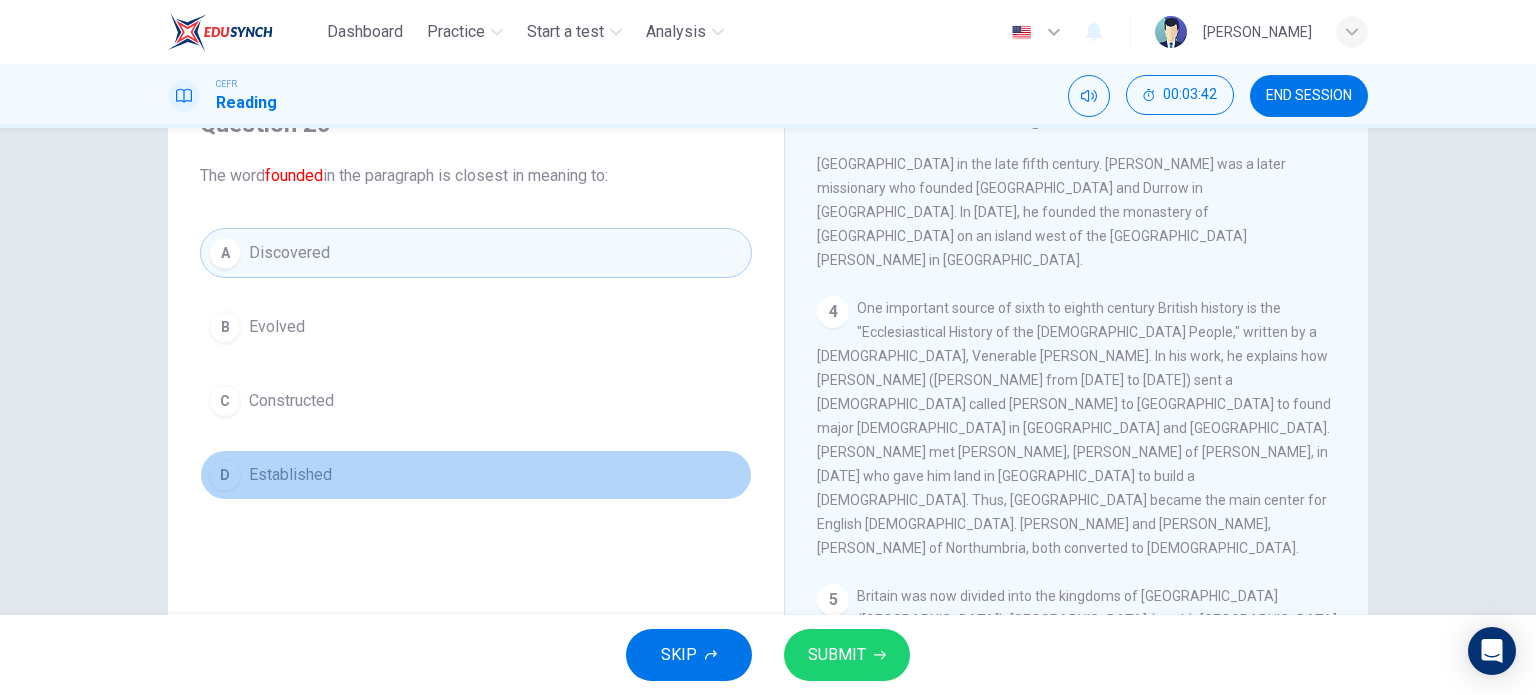 click on "D Established" at bounding box center (476, 475) 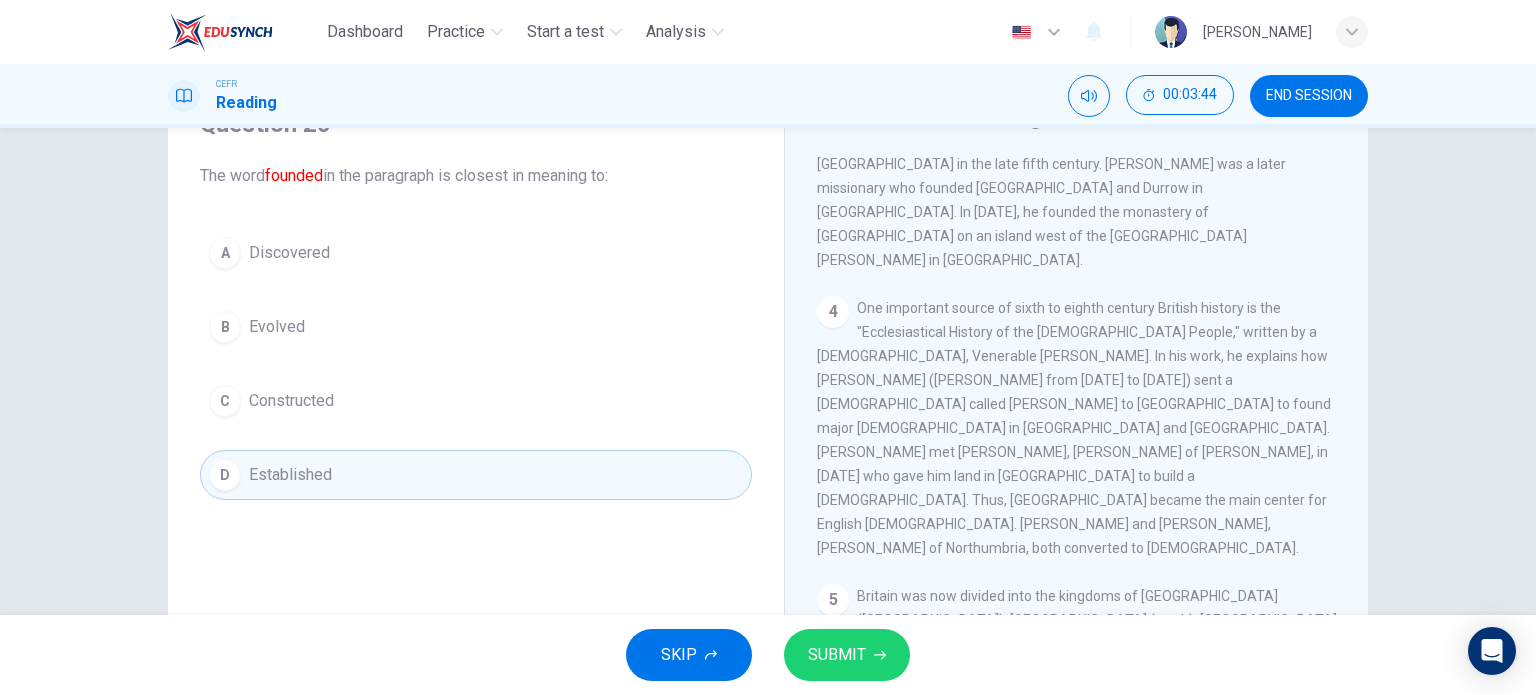 click on "SUBMIT" at bounding box center (837, 655) 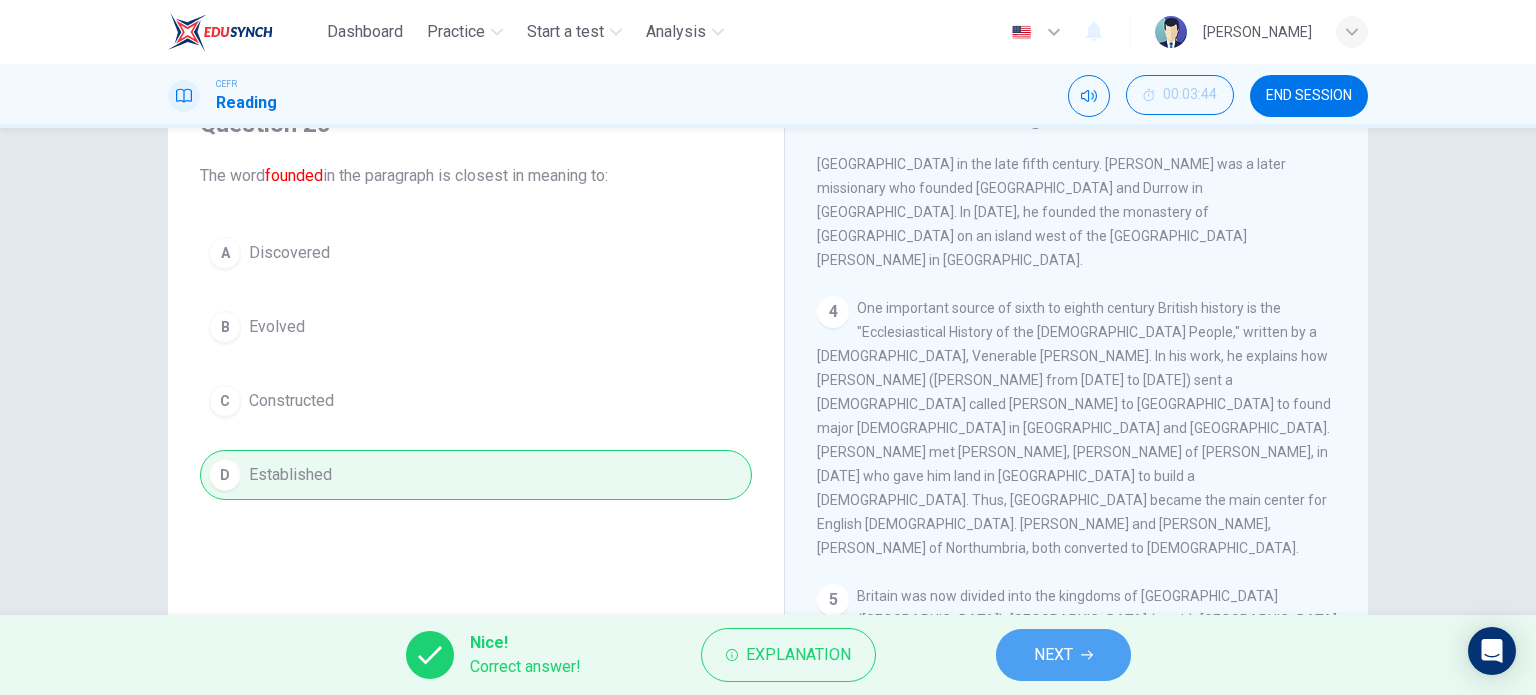 click on "NEXT" at bounding box center (1053, 655) 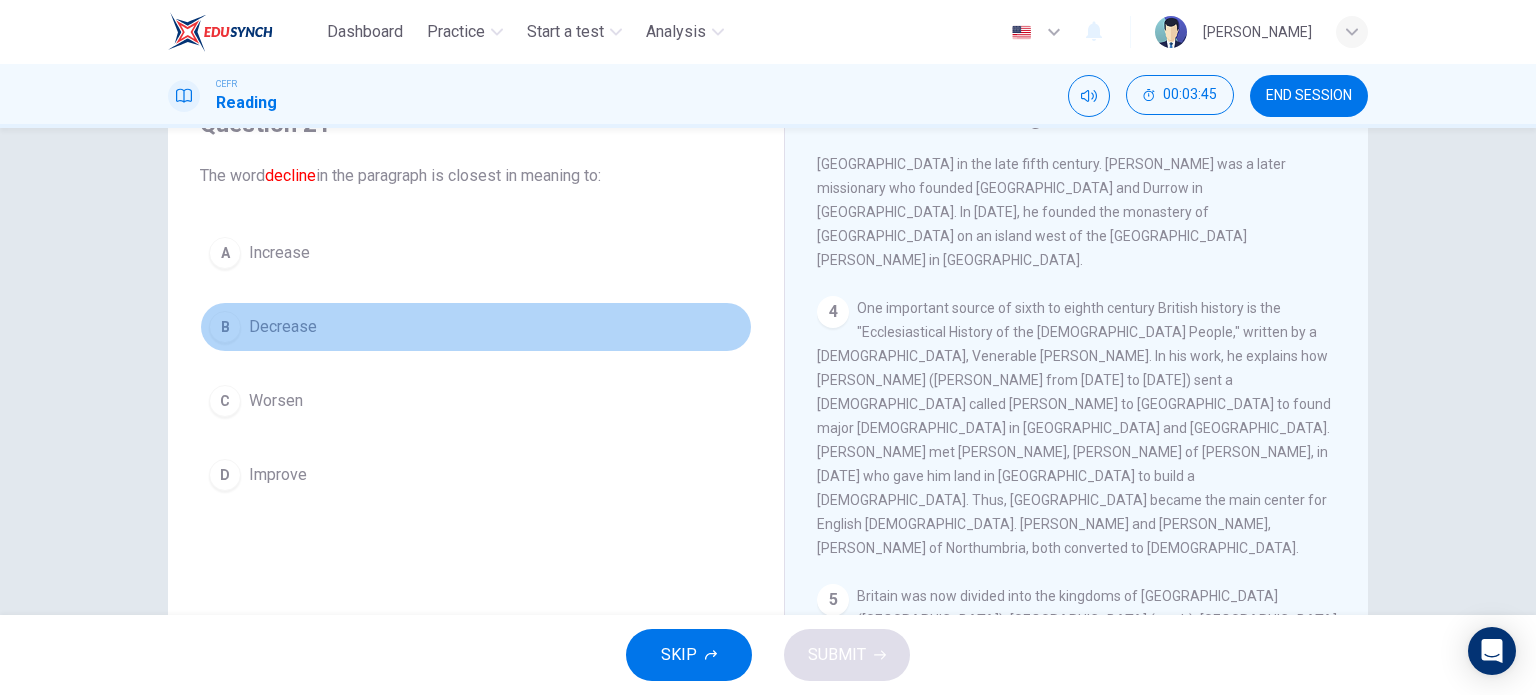 click on "Decrease" at bounding box center (283, 327) 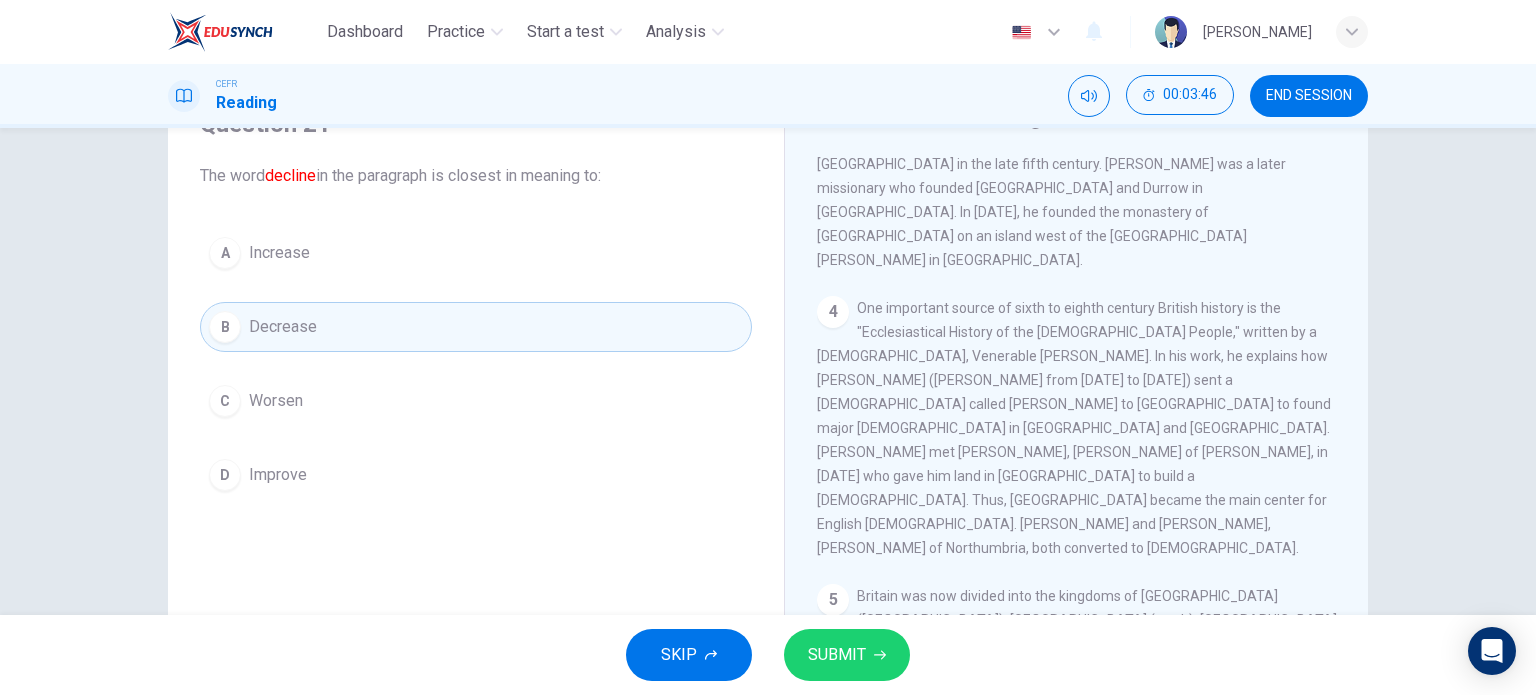 click on "SUBMIT" at bounding box center (837, 655) 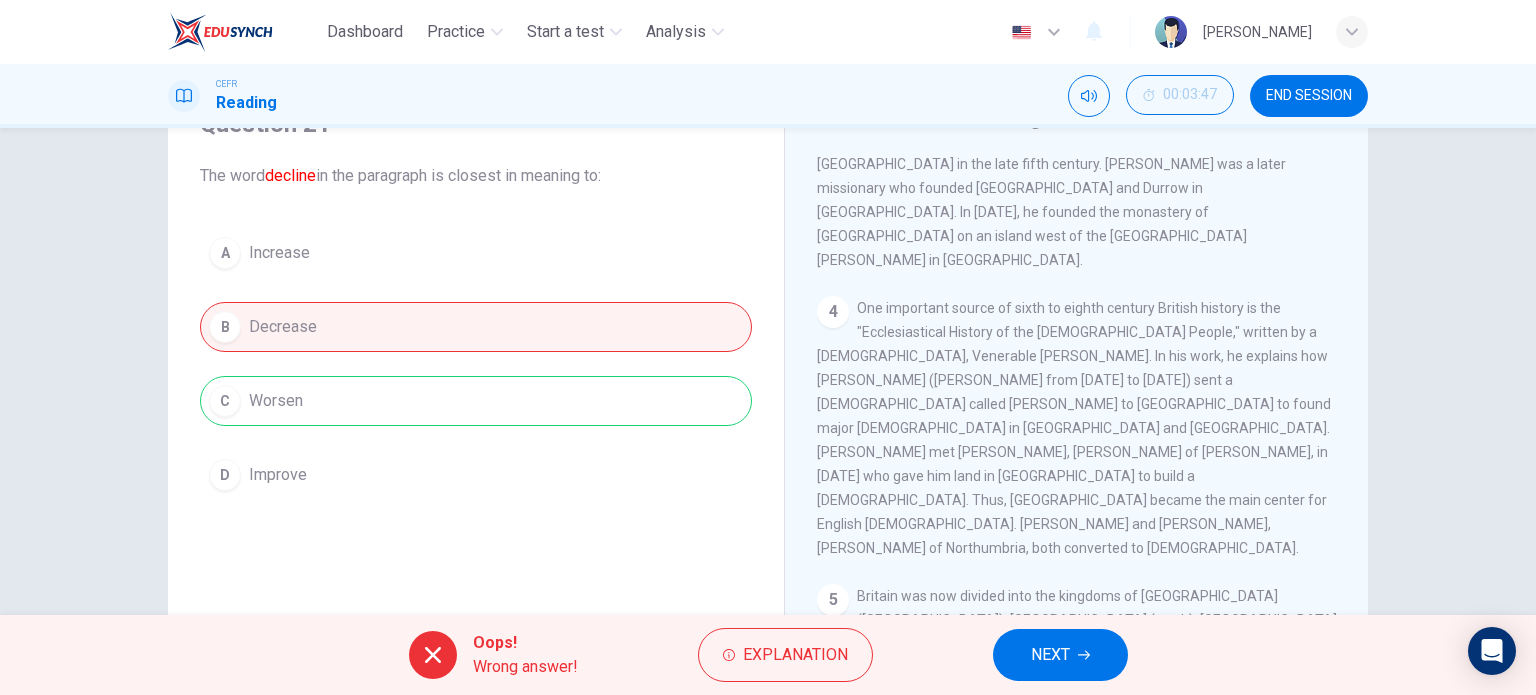 click on "NEXT" at bounding box center [1060, 655] 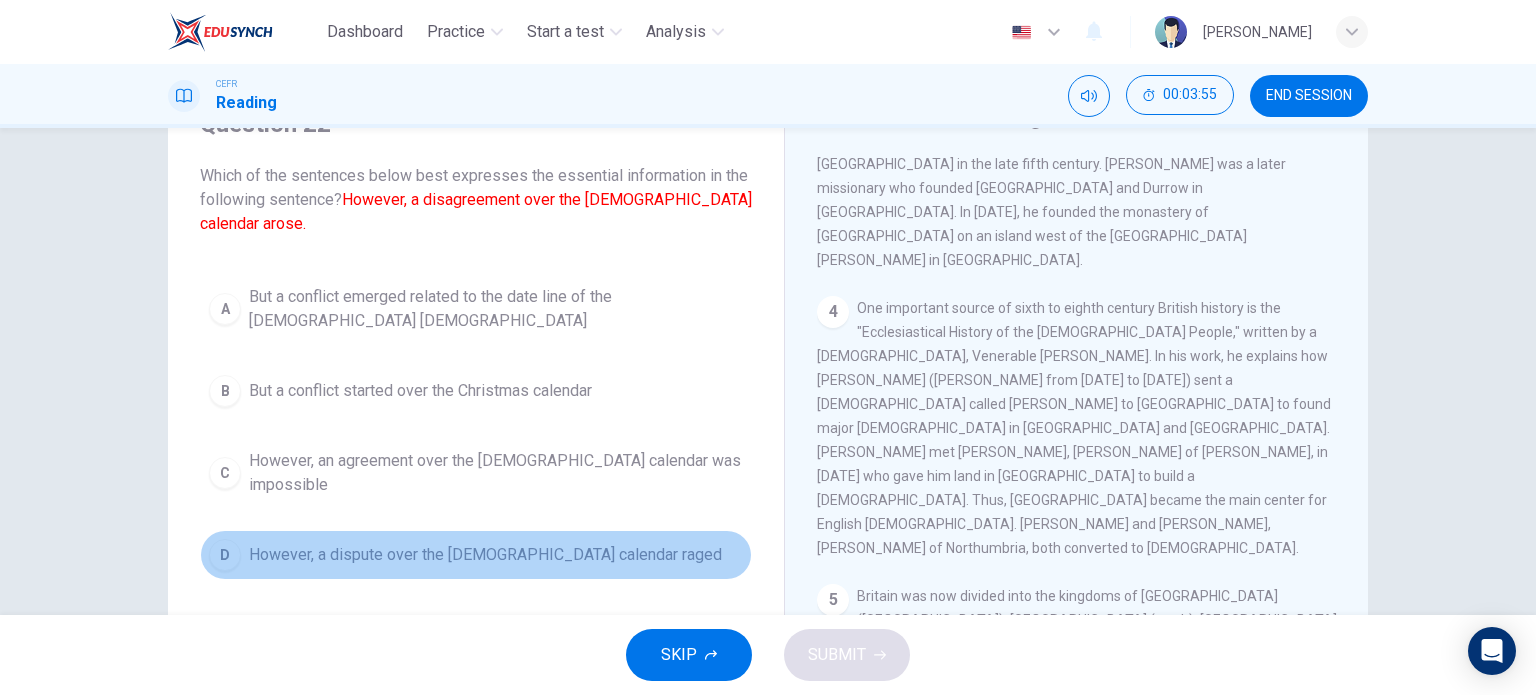 click on "D However, a dispute over the Christian calendar raged" at bounding box center [476, 555] 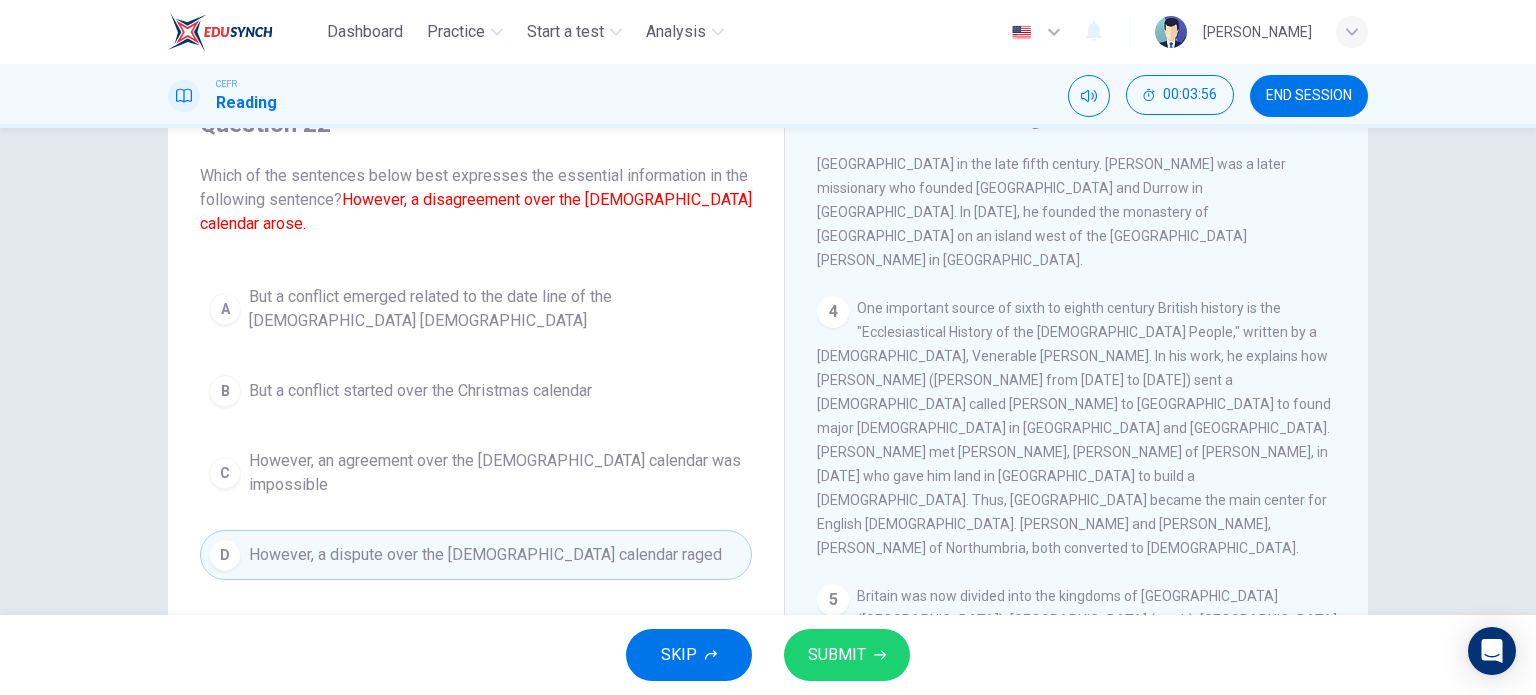 click on "SUBMIT" at bounding box center [837, 655] 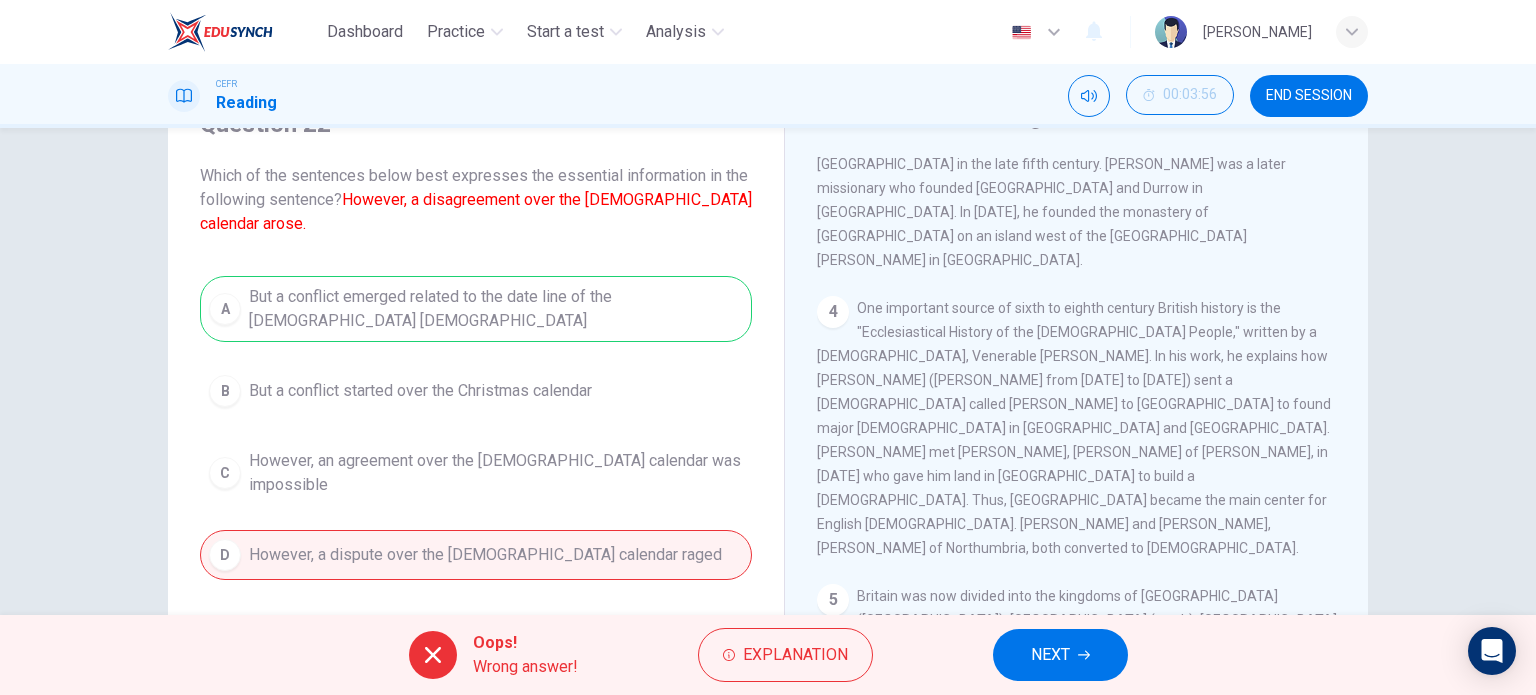 click on "NEXT" at bounding box center [1060, 655] 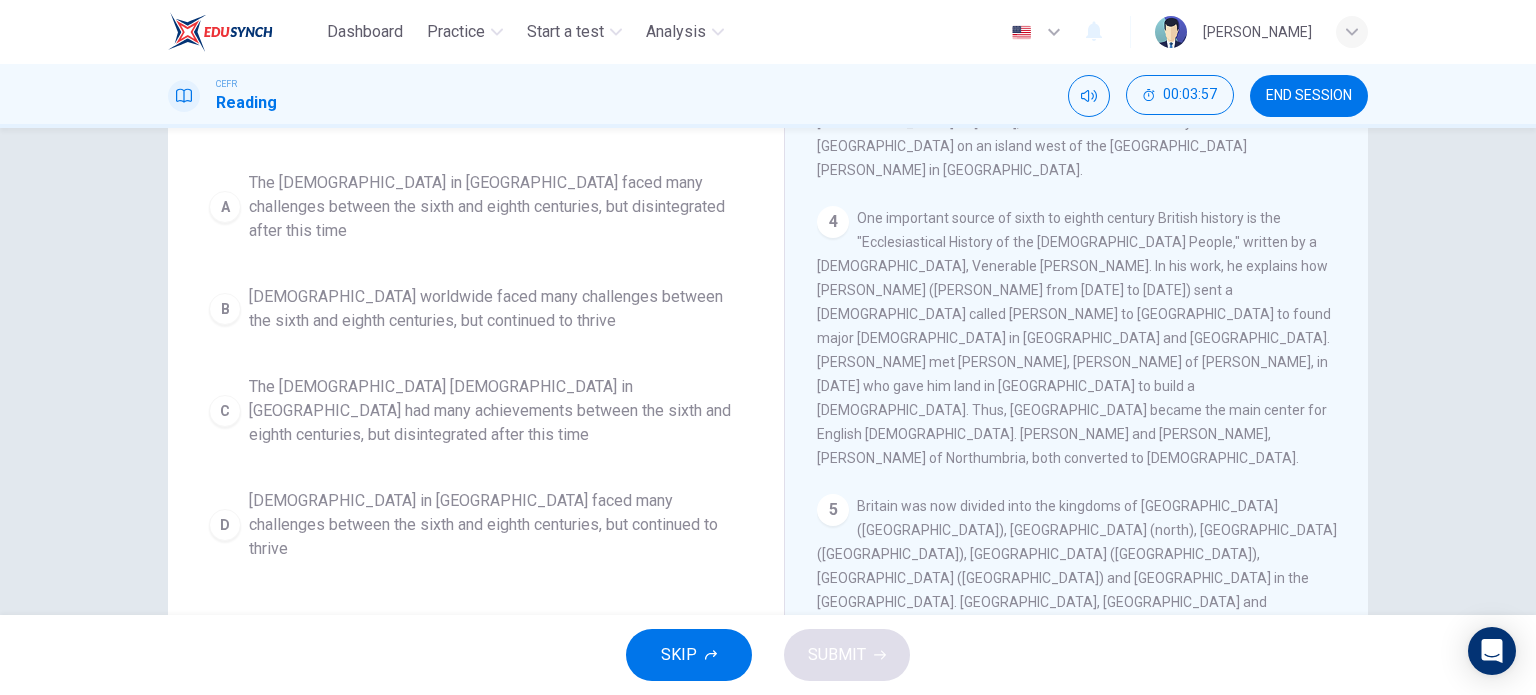 scroll, scrollTop: 288, scrollLeft: 0, axis: vertical 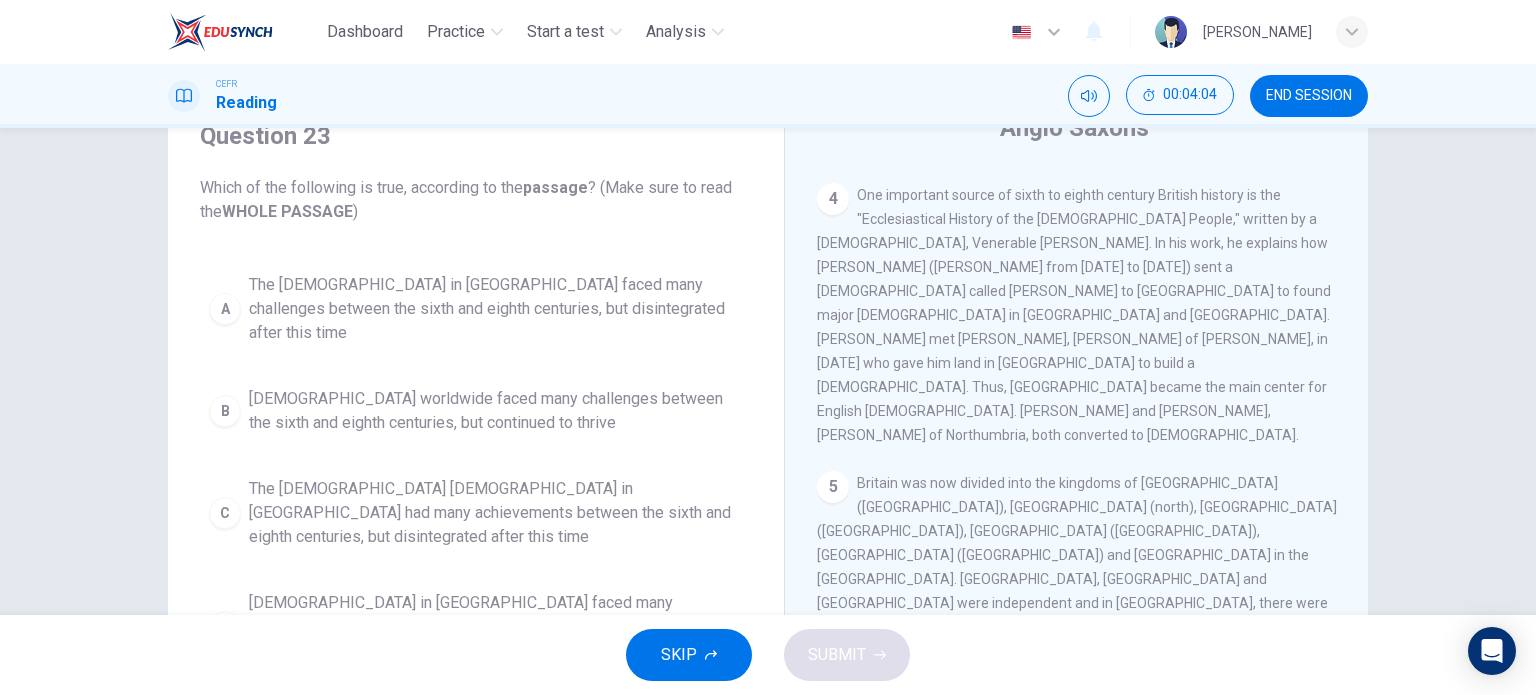 click on "The Christian church worldwide faced many challenges between the sixth and eighth centuries, but continued to thrive" at bounding box center (496, 411) 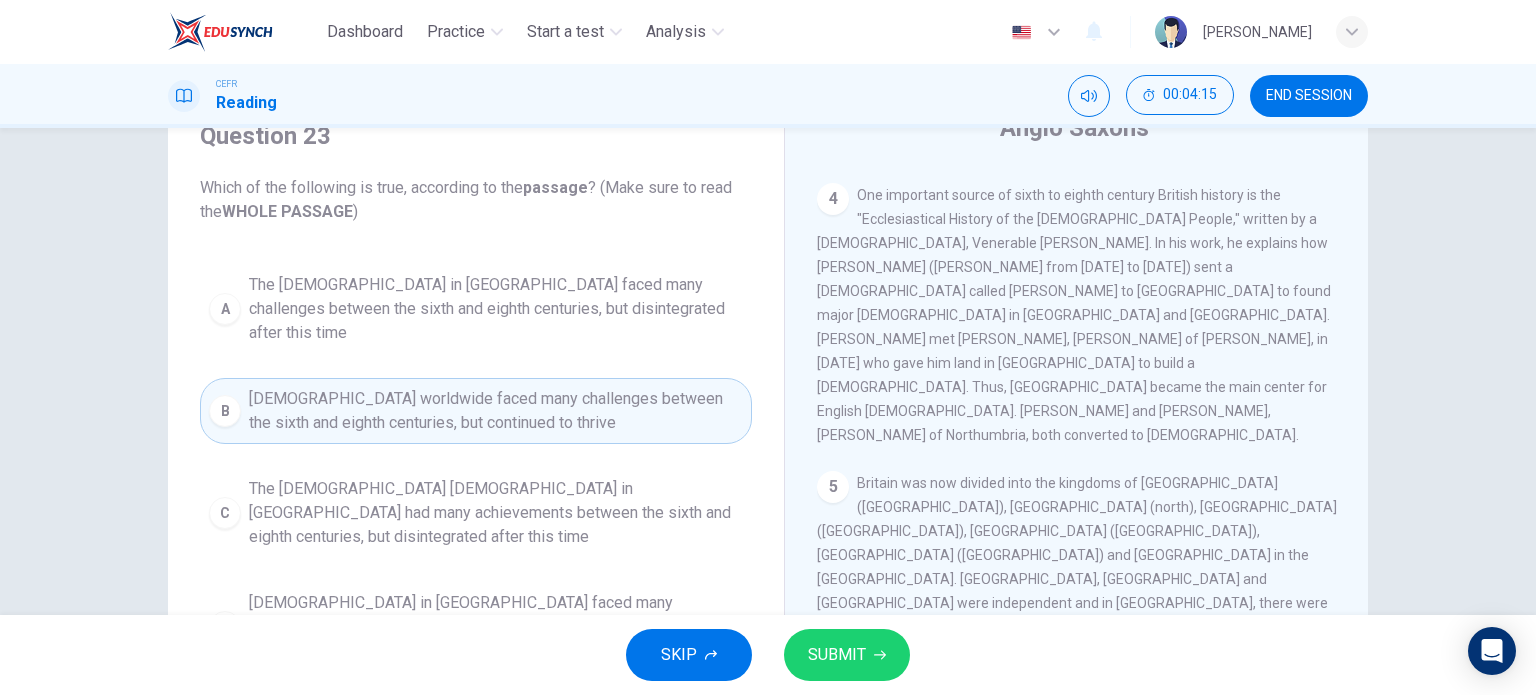 click on "The Christian church in Britain faced many challenges between the sixth and eighth centuries, but continued to thrive" at bounding box center [496, 627] 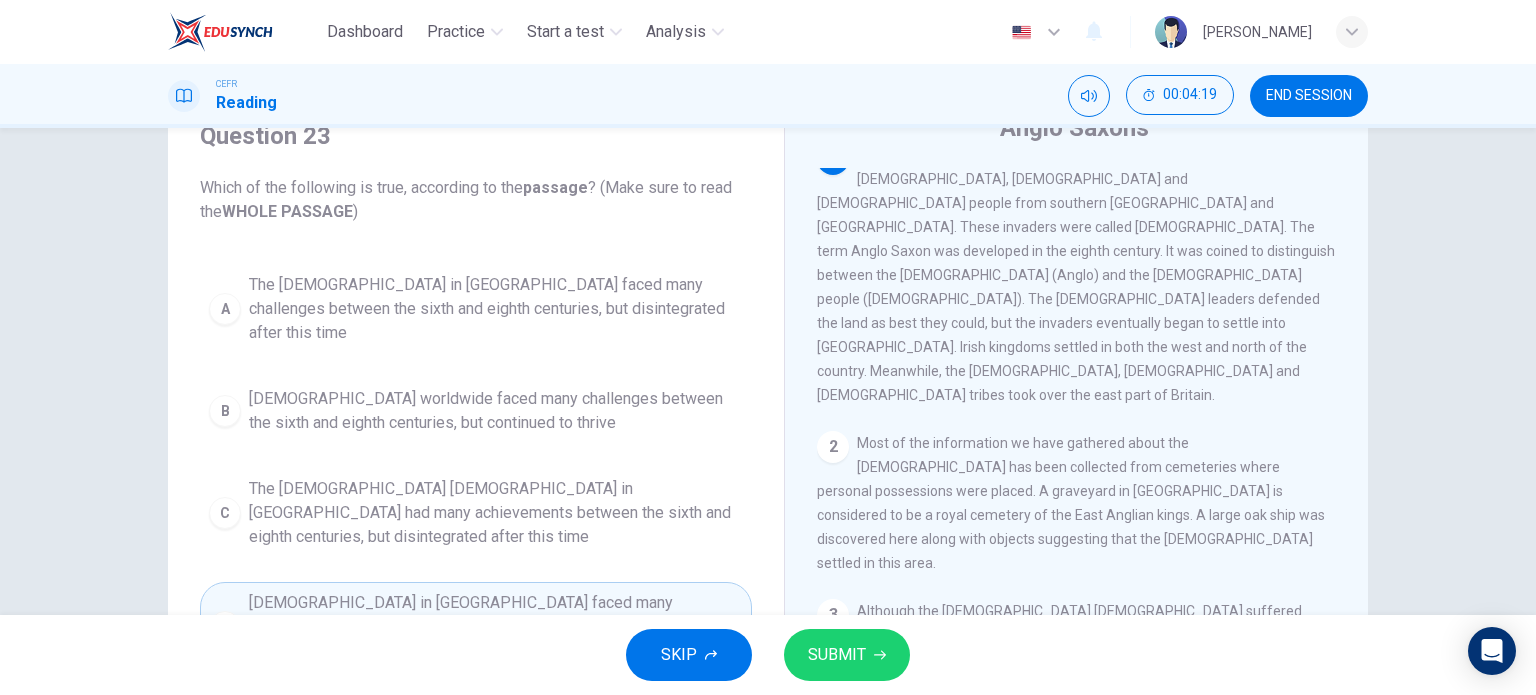 scroll, scrollTop: 0, scrollLeft: 0, axis: both 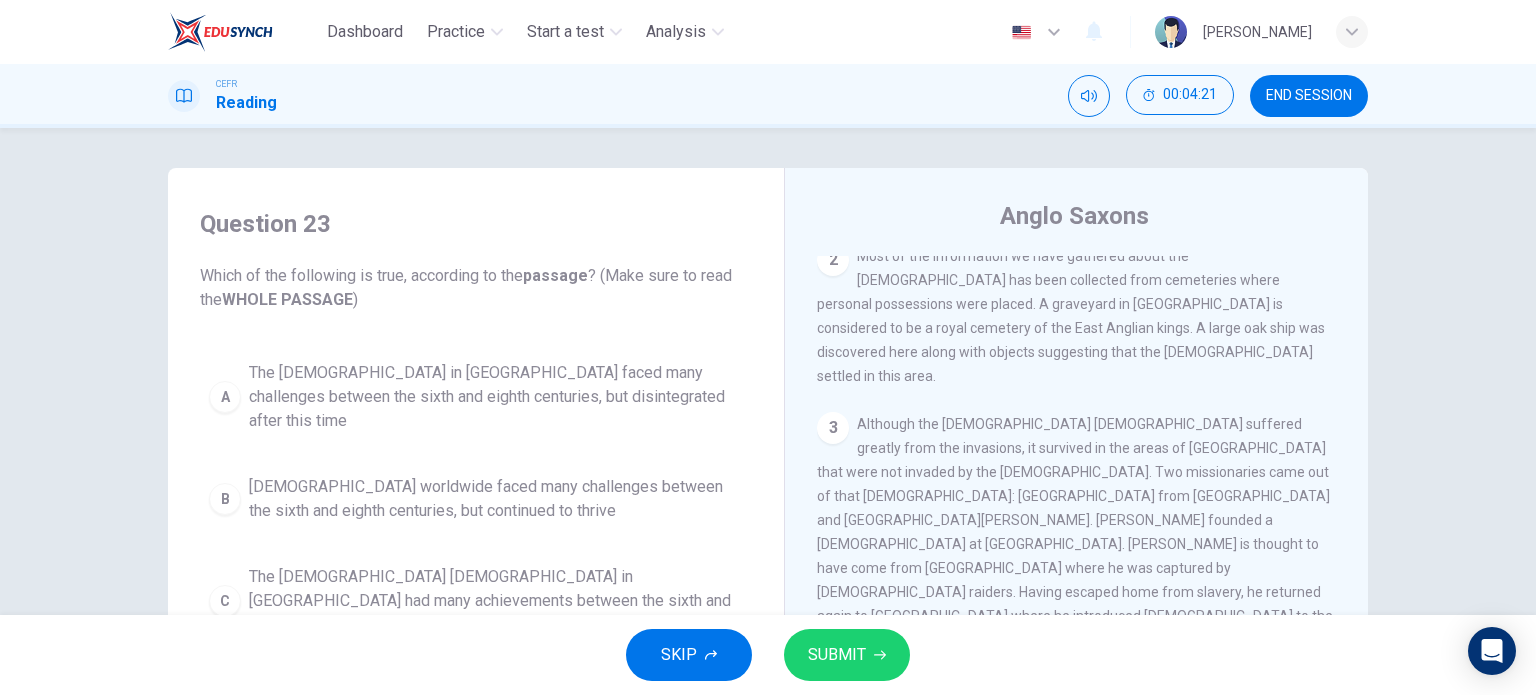 click on "SUBMIT" at bounding box center (837, 655) 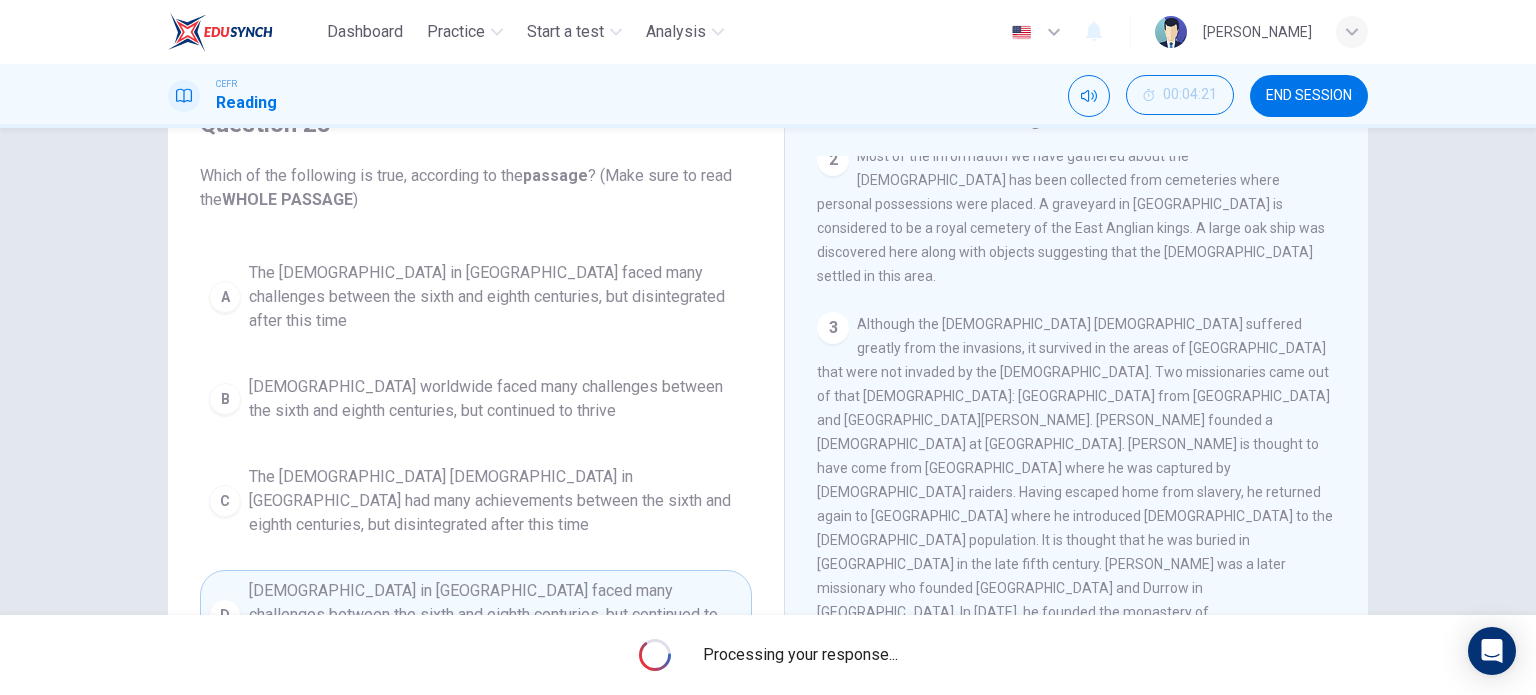 scroll, scrollTop: 200, scrollLeft: 0, axis: vertical 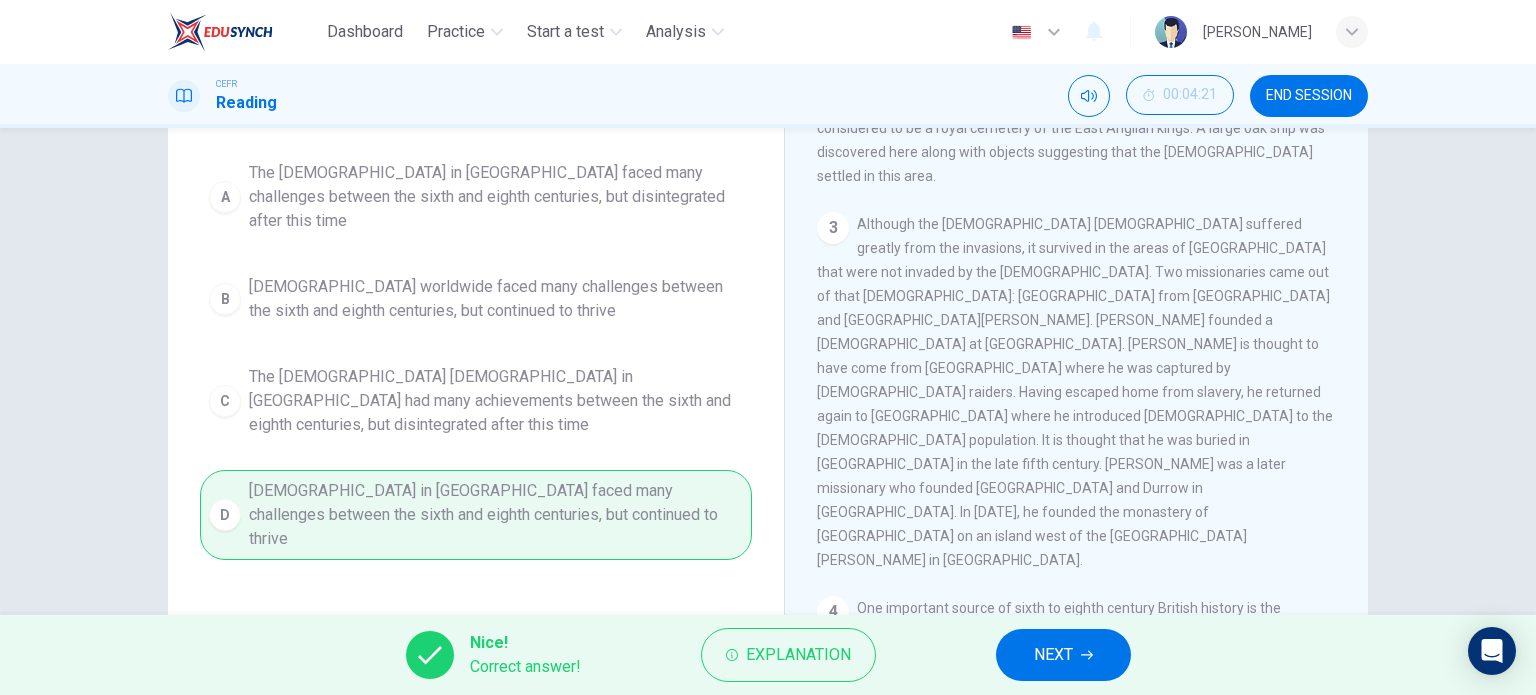 click on "NEXT" at bounding box center (1063, 655) 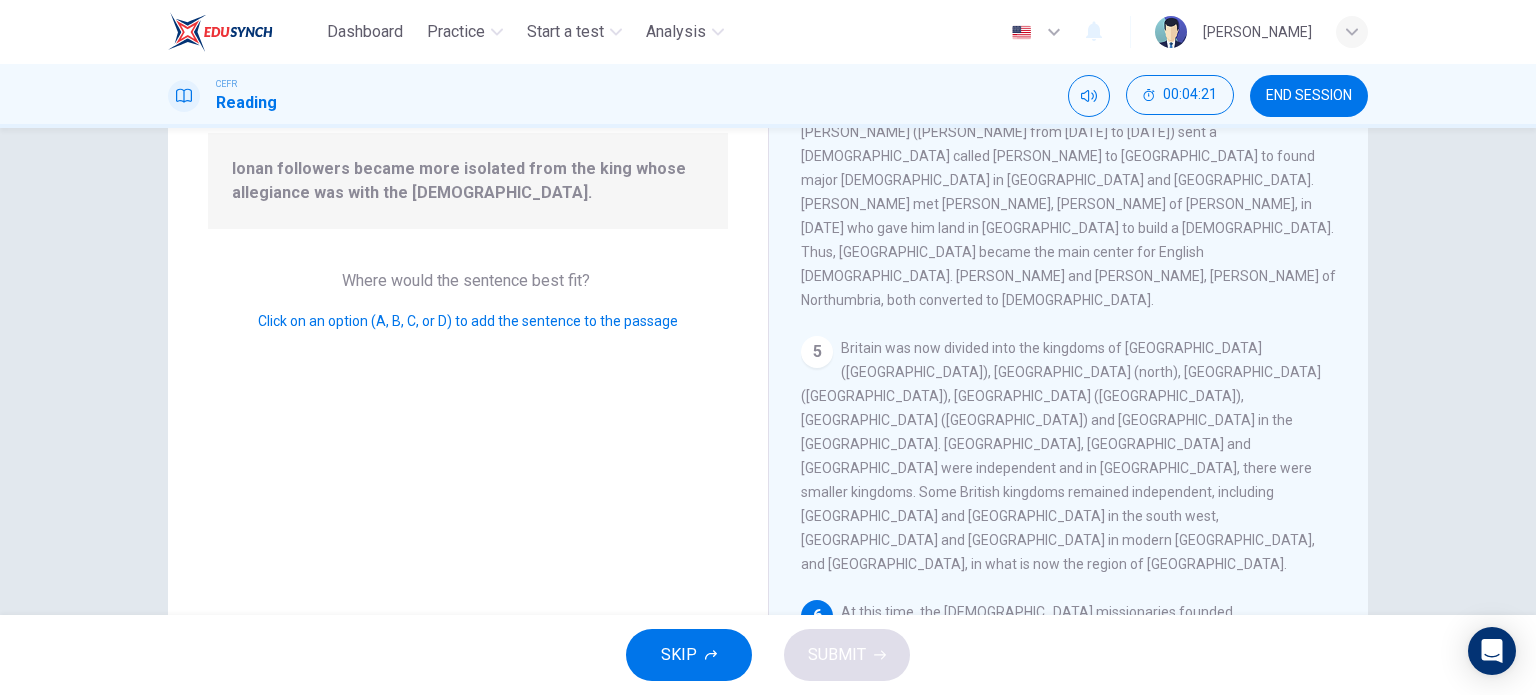 scroll, scrollTop: 851, scrollLeft: 0, axis: vertical 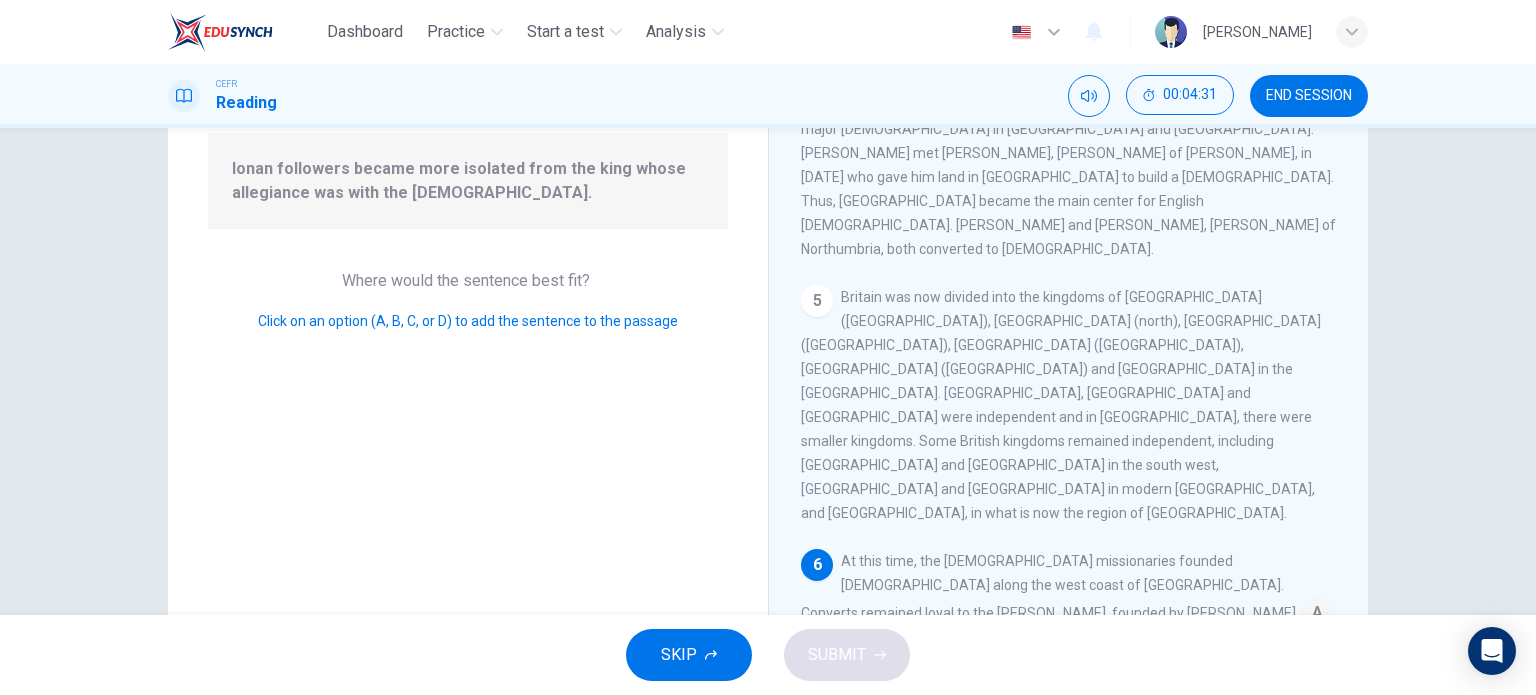 click at bounding box center [1287, 679] 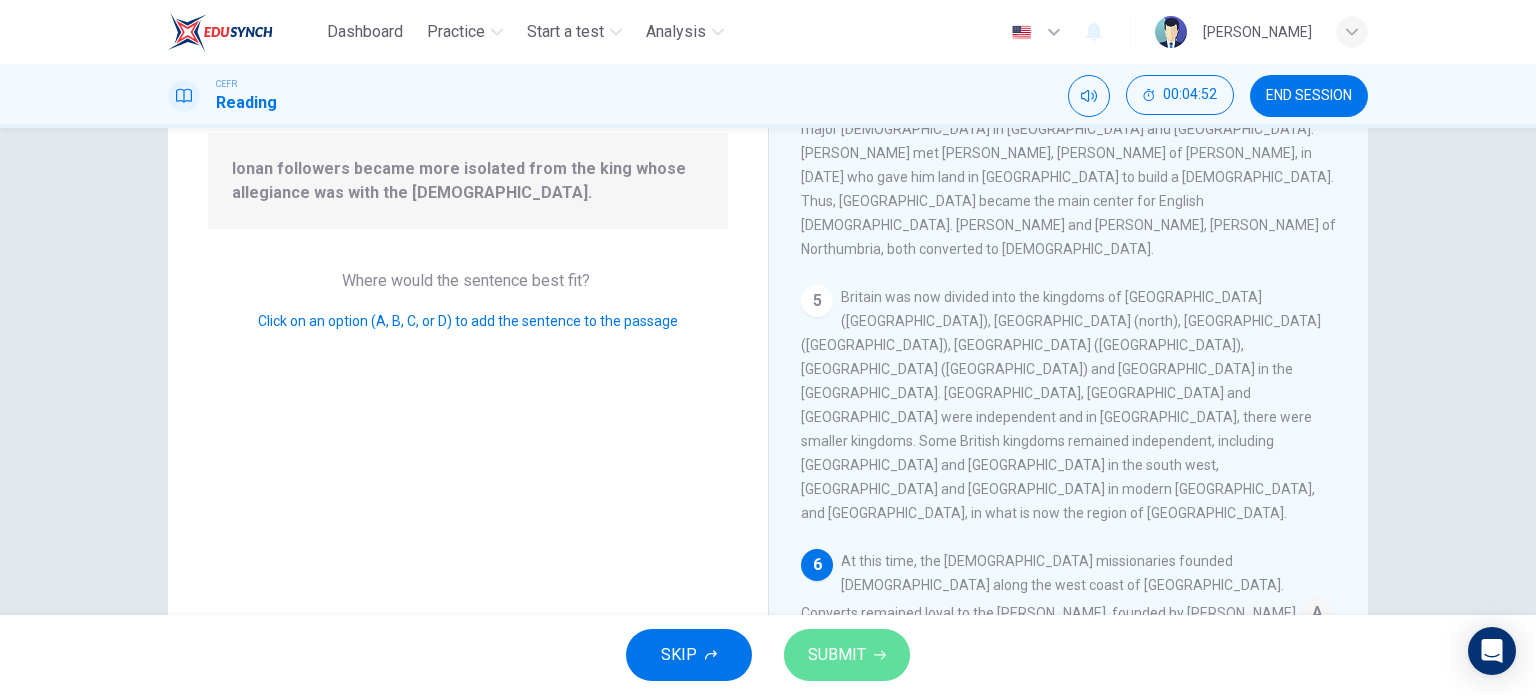 click on "SUBMIT" at bounding box center [847, 655] 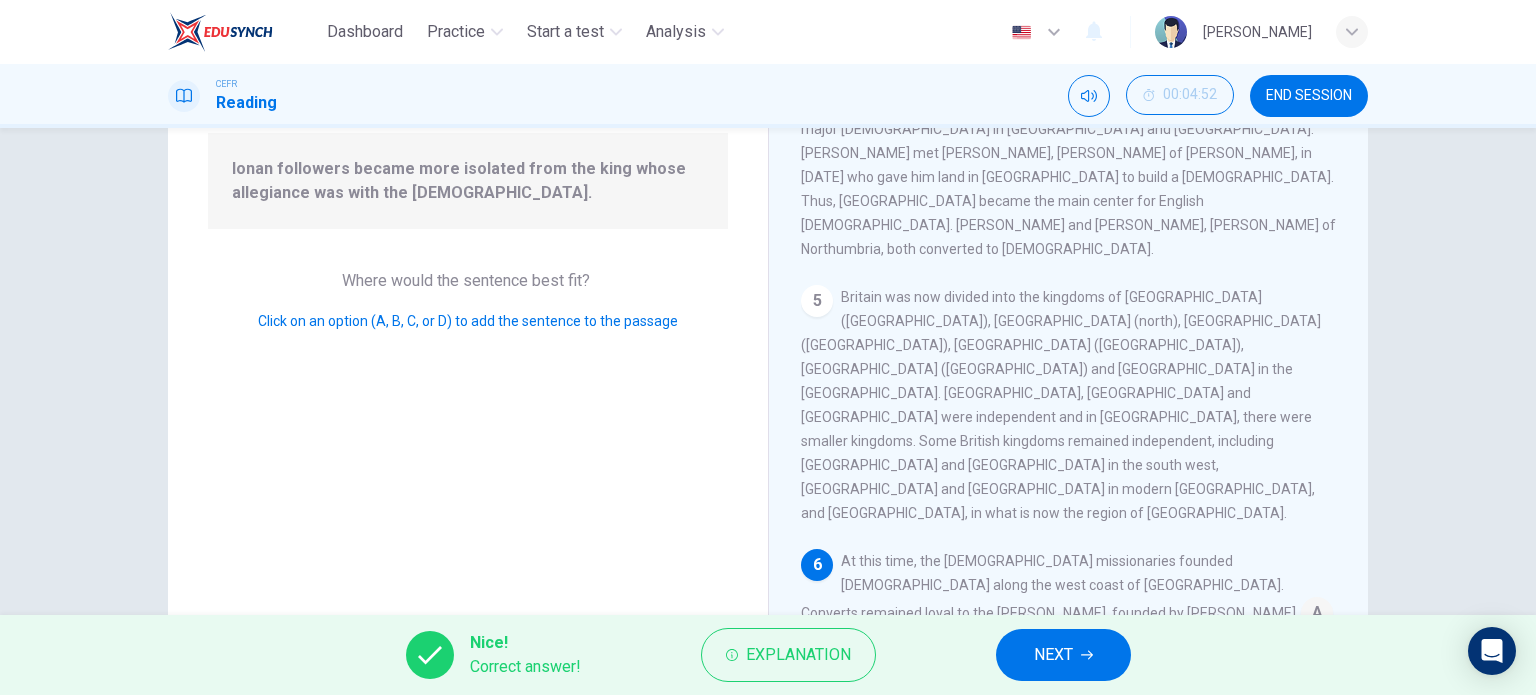 click on "NEXT" at bounding box center [1053, 655] 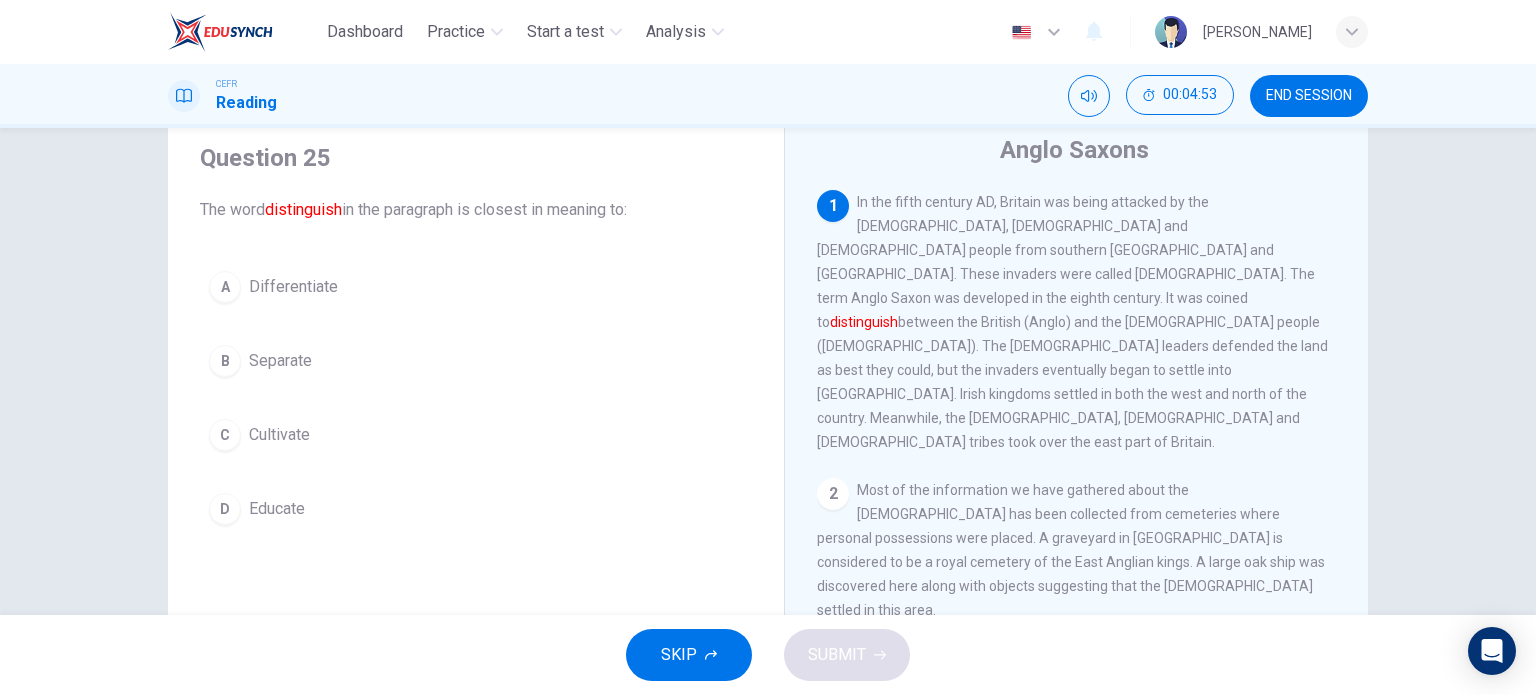 scroll, scrollTop: 100, scrollLeft: 0, axis: vertical 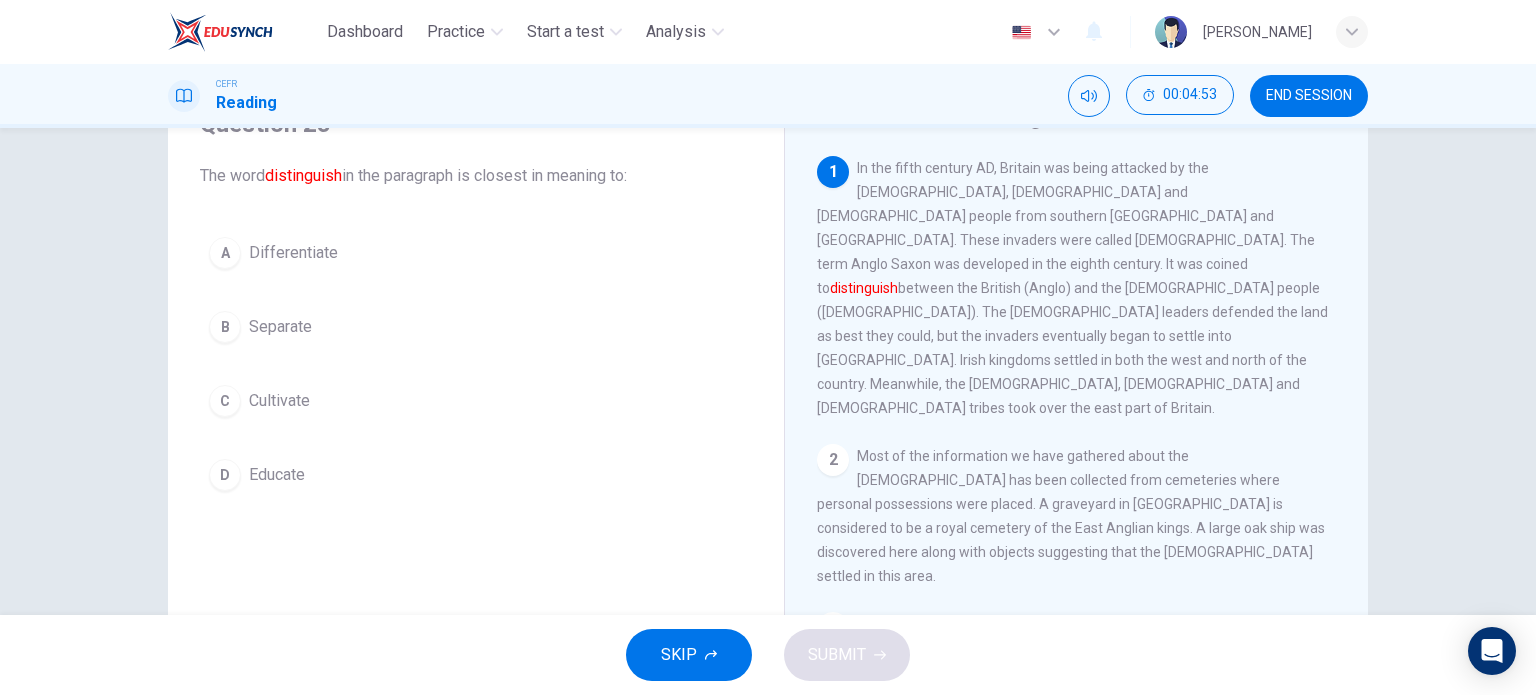 click on "A Differentiate" at bounding box center (476, 253) 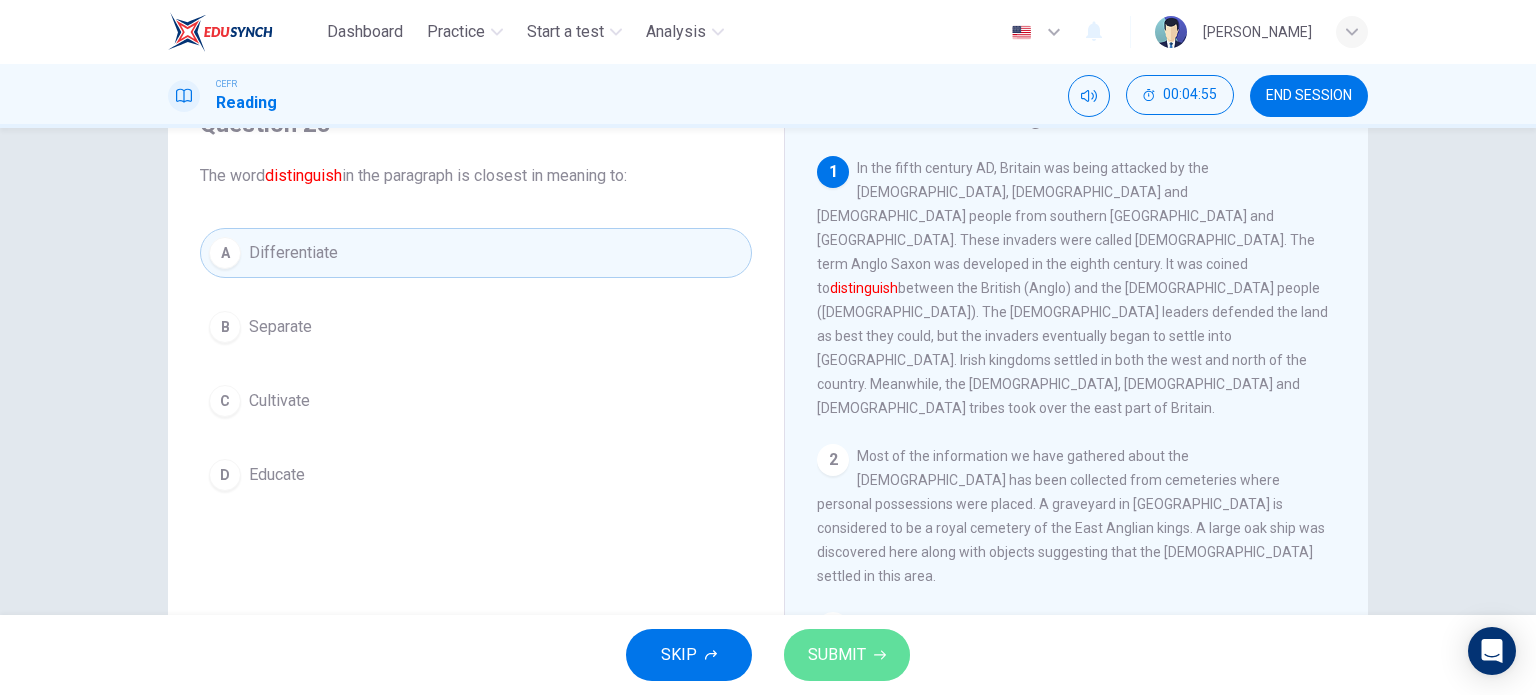click on "SUBMIT" at bounding box center [837, 655] 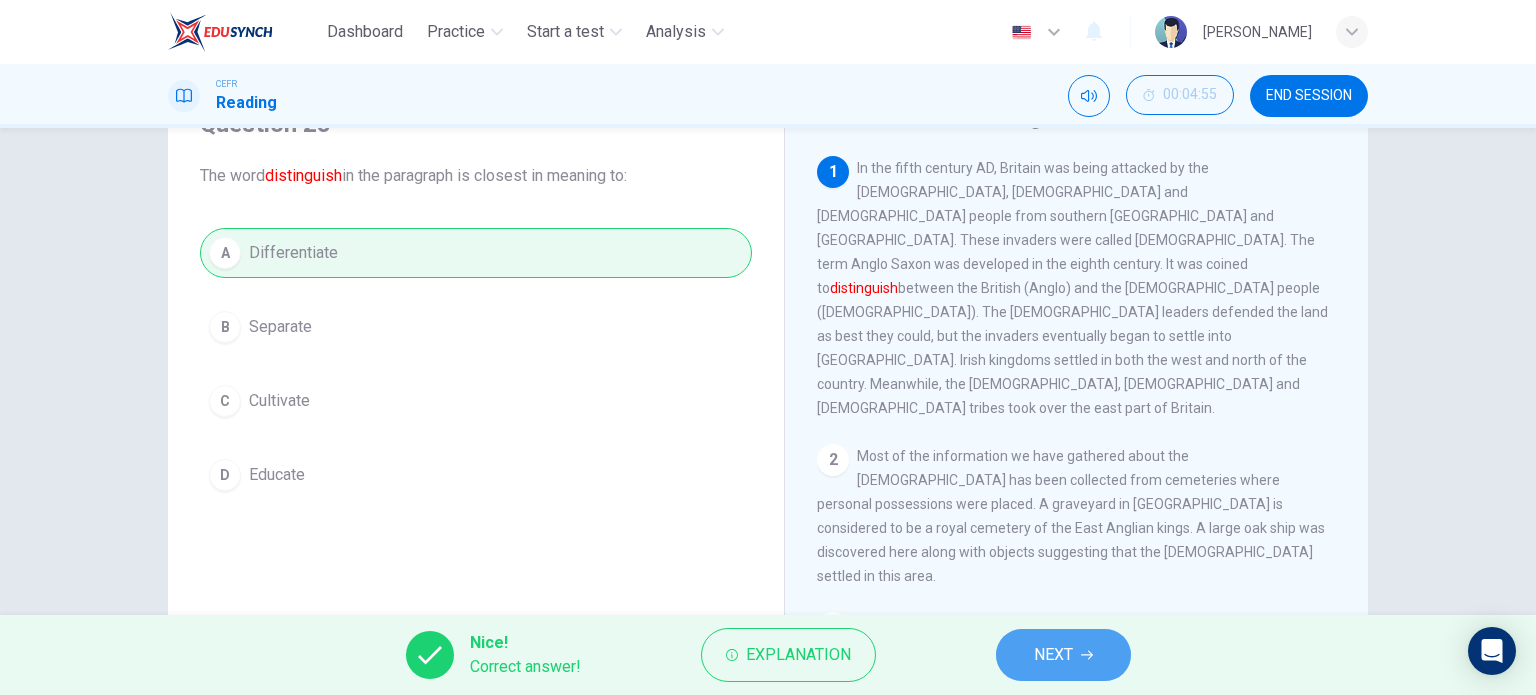 click on "NEXT" at bounding box center (1053, 655) 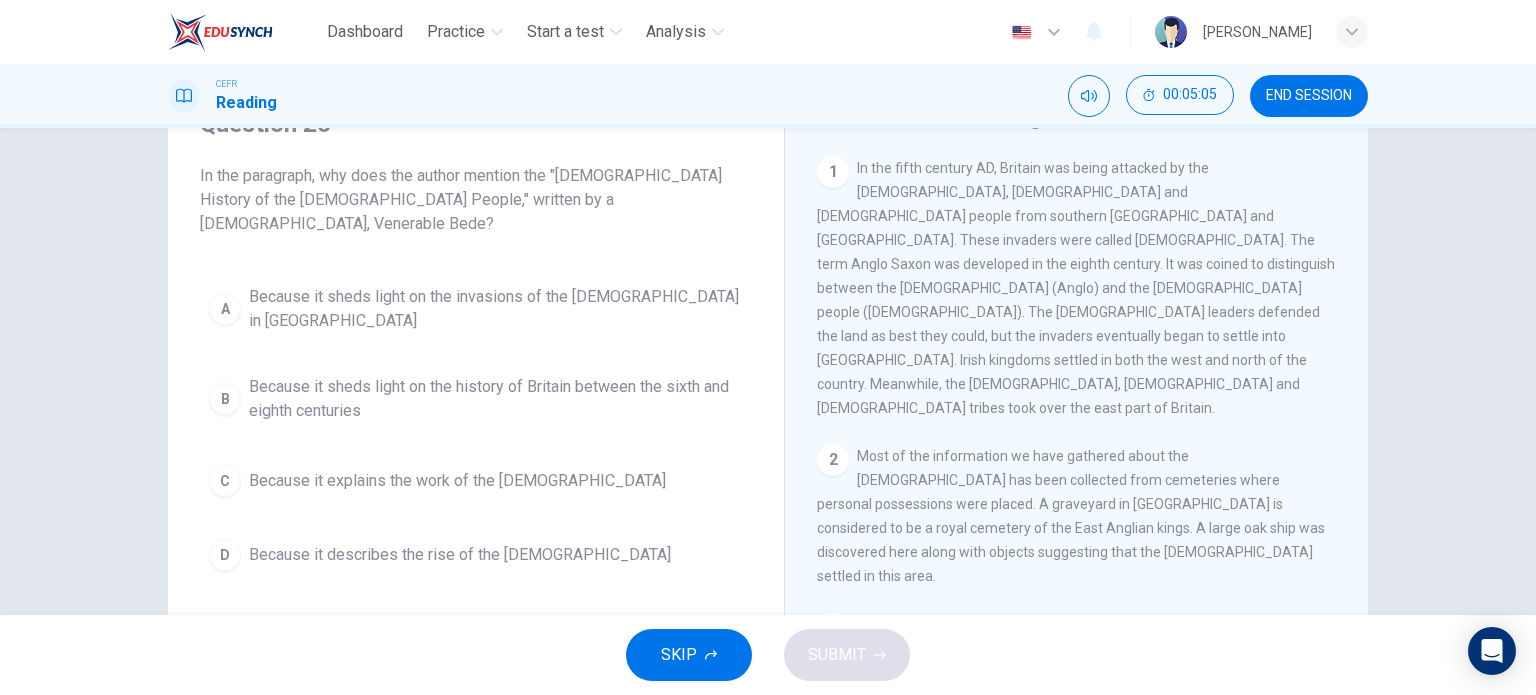click on "Because it sheds light on the history of Britain between the sixth and eighth centuries" at bounding box center [496, 399] 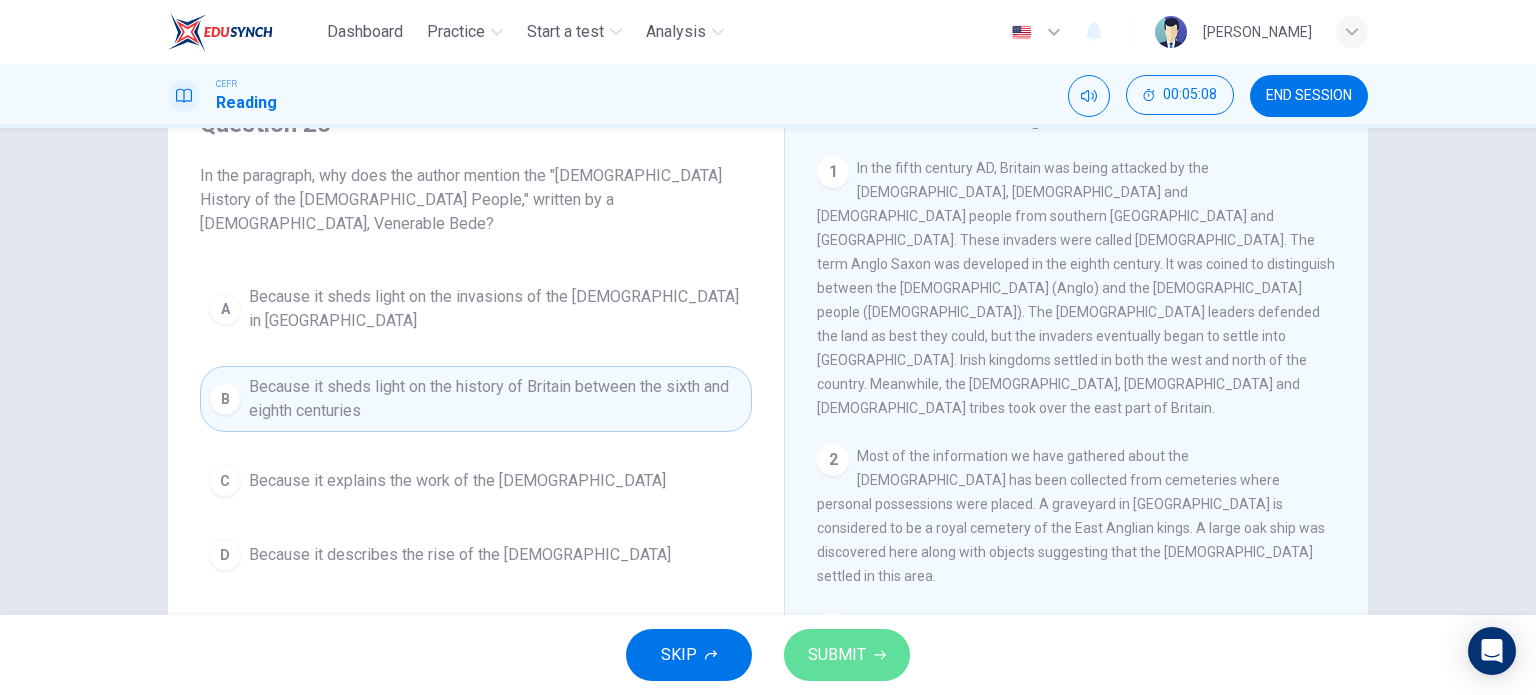 click on "SUBMIT" at bounding box center [847, 655] 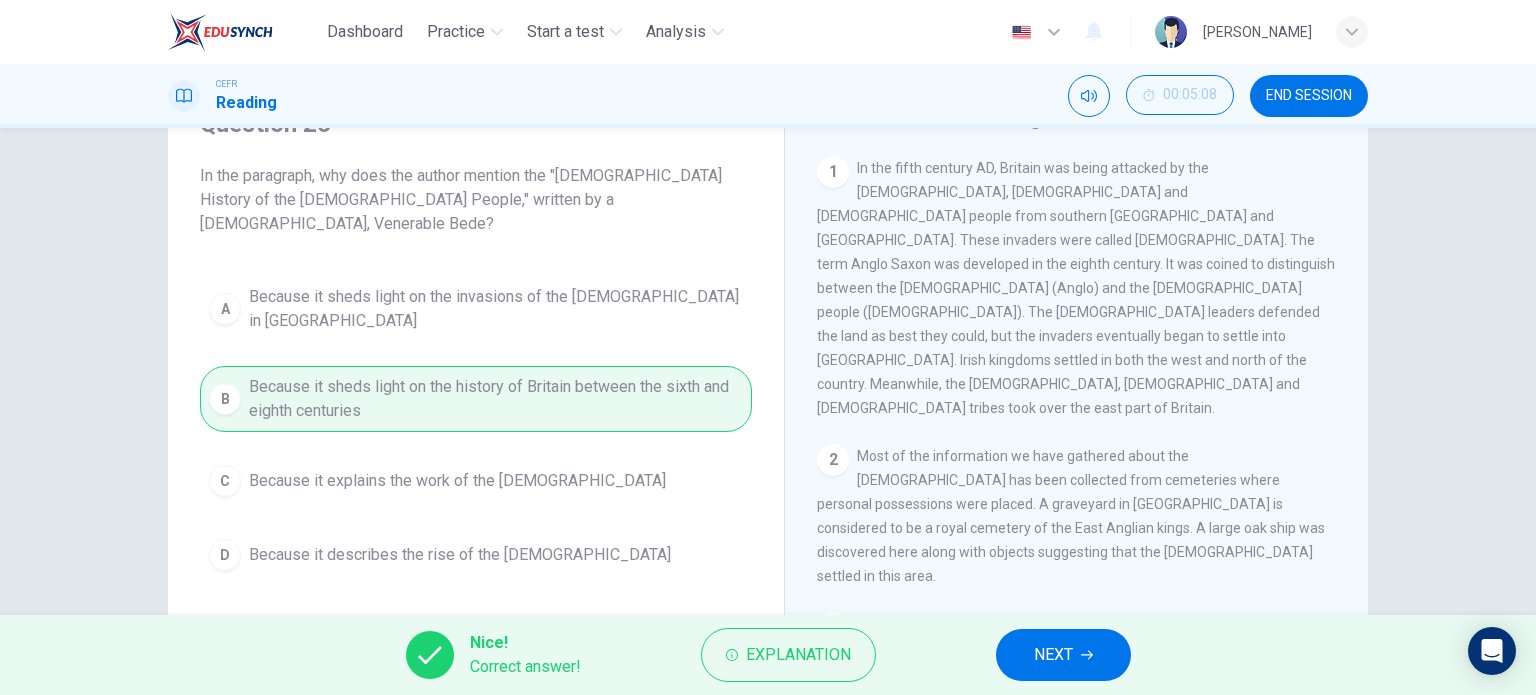 click on "NEXT" at bounding box center [1053, 655] 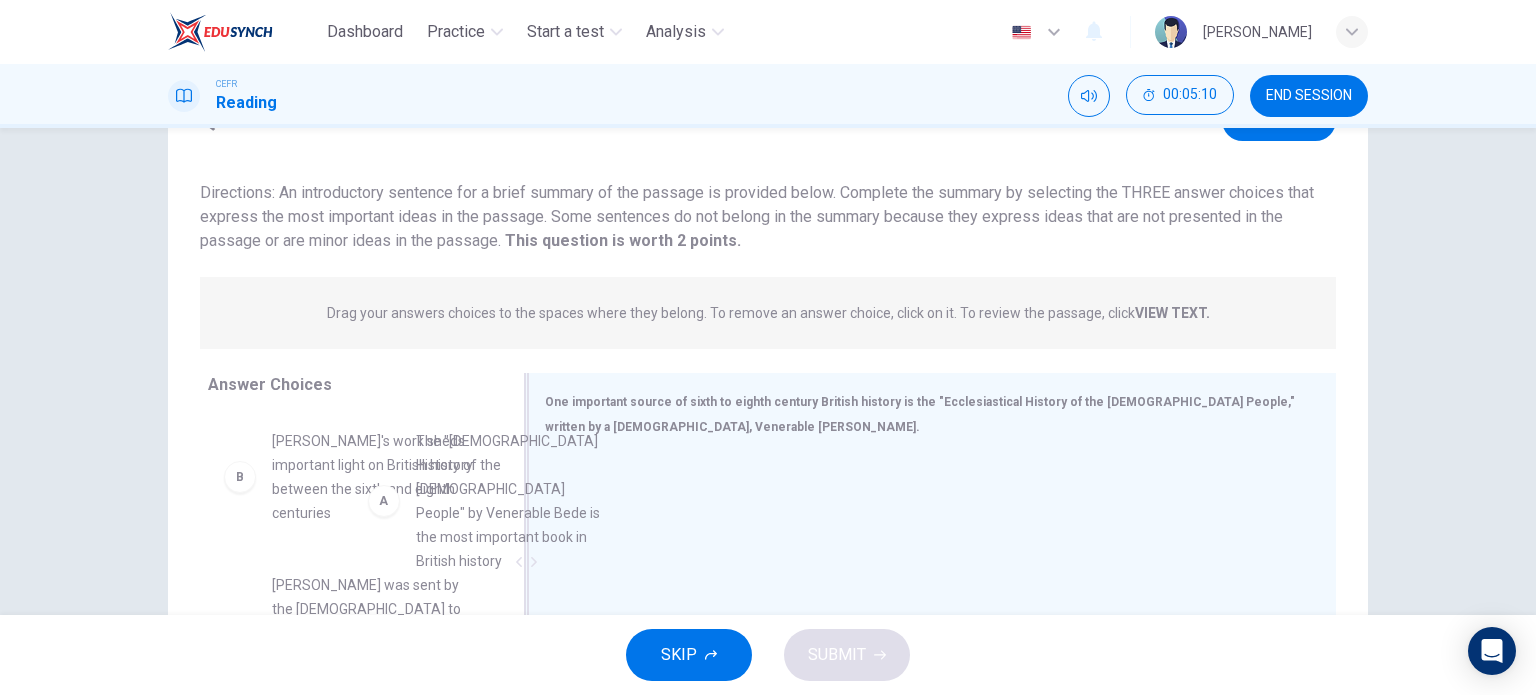 drag, startPoint x: 388, startPoint y: 490, endPoint x: 710, endPoint y: 491, distance: 322.00156 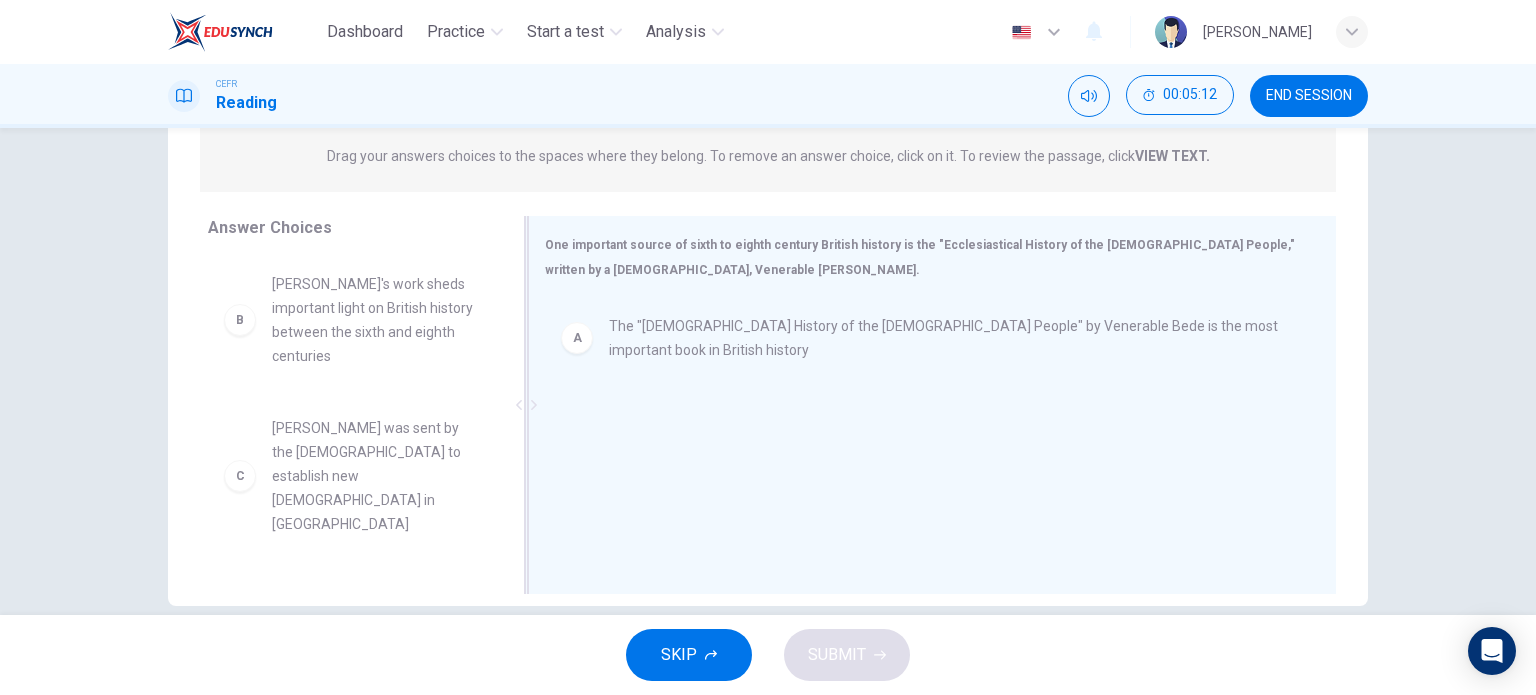 scroll, scrollTop: 288, scrollLeft: 0, axis: vertical 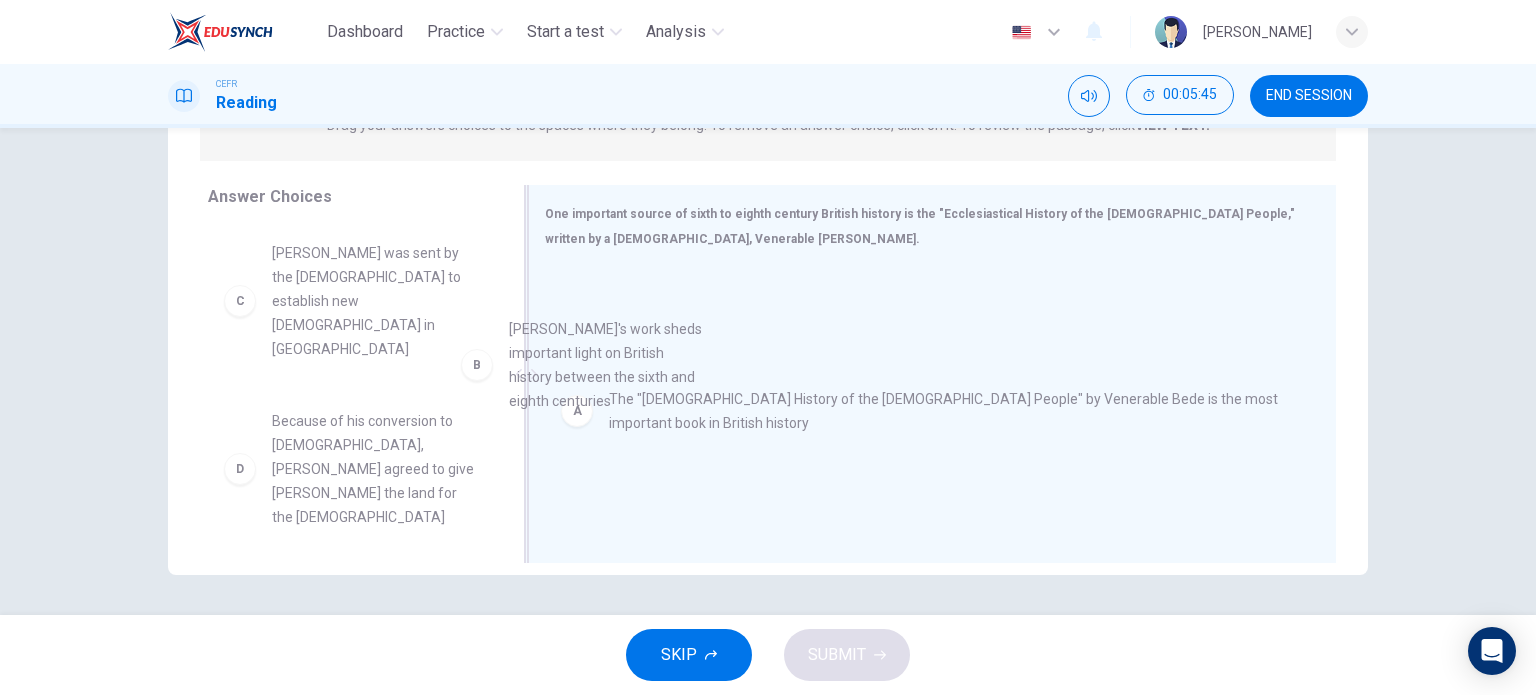 drag, startPoint x: 426, startPoint y: 288, endPoint x: 676, endPoint y: 374, distance: 264.3785 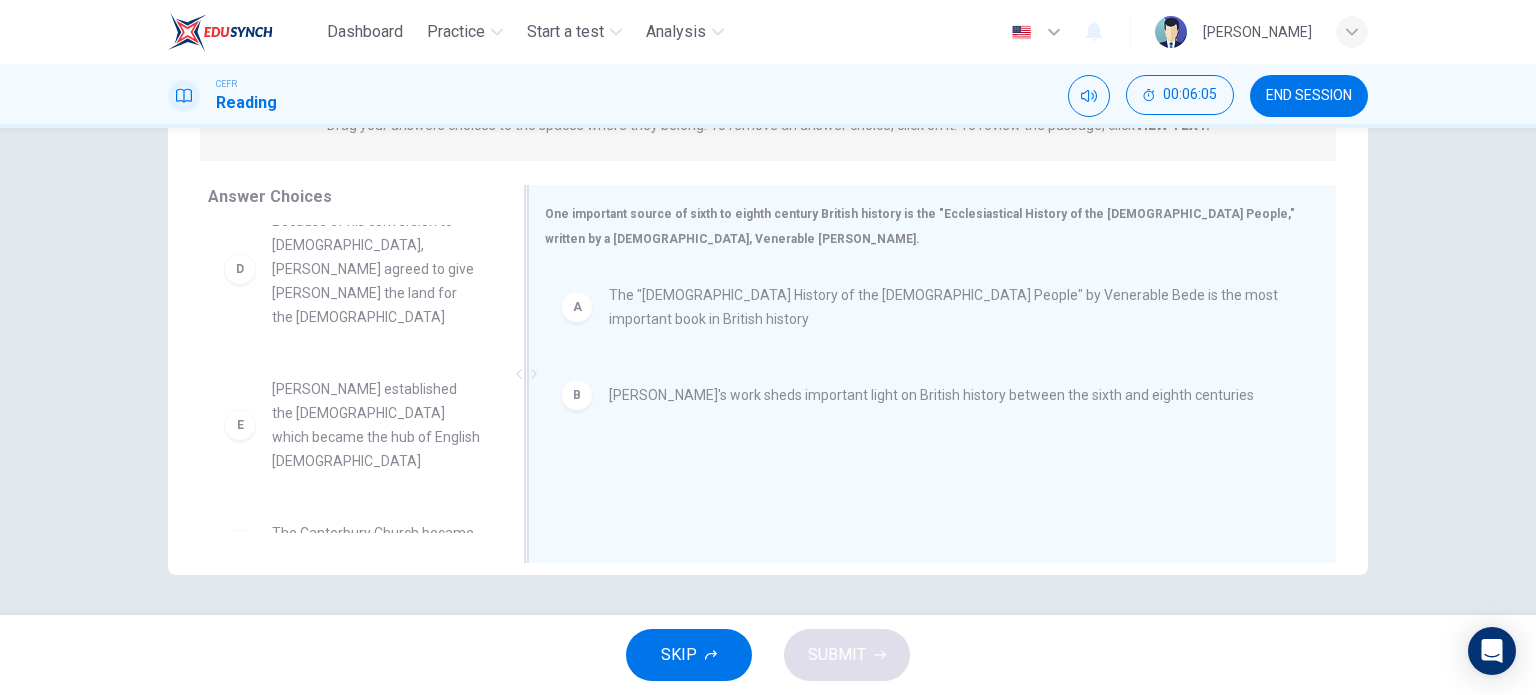scroll, scrollTop: 204, scrollLeft: 0, axis: vertical 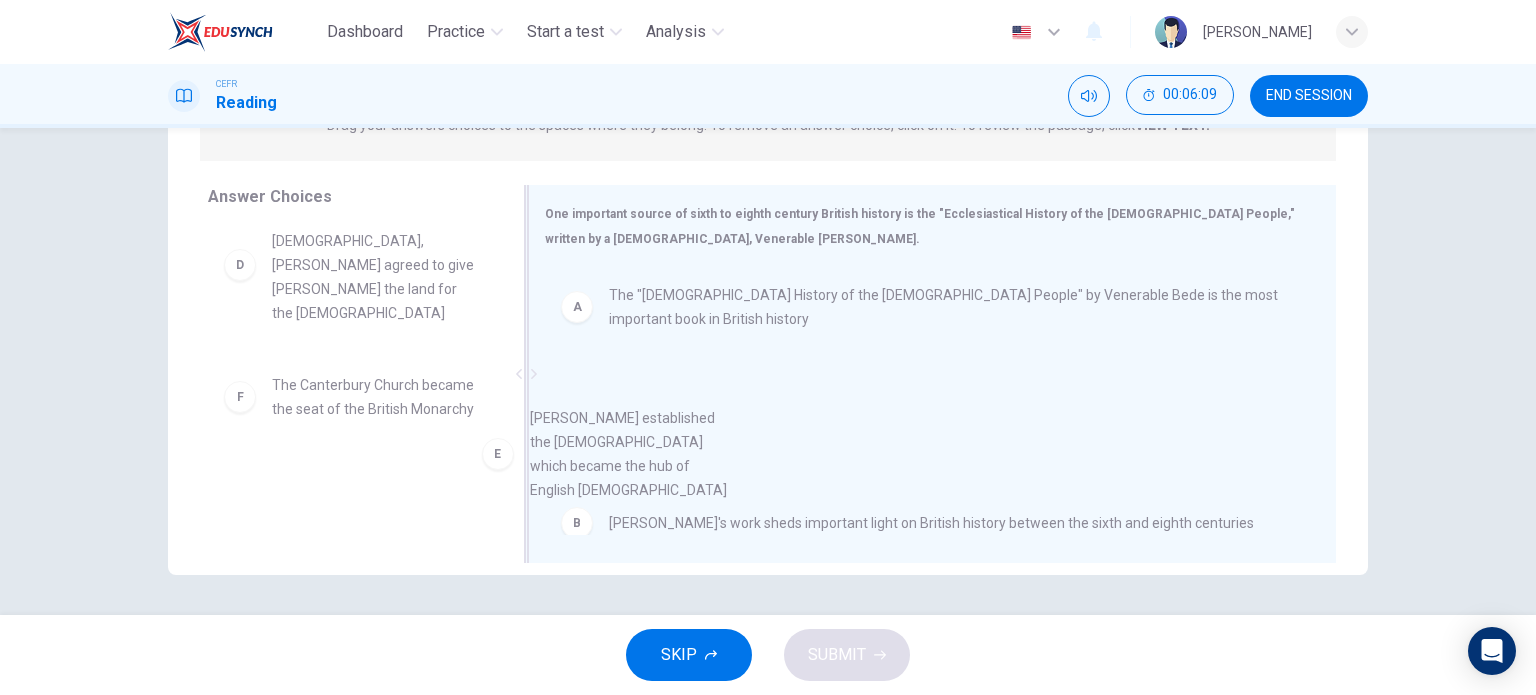 drag, startPoint x: 374, startPoint y: 362, endPoint x: 694, endPoint y: 479, distance: 340.71835 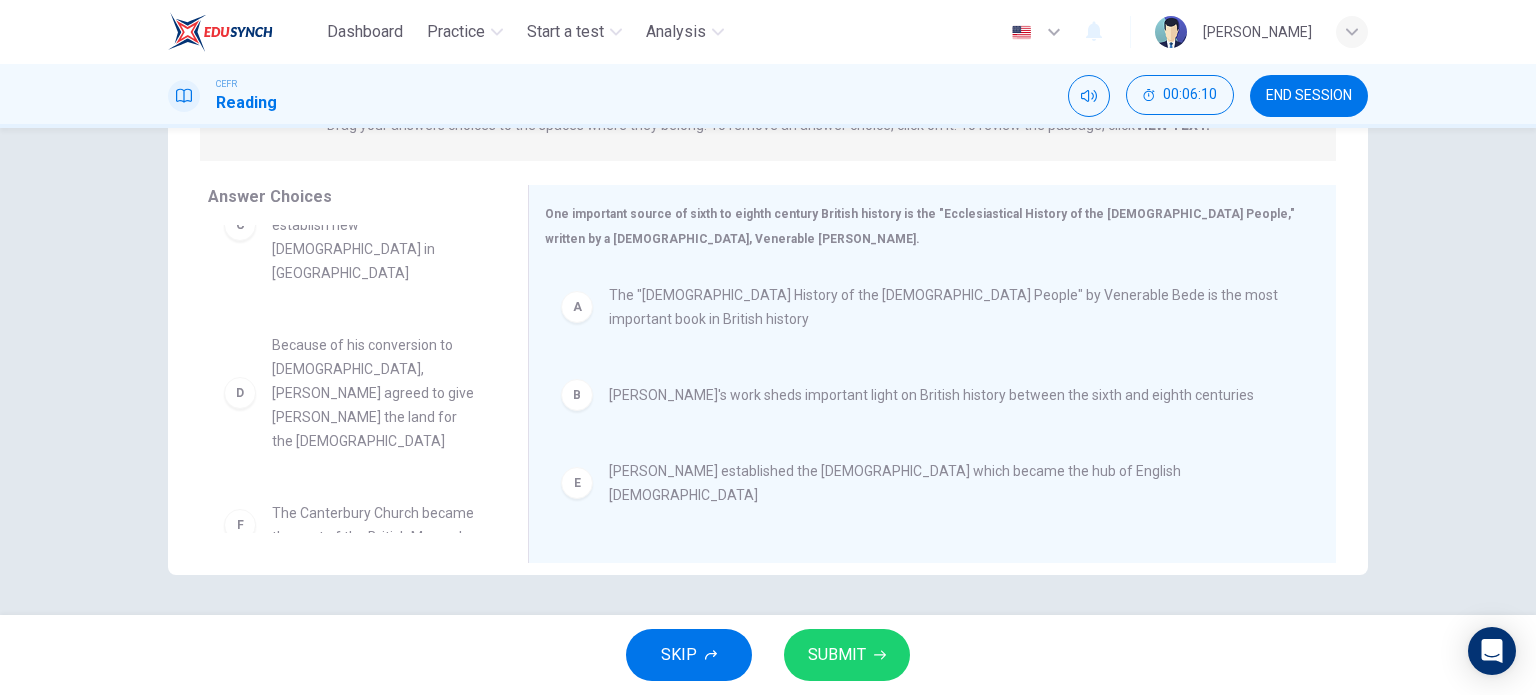 scroll, scrollTop: 60, scrollLeft: 0, axis: vertical 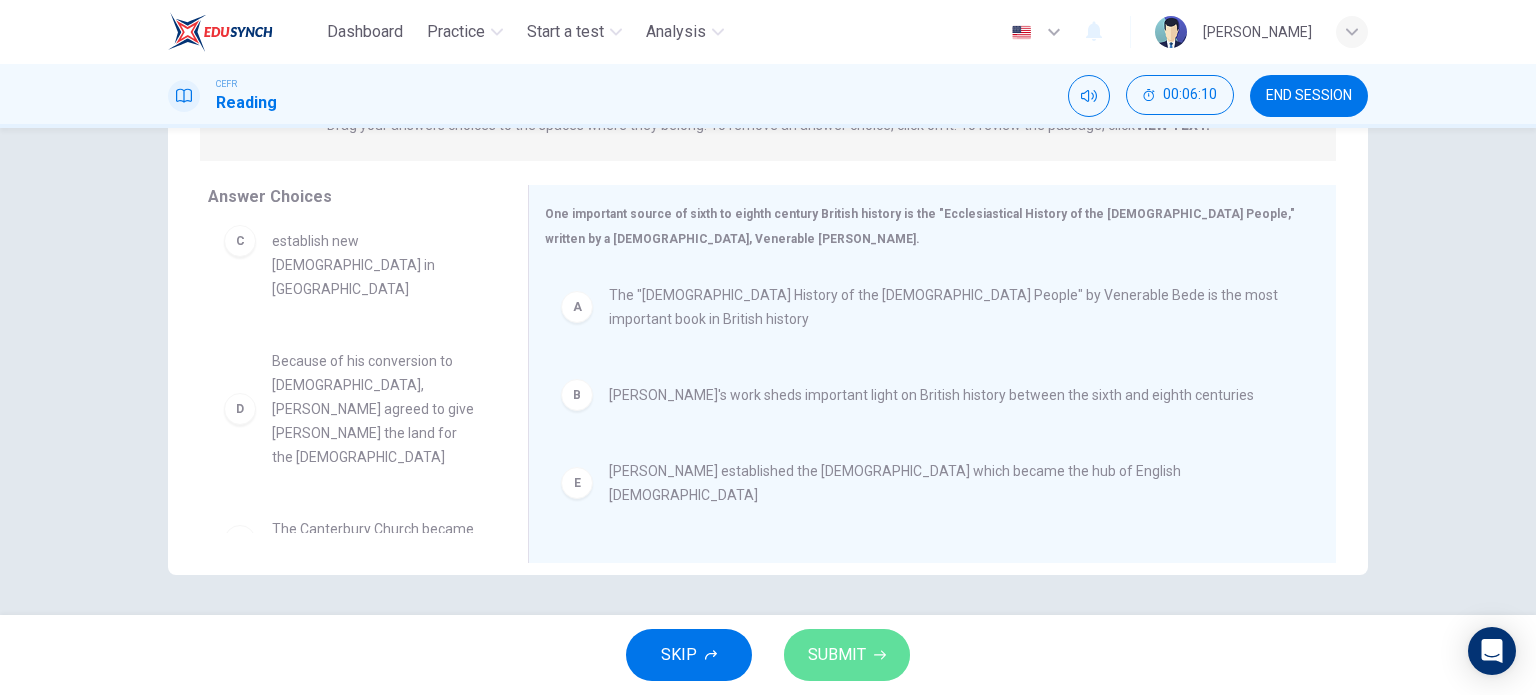 drag, startPoint x: 863, startPoint y: 659, endPoint x: 859, endPoint y: 686, distance: 27.294687 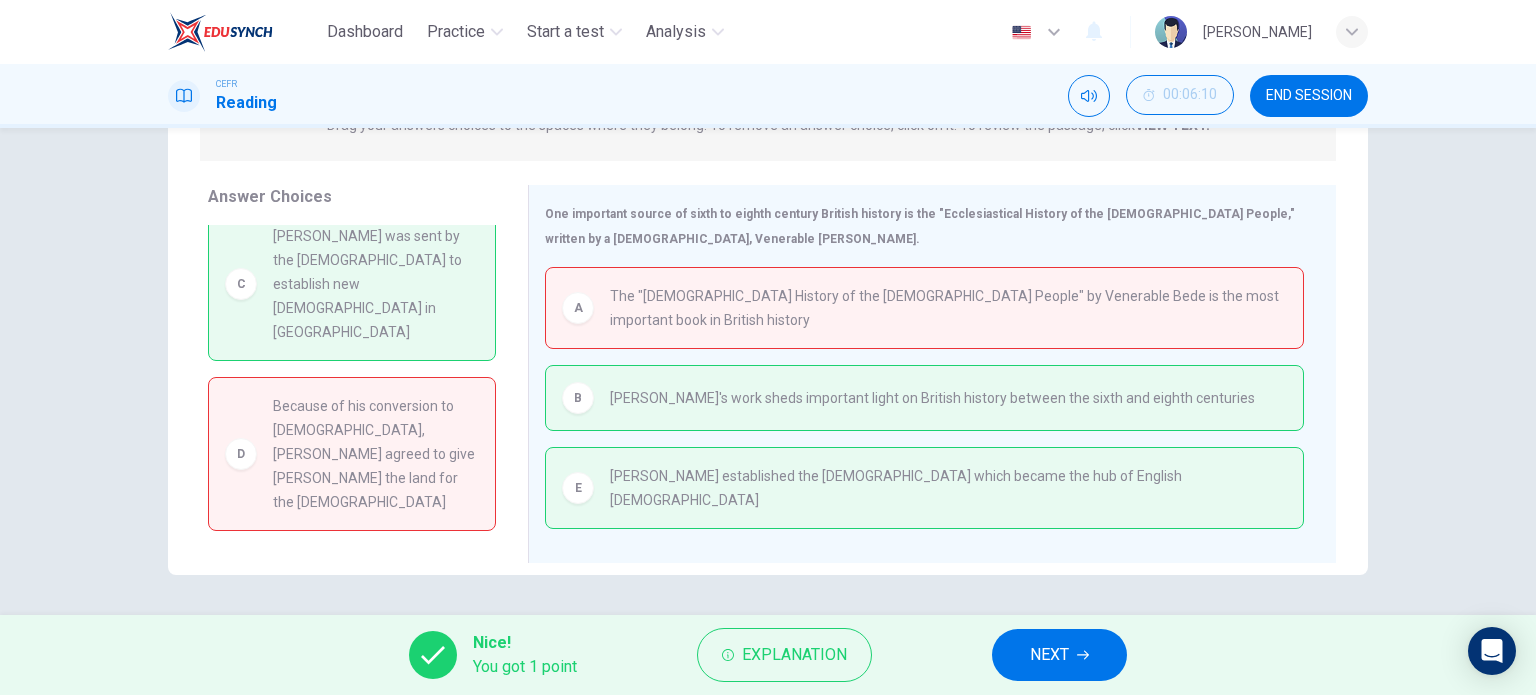 scroll, scrollTop: 0, scrollLeft: 0, axis: both 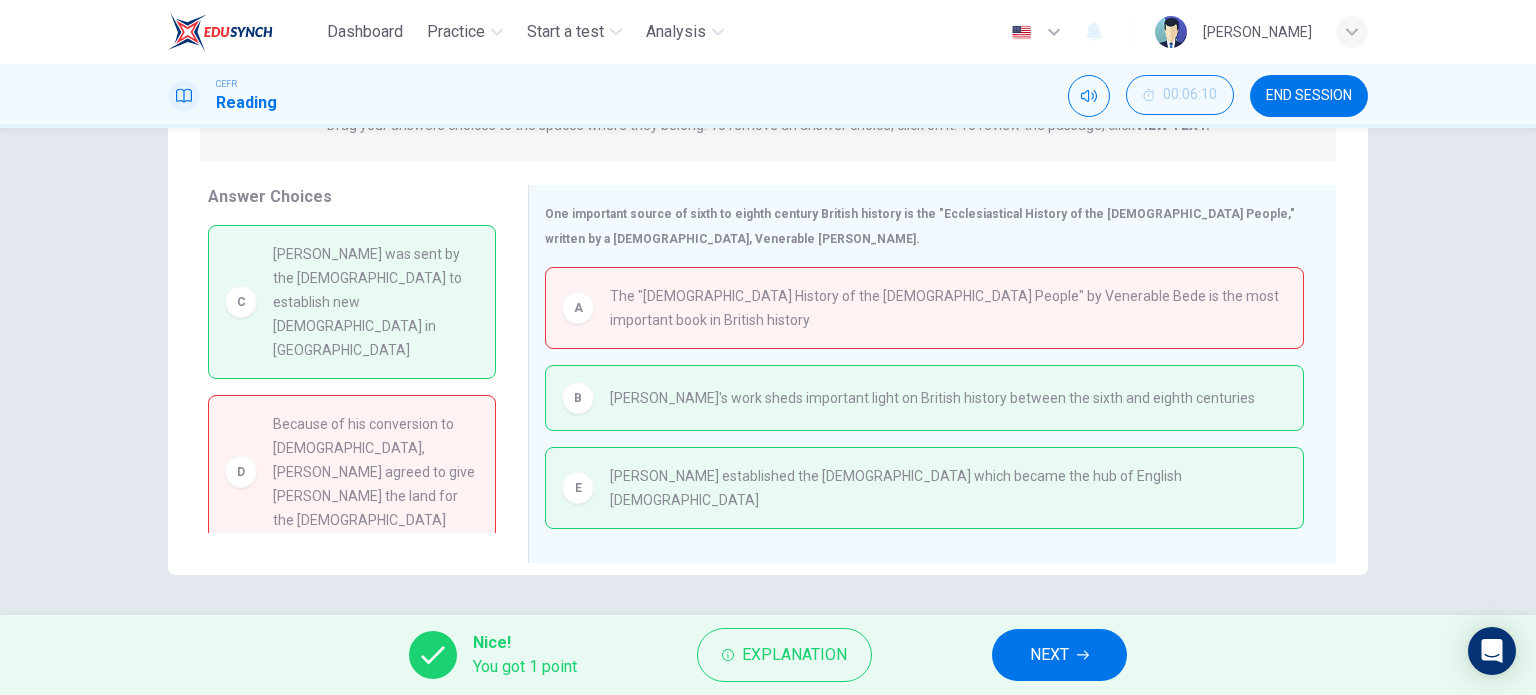 click on "NEXT" at bounding box center (1049, 655) 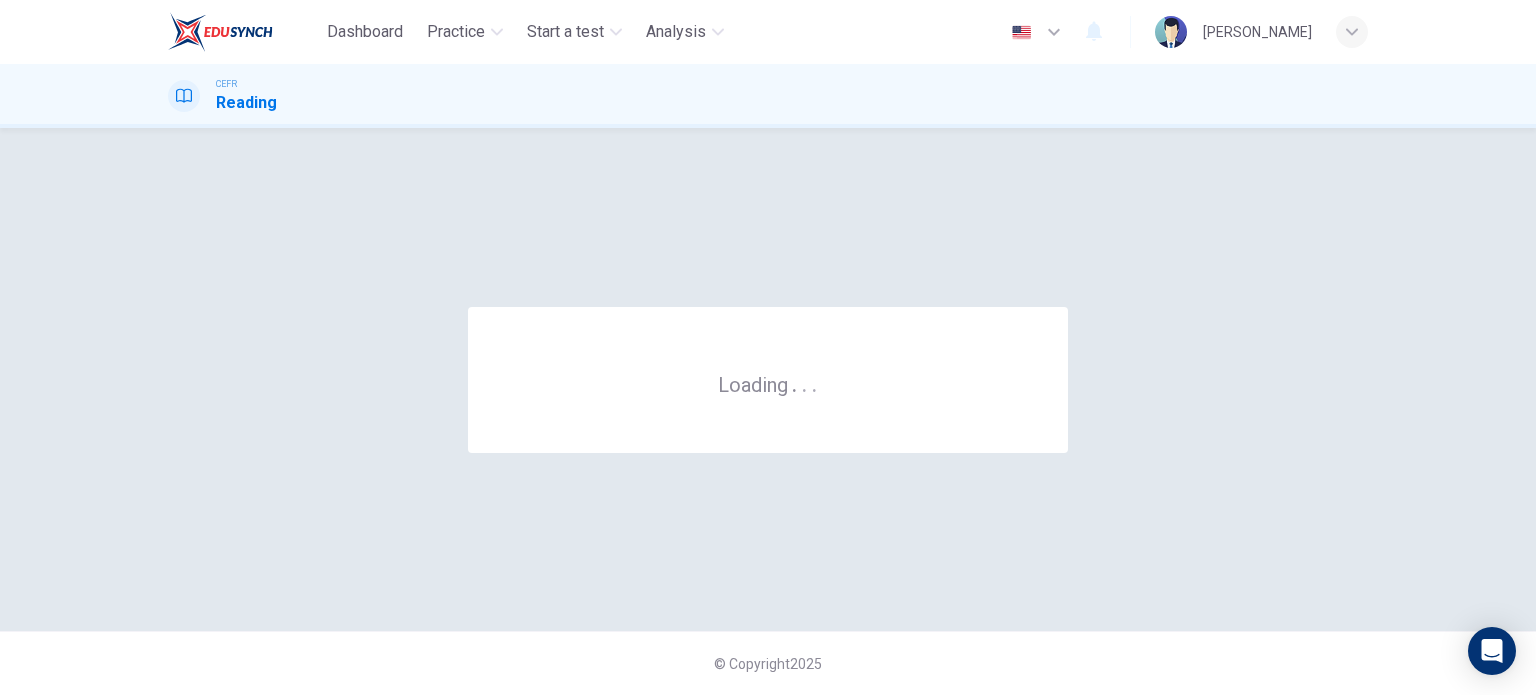 scroll, scrollTop: 0, scrollLeft: 0, axis: both 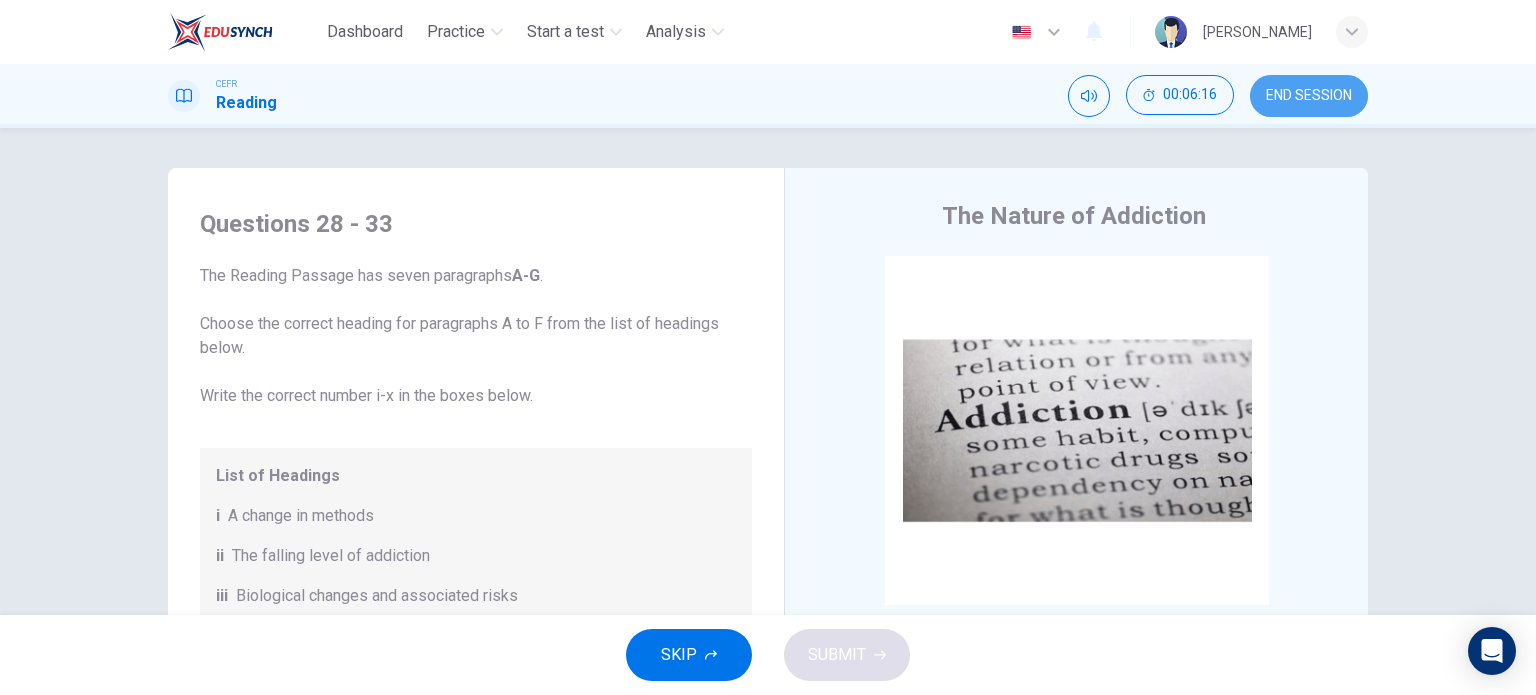 drag, startPoint x: 1316, startPoint y: 102, endPoint x: 856, endPoint y: 89, distance: 460.18365 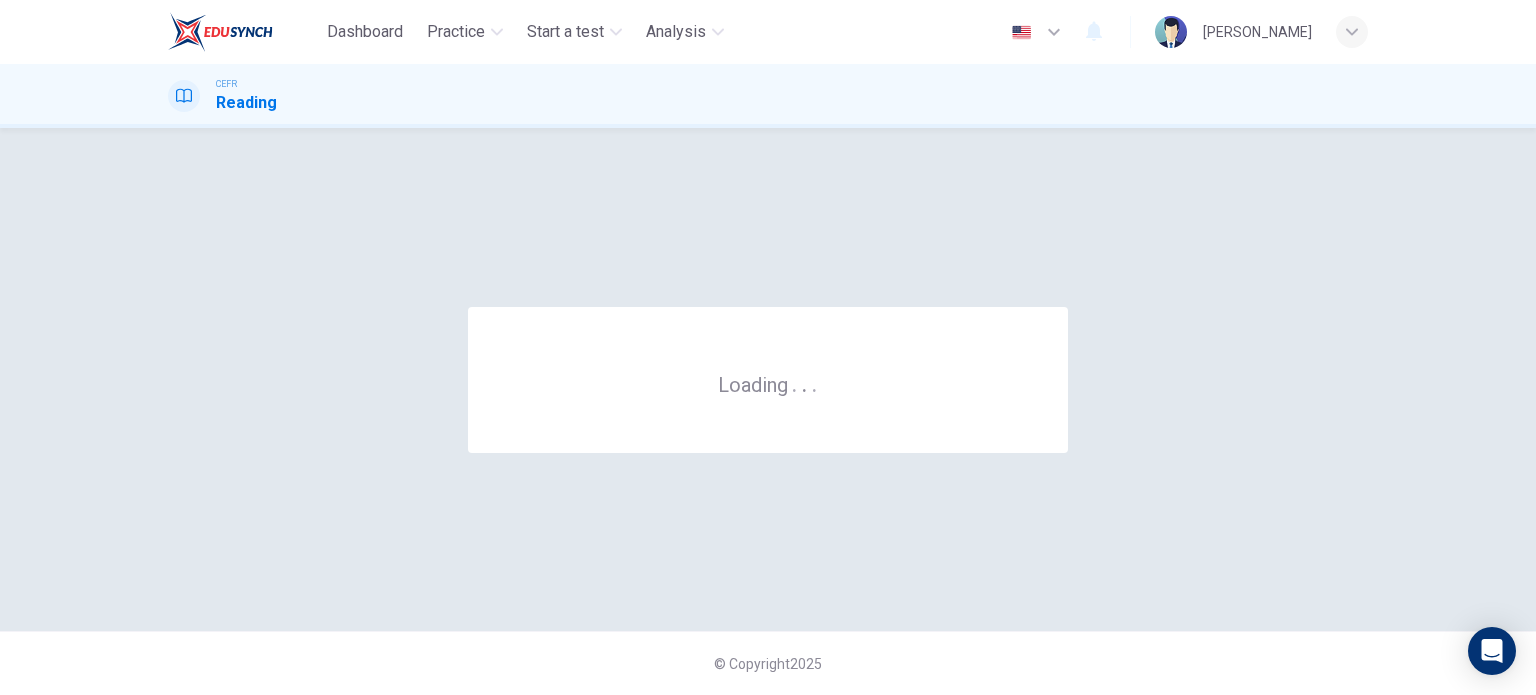 scroll, scrollTop: 0, scrollLeft: 0, axis: both 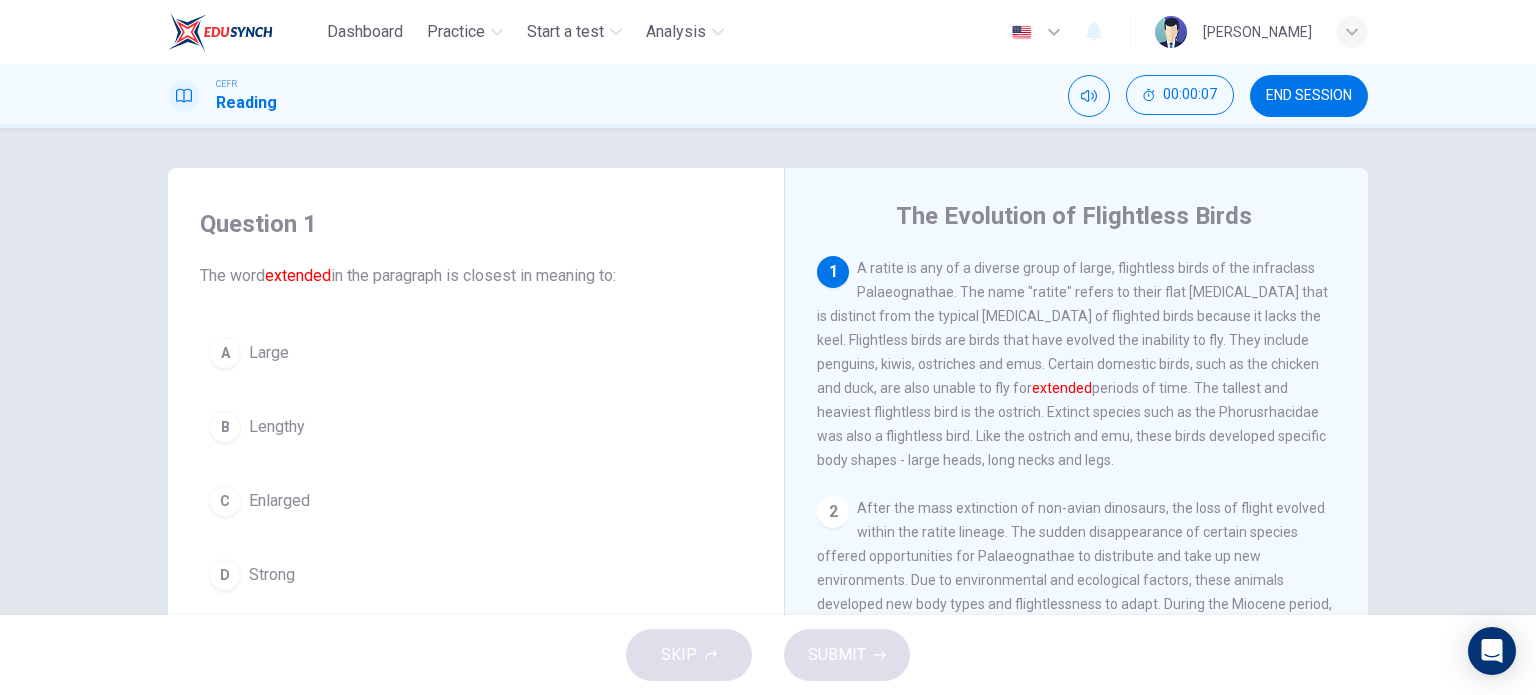 click on "Lengthy" at bounding box center (277, 427) 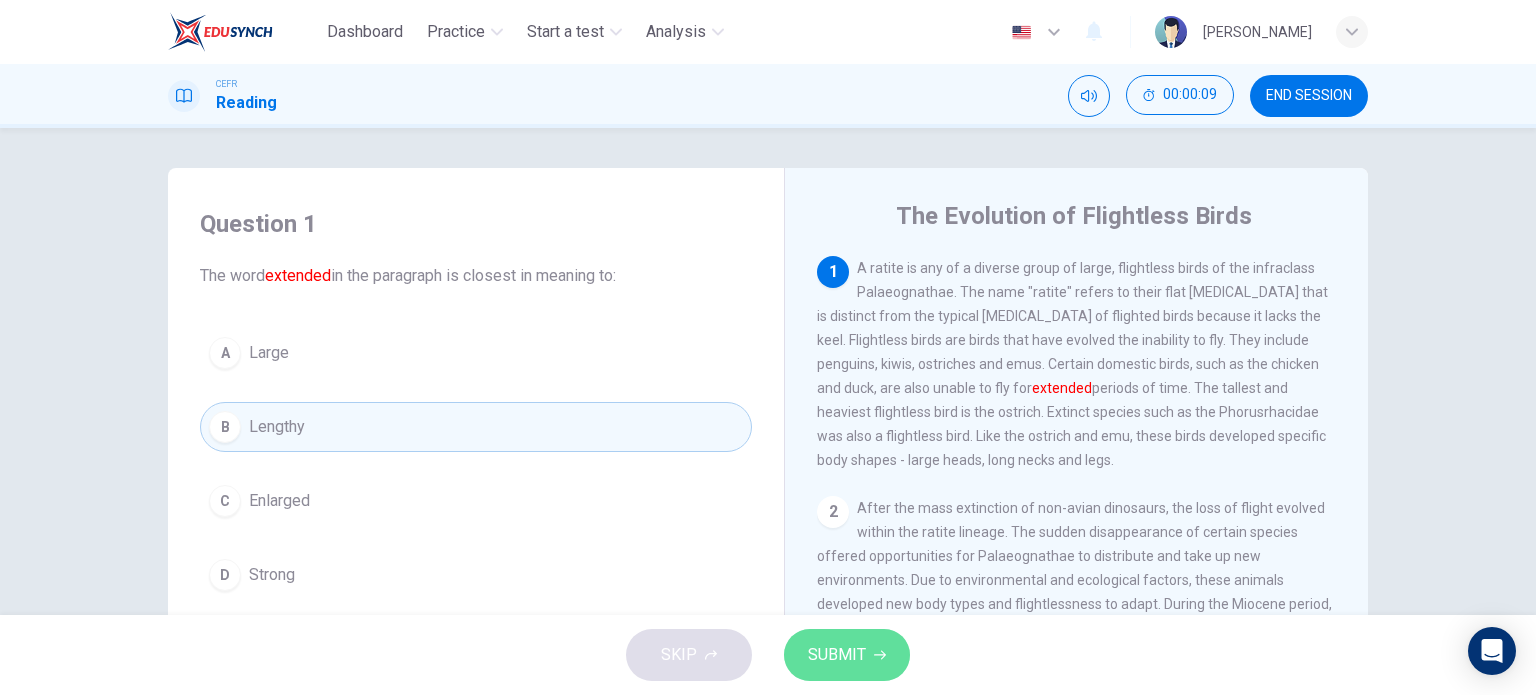 click on "SUBMIT" at bounding box center (847, 655) 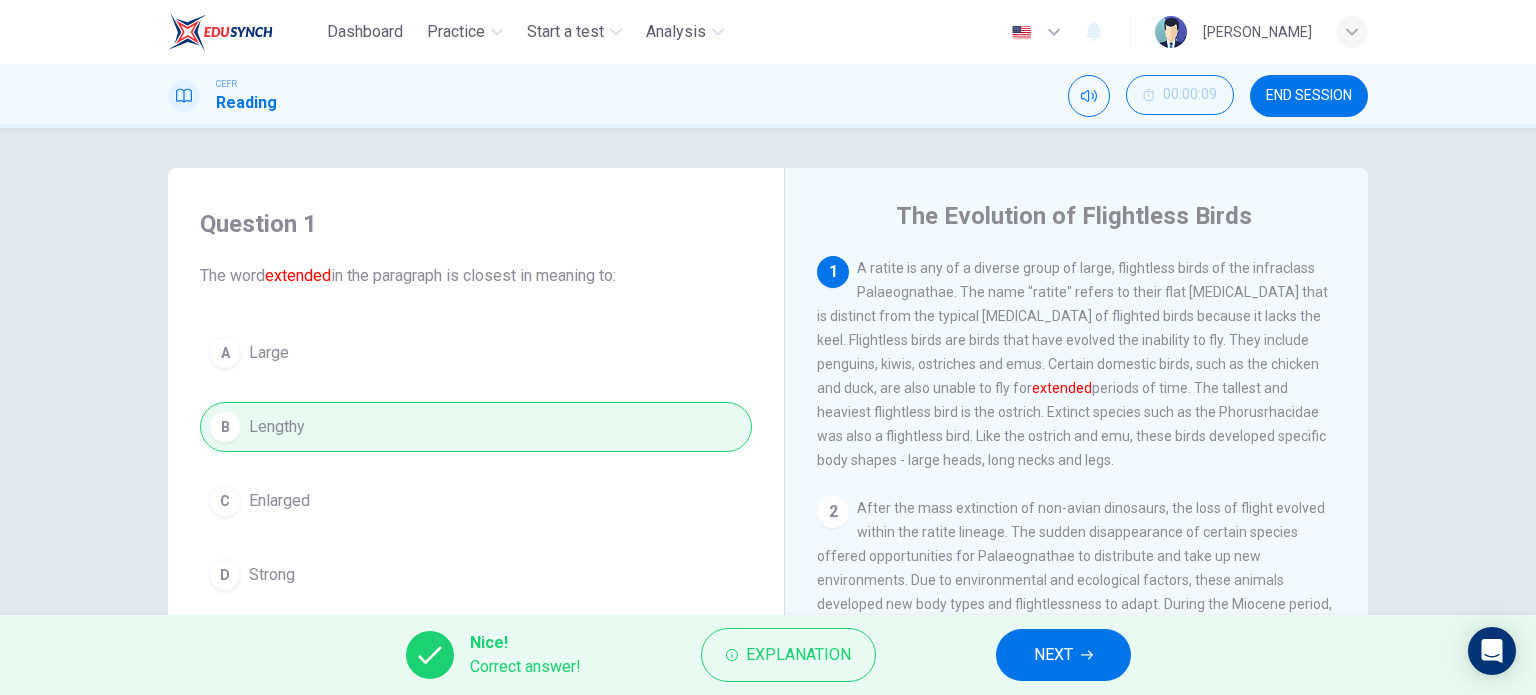 click on "NEXT" at bounding box center [1053, 655] 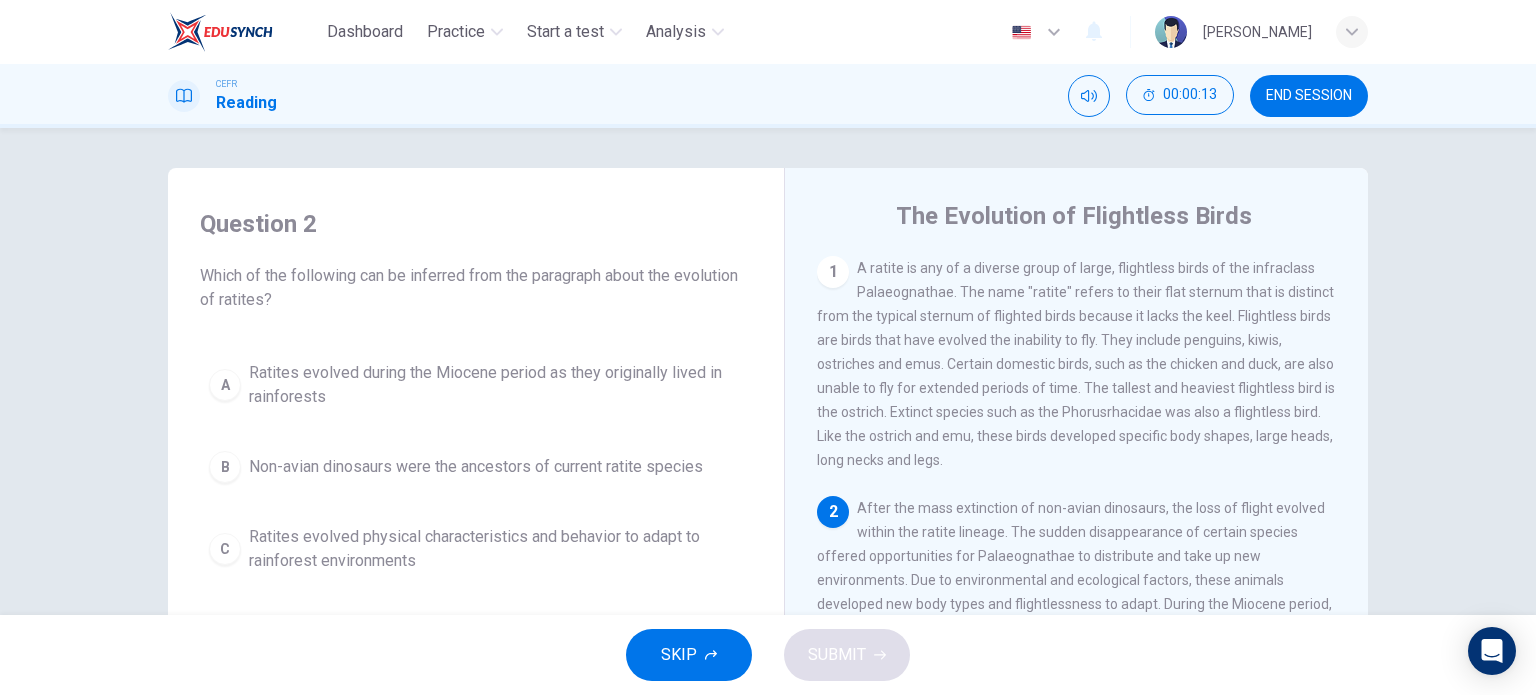 scroll, scrollTop: 100, scrollLeft: 0, axis: vertical 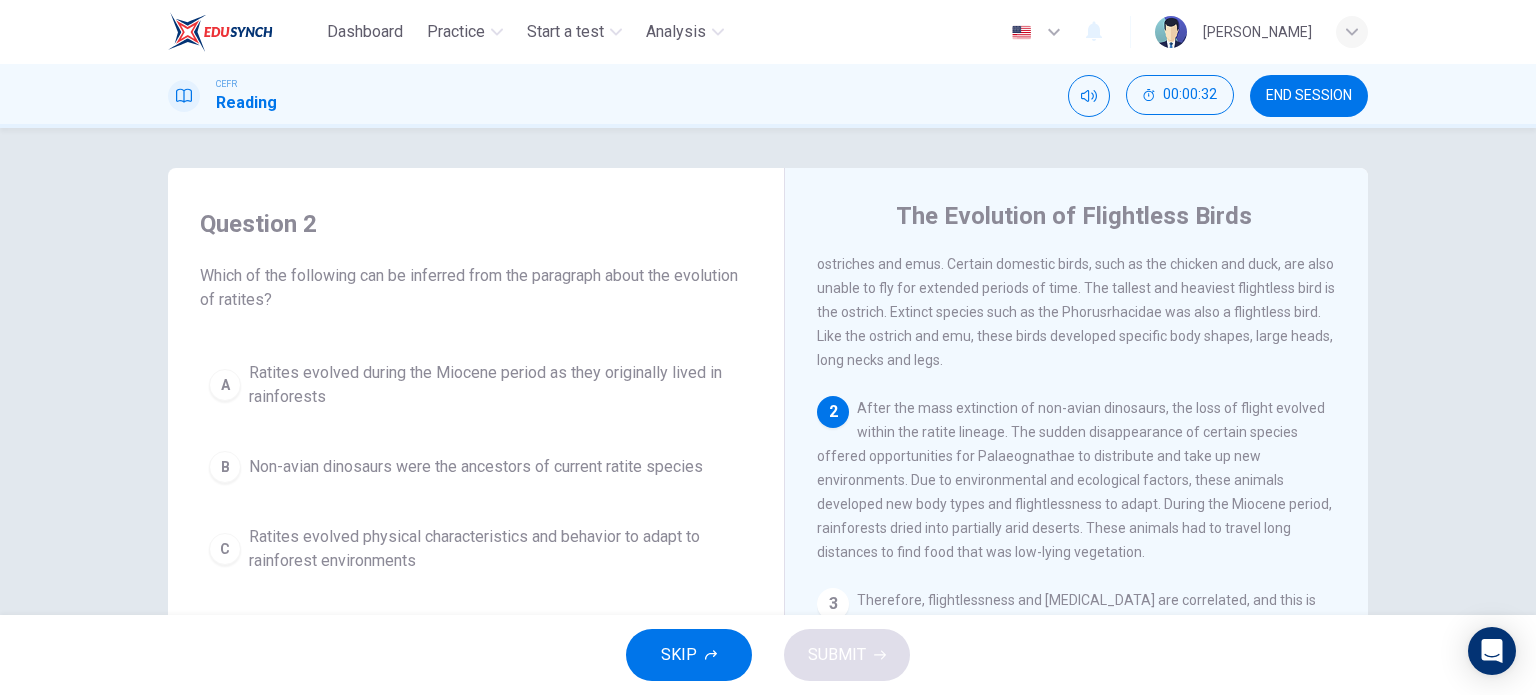 click on "After the mass extinction of non-avian dinosaurs, the loss of flight evolved within the ratite lineage. The sudden disappearance of certain species offered opportunities for Palaeognathae to distribute and take up new environments. Due to environmental and ecological factors, these animals developed new body types and flightlessness to adapt. During the Miocene period, rainforests dried into partially arid deserts. These animals had to travel long distances to find food that was low-lying vegetation." at bounding box center (1074, 480) 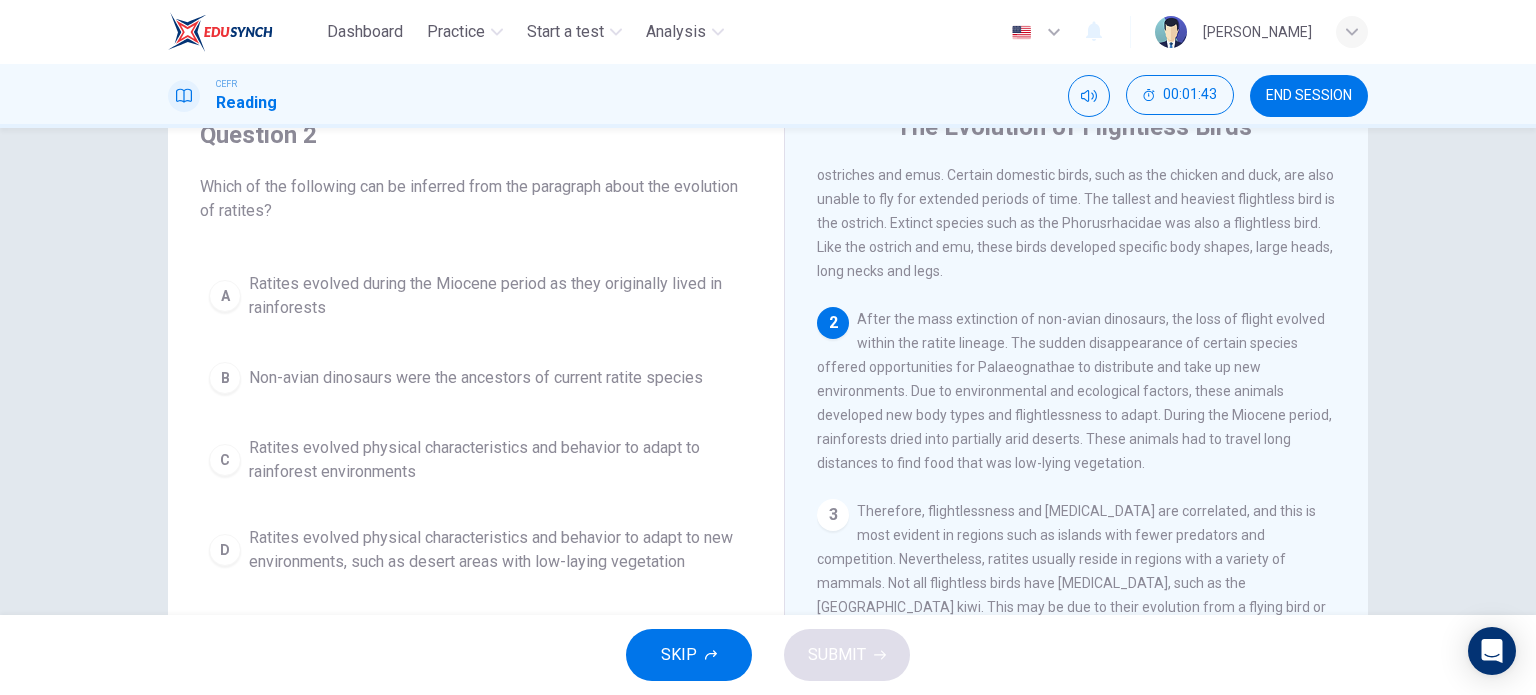scroll, scrollTop: 100, scrollLeft: 0, axis: vertical 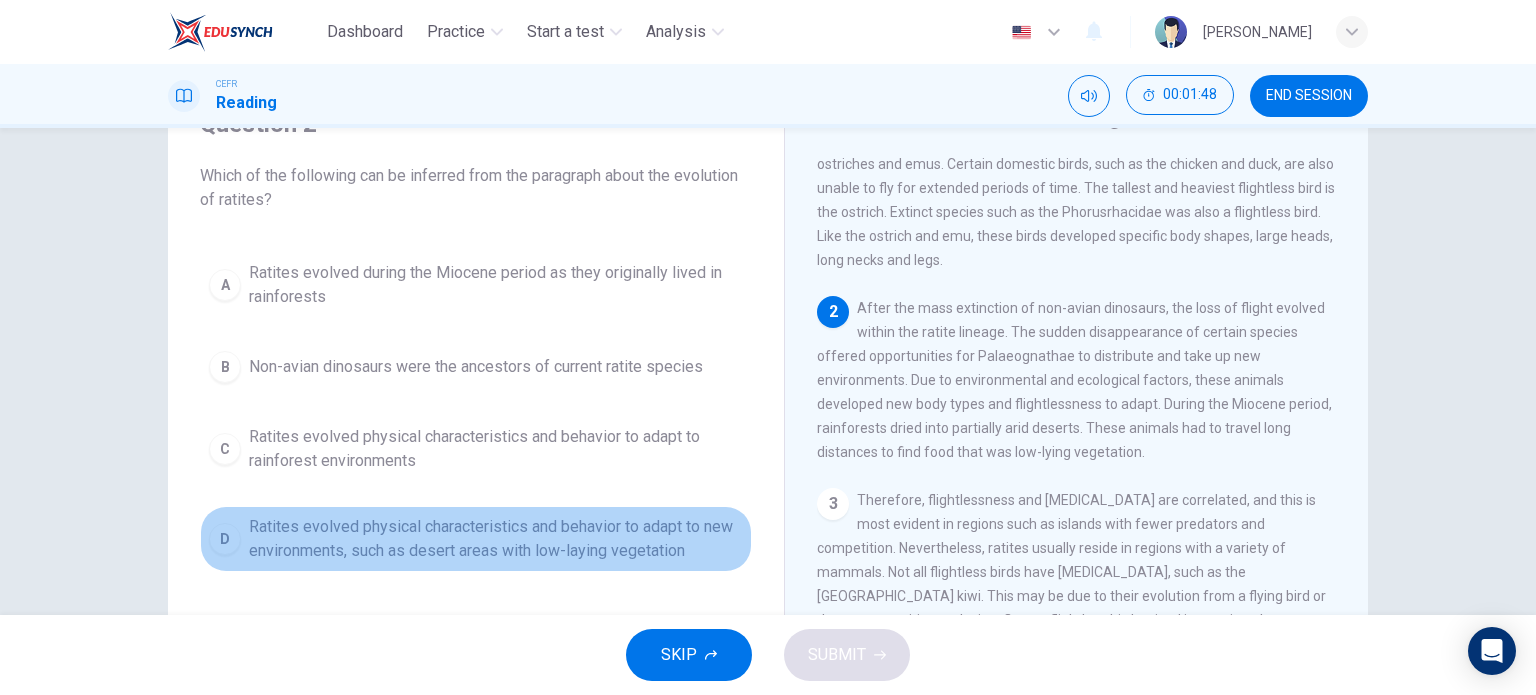 click on "Ratites evolved physical characteristics and behavior to adapt to new environments, such as desert areas with low-laying vegetation" at bounding box center [496, 539] 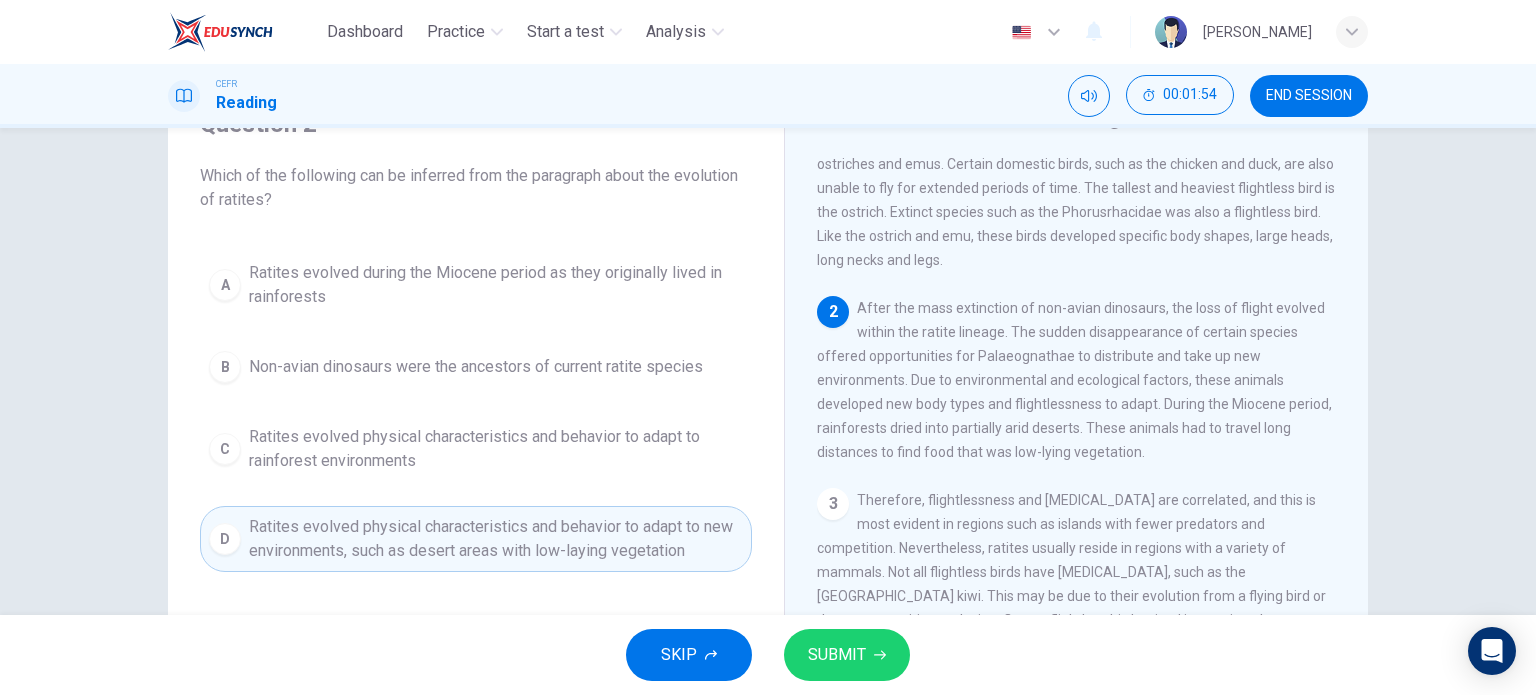 click on "SUBMIT" at bounding box center [837, 655] 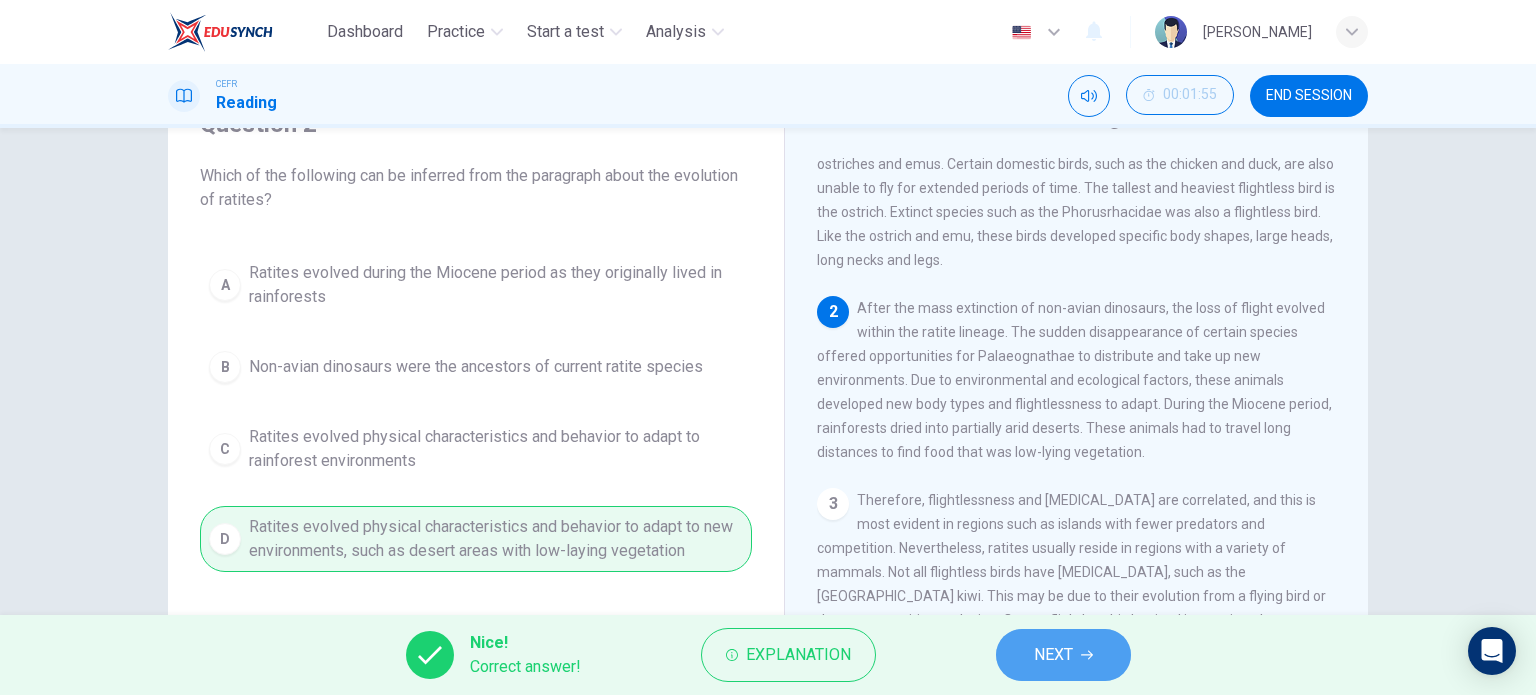 drag, startPoint x: 1028, startPoint y: 649, endPoint x: 1005, endPoint y: 635, distance: 26.925823 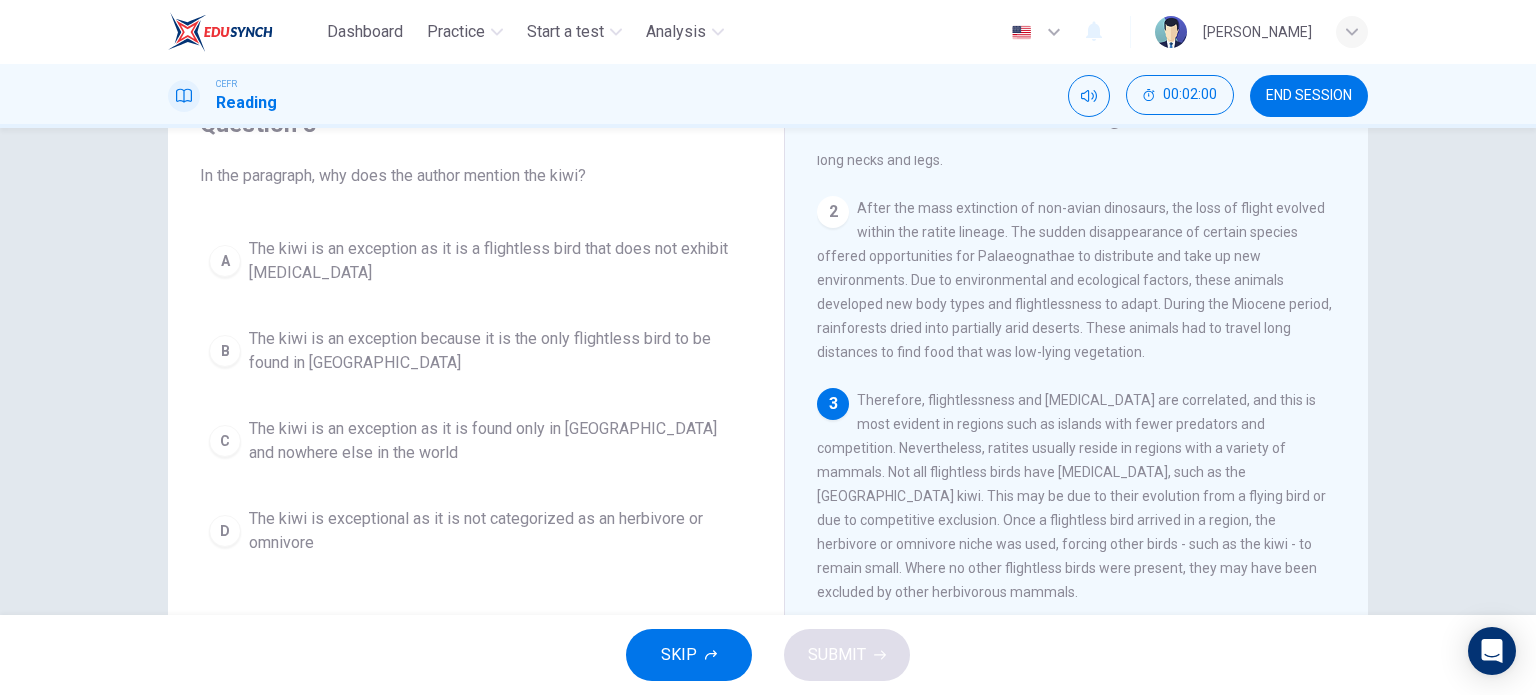 scroll, scrollTop: 300, scrollLeft: 0, axis: vertical 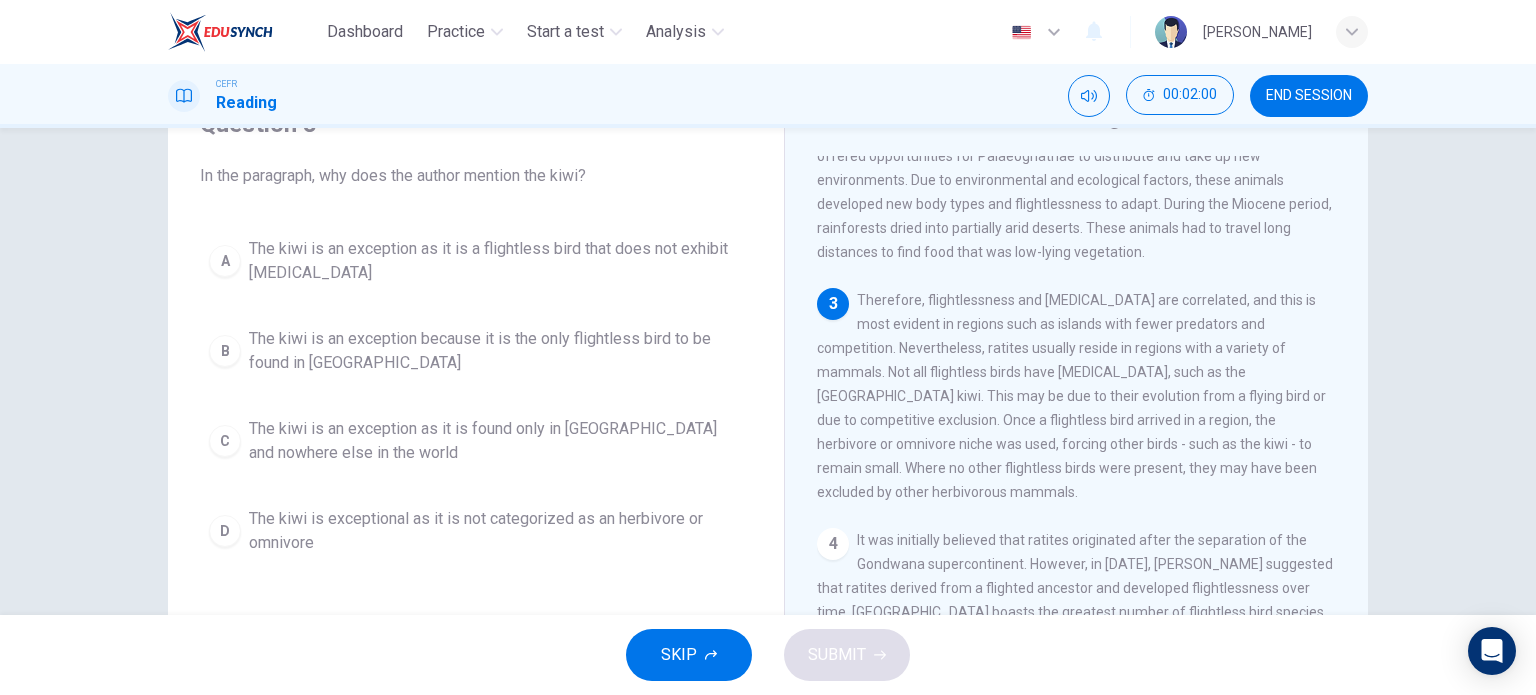 drag, startPoint x: 816, startPoint y: 521, endPoint x: 848, endPoint y: 455, distance: 73.34848 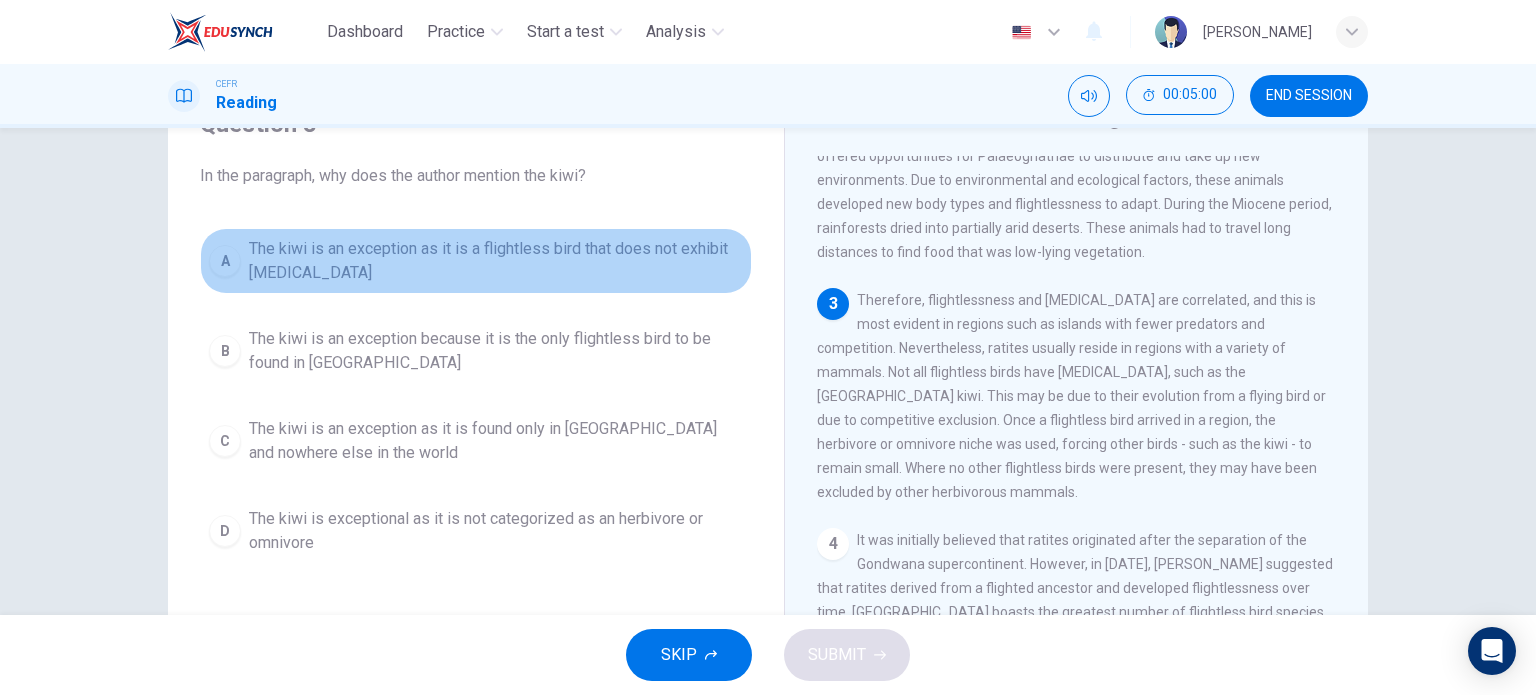 click on "The kiwi is an exception as it is a flightless bird that does not exhibit gigantism" at bounding box center (496, 261) 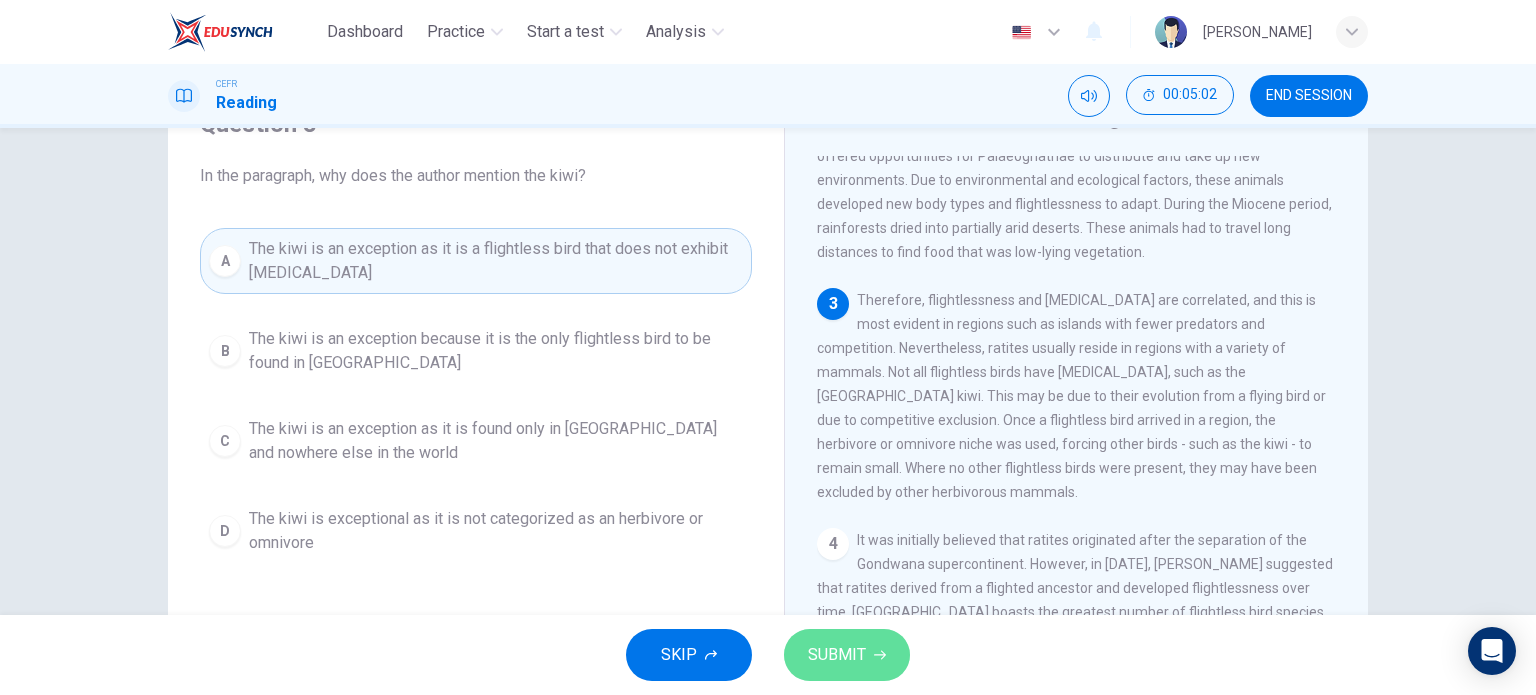 click on "SUBMIT" at bounding box center (837, 655) 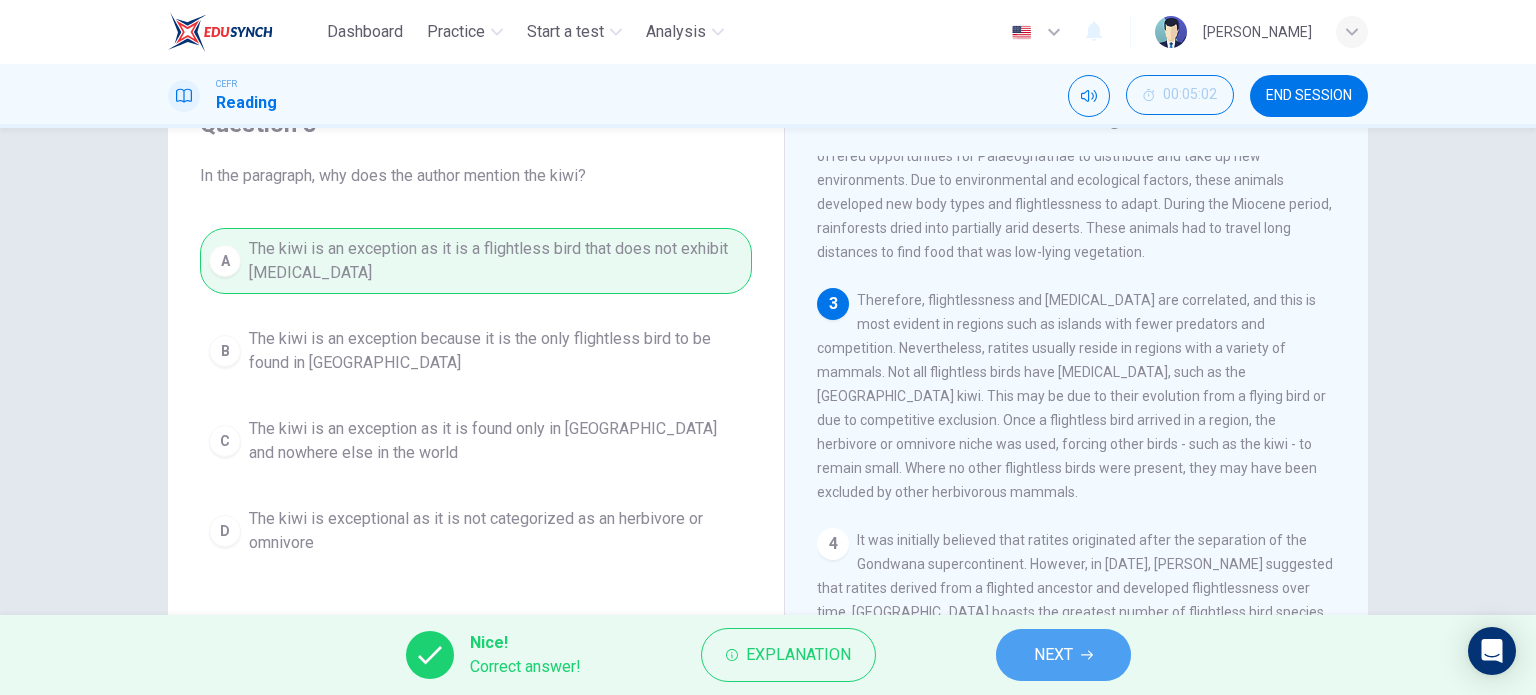 click 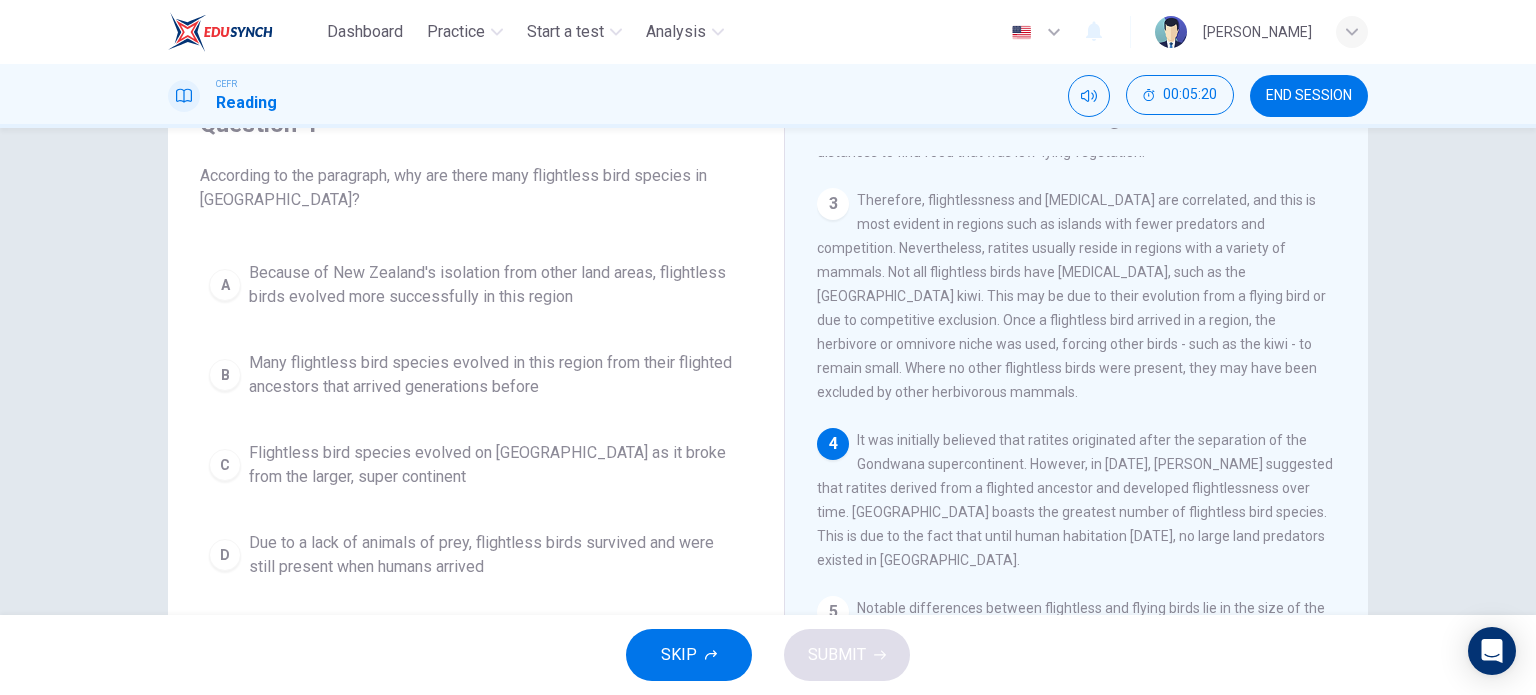 scroll, scrollTop: 500, scrollLeft: 0, axis: vertical 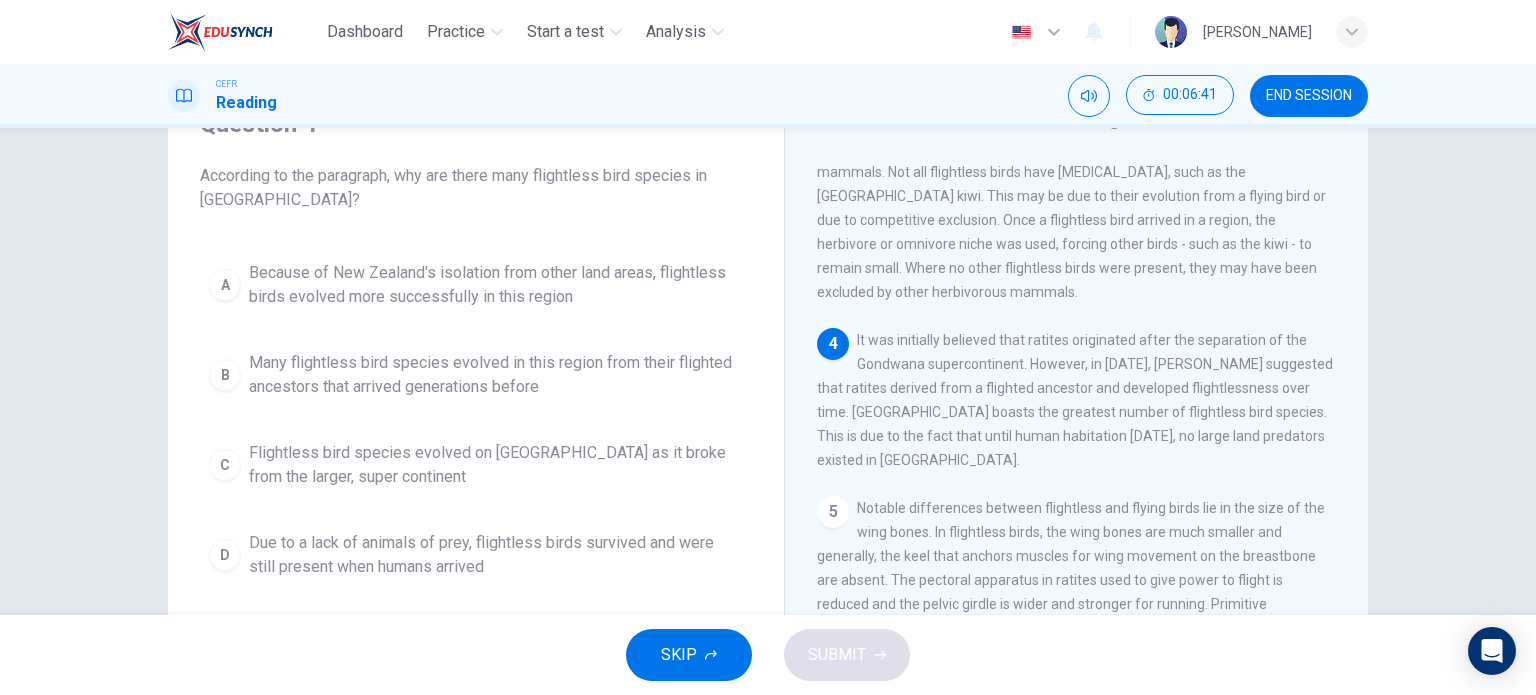 click on "Due to a lack of animals of prey, flightless birds survived and were still present when humans arrived" at bounding box center (496, 555) 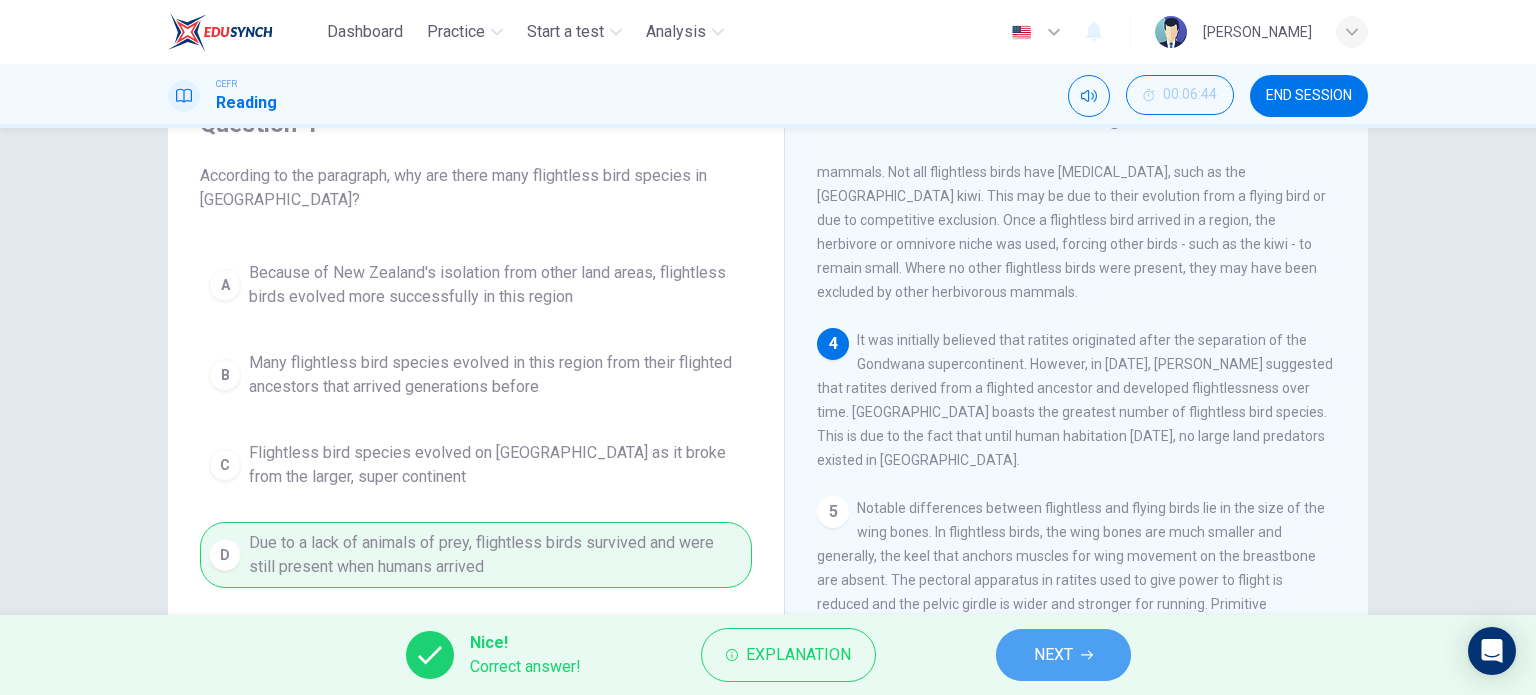 click on "NEXT" at bounding box center [1053, 655] 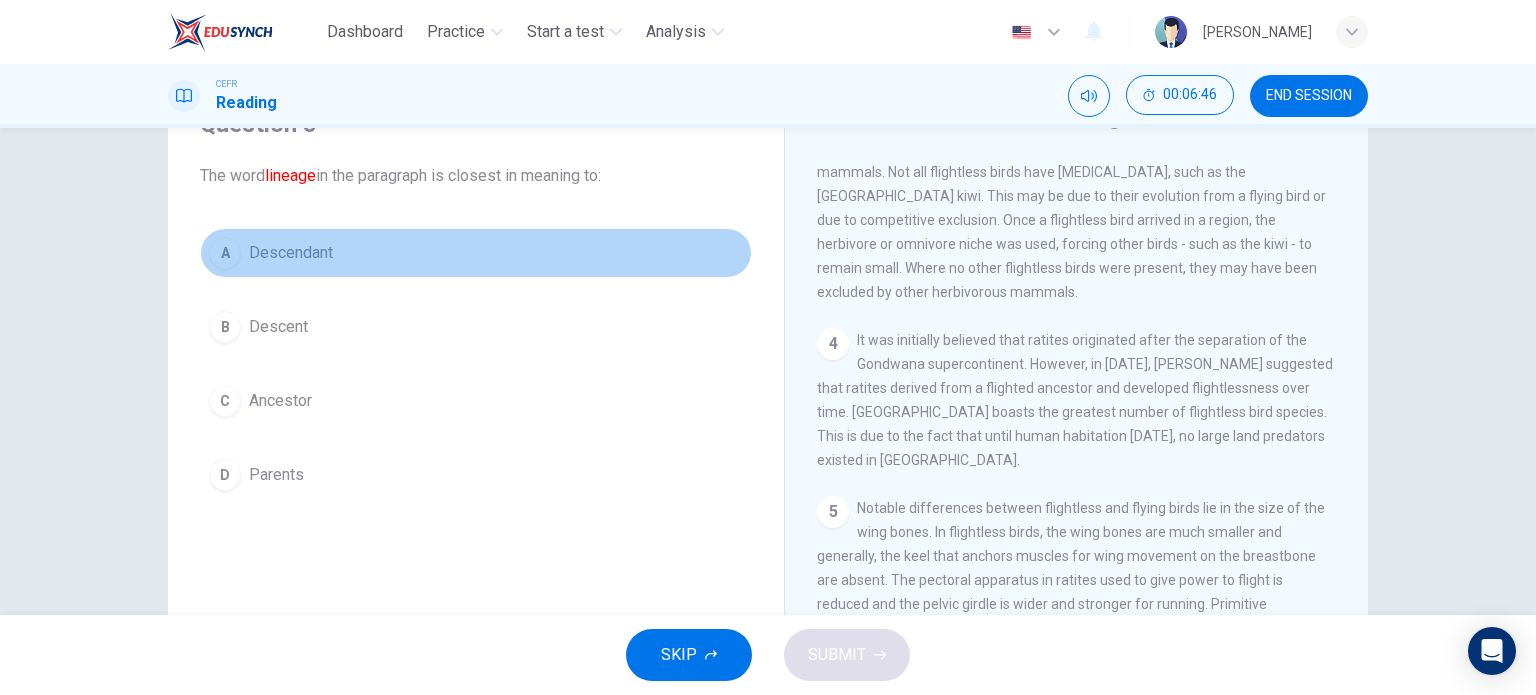 click on "Descendant" at bounding box center (291, 253) 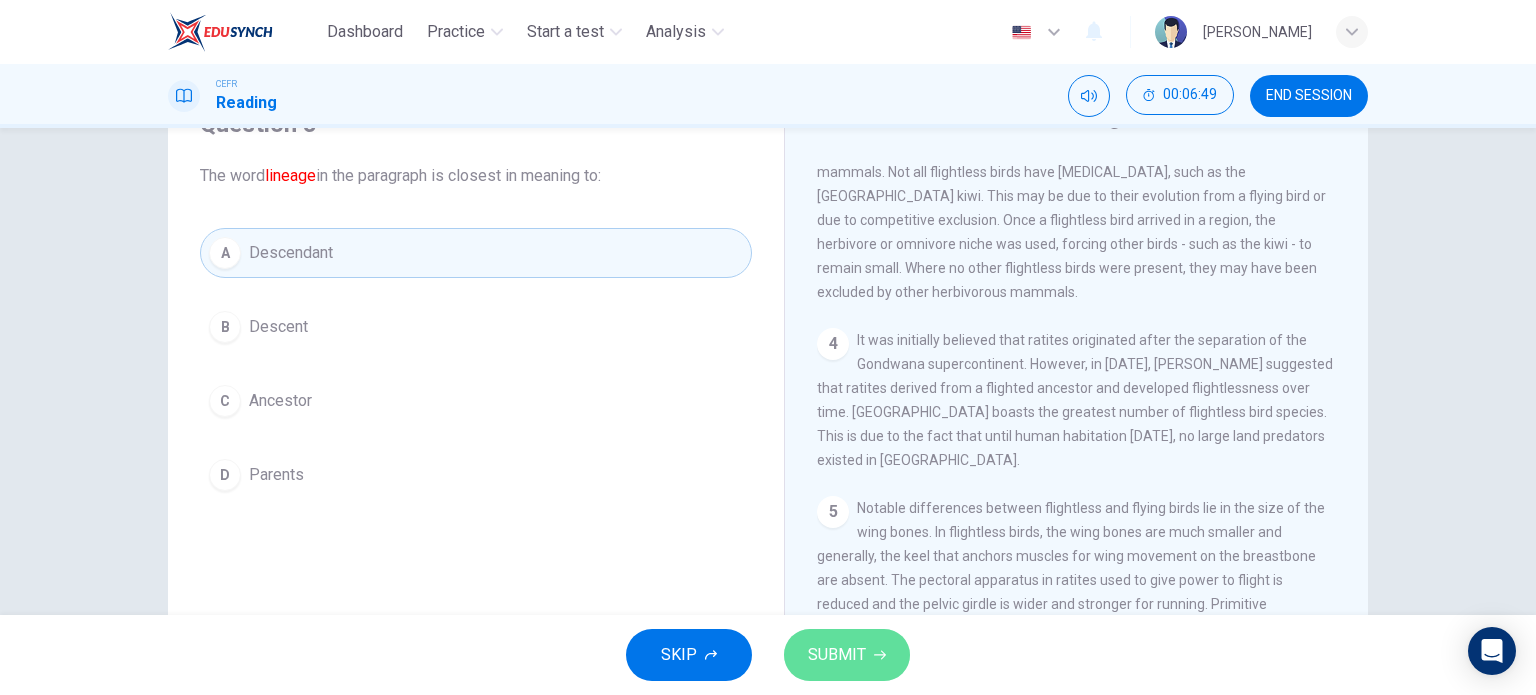 click on "SUBMIT" at bounding box center (837, 655) 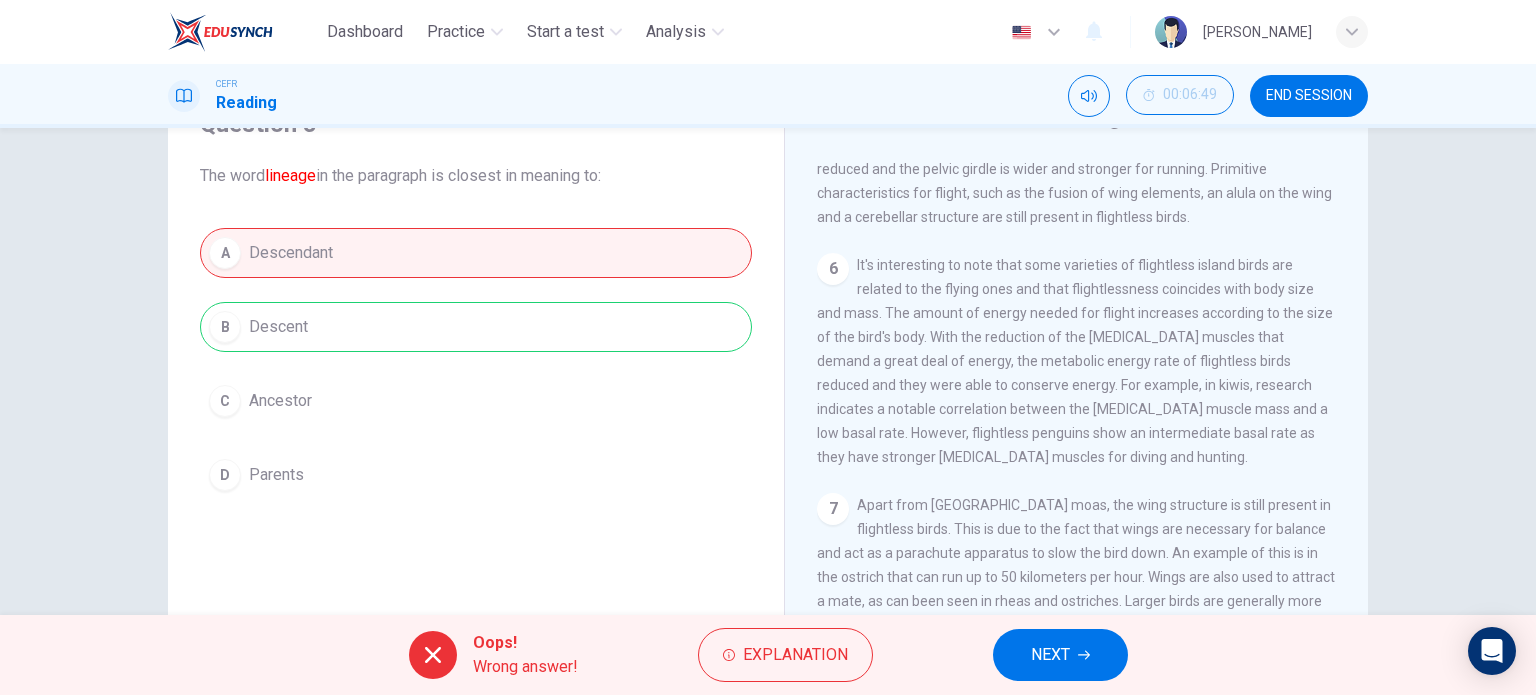 scroll, scrollTop: 999, scrollLeft: 0, axis: vertical 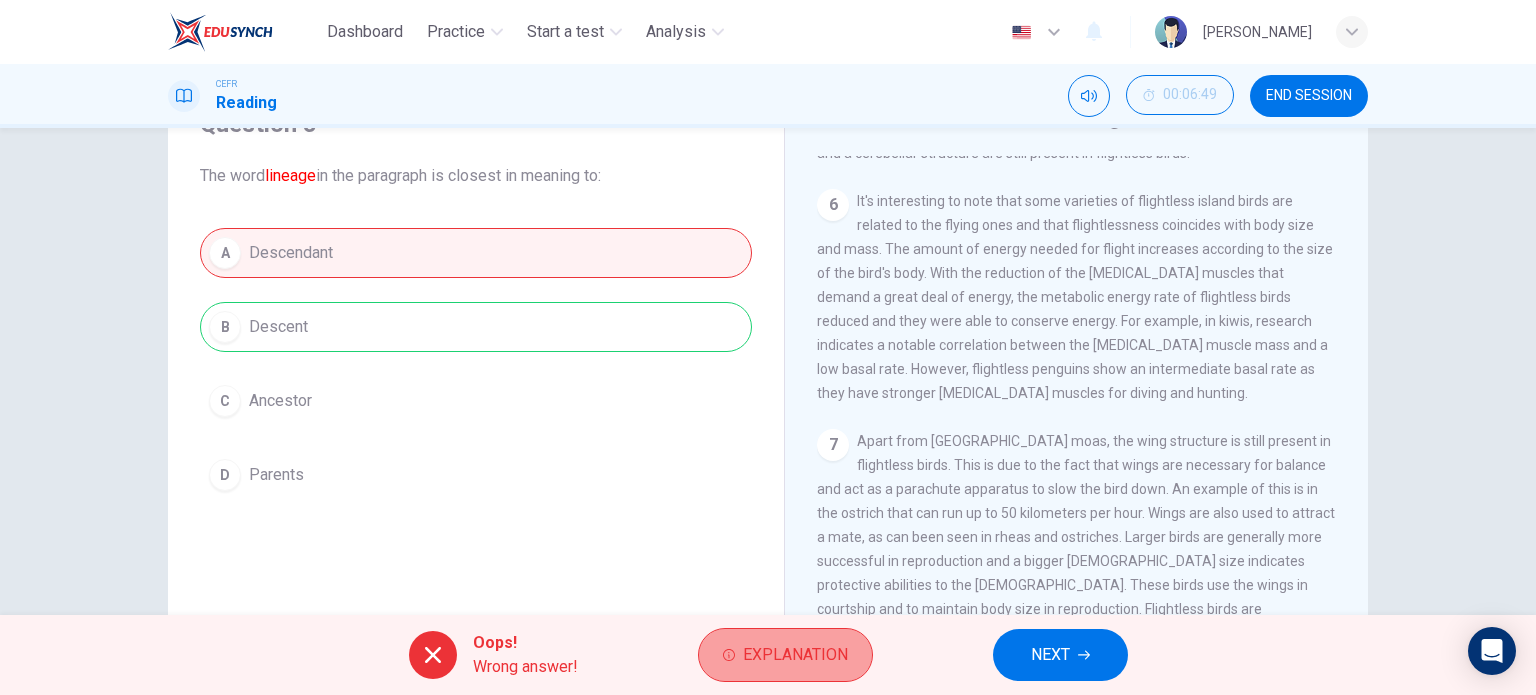 click on "Explanation" at bounding box center (785, 655) 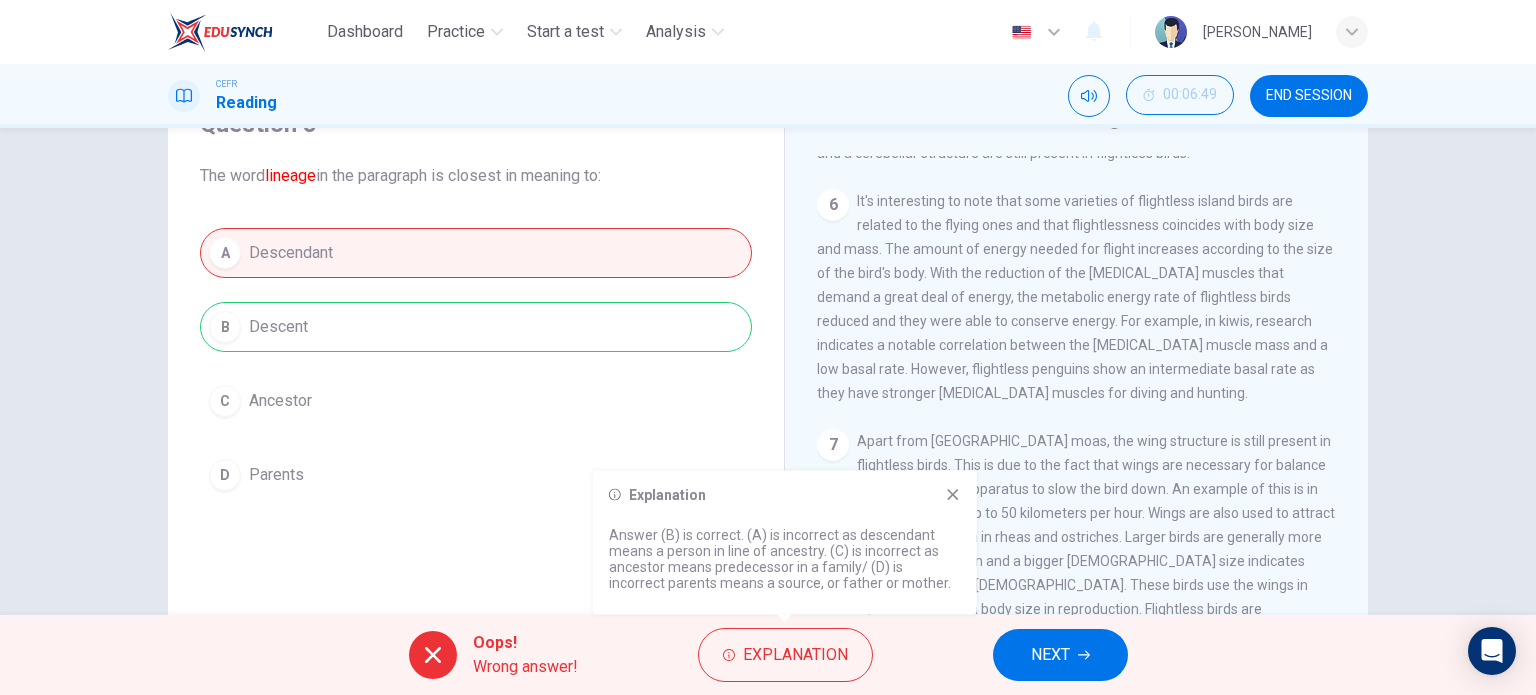 click on "Explanation Answer (B) is correct. (A) is incorrect as descendant means a person in line of ancestry. (C) is incorrect as ancestor means predecessor in a family/ (D) is incorrect parents means a source, or father or mother." at bounding box center (785, 543) 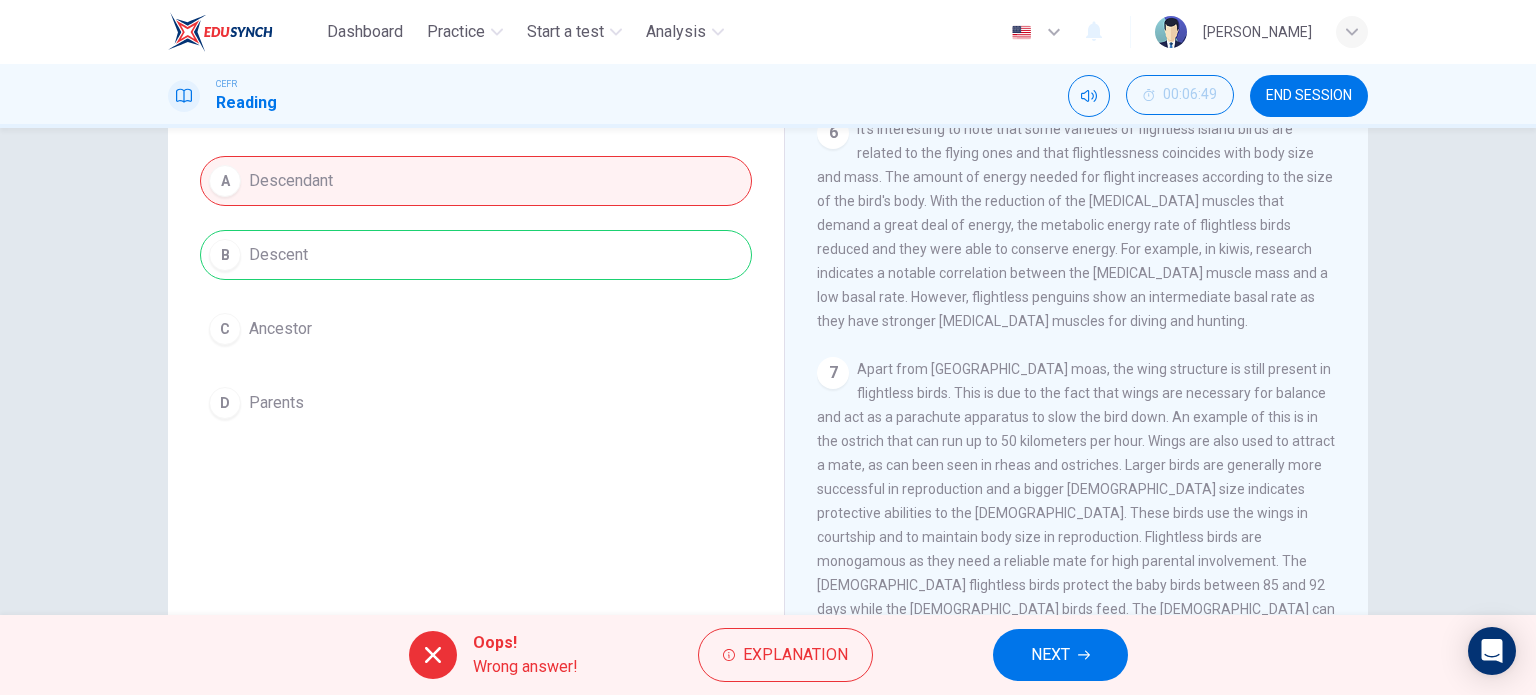scroll, scrollTop: 288, scrollLeft: 0, axis: vertical 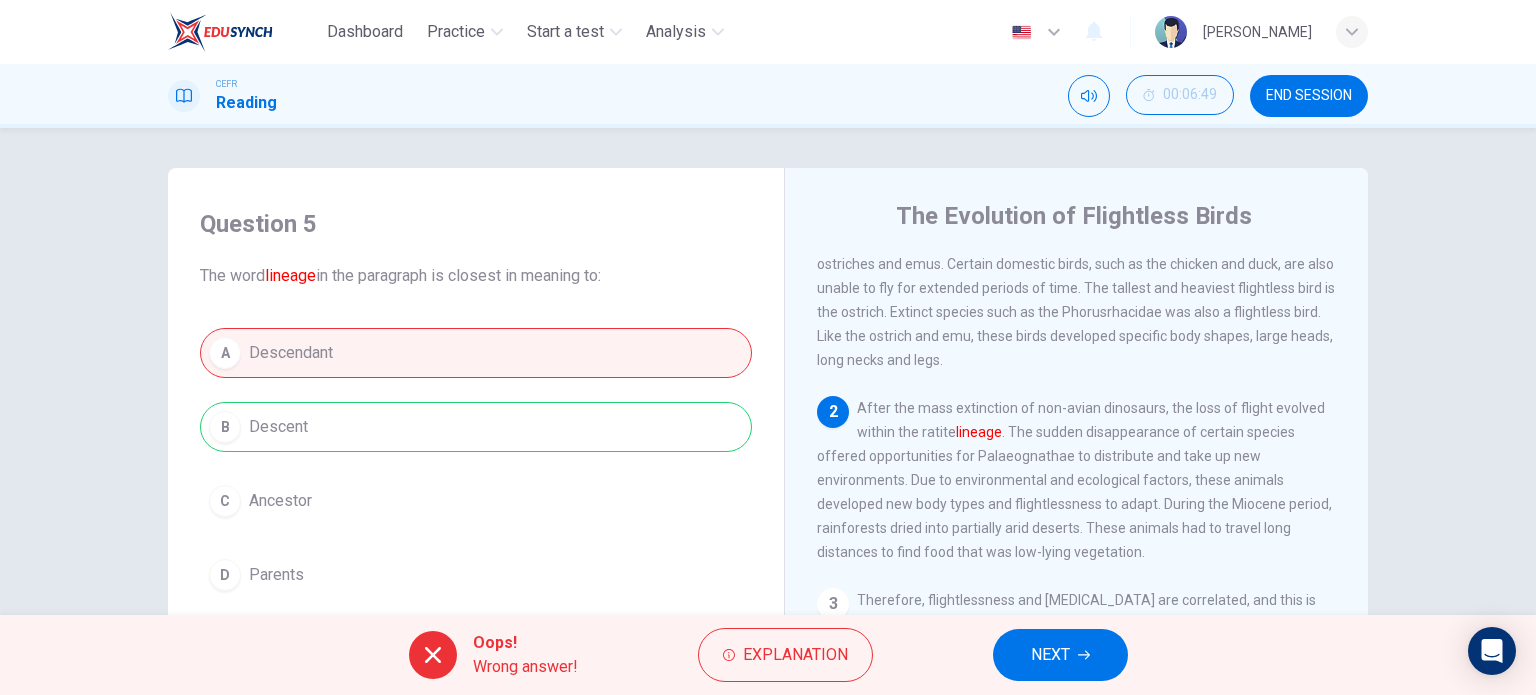 click on "NEXT" at bounding box center [1050, 655] 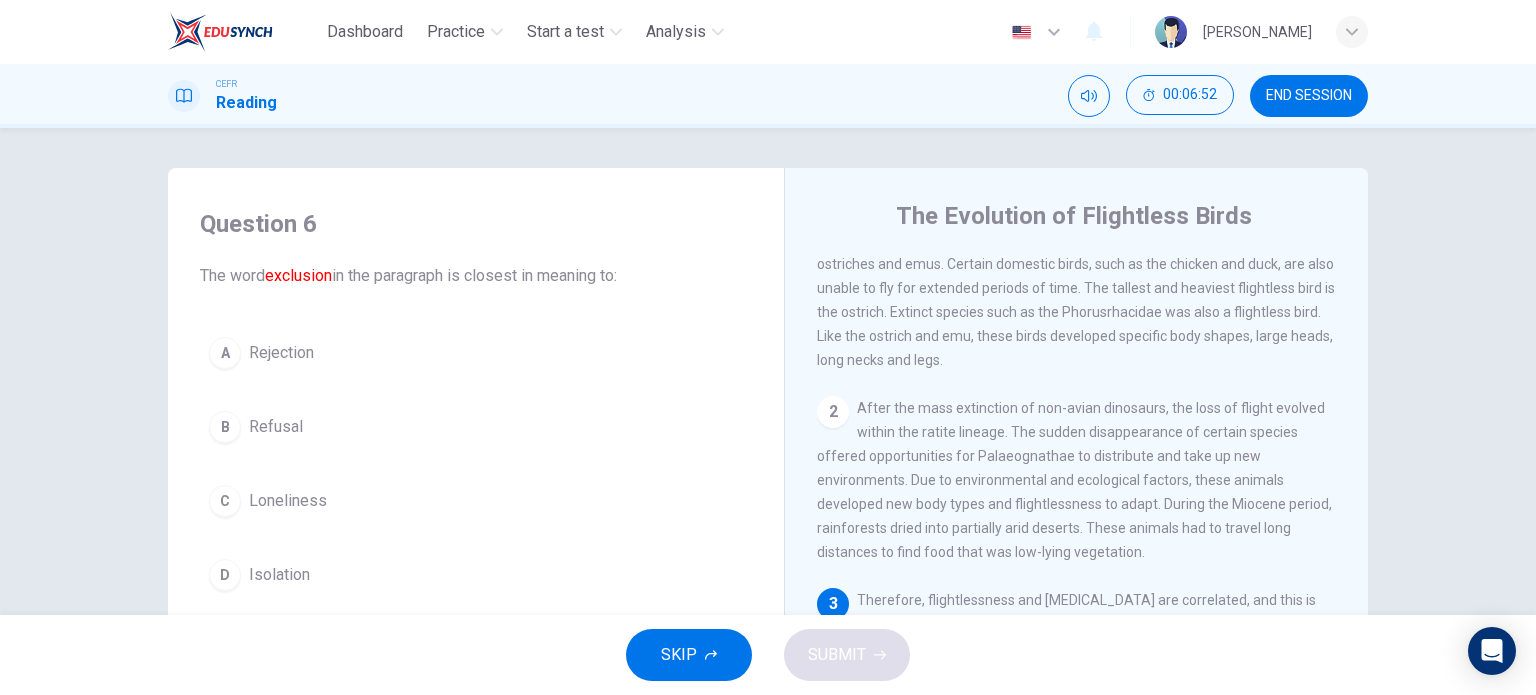click on "D" at bounding box center (225, 575) 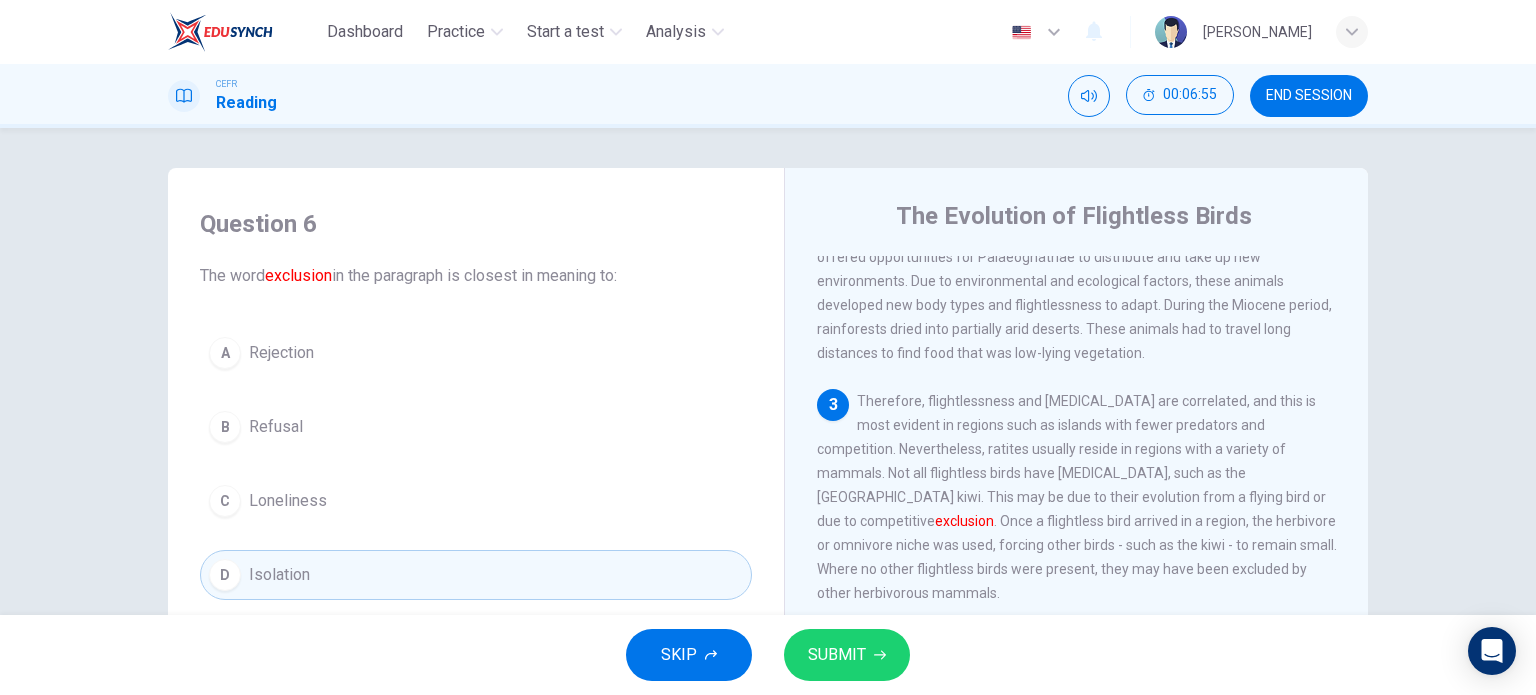 scroll, scrollTop: 300, scrollLeft: 0, axis: vertical 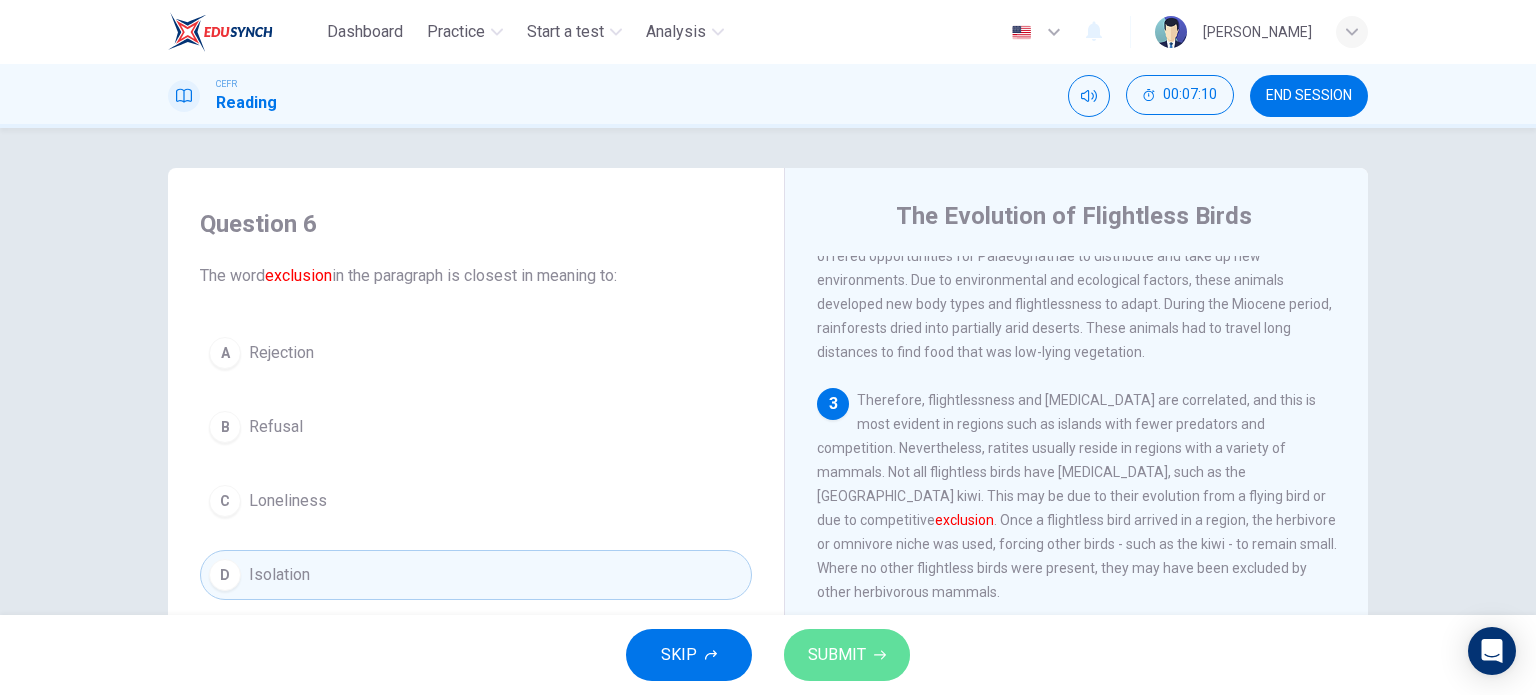 click on "SUBMIT" at bounding box center [837, 655] 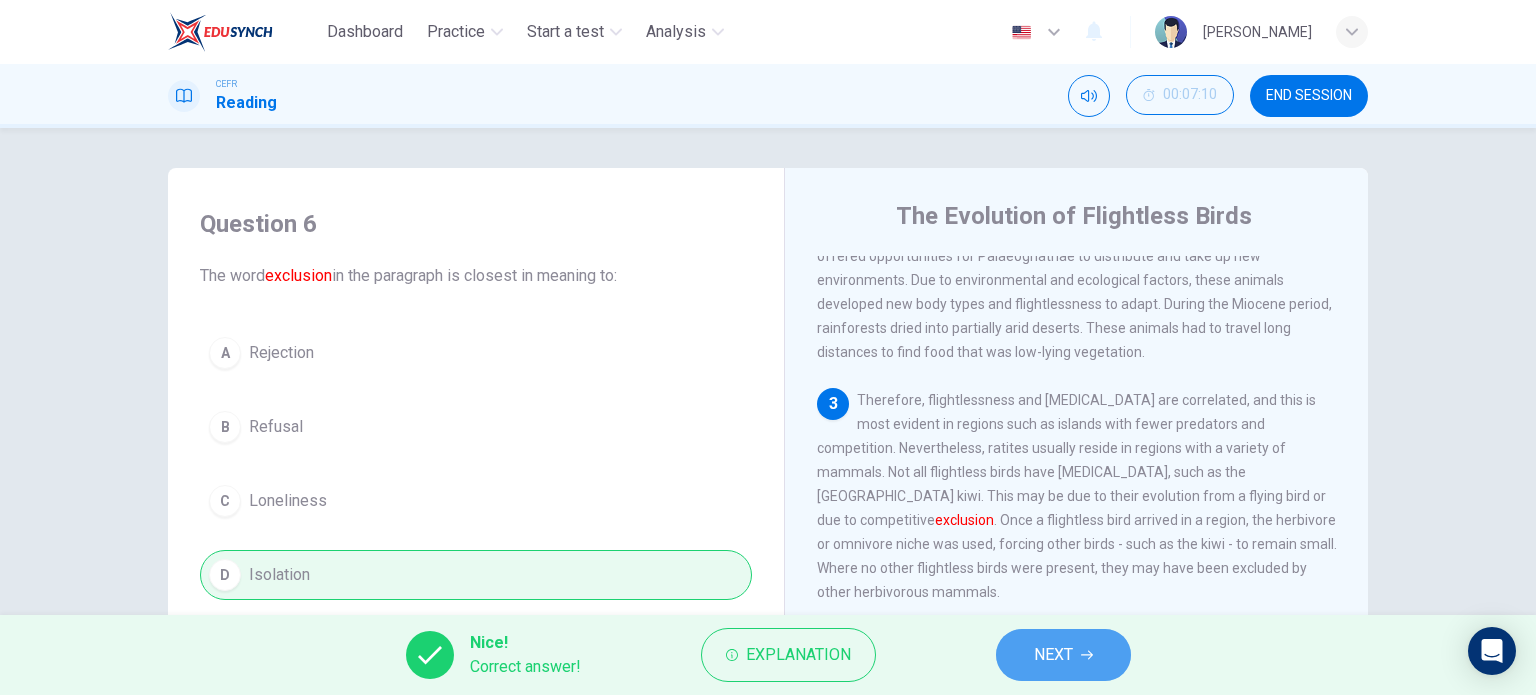 click on "NEXT" at bounding box center (1053, 655) 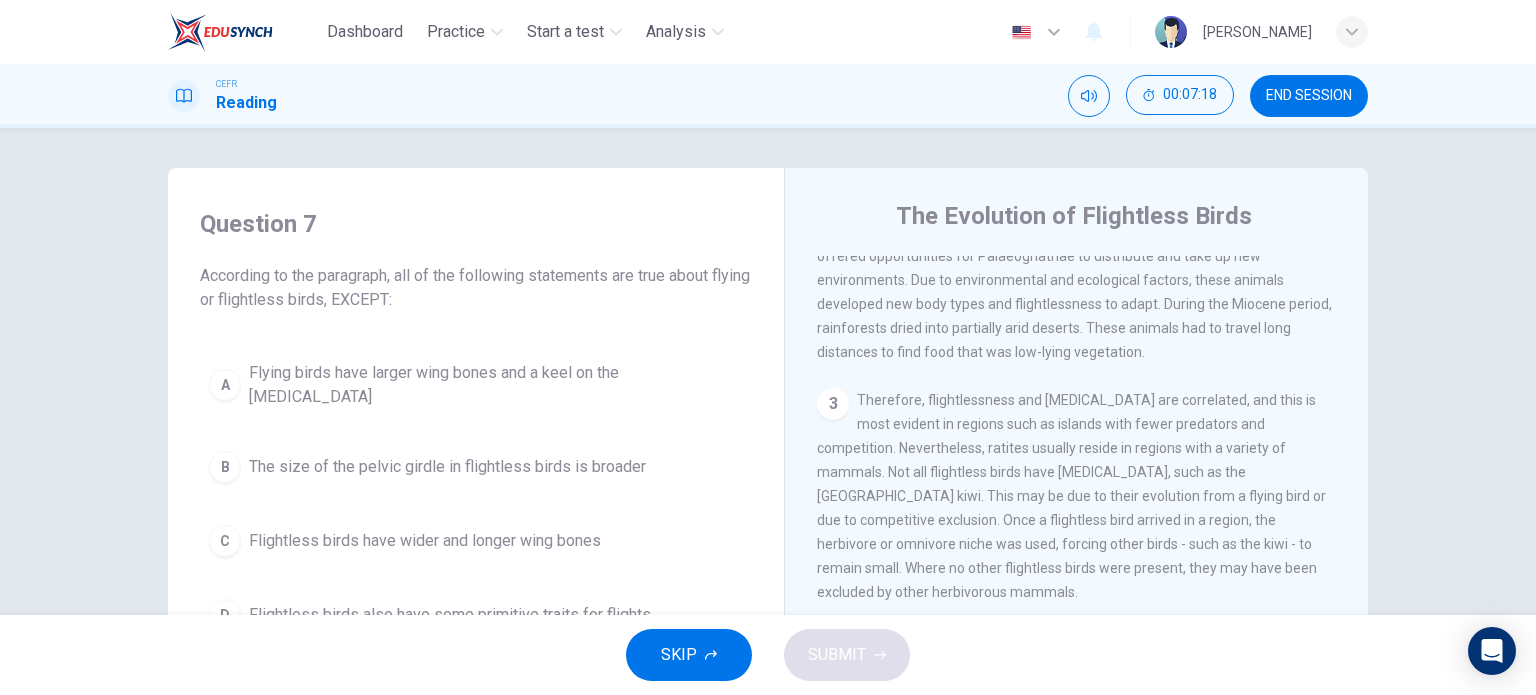 scroll, scrollTop: 999, scrollLeft: 0, axis: vertical 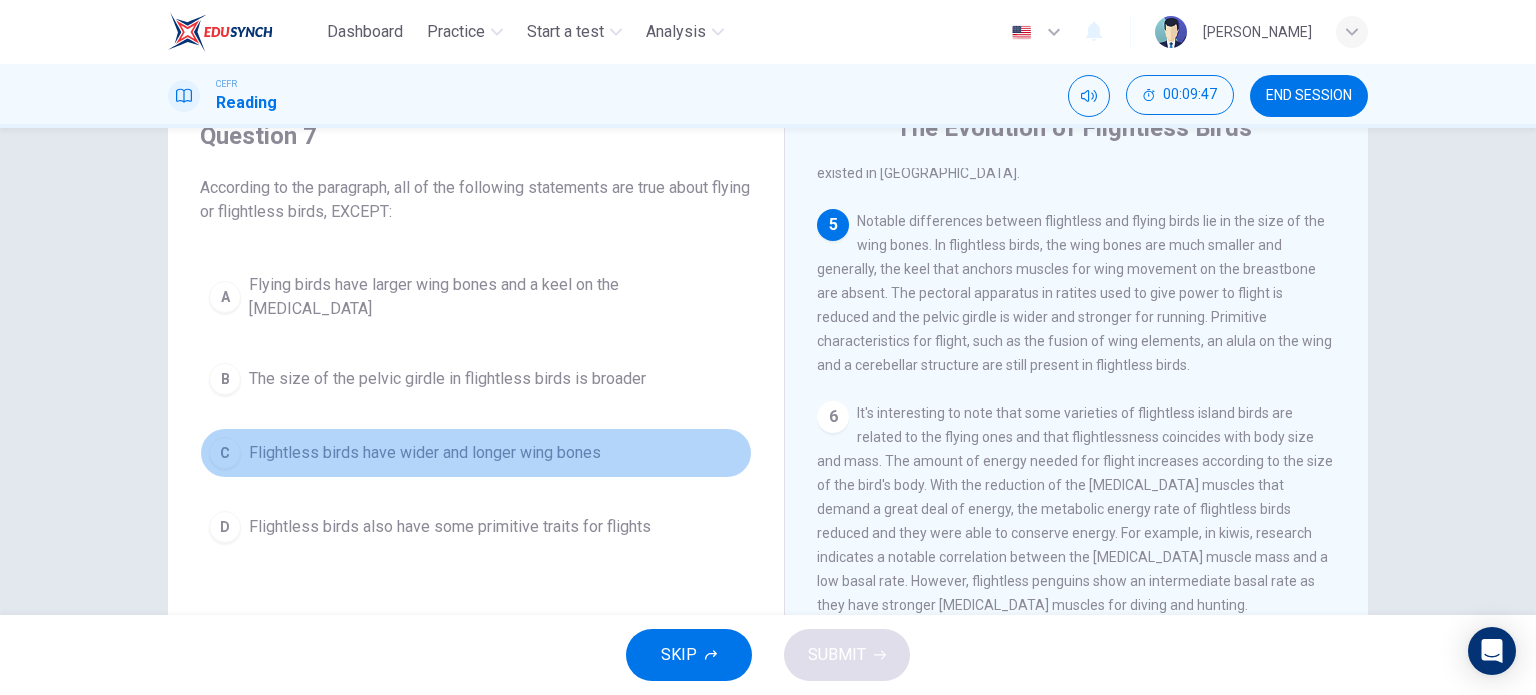 click on "Flightless birds have wider and longer wing bones" at bounding box center [425, 453] 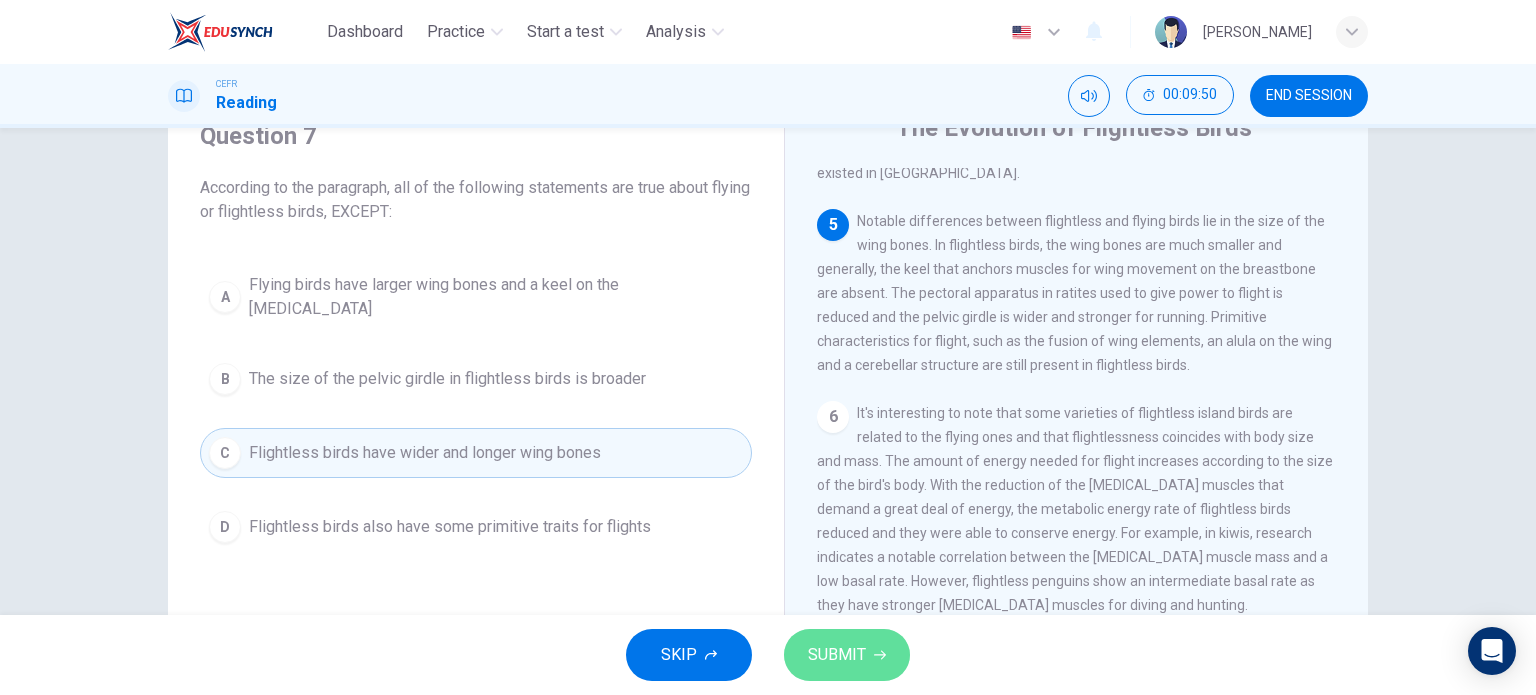 click on "SUBMIT" at bounding box center [847, 655] 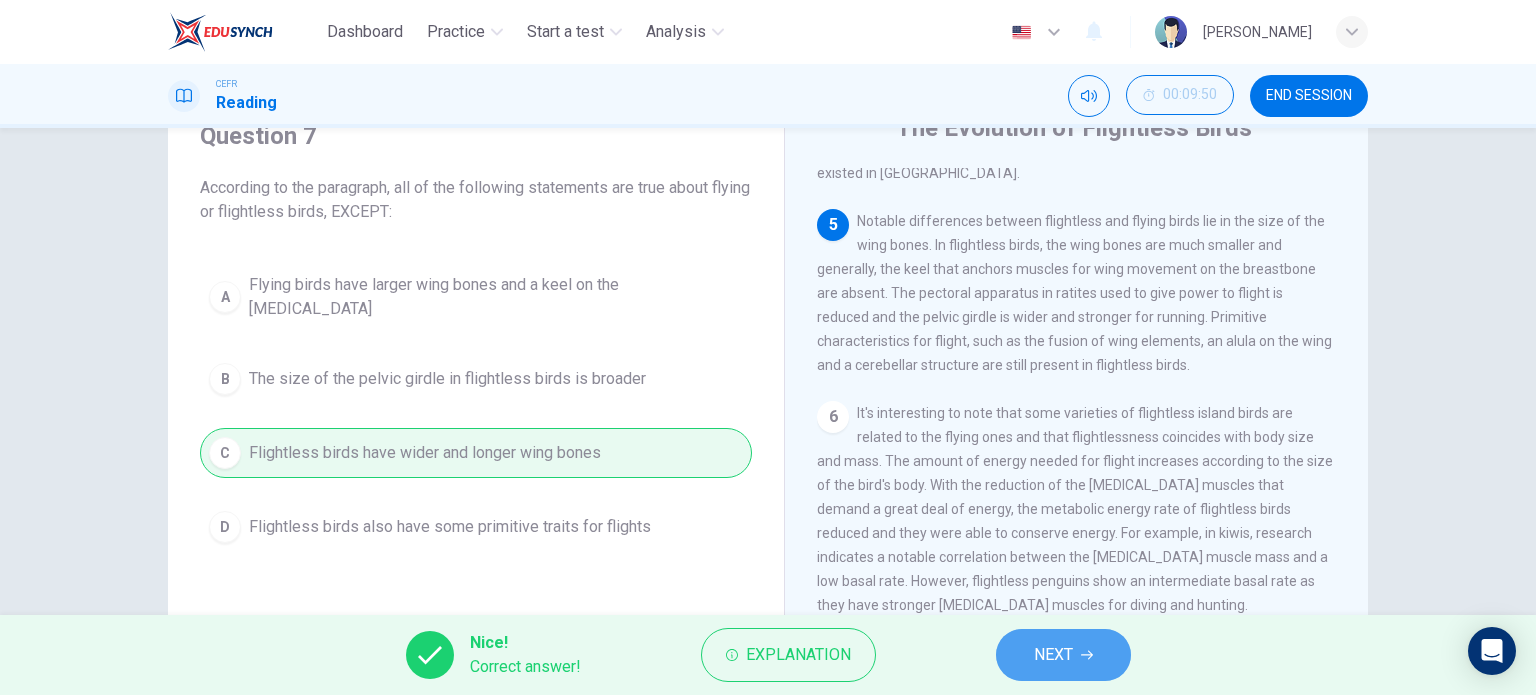 click on "NEXT" at bounding box center [1063, 655] 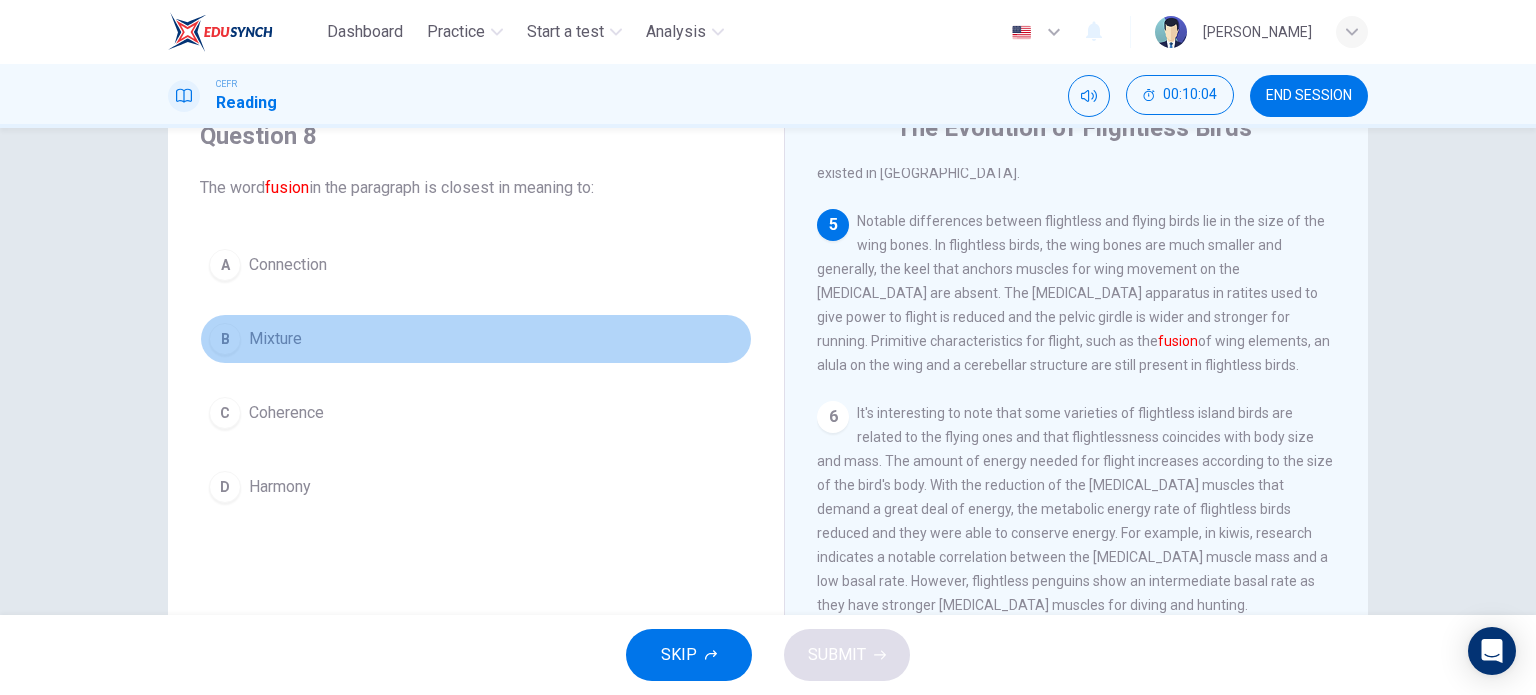 click on "B Mixture" at bounding box center (476, 339) 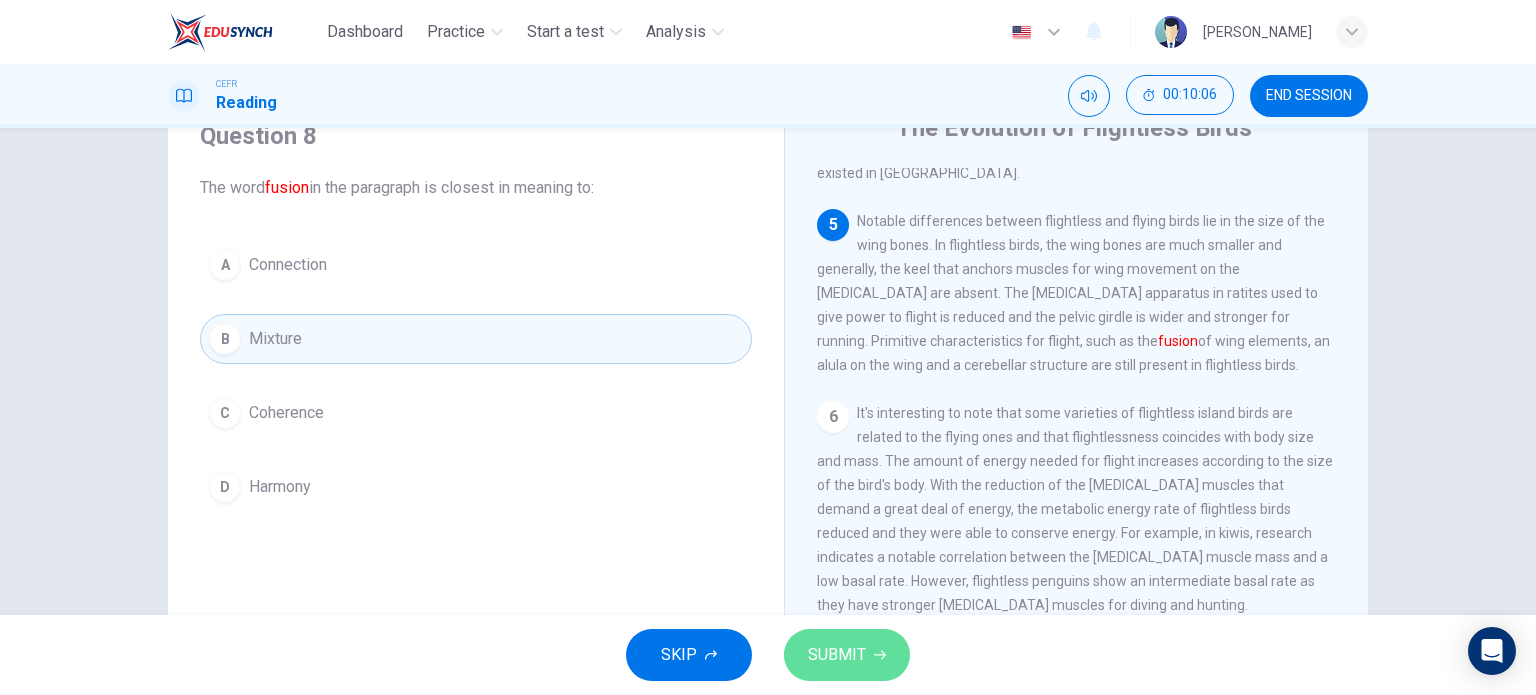 click on "SUBMIT" at bounding box center [837, 655] 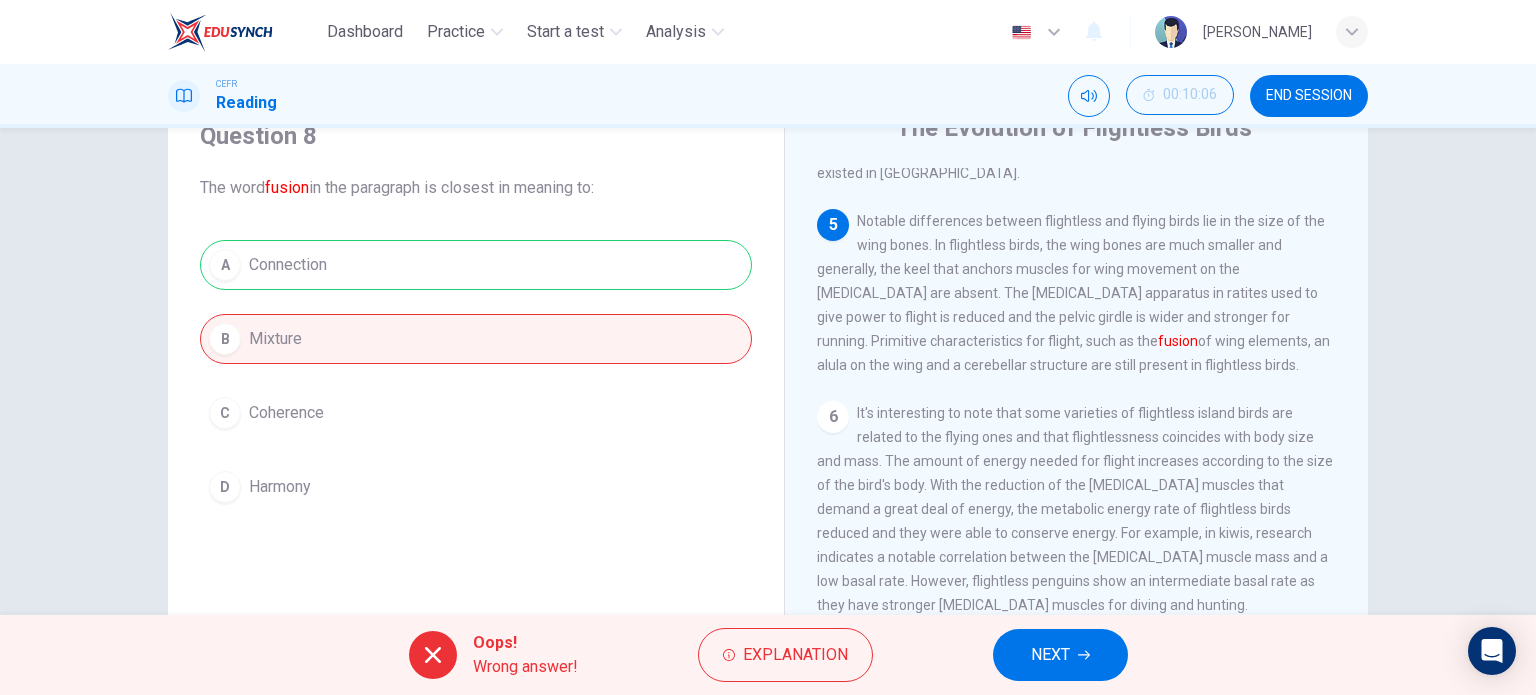 click on "NEXT" at bounding box center [1050, 655] 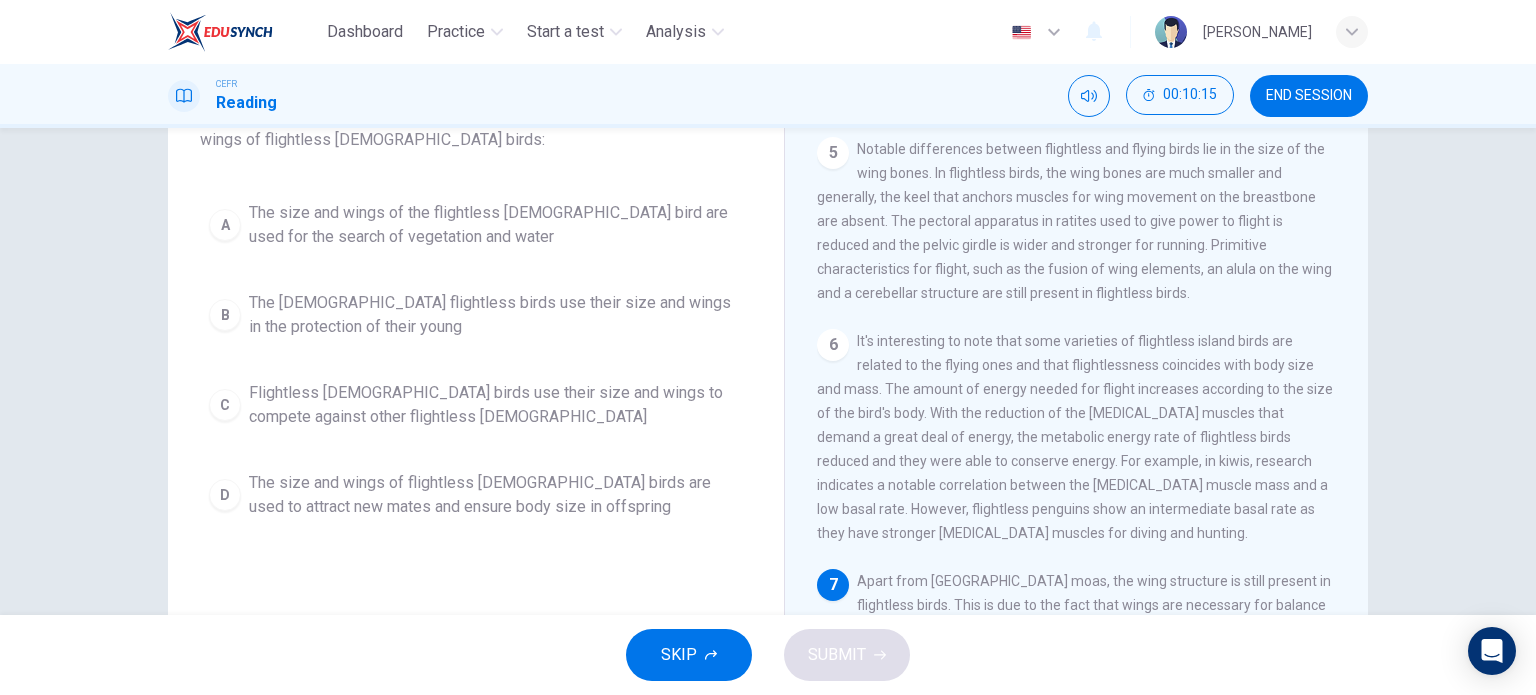 scroll, scrollTop: 288, scrollLeft: 0, axis: vertical 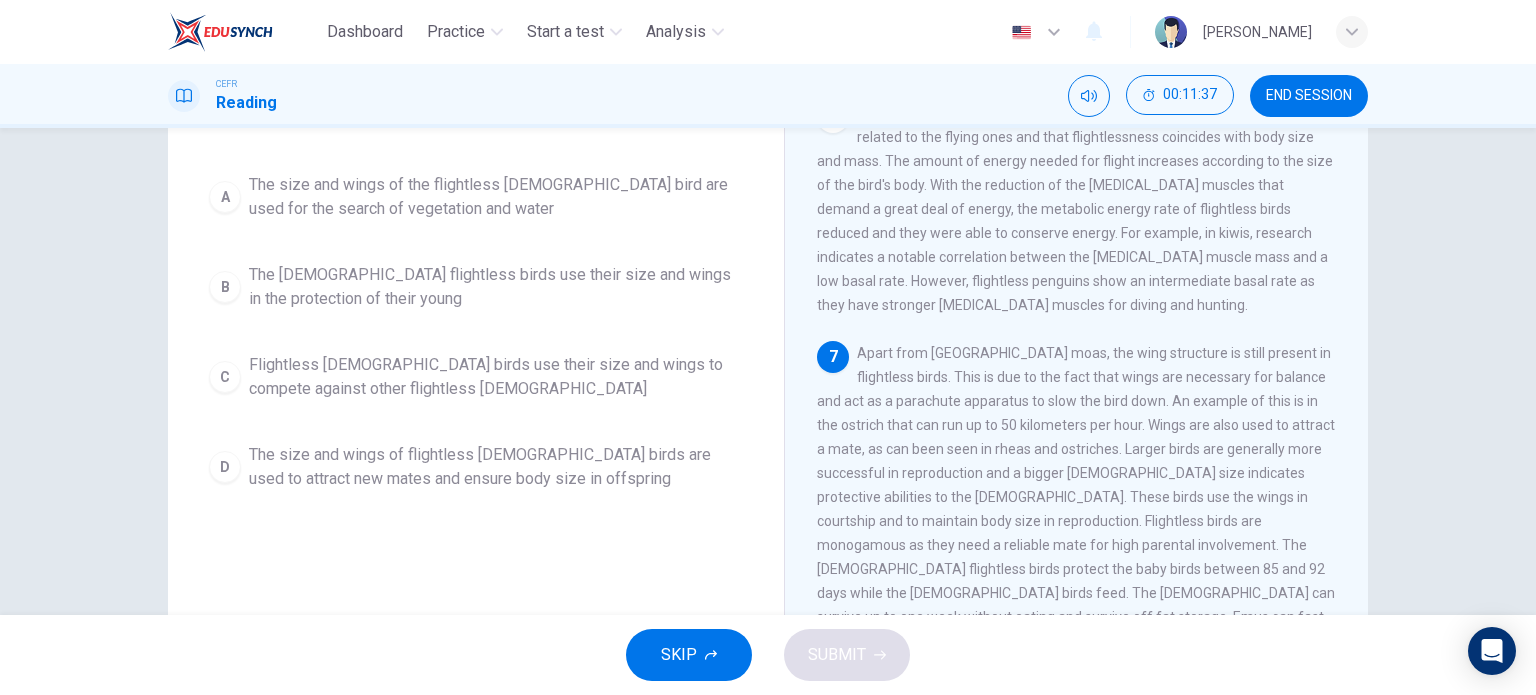 click on "The size and wings of flightless male birds are used to attract new mates and ensure body size in offspring" at bounding box center (496, 467) 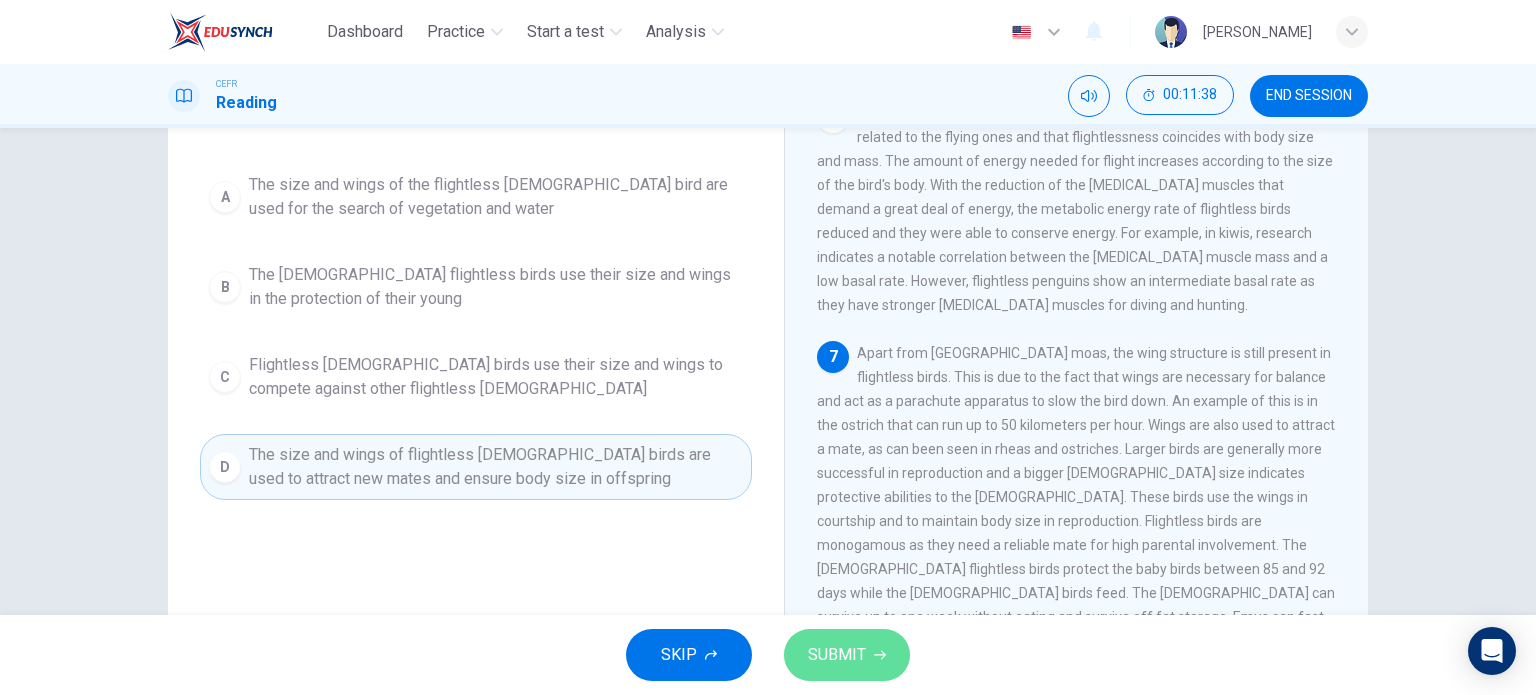 click on "SUBMIT" at bounding box center (837, 655) 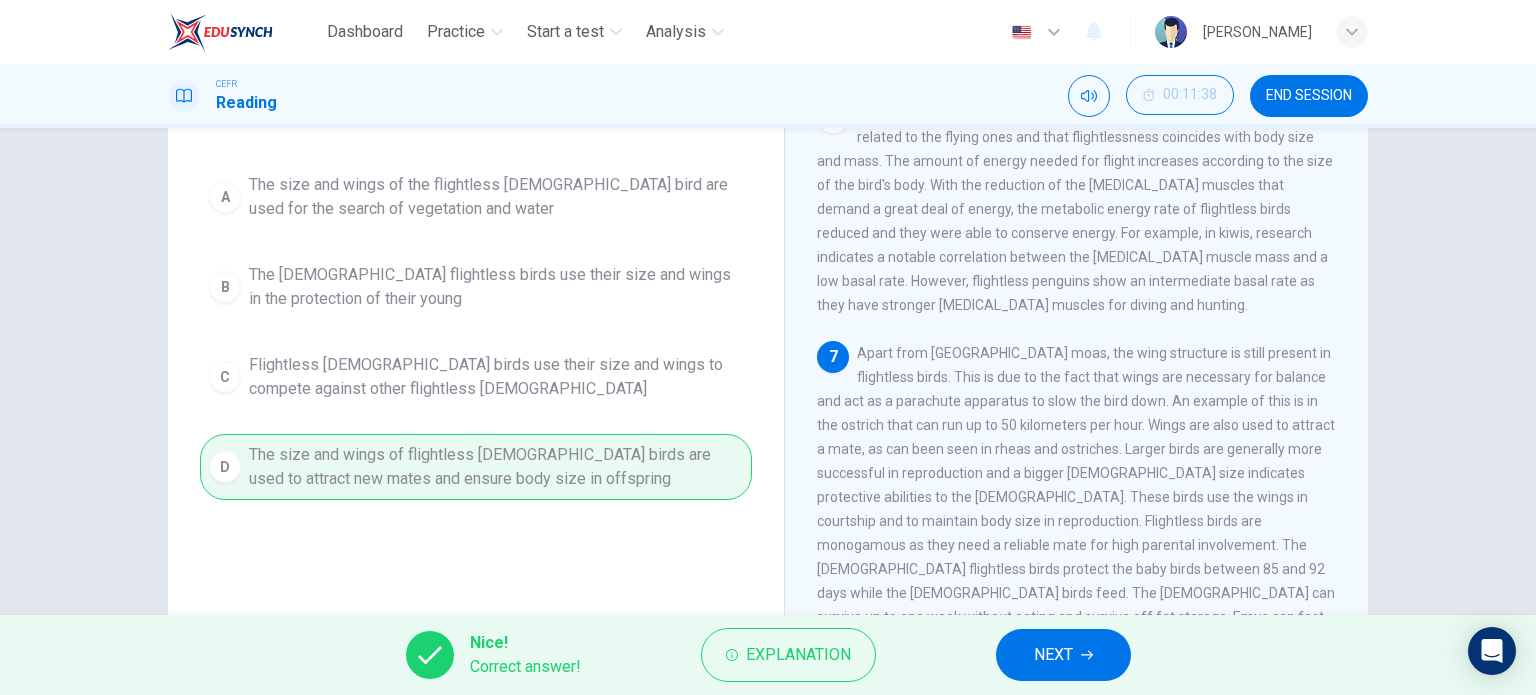 click on "NEXT" at bounding box center (1063, 655) 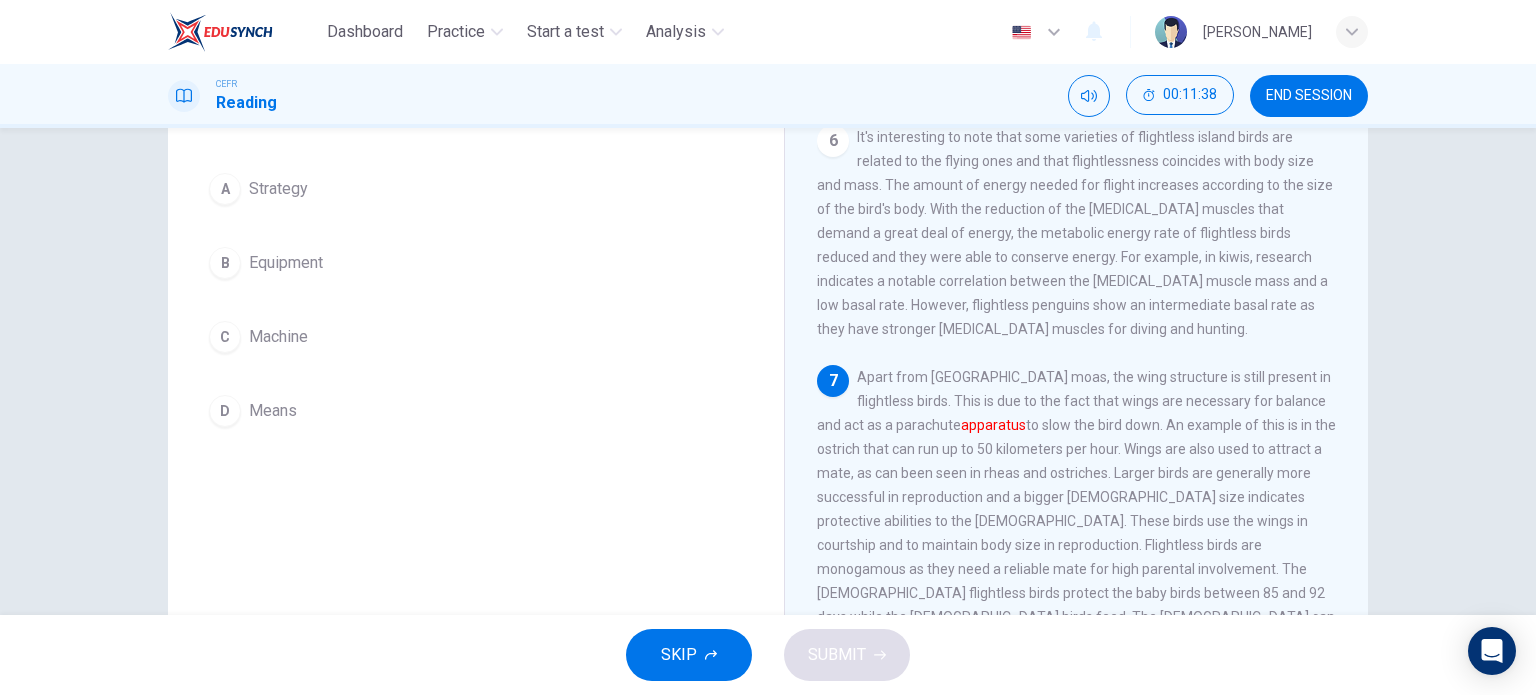 scroll, scrollTop: 64, scrollLeft: 0, axis: vertical 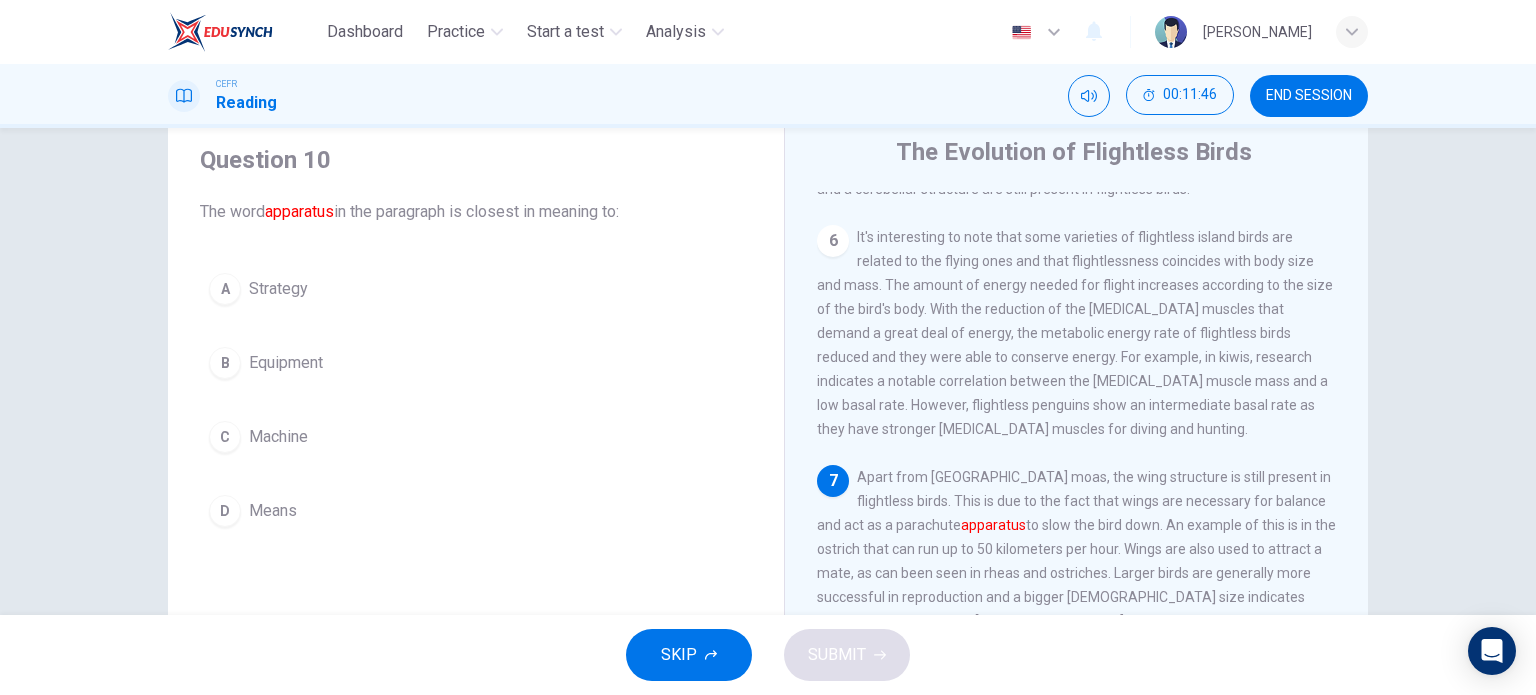 click on "D Means" at bounding box center [476, 511] 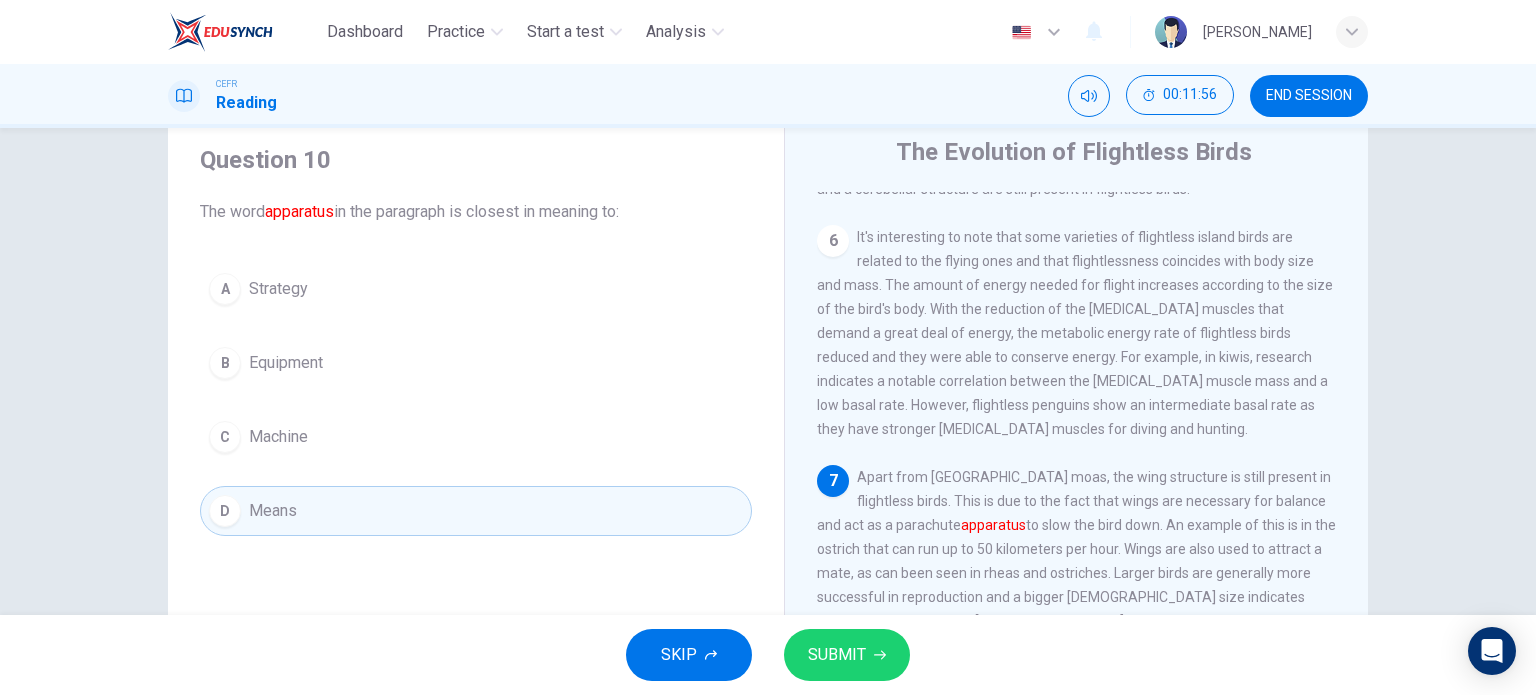 click on "Equipment" at bounding box center [286, 363] 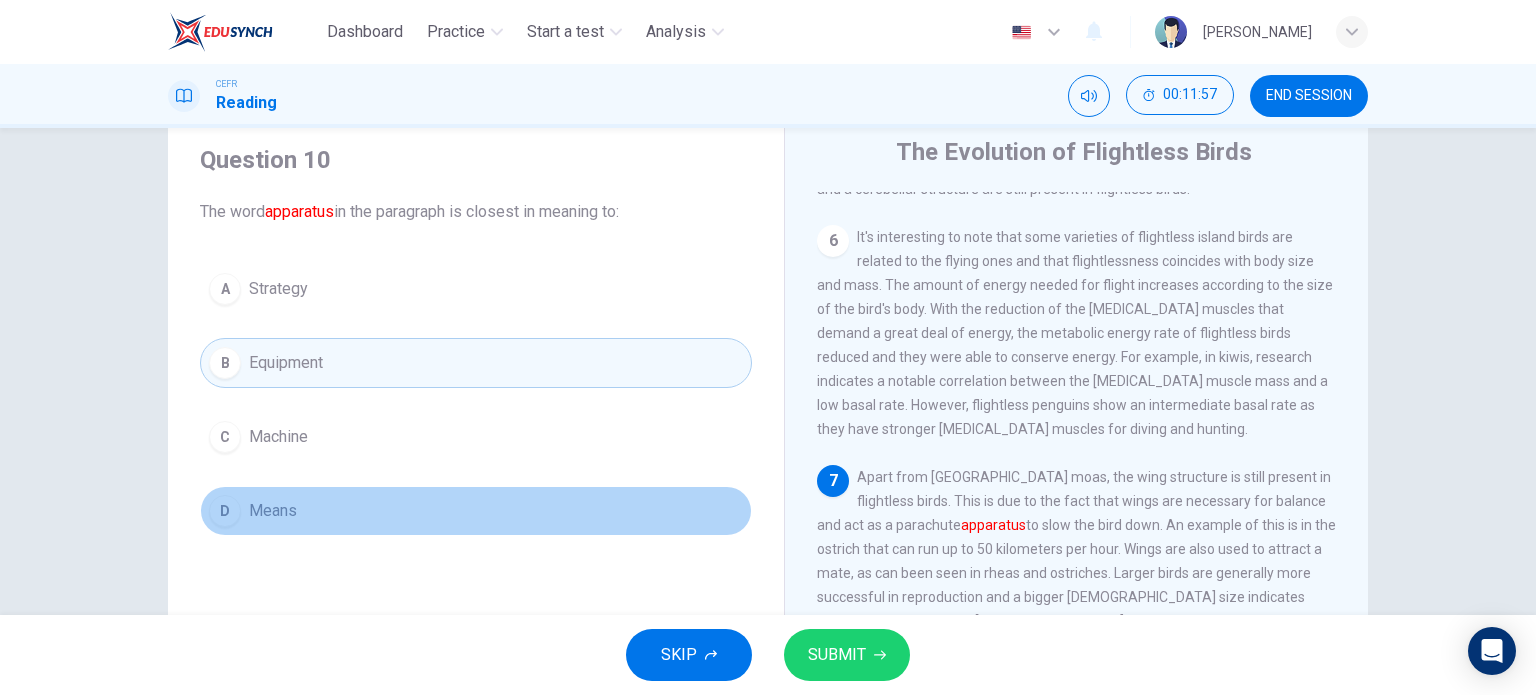 drag, startPoint x: 350, startPoint y: 485, endPoint x: 372, endPoint y: 503, distance: 28.42534 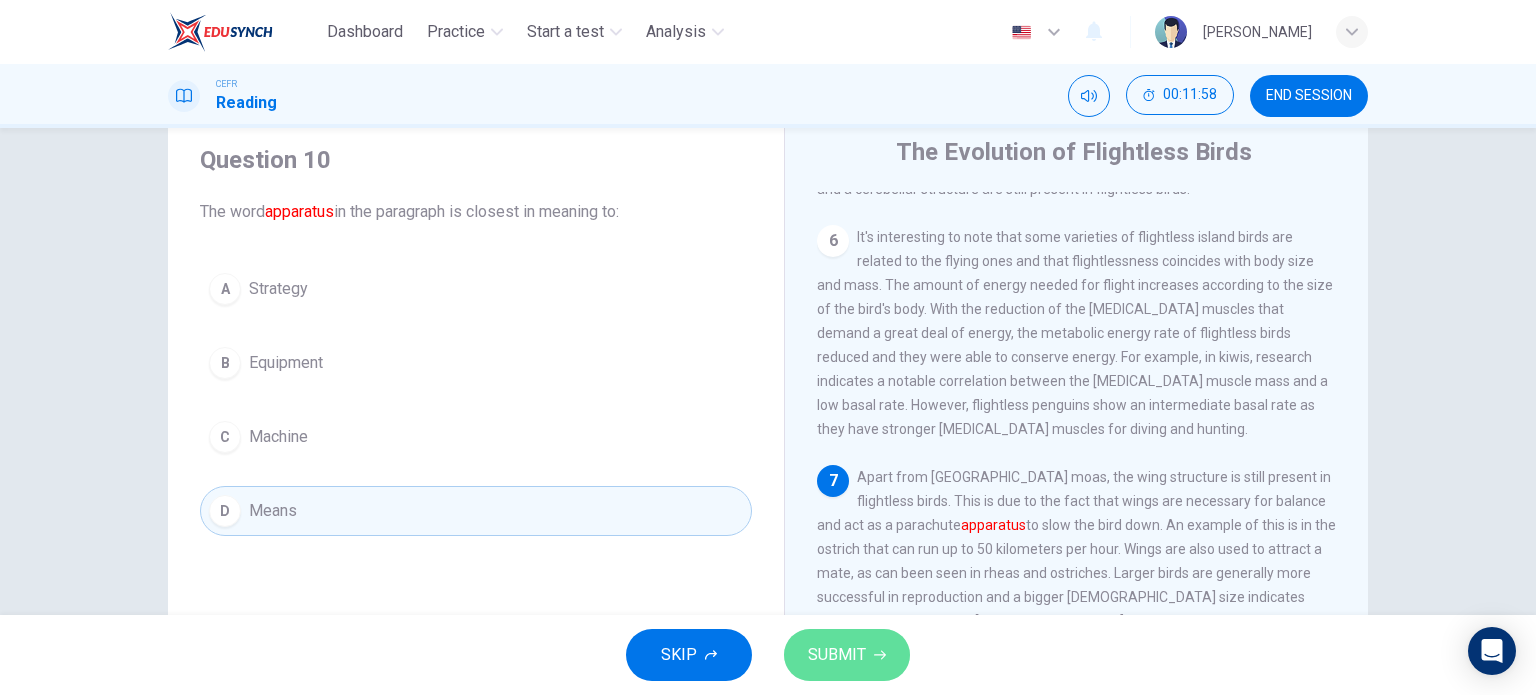 click on "SUBMIT" at bounding box center [837, 655] 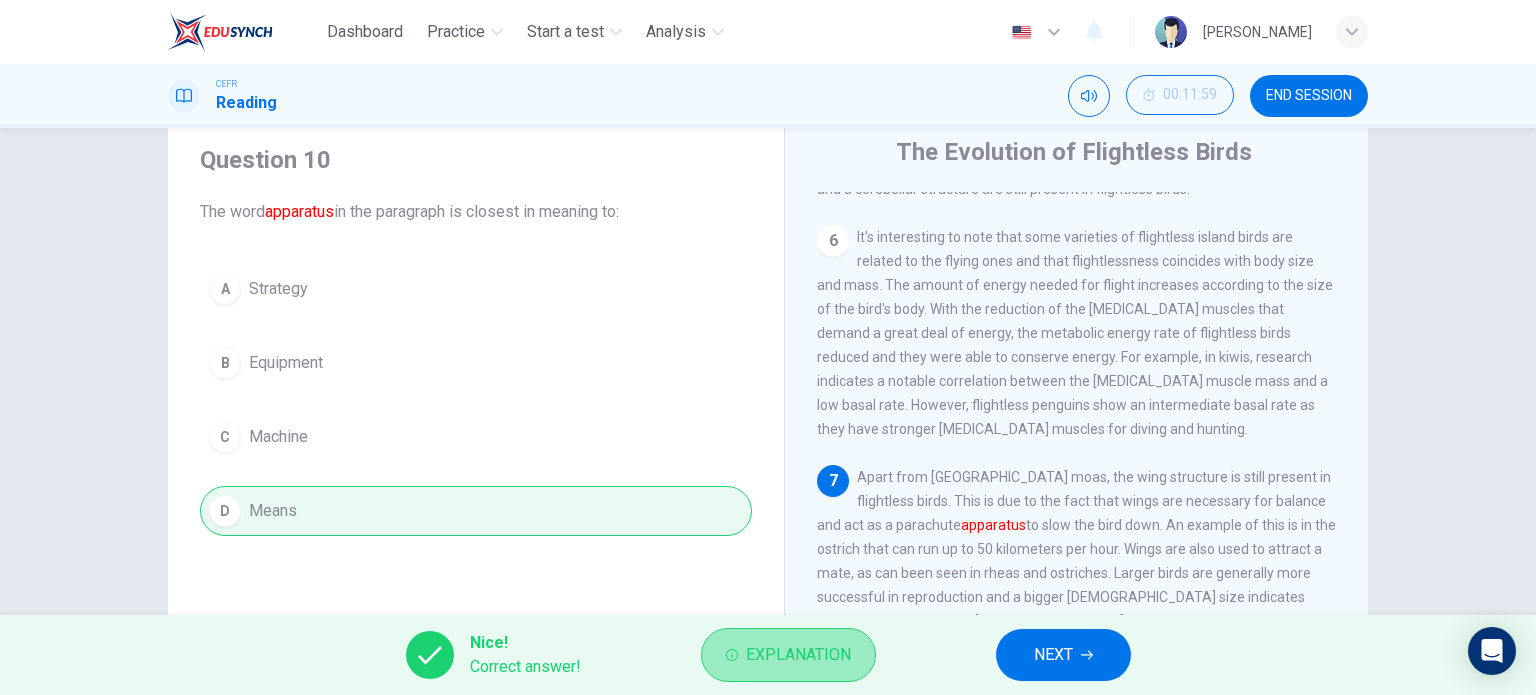 click on "Explanation" at bounding box center (798, 655) 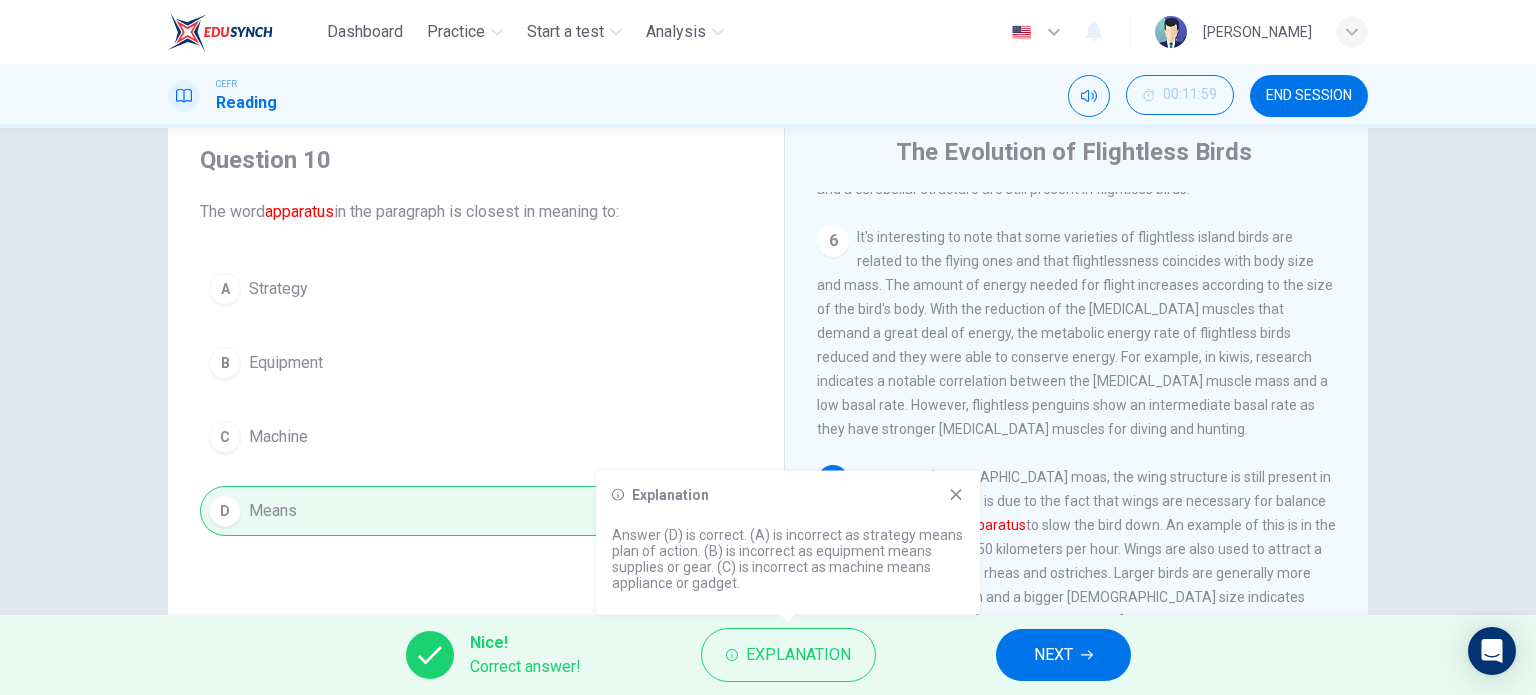 click on "Explanation Answer (D) is correct. (A) is incorrect as strategy means plan of action. (B) is incorrect as equipment means supplies or gear. (C) is incorrect as machine means appliance or gadget." at bounding box center (788, 543) 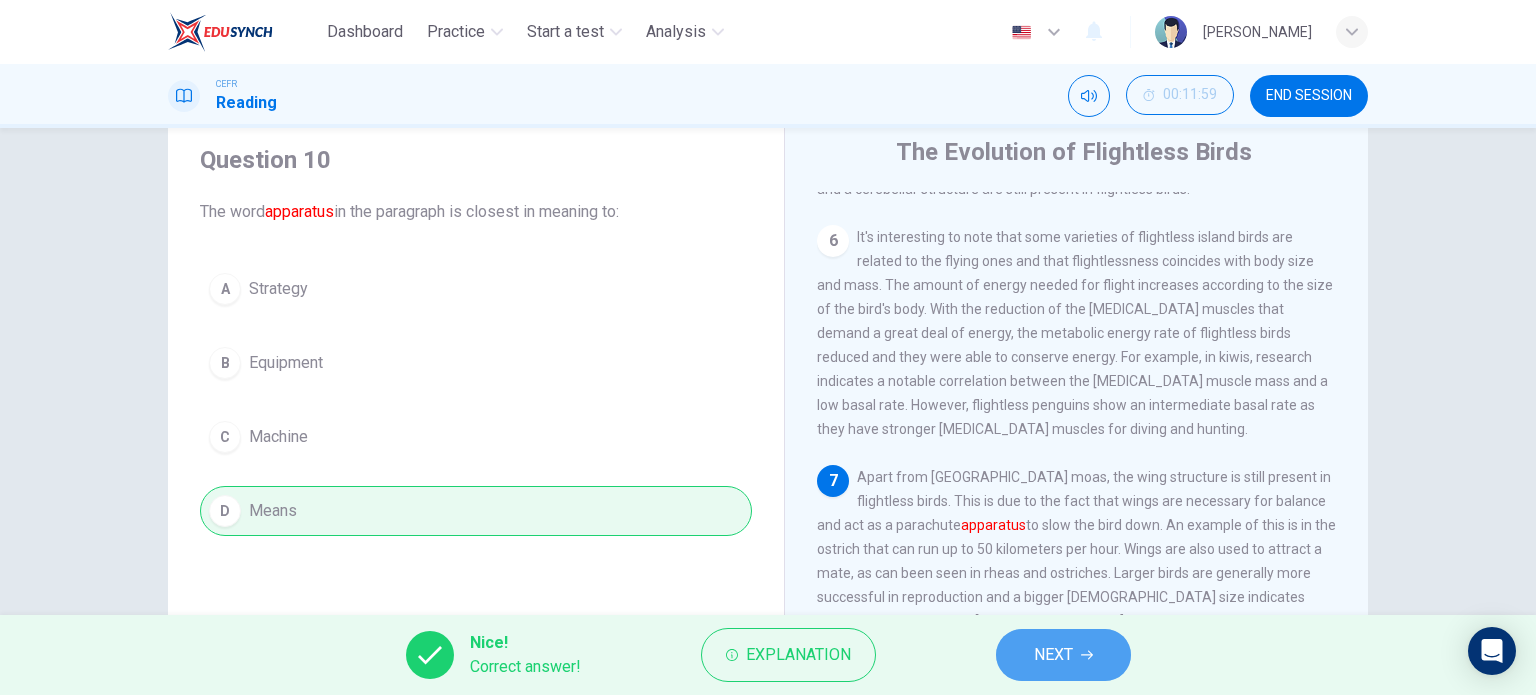 click on "NEXT" at bounding box center [1053, 655] 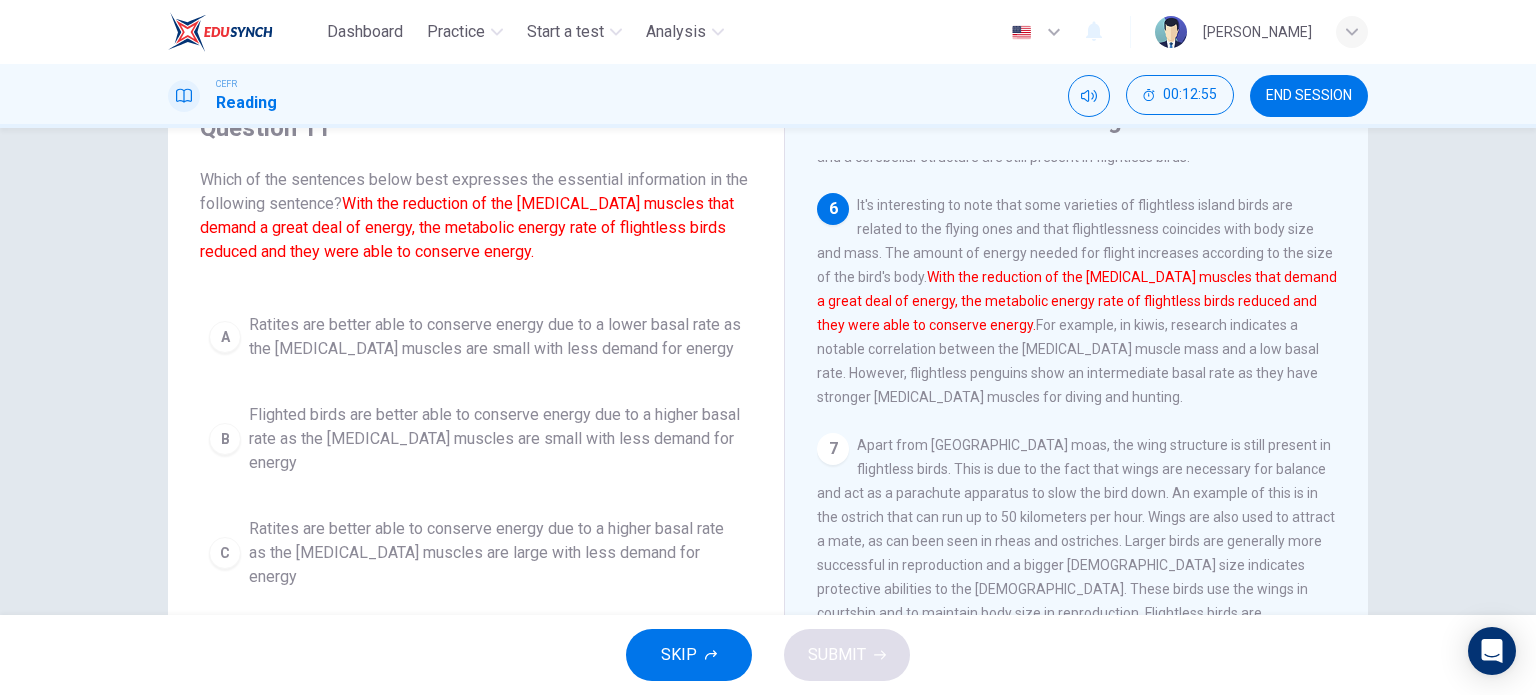 scroll, scrollTop: 64, scrollLeft: 0, axis: vertical 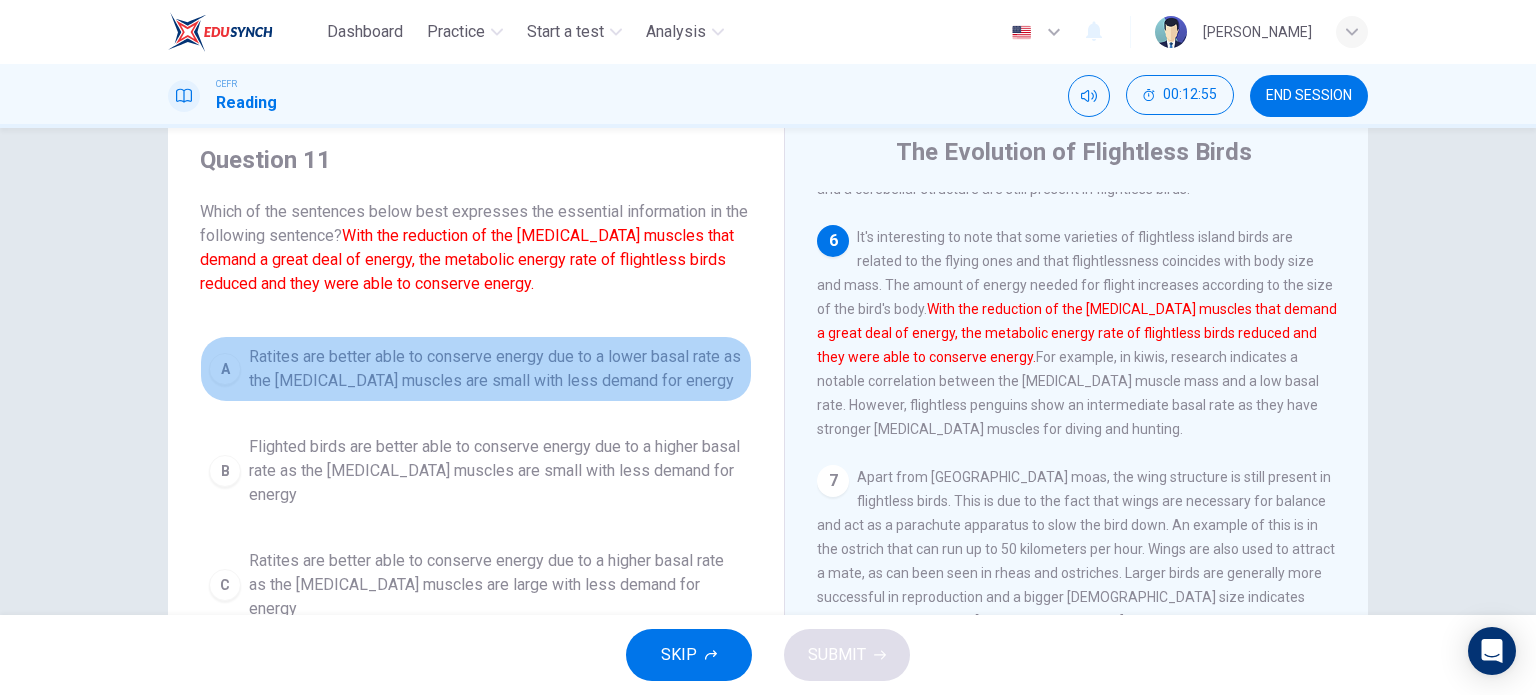click on "A Ratites are better able to conserve energy due to a lower basal rate as the pectoral muscles are small with less demand for energy" at bounding box center [476, 369] 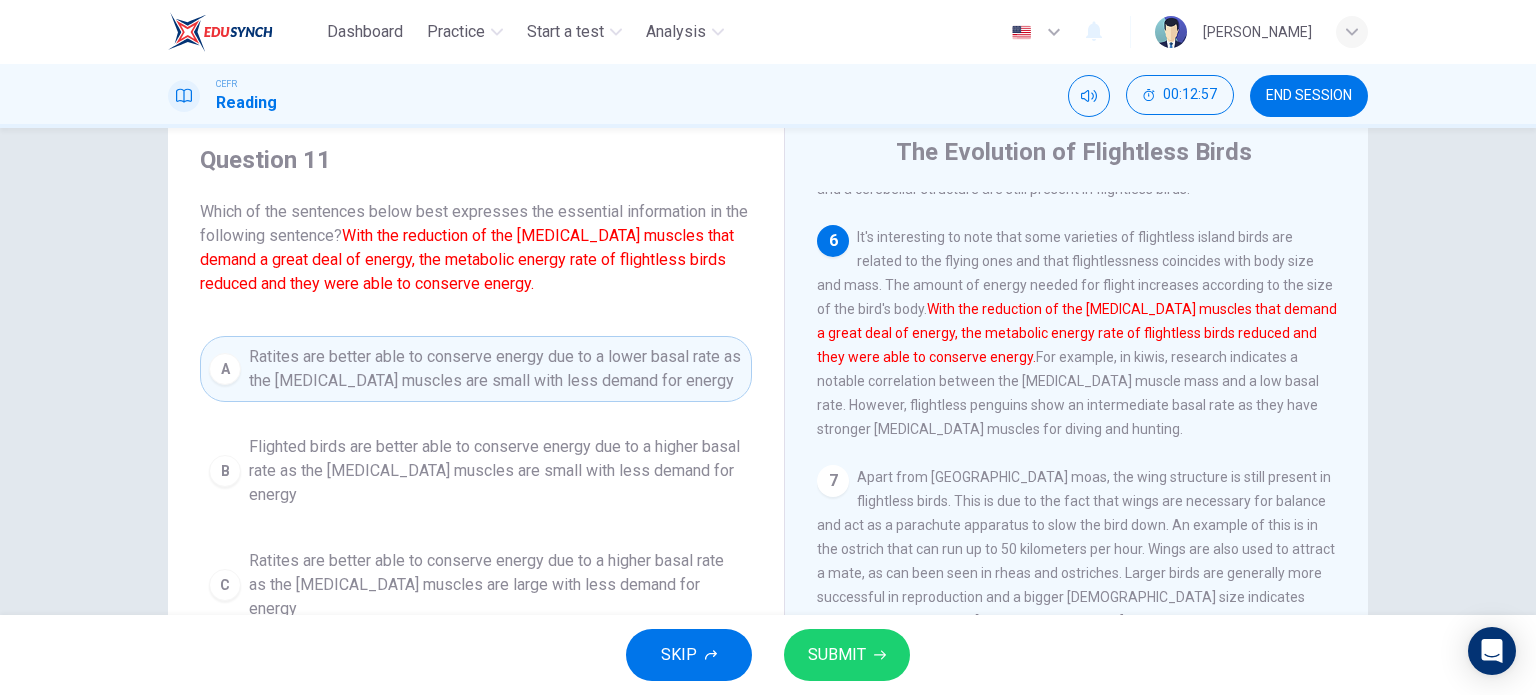 click on "SUBMIT" at bounding box center (837, 655) 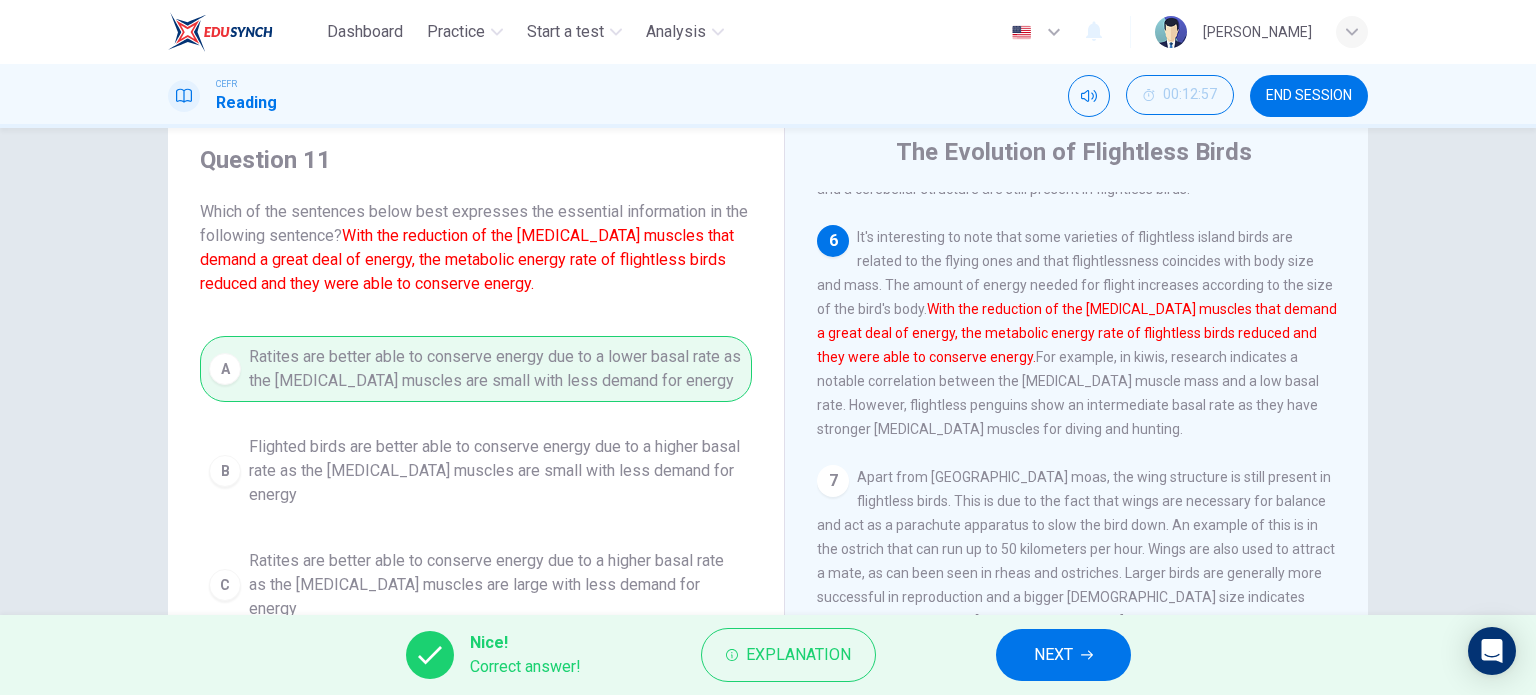 click on "NEXT" at bounding box center [1063, 655] 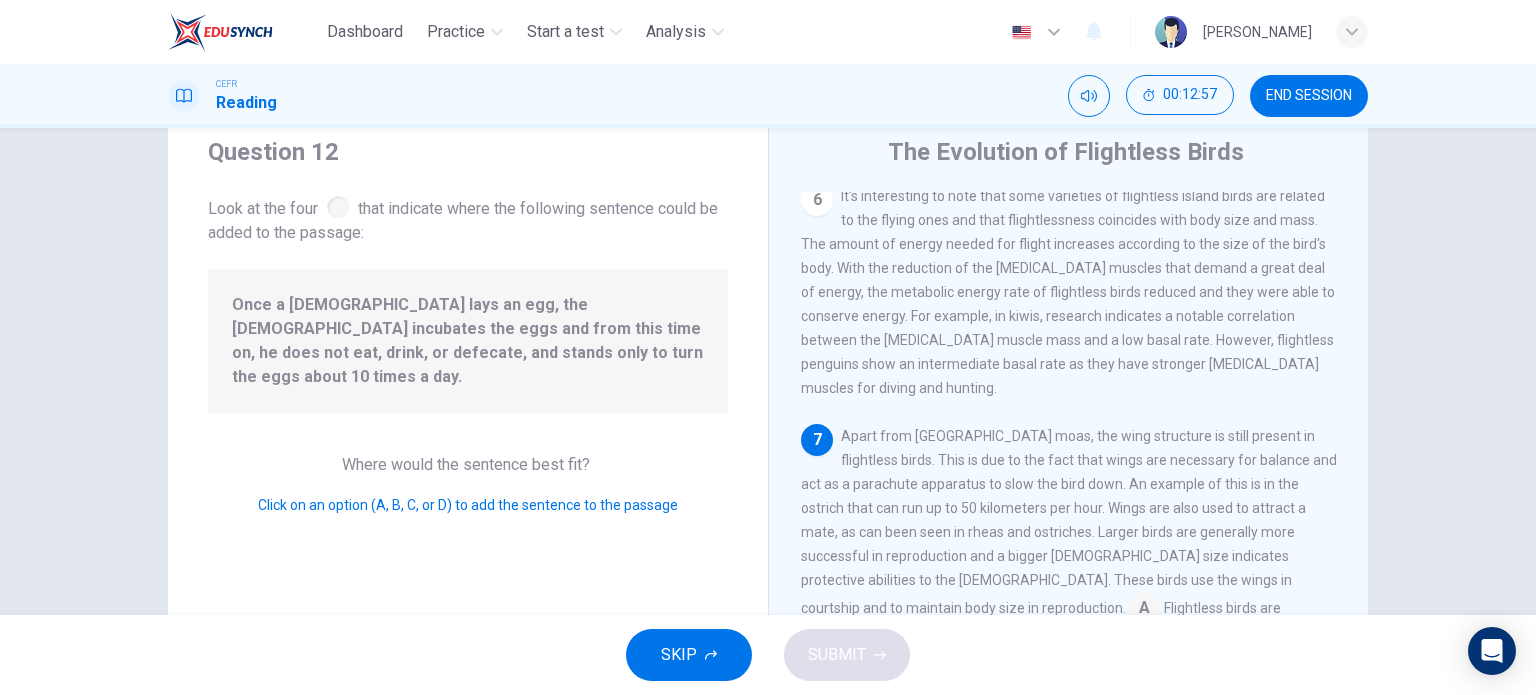 scroll, scrollTop: 1029, scrollLeft: 0, axis: vertical 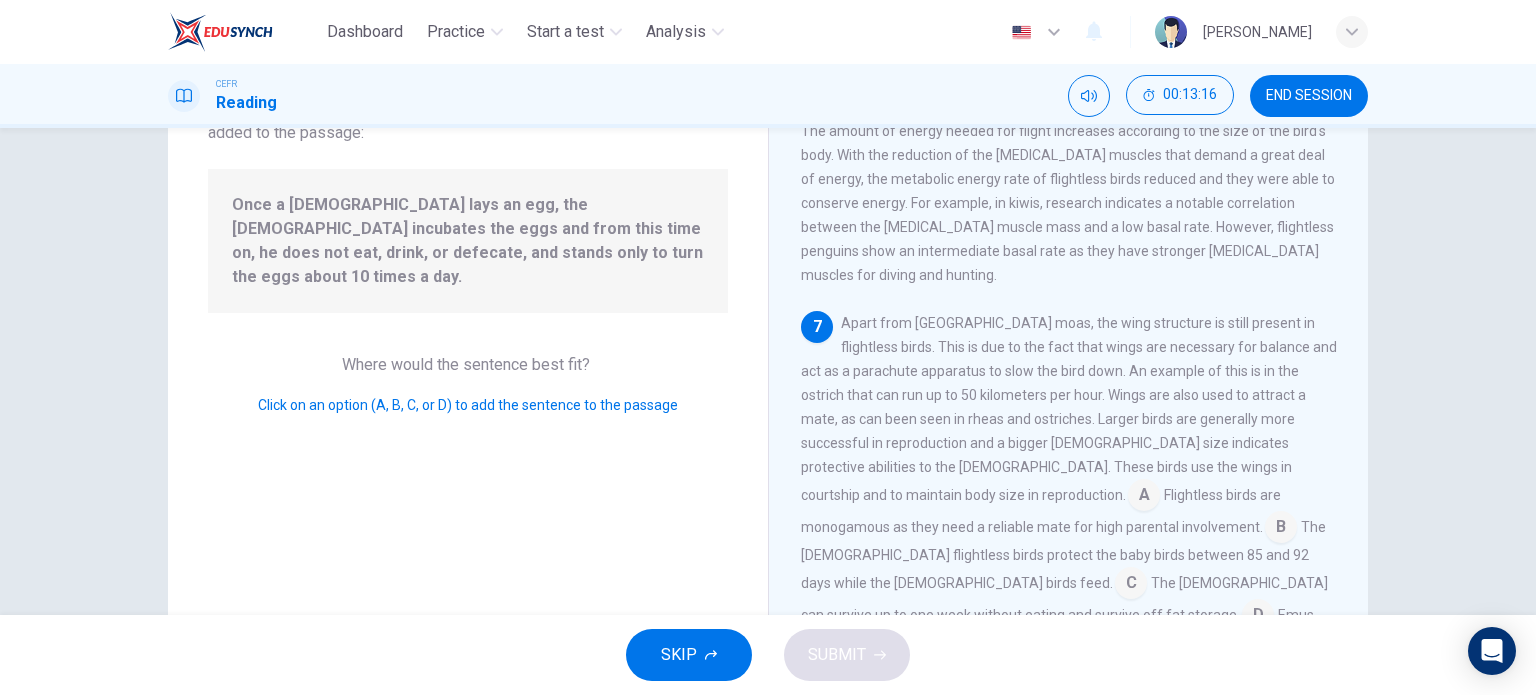 click at bounding box center (1281, 529) 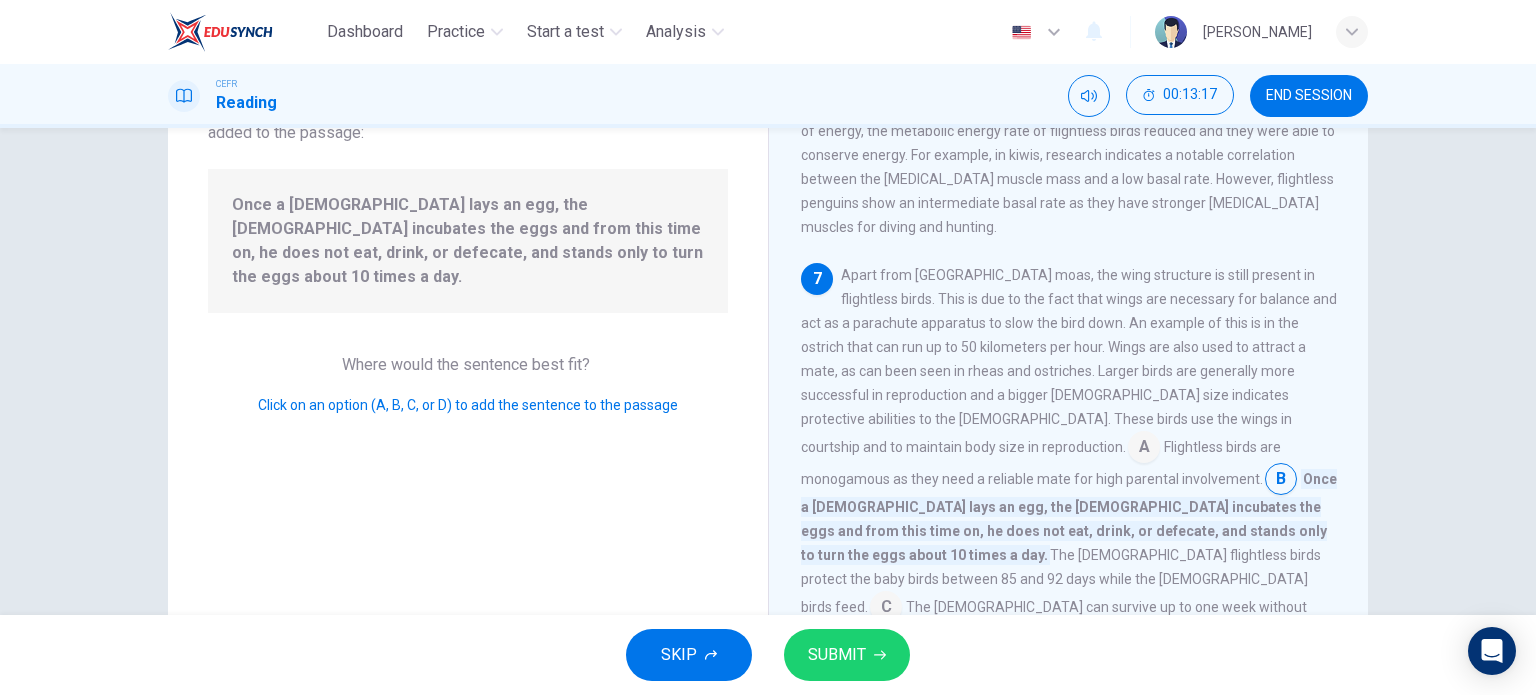 scroll, scrollTop: 1101, scrollLeft: 0, axis: vertical 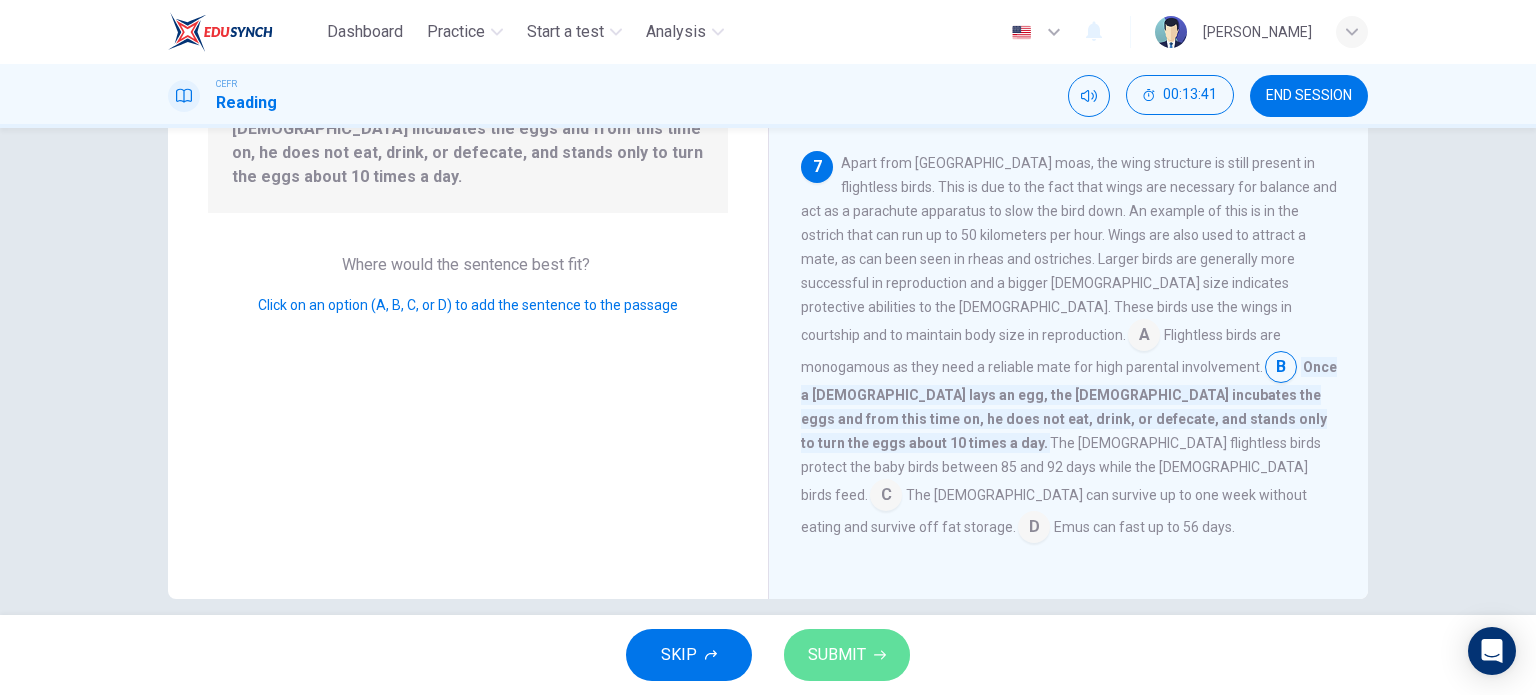 click on "SUBMIT" at bounding box center [847, 655] 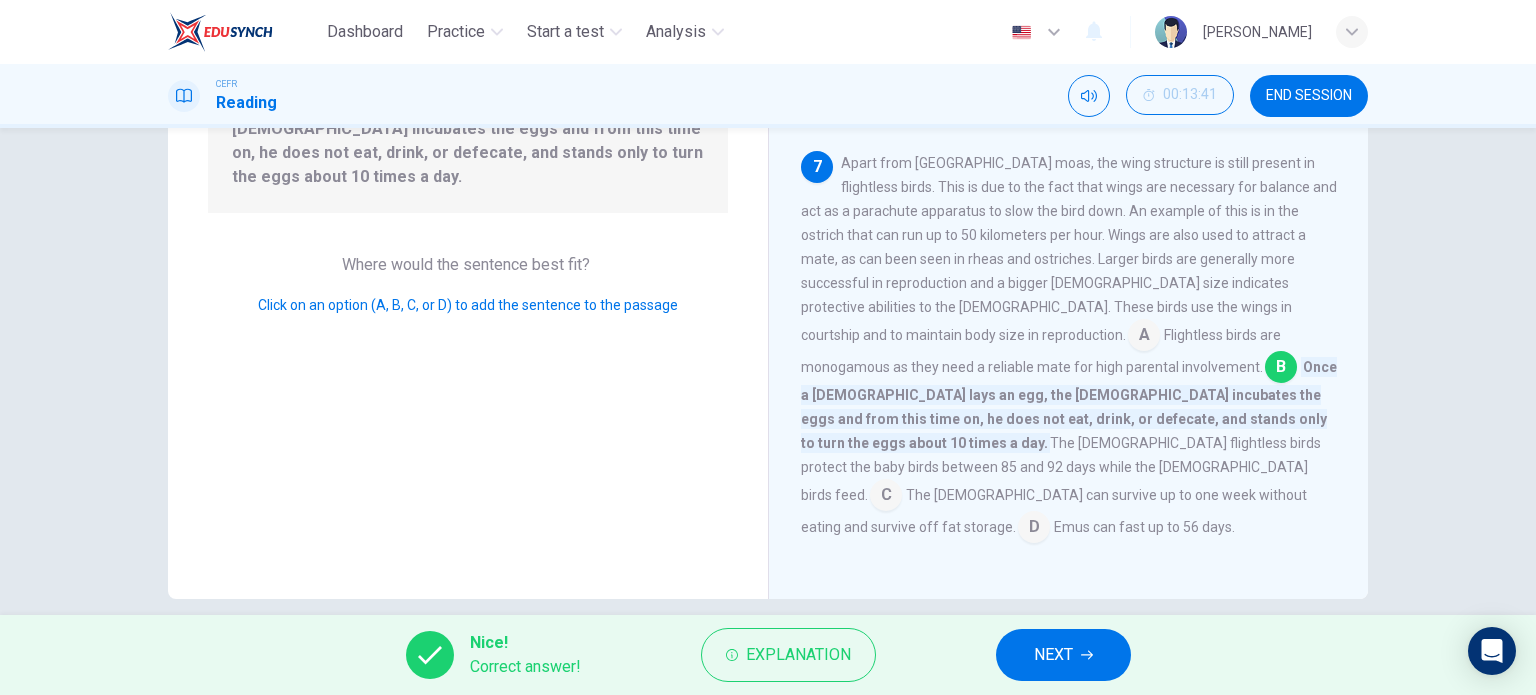 click on "NEXT" at bounding box center (1063, 655) 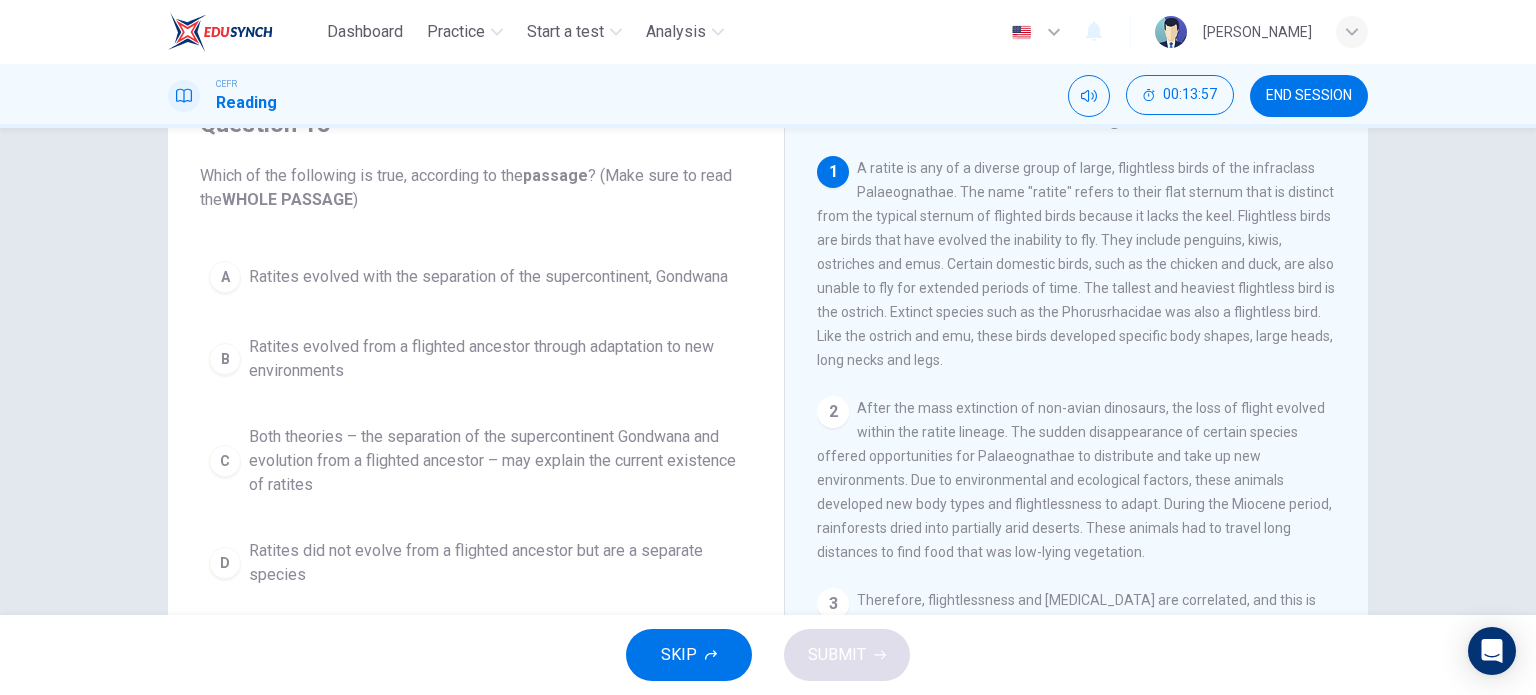 scroll, scrollTop: 0, scrollLeft: 0, axis: both 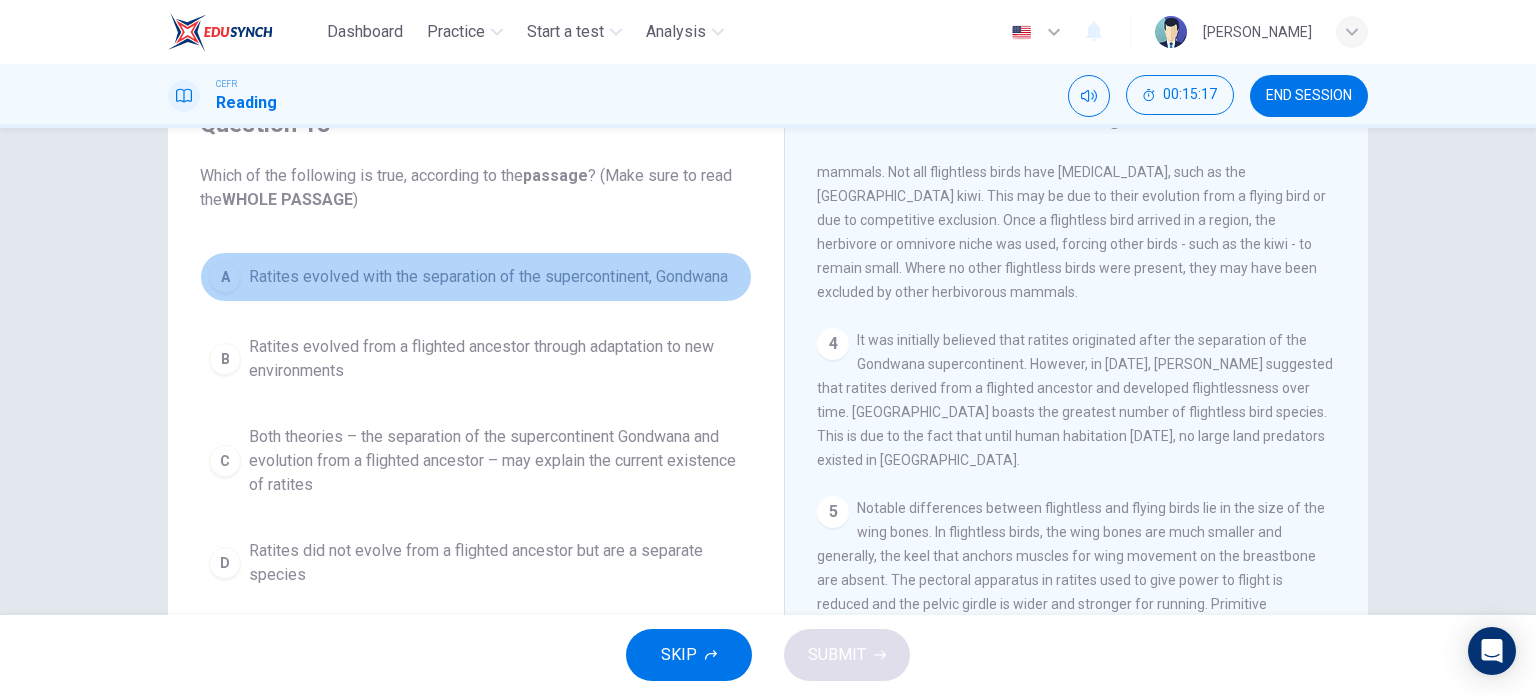 click on "A Ratites evolved with the separation of the supercontinent, Gondwana" at bounding box center (476, 277) 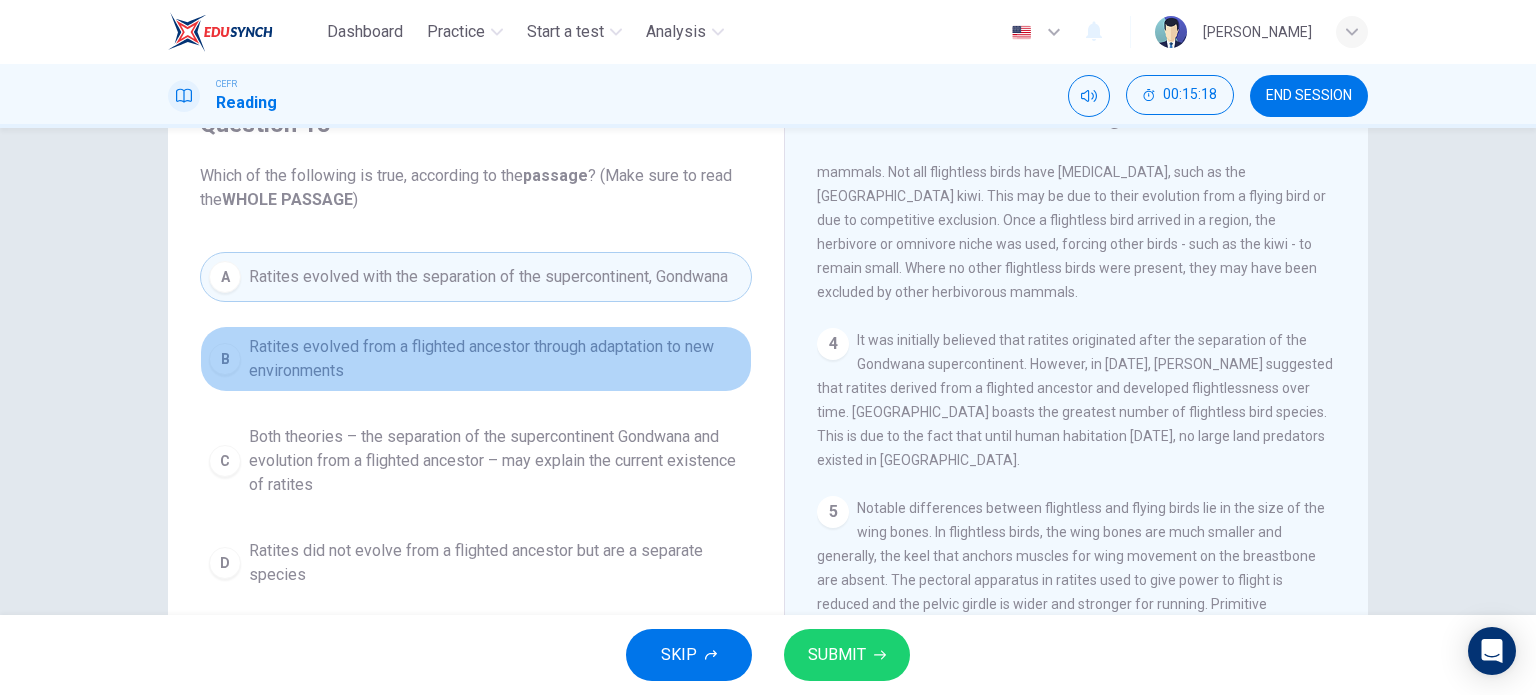 click on "Ratites evolved from a flighted ancestor through adaptation to new environments" at bounding box center [496, 359] 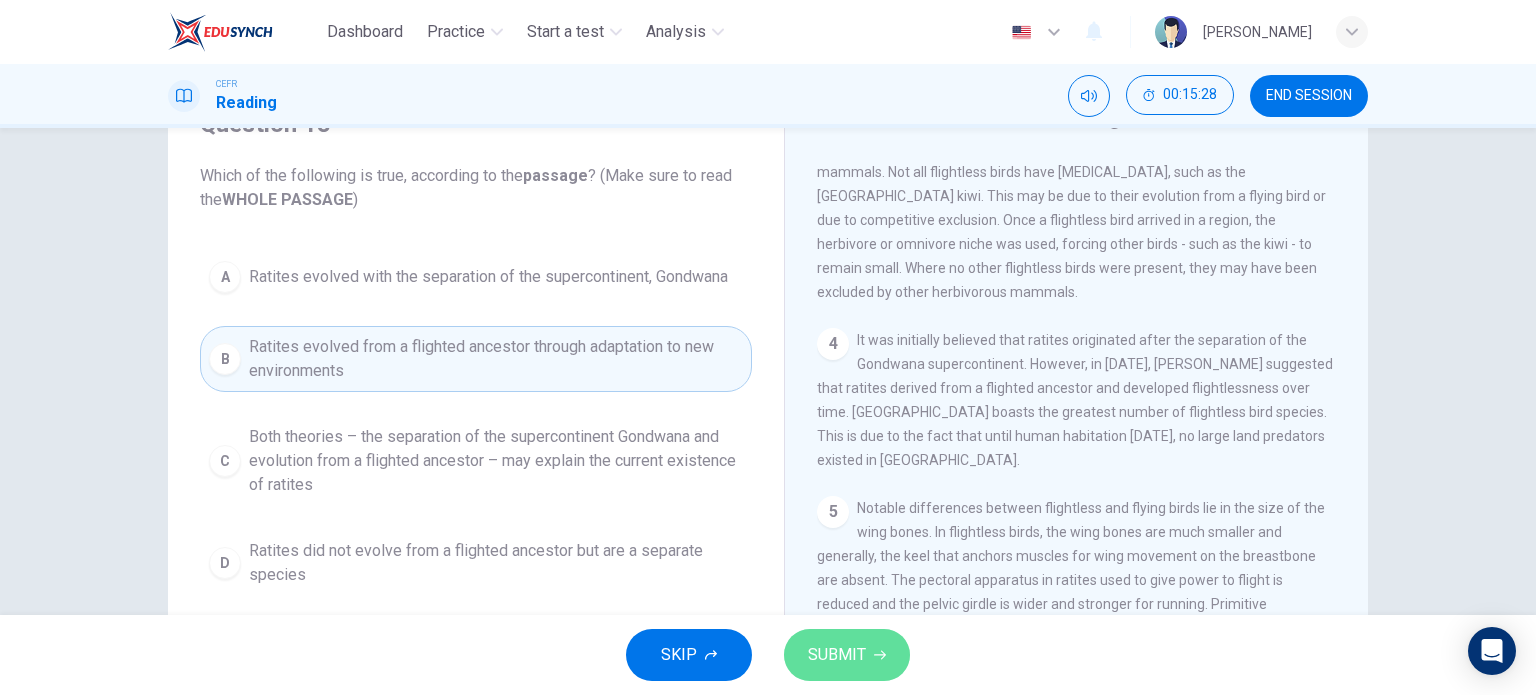 click on "SUBMIT" at bounding box center (837, 655) 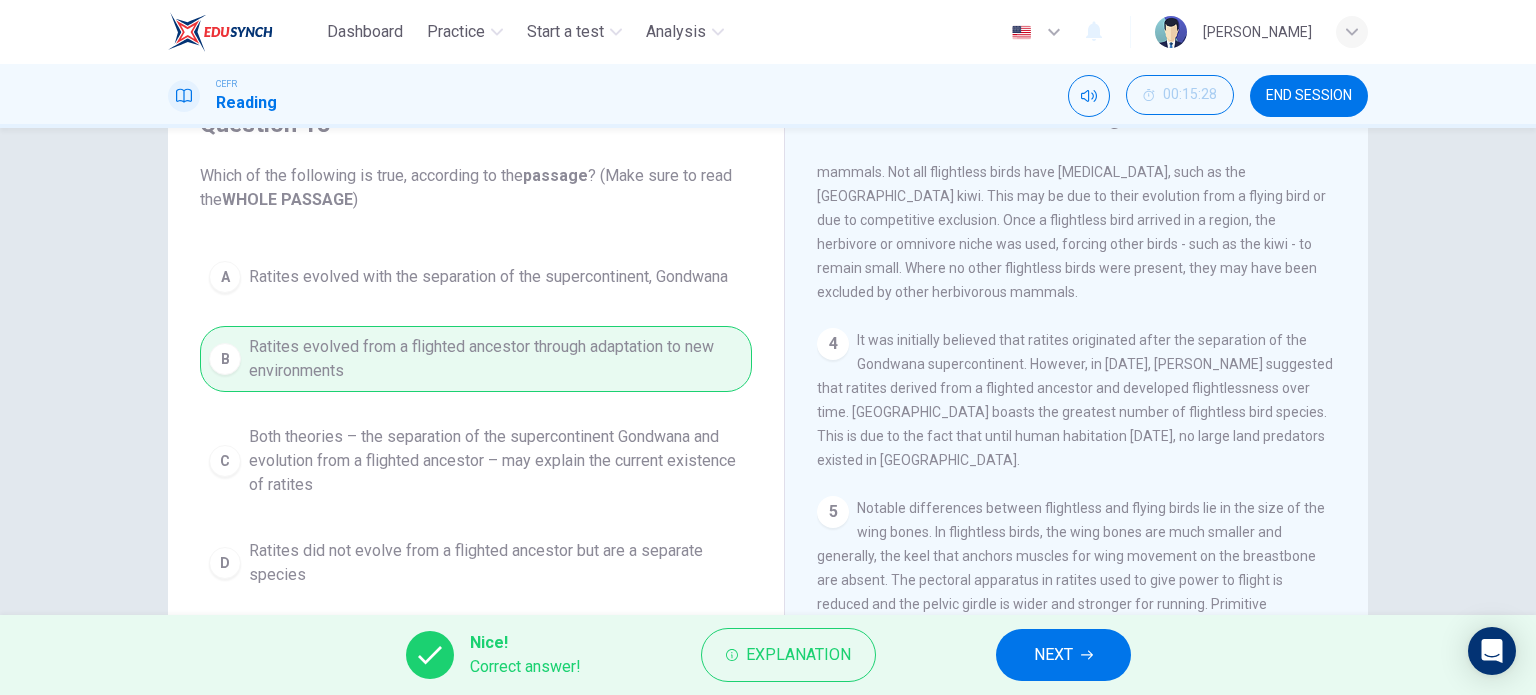 click on "NEXT" at bounding box center [1053, 655] 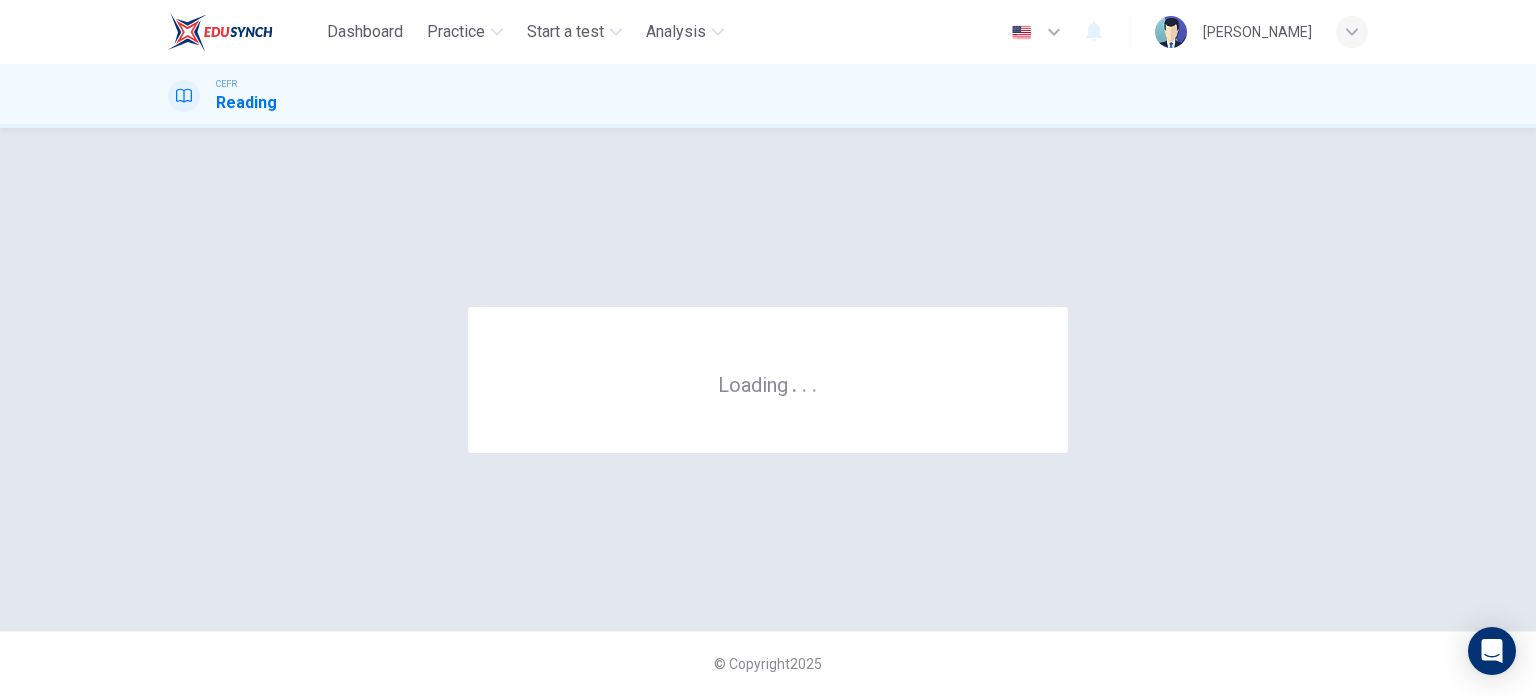 scroll, scrollTop: 0, scrollLeft: 0, axis: both 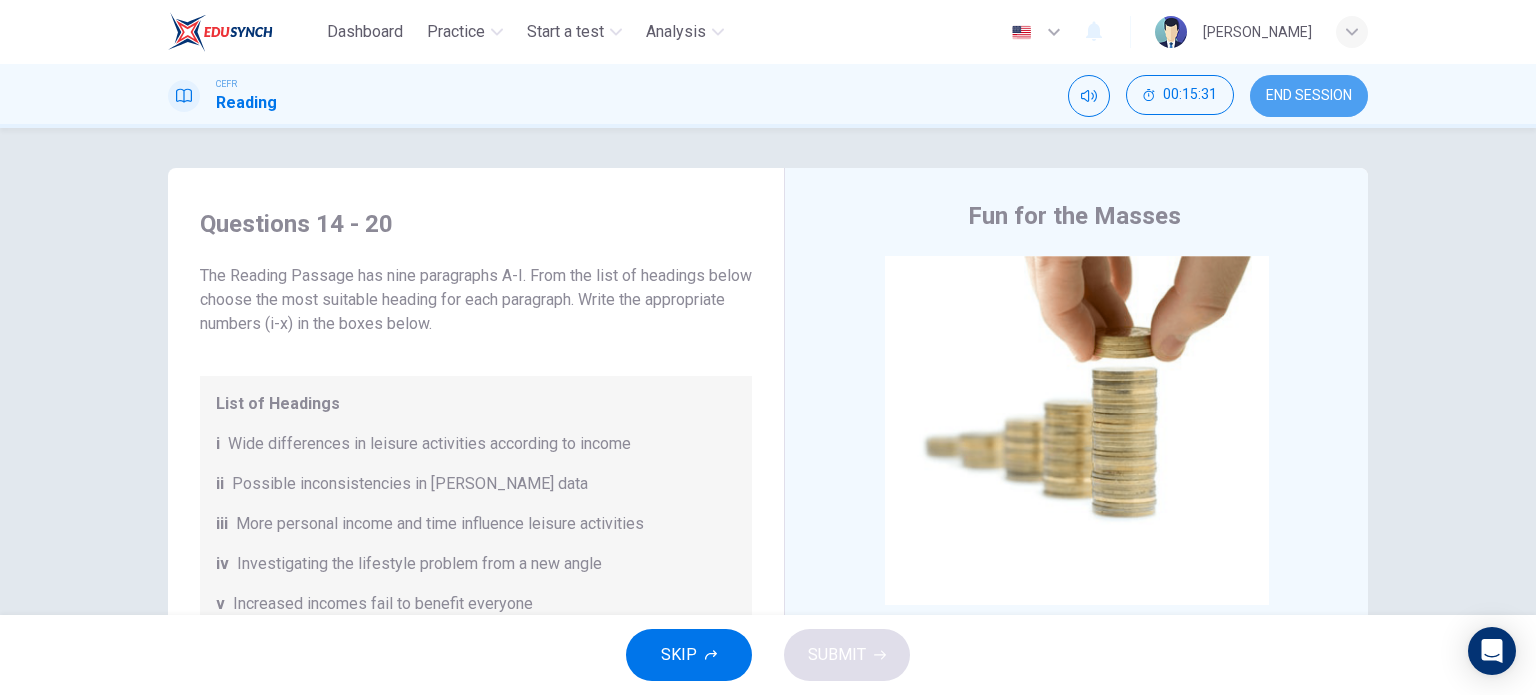 click on "END SESSION" at bounding box center [1309, 96] 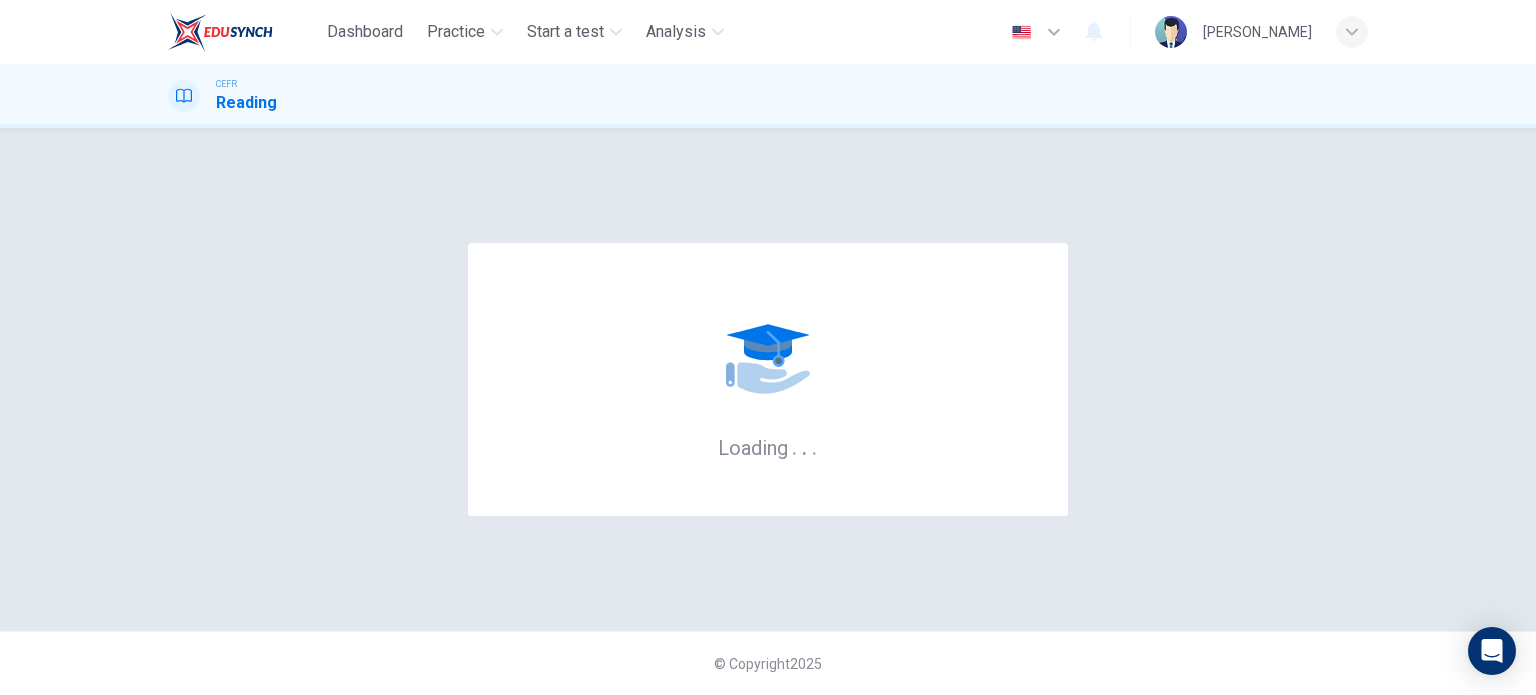 scroll, scrollTop: 0, scrollLeft: 0, axis: both 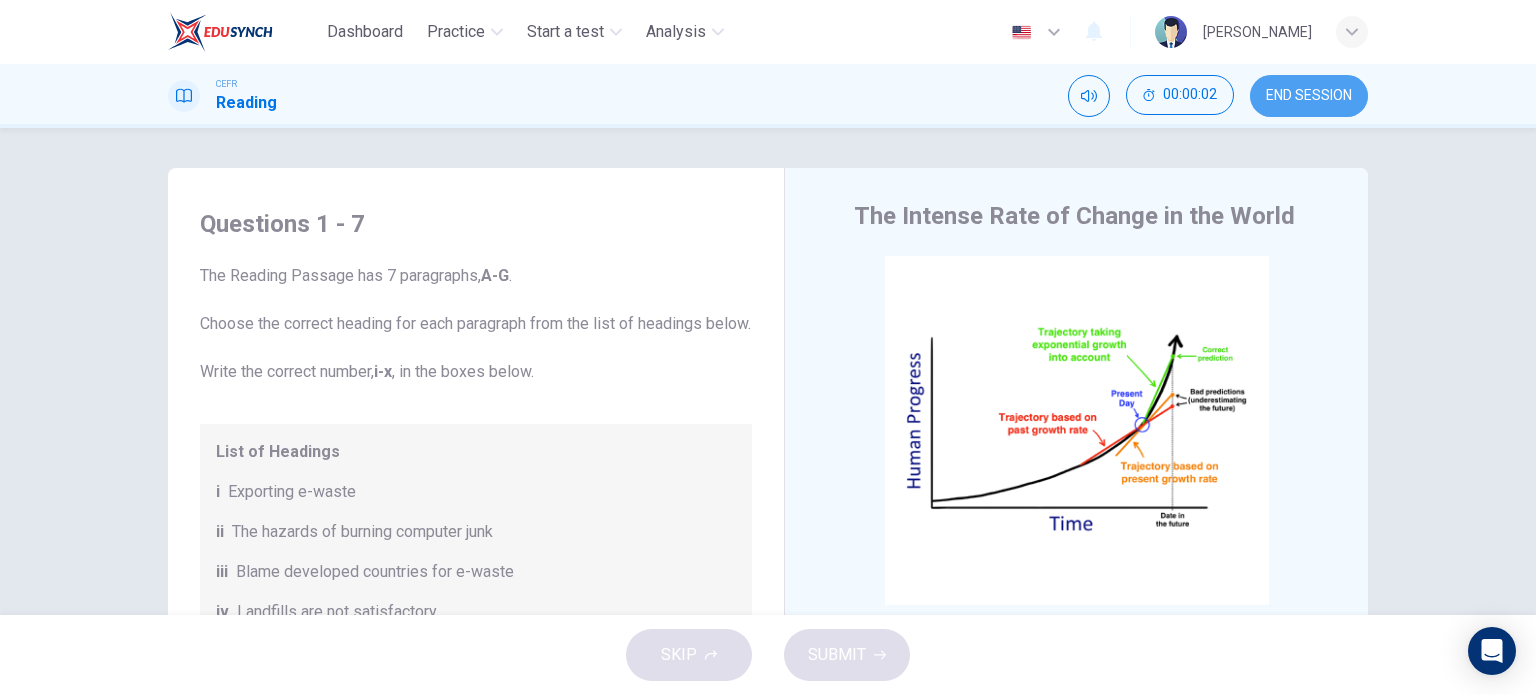 click on "END SESSION" at bounding box center [1309, 96] 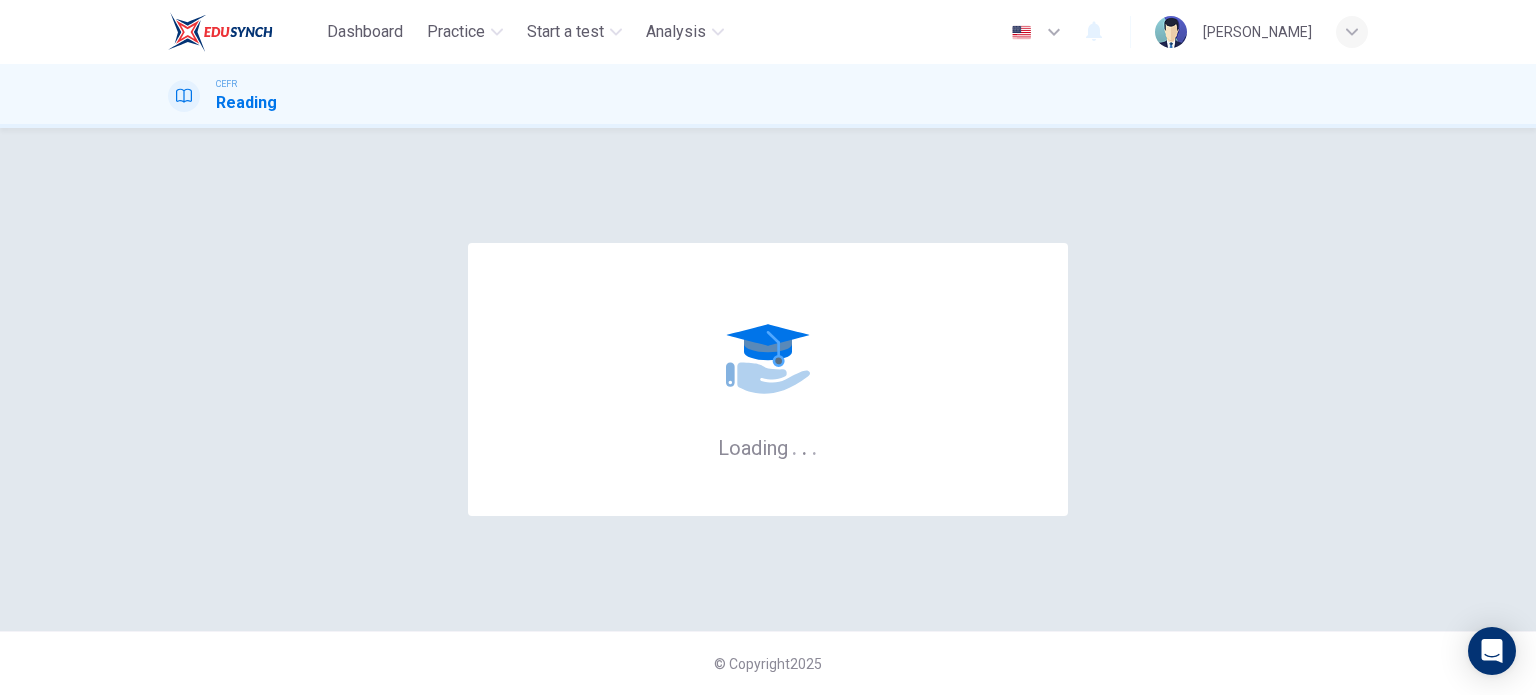scroll, scrollTop: 0, scrollLeft: 0, axis: both 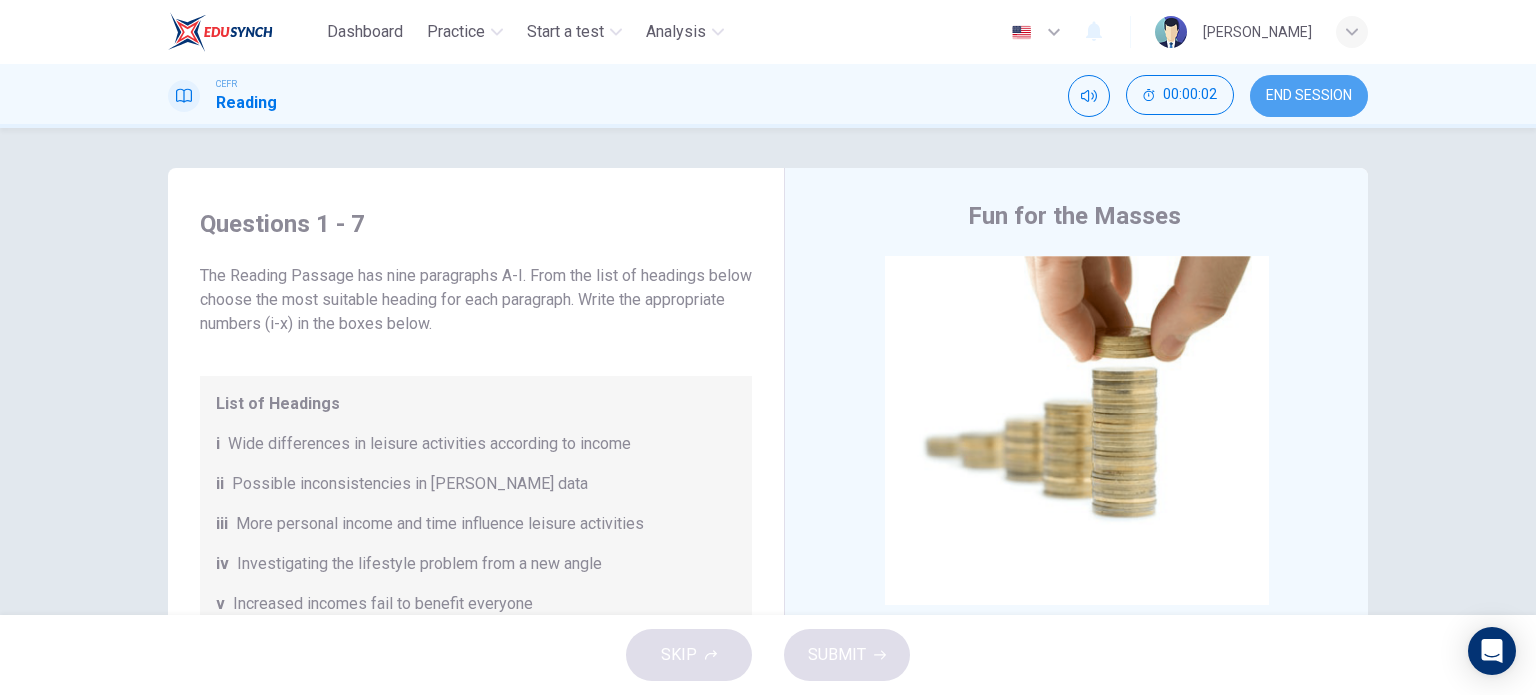 click on "END SESSION" at bounding box center (1309, 96) 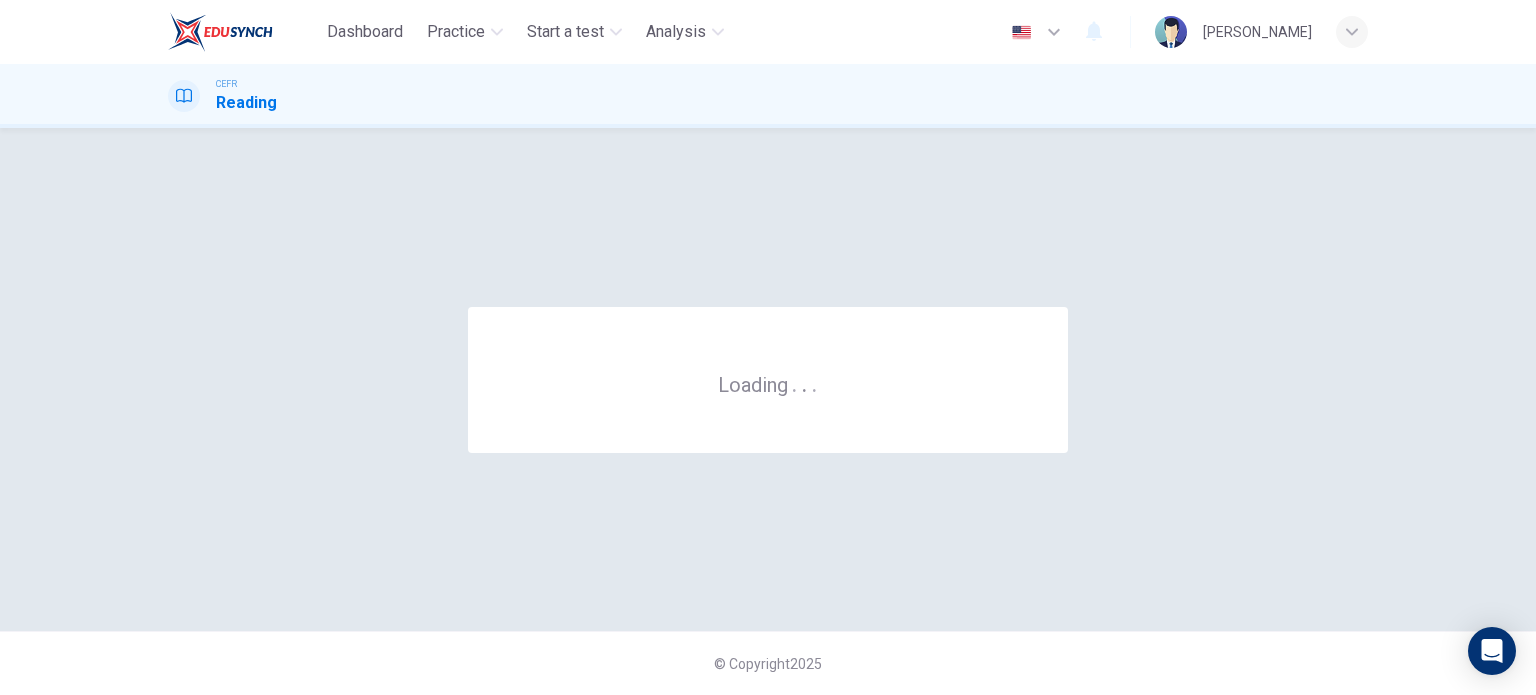 scroll, scrollTop: 0, scrollLeft: 0, axis: both 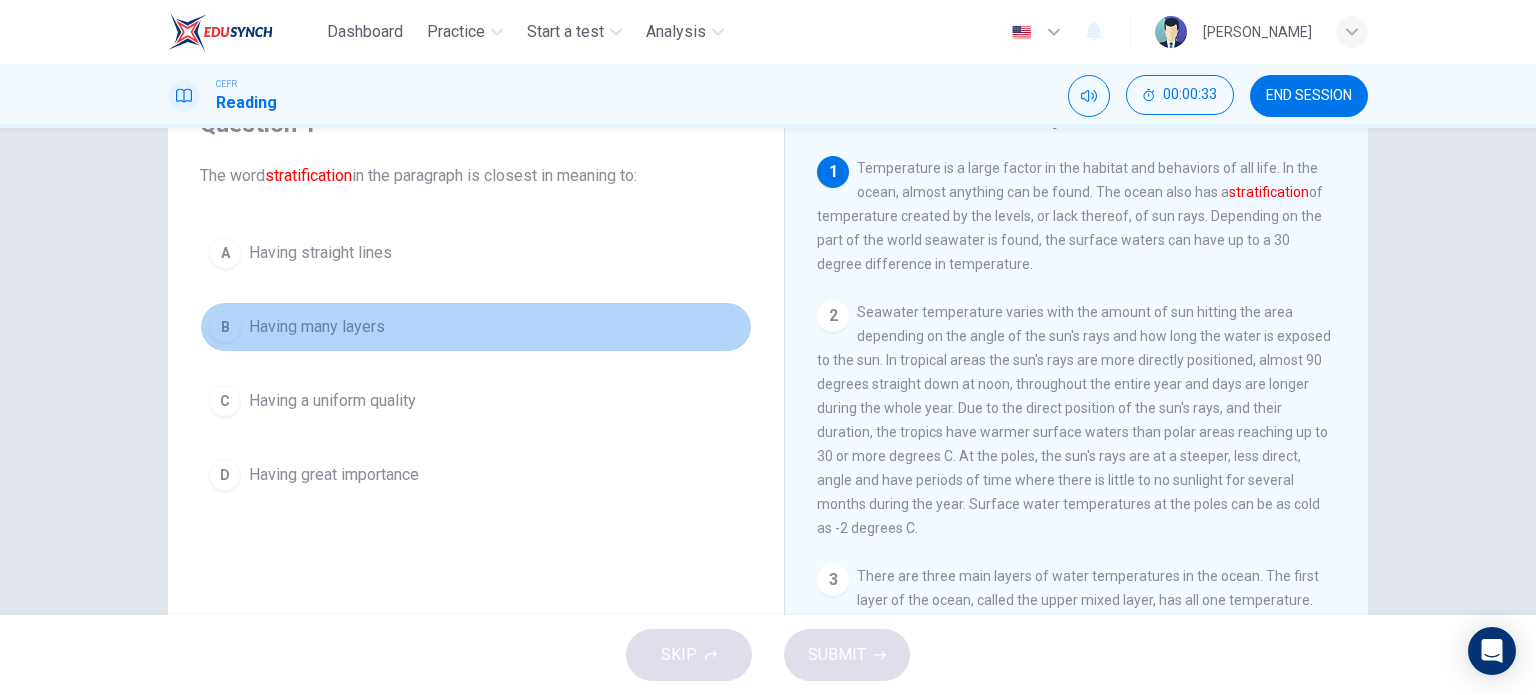 click on "B Having many layers" at bounding box center (476, 327) 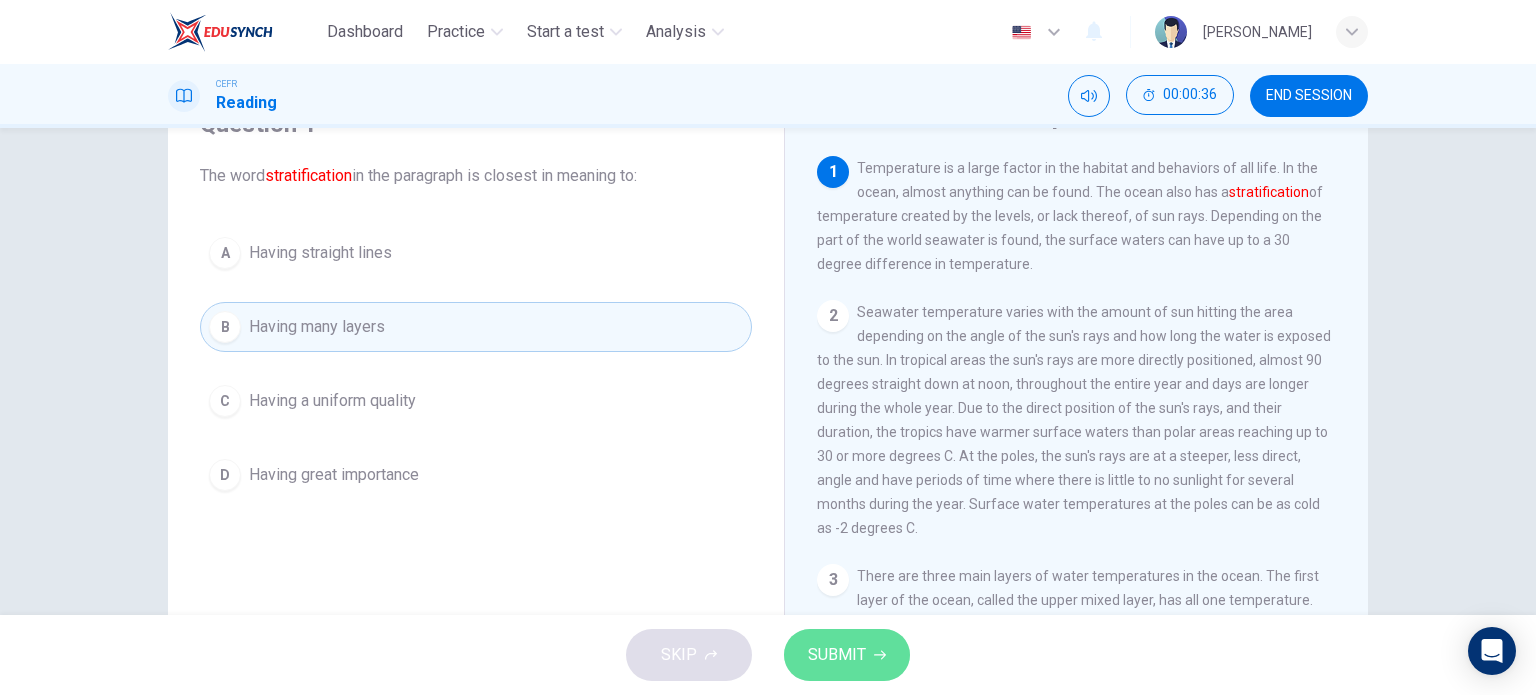 click on "SUBMIT" at bounding box center [837, 655] 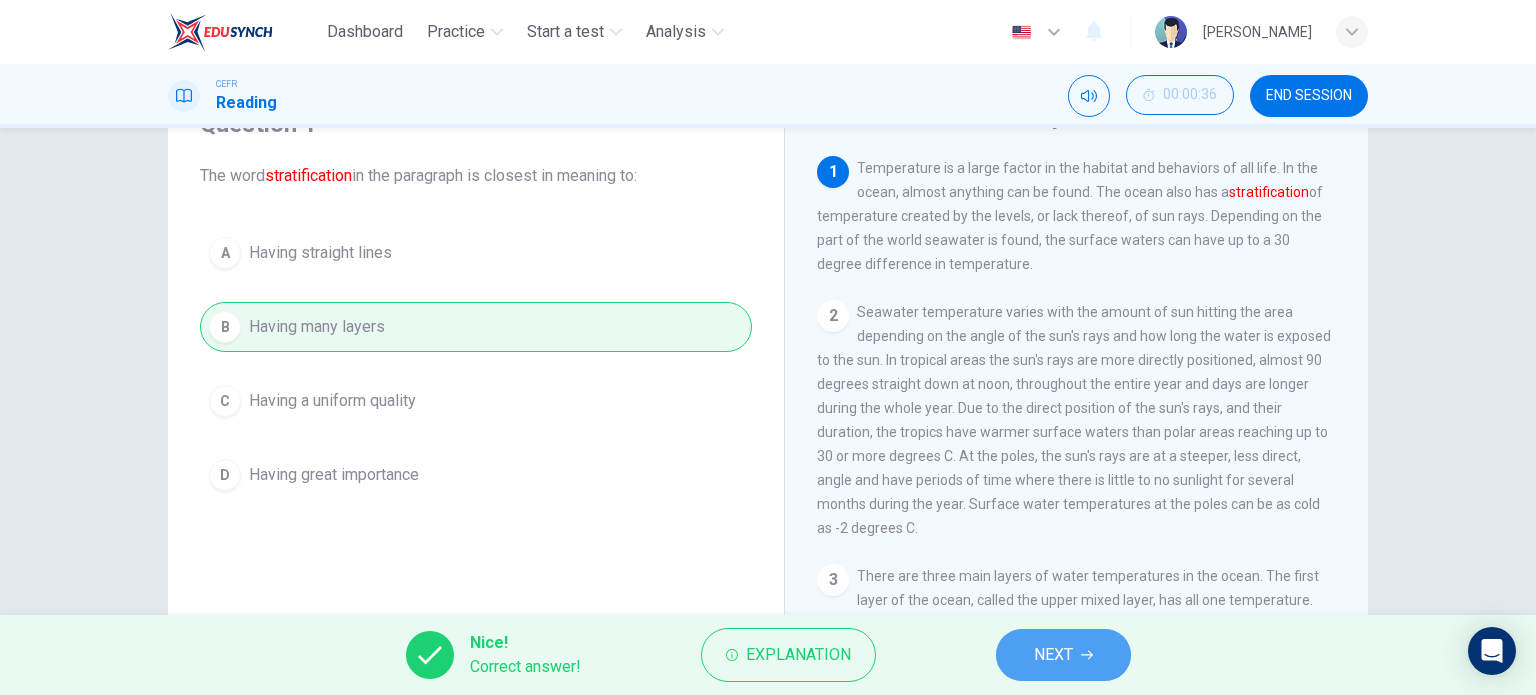 click on "NEXT" at bounding box center (1063, 655) 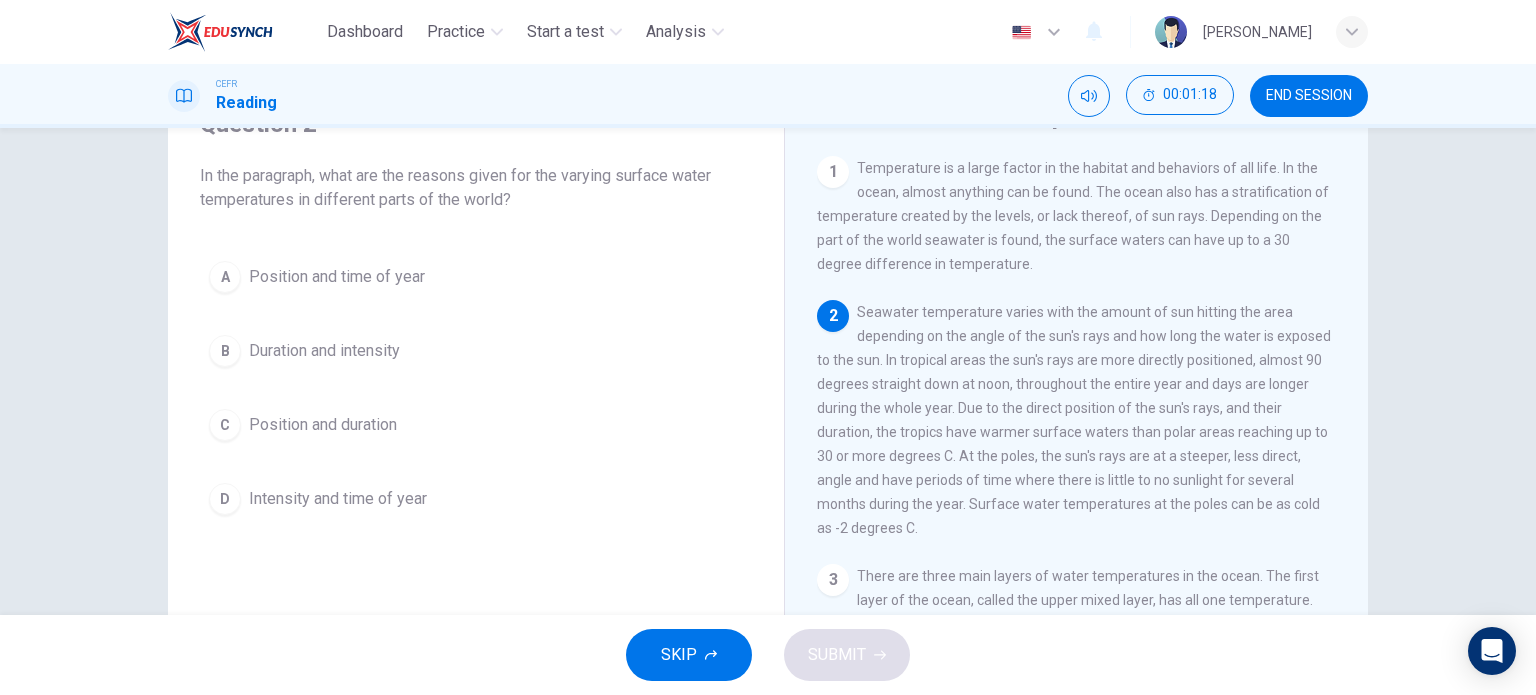 click on "Position and duration" at bounding box center (323, 425) 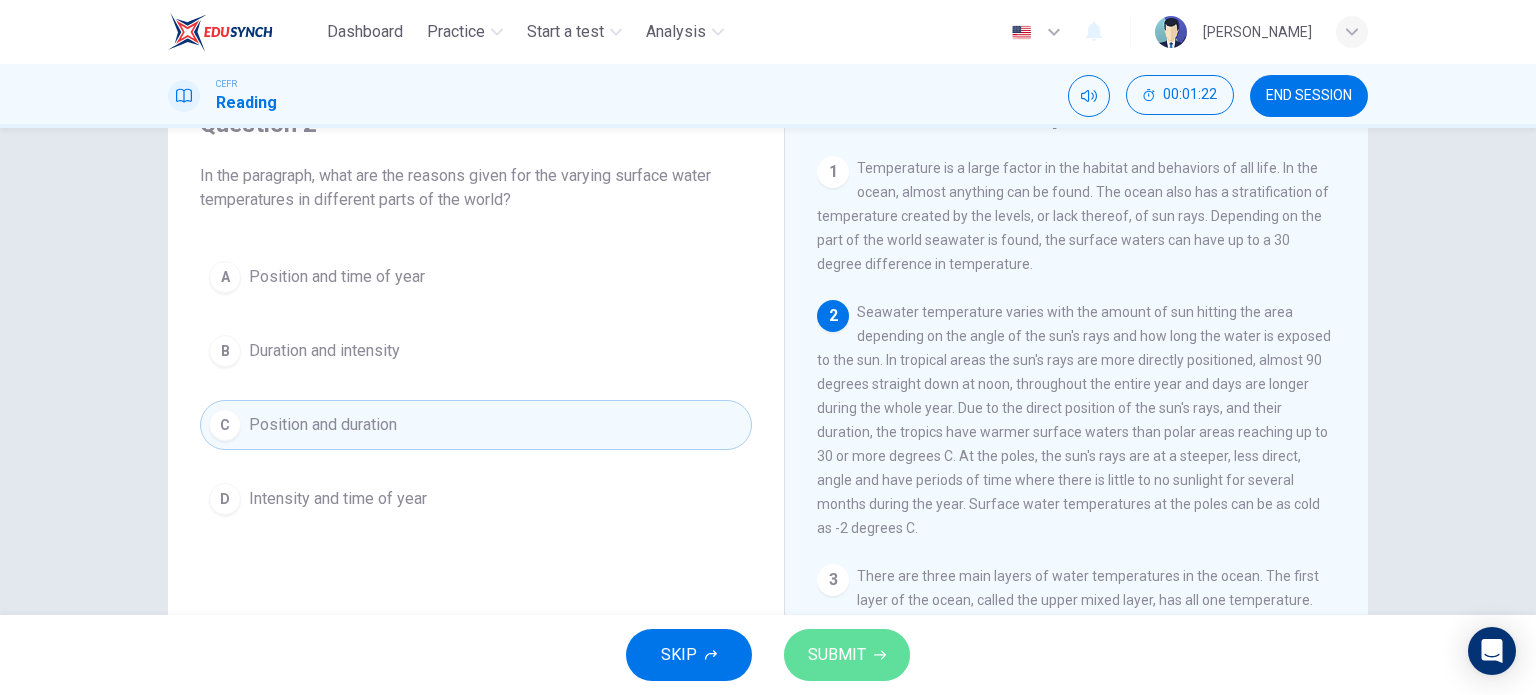 click on "SUBMIT" at bounding box center [837, 655] 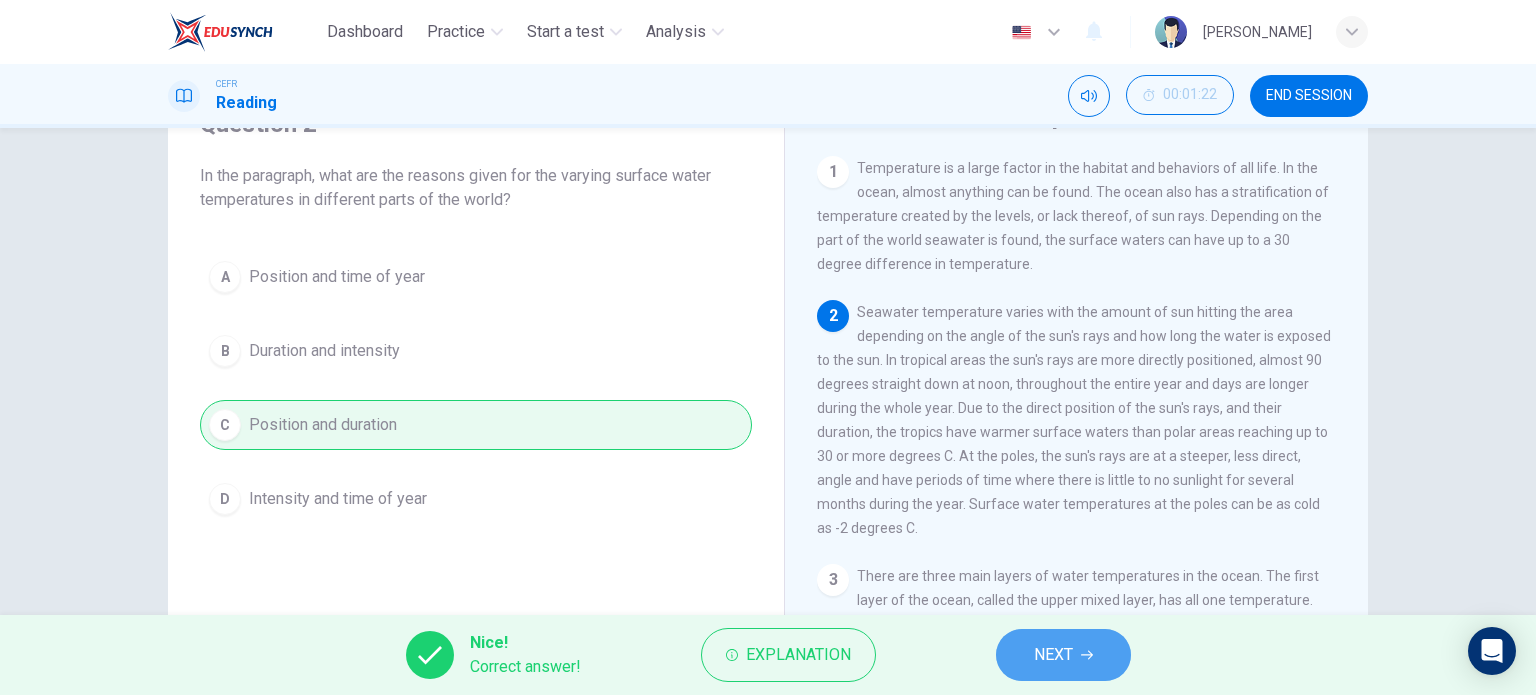 click on "NEXT" at bounding box center [1053, 655] 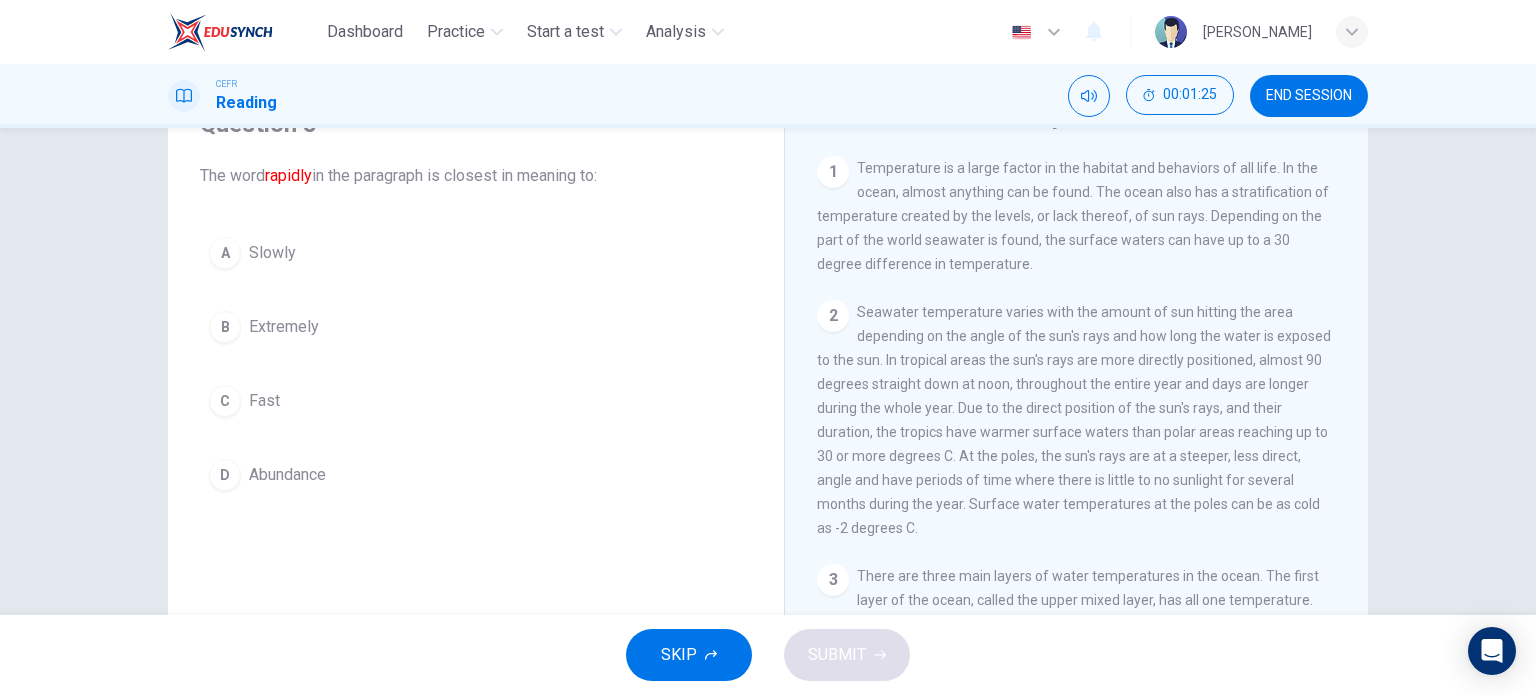 click on "SKIP SUBMIT" at bounding box center [768, 655] 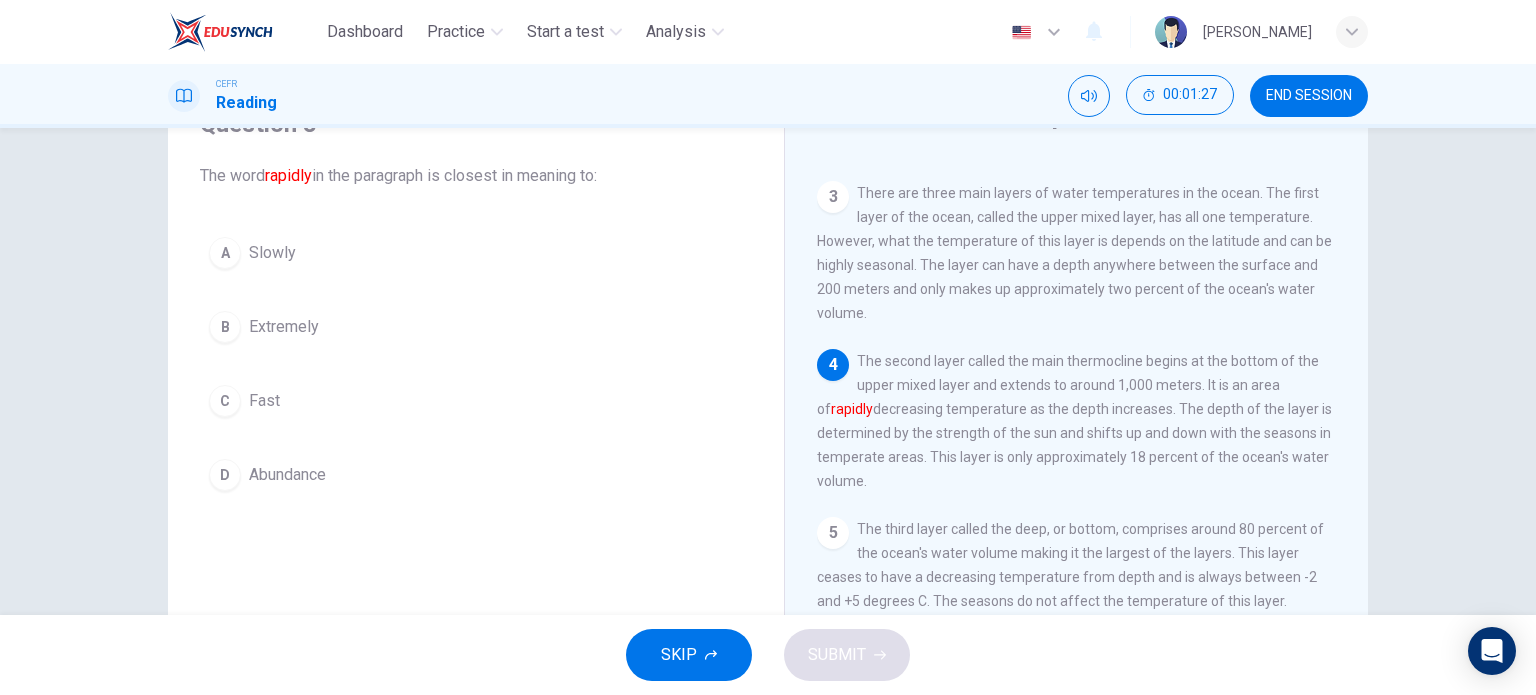 scroll, scrollTop: 500, scrollLeft: 0, axis: vertical 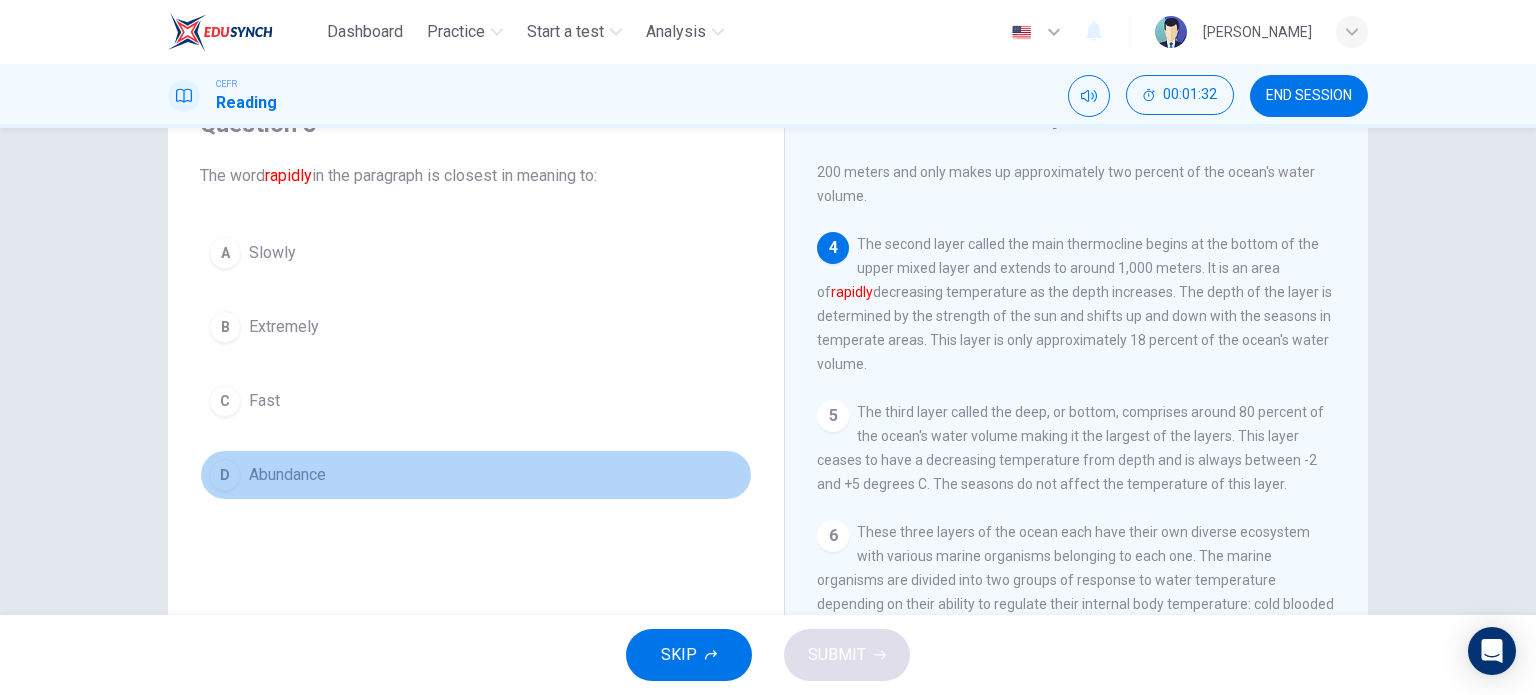 click on "Abundance" at bounding box center (287, 475) 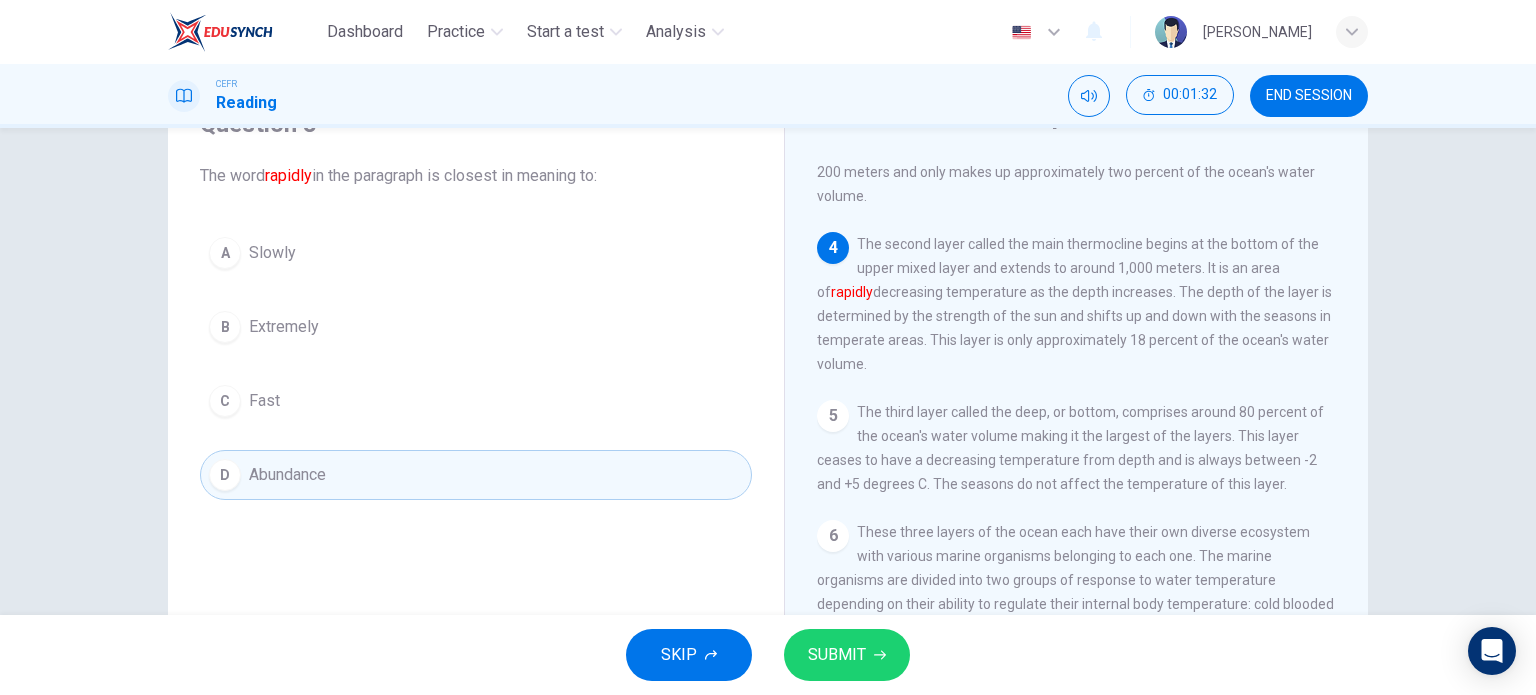 click on "C Fast" at bounding box center [476, 401] 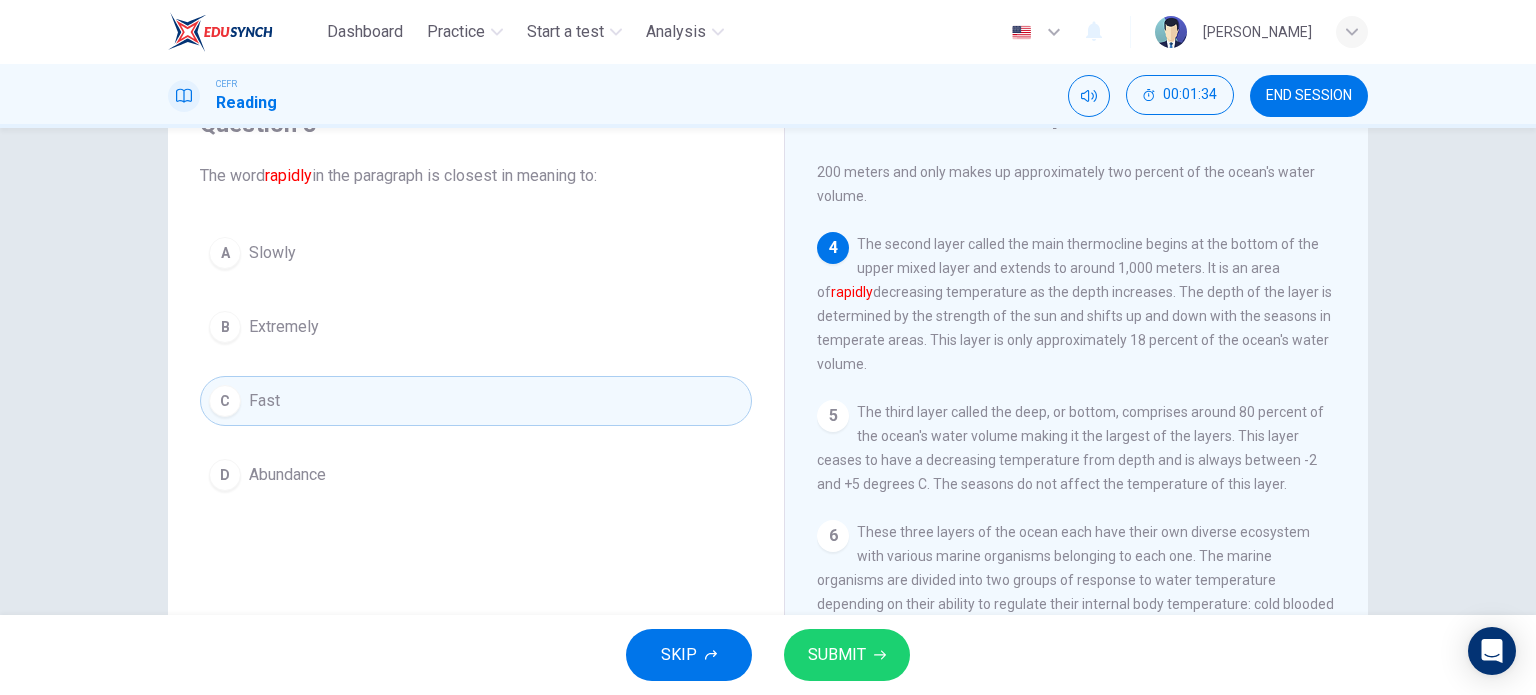 click on "SUBMIT" at bounding box center (837, 655) 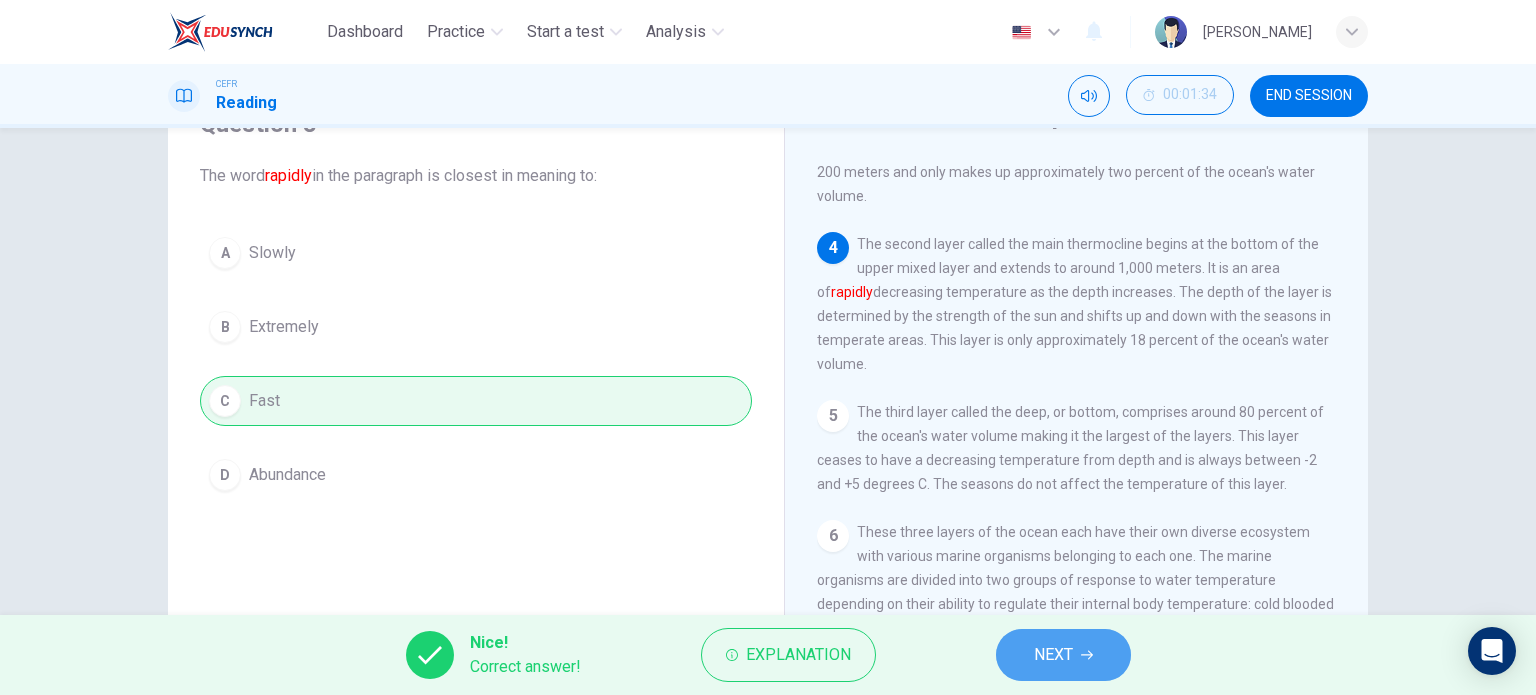 click on "NEXT" at bounding box center (1063, 655) 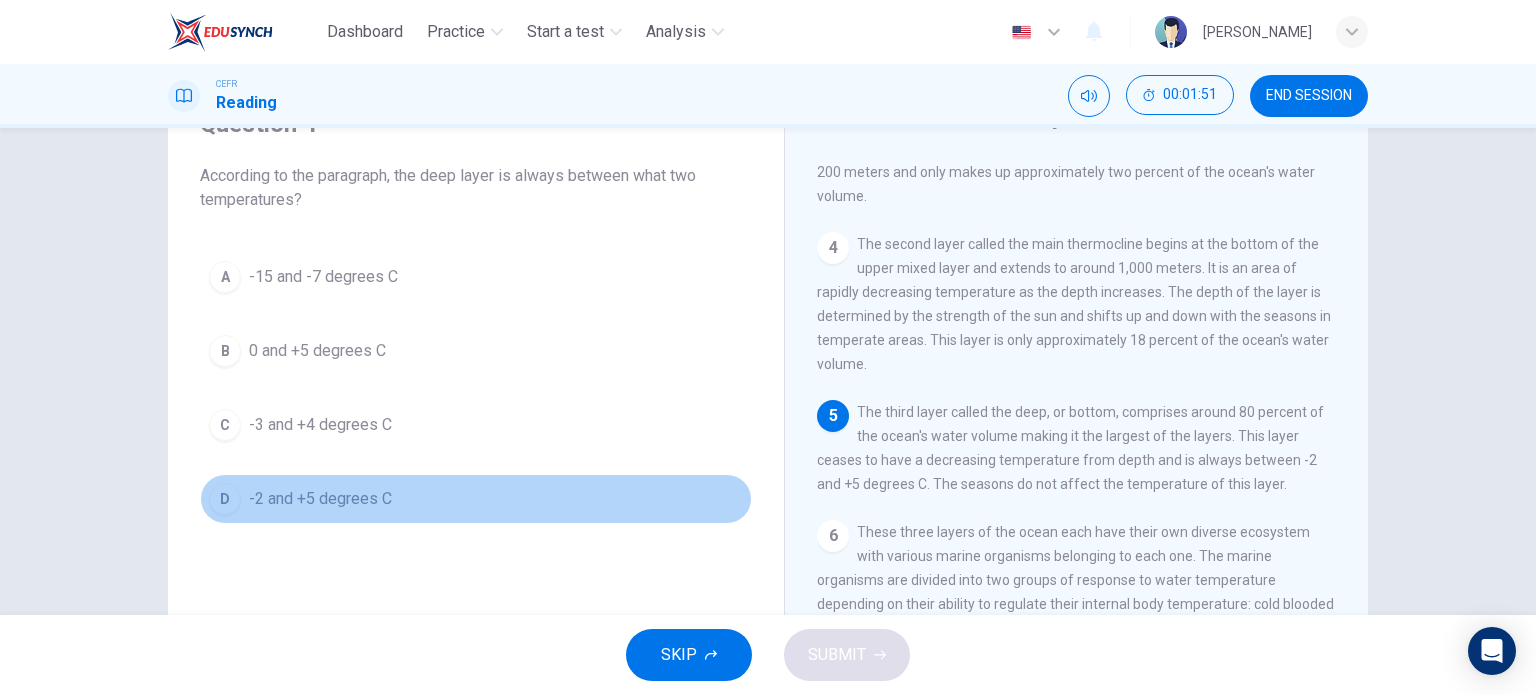 click on "-2 and +5 degrees C" at bounding box center (320, 499) 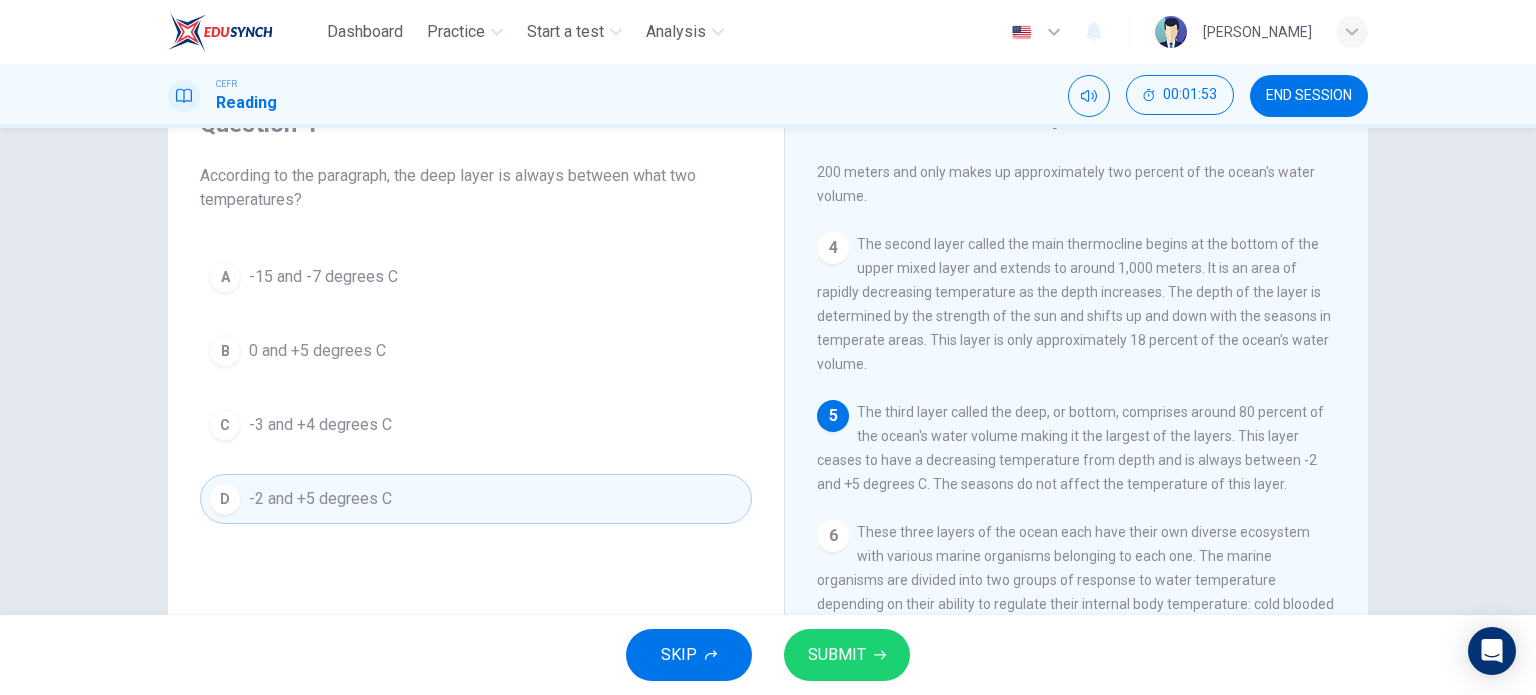 click on "SUBMIT" at bounding box center [837, 655] 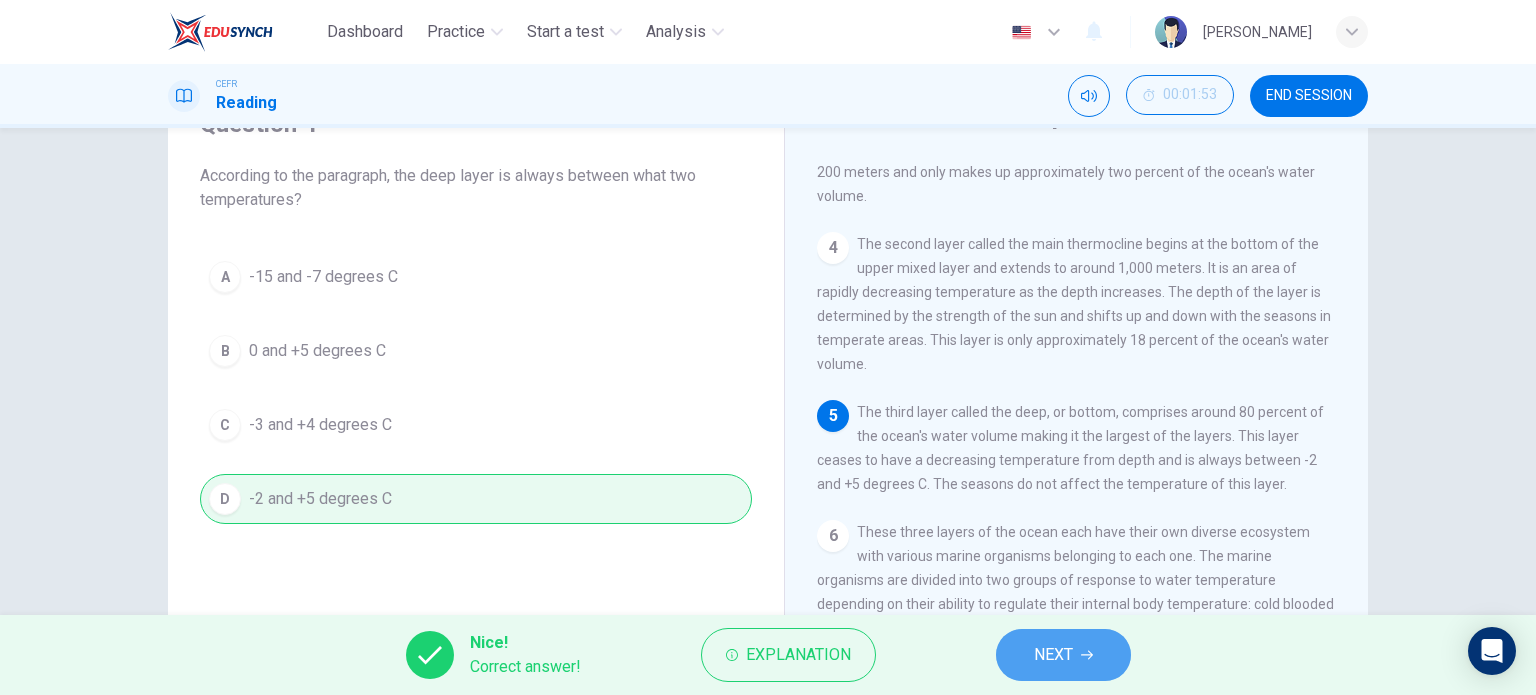 click on "NEXT" at bounding box center (1063, 655) 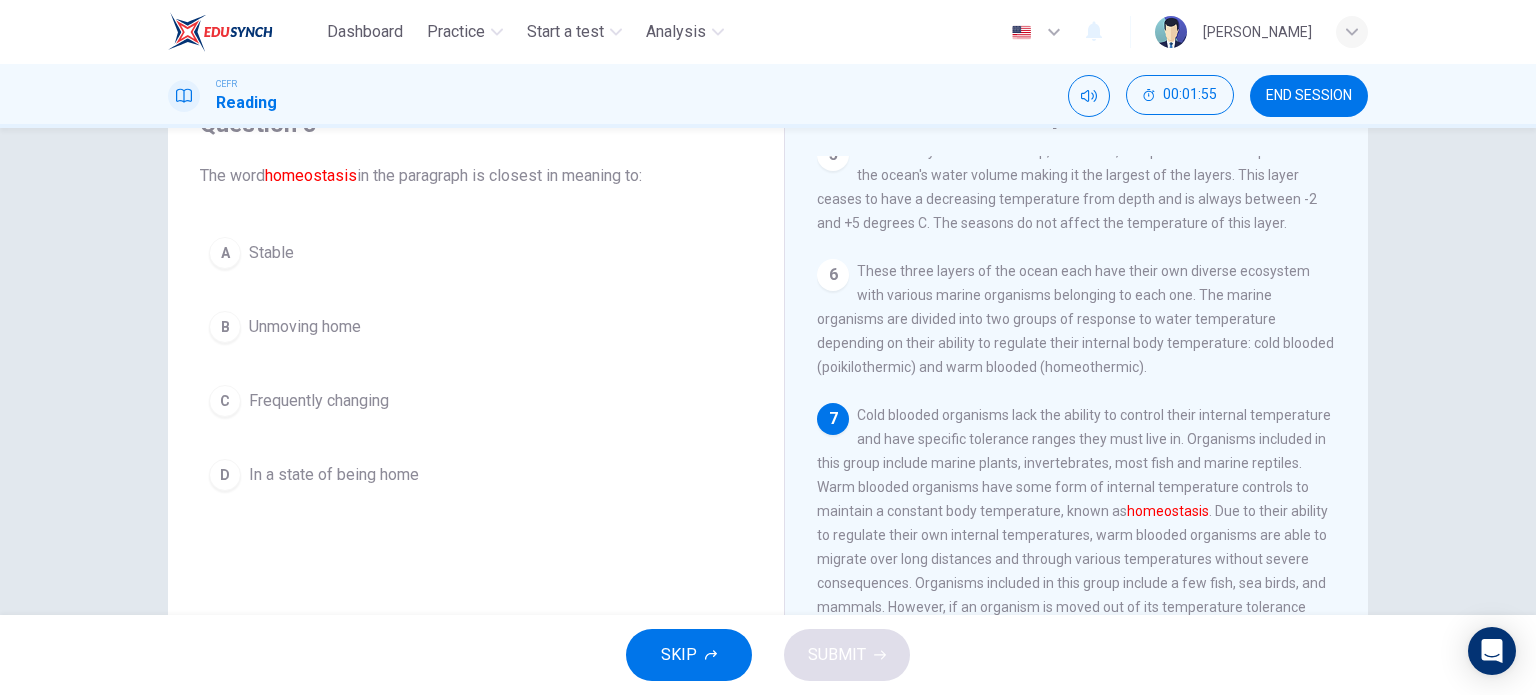 scroll, scrollTop: 800, scrollLeft: 0, axis: vertical 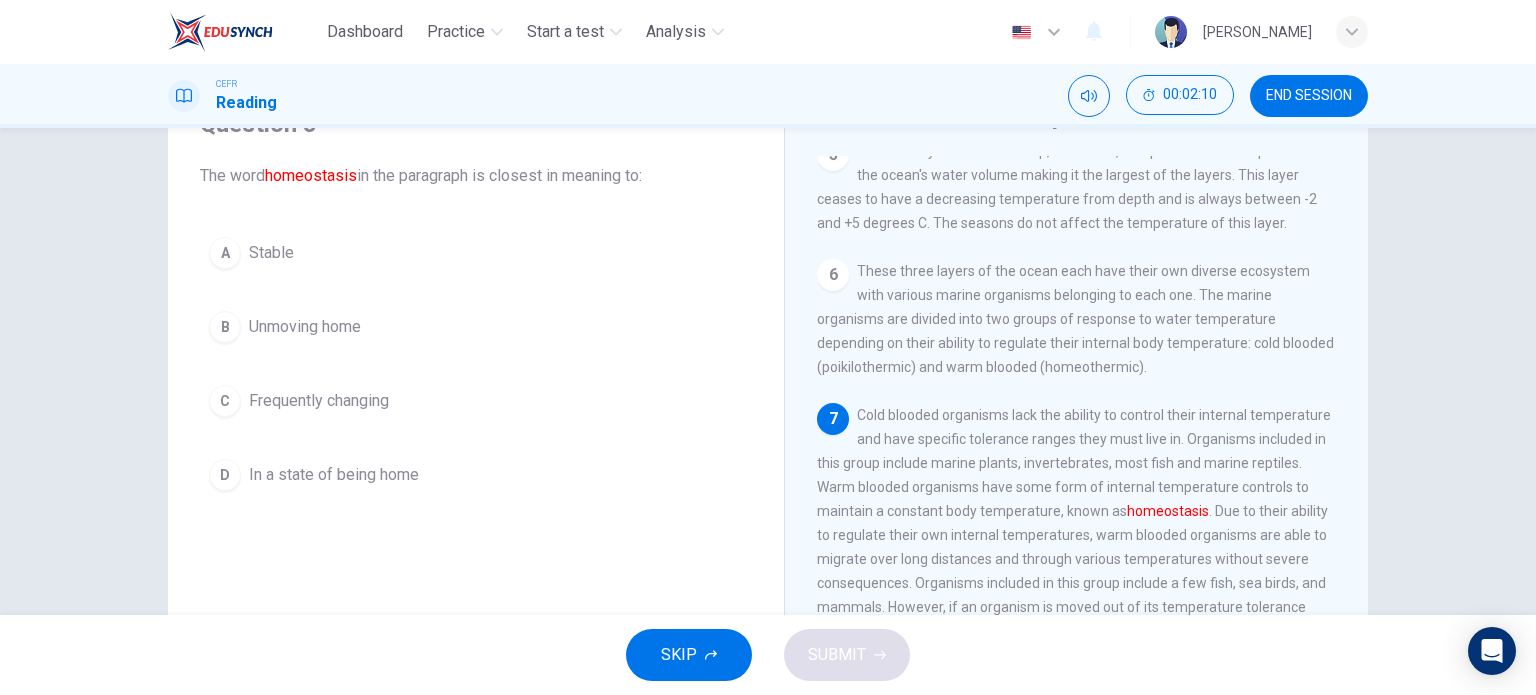 click on "C Frequently changing" at bounding box center [476, 401] 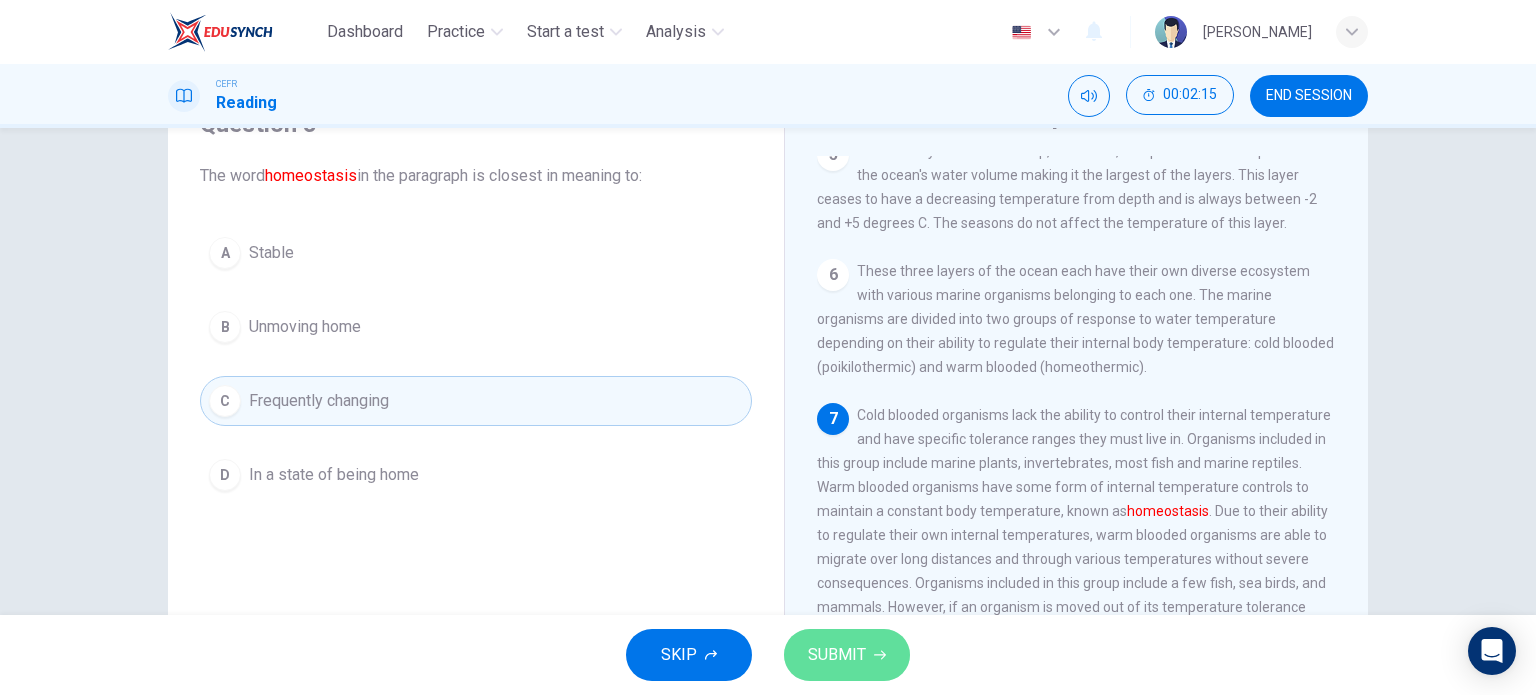 click on "SUBMIT" at bounding box center (837, 655) 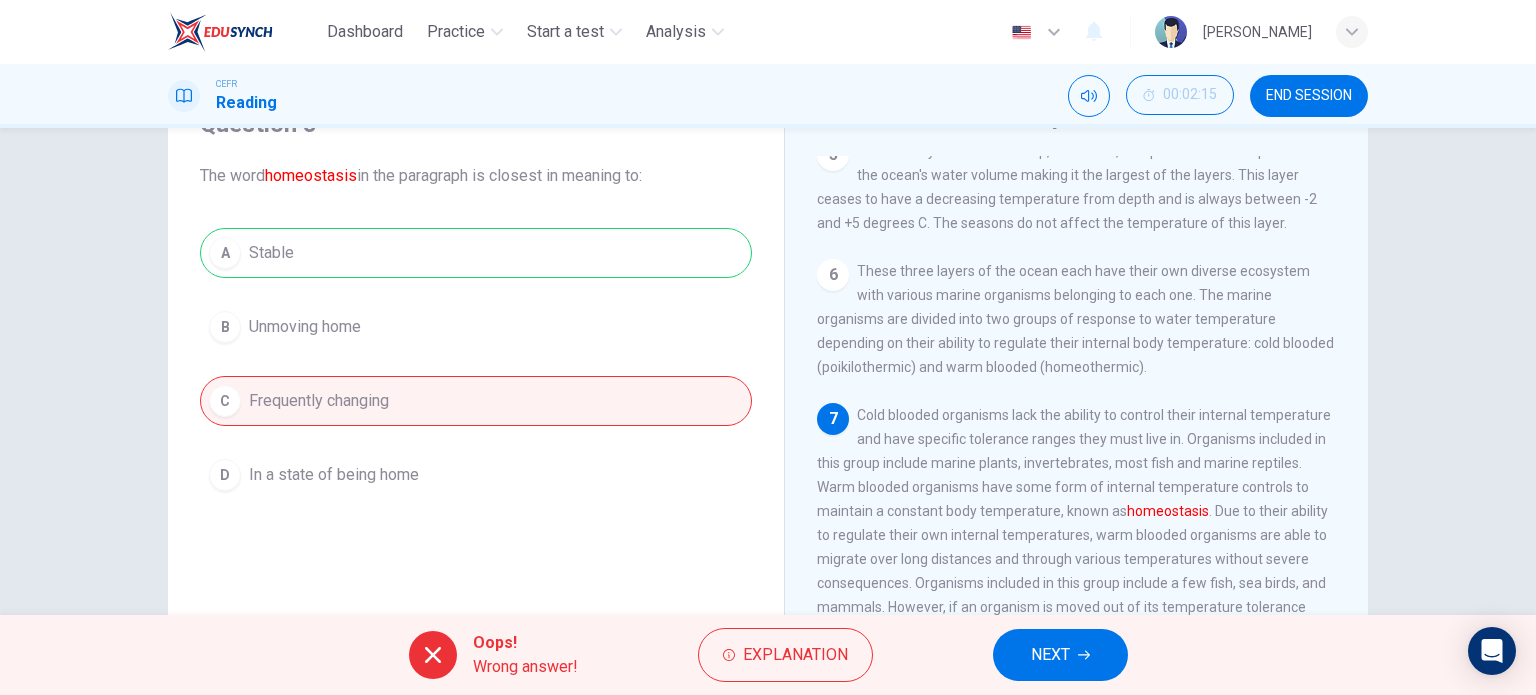 click on "NEXT" at bounding box center (1060, 655) 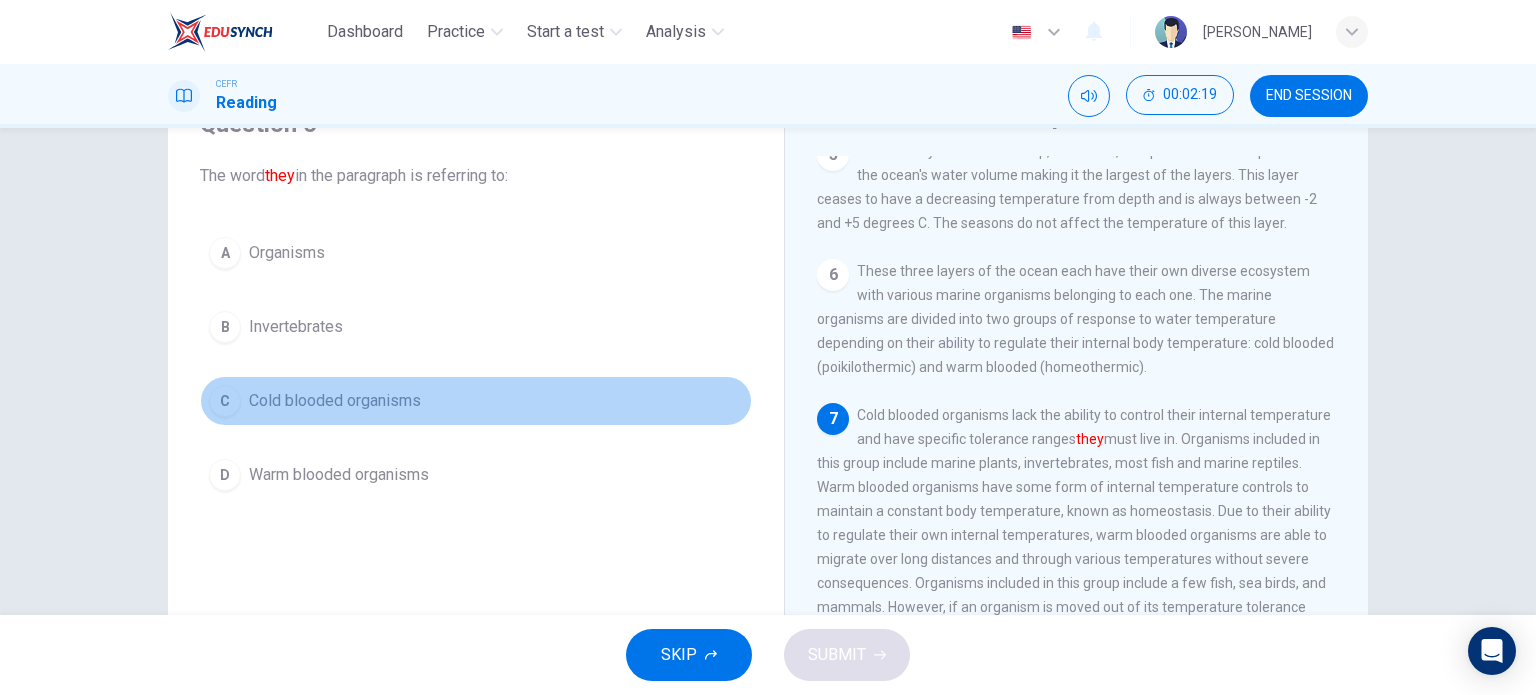 click on "Cold blooded organisms" at bounding box center [335, 401] 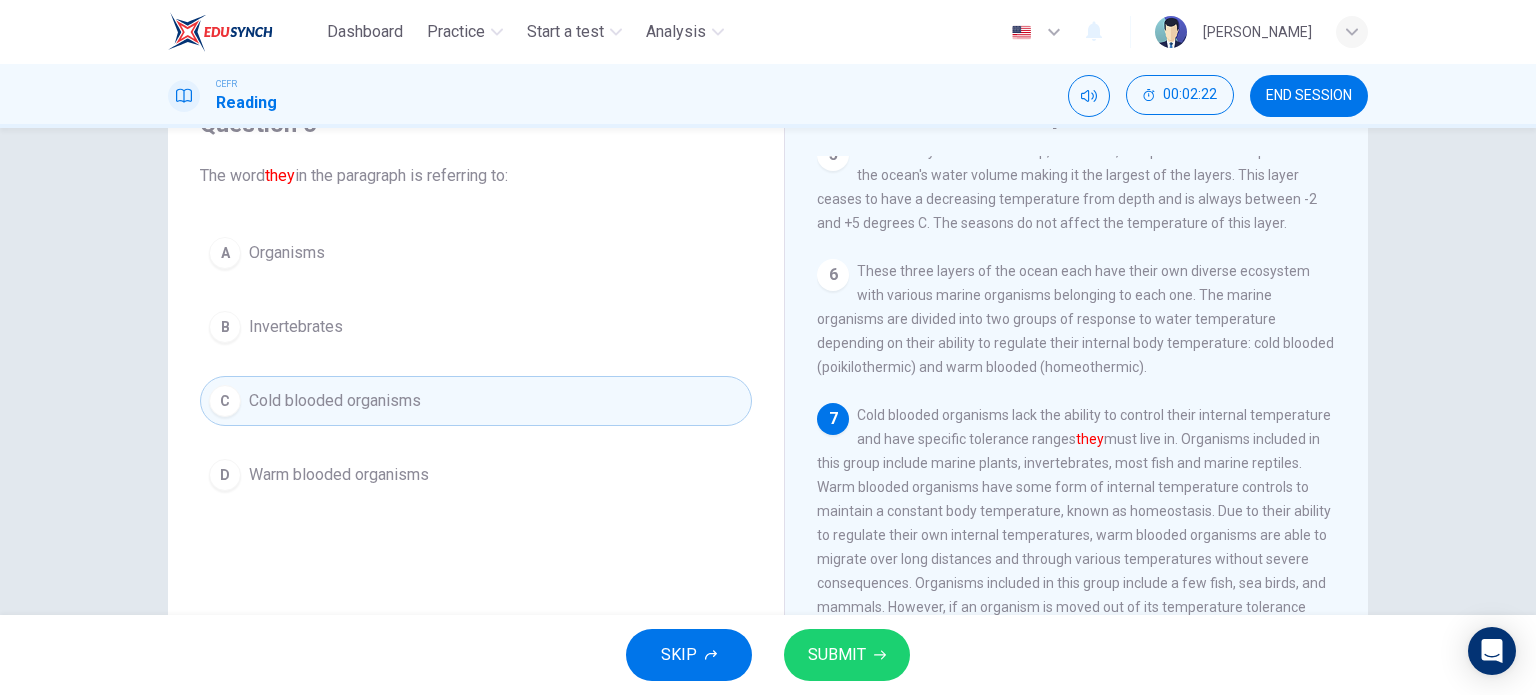 click on "SUBMIT" at bounding box center (837, 655) 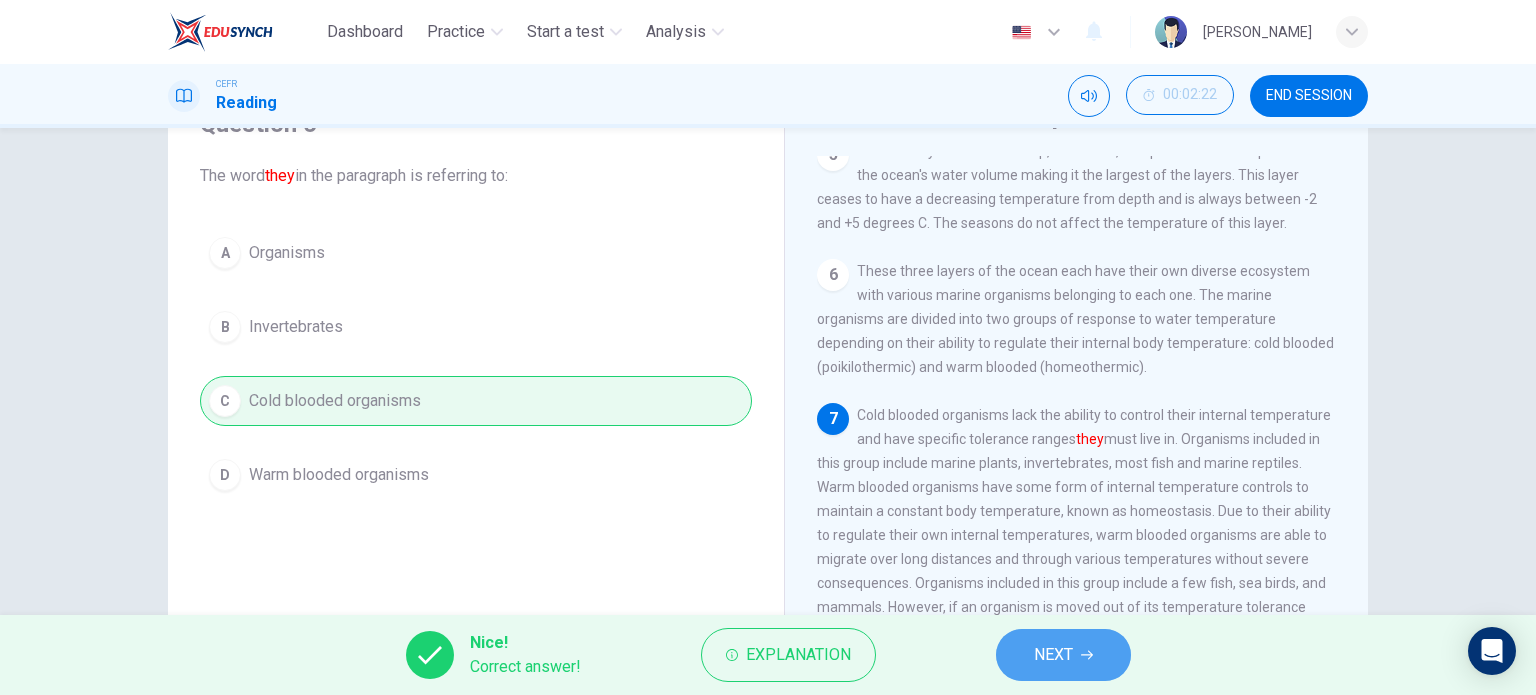 click on "NEXT" at bounding box center (1053, 655) 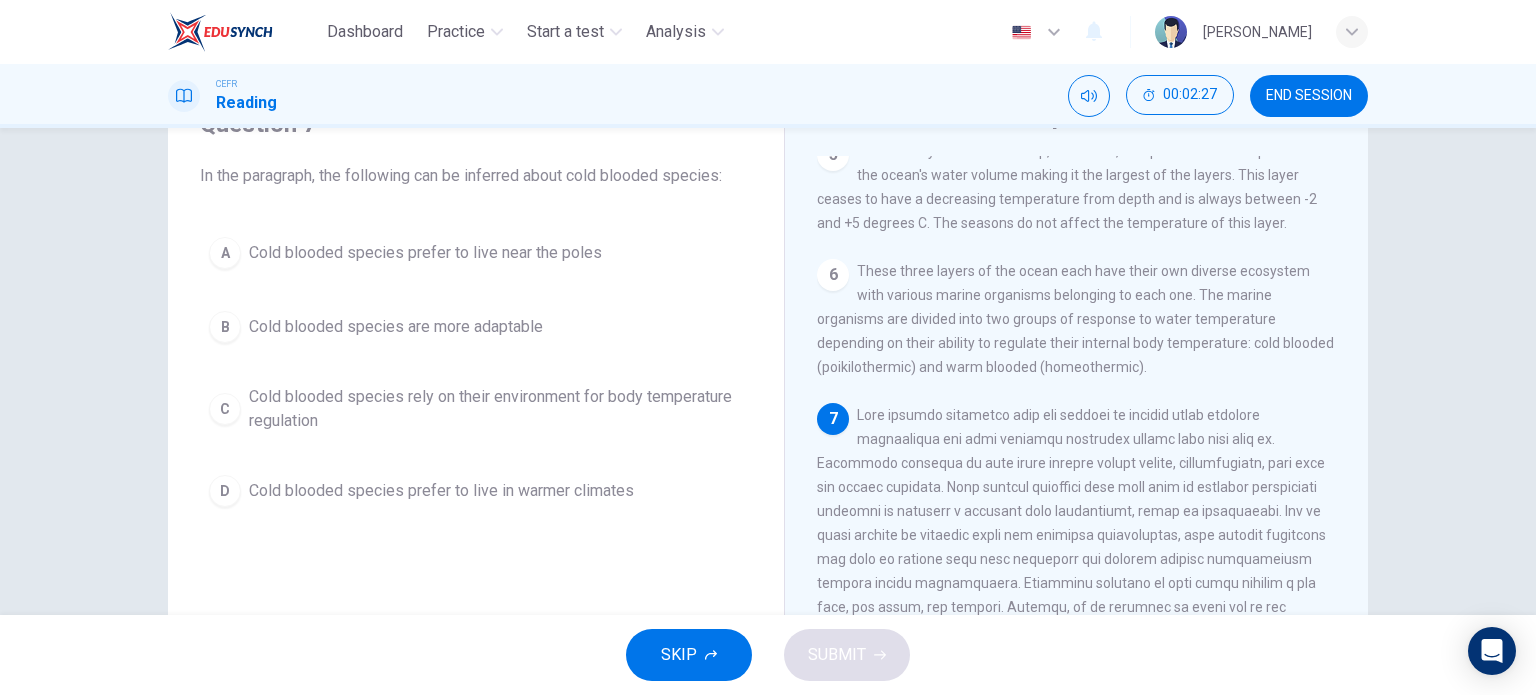 scroll, scrollTop: 800, scrollLeft: 0, axis: vertical 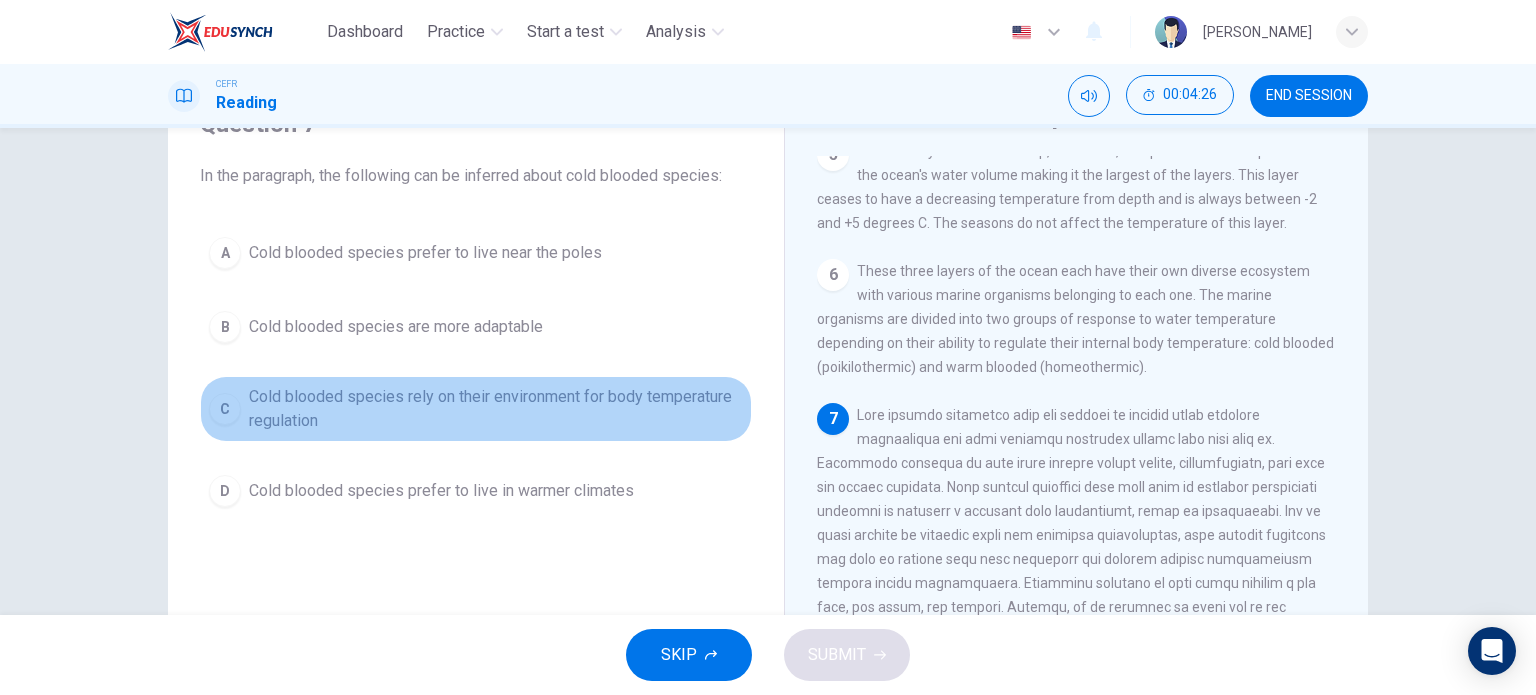 click on "Cold blooded species rely on their environment for body temperature regulation" at bounding box center (496, 409) 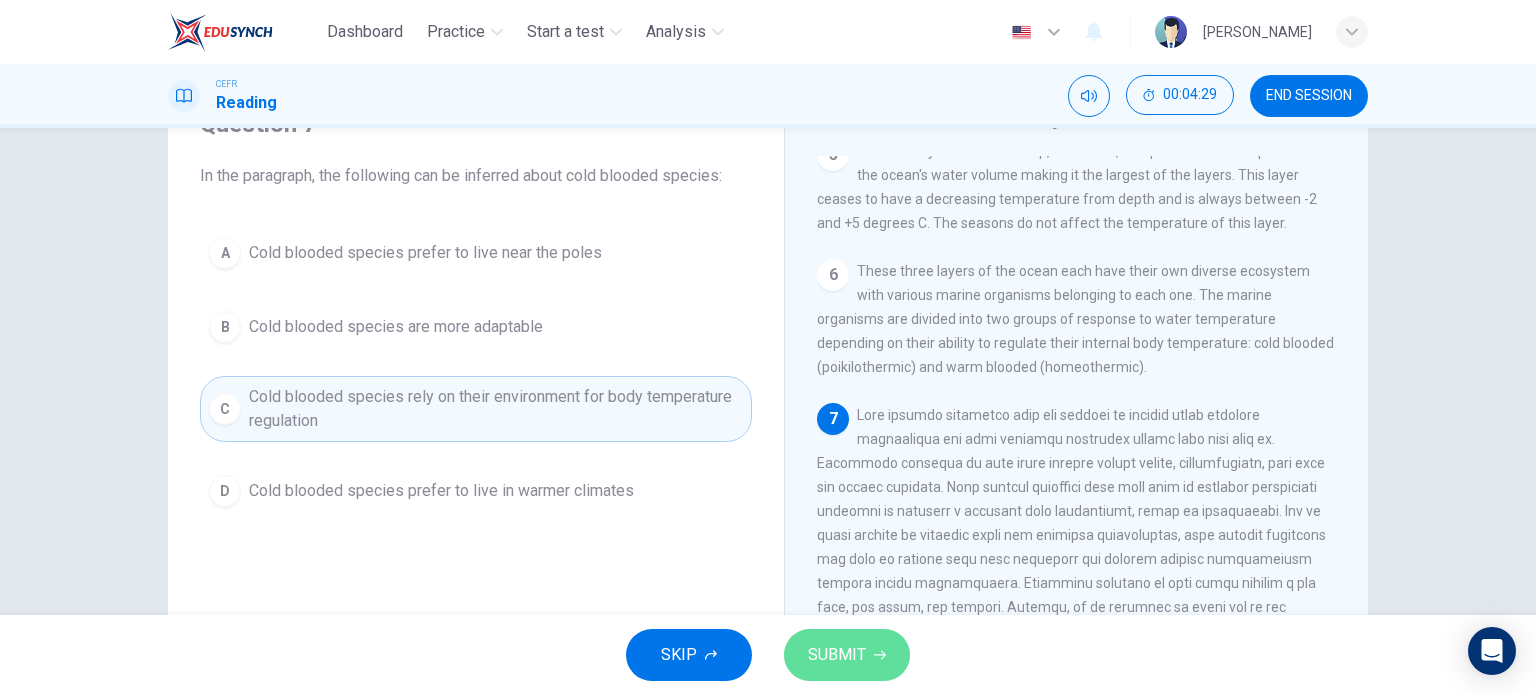 click on "SUBMIT" at bounding box center (837, 655) 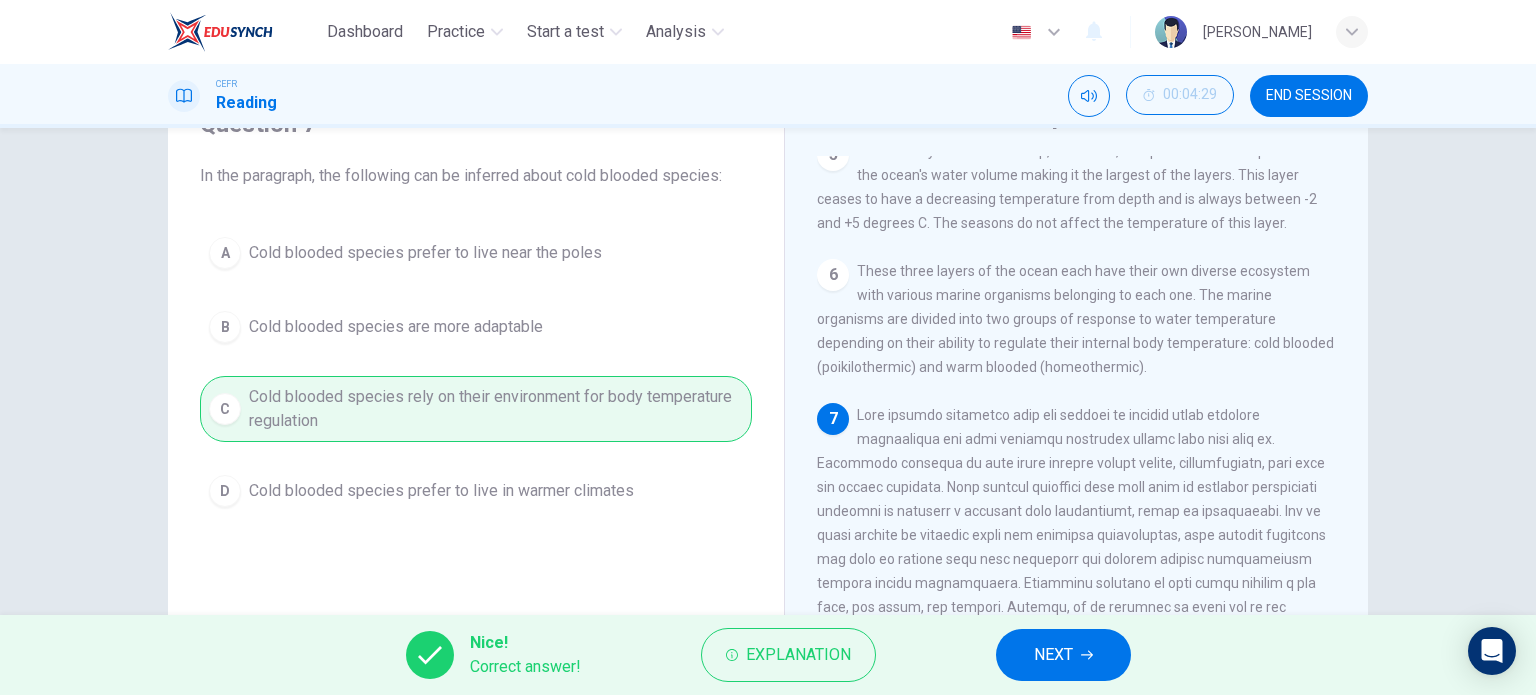 click on "NEXT" at bounding box center (1063, 655) 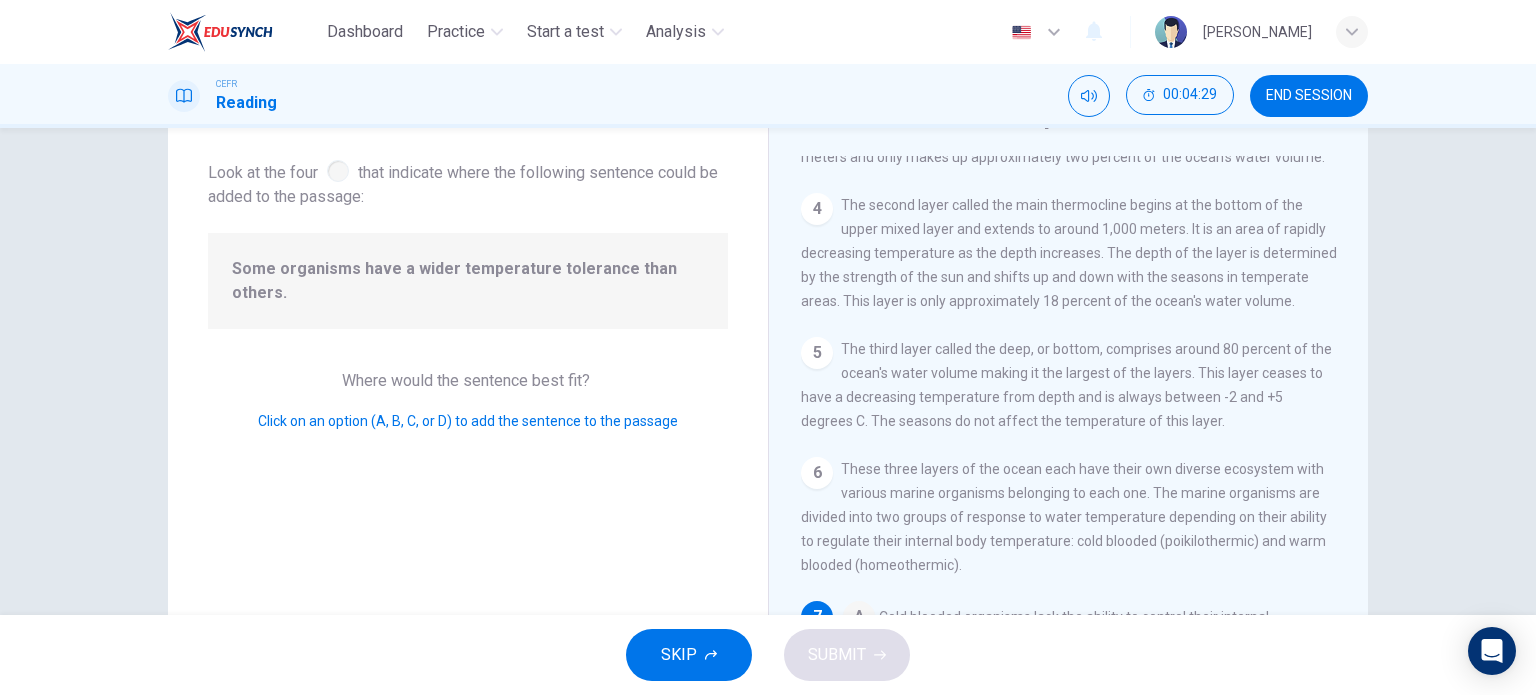 scroll, scrollTop: 779, scrollLeft: 0, axis: vertical 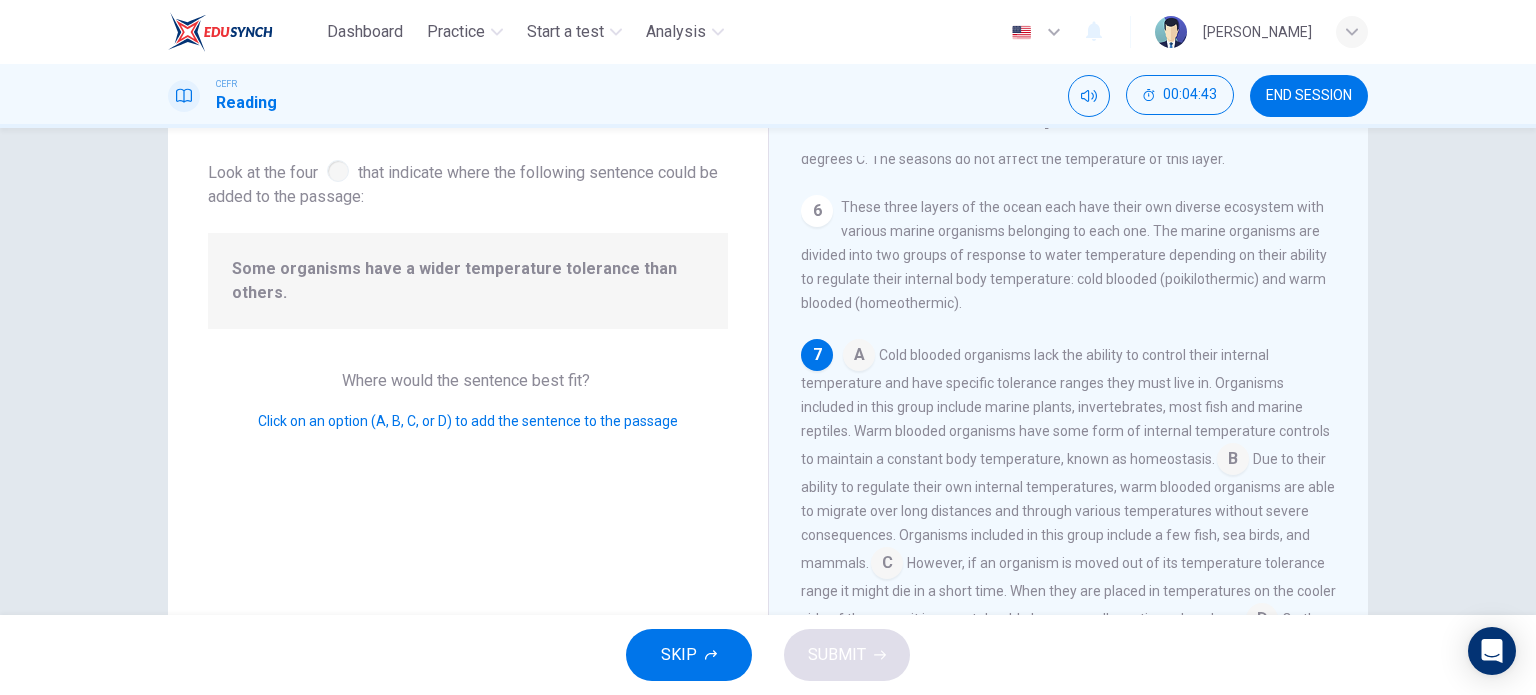 click at bounding box center [859, 357] 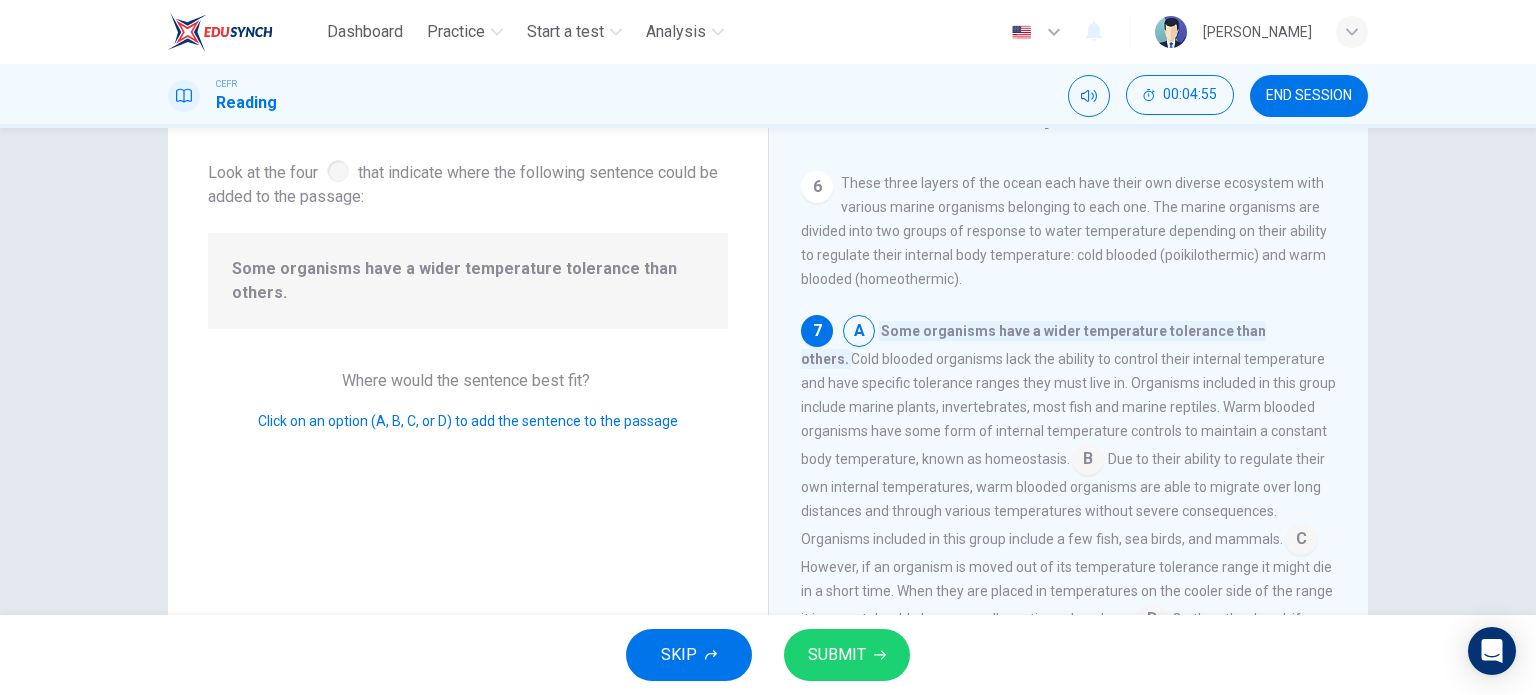 scroll, scrollTop: 803, scrollLeft: 0, axis: vertical 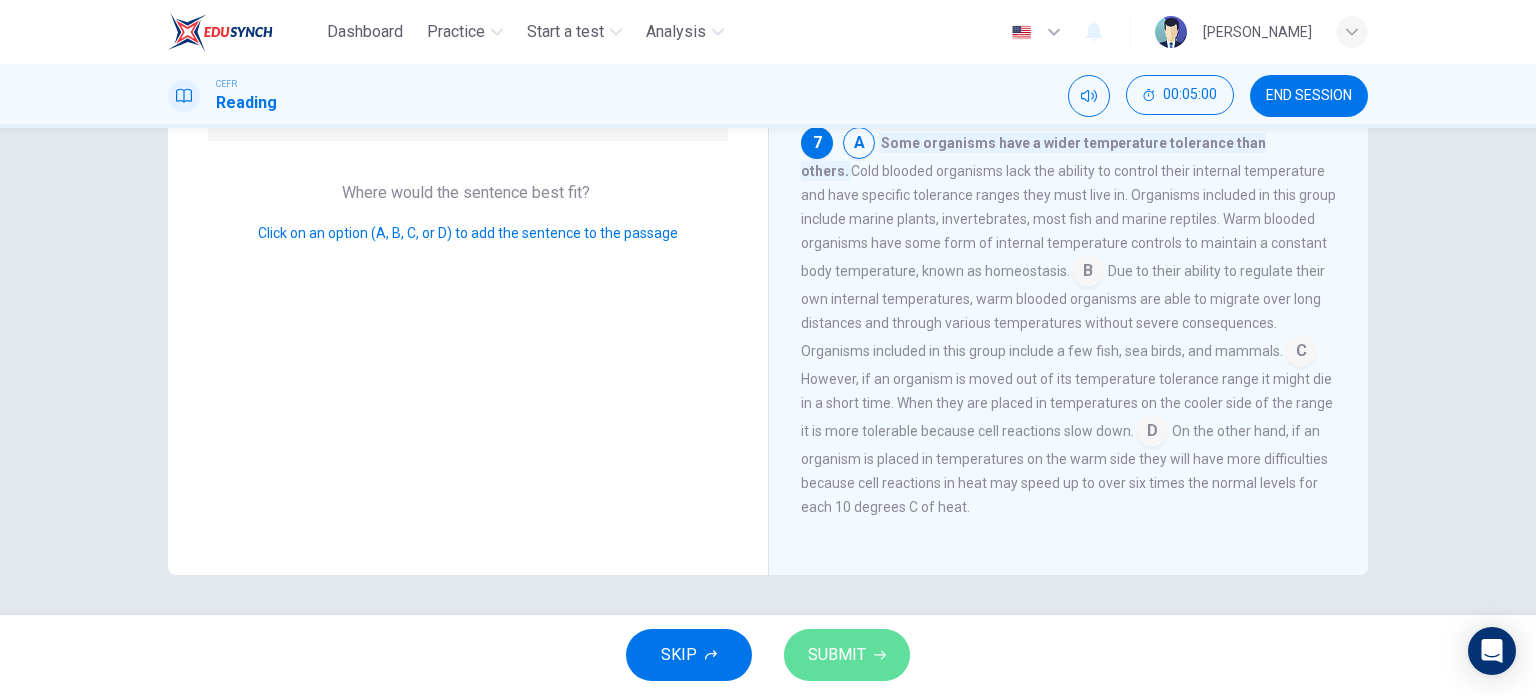 click on "SUBMIT" at bounding box center (837, 655) 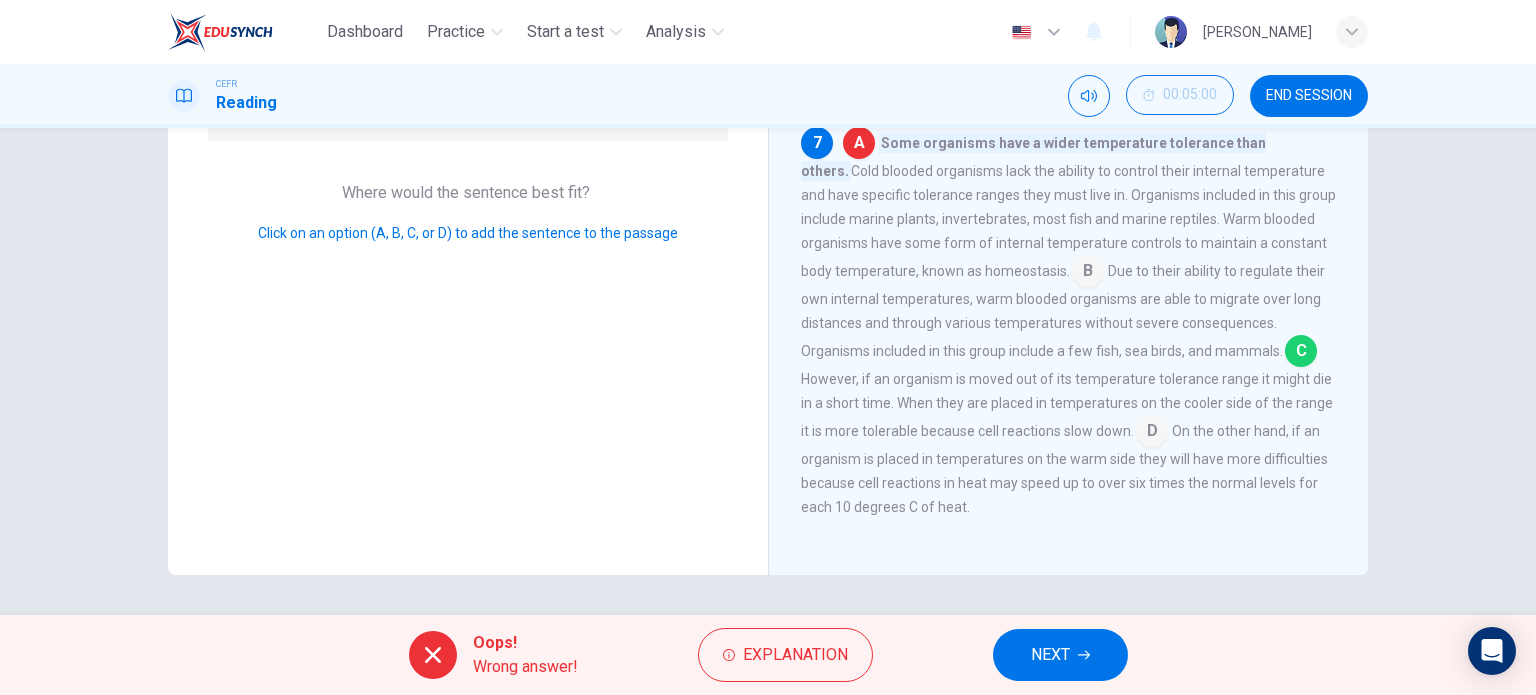 click on "NEXT" at bounding box center [1050, 655] 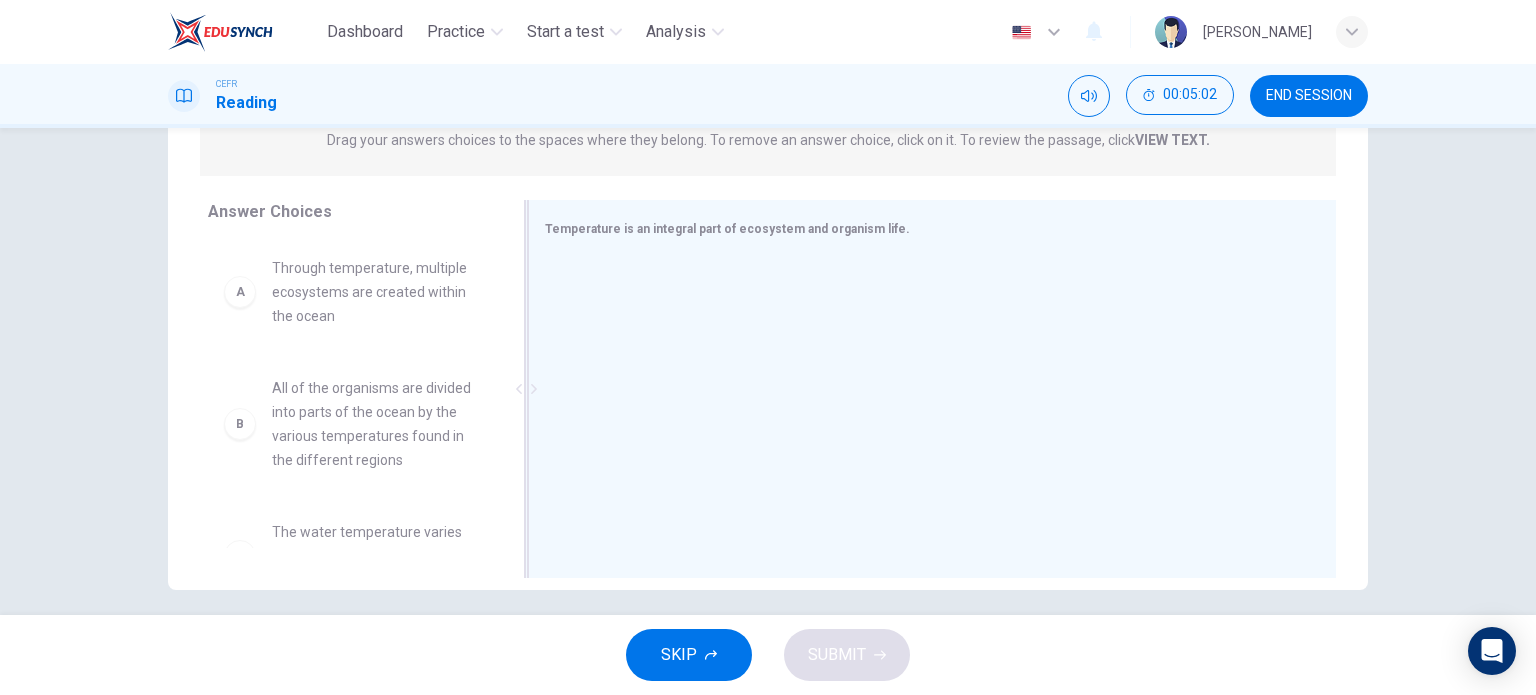 scroll, scrollTop: 288, scrollLeft: 0, axis: vertical 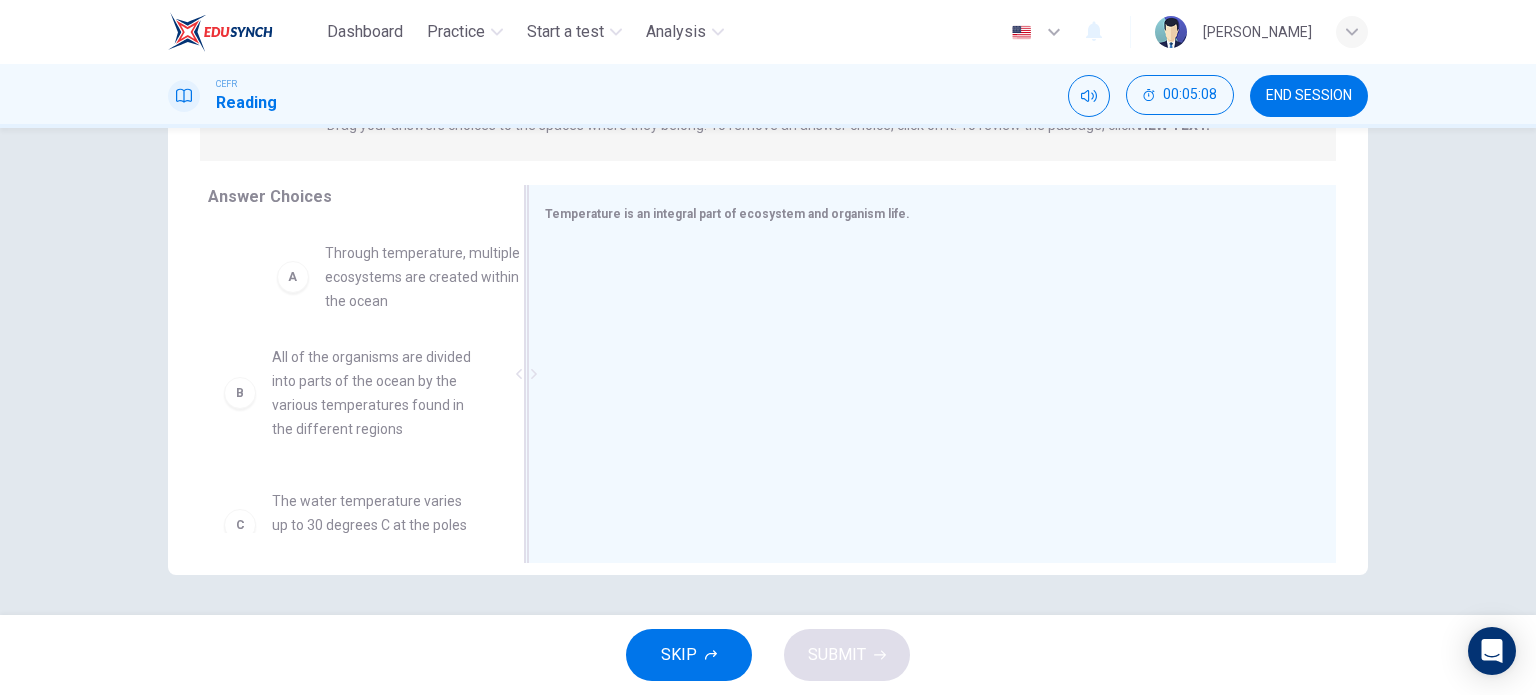drag, startPoint x: 383, startPoint y: 294, endPoint x: 669, endPoint y: 295, distance: 286.00174 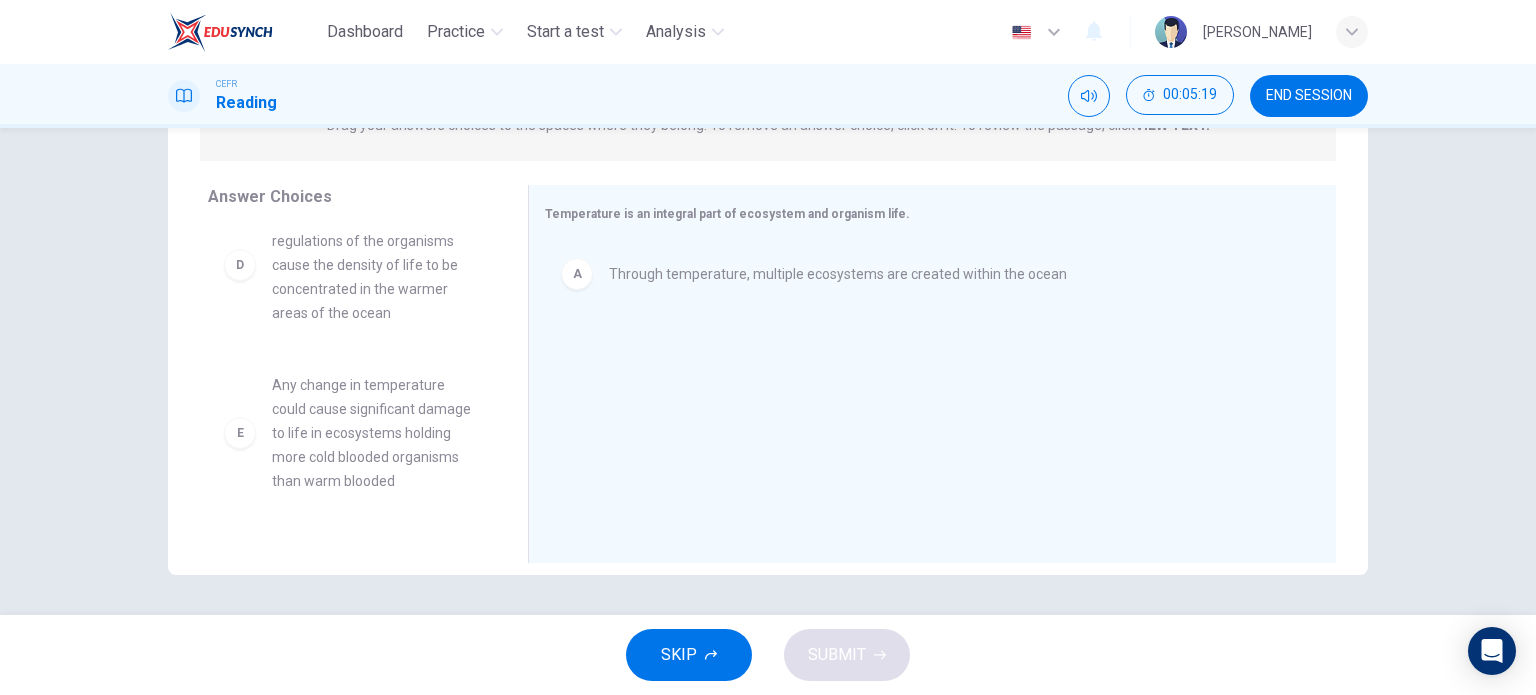 scroll, scrollTop: 396, scrollLeft: 0, axis: vertical 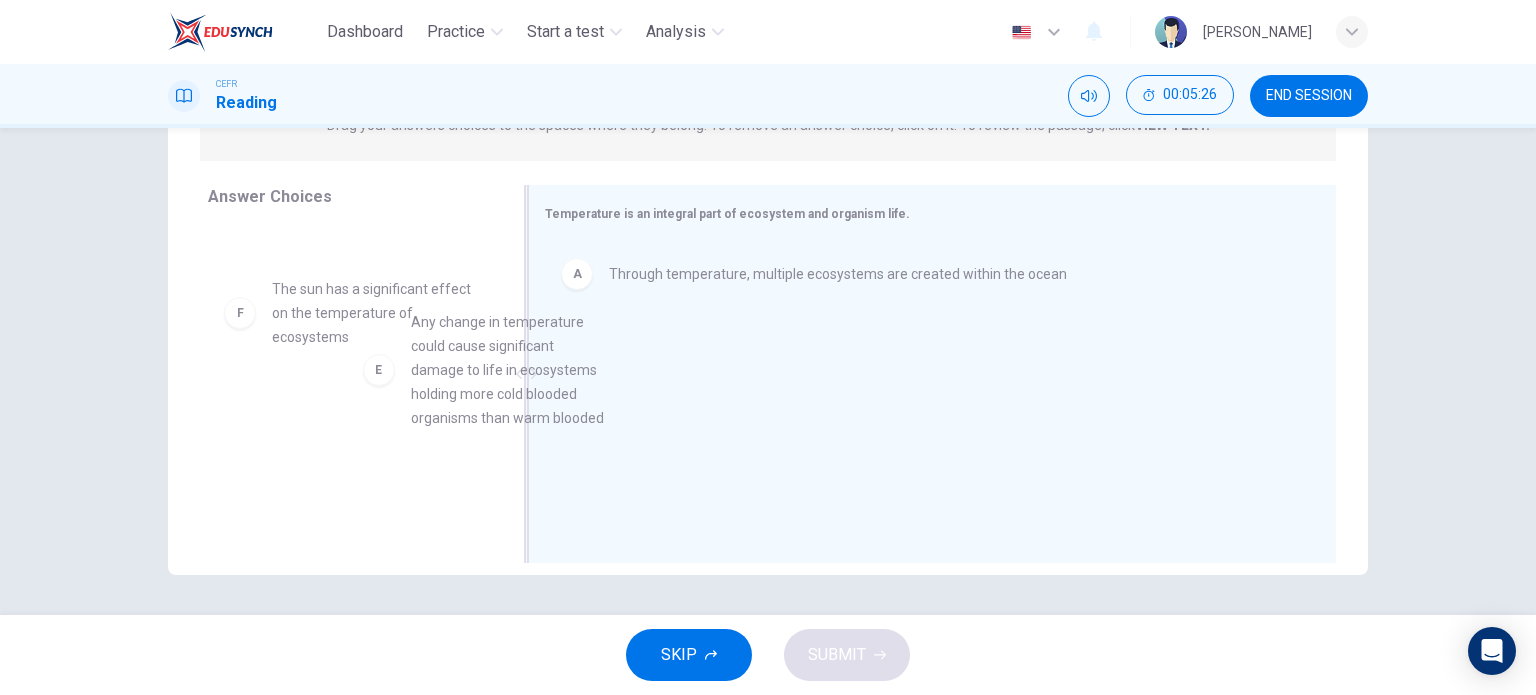 drag, startPoint x: 396, startPoint y: 353, endPoint x: 706, endPoint y: 447, distance: 323.93826 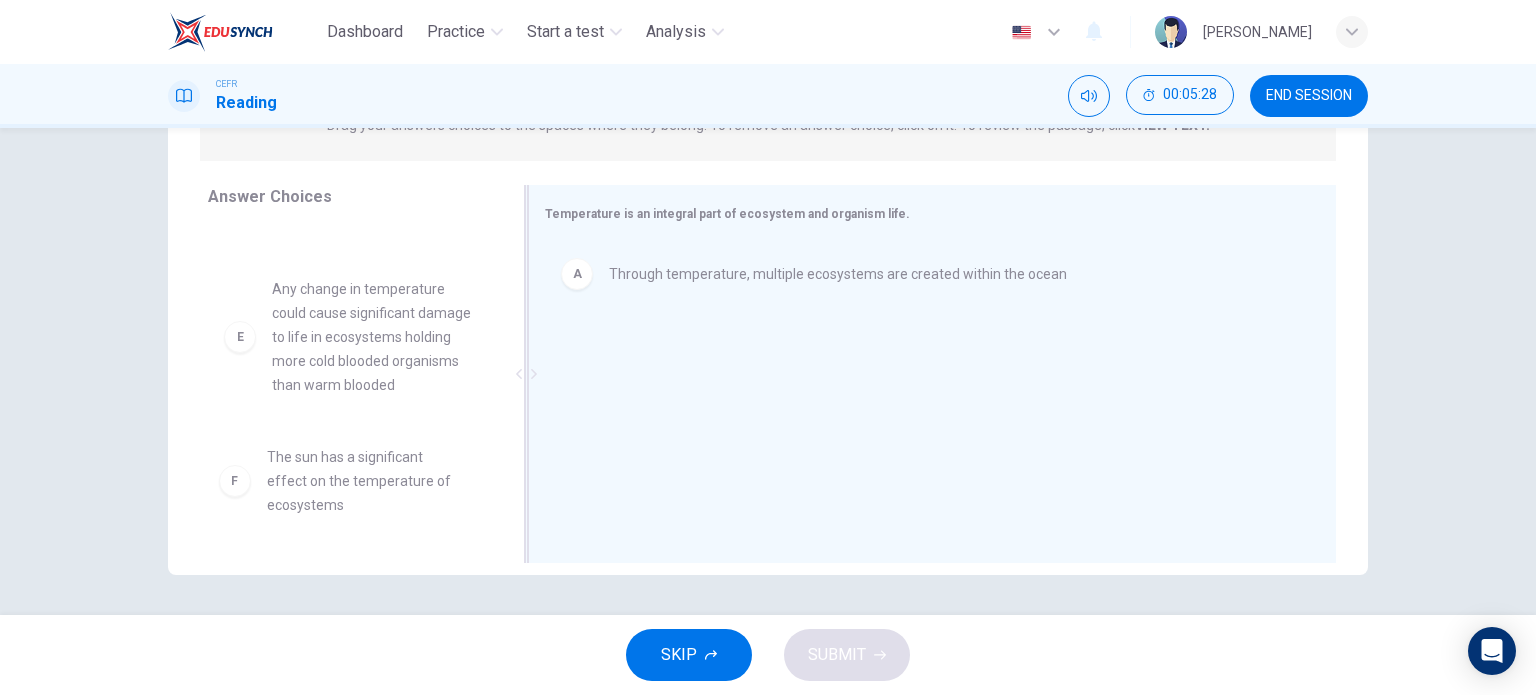 drag, startPoint x: 443, startPoint y: 487, endPoint x: 703, endPoint y: 460, distance: 261.39816 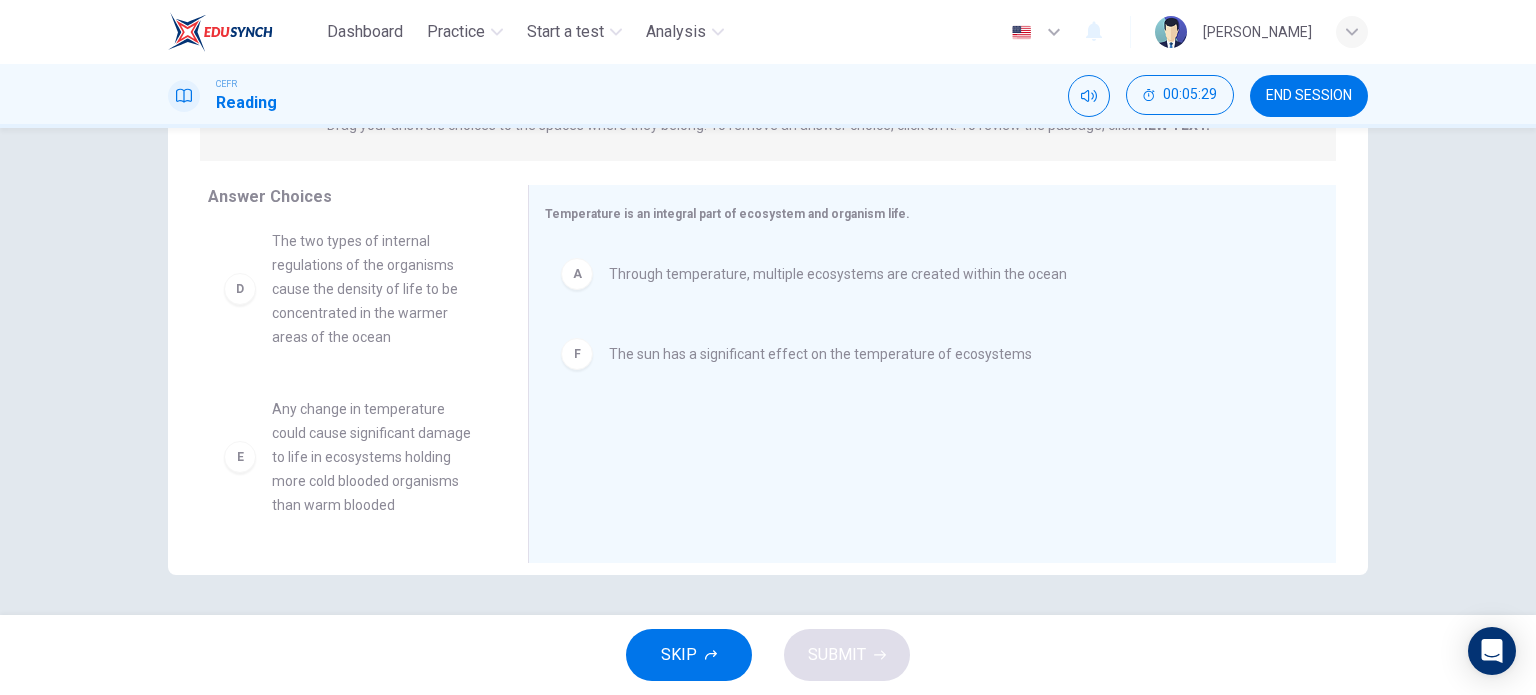 scroll, scrollTop: 276, scrollLeft: 0, axis: vertical 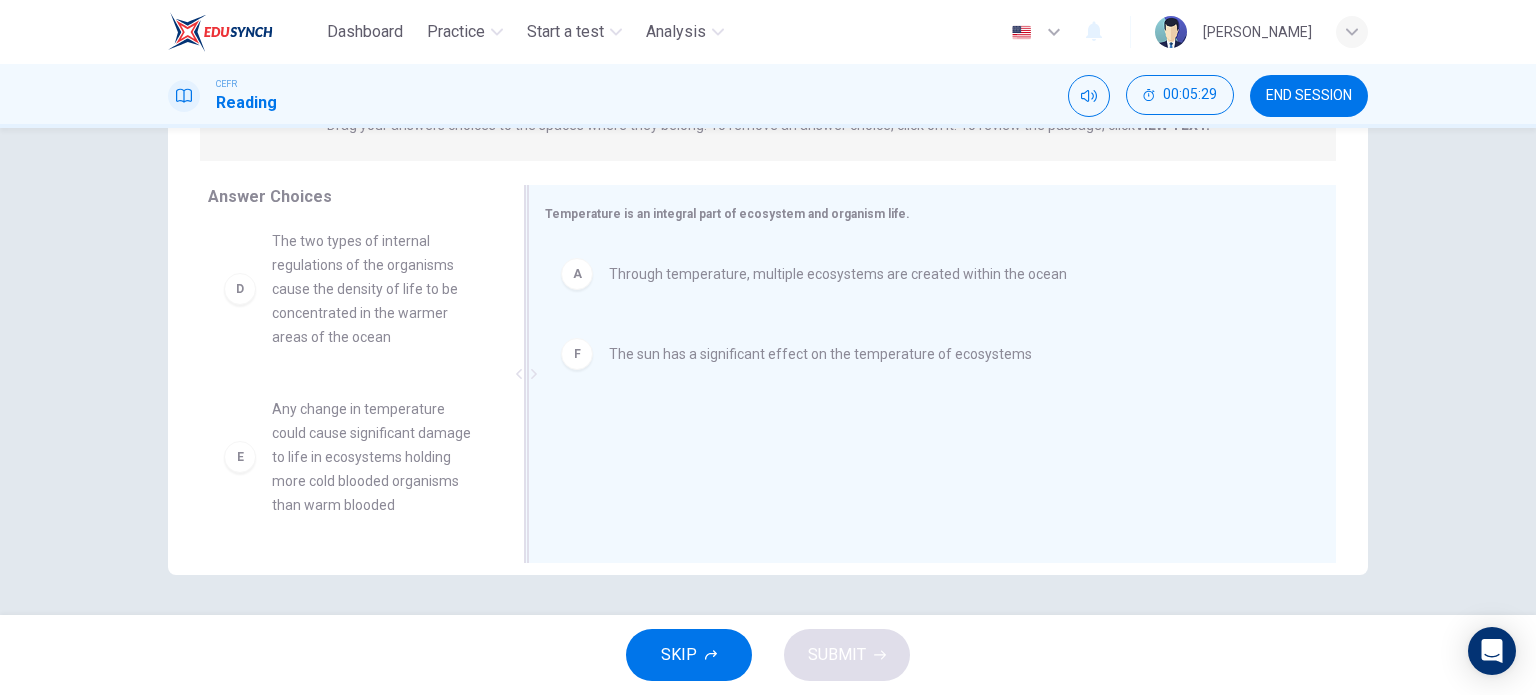 drag, startPoint x: 410, startPoint y: 367, endPoint x: 519, endPoint y: 443, distance: 132.87964 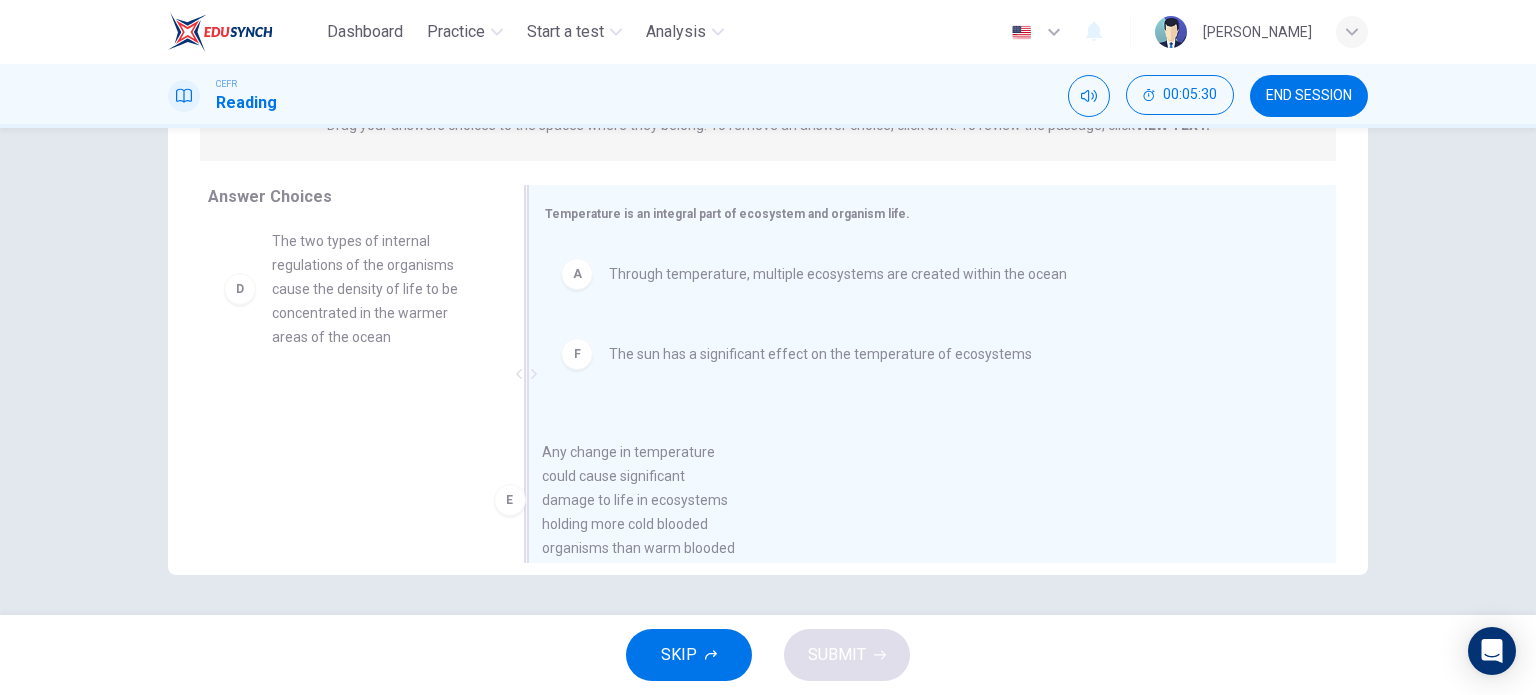 drag, startPoint x: 386, startPoint y: 456, endPoint x: 640, endPoint y: 484, distance: 255.53865 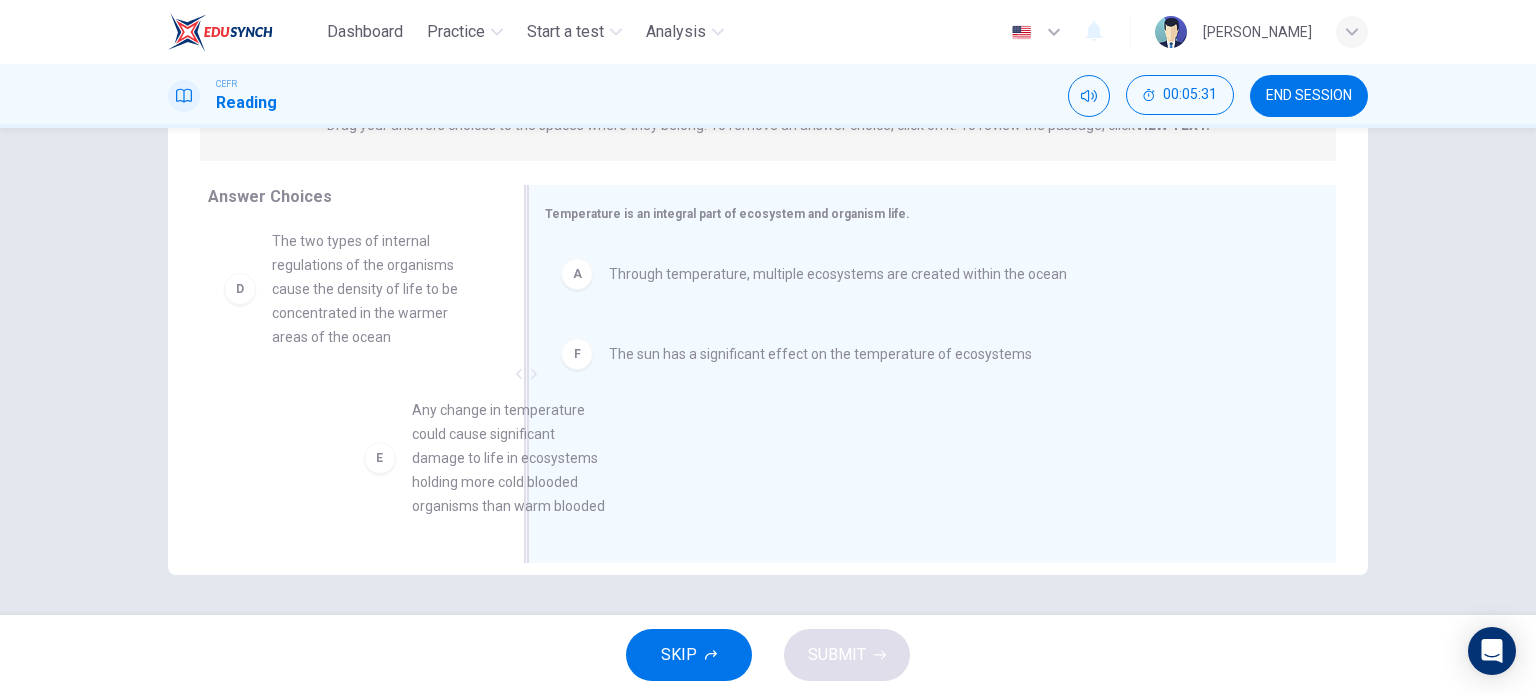 drag, startPoint x: 389, startPoint y: 461, endPoint x: 803, endPoint y: 456, distance: 414.03018 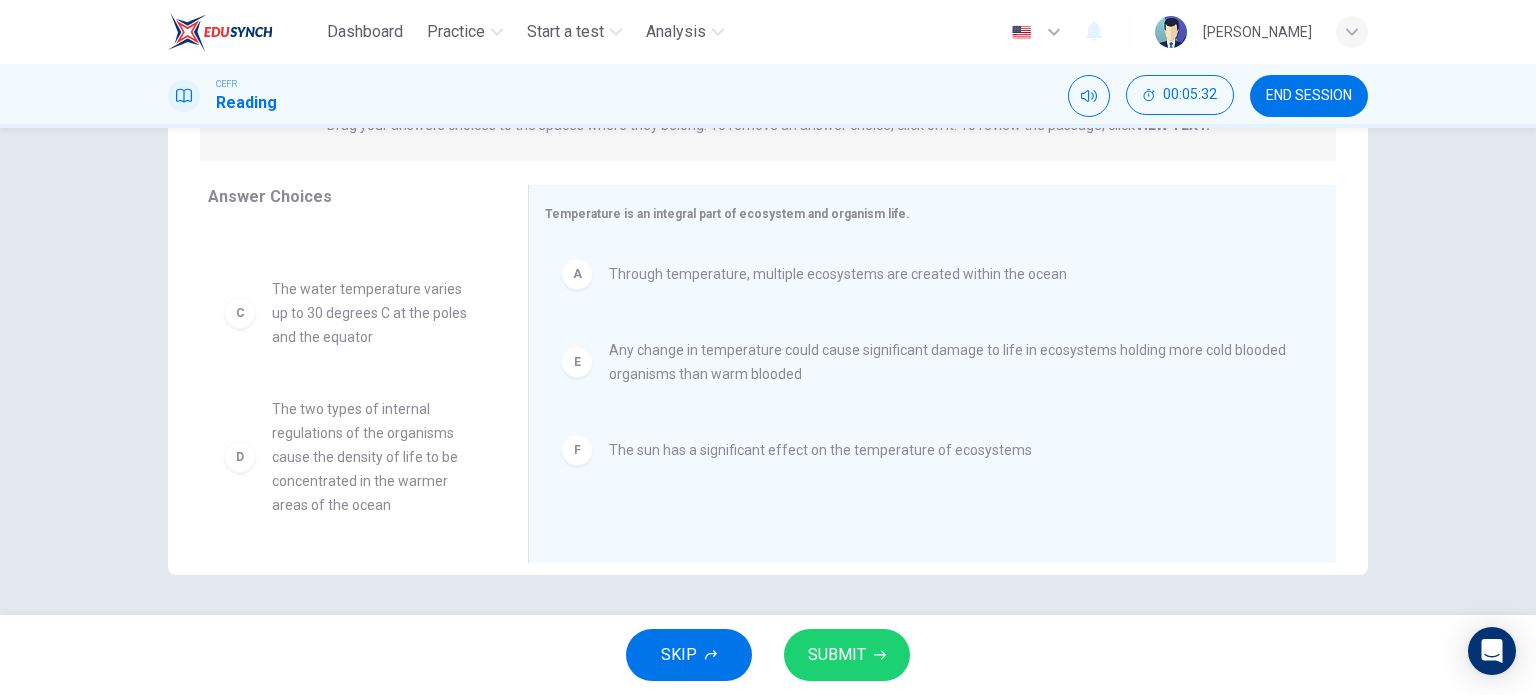 scroll, scrollTop: 0, scrollLeft: 0, axis: both 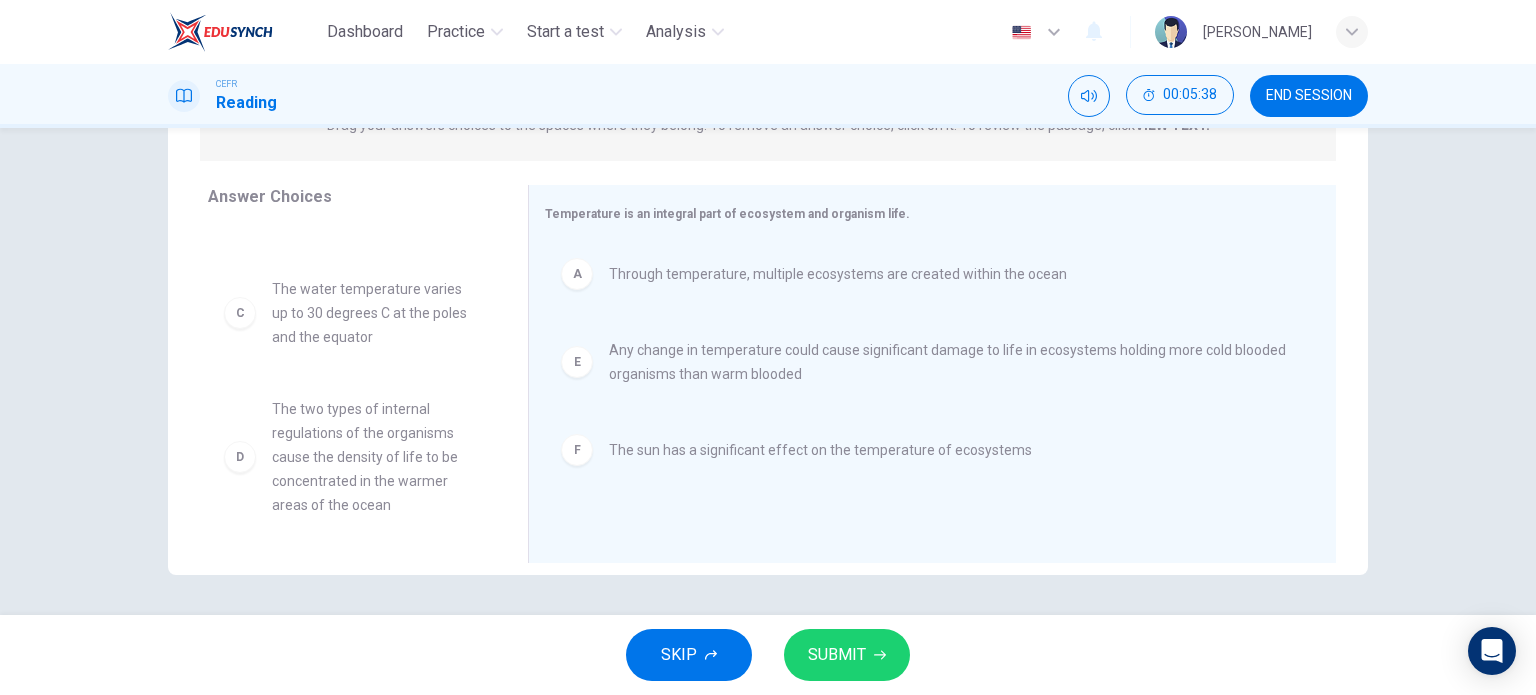 click on "SUBMIT" at bounding box center (847, 655) 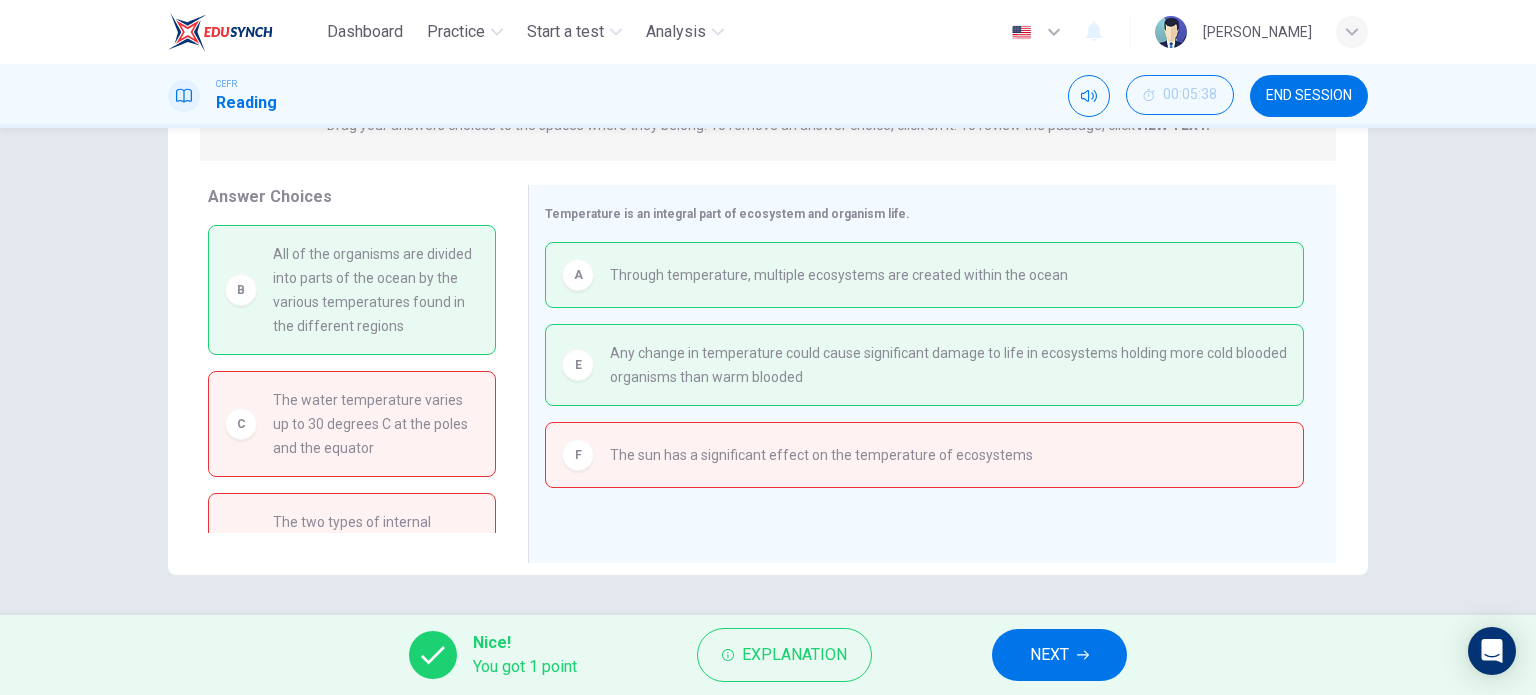 scroll, scrollTop: 0, scrollLeft: 0, axis: both 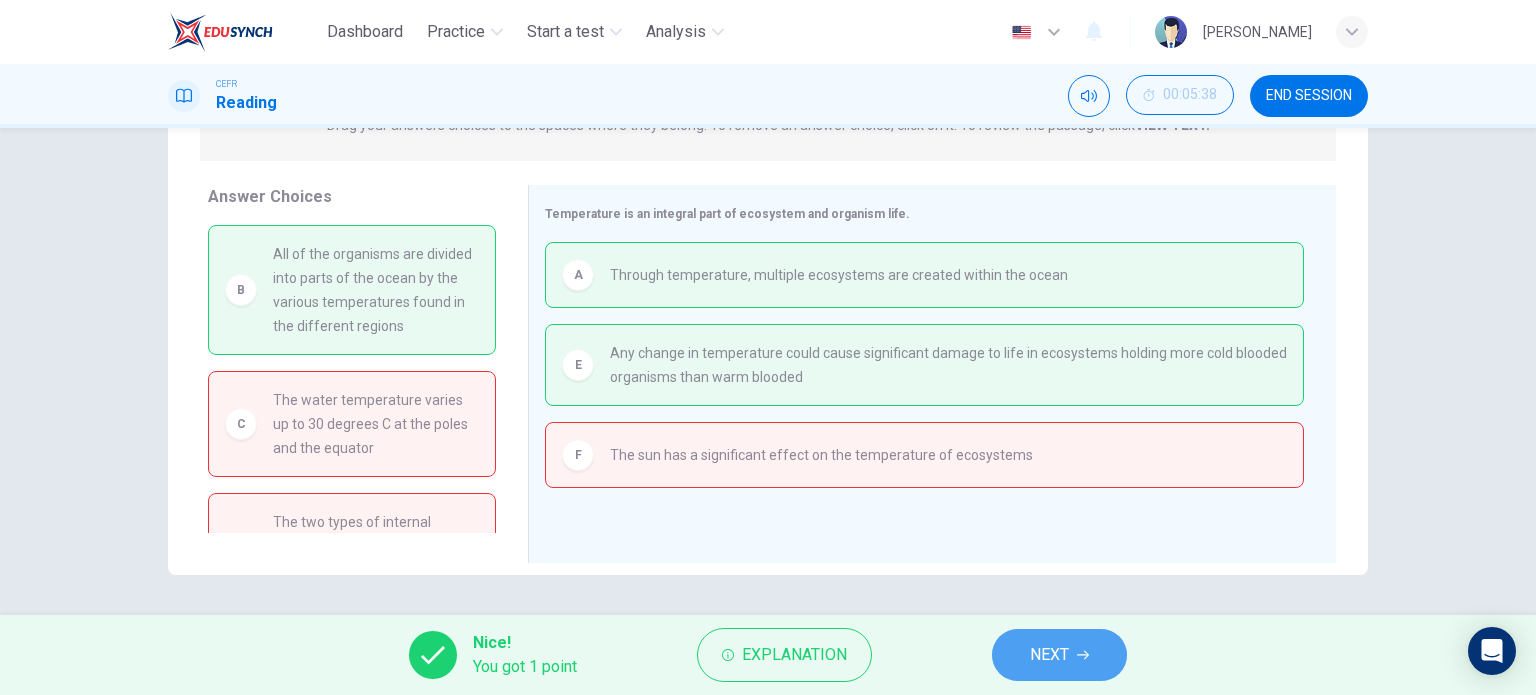 click on "NEXT" at bounding box center (1049, 655) 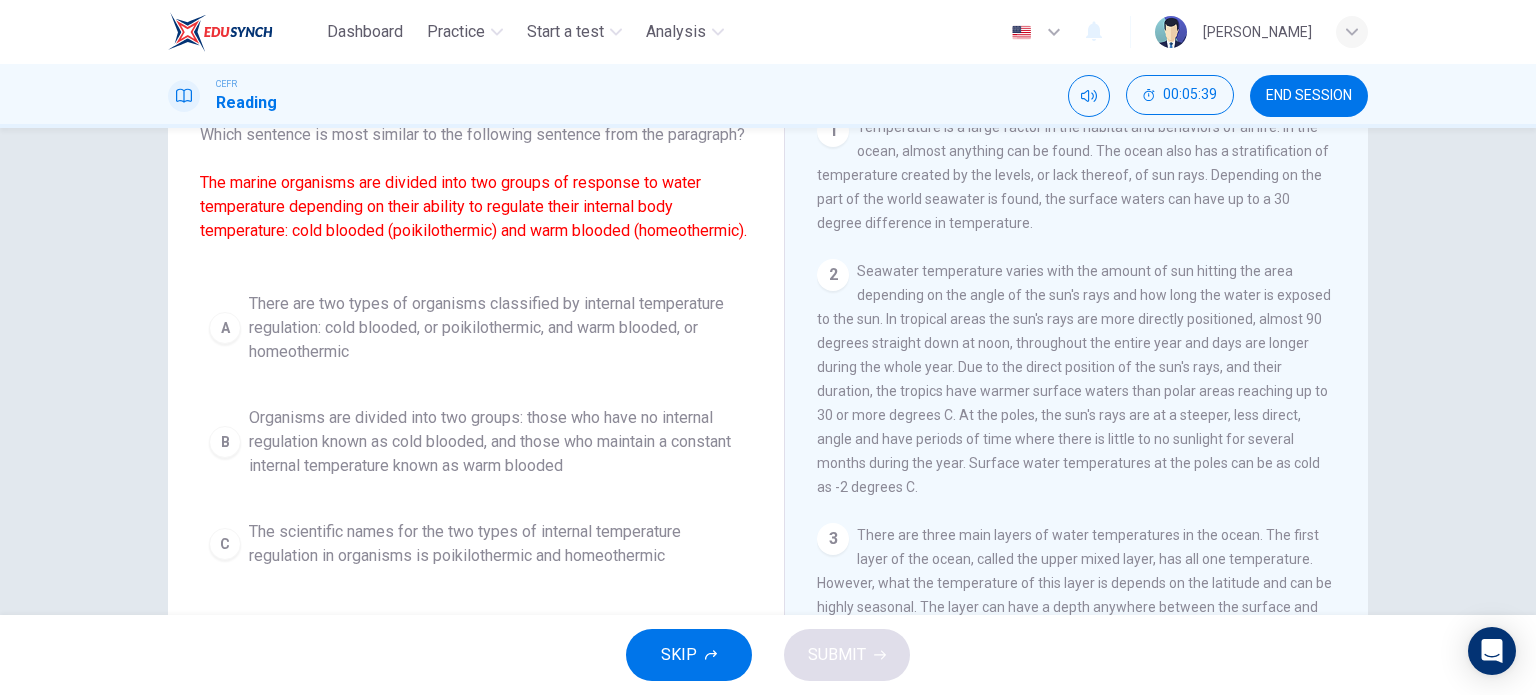 scroll, scrollTop: 0, scrollLeft: 0, axis: both 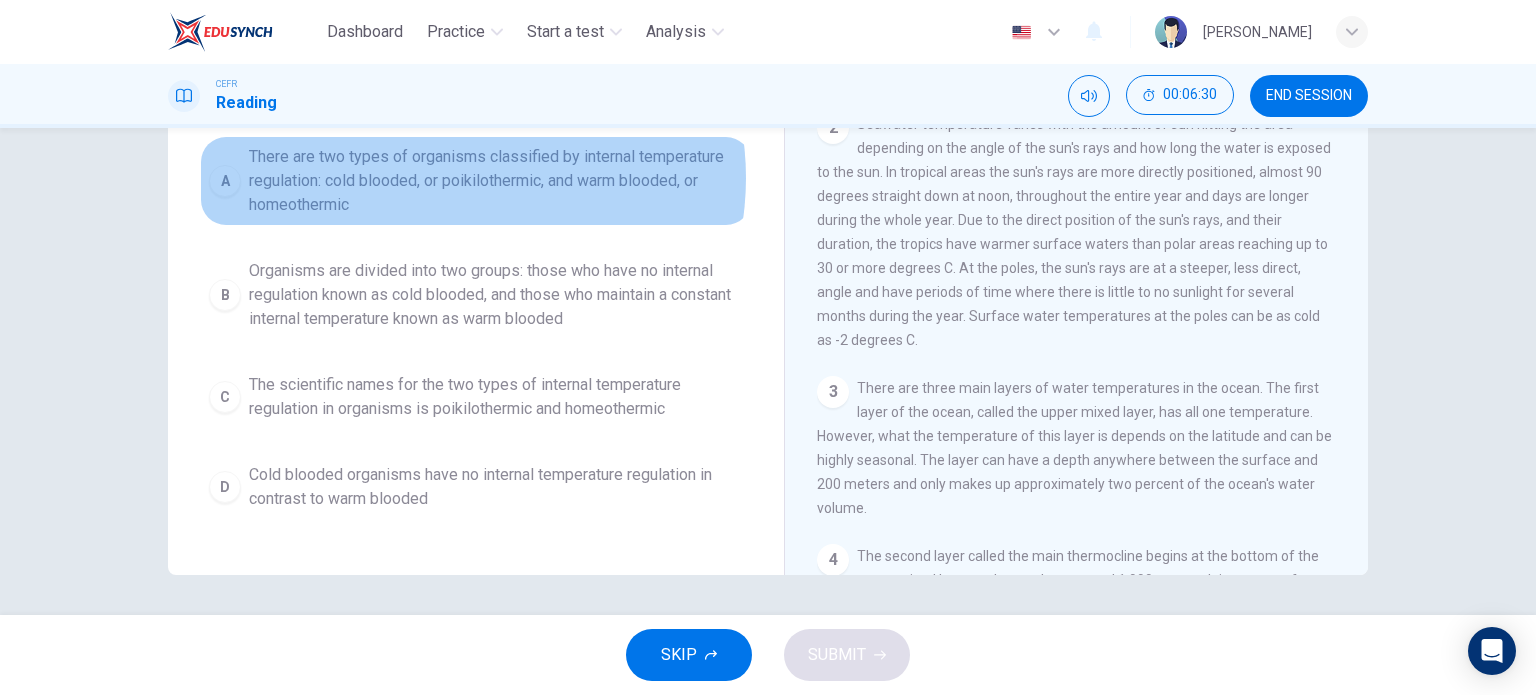 click on "There are two types of organisms classified by internal temperature regulation: cold blooded, or poikilothermic, and warm blooded, or homeothermic" at bounding box center [496, 181] 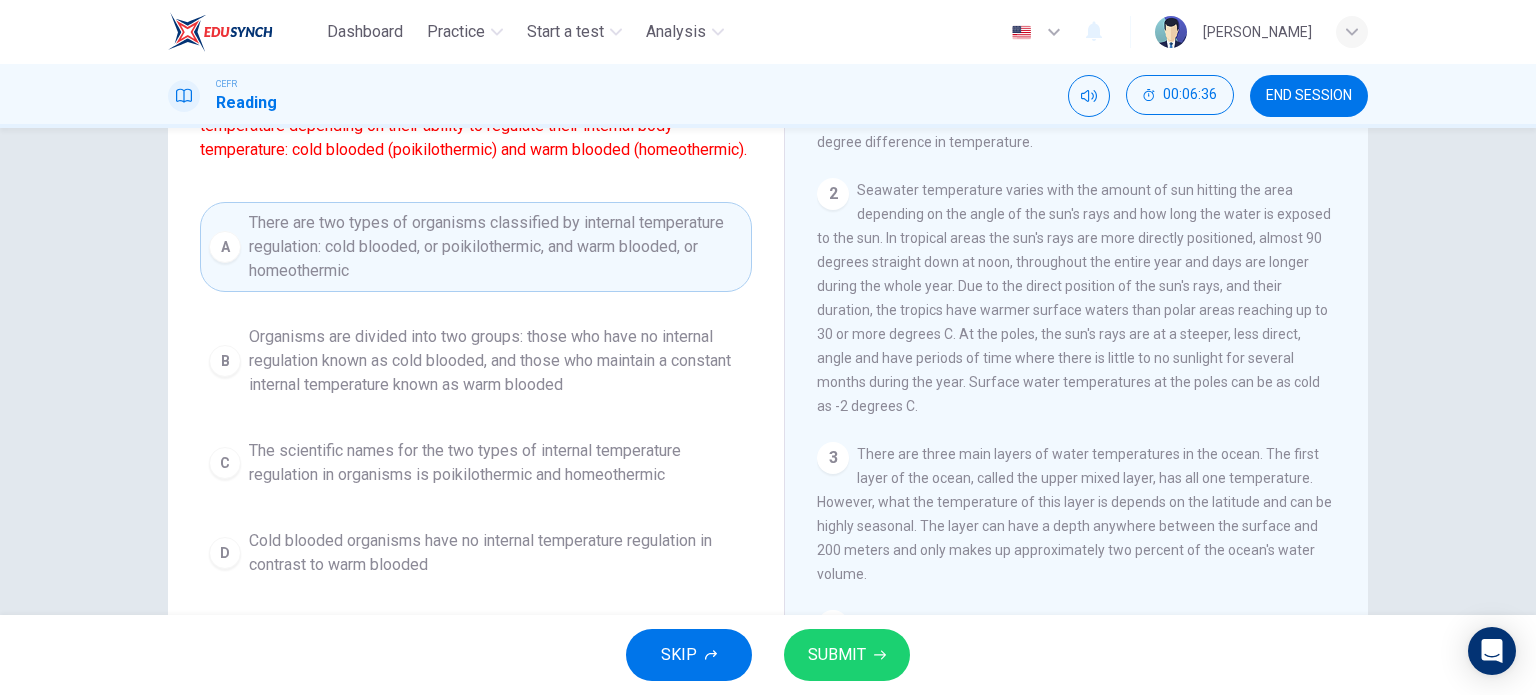 scroll, scrollTop: 188, scrollLeft: 0, axis: vertical 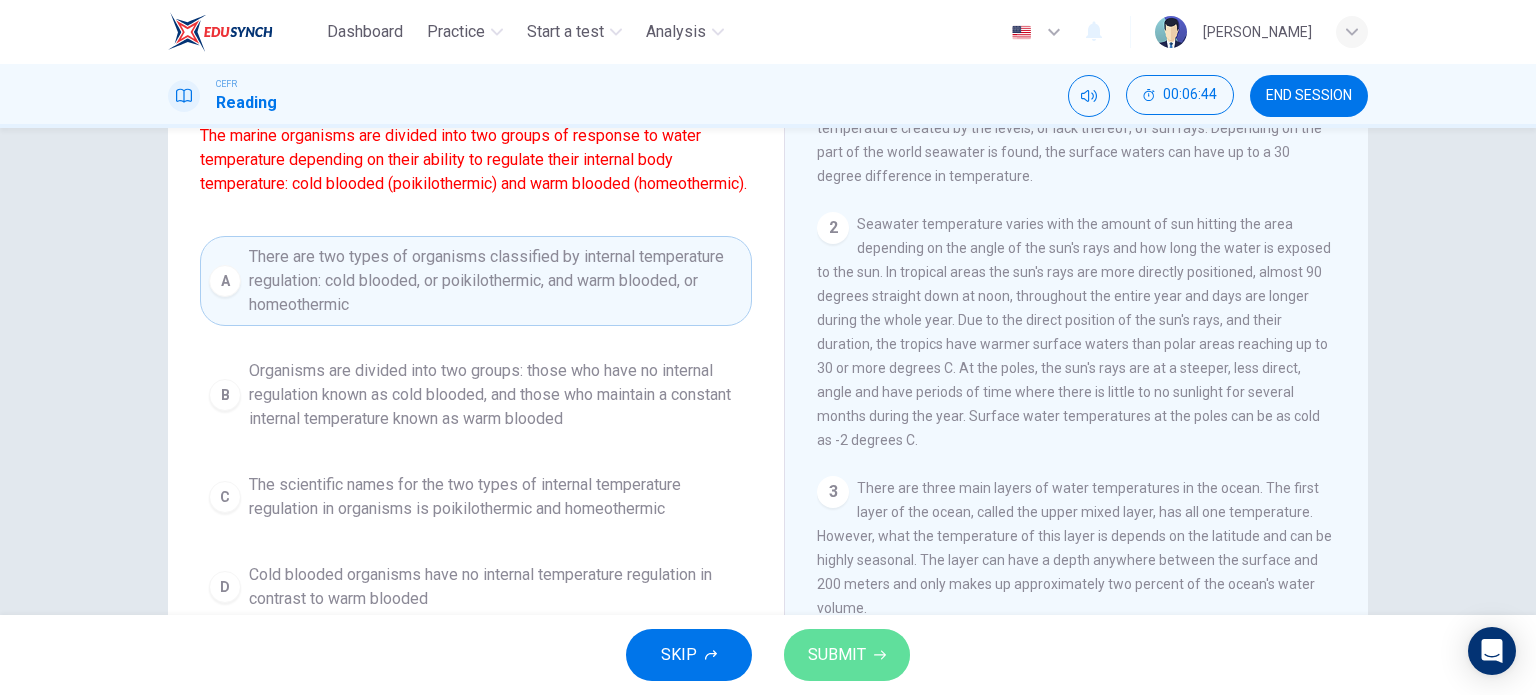 click on "SUBMIT" at bounding box center [837, 655] 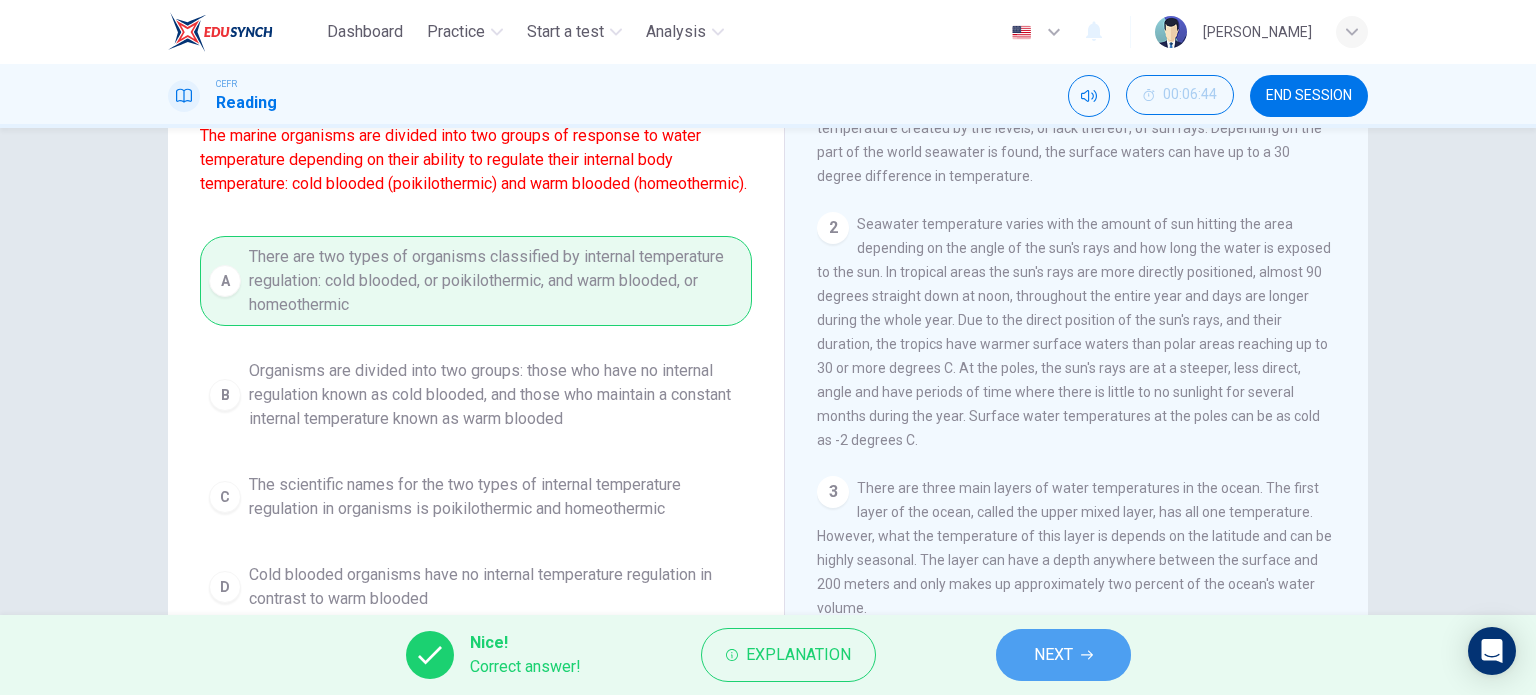 click on "NEXT" at bounding box center (1053, 655) 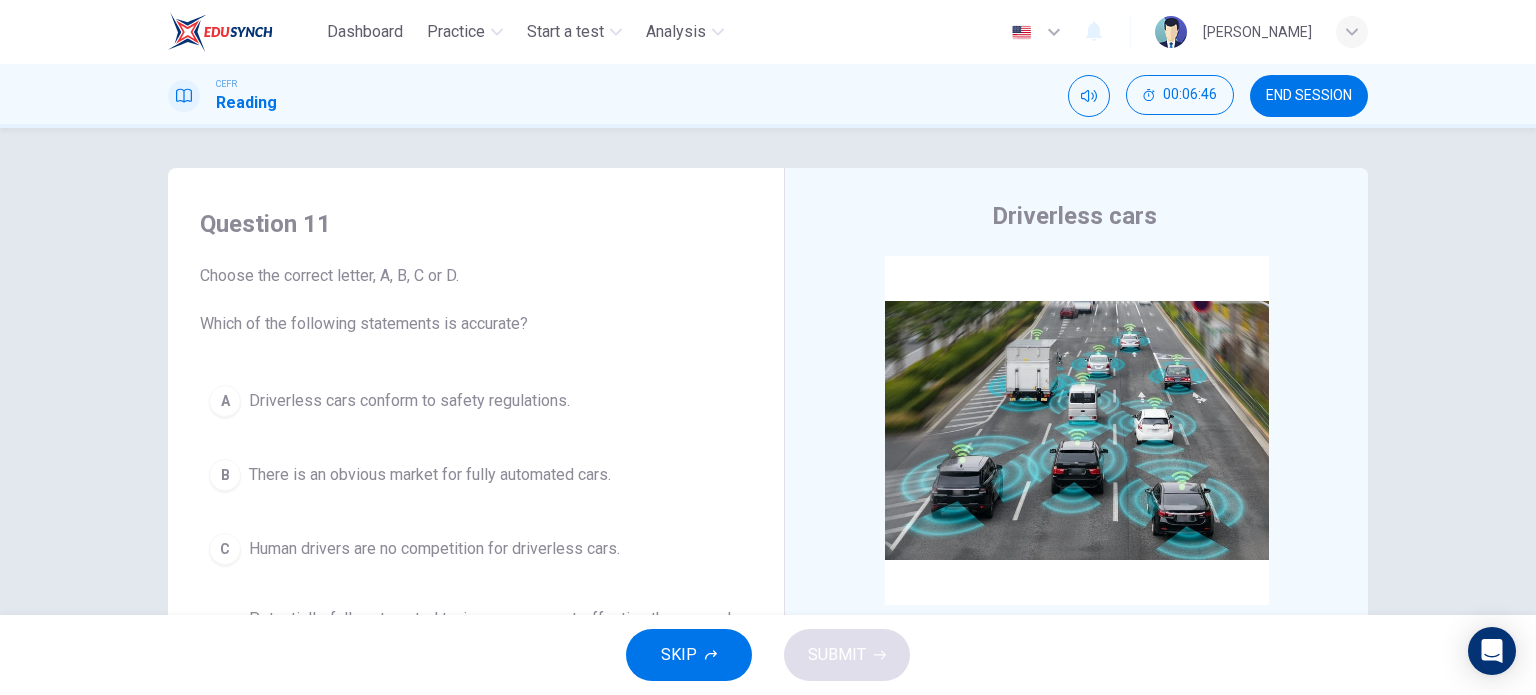 scroll, scrollTop: 100, scrollLeft: 0, axis: vertical 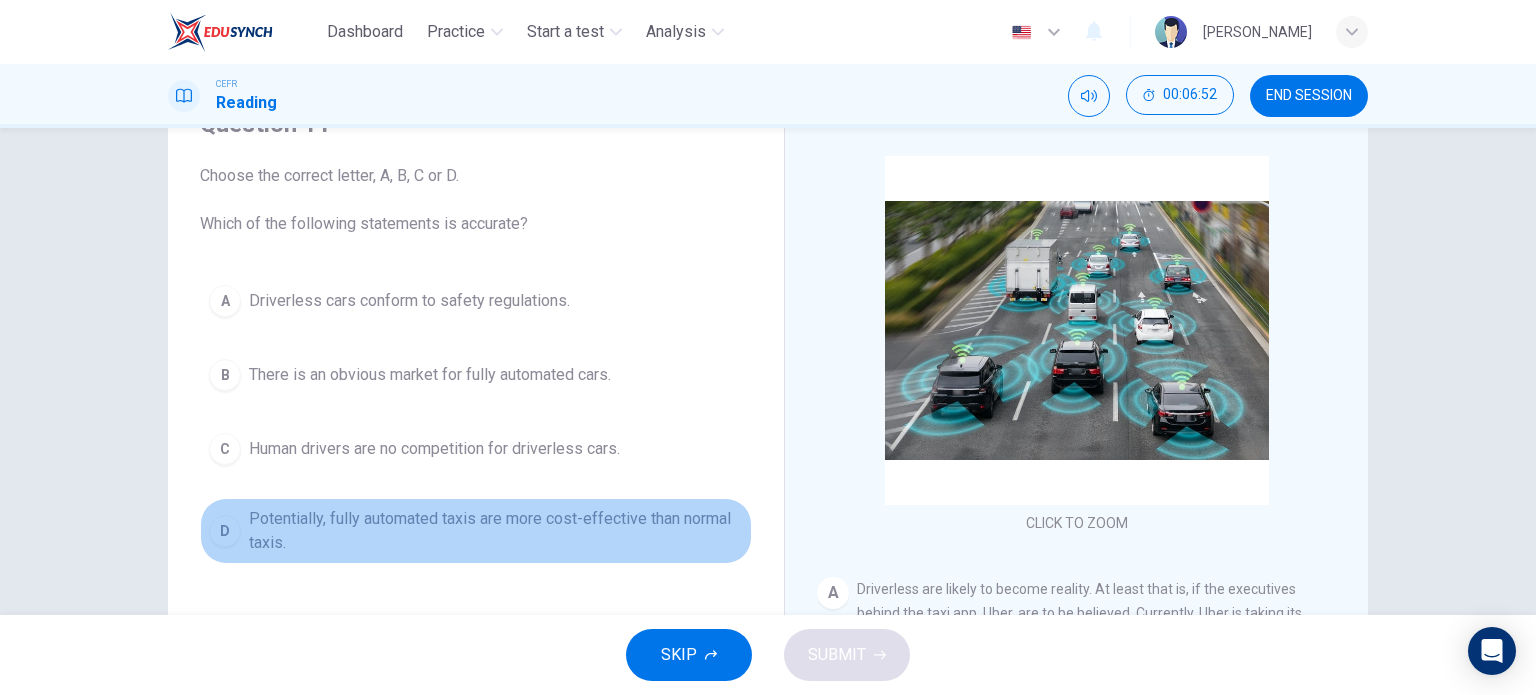 click on "Potentially, fully automated taxis are more cost-effective than normal taxis." at bounding box center (496, 531) 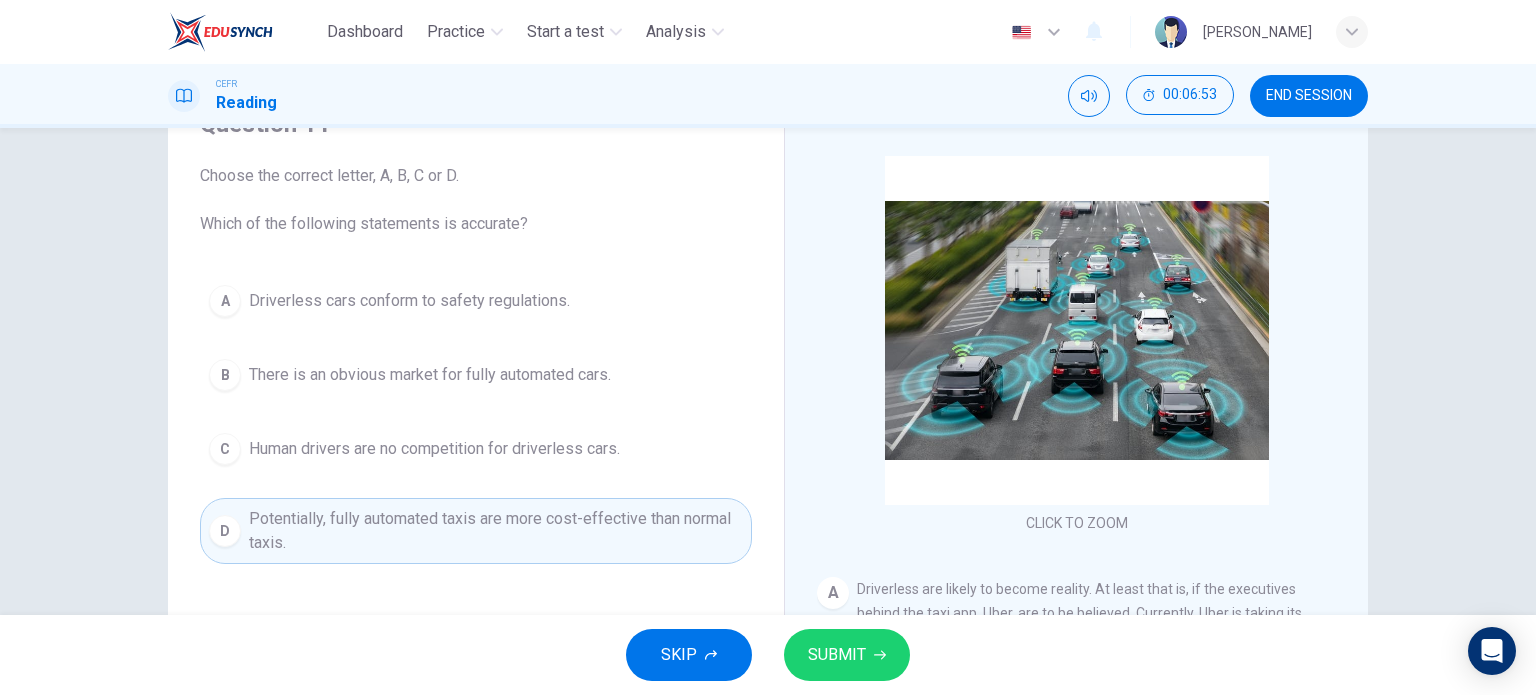 click on "SUBMIT" at bounding box center [837, 655] 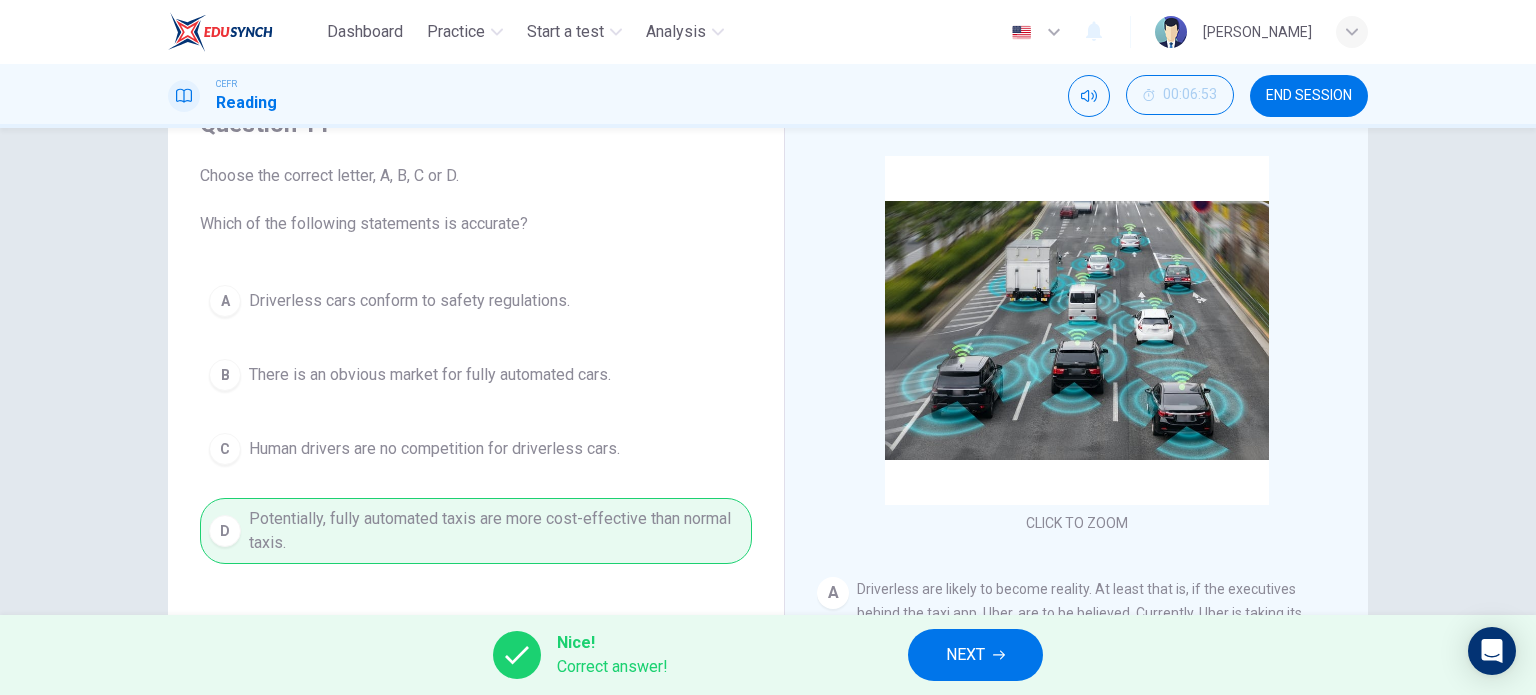 click on "NEXT" at bounding box center [975, 655] 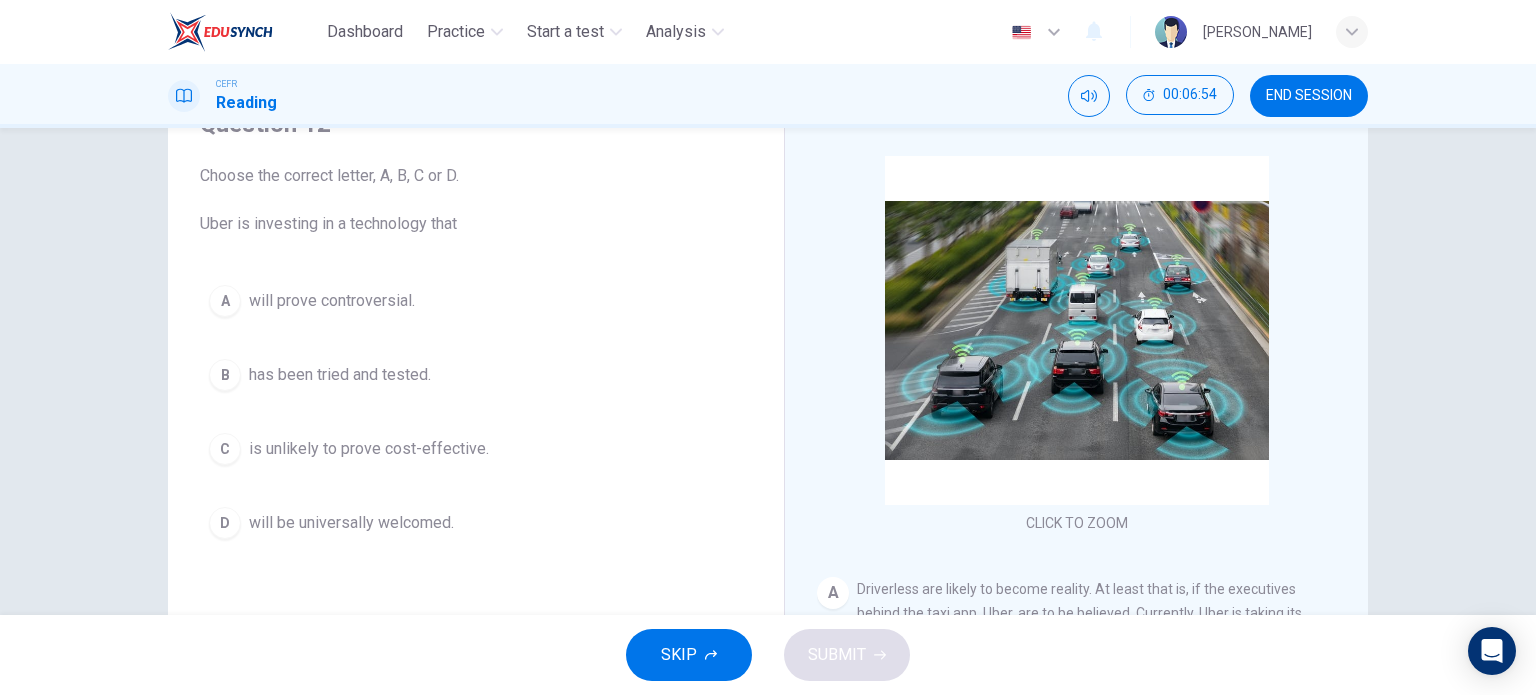 click on "A will prove controversial." at bounding box center [476, 301] 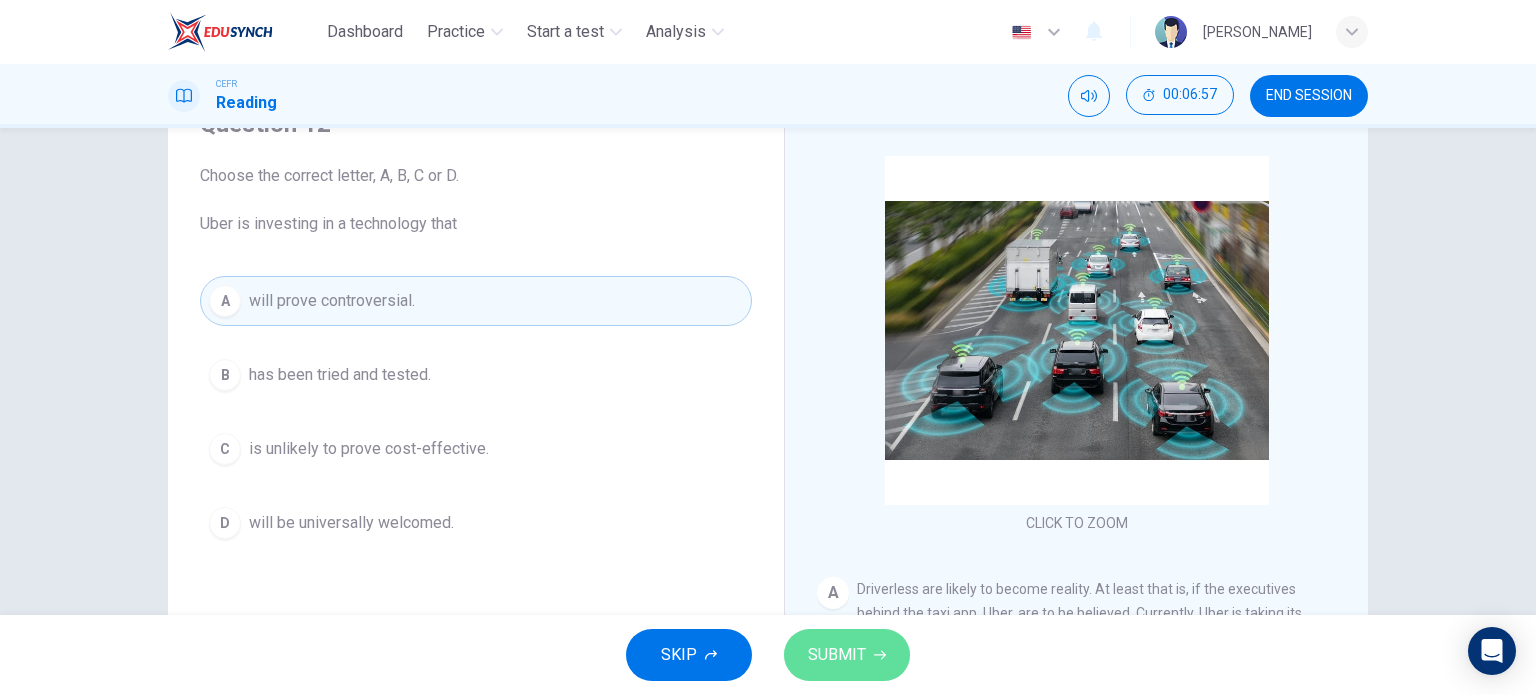 click on "SUBMIT" at bounding box center (837, 655) 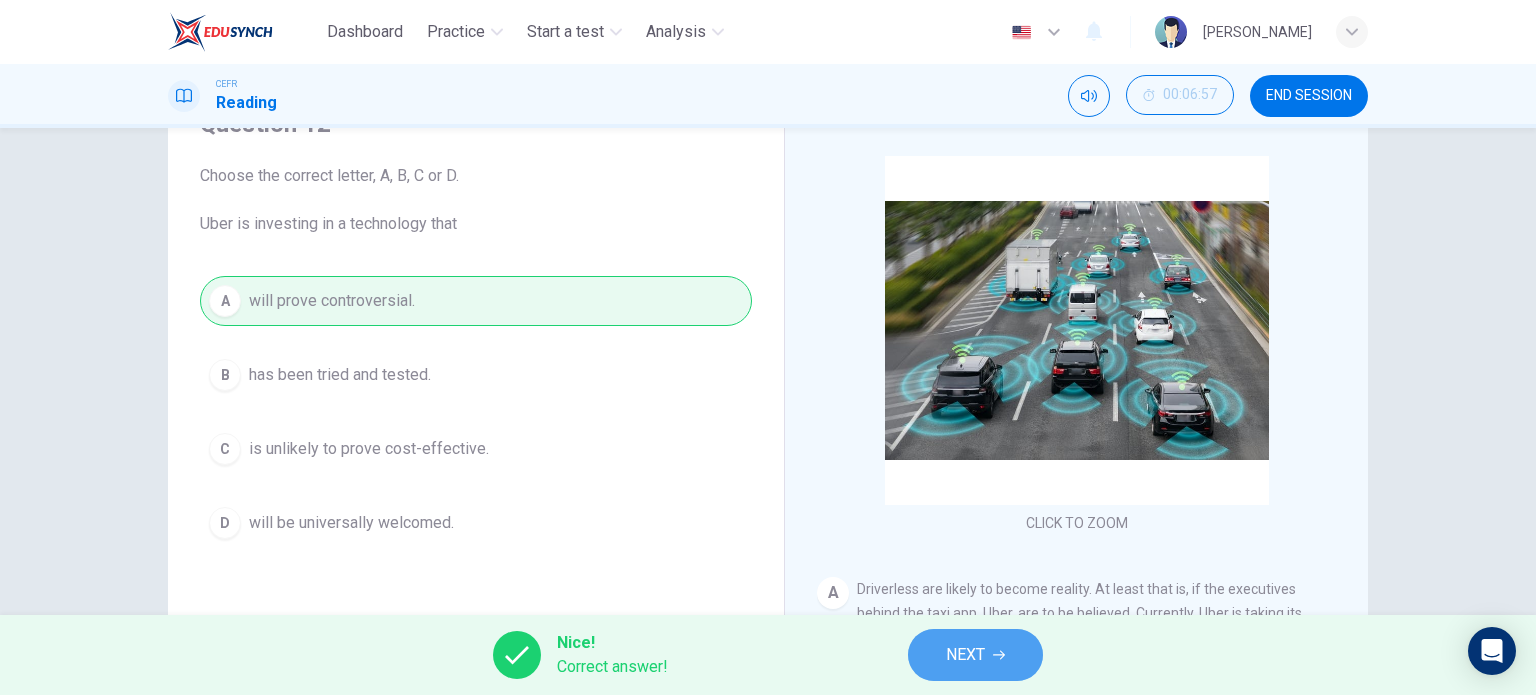 click on "NEXT" at bounding box center (975, 655) 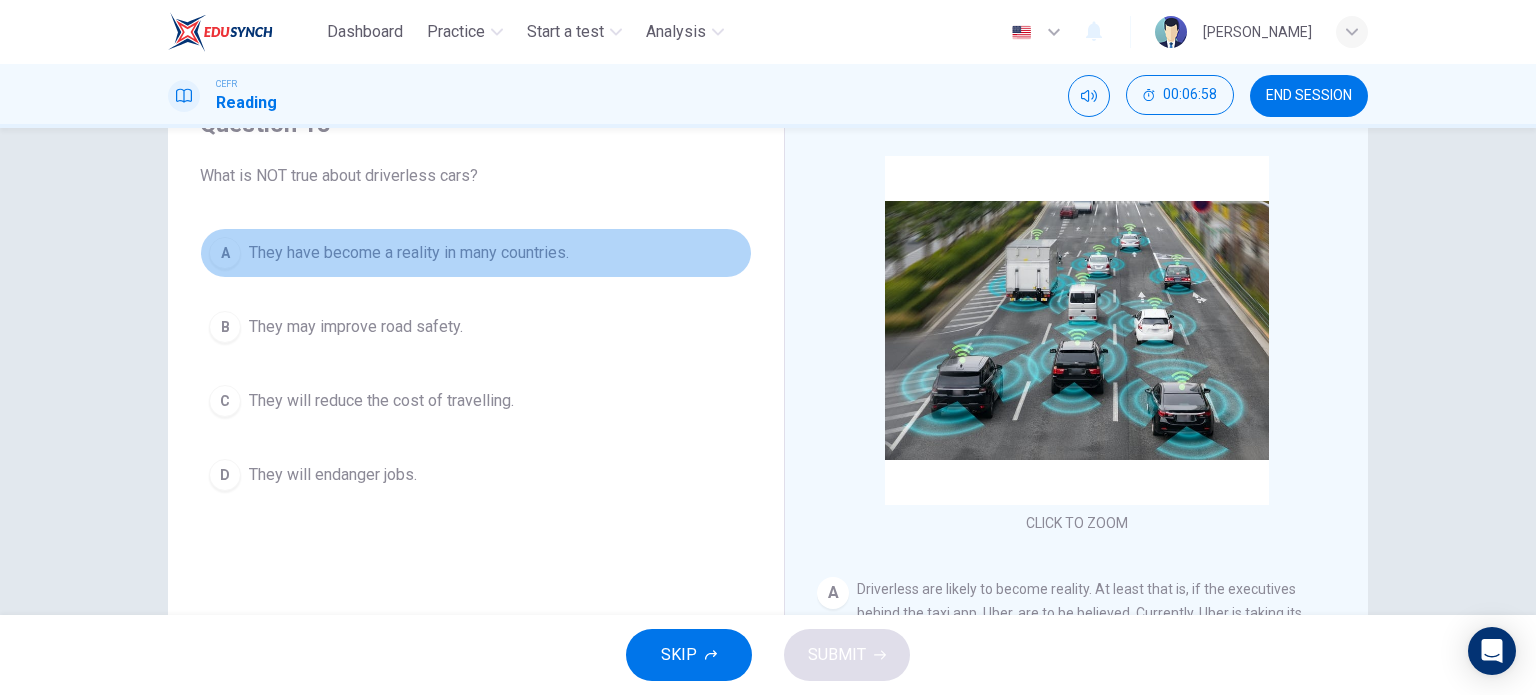 click on "They have become a reality in many countries." at bounding box center (409, 253) 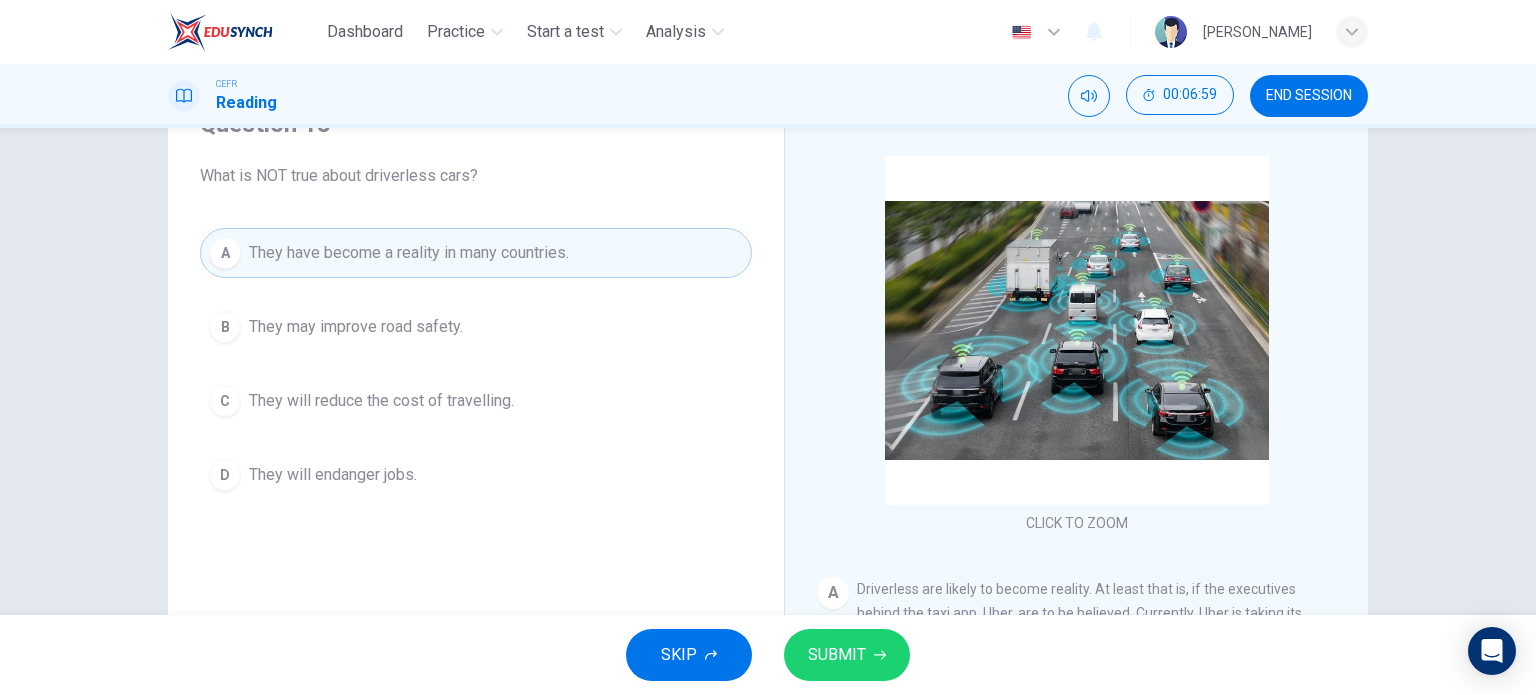 click on "SUBMIT" at bounding box center [837, 655] 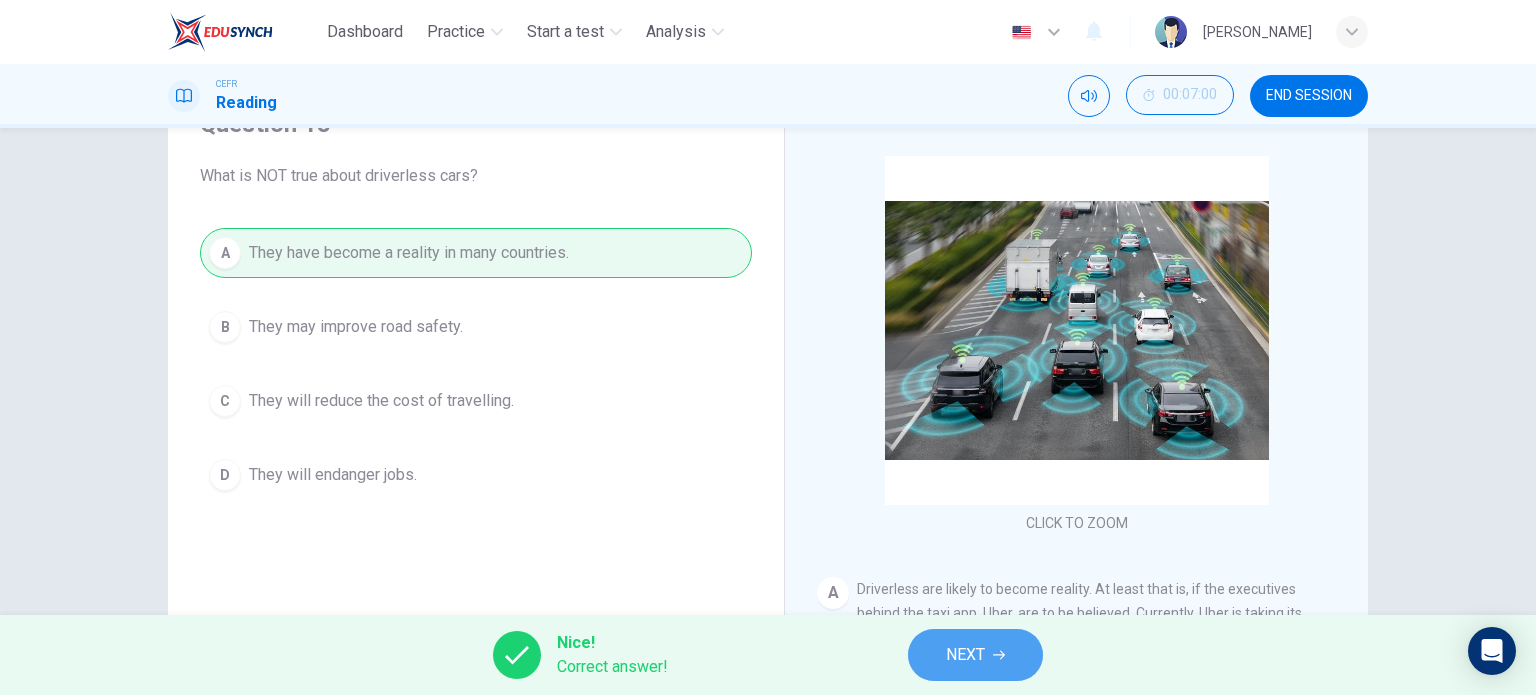 click on "NEXT" at bounding box center [965, 655] 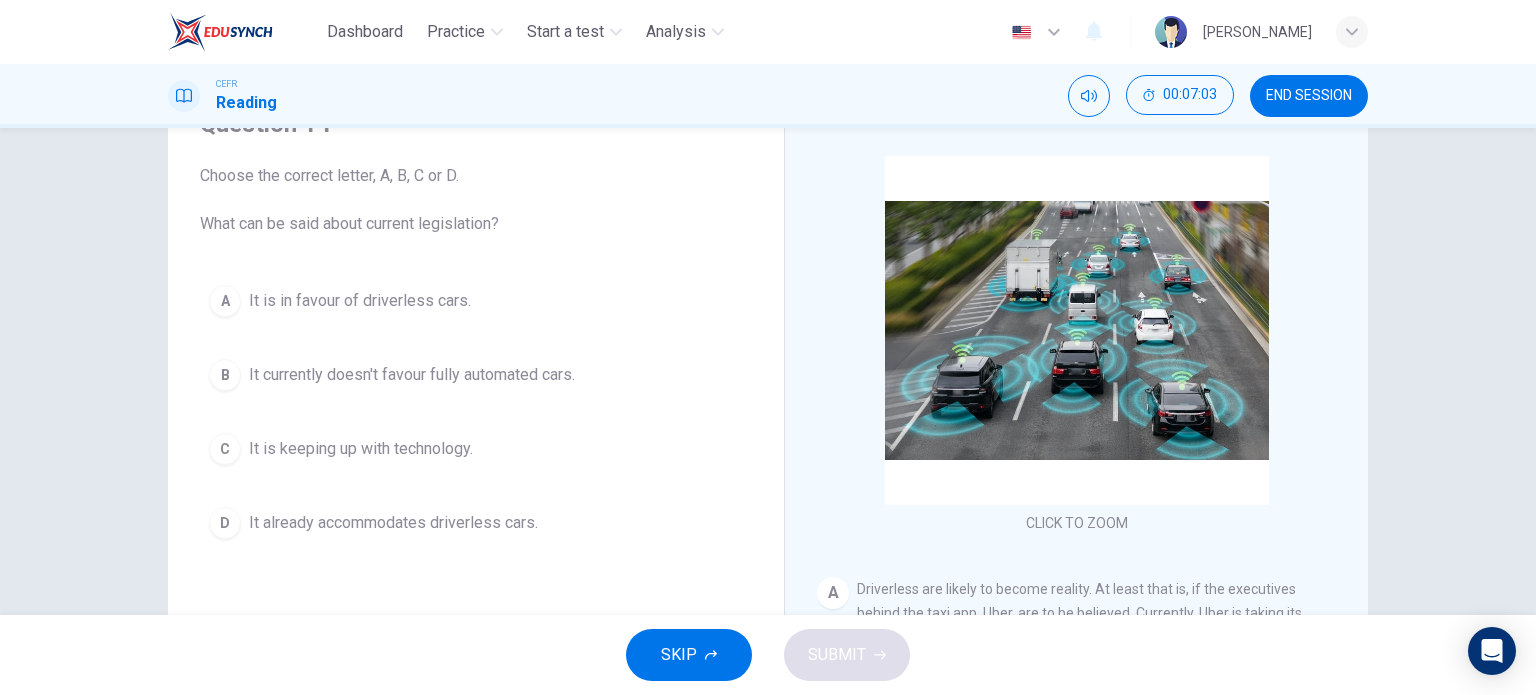 click on "It currently doesn't favour fully automated cars." at bounding box center [412, 375] 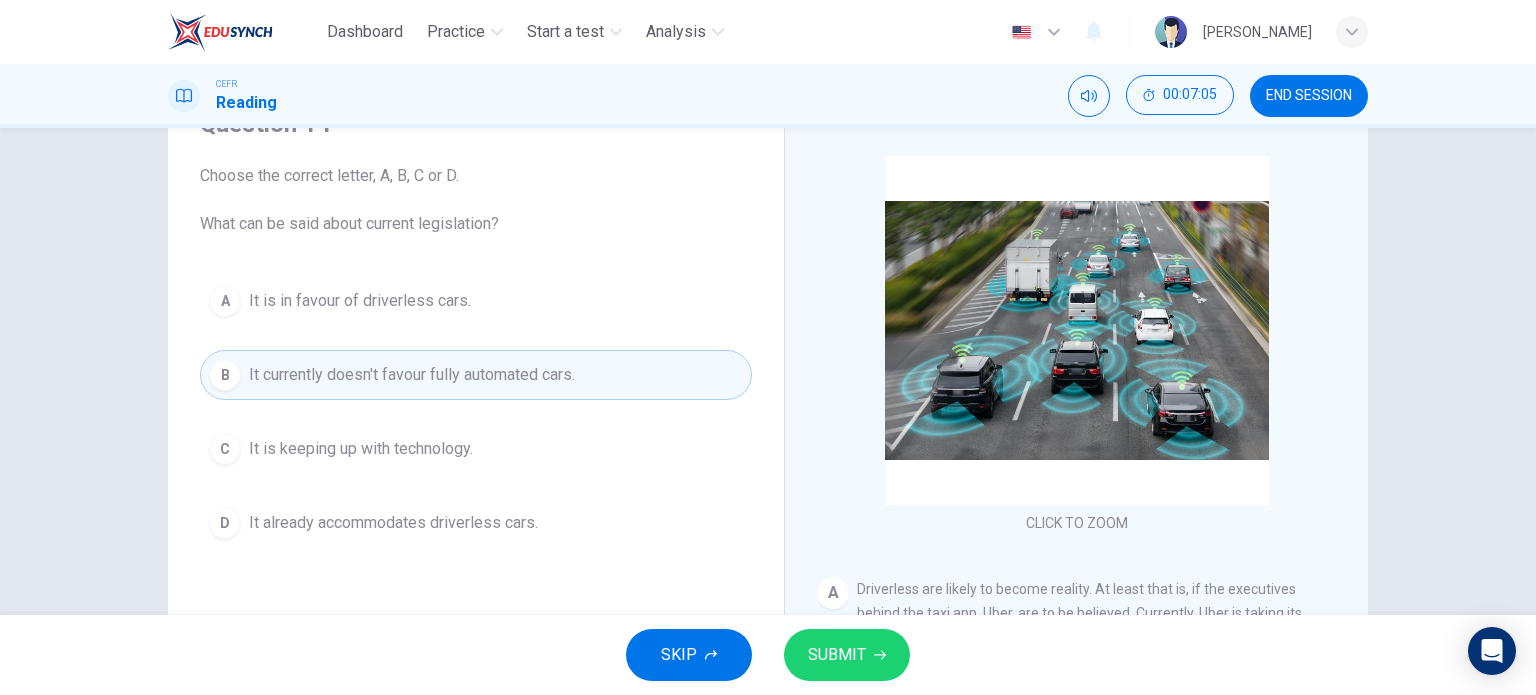 click on "SUBMIT" at bounding box center (837, 655) 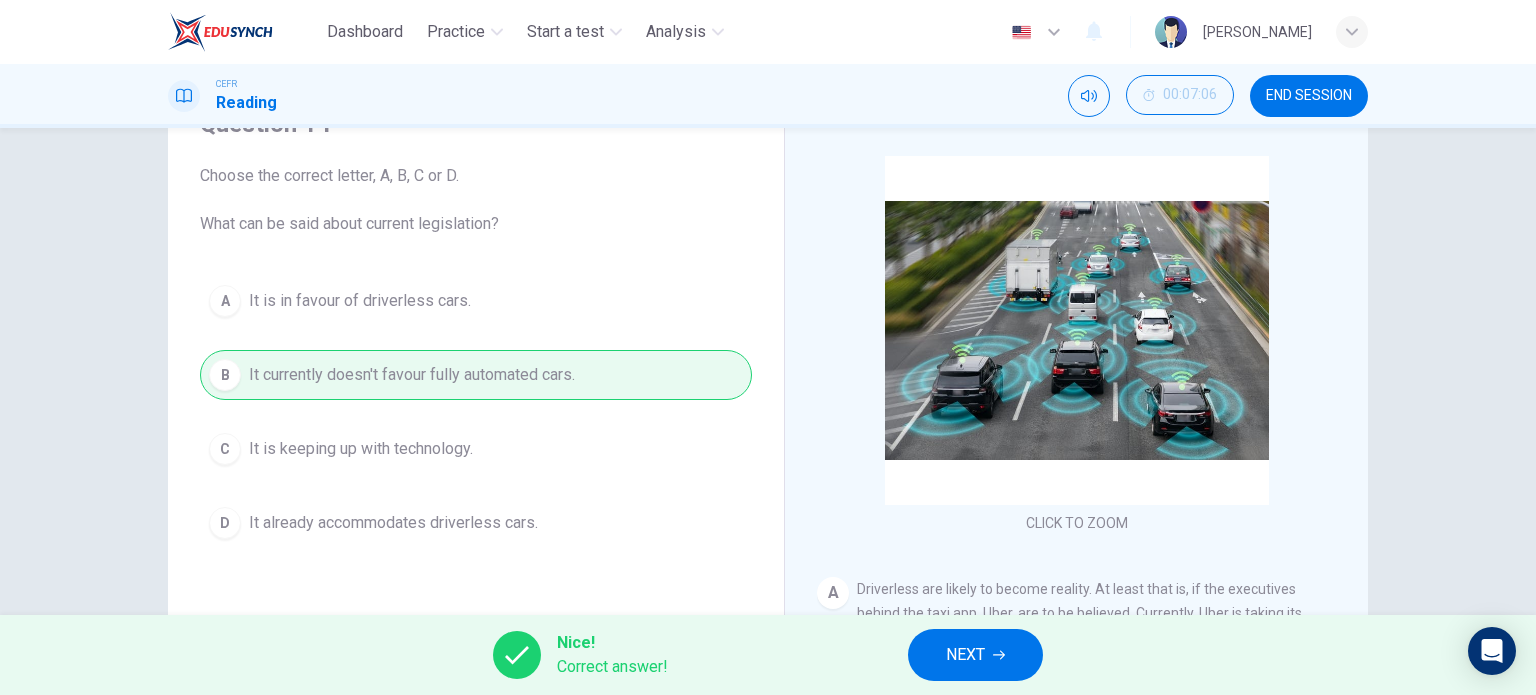 click on "NEXT" at bounding box center [975, 655] 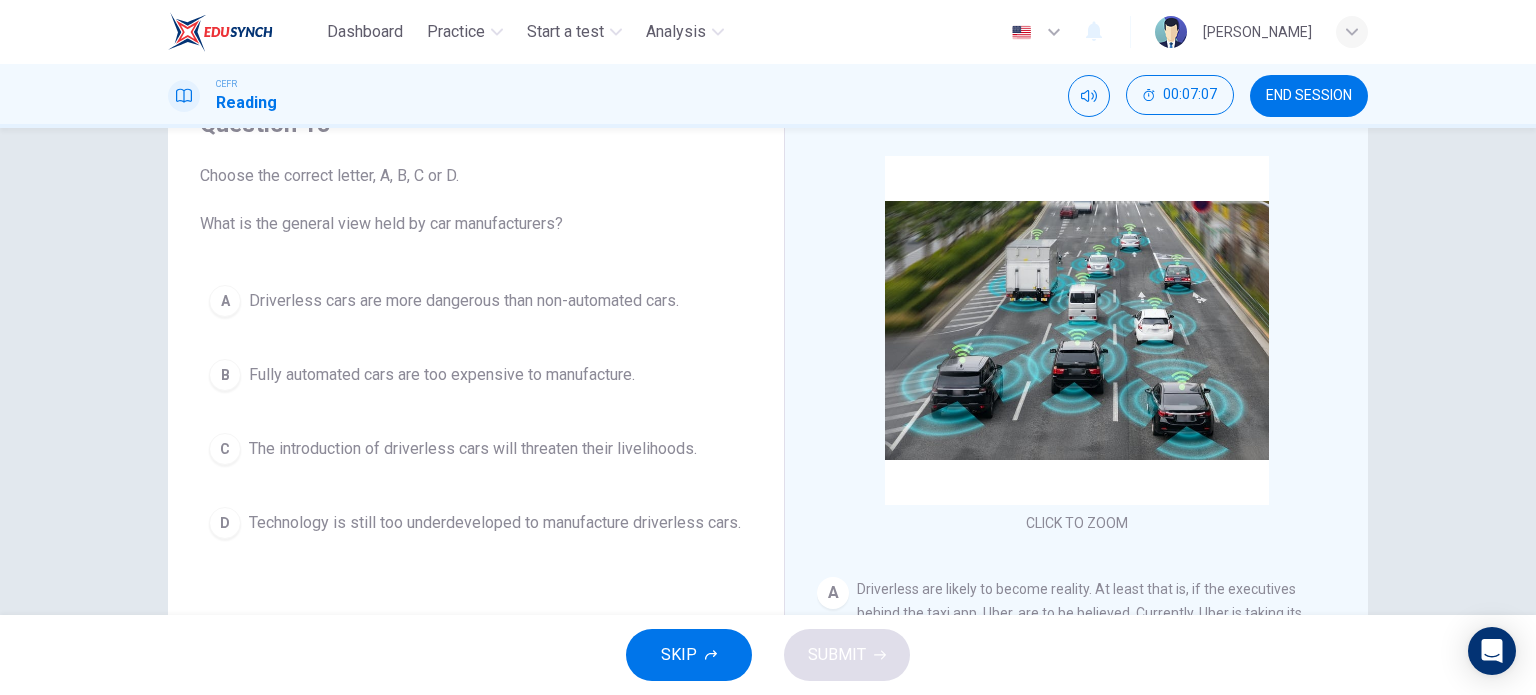 click on "The introduction of driverless cars will threaten their livelihoods." at bounding box center [473, 449] 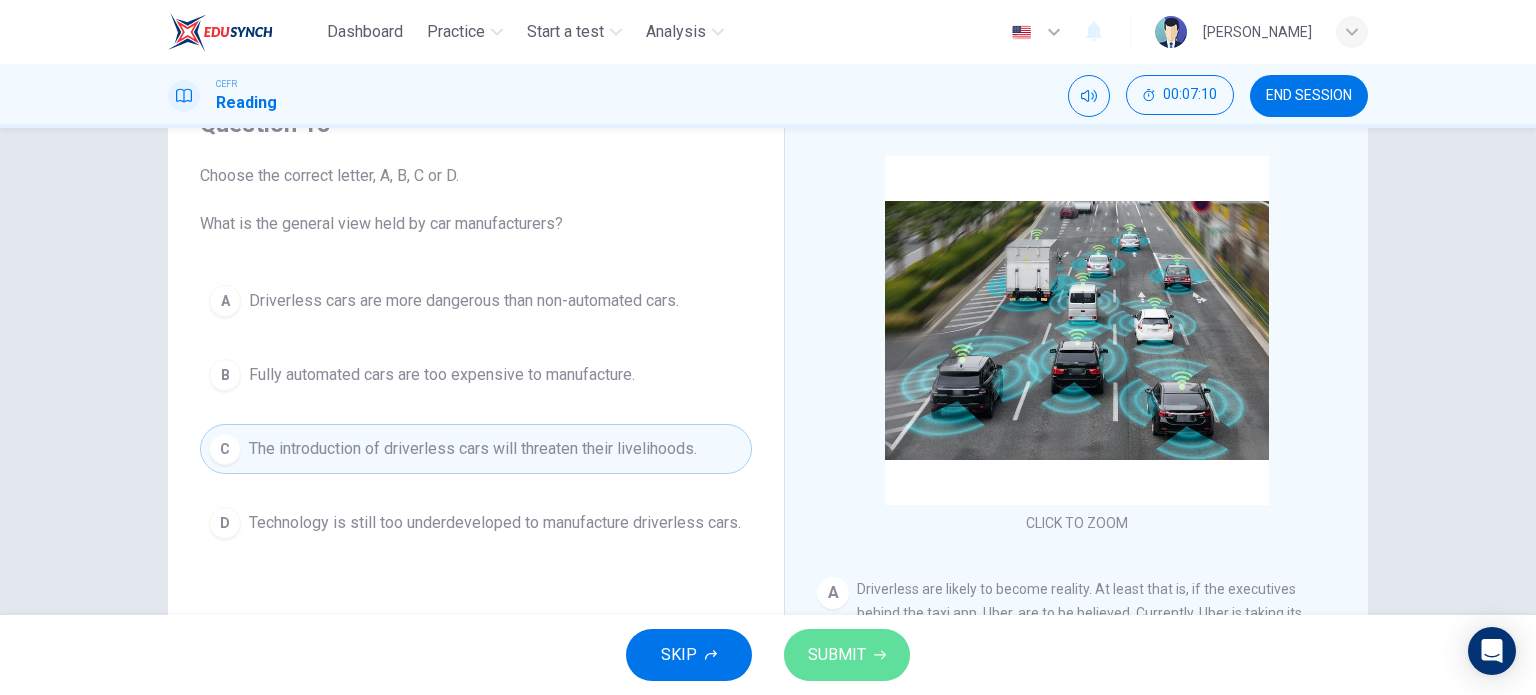 click on "SUBMIT" at bounding box center (837, 655) 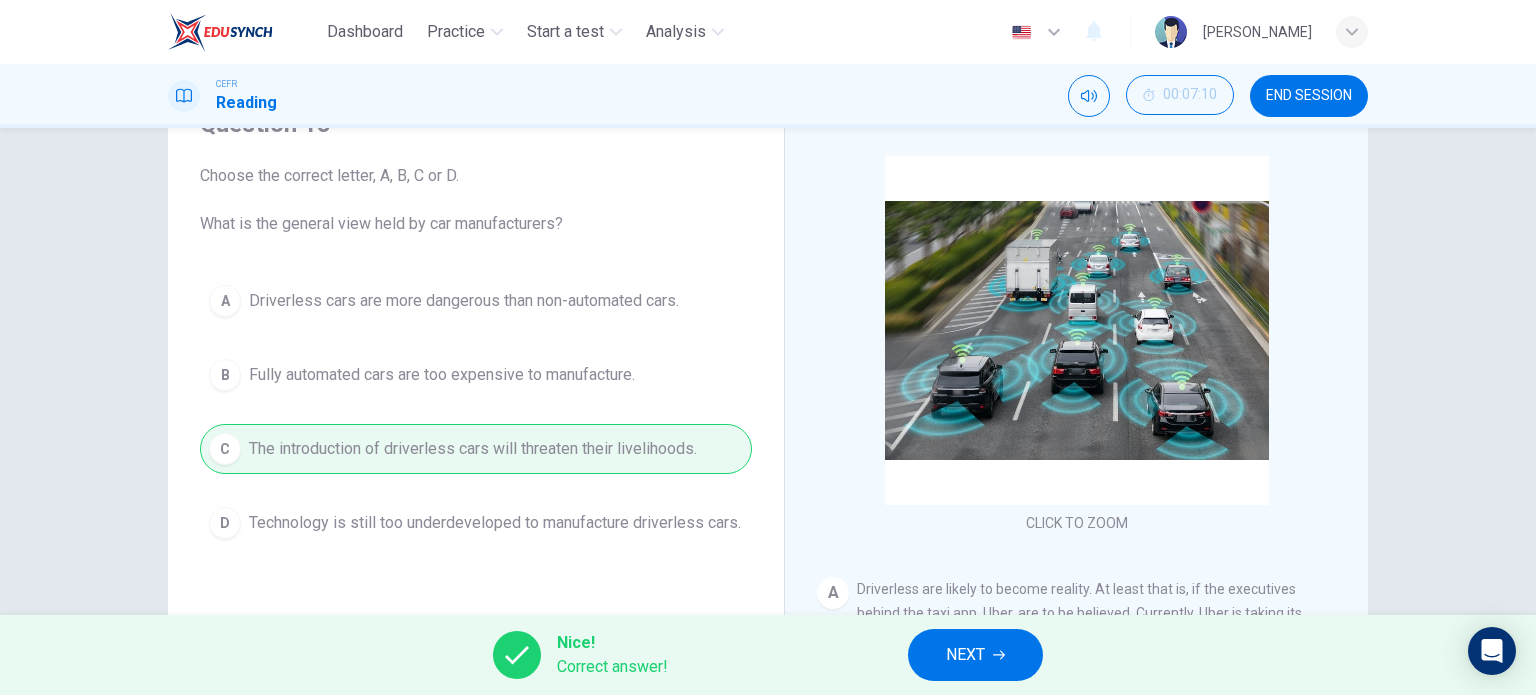 click on "NEXT" at bounding box center (965, 655) 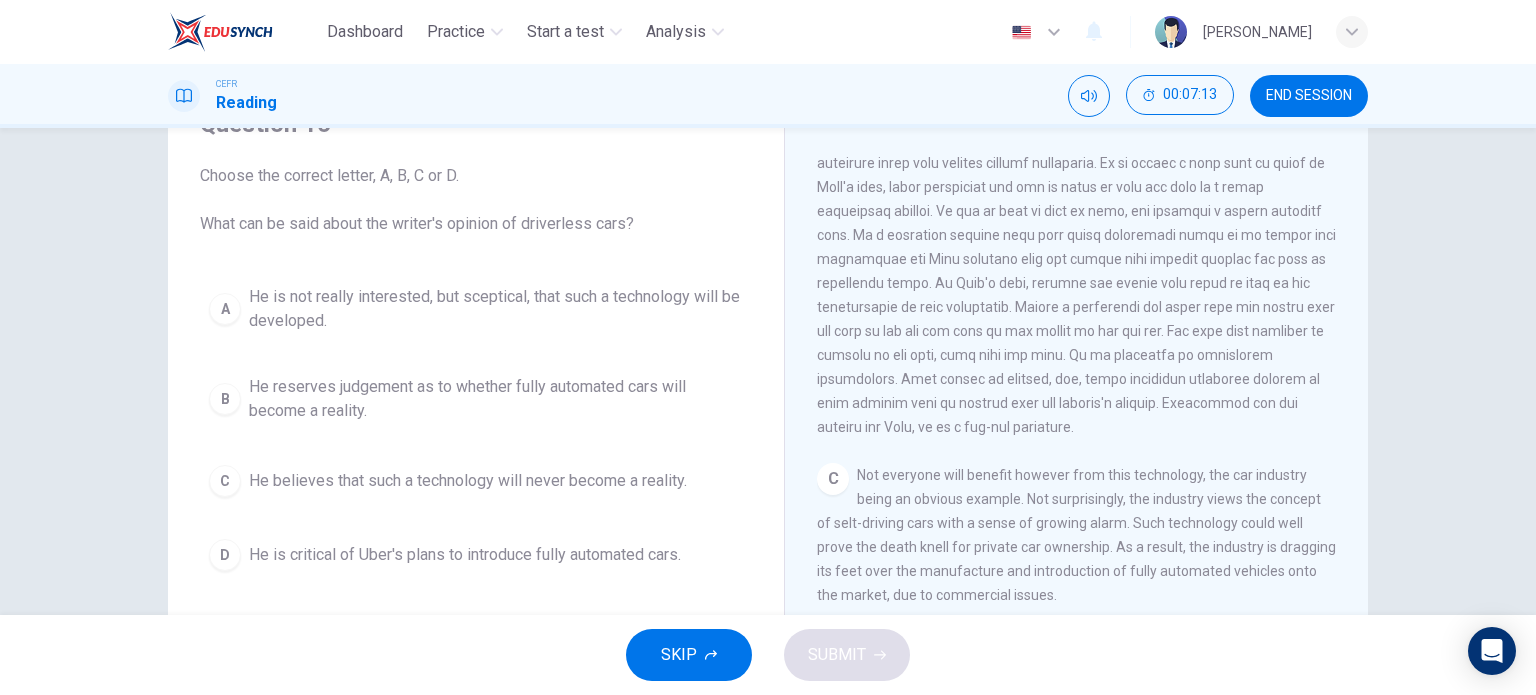 scroll, scrollTop: 700, scrollLeft: 0, axis: vertical 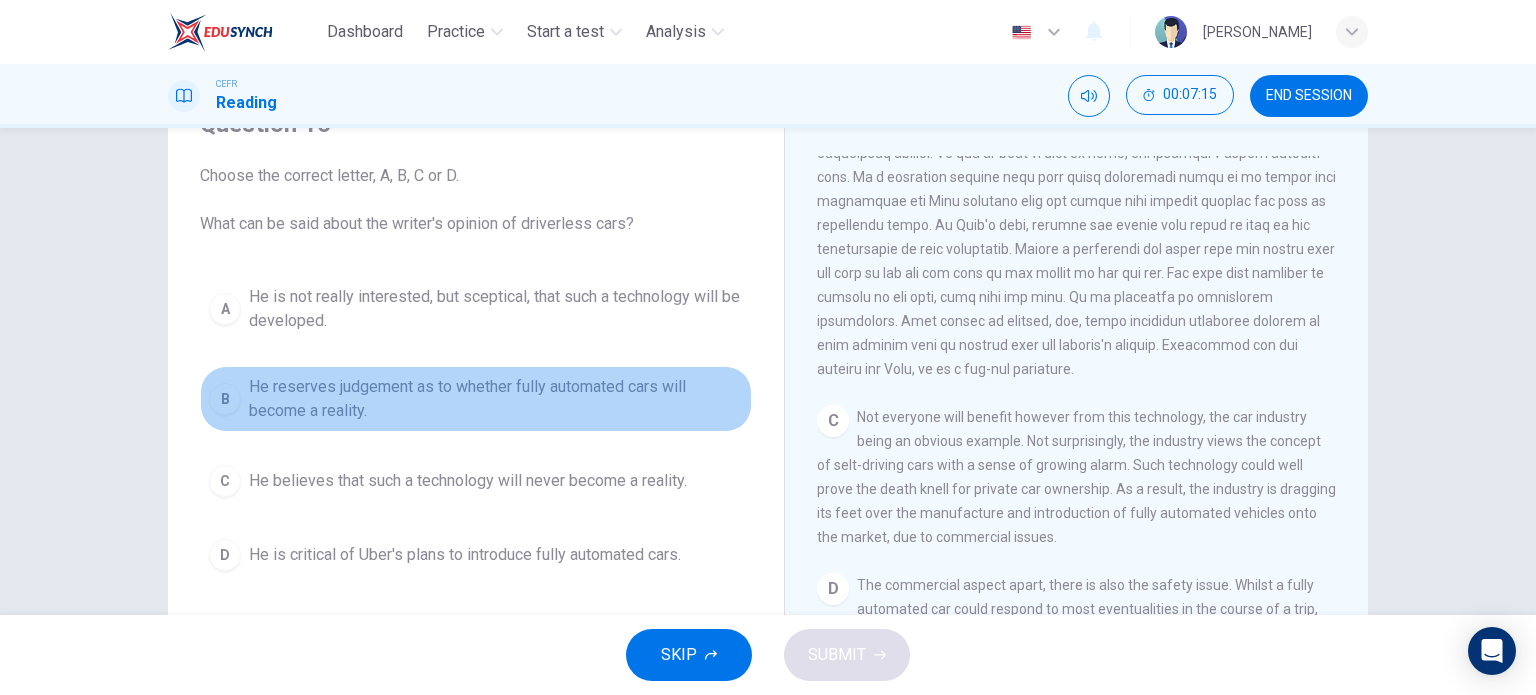 click on "He reserves judgement as to whether fully automated cars will become a reality." at bounding box center [496, 399] 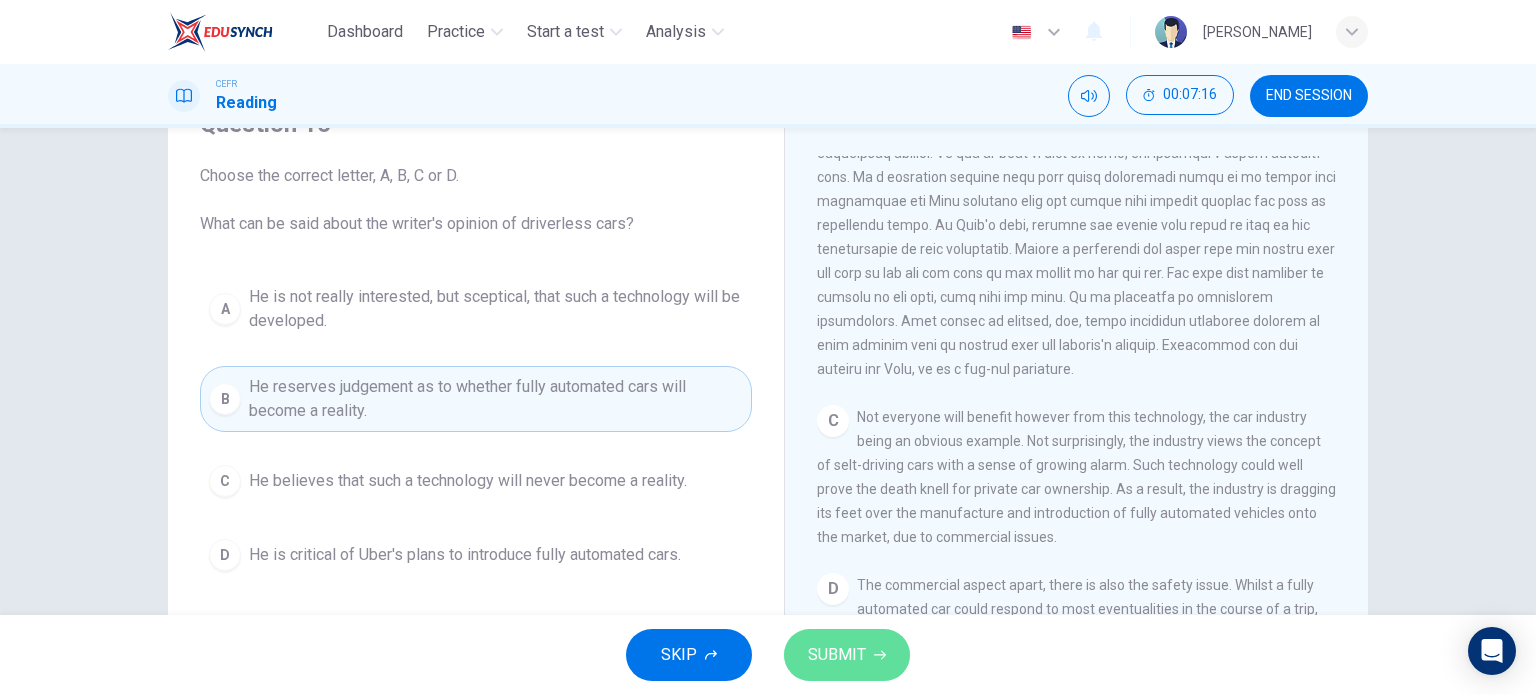 click on "SUBMIT" at bounding box center [837, 655] 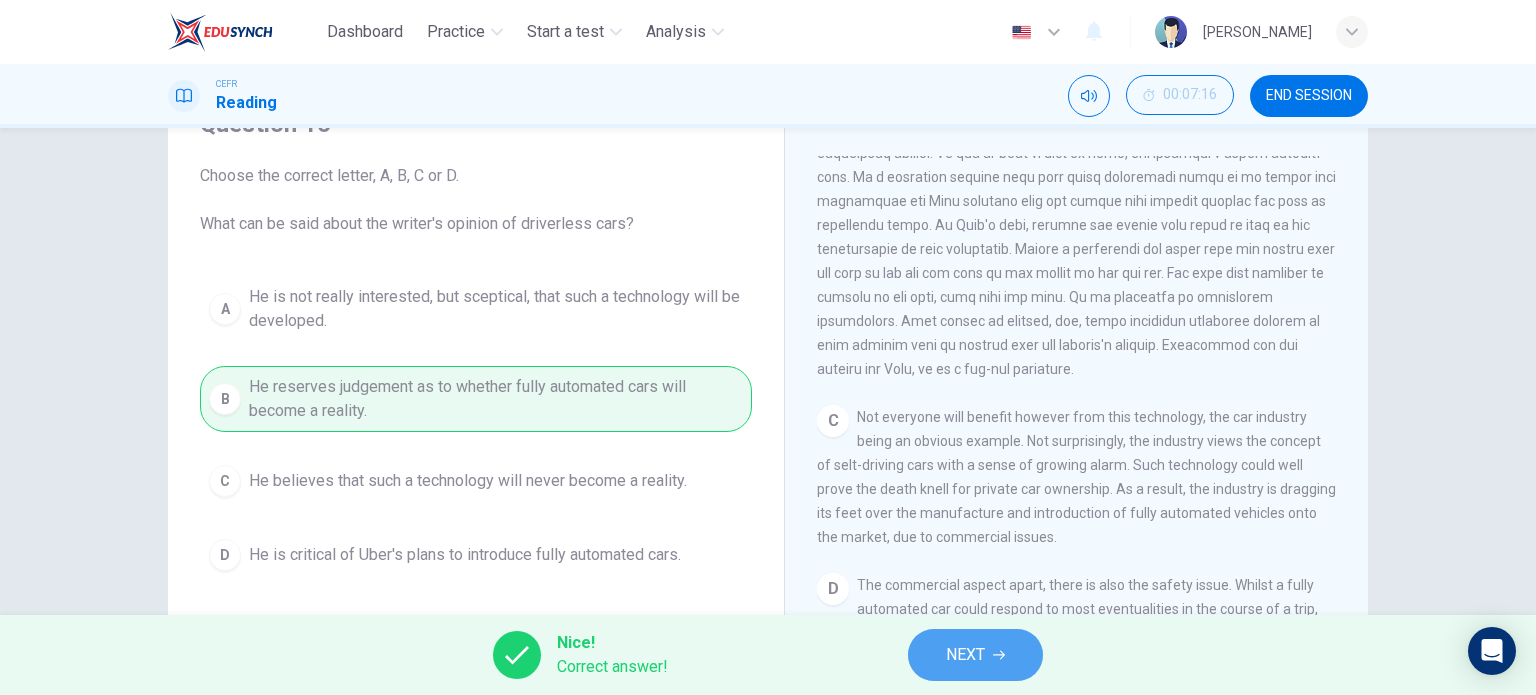 click on "NEXT" at bounding box center (975, 655) 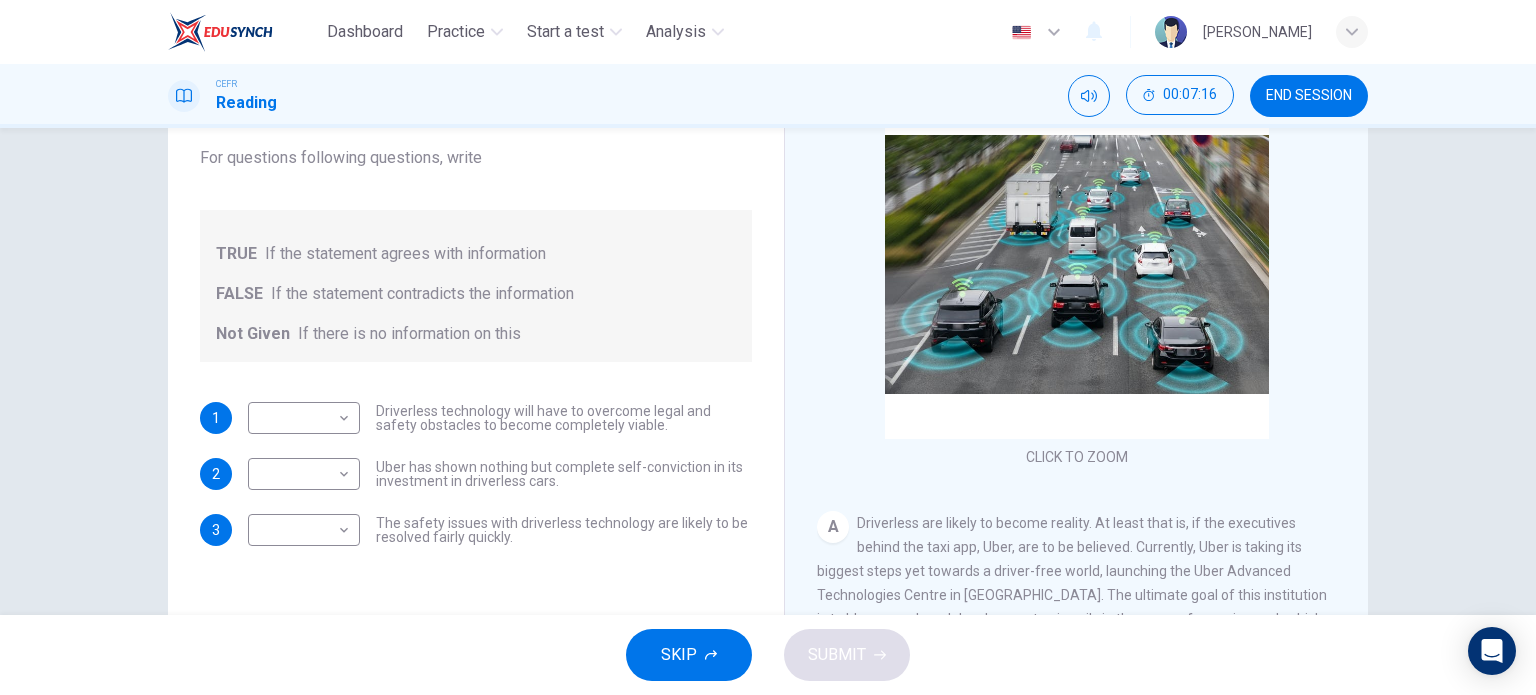 scroll, scrollTop: 200, scrollLeft: 0, axis: vertical 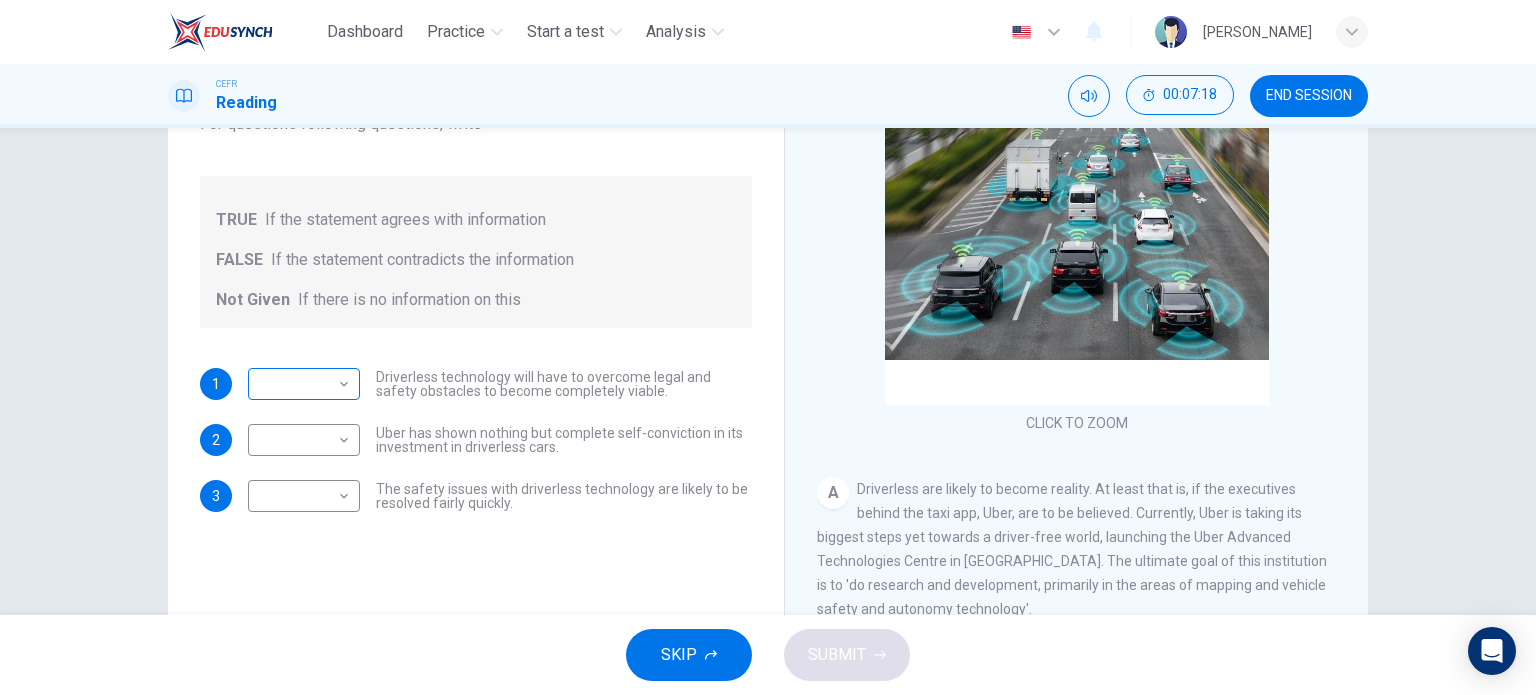 click on "Dashboard Practice Start a test Analysis English en ​ [PERSON_NAME] Reading 00:07:18 END SESSION Question 17 Do the following statements agree with the information given in the text? For questions following questions, write TRUE If the statement agrees with information FALSE If the statement contradicts the information Not Given If there is no information on this 1 ​ ​ Driverless technology will have to overcome legal and safety obstacles to become completely viable. 2 ​ ​ Uber has shown nothing but complete self-conviction in its investment in driverless cars. 3 ​ ​ The safety issues with driverless technology are likely to be resolved fairly quickly. Driverless cars CLICK TO ZOOM Click to Zoom A B C D E F G H SKIP SUBMIT EduSynch - Online Language Proficiency Testing
Highlight an image Highlight Ask AI Turn off Delete Important Important Important Important Important Important Change a color Write a memo Go to Liner Ask AI Dashboard Practice Start a test Analysis 2025" at bounding box center [768, 347] 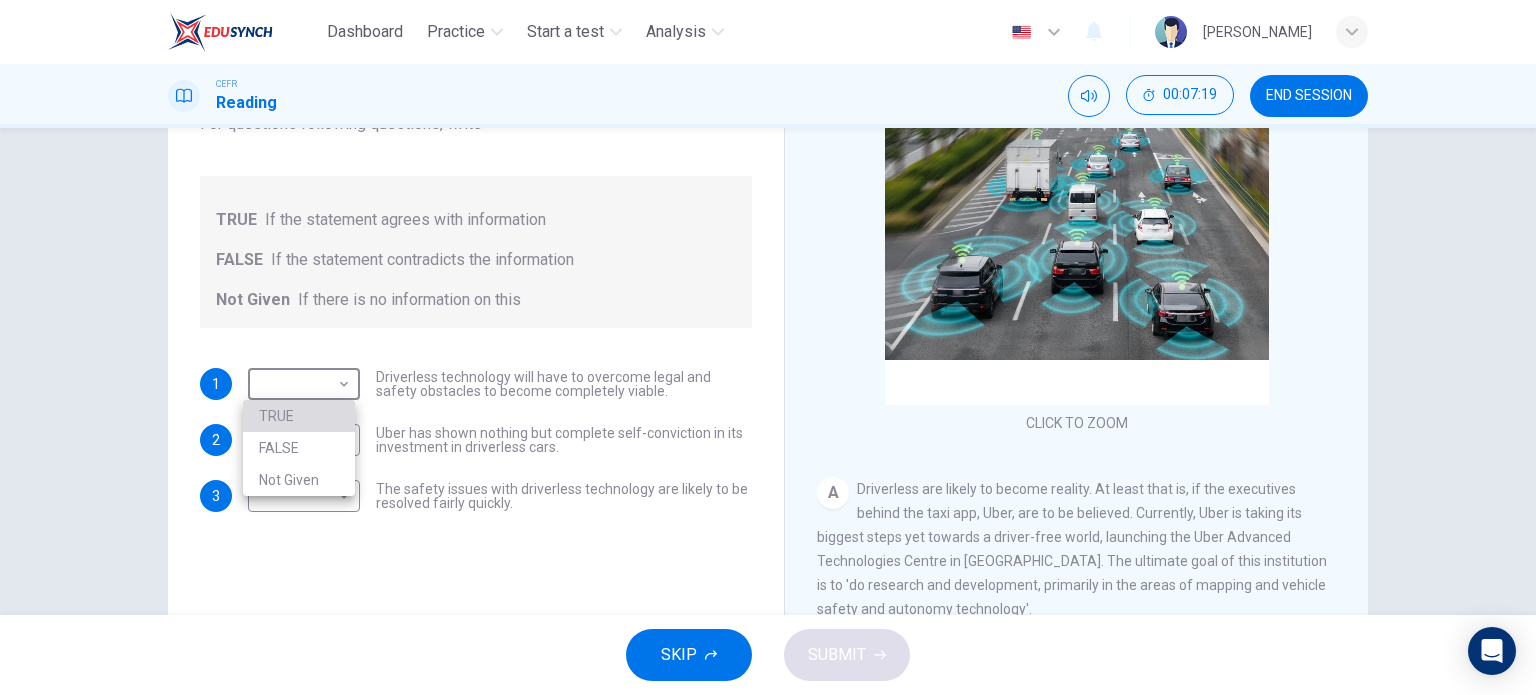 drag, startPoint x: 329, startPoint y: 415, endPoint x: 342, endPoint y: 424, distance: 15.811388 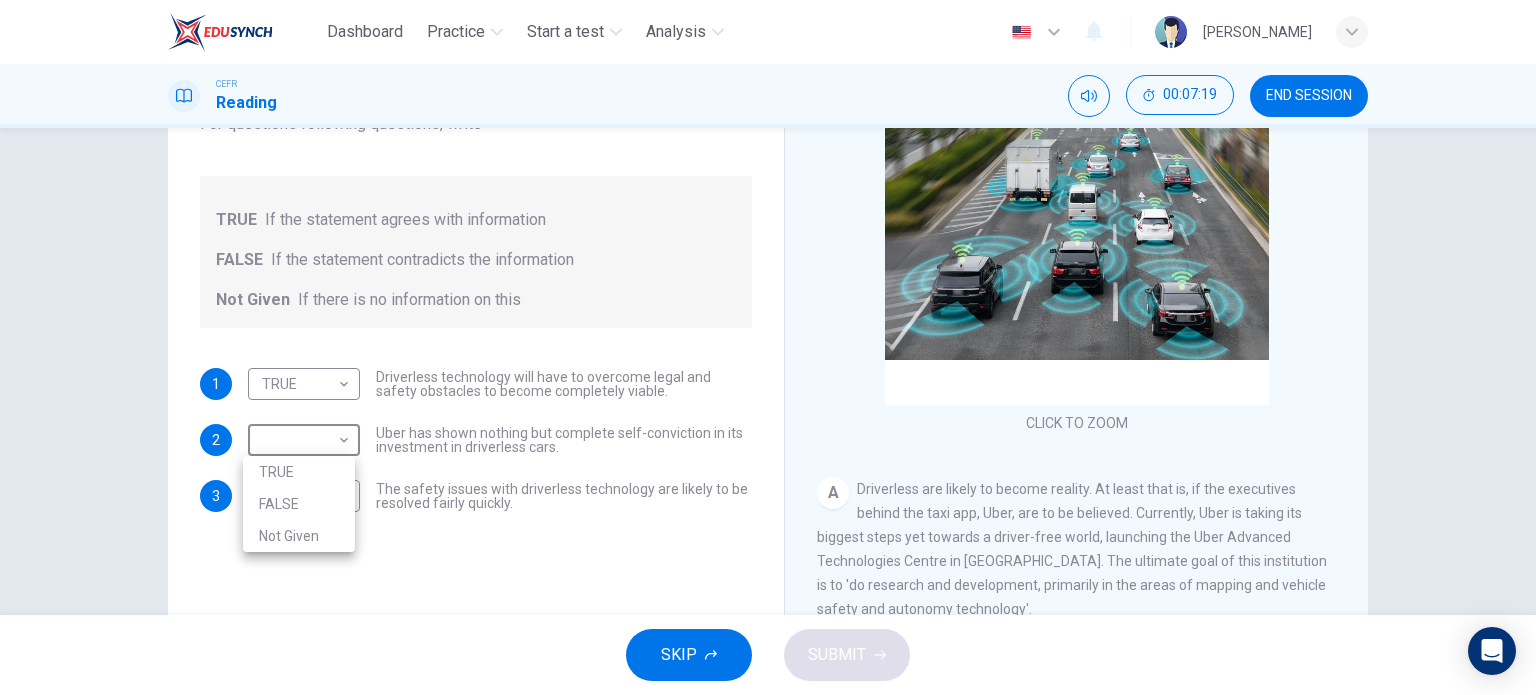 click on "Dashboard Practice Start a test Analysis English en ​ [PERSON_NAME] Reading 00:07:19 END SESSION Question 17 Do the following statements agree with the information given in the text? For questions following questions, write TRUE If the statement agrees with information FALSE If the statement contradicts the information Not Given If there is no information on this 1 TRUE TRUE ​ Driverless technology will have to overcome legal and safety obstacles to become completely viable. 2 ​ ​ Uber has shown nothing but complete self-conviction in its investment in driverless cars. 3 ​ ​ The safety issues with driverless technology are likely to be resolved fairly quickly. Driverless cars CLICK TO ZOOM Click to Zoom A B C D E F G H SKIP SUBMIT EduSynch - Online Language Proficiency Testing
Highlight an image Highlight Ask AI Turn off Delete Important Important Important Important Important Important Change a color Write a memo Go to Liner Ask AI Dashboard Practice Start a test Analysis 2025" at bounding box center [768, 347] 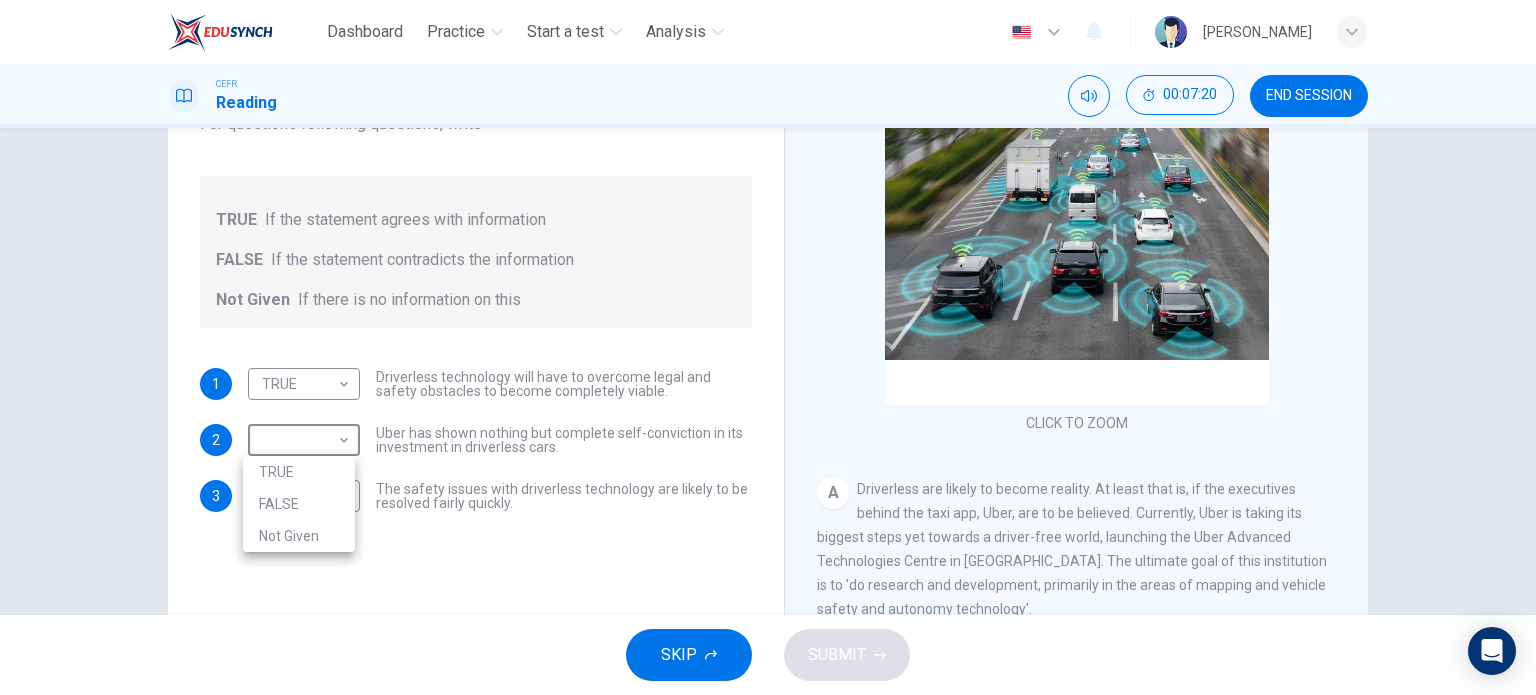 click on "FALSE" at bounding box center (299, 504) 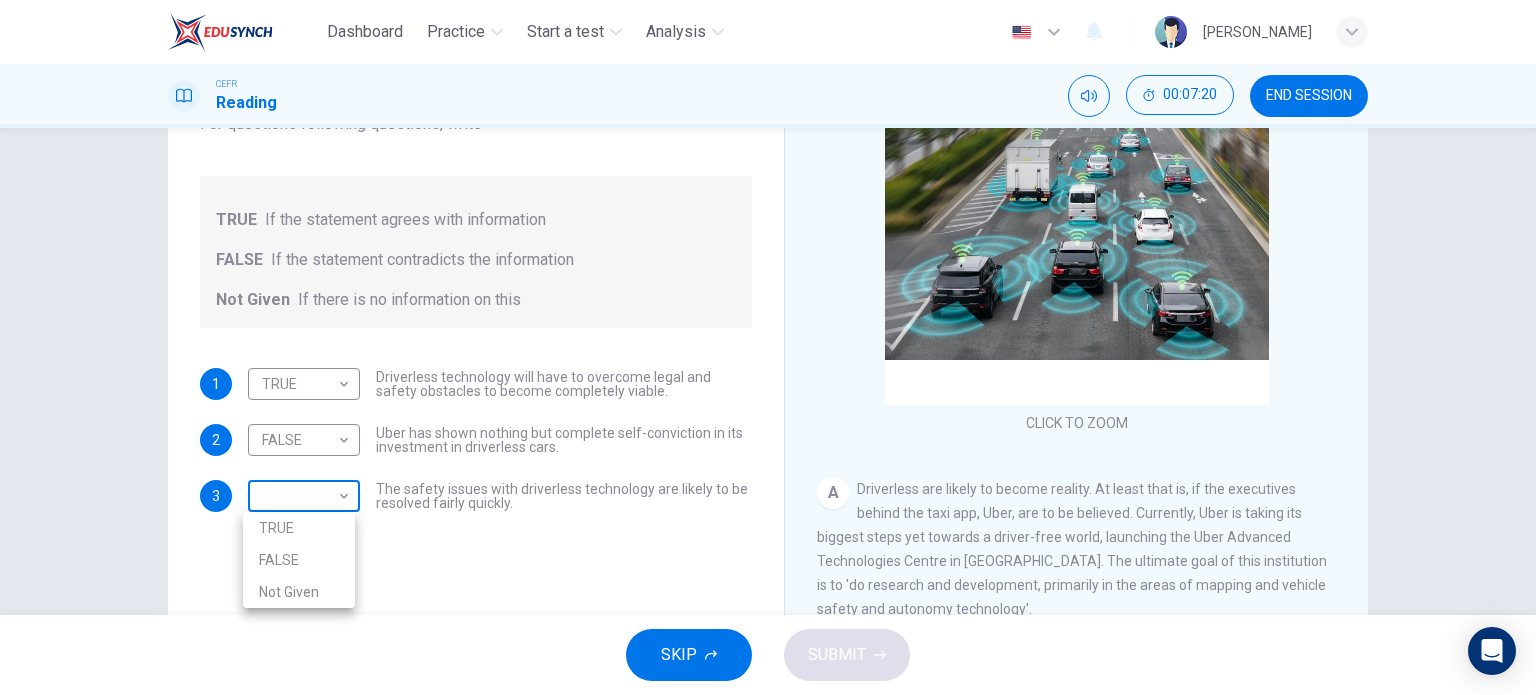 click on "Dashboard Practice Start a test Analysis English en ​ [PERSON_NAME] Reading 00:07:20 END SESSION Question 17 Do the following statements agree with the information given in the text? For questions following questions, write TRUE If the statement agrees with information FALSE If the statement contradicts the information Not Given If there is no information on this 1 TRUE TRUE ​ Driverless technology will have to overcome legal and safety obstacles to become completely viable. 2 FALSE FALSE ​ Uber has shown nothing but complete self-conviction in its investment in driverless cars. 3 ​ ​ The safety issues with driverless technology are likely to be resolved fairly quickly. Driverless cars CLICK TO ZOOM Click to Zoom A B C D E F G H SKIP SUBMIT EduSynch - Online Language Proficiency Testing
Highlight an image Highlight Ask AI Turn off Delete Important Important Important Important Important Important Change a color Write a memo Go to Liner Ask AI Dashboard Practice Start a test 2025" at bounding box center [768, 347] 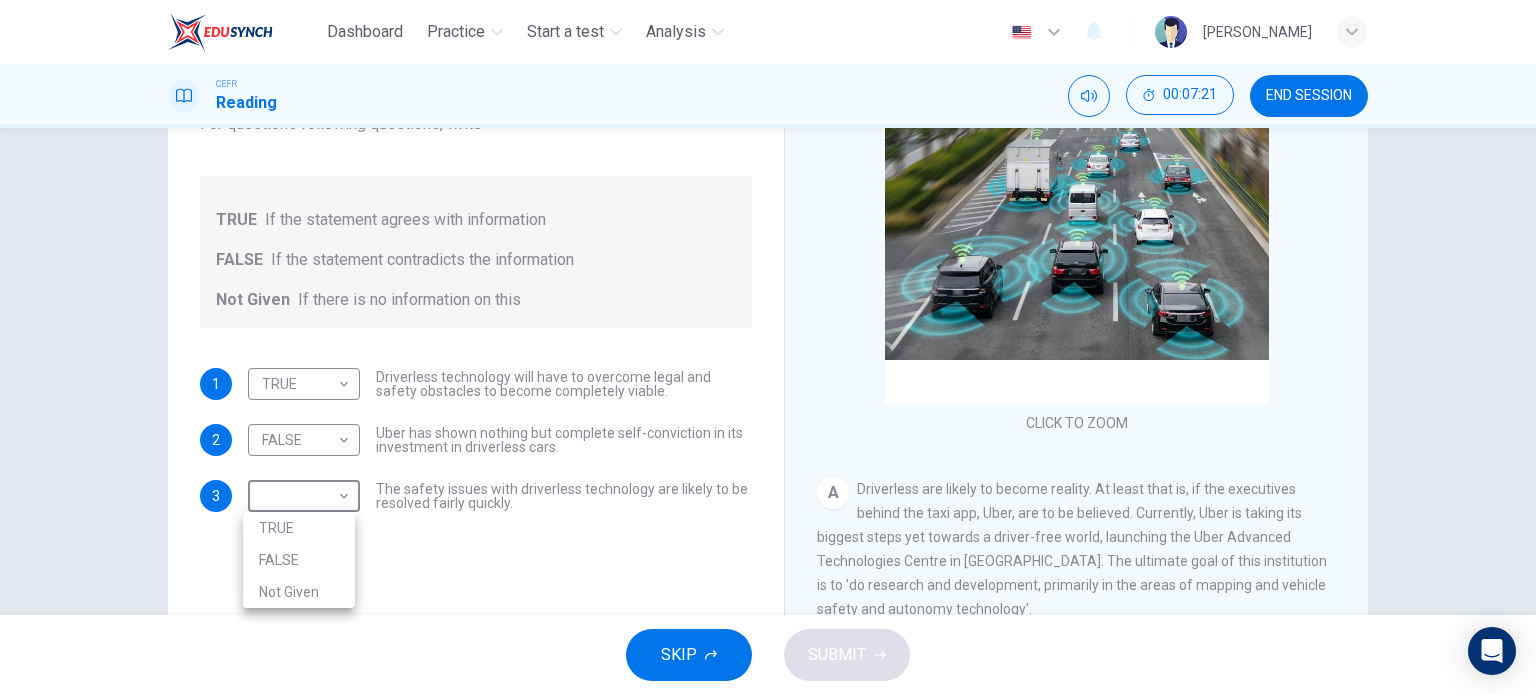 drag, startPoint x: 323, startPoint y: 586, endPoint x: 372, endPoint y: 574, distance: 50.447994 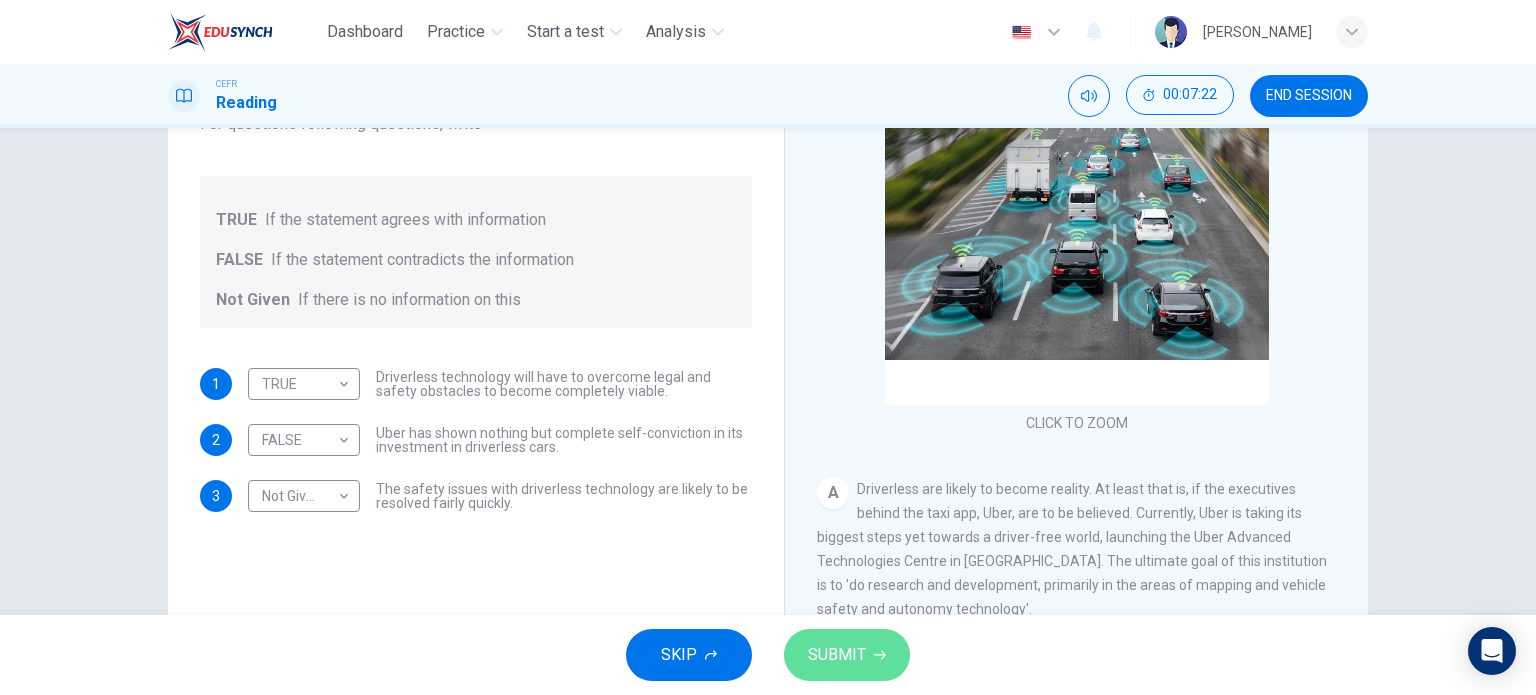 click on "SUBMIT" at bounding box center [837, 655] 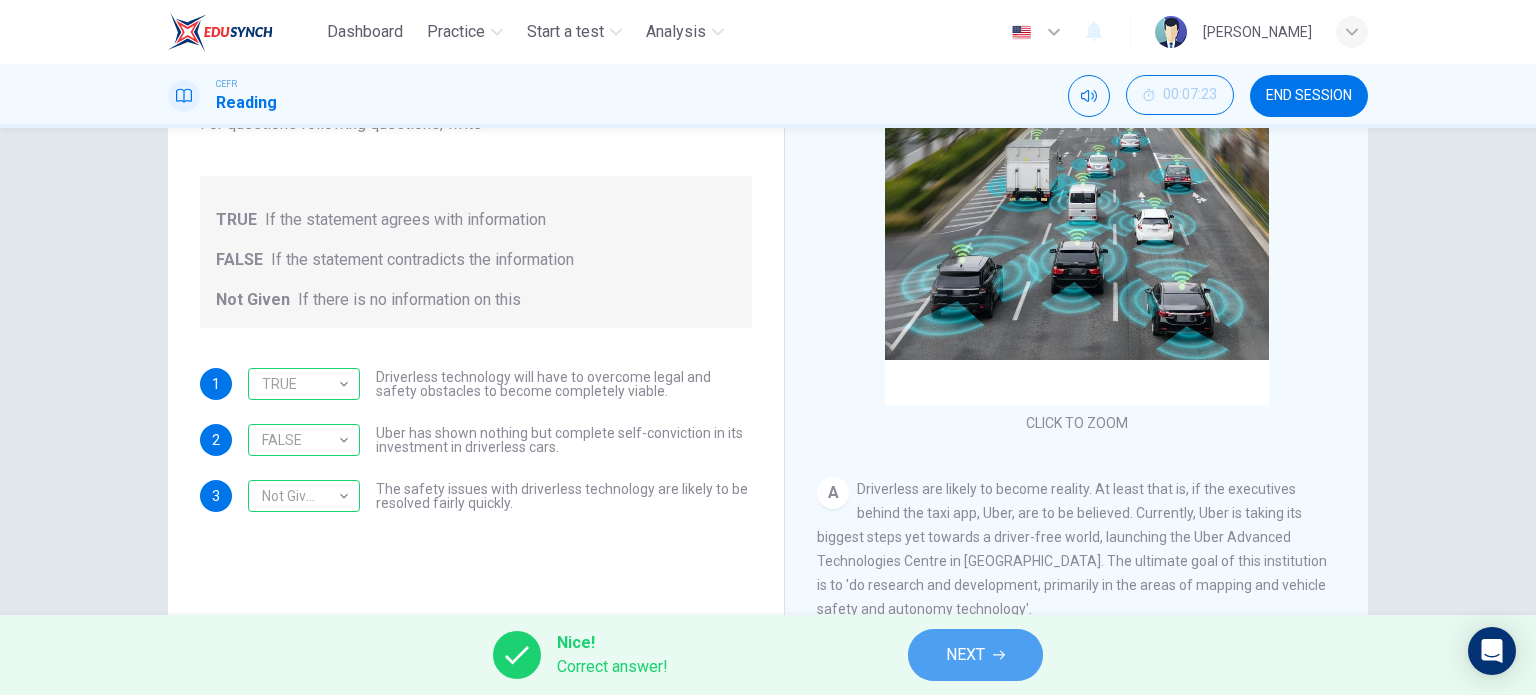 drag, startPoint x: 955, startPoint y: 654, endPoint x: 872, endPoint y: 612, distance: 93.0215 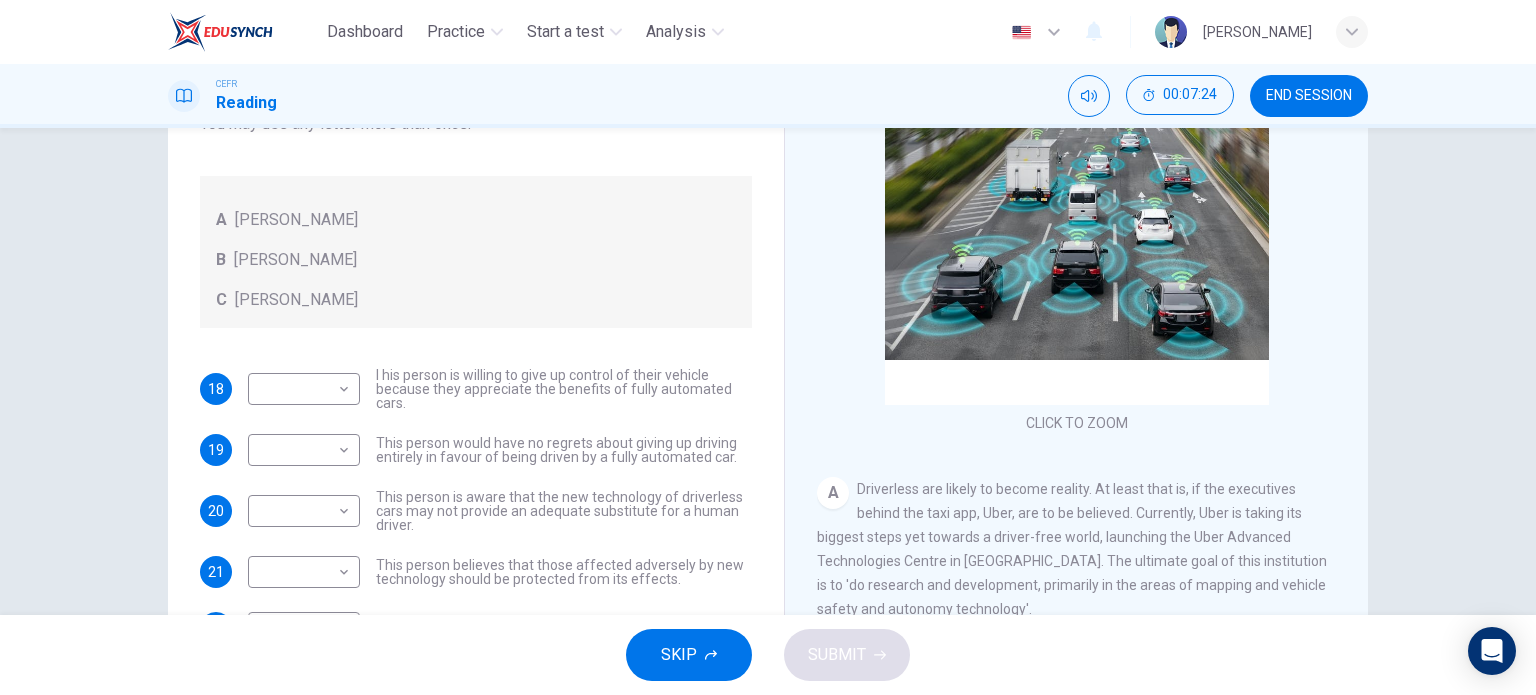 scroll, scrollTop: 68, scrollLeft: 0, axis: vertical 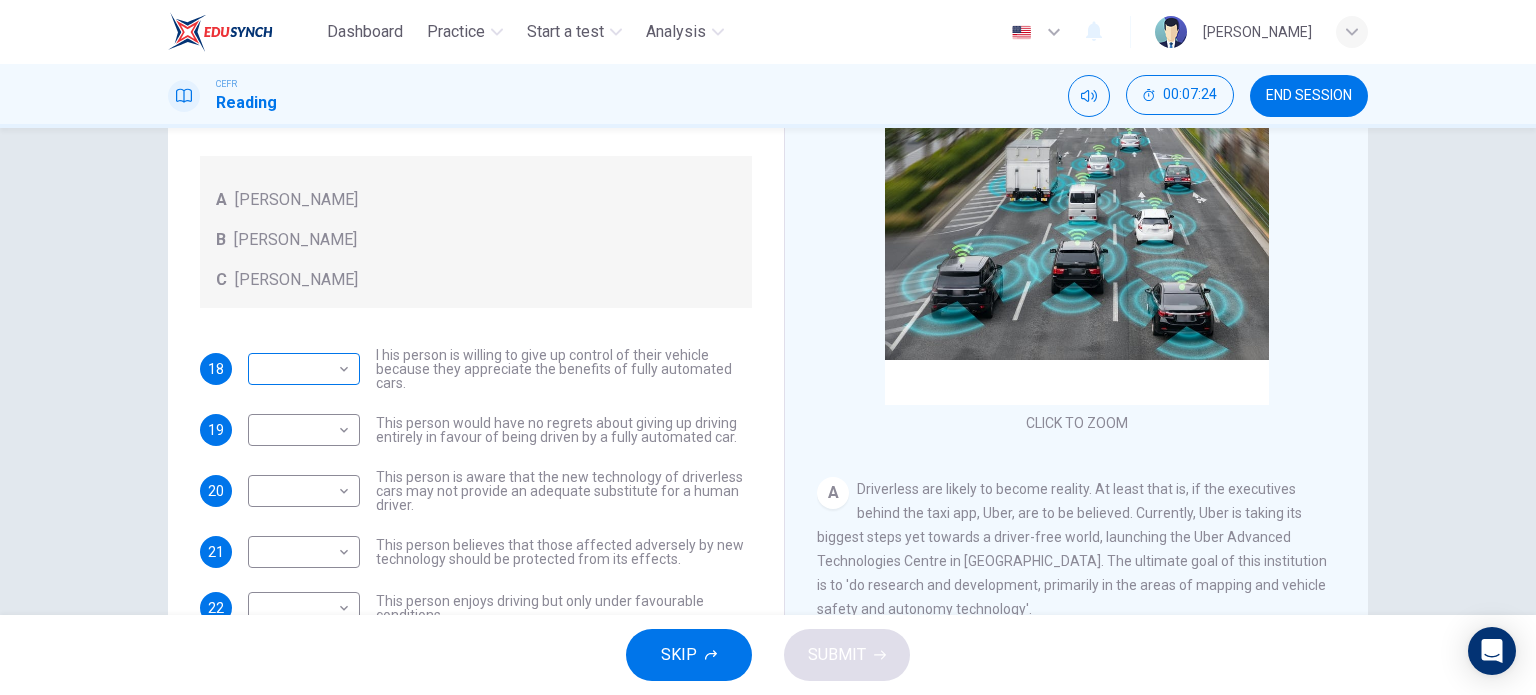 click on "​ ​" at bounding box center (304, 369) 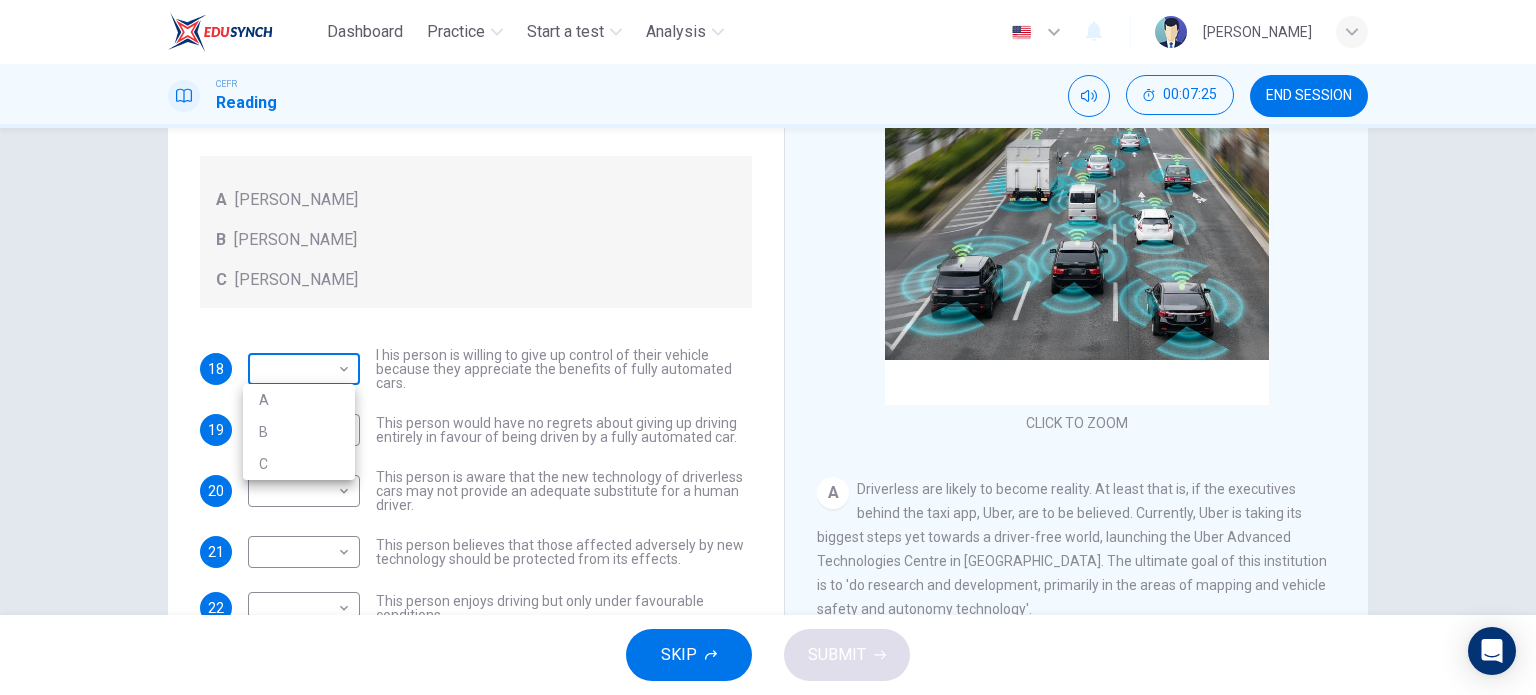 click on "Dashboard Practice Start a test Analysis English en ​ [PERSON_NAME] Reading 00:07:25 END SESSION Questions 18 - 22 Look at the following statements, and the list of people. Match each statement to the correct person, A-C. You may use any letter more than once.
A [PERSON_NAME] B [PERSON_NAME] C [PERSON_NAME] 18 ​ ​ I his person is willing to give up control of their vehicle because they appreciate the benefits of fully automated cars. 19 ​ ​ This person would have no regrets about giving up driving entirely in favour of being driven by a fully automated car. 20 ​ ​ This person is aware that the new technology of driverless cars may not provide an adequate substitute for a human driver. 21 ​ ​ This person believes that those affected adversely by new technology should be protected from its effects. 22 ​ ​ This person enjoys driving but only under favourable conditions. Driverless cars CLICK TO ZOOM Click to Zoom A B C D E F G H SKIP SUBMIT
Highlight an image Ask AI A" at bounding box center (768, 347) 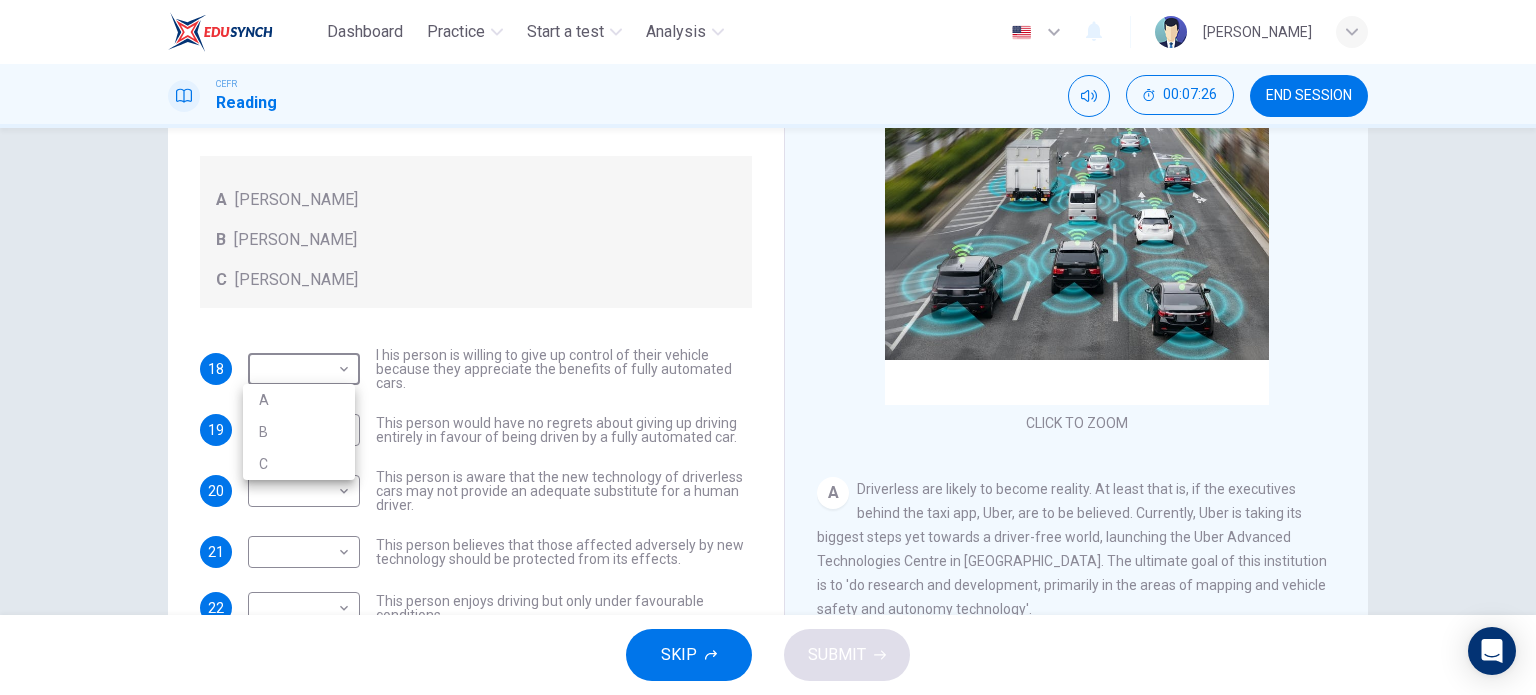 click on "C" at bounding box center [299, 464] 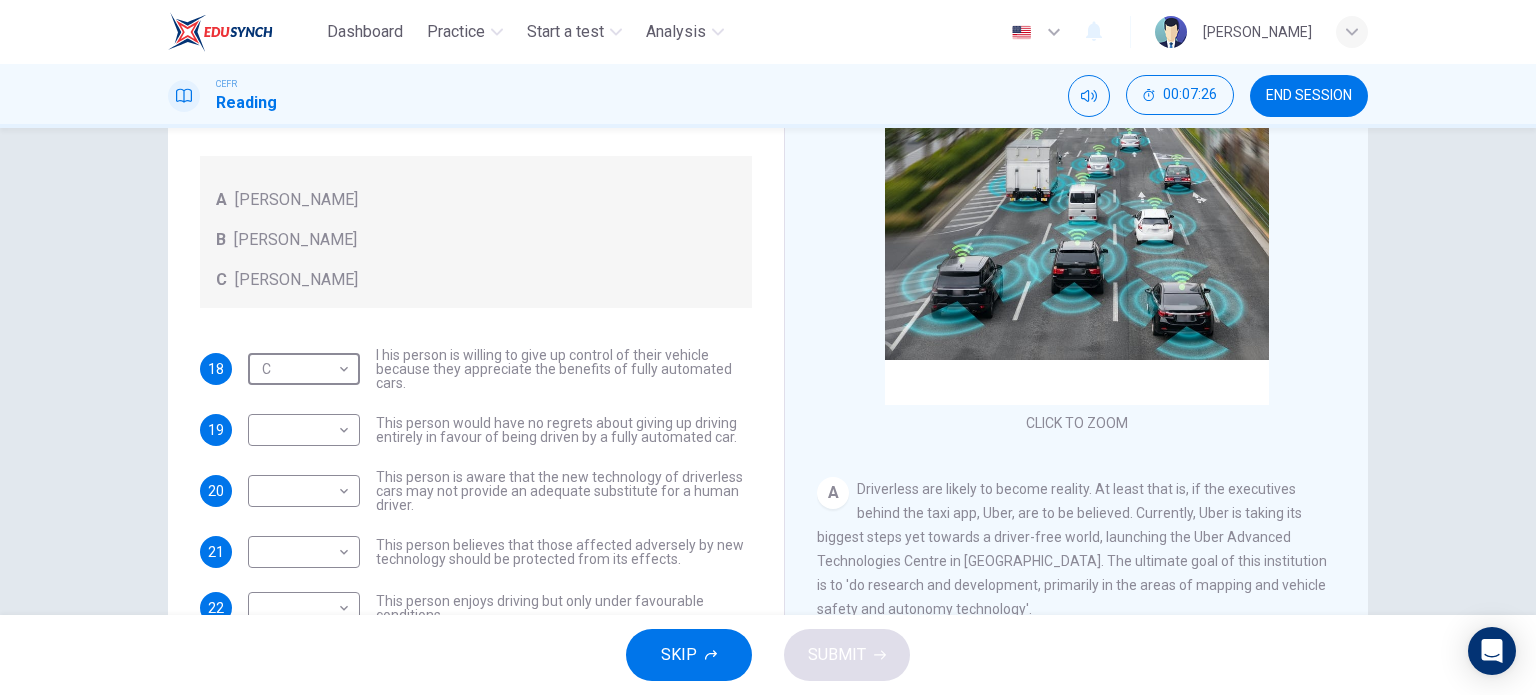 click on "Dashboard Practice Start a test Analysis English en ​ [PERSON_NAME] Reading 00:07:26 END SESSION Questions 18 - 22 Look at the following statements, and the list of people. Match each statement to the correct person, A-C. You may use any letter more than once.
A [PERSON_NAME] B [PERSON_NAME] C [PERSON_NAME] 18 C C ​ I his person is willing to give up control of their vehicle because they appreciate the benefits of fully automated cars. 19 ​ ​ This person would have no regrets about giving up driving entirely in favour of being driven by a fully automated car. 20 ​ ​ This person is aware that the new technology of driverless cars may not provide an adequate substitute for a human driver. 21 ​ ​ This person believes that those affected adversely by new technology should be protected from its effects. 22 ​ ​ This person enjoys driving but only under favourable conditions. Driverless cars CLICK TO ZOOM Click to Zoom A B C D E F G H SKIP SUBMIT
Highlight an image Ask AI A" at bounding box center (768, 347) 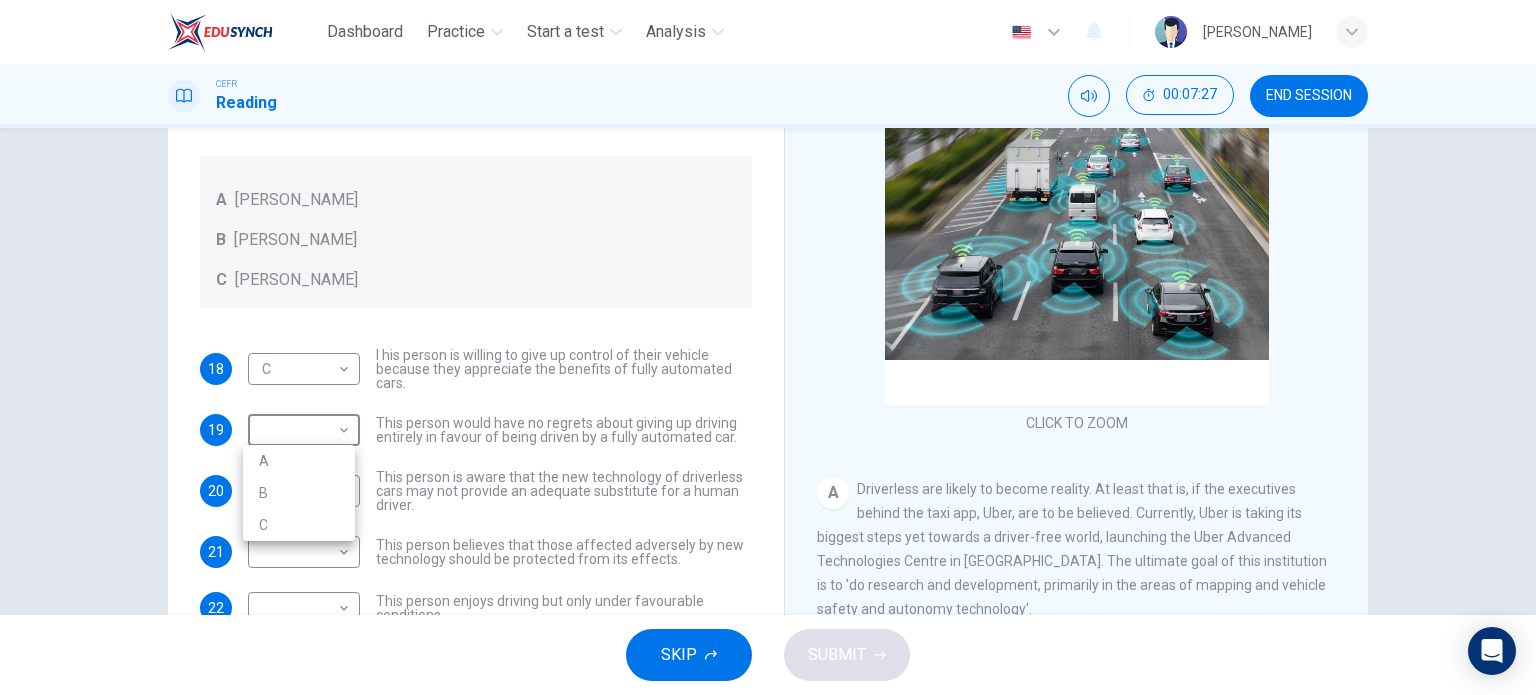 click on "B" at bounding box center [299, 493] 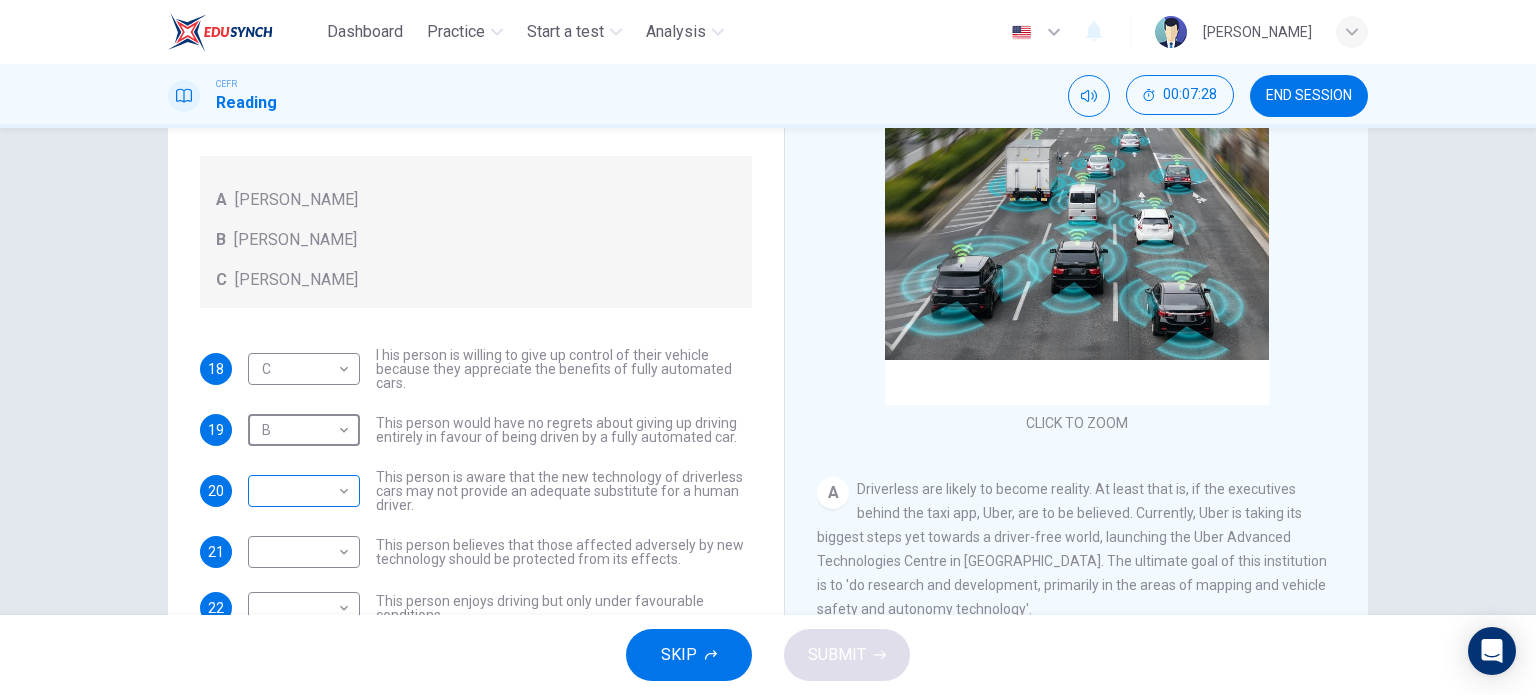 click on "Dashboard Practice Start a test Analysis English en ​ [PERSON_NAME] Reading 00:07:28 END SESSION Questions 18 - 22 Look at the following statements, and the list of people. Match each statement to the correct person, A-C. You may use any letter more than once.
A [PERSON_NAME] B [PERSON_NAME] C [PERSON_NAME] 18 C C ​ I his person is willing to give up control of their vehicle because they appreciate the benefits of fully automated cars. 19 B B ​ This person would have no regrets about giving up driving entirely in favour of being driven by a fully automated car. 20 ​ ​ This person is aware that the new technology of driverless cars may not provide an adequate substitute for a human driver. 21 ​ ​ This person believes that those affected adversely by new technology should be protected from its effects. 22 ​ ​ This person enjoys driving but only under favourable conditions. Driverless cars CLICK TO ZOOM Click to Zoom A B C D E F G H SKIP SUBMIT
Highlight an image Ask AI" at bounding box center (768, 347) 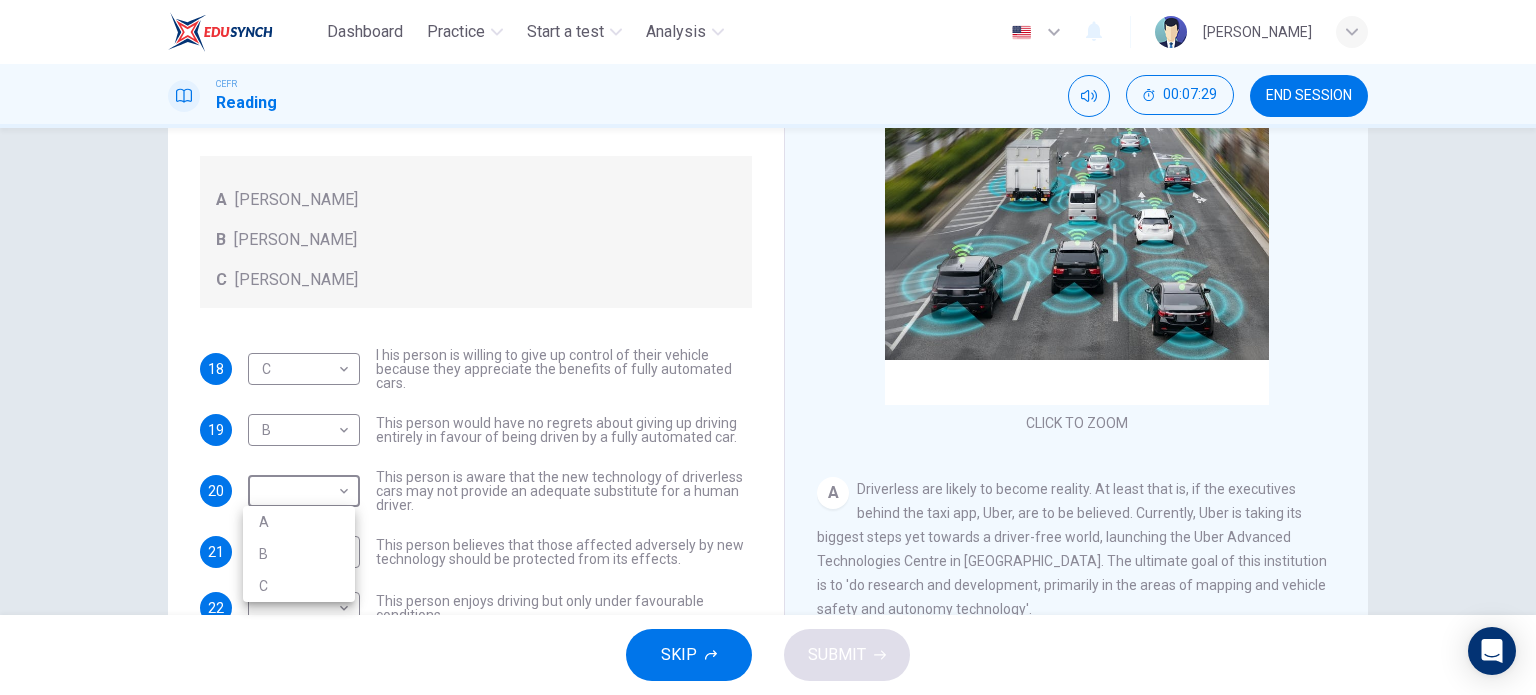 drag, startPoint x: 319, startPoint y: 581, endPoint x: 334, endPoint y: 558, distance: 27.45906 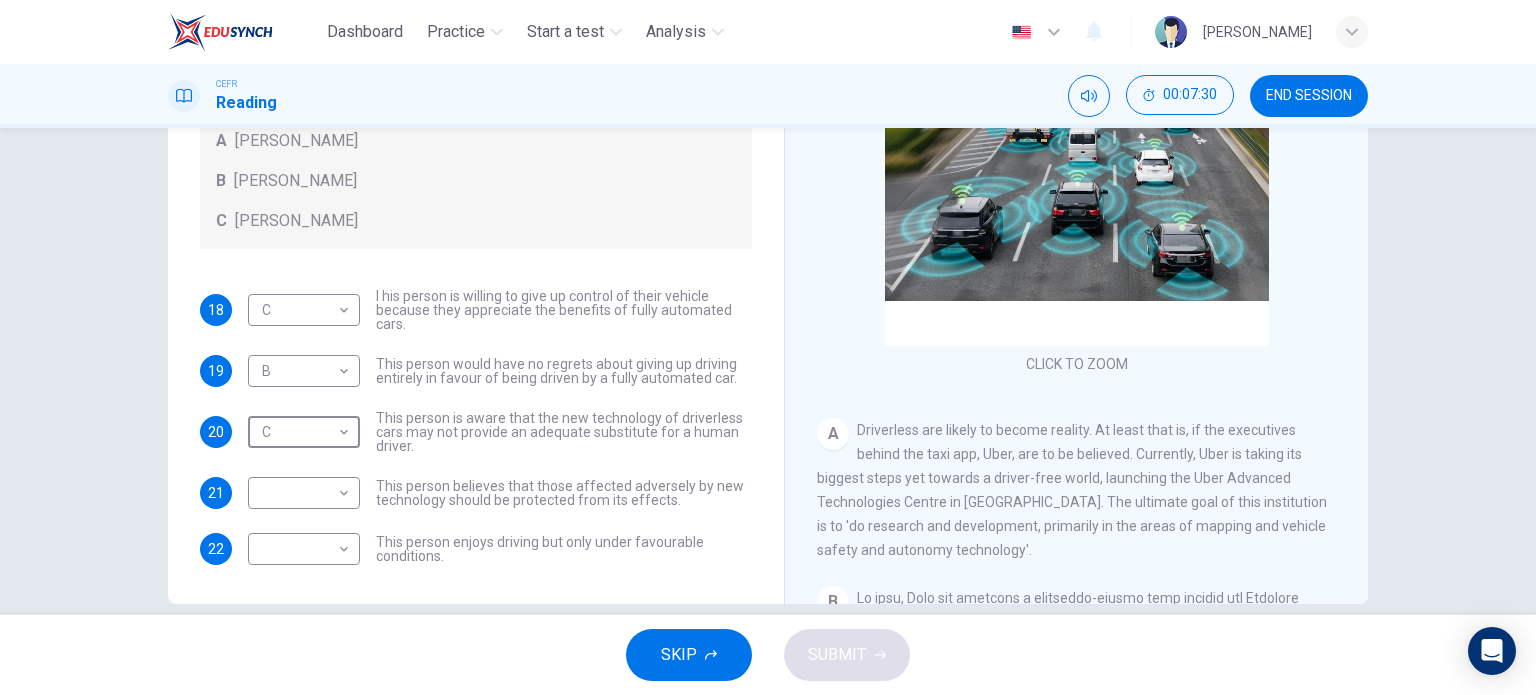 scroll, scrollTop: 288, scrollLeft: 0, axis: vertical 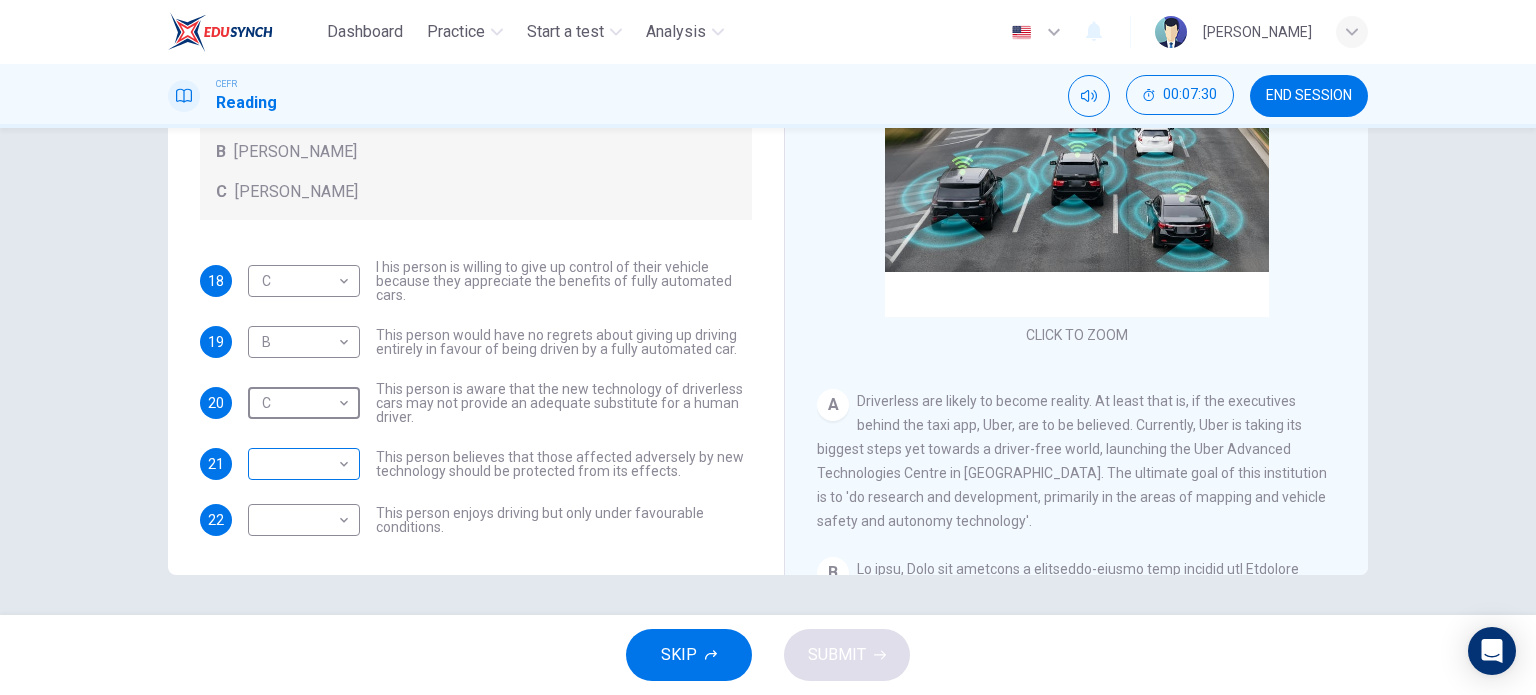 click on "Dashboard Practice Start a test Analysis English en ​ [PERSON_NAME] Reading 00:07:30 END SESSION Questions 18 - 22 Look at the following statements, and the list of people. Match each statement to the correct person, A-C. You may use any letter more than once.
A [PERSON_NAME] B [PERSON_NAME] C [PERSON_NAME] 18 C C ​ I his person is willing to give up control of their vehicle because they appreciate the benefits of fully automated cars. 19 B B ​ This person would have no regrets about giving up driving entirely in favour of being driven by a fully automated car. 20 C C ​ This person is aware that the new technology of driverless cars may not provide an adequate substitute for a human driver. 21 ​ ​ This person believes that those affected adversely by new technology should be protected from its effects. 22 ​ ​ This person enjoys driving but only under favourable conditions. Driverless cars CLICK TO ZOOM Click to Zoom A B C D E F G H SKIP SUBMIT
Highlight an image Ask AI" at bounding box center [768, 347] 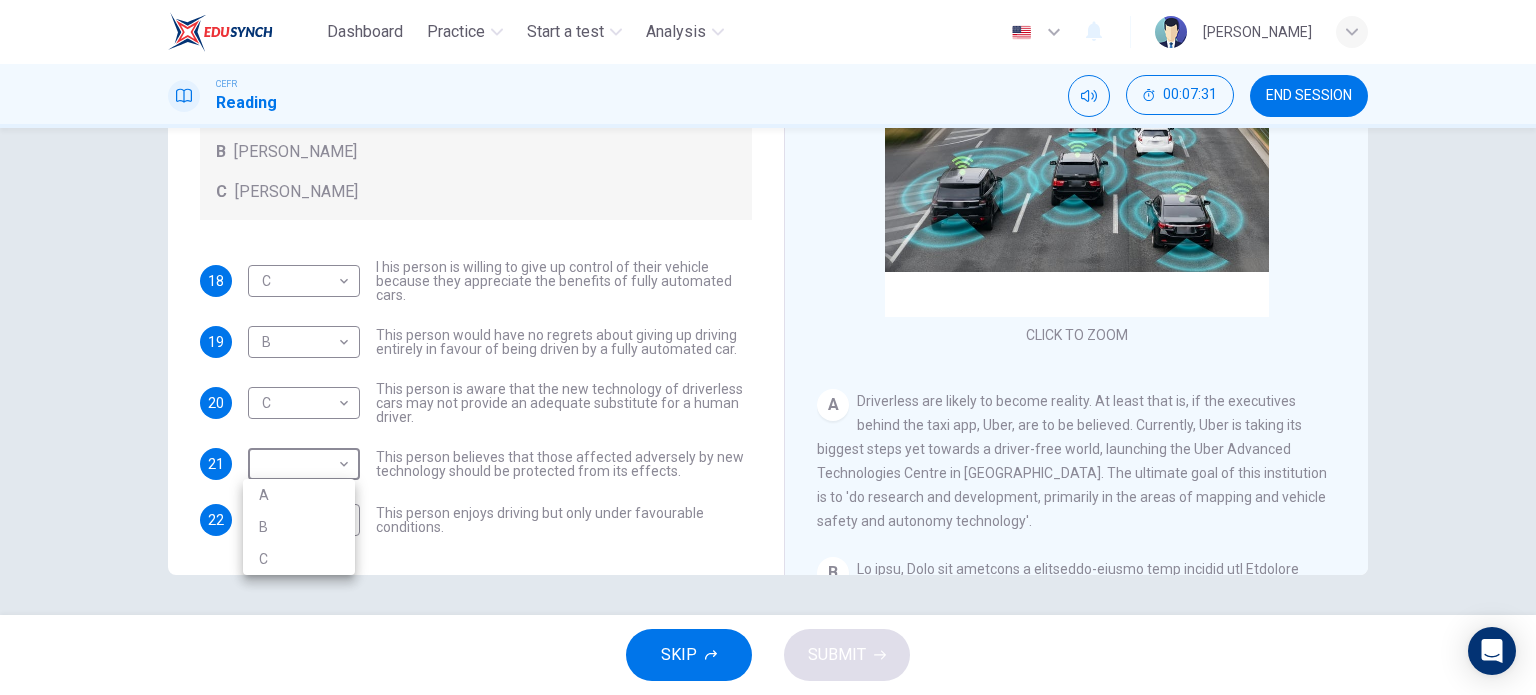 click on "B" at bounding box center [299, 527] 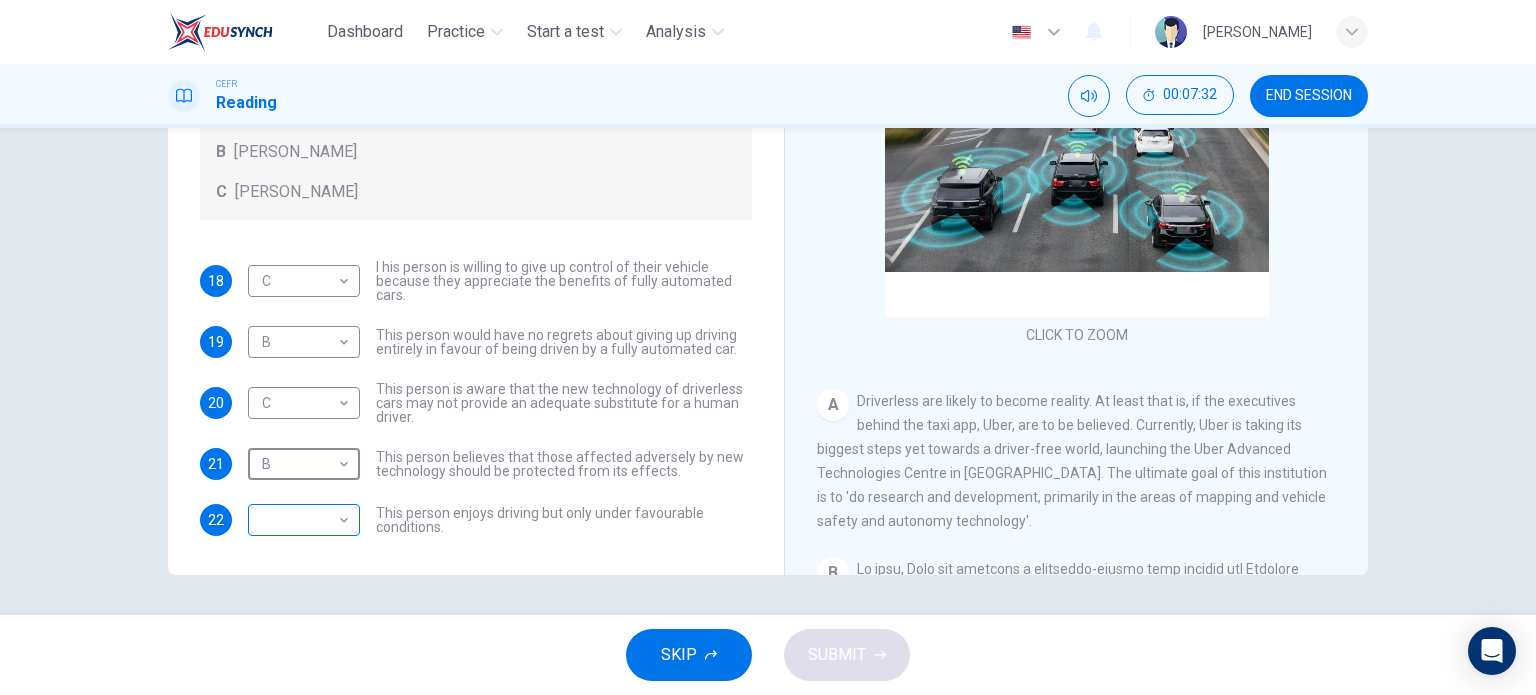 click on "​ ​" at bounding box center [304, 520] 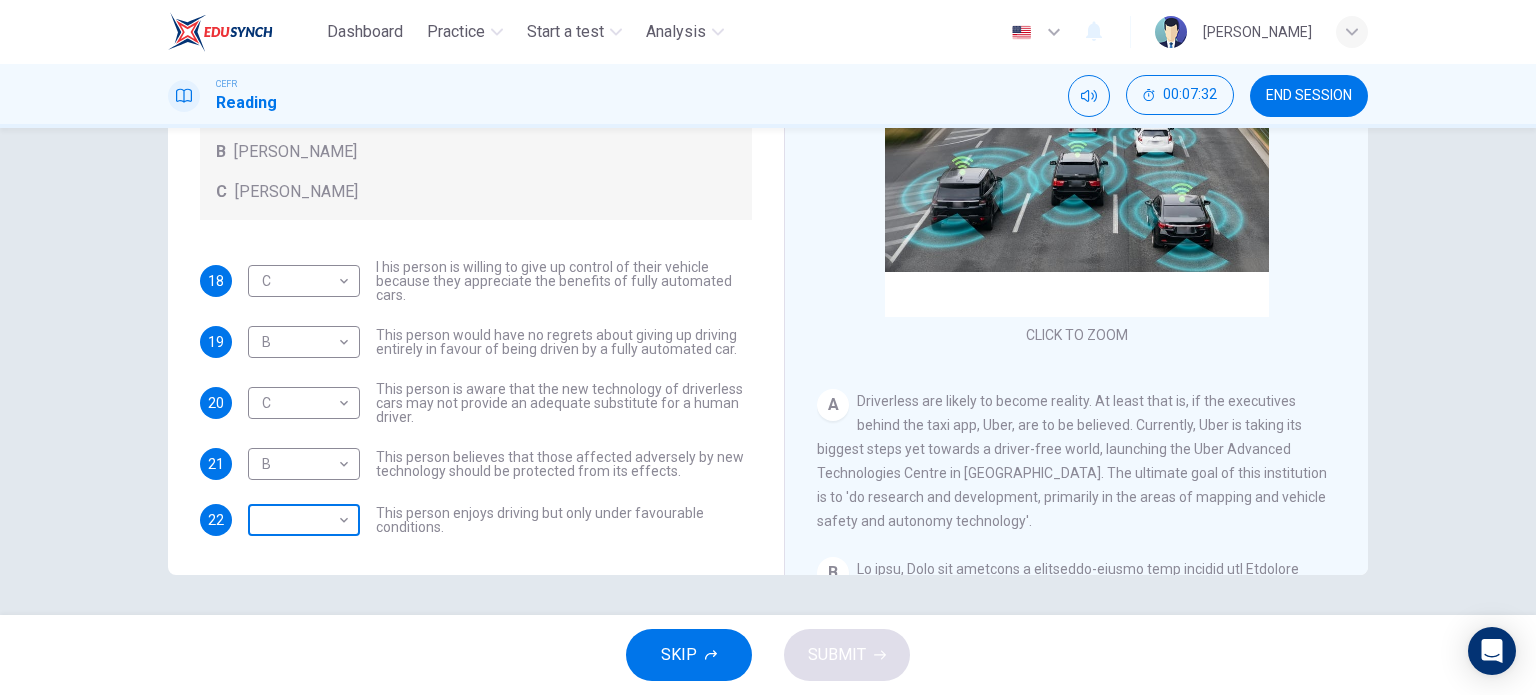 click on "Dashboard Practice Start a test Analysis English en ​ [PERSON_NAME] Reading 00:07:32 END SESSION Questions 18 - 22 Look at the following statements, and the list of people. Match each statement to the correct person, A-C. You may use any letter more than once.
A [PERSON_NAME] B [PERSON_NAME] C [PERSON_NAME] 18 C C ​ I his person is willing to give up control of their vehicle because they appreciate the benefits of fully automated cars. 19 B B ​ This person would have no regrets about giving up driving entirely in favour of being driven by a fully automated car. 20 C C ​ This person is aware that the new technology of driverless cars may not provide an adequate substitute for a human driver. 21 B B ​ This person believes that those affected adversely by new technology should be protected from its effects. 22 ​ ​ This person enjoys driving but only under favourable conditions. Driverless cars CLICK TO ZOOM Click to Zoom A B C D E F G H SKIP SUBMIT
Highlight an image Ask AI" at bounding box center (768, 347) 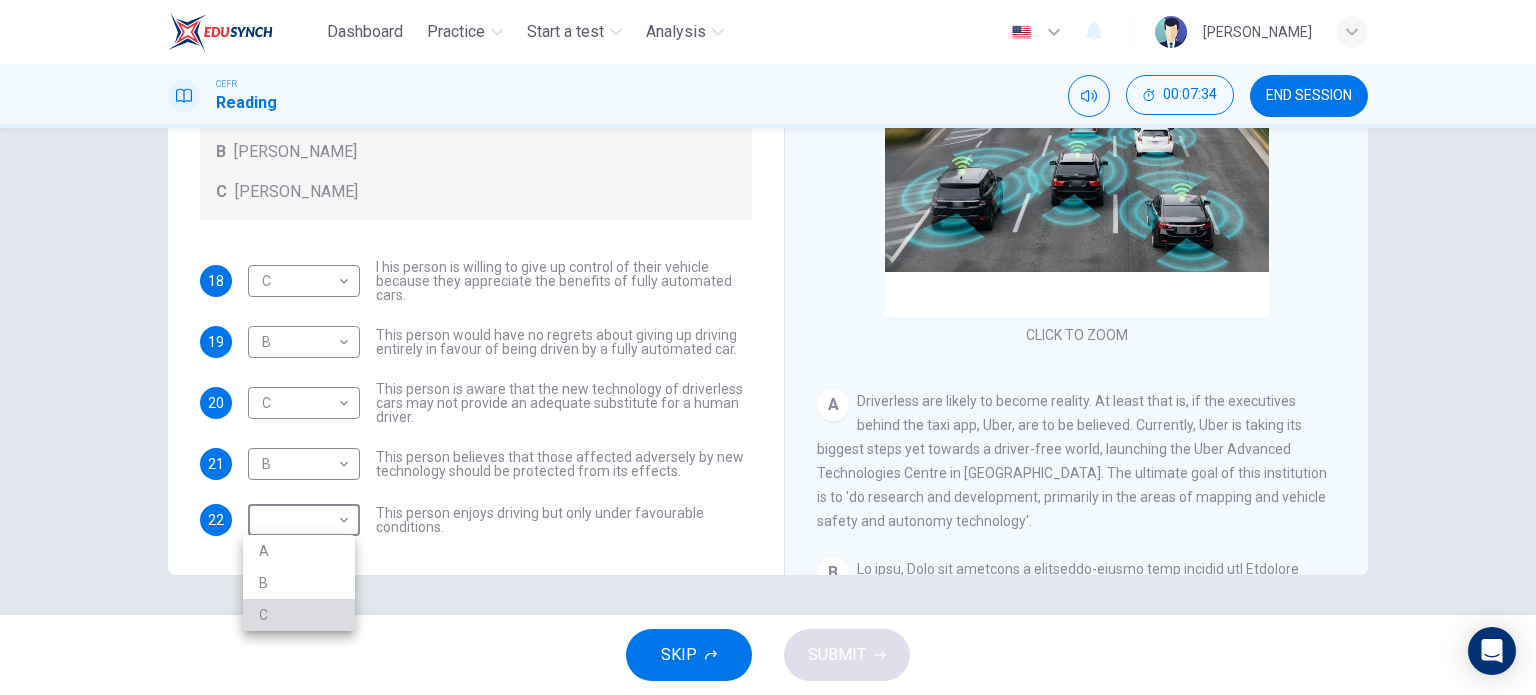 click on "C" at bounding box center (299, 615) 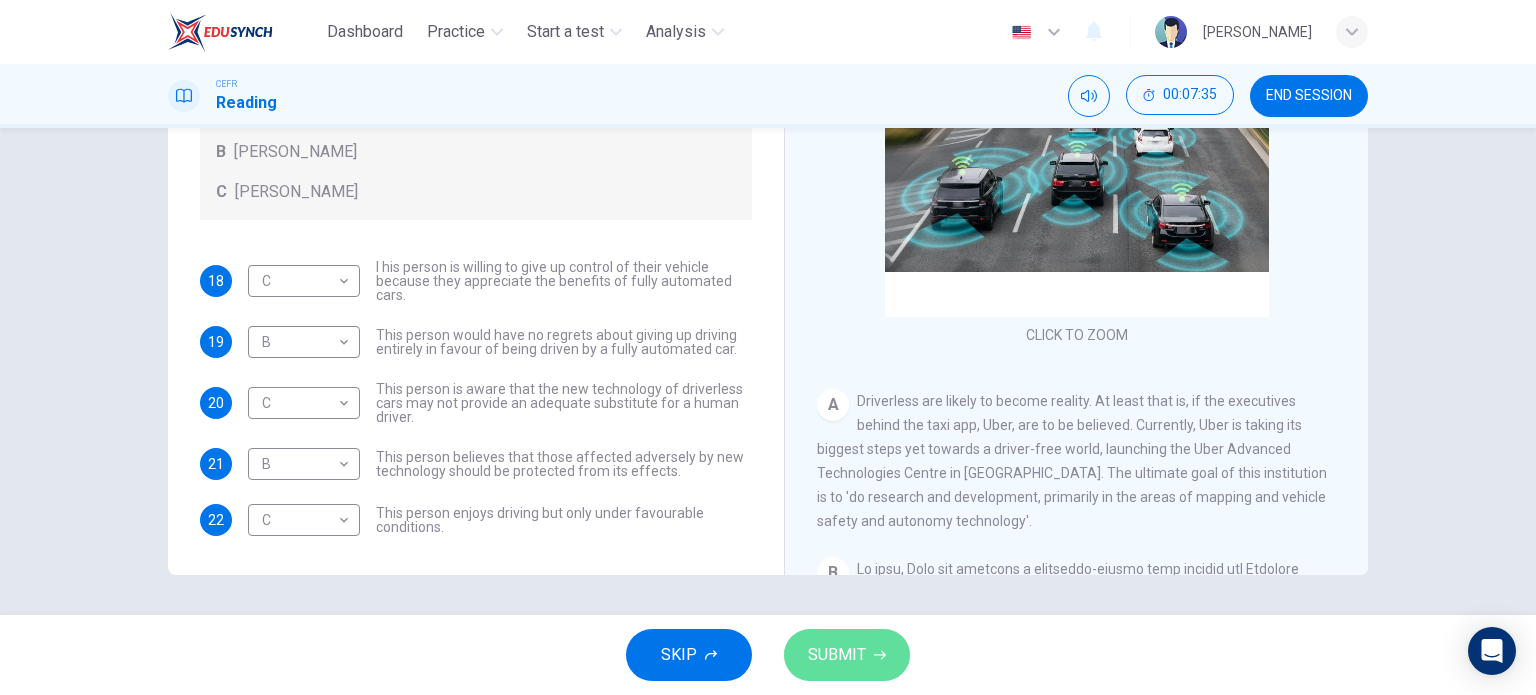 click on "SUBMIT" at bounding box center (847, 655) 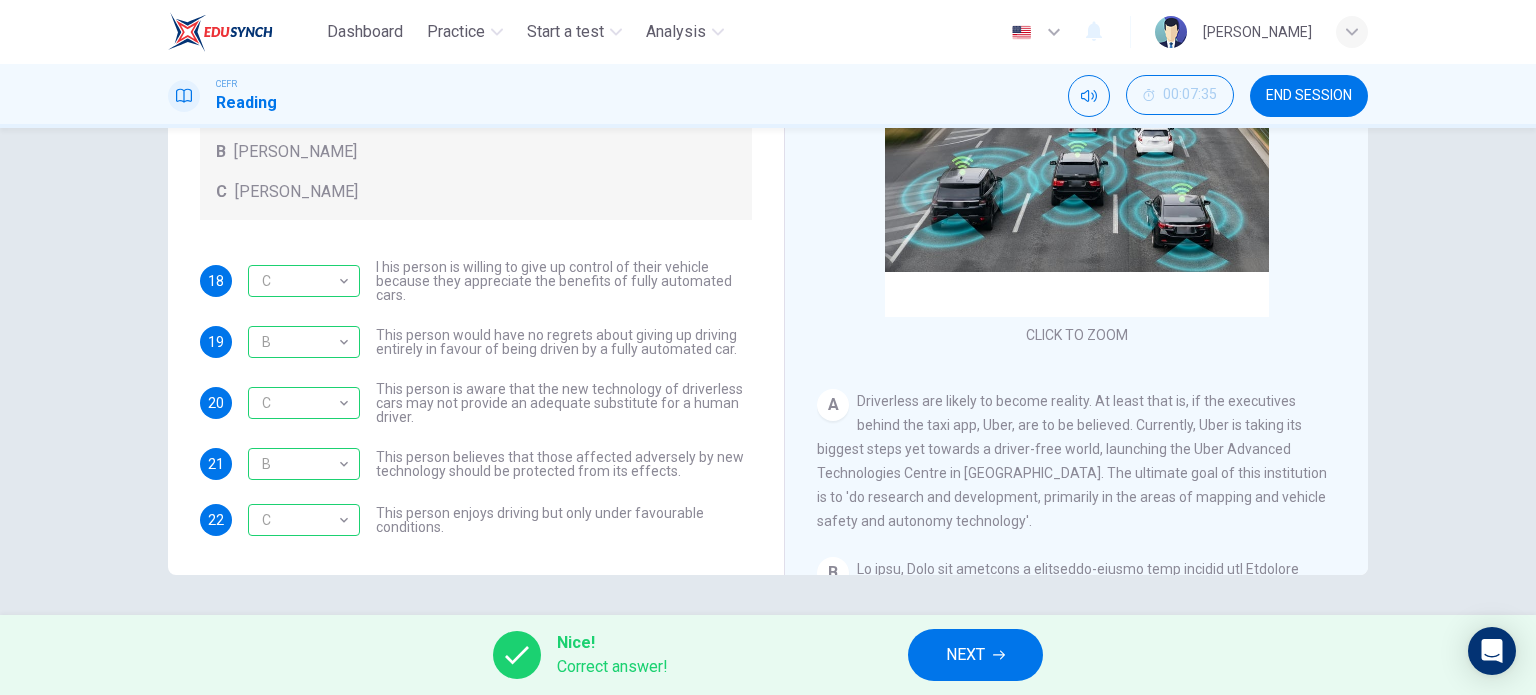 click on "NEXT" at bounding box center (965, 655) 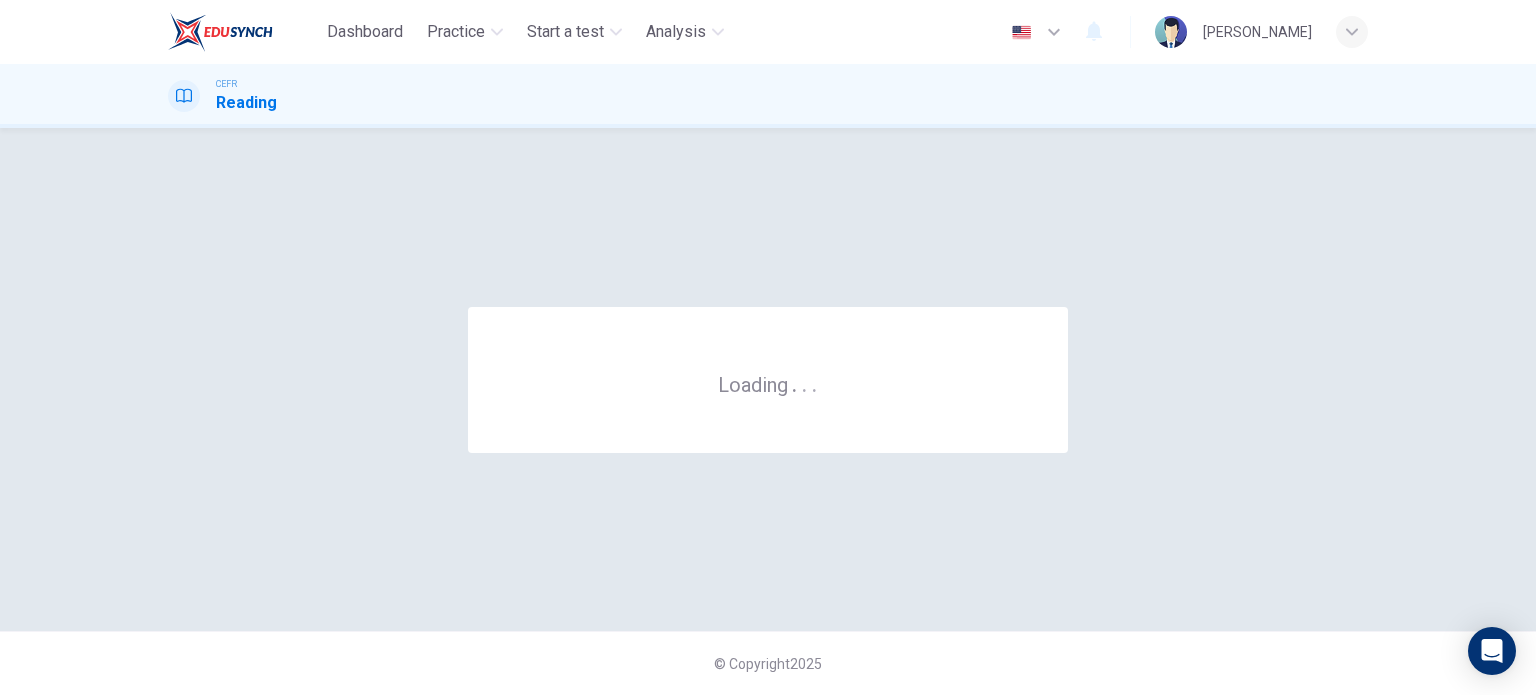 scroll, scrollTop: 0, scrollLeft: 0, axis: both 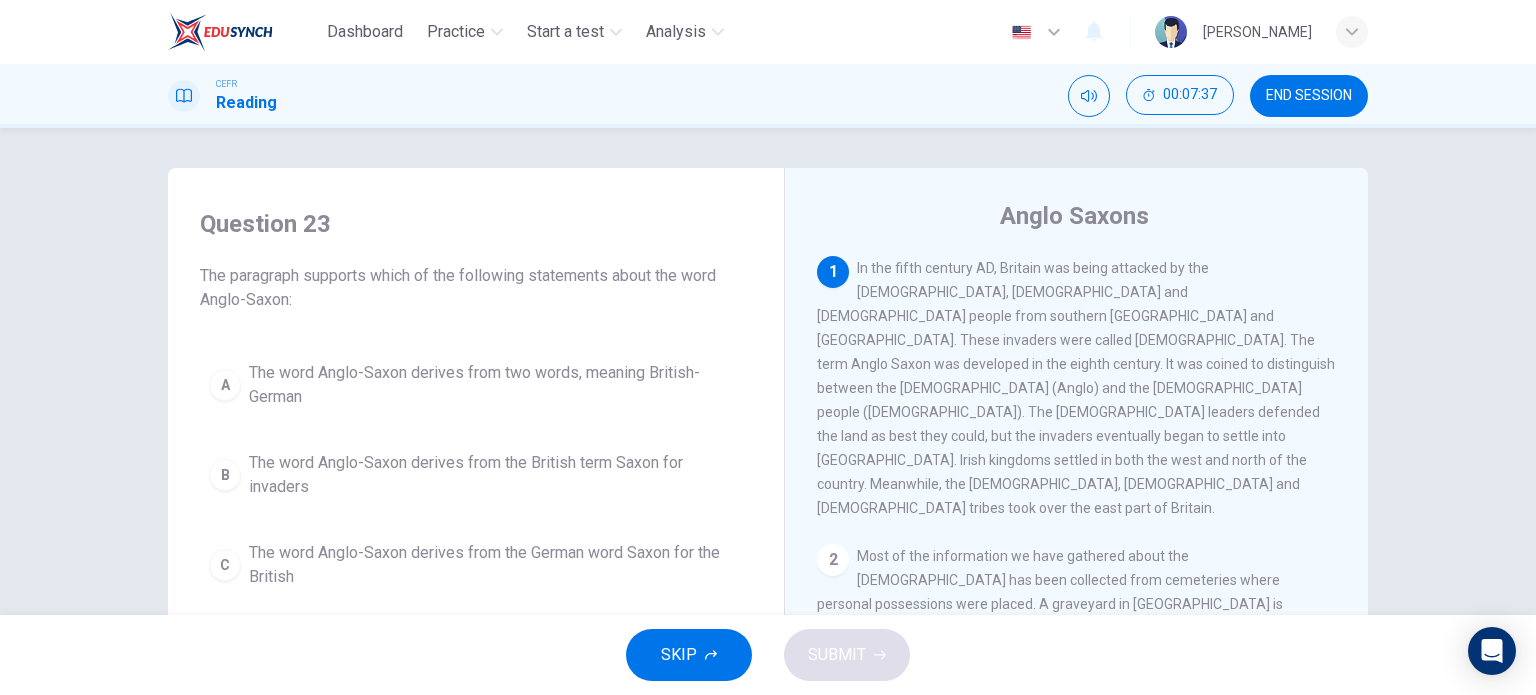 click on "END SESSION" at bounding box center [1309, 96] 